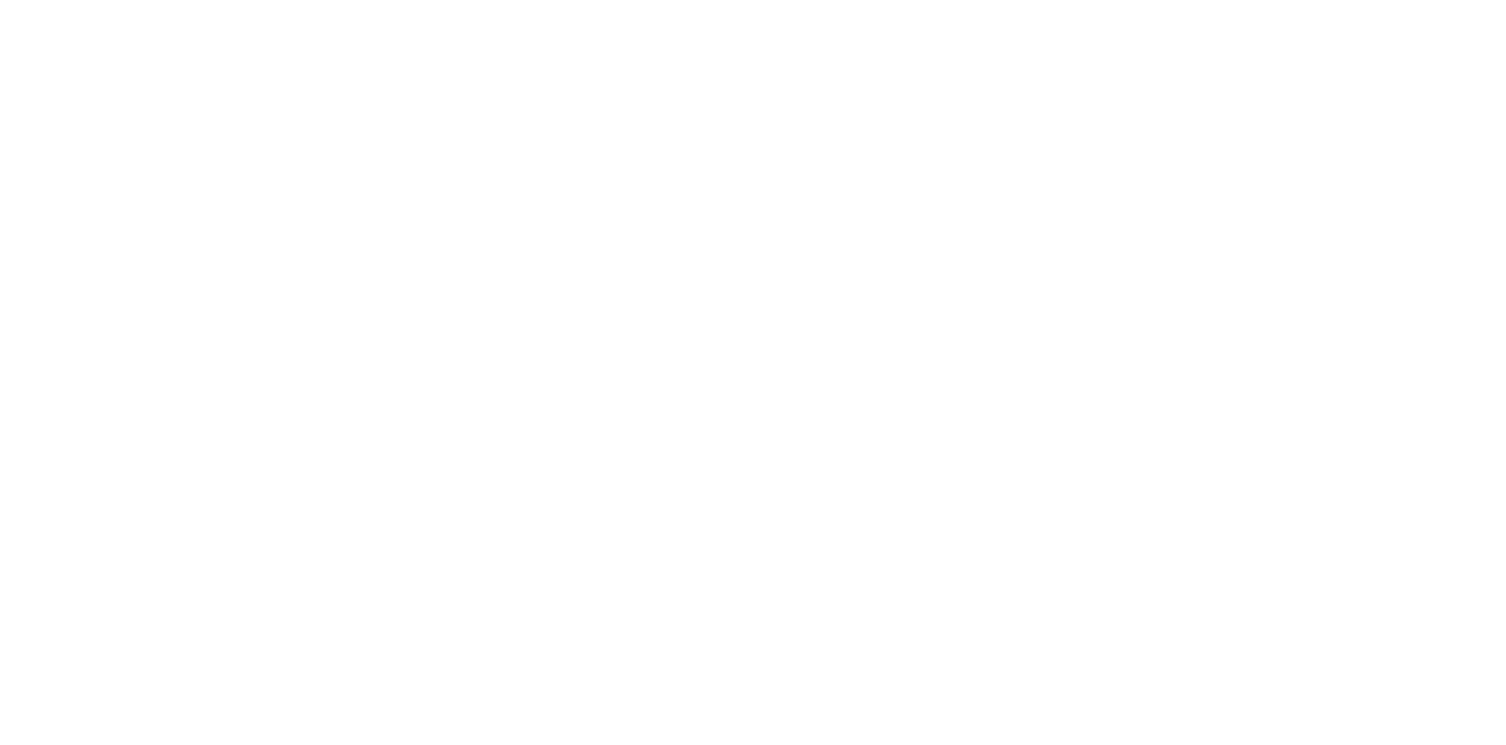 scroll, scrollTop: 0, scrollLeft: 0, axis: both 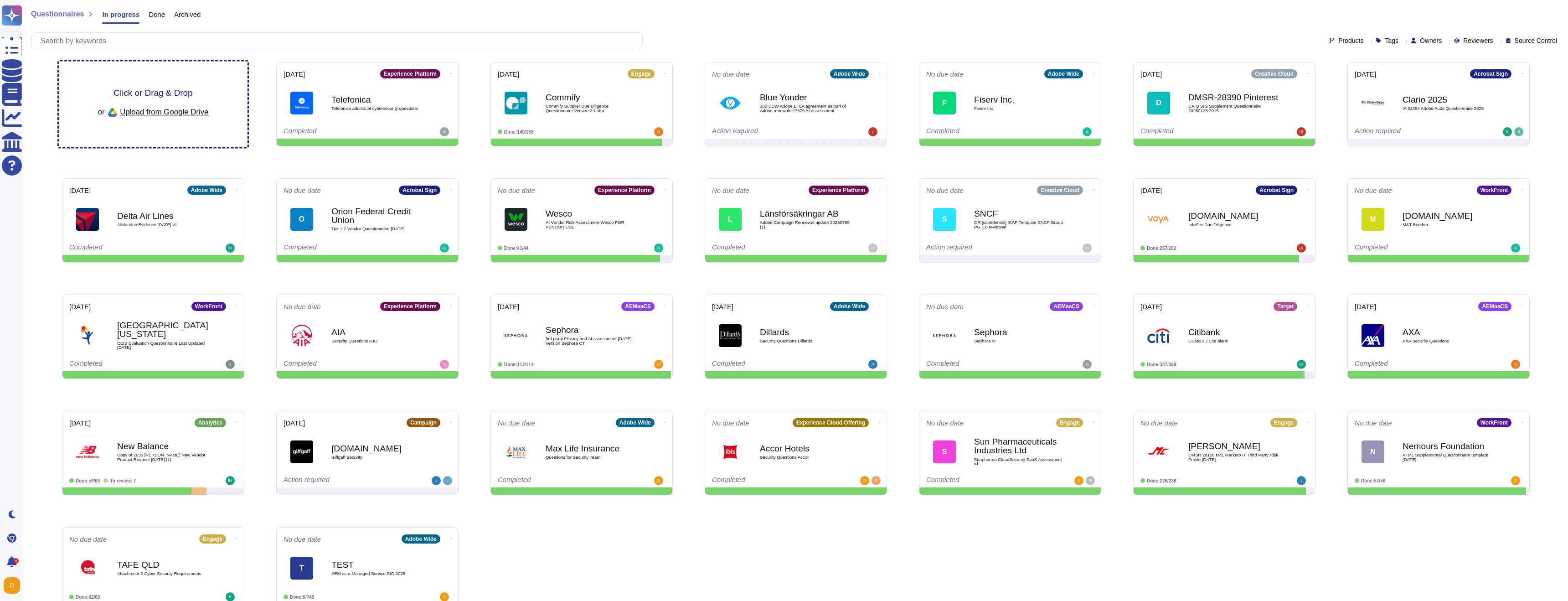 click on "Click or Drag & Drop or Upload from Google Drive" at bounding box center (153, 104) 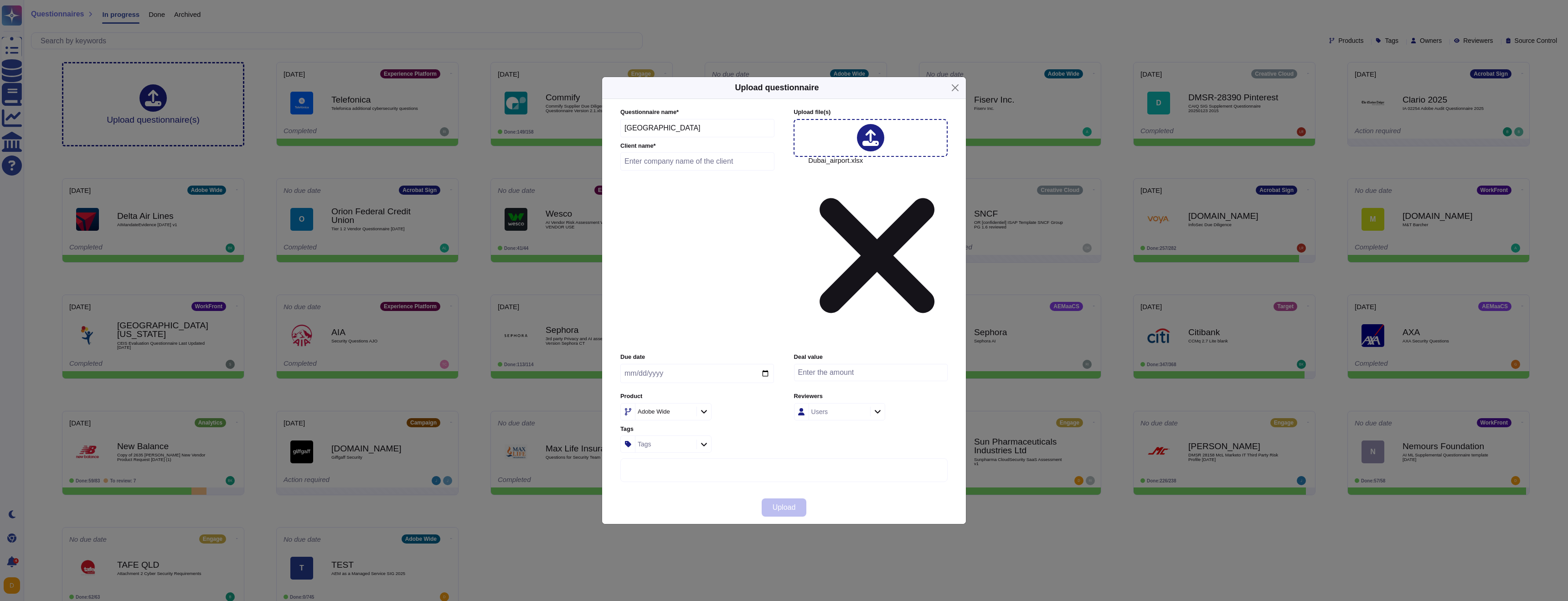 click on "[GEOGRAPHIC_DATA]" at bounding box center [697, 128] 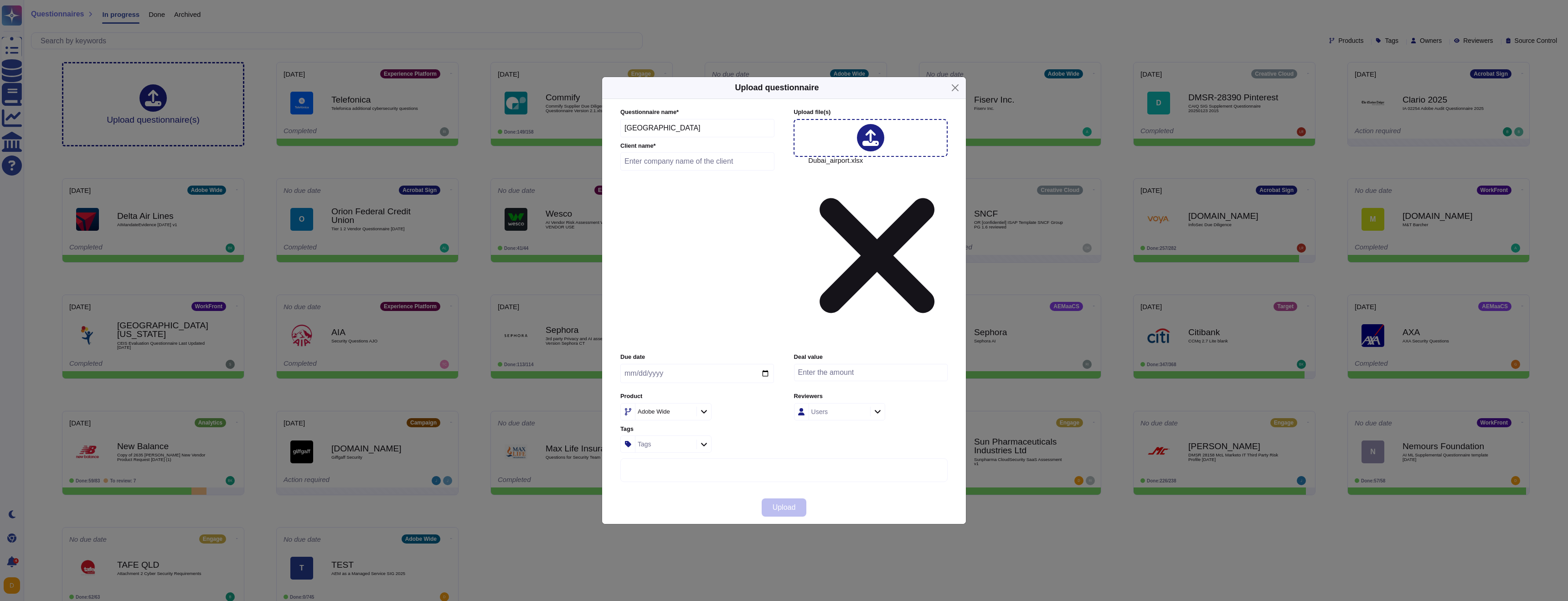 click at bounding box center (697, 161) 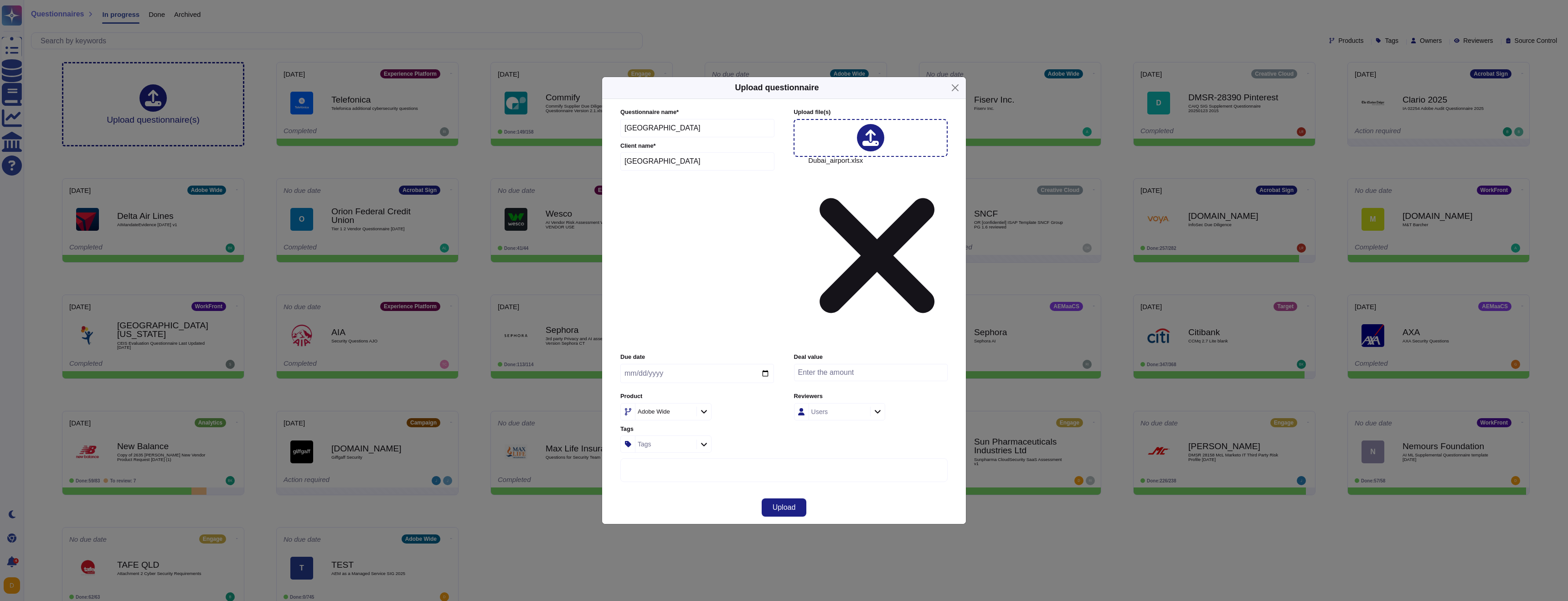 type on "[GEOGRAPHIC_DATA]" 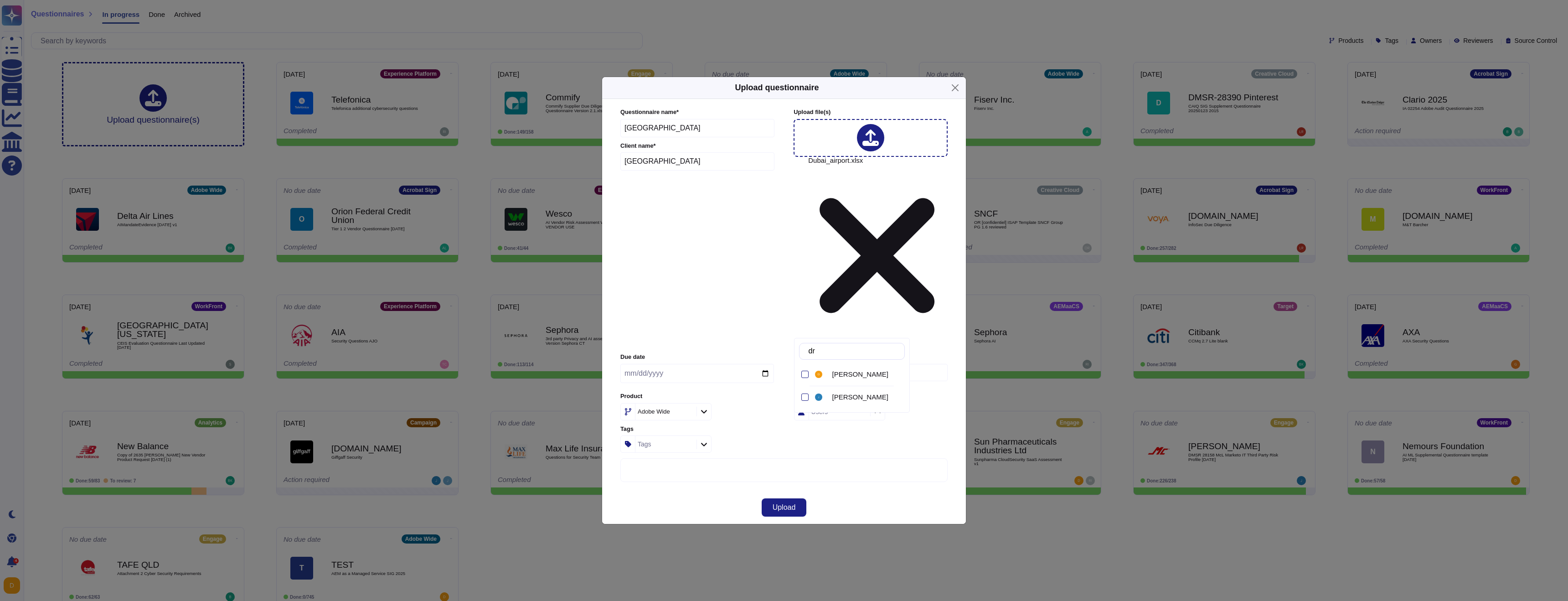 type on "dra" 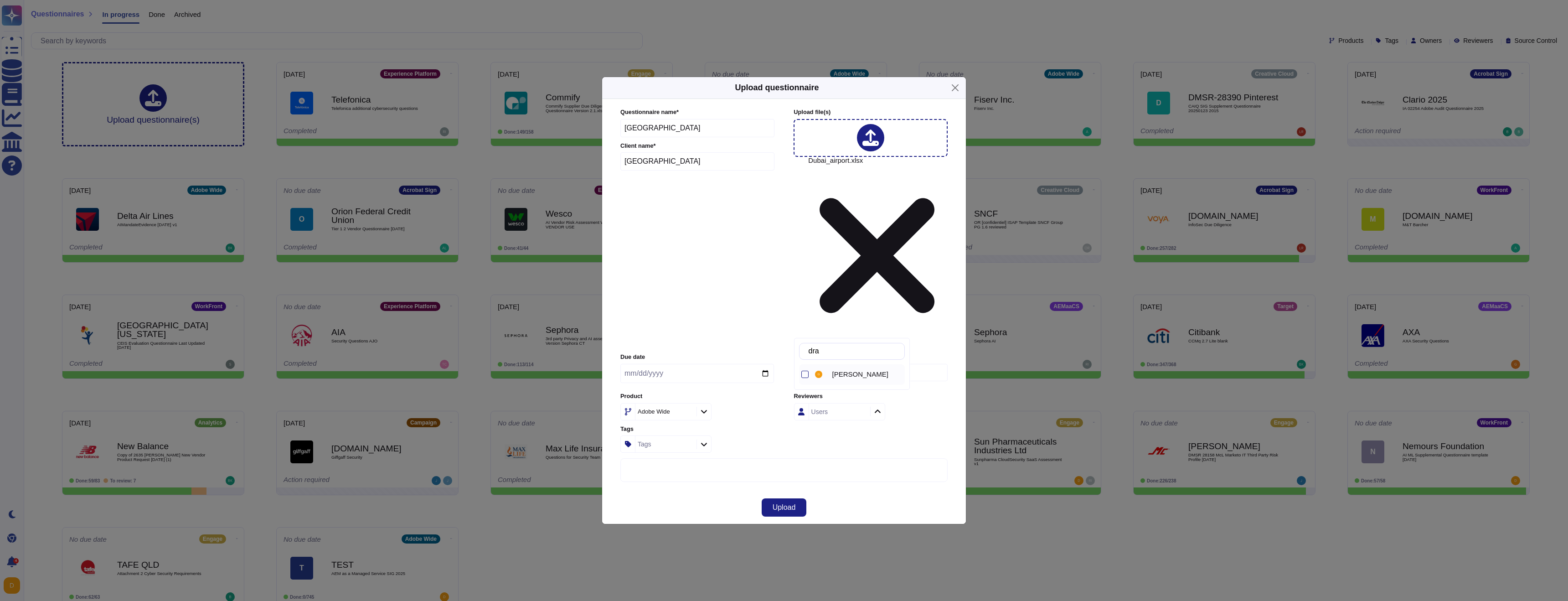 click on "[PERSON_NAME]" at bounding box center (860, 374) 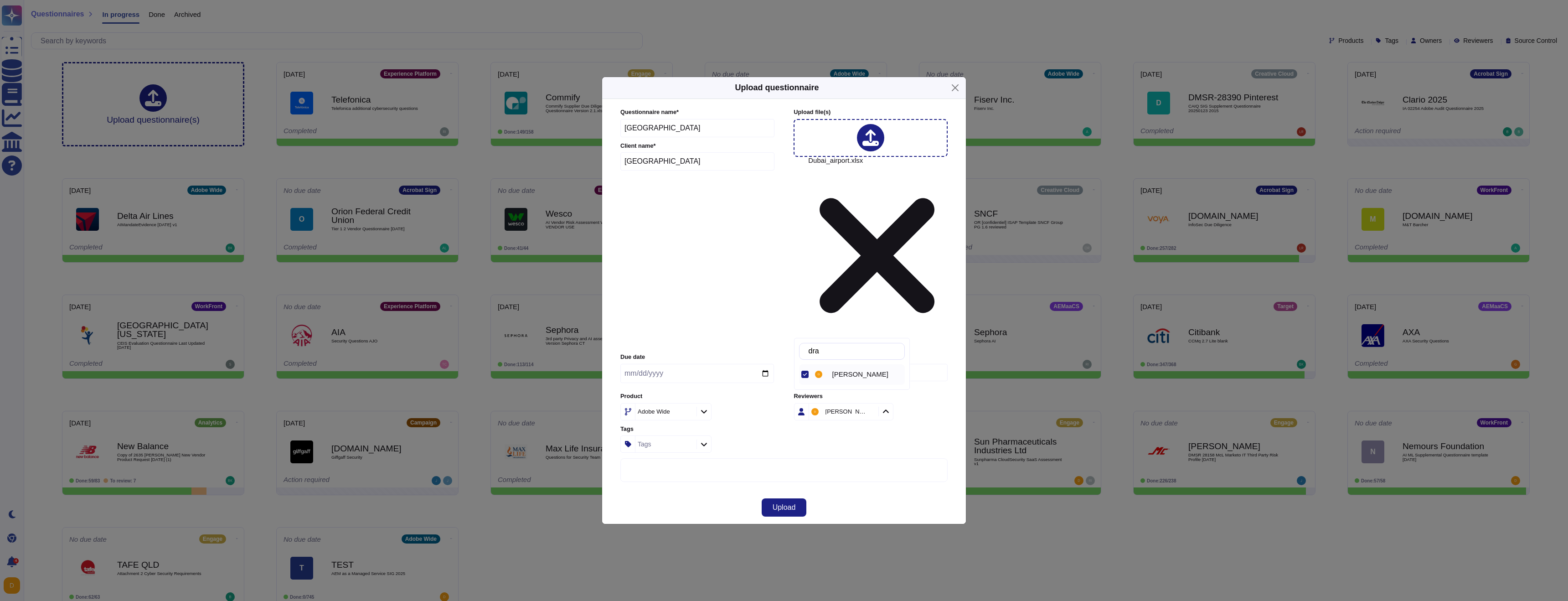 click on "Due date Deal value Product Adobe Wide Reviewers [PERSON_NAME] Tags Tags" at bounding box center [784, 403] 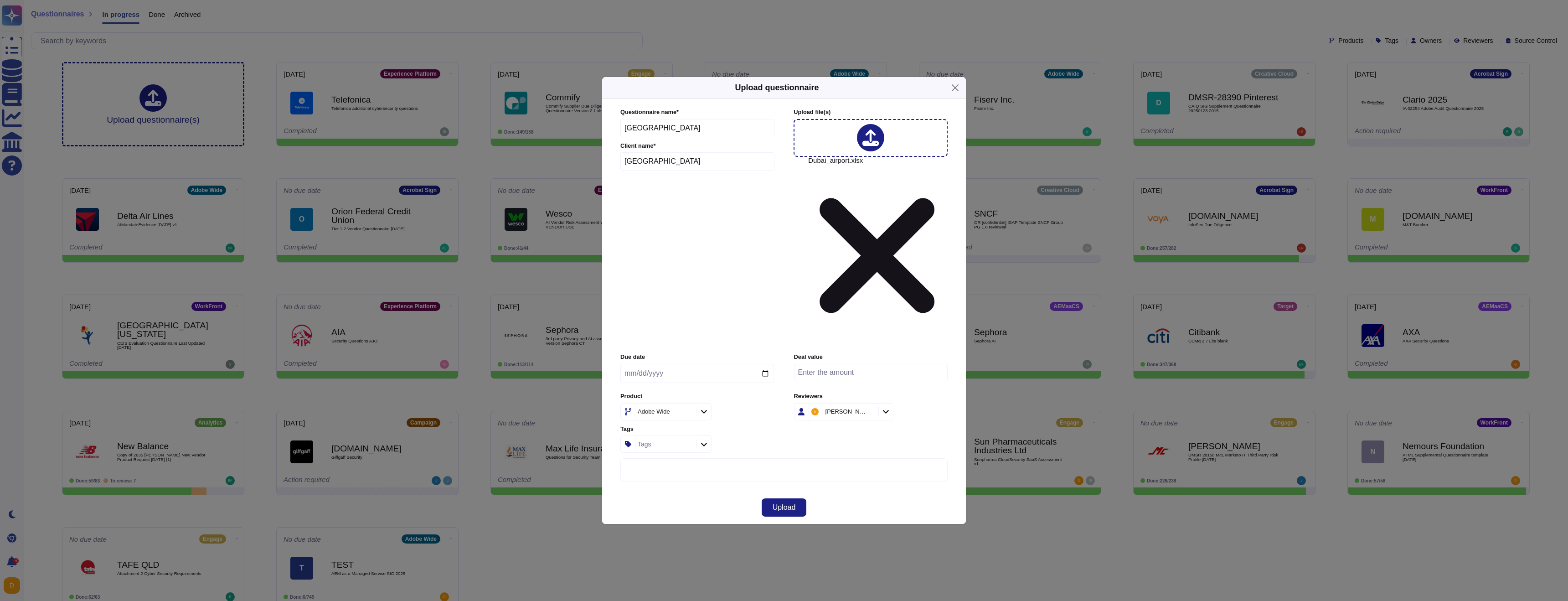 click 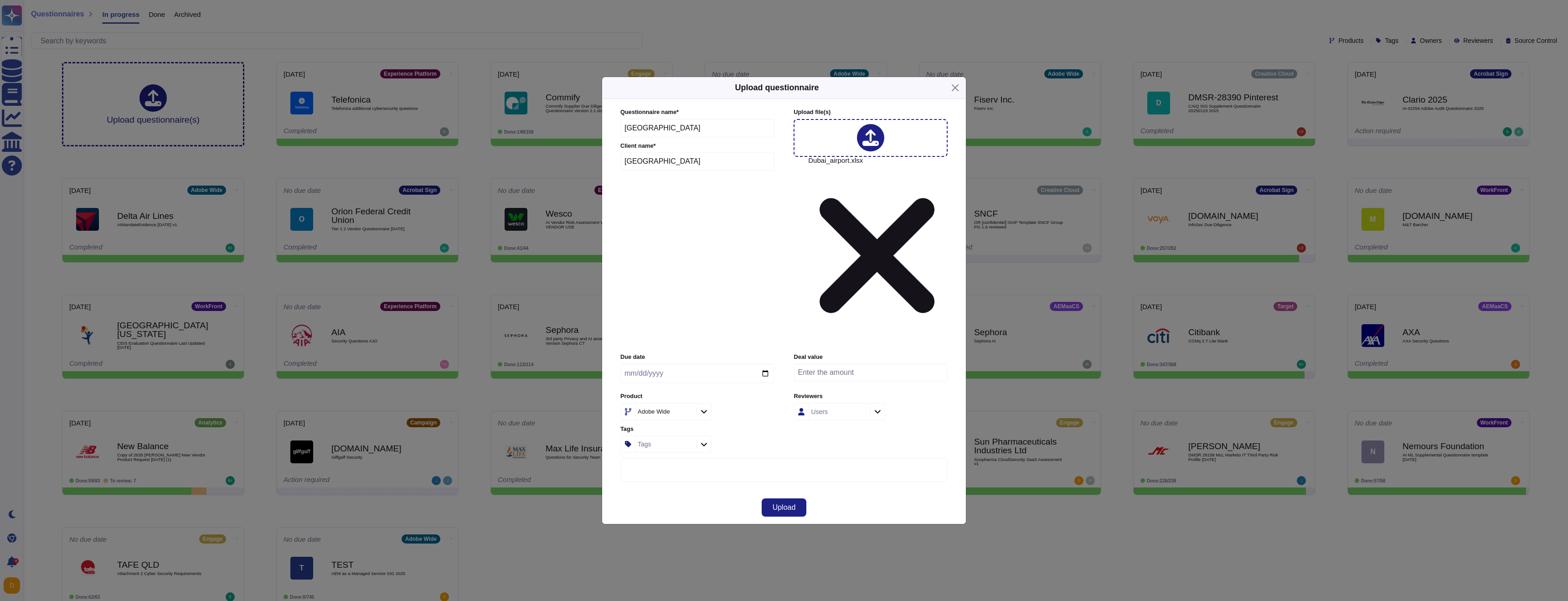 click on "Users" at bounding box center (838, 412) 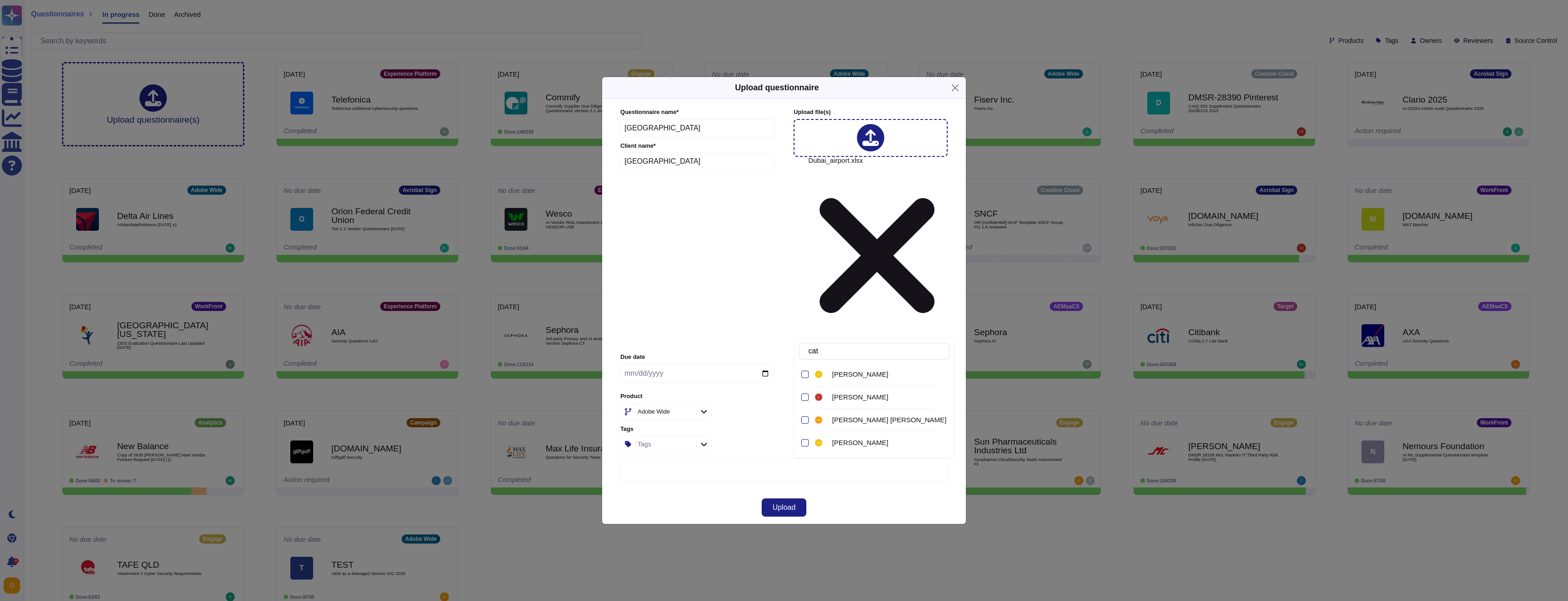type on "cata" 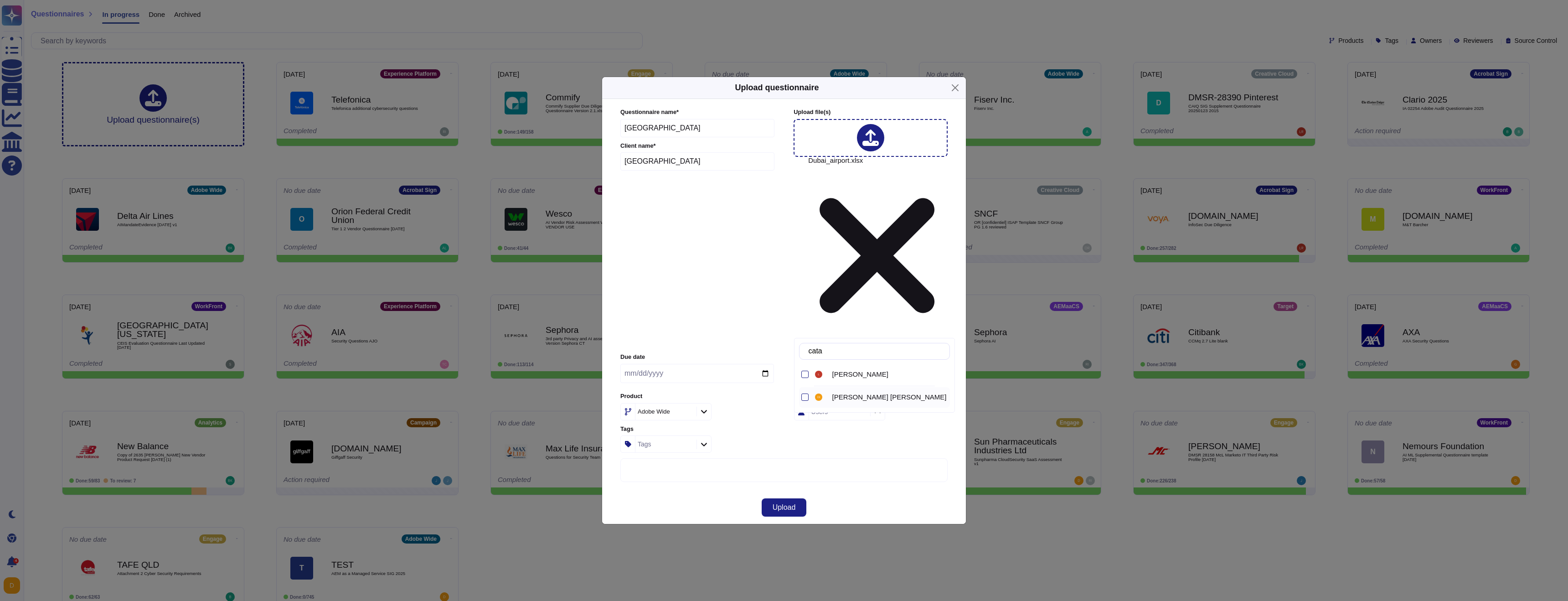 click on "[PERSON_NAME] [PERSON_NAME]" at bounding box center (889, 397) 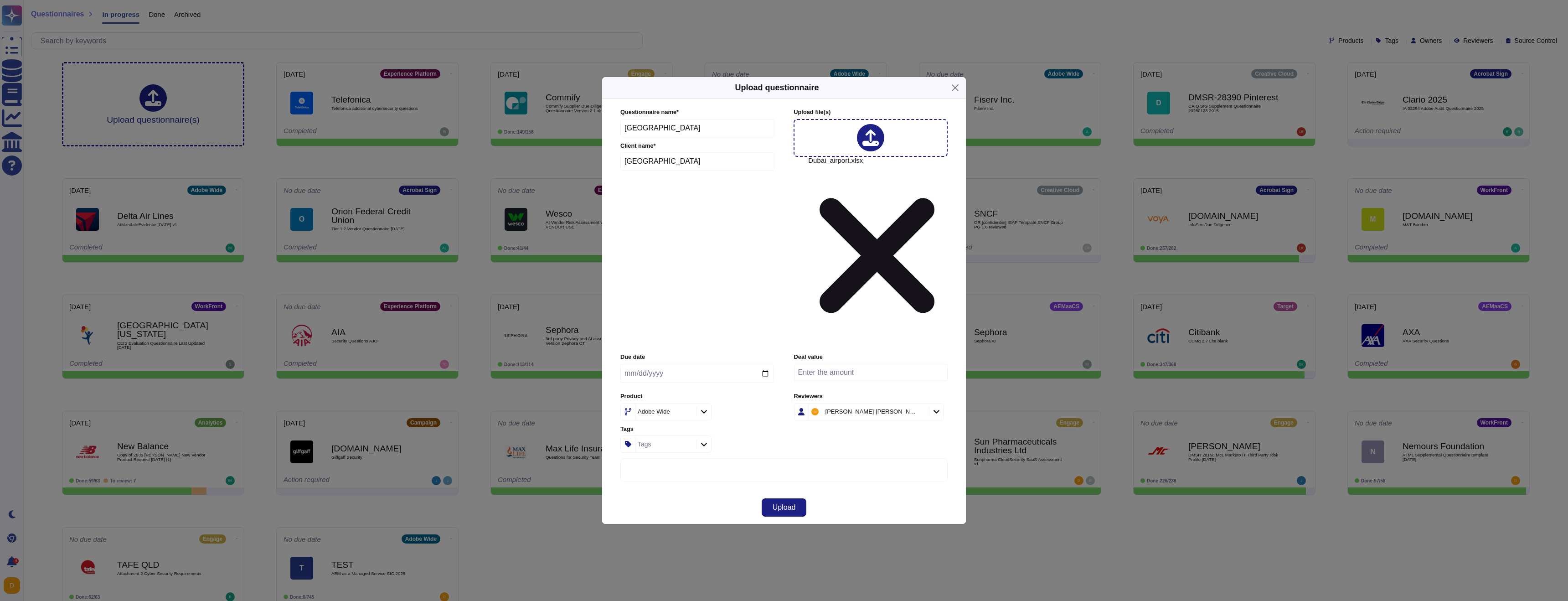 click on "Questionnaire name * [GEOGRAPHIC_DATA] Client name * [GEOGRAPHIC_DATA]     Upload file (s) Dubai_airport.xlsx     Due date Deal value Product Adobe Wide Reviewers Catalina [PERSON_NAME] Tags Tags More options Automatically format file when possible Automatically assign teams on questions Keep existing answers from the file Require a review of existing answers (recommended for questionnaires to be filled out) Auto-approve existing answers (recommended for already filled out questionnaires) Use this questionnaire as a source of suggestions Use anonymization filter on the suggestions File Password (optional)" at bounding box center (784, 295) 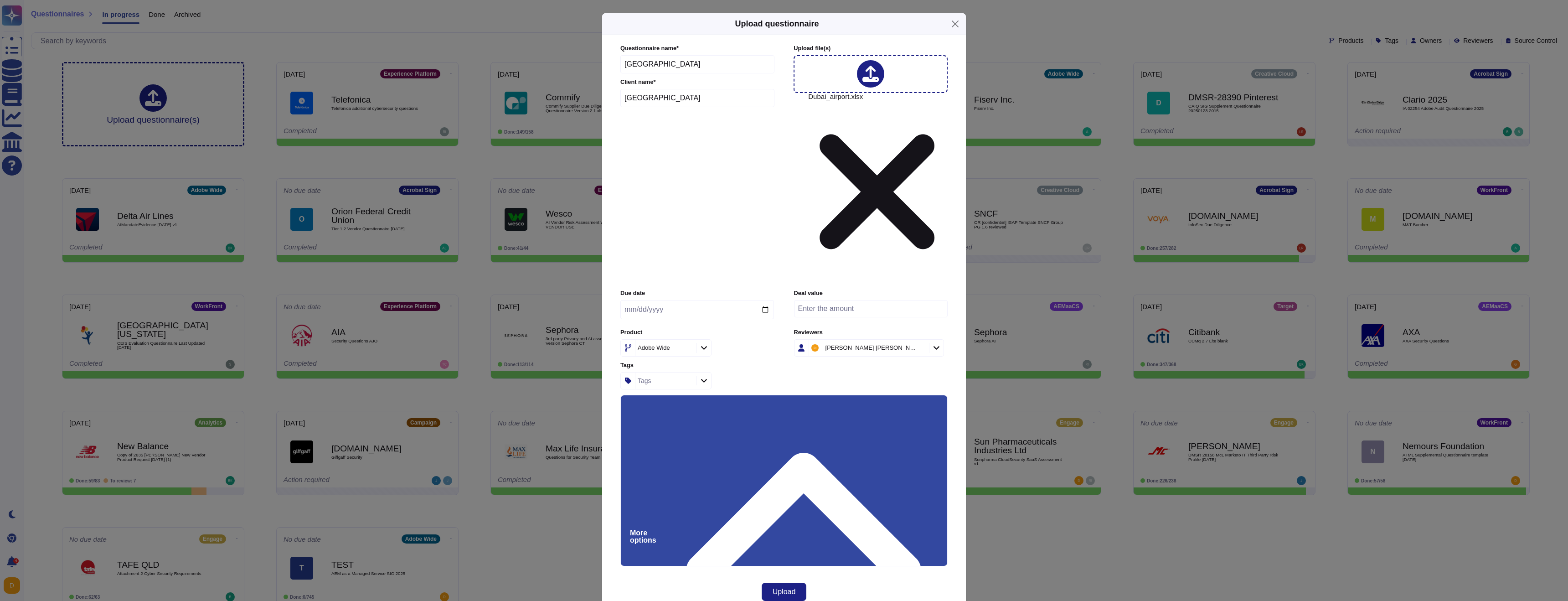 click on "More options" at bounding box center (784, 537) 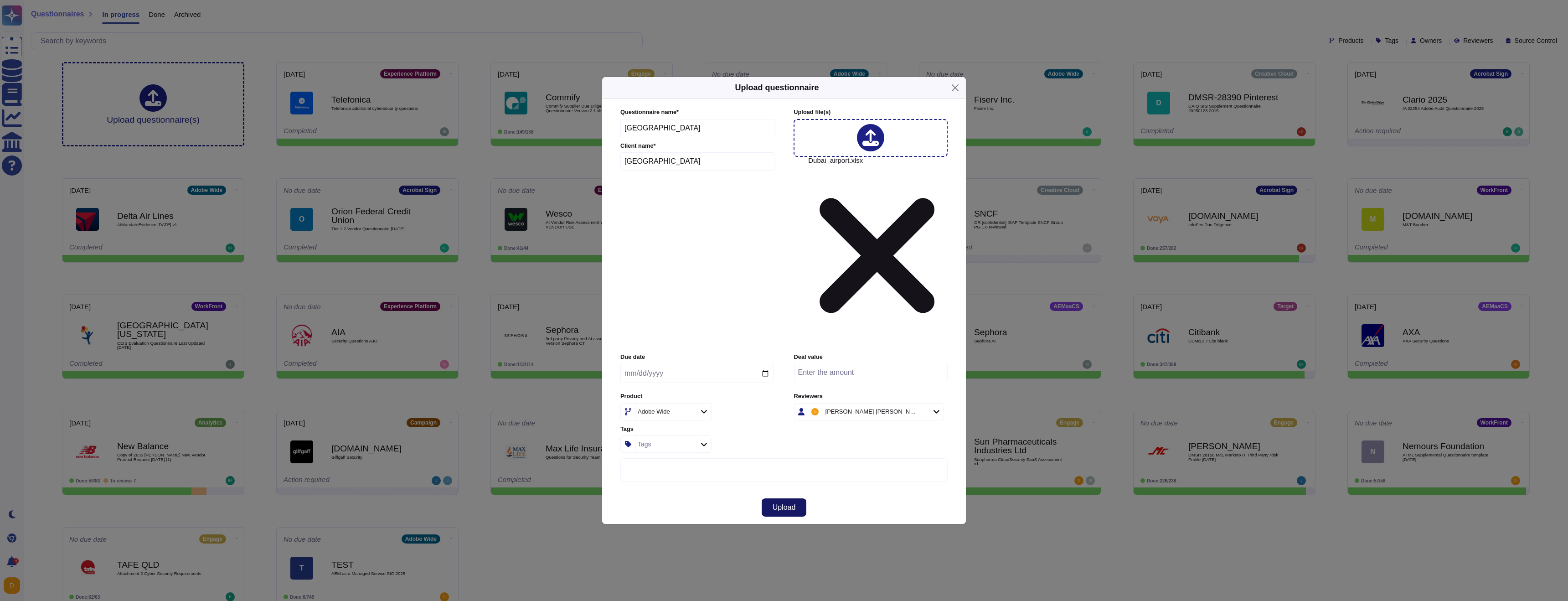 click on "Upload" at bounding box center (784, 508) 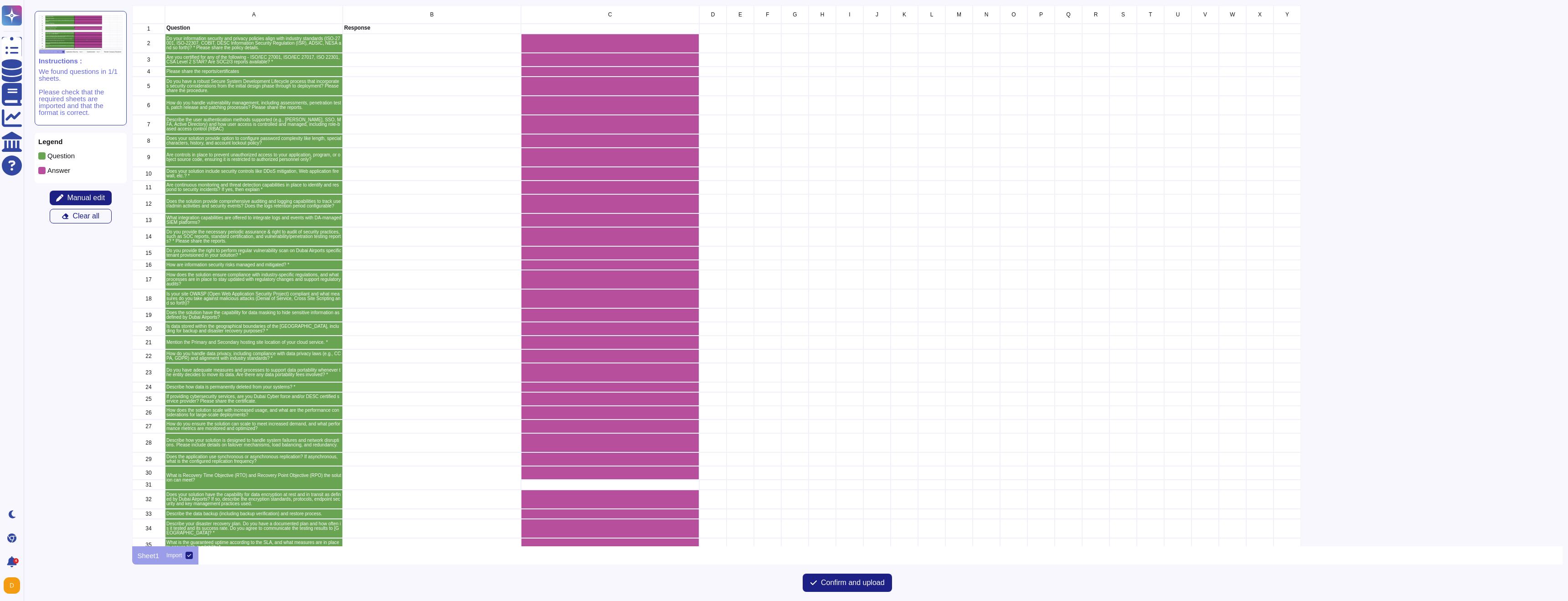 scroll, scrollTop: 0, scrollLeft: 0, axis: both 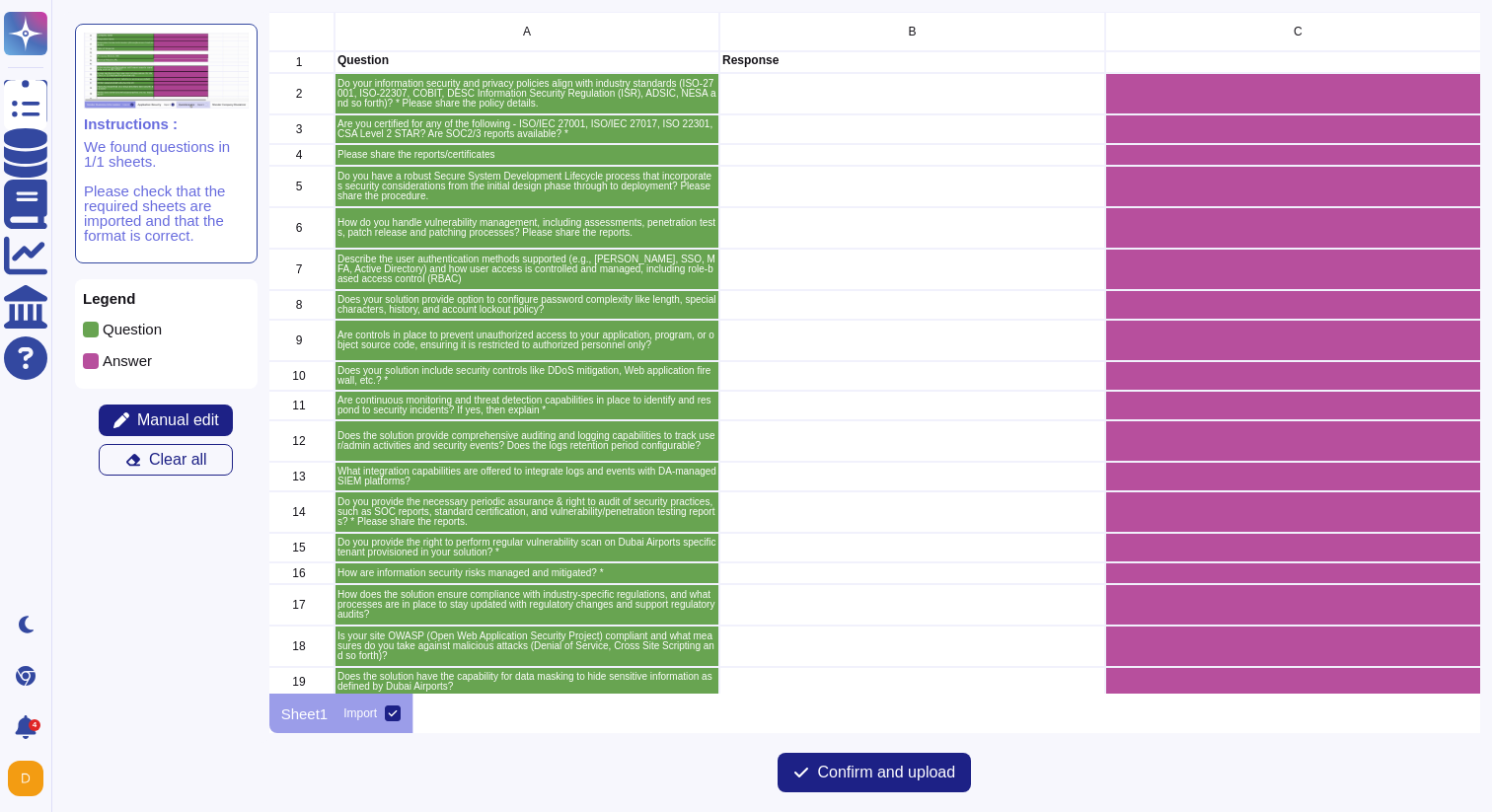 click at bounding box center (1298, 94) 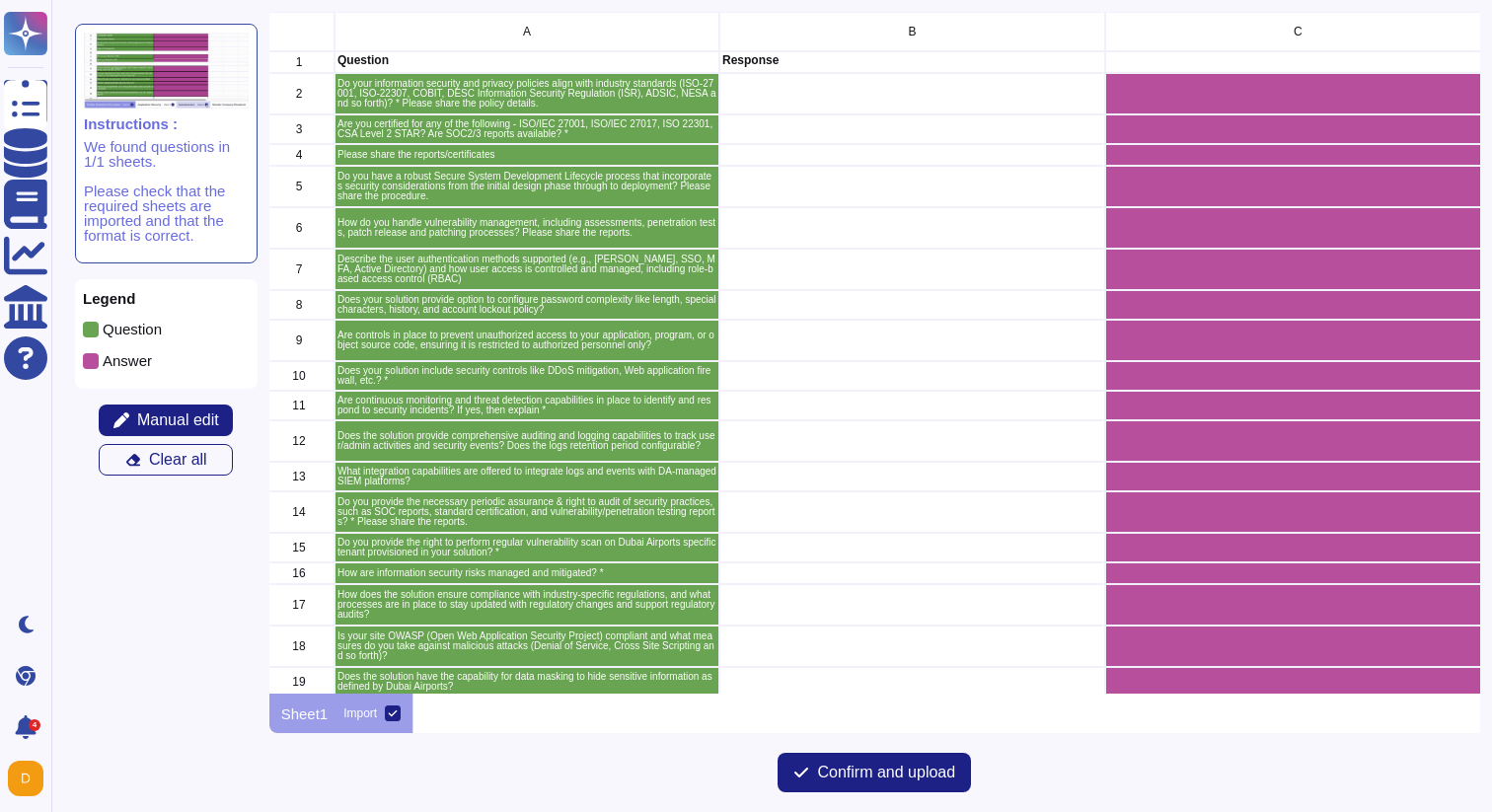 click at bounding box center [1298, 94] 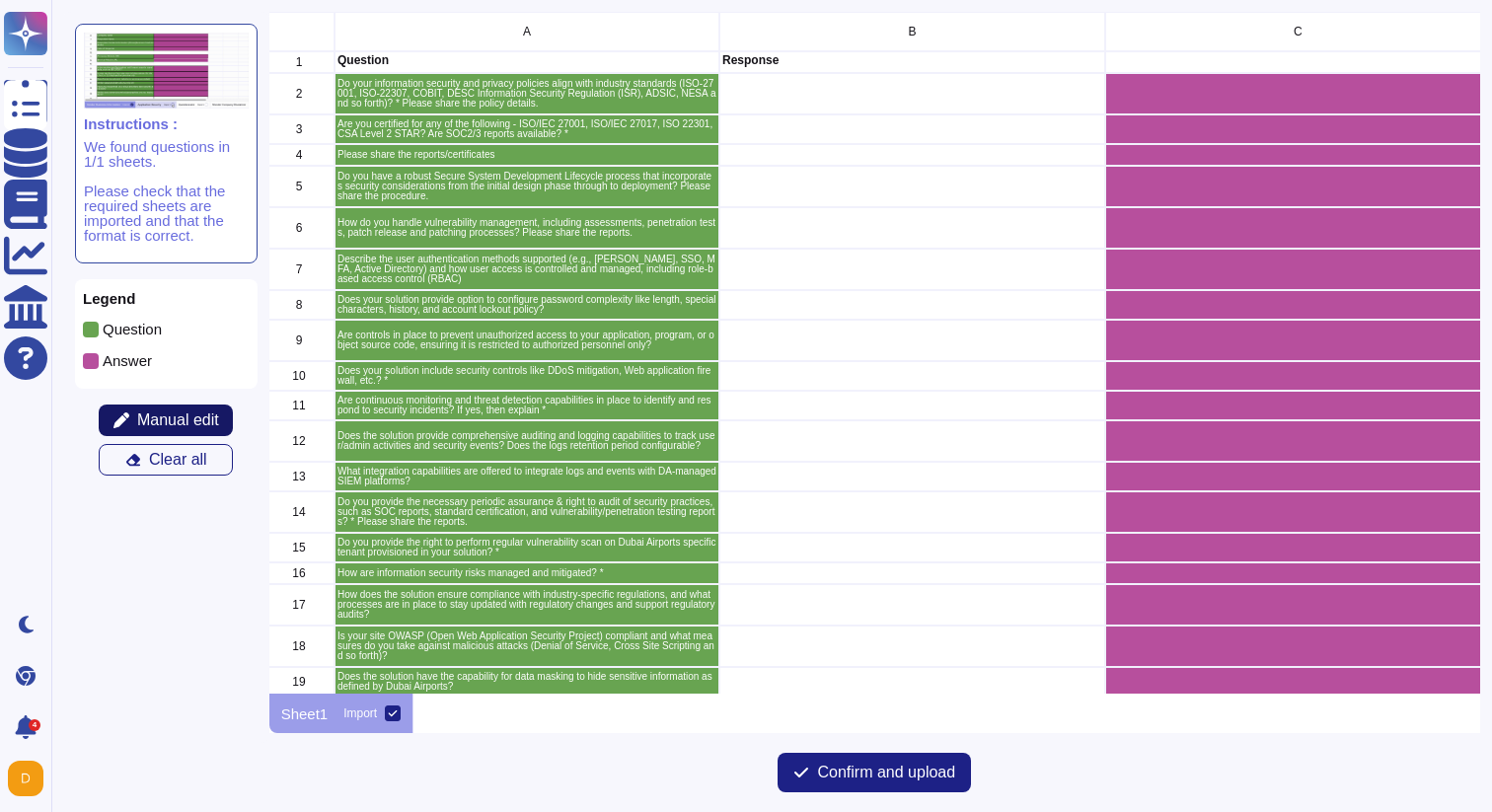 click on "Manual edit" at bounding box center [178, 420] 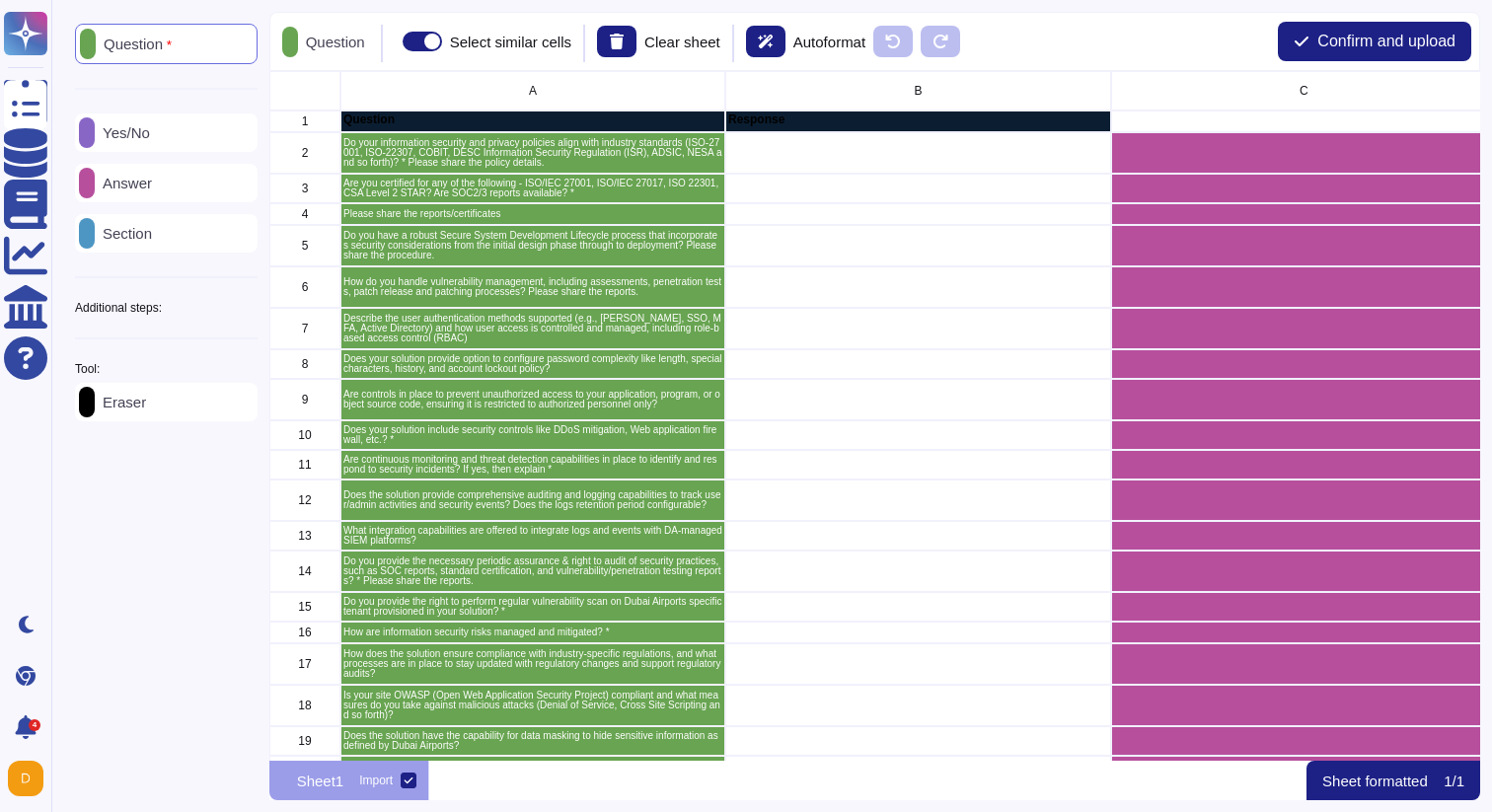 scroll, scrollTop: 1, scrollLeft: 0, axis: vertical 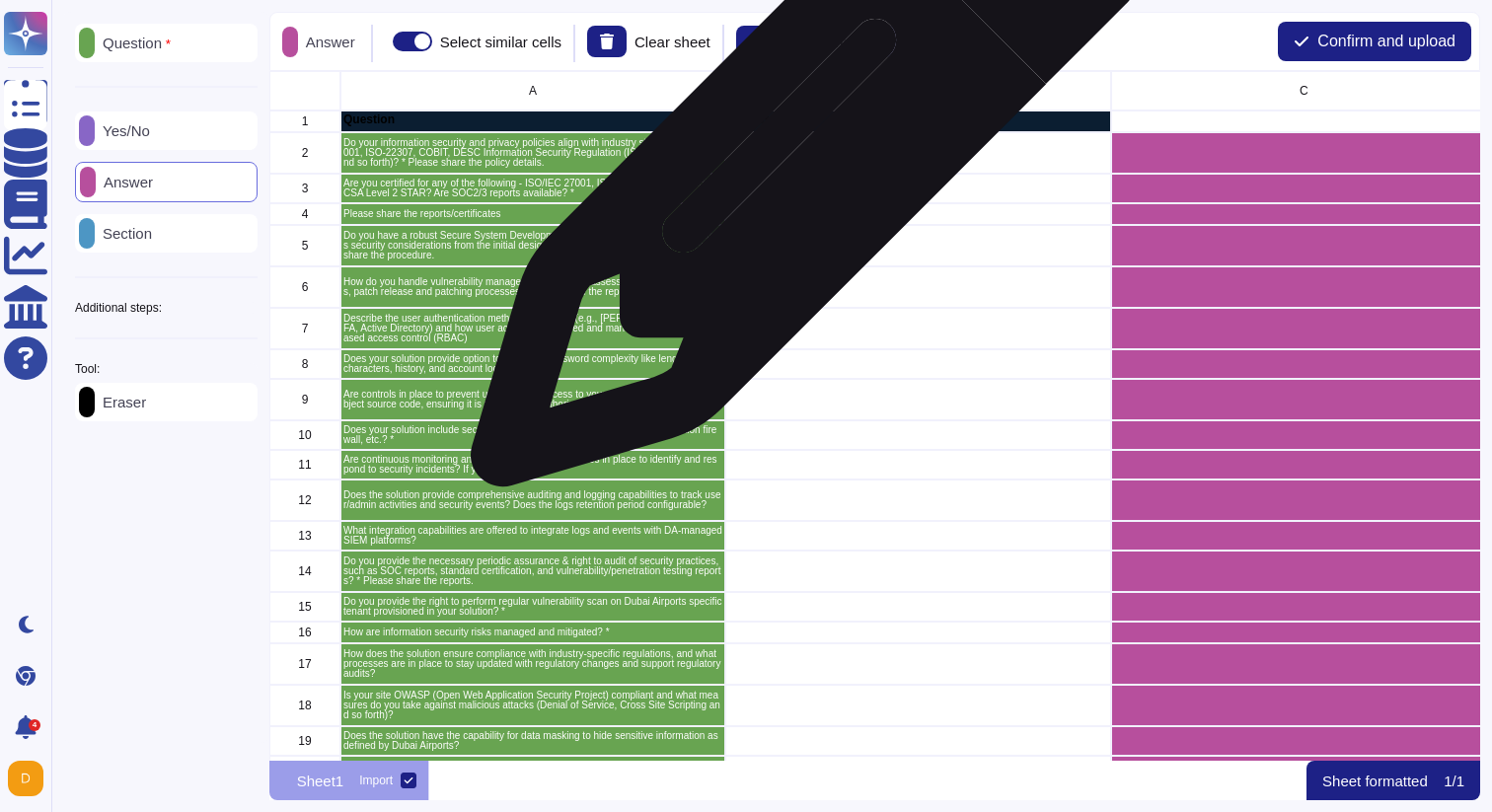 click at bounding box center (918, 153) 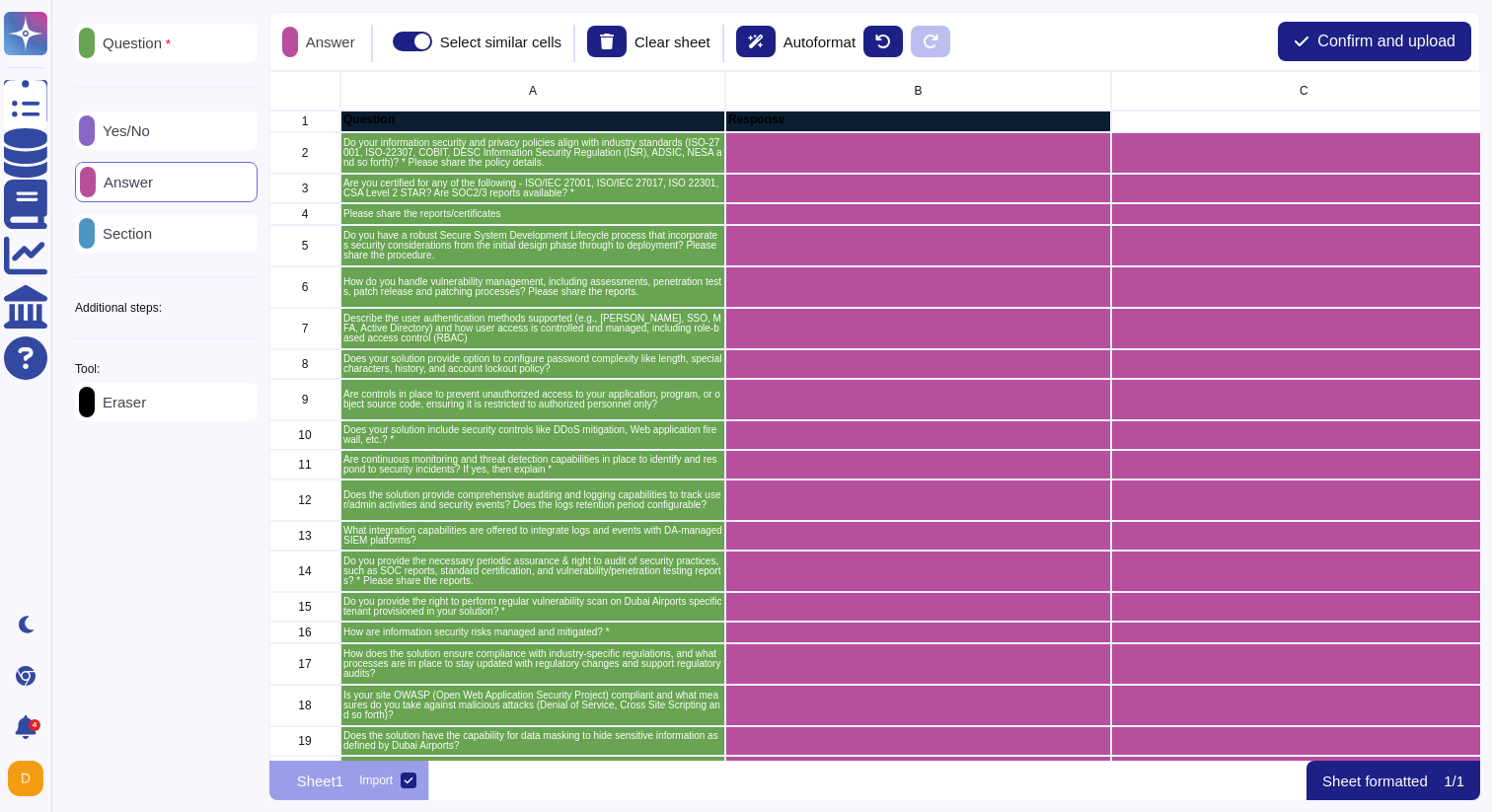 click on "Eraser" at bounding box center (120, 402) 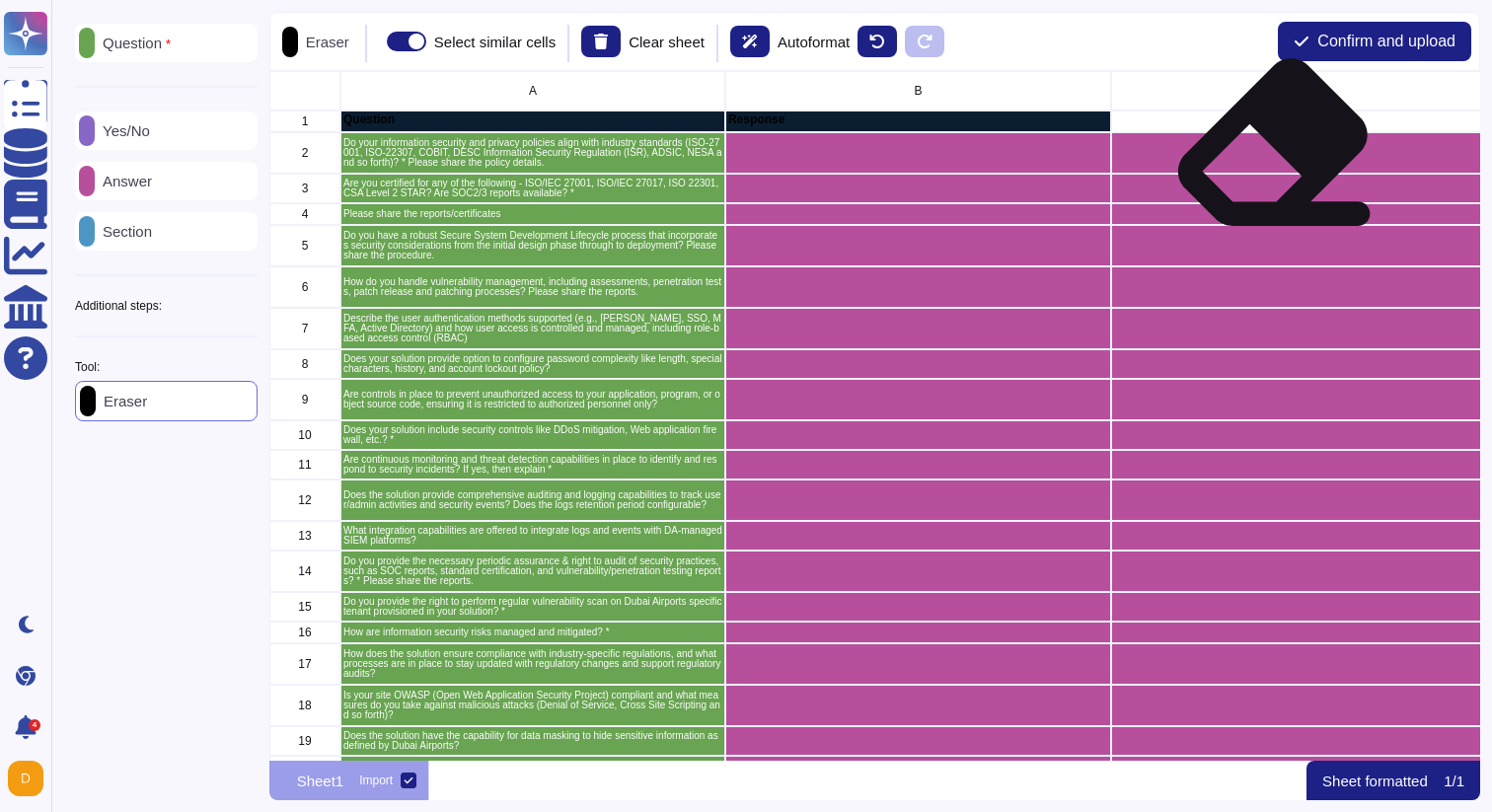 click at bounding box center [1304, 153] 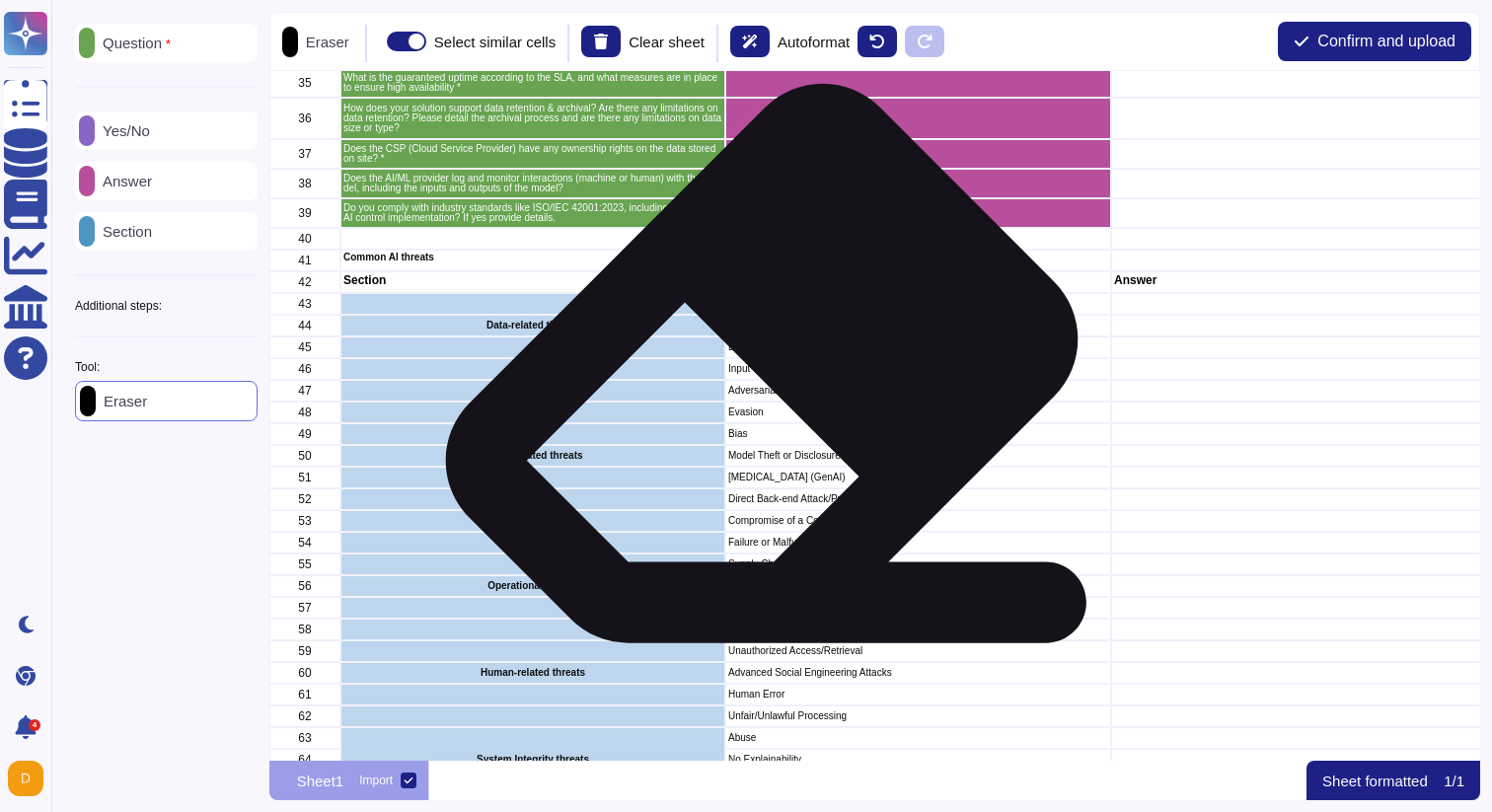 scroll, scrollTop: 1209, scrollLeft: 0, axis: vertical 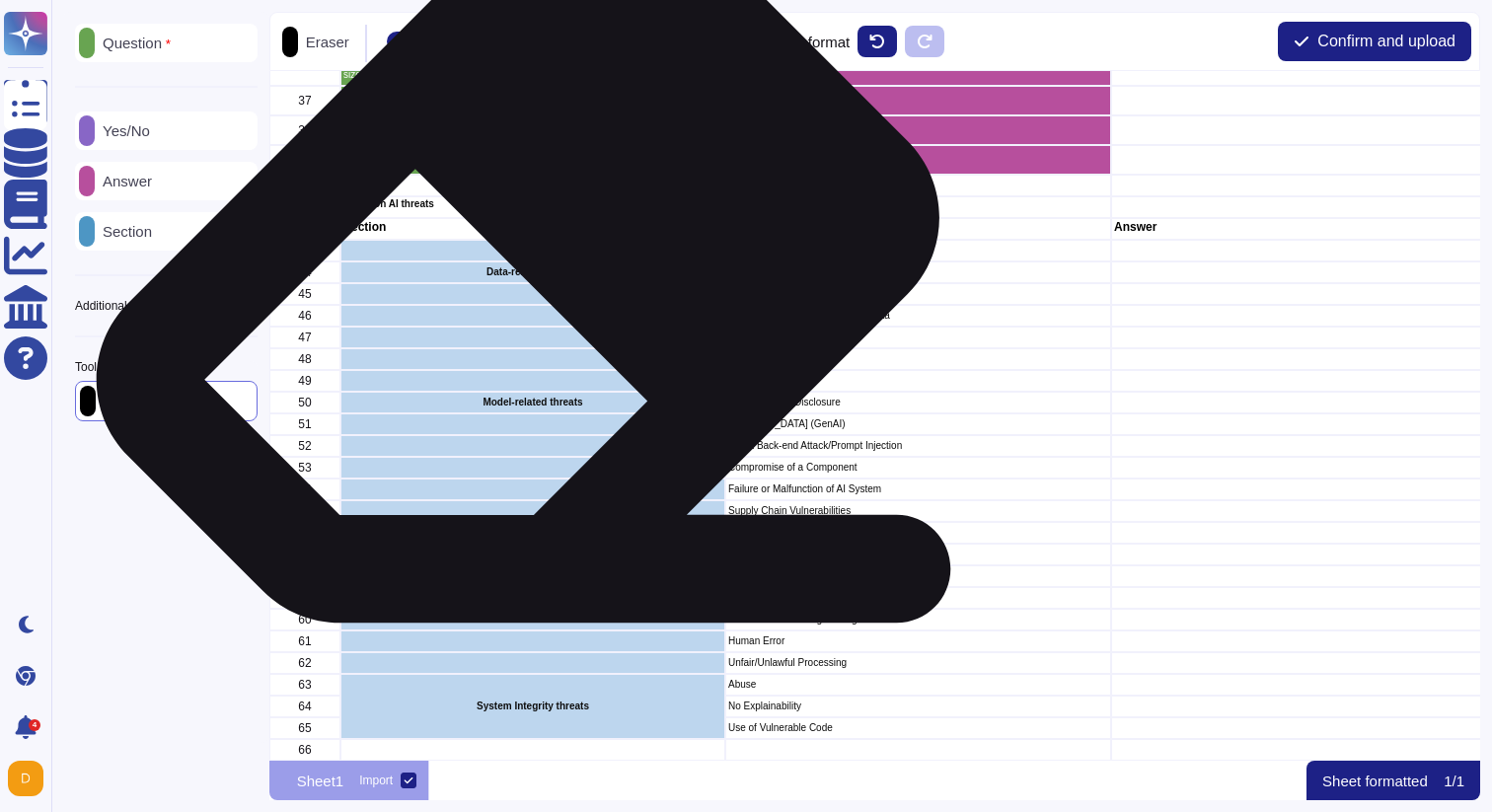 click at bounding box center [533, 251] 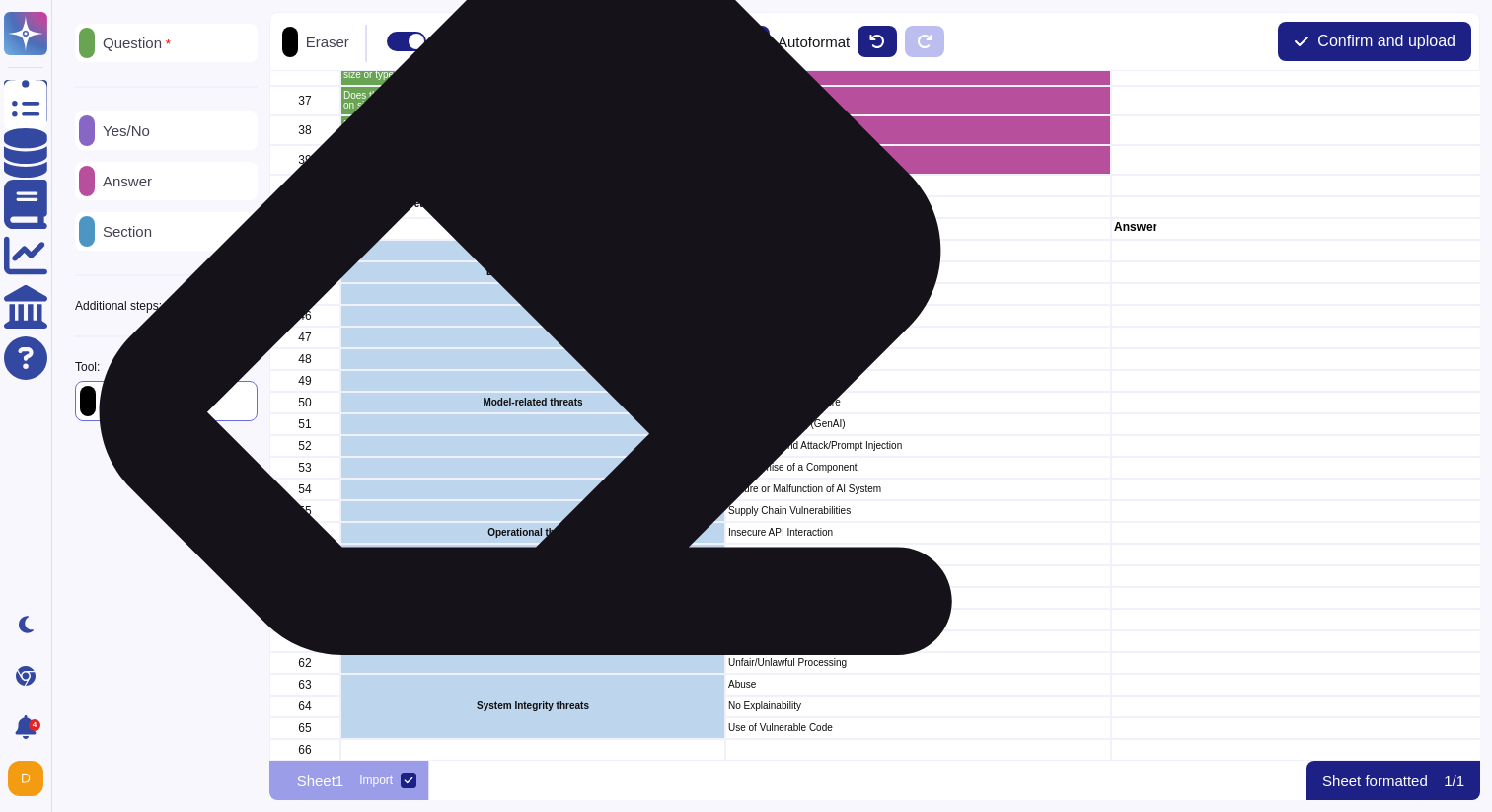 click at bounding box center [533, 294] 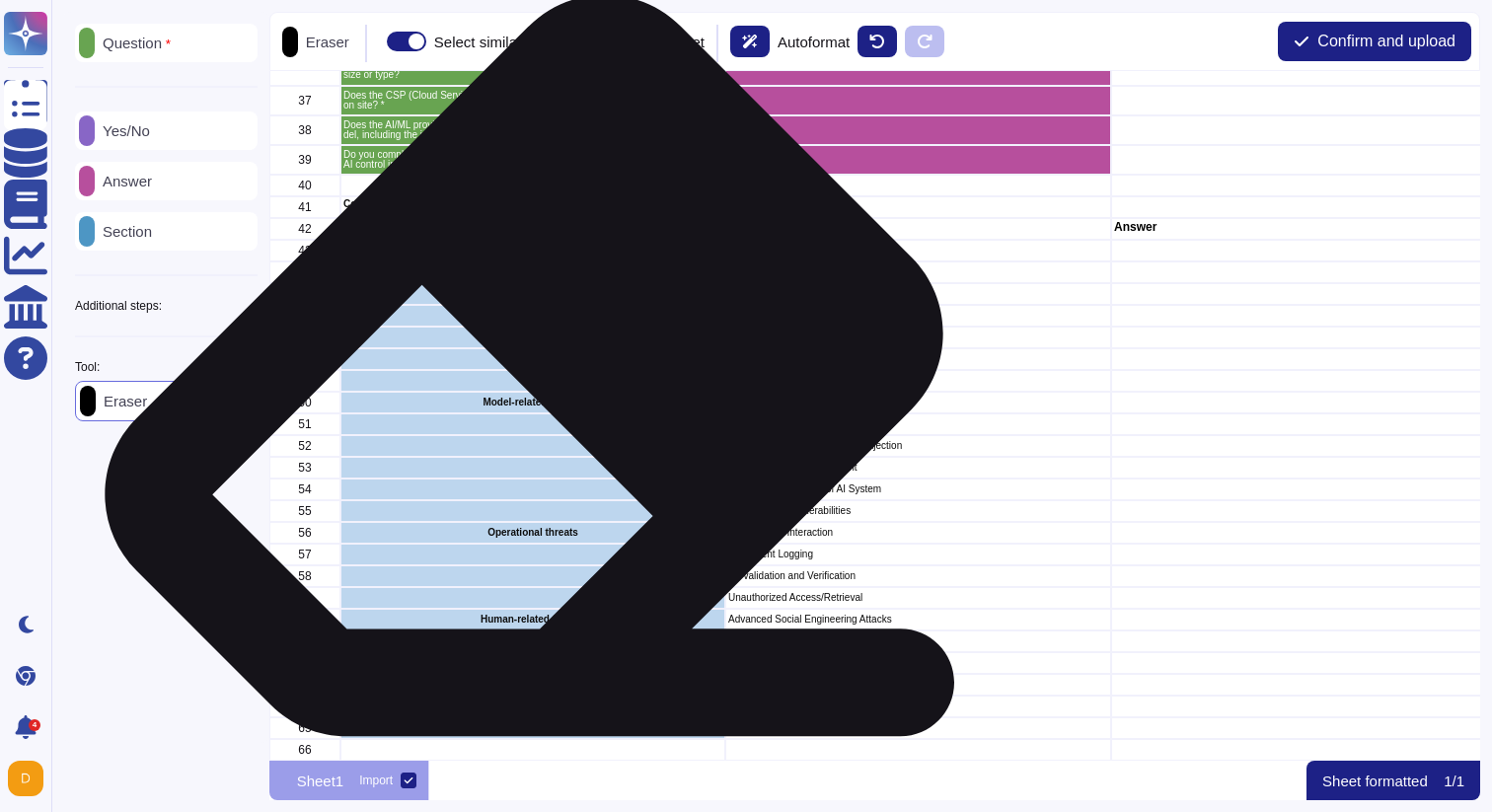click at bounding box center [533, 381] 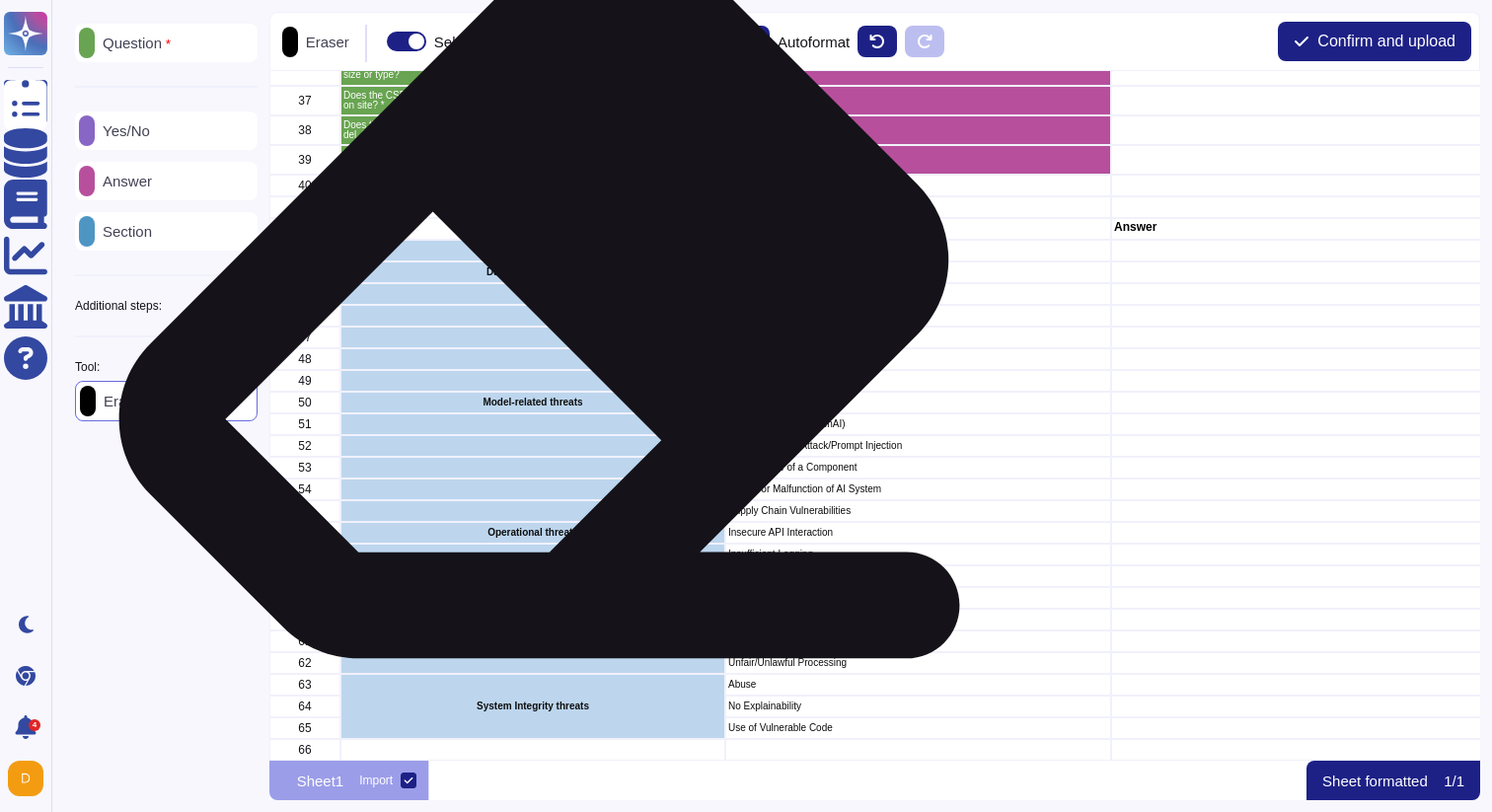 click at bounding box center [533, 294] 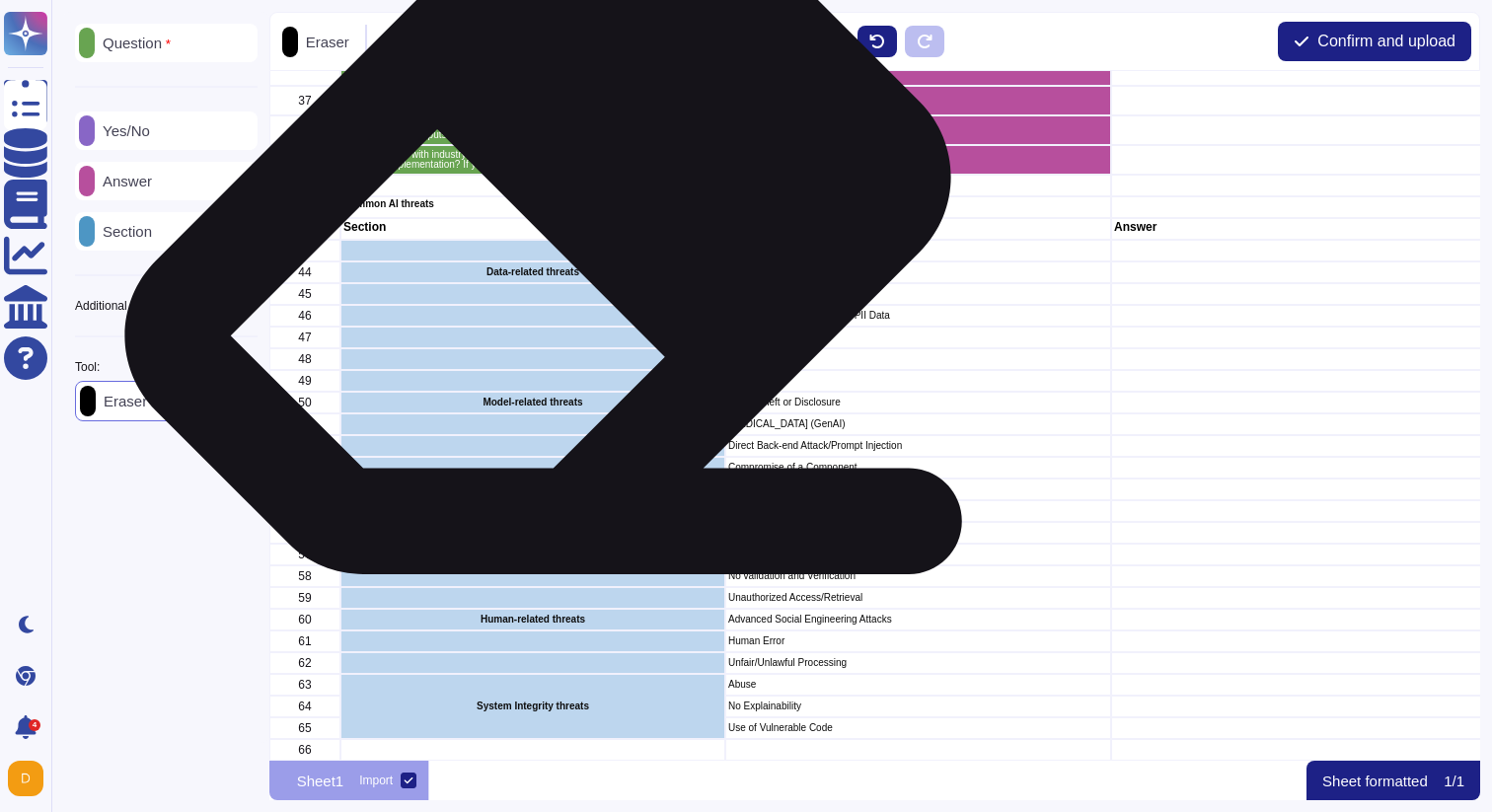 click on "Common AI threats" at bounding box center (533, 207) 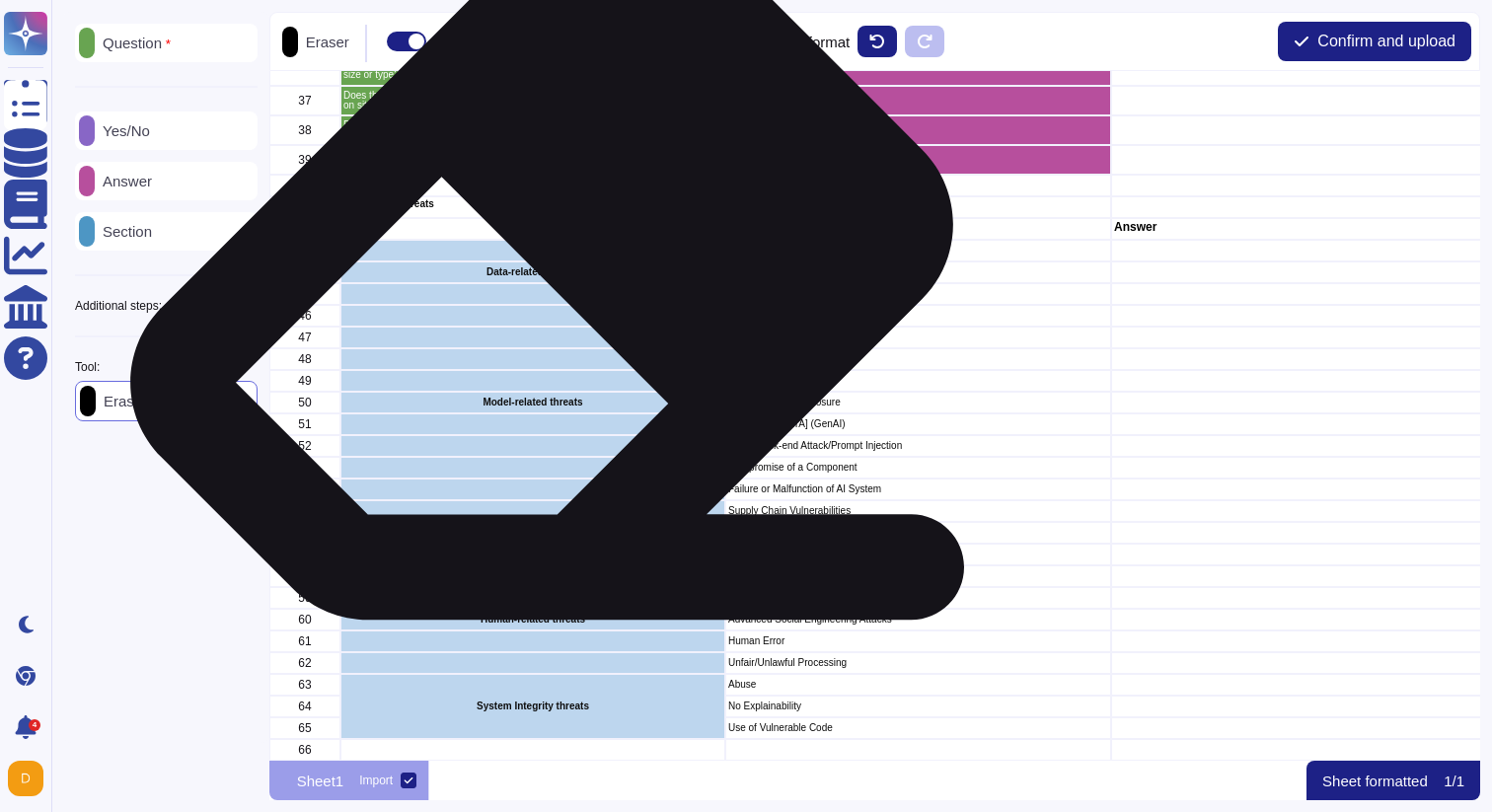click on "Data-related threats" at bounding box center (533, 272) 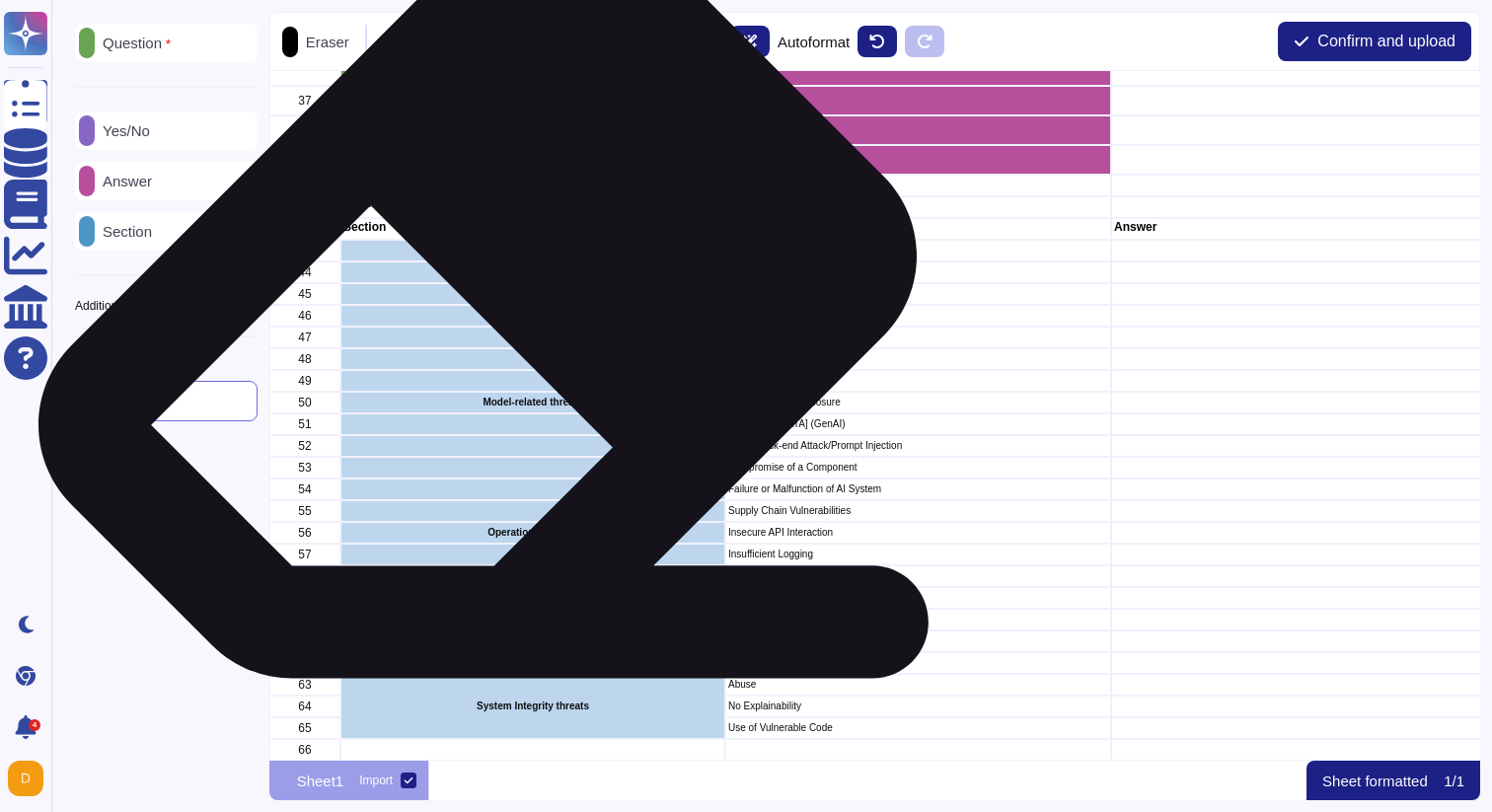 click at bounding box center [533, 294] 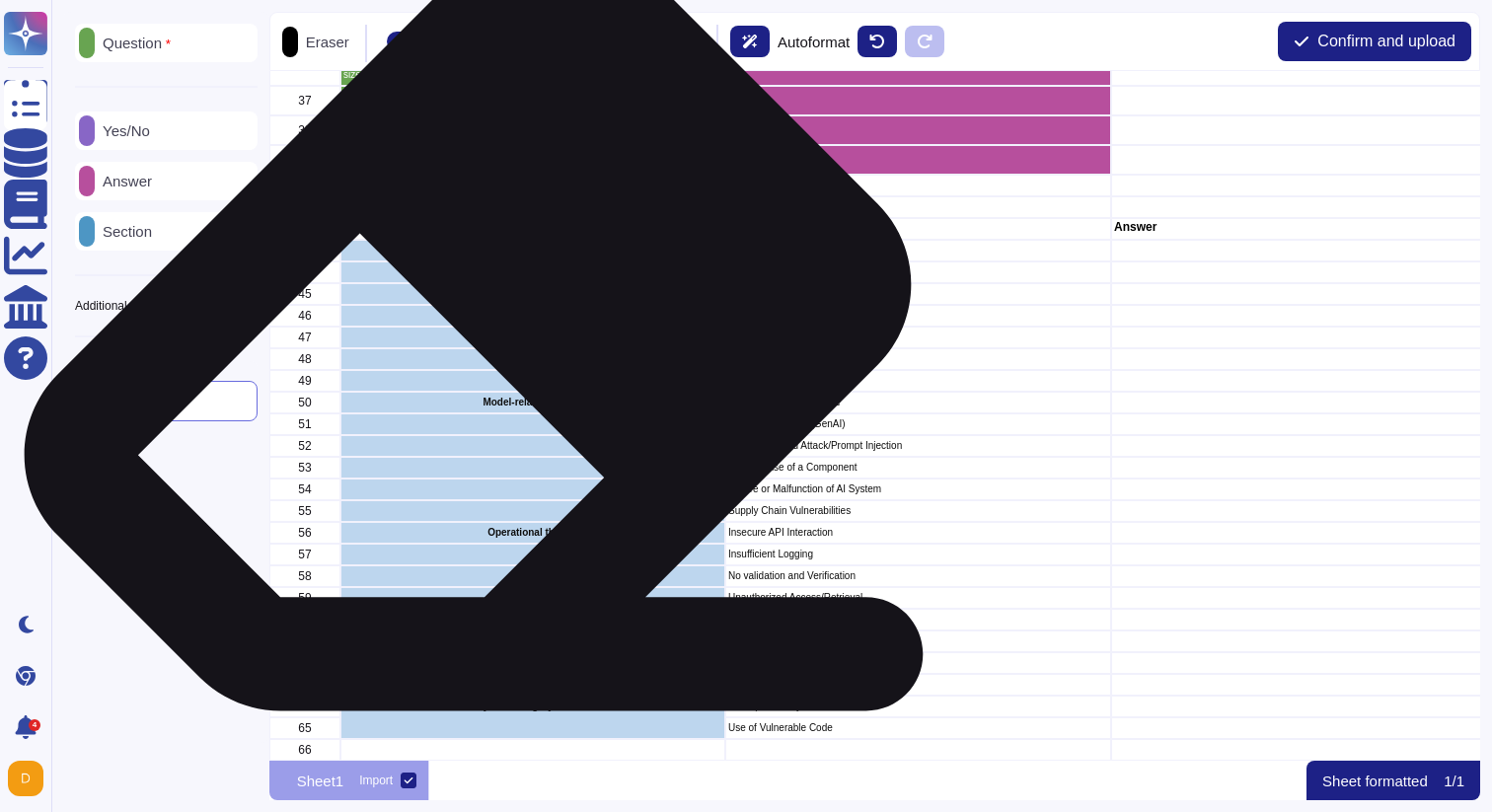 click at bounding box center [533, 316] 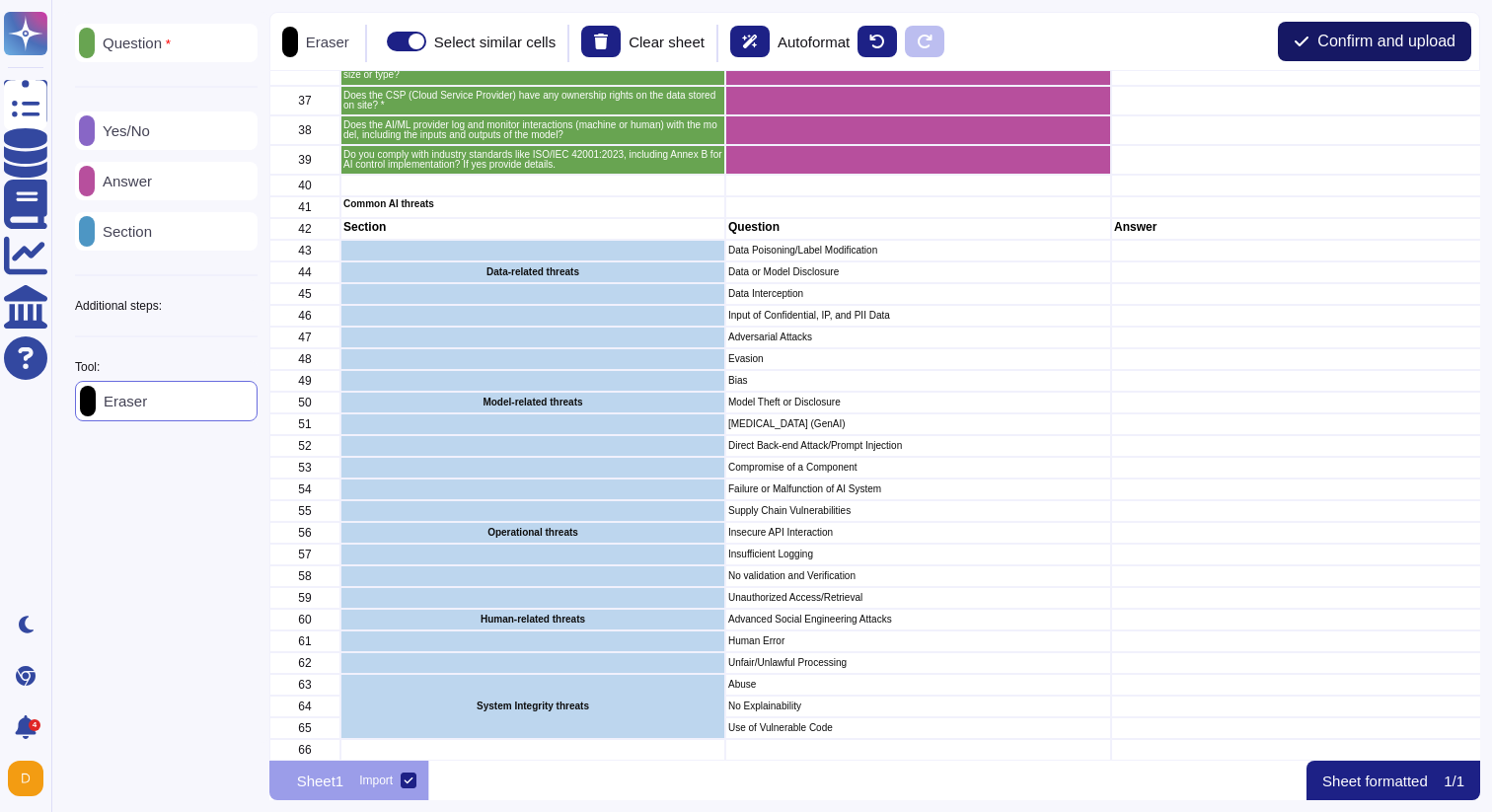 click on "Confirm and upload" at bounding box center (1375, 41) 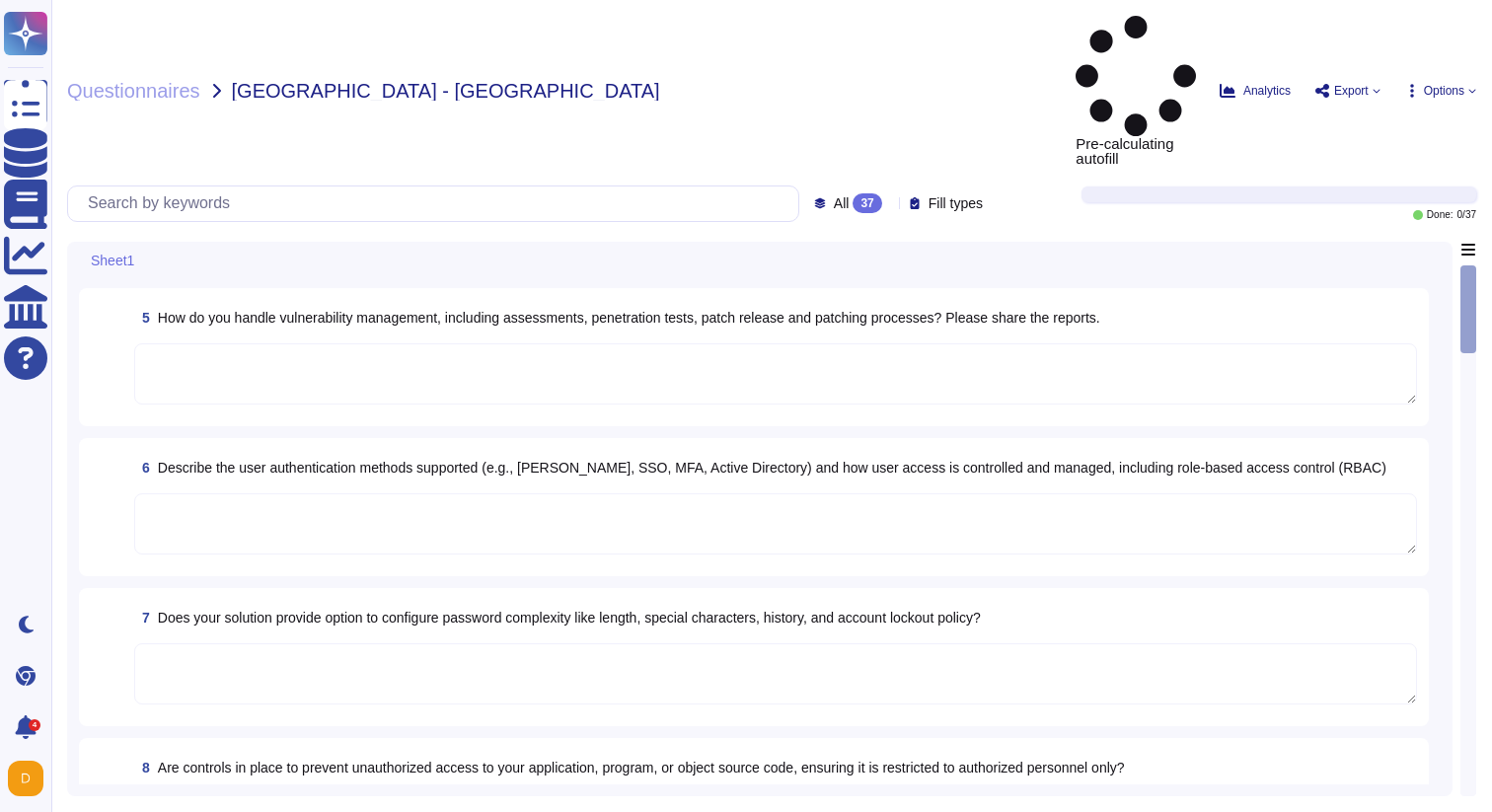 scroll, scrollTop: 0, scrollLeft: 0, axis: both 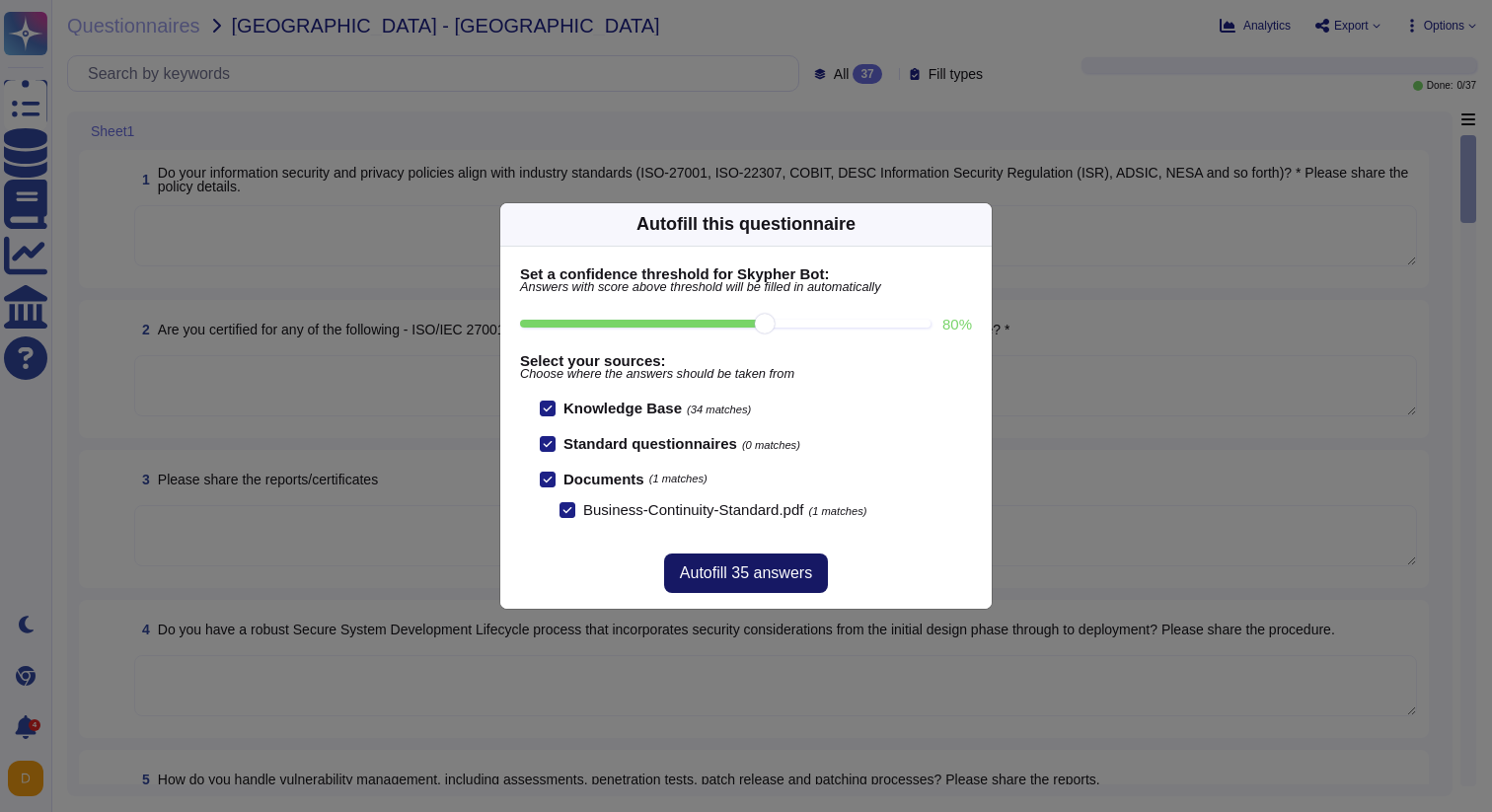 click on "Autofill 35 answers" at bounding box center (746, 573) 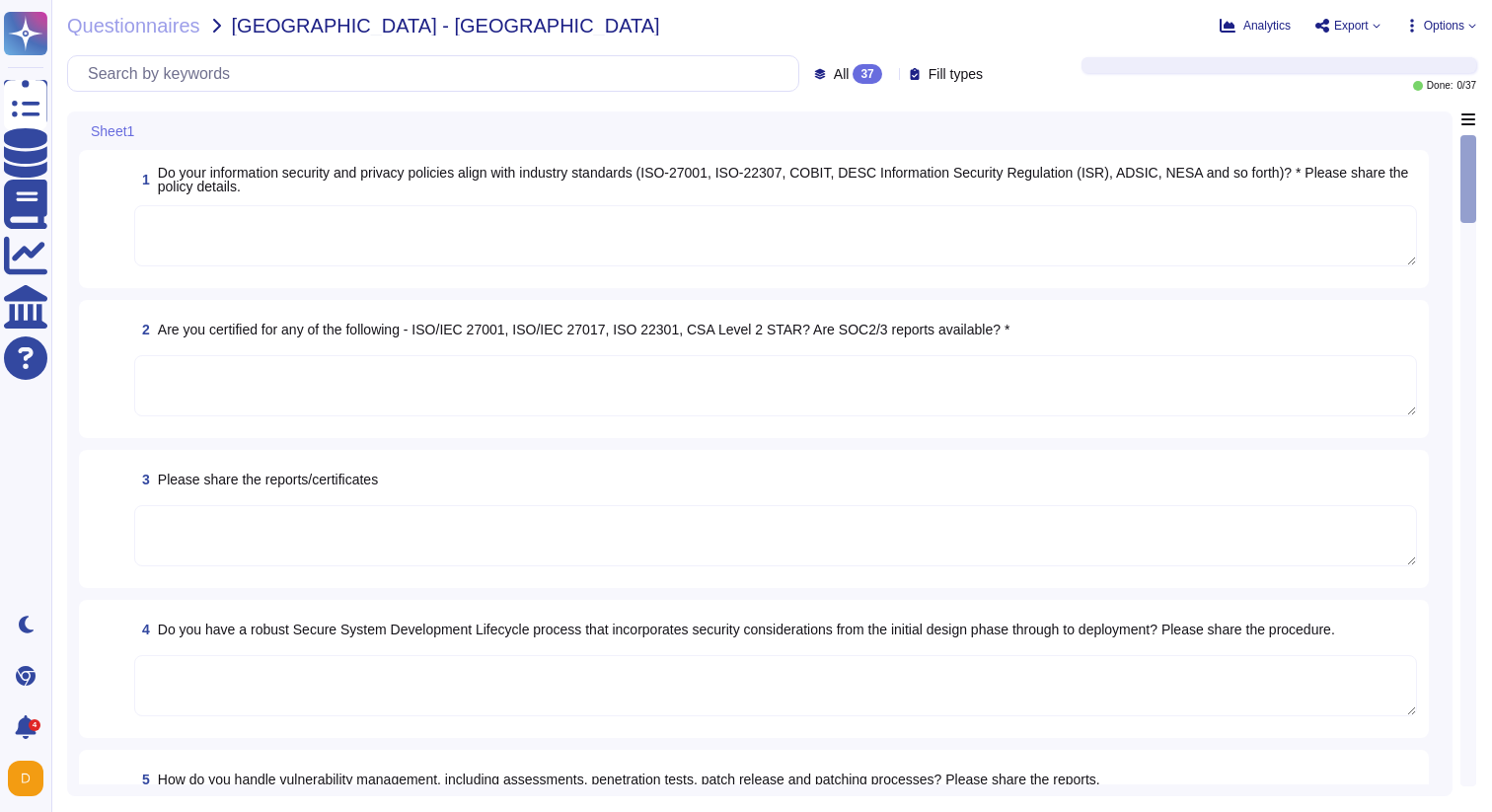 type on "ISO/IEC 27002 is an international standard that provides guidance for organizations looking to establish, implement, and improve an Information Security Management System (ISMS) focused on cybersecurity. While ISO/IEC 27001 outlines the requirements for an ISMS, ISO/IEC 27002 offers best practices and control objectives related to key cybersecurity aspects including access control, cryptography, human resource security, and incident response. The standard serves as a practical blueprint for organizations aiming to effectively safeguard their information assets against cyber threats. By following ISO/IEC 27002 guidelines, companies can take a proactive approach to cybersecurity risk management and protect critical information from unauthorized access and loss.
For Adobes compliance and certification list please see: [URL][DOMAIN_NAME]" 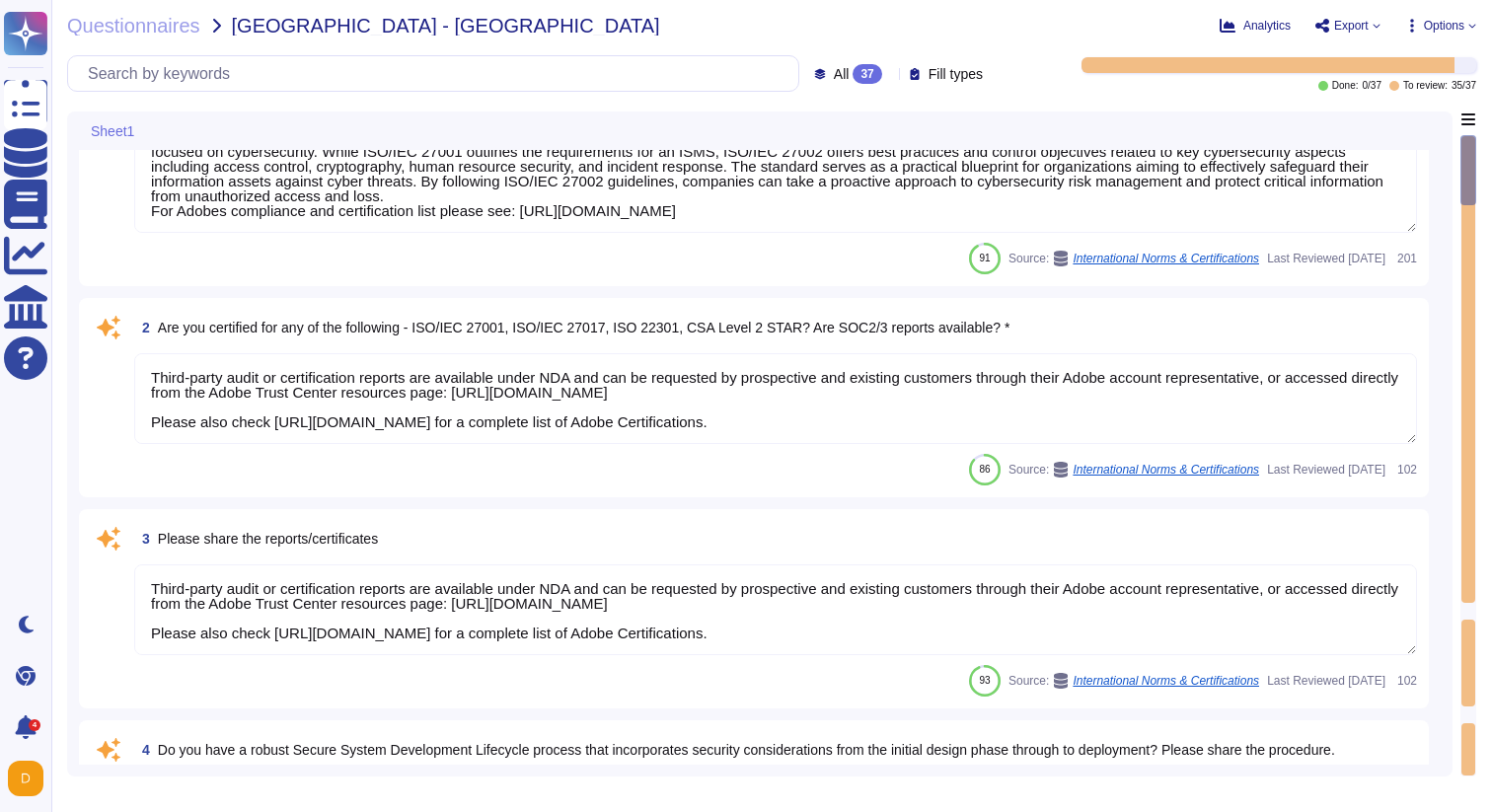 type on "User Credentials, Token- or Certificate-based authentication, various SSO (Single Sign on) methods ([PERSON_NAME], oAuth)." 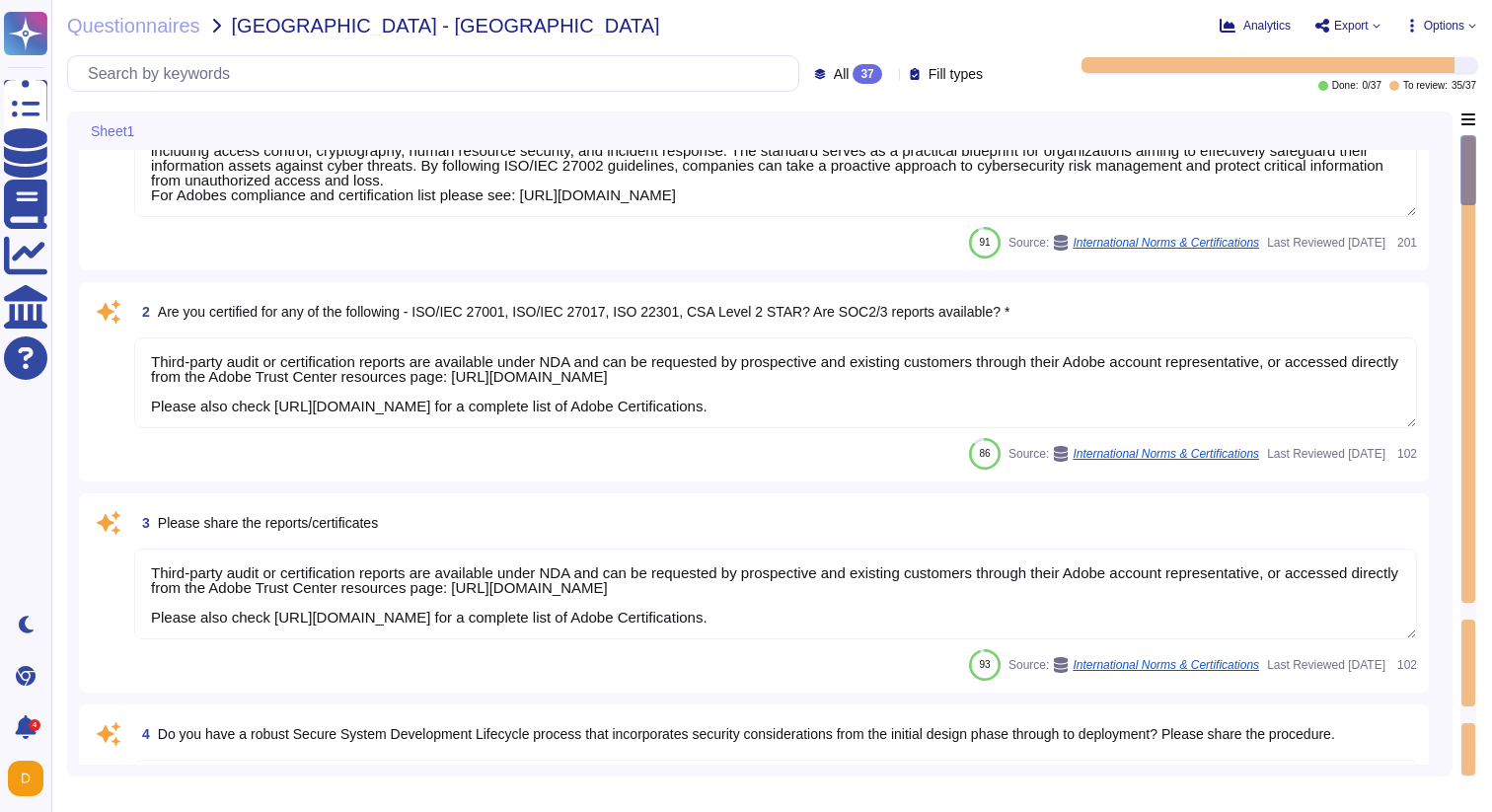scroll, scrollTop: 113, scrollLeft: 0, axis: vertical 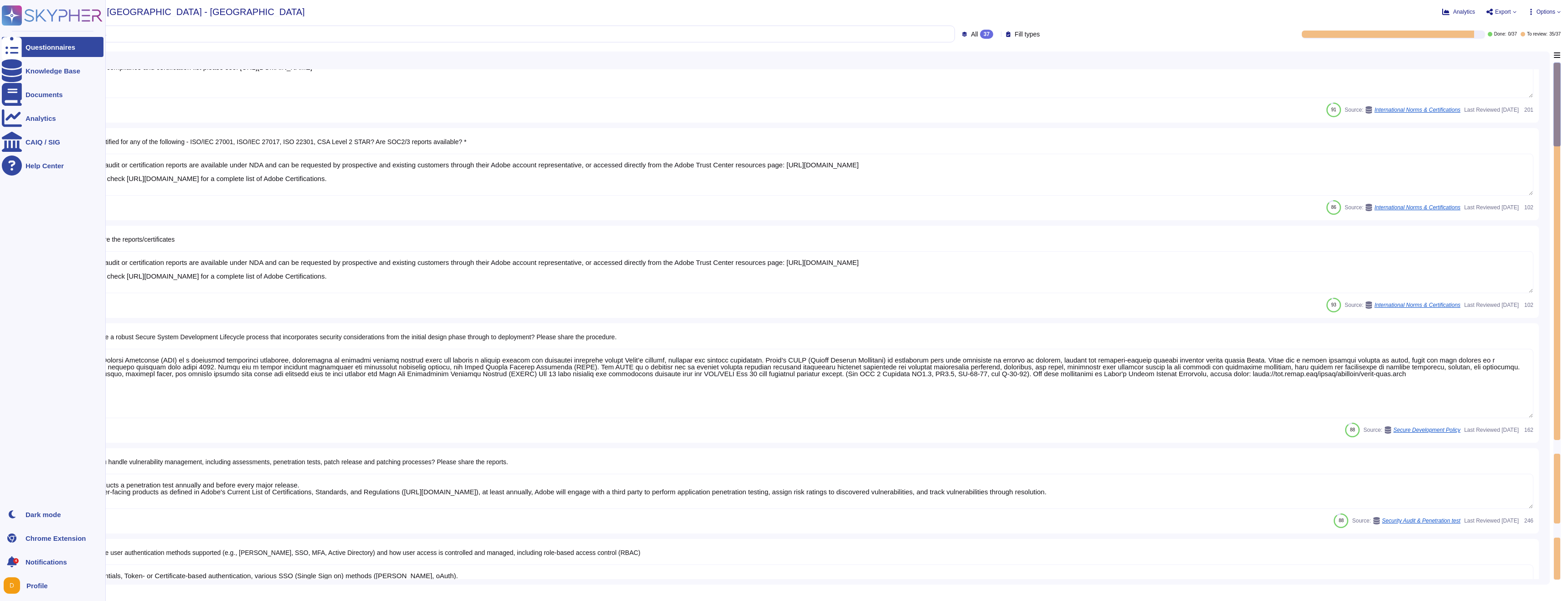 type on "Password policies are dependent upon the authentication option chosen by the customer. Application-level account lockouts are under the control of the customer as they manage all users." 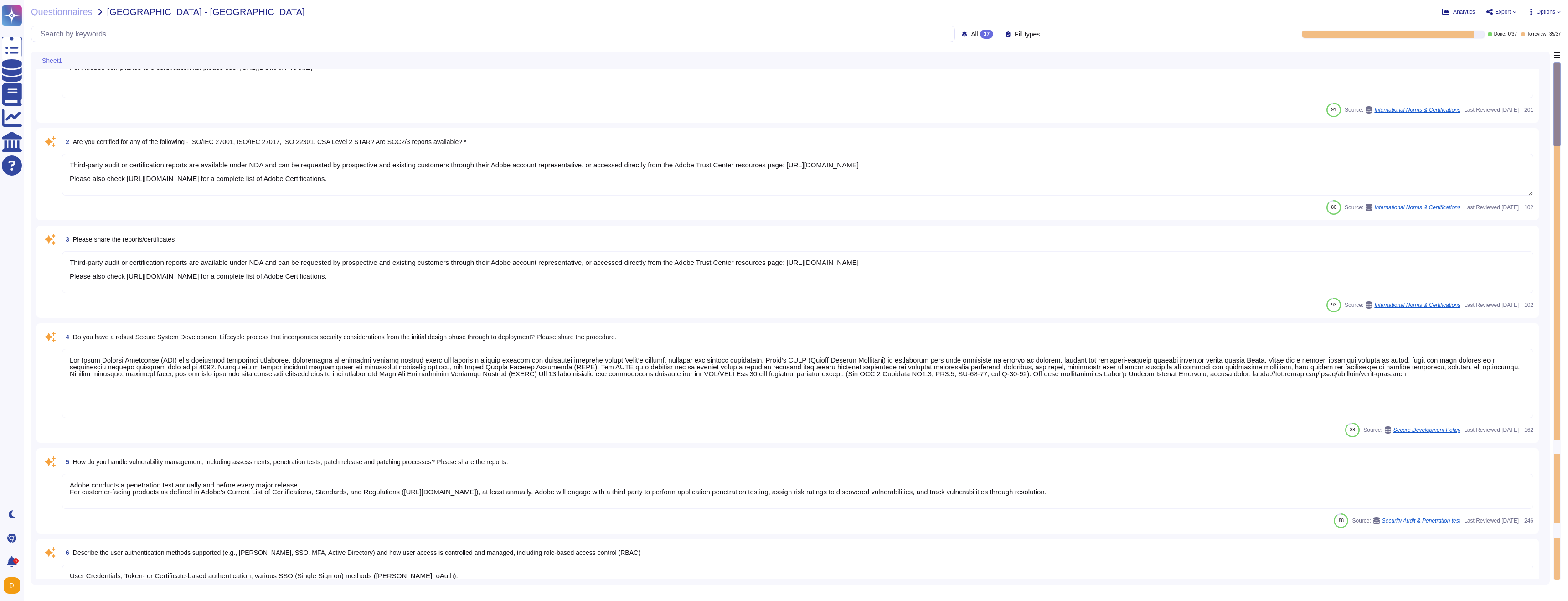 scroll, scrollTop: 0, scrollLeft: 0, axis: both 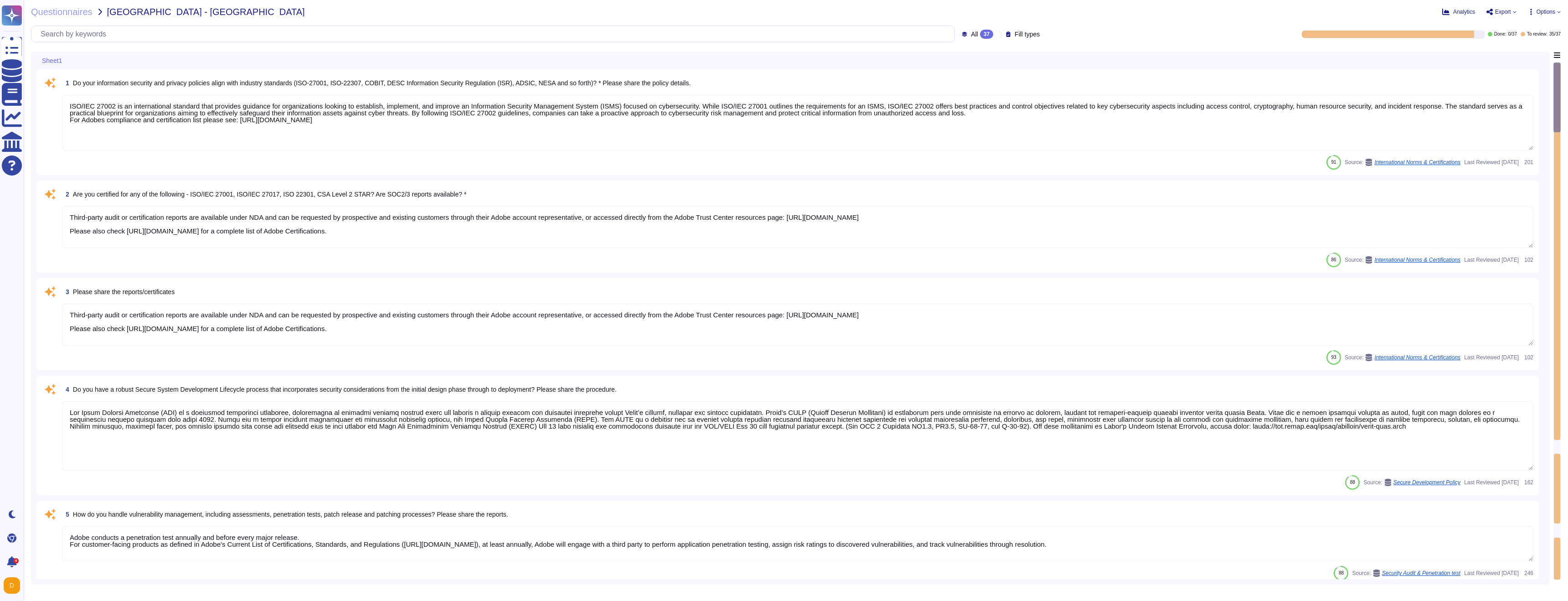 click on "ISO/IEC 27002 is an international standard that provides guidance for organizations looking to establish, implement, and improve an Information Security Management System (ISMS) focused on cybersecurity. While ISO/IEC 27001 outlines the requirements for an ISMS, ISO/IEC 27002 offers best practices and control objectives related to key cybersecurity aspects including access control, cryptography, human resource security, and incident response. The standard serves as a practical blueprint for organizations aiming to effectively safeguard their information assets against cyber threats. By following ISO/IEC 27002 guidelines, companies can take a proactive approach to cybersecurity risk management and protect critical information from unauthorized access and loss.
For Adobes compliance and certification list please see: [URL][DOMAIN_NAME]" at bounding box center [798, 123] 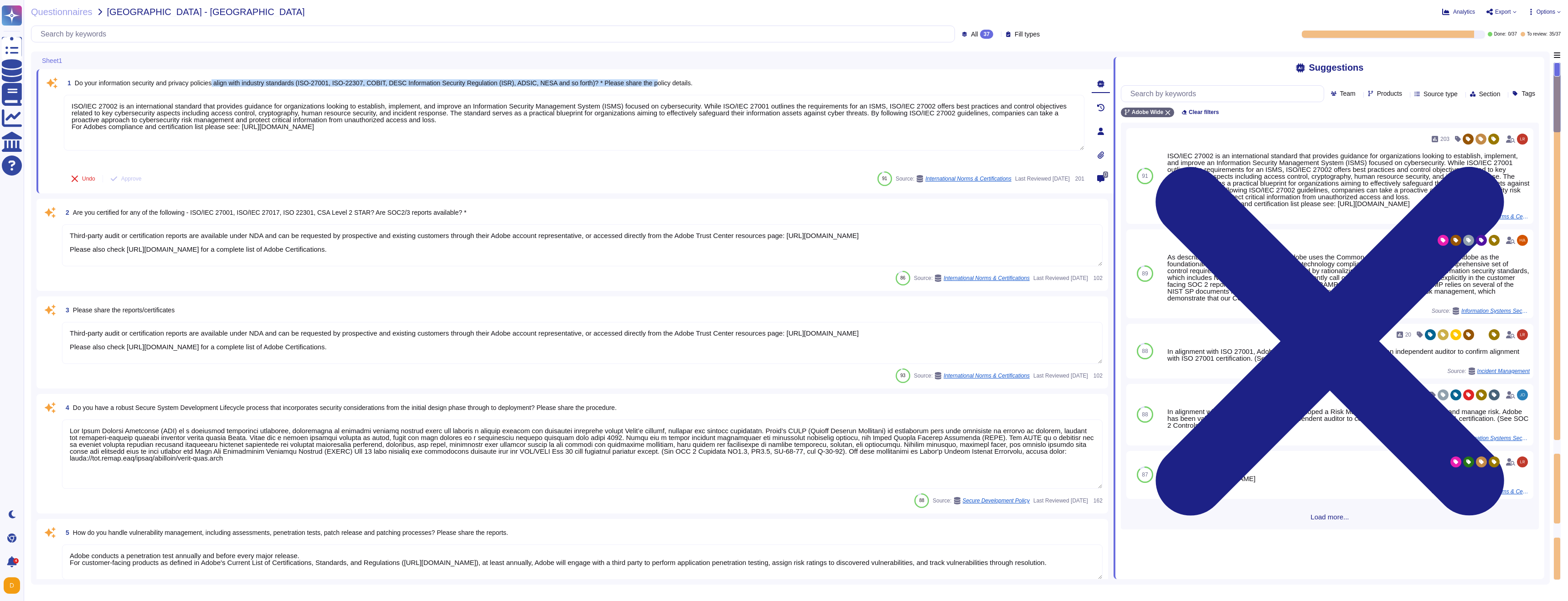 drag, startPoint x: 220, startPoint y: 84, endPoint x: 686, endPoint y: 83, distance: 466.0011 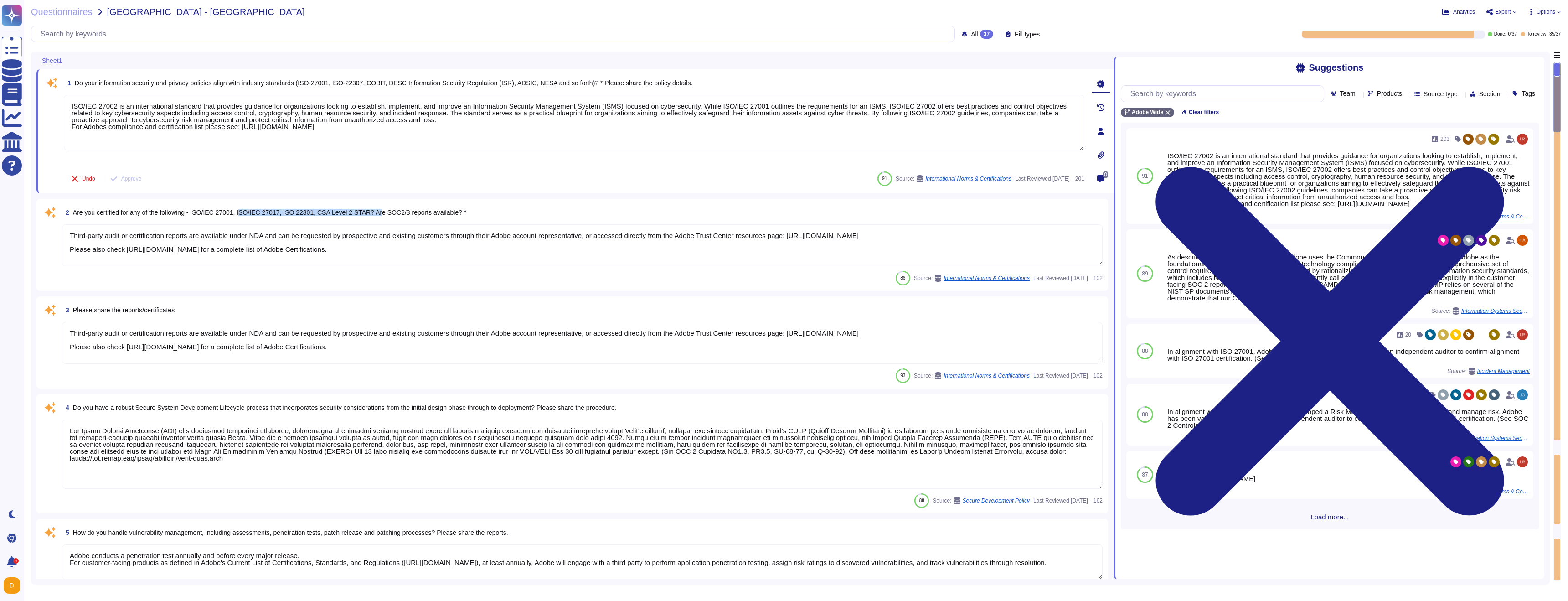 drag, startPoint x: 248, startPoint y: 215, endPoint x: 391, endPoint y: 215, distance: 143 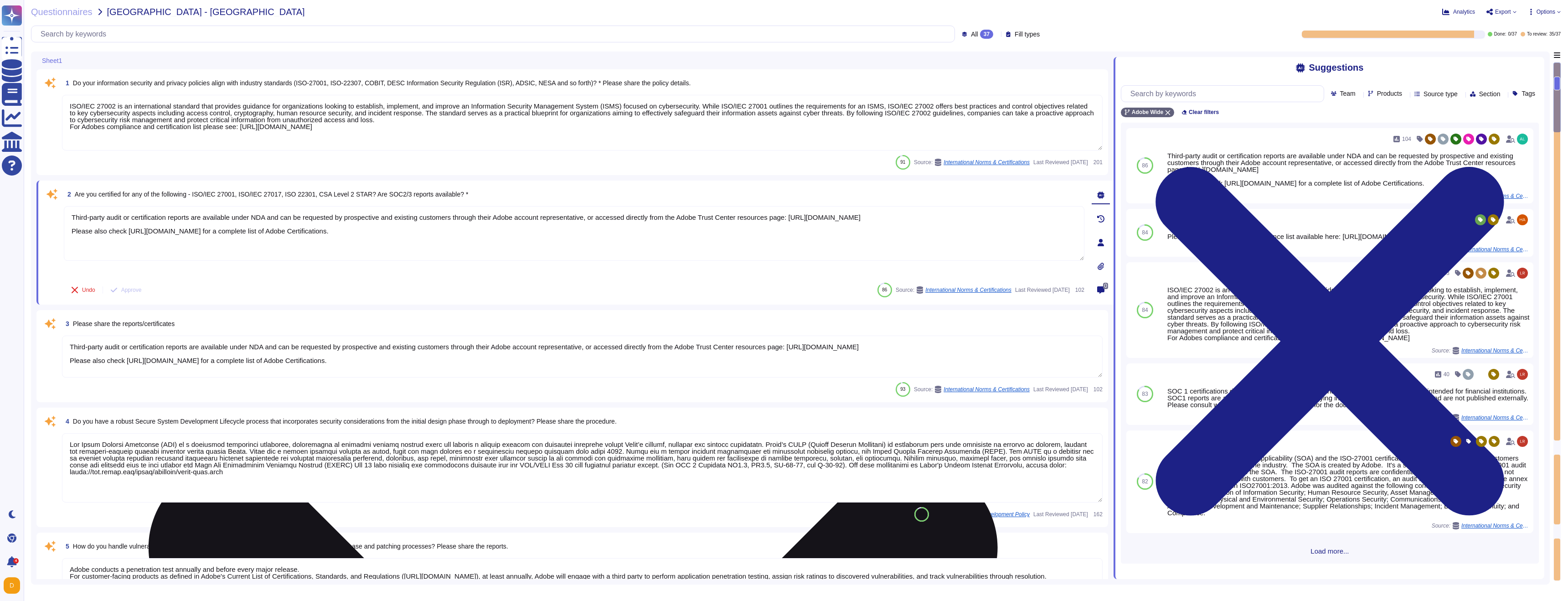 click on "Third-party audit or certification reports are available under NDA and can be requested by prospective and existing customers through their Adobe account representative, or accessed directly from the Adobe Trust Center resources page: [URL][DOMAIN_NAME]
Please also check [URL][DOMAIN_NAME] for a complete list of Adobe Certifications." at bounding box center (574, 233) 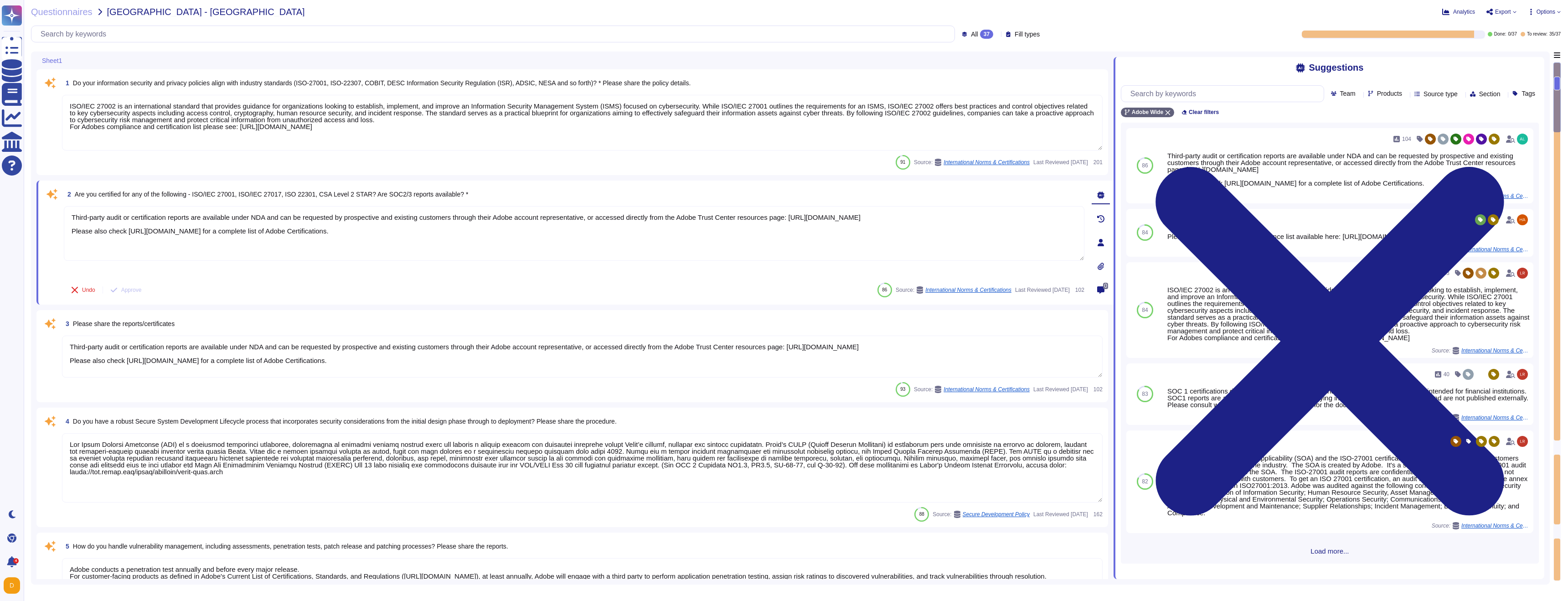 scroll, scrollTop: 10, scrollLeft: 0, axis: vertical 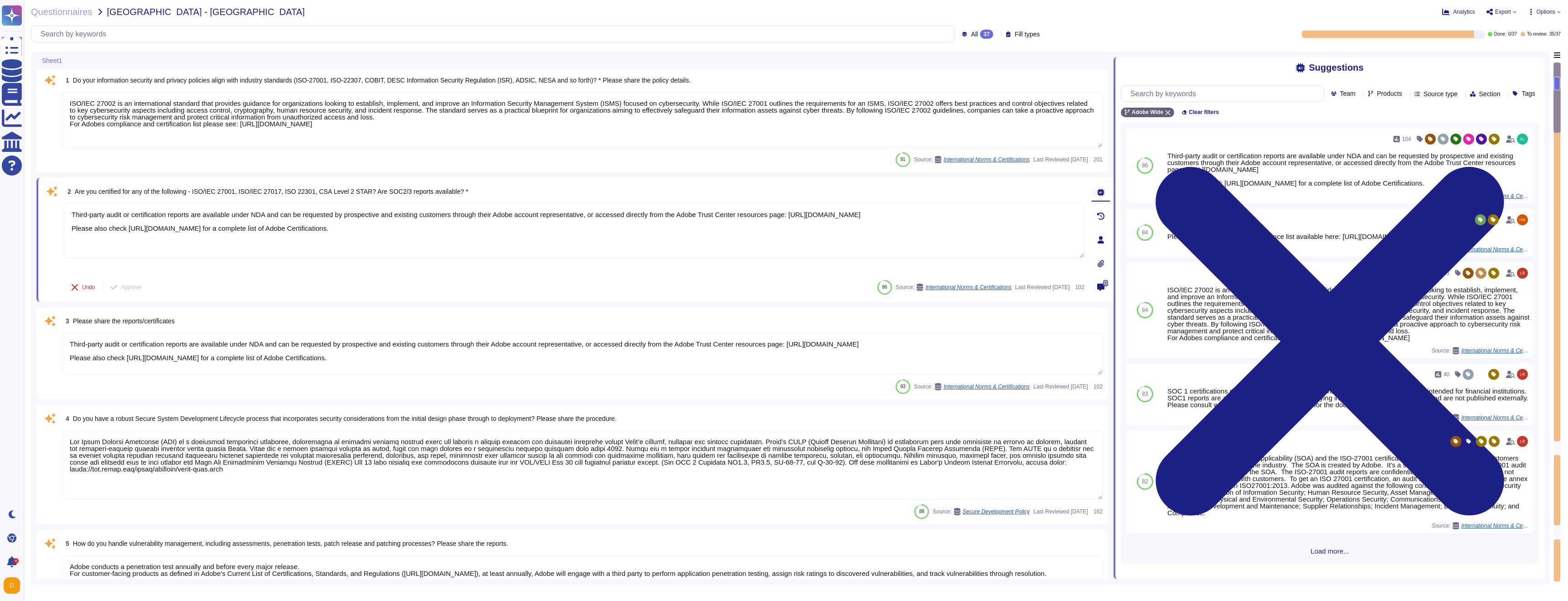 click on "ISO/IEC 27002 is an international standard that provides guidance for organizations looking to establish, implement, and improve an Information Security Management System (ISMS) focused on cybersecurity. While ISO/IEC 27001 outlines the requirements for an ISMS, ISO/IEC 27002 offers best practices and control objectives related to key cybersecurity aspects including access control, cryptography, human resource security, and incident response. The standard serves as a practical blueprint for organizations aiming to effectively safeguard their information assets against cyber threats. By following ISO/IEC 27002 guidelines, companies can take a proactive approach to cybersecurity risk management and protect critical information from unauthorized access and loss.
For Adobes compliance and certification list please see: [URL][DOMAIN_NAME]" at bounding box center (582, 120) 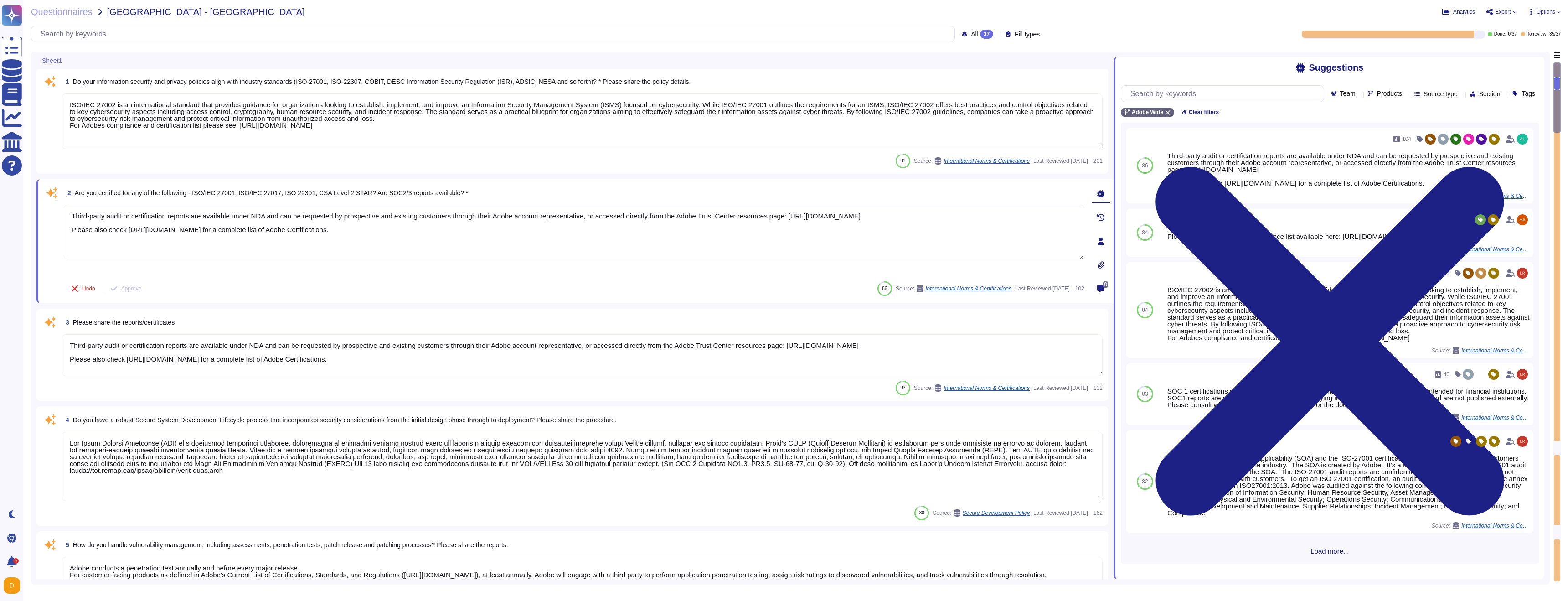 scroll, scrollTop: 0, scrollLeft: 0, axis: both 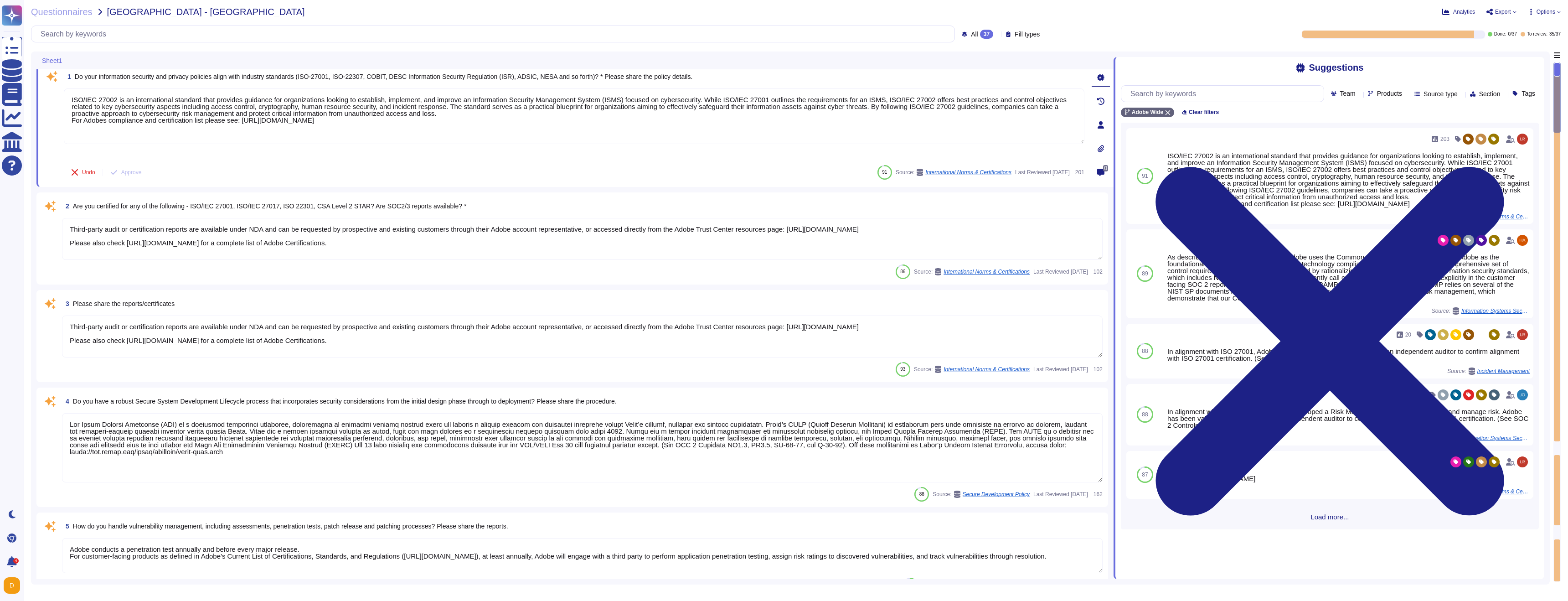 click on "Third-party audit or certification reports are available under NDA and can be requested by prospective and existing customers through their Adobe account representative, or accessed directly from the Adobe Trust Center resources page: [URL][DOMAIN_NAME]
Please also check [URL][DOMAIN_NAME] for a complete list of Adobe Certifications." at bounding box center [582, 239] 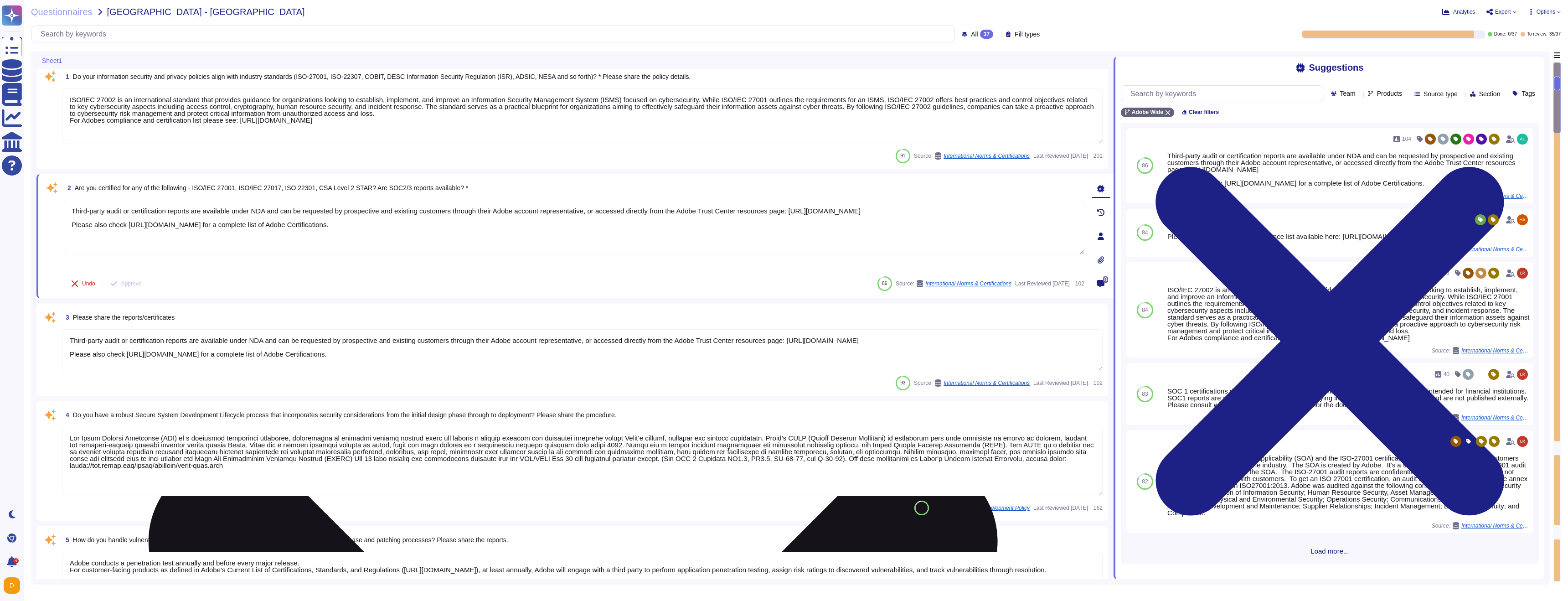 click on "Third-party audit or certification reports are available under NDA and can be requested by prospective and existing customers through their Adobe account representative, or accessed directly from the Adobe Trust Center resources page: [URL][DOMAIN_NAME]
Please also check [URL][DOMAIN_NAME] for a complete list of Adobe Certifications." at bounding box center [574, 227] 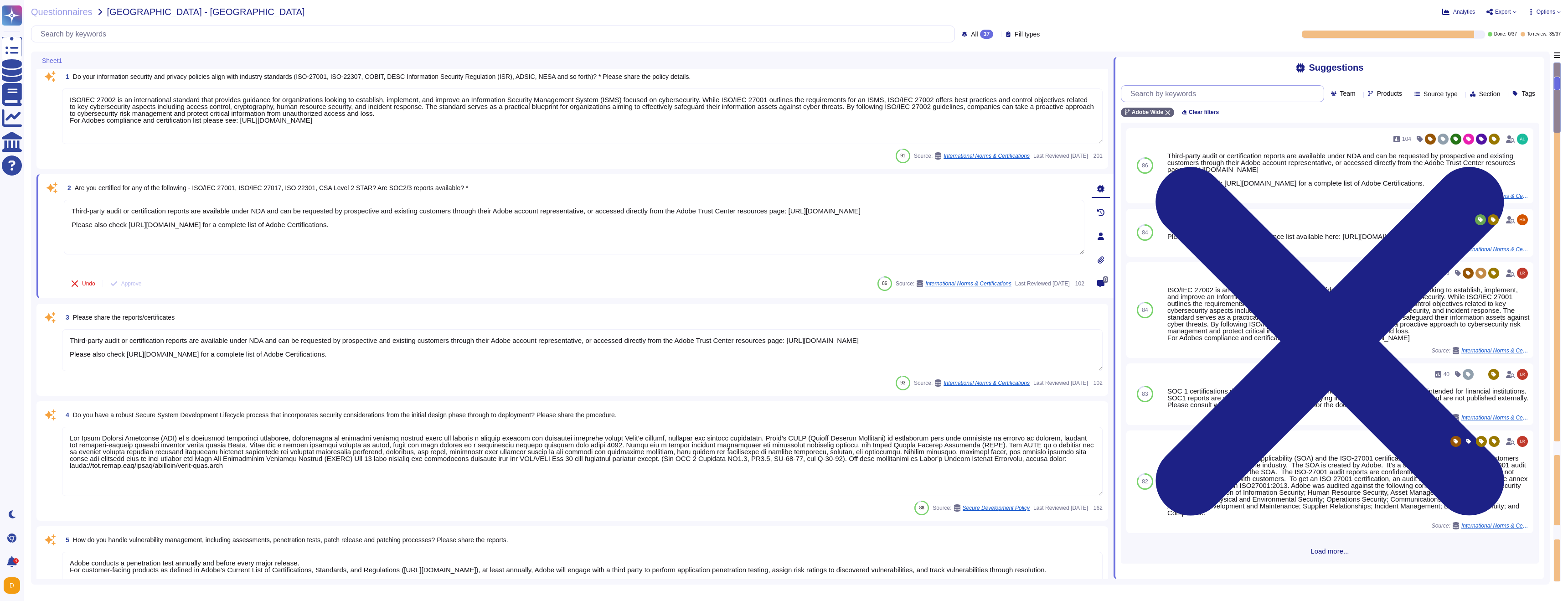 click at bounding box center [1225, 93] 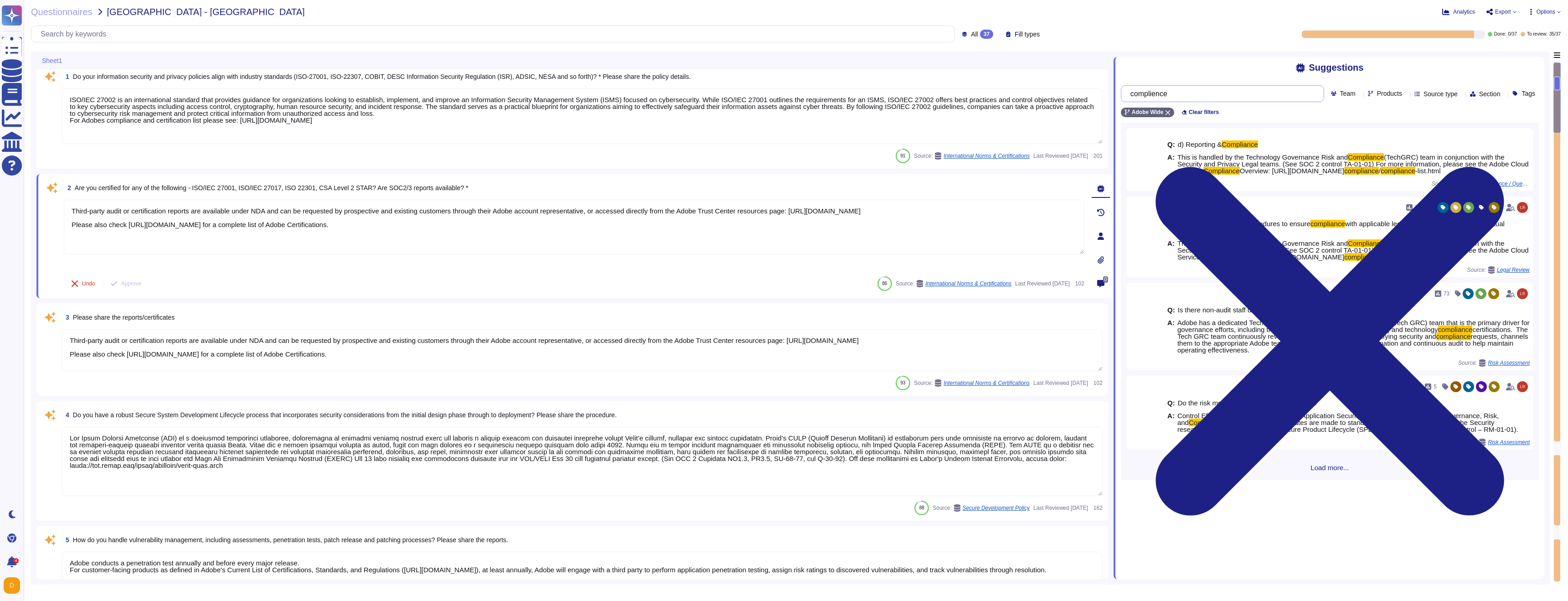 type on "complience" 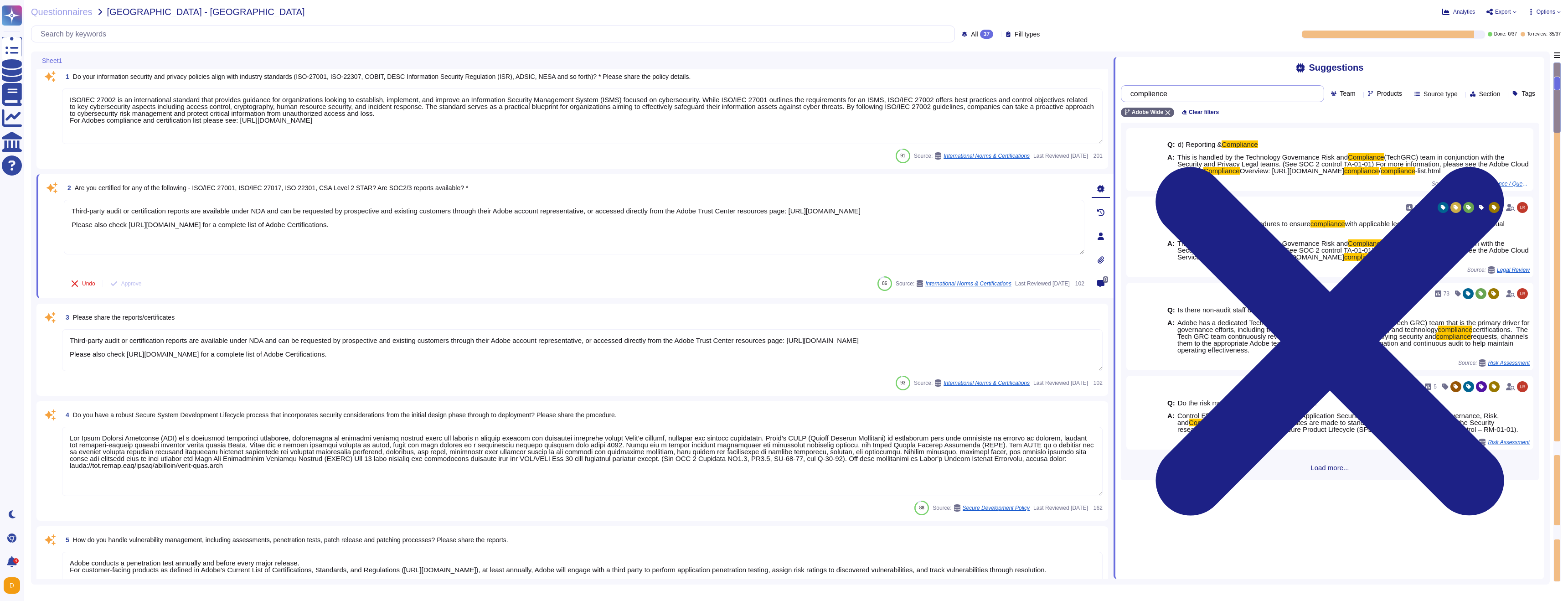 scroll, scrollTop: 0, scrollLeft: 0, axis: both 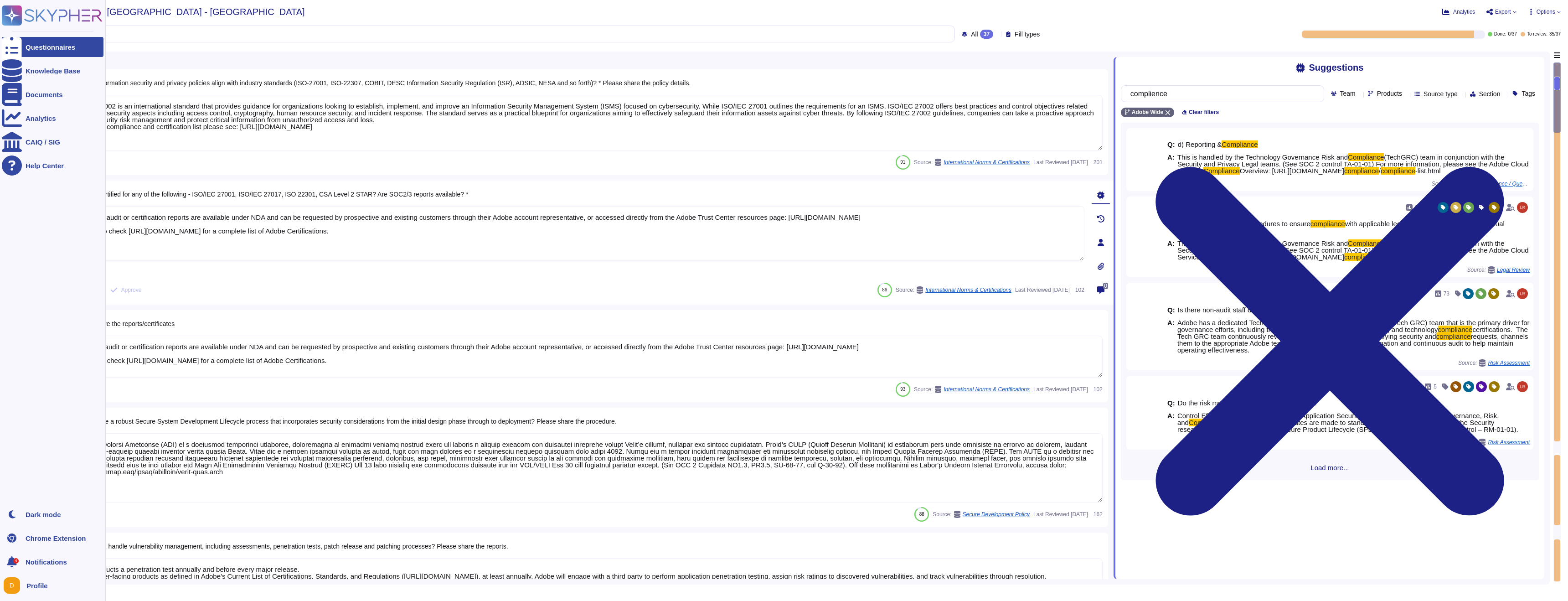 click 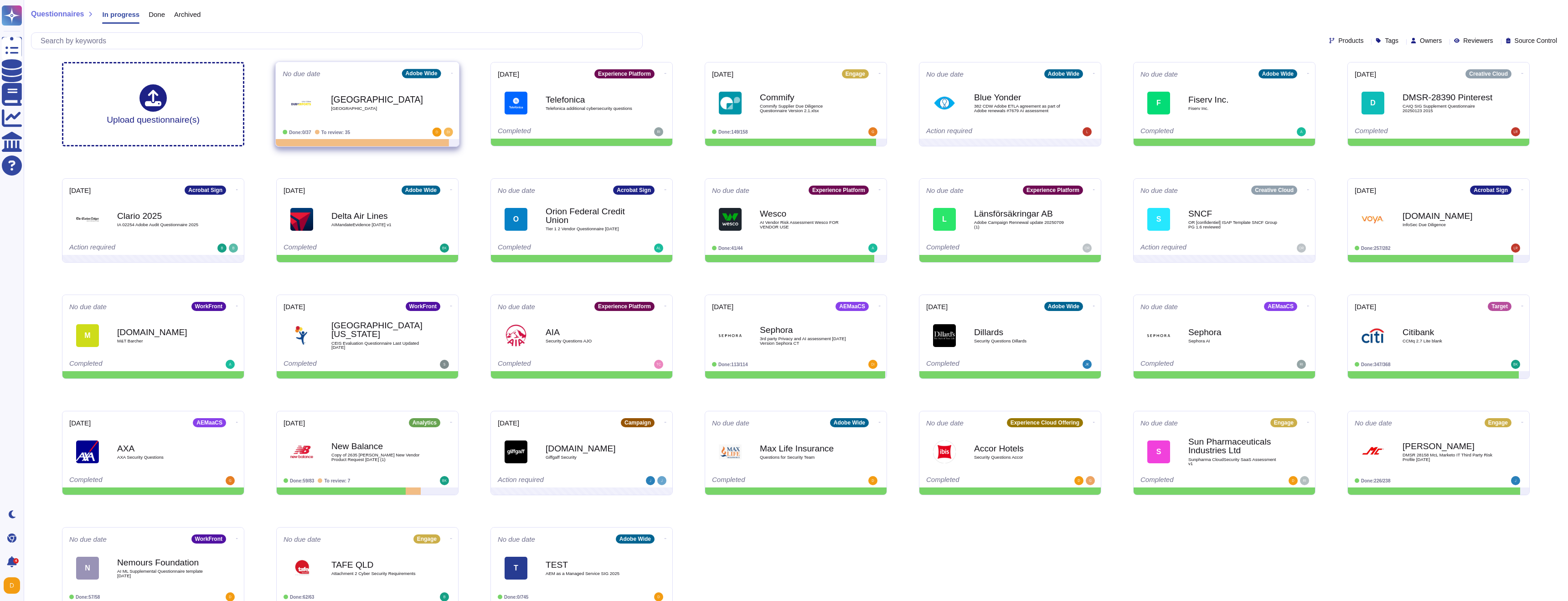 click 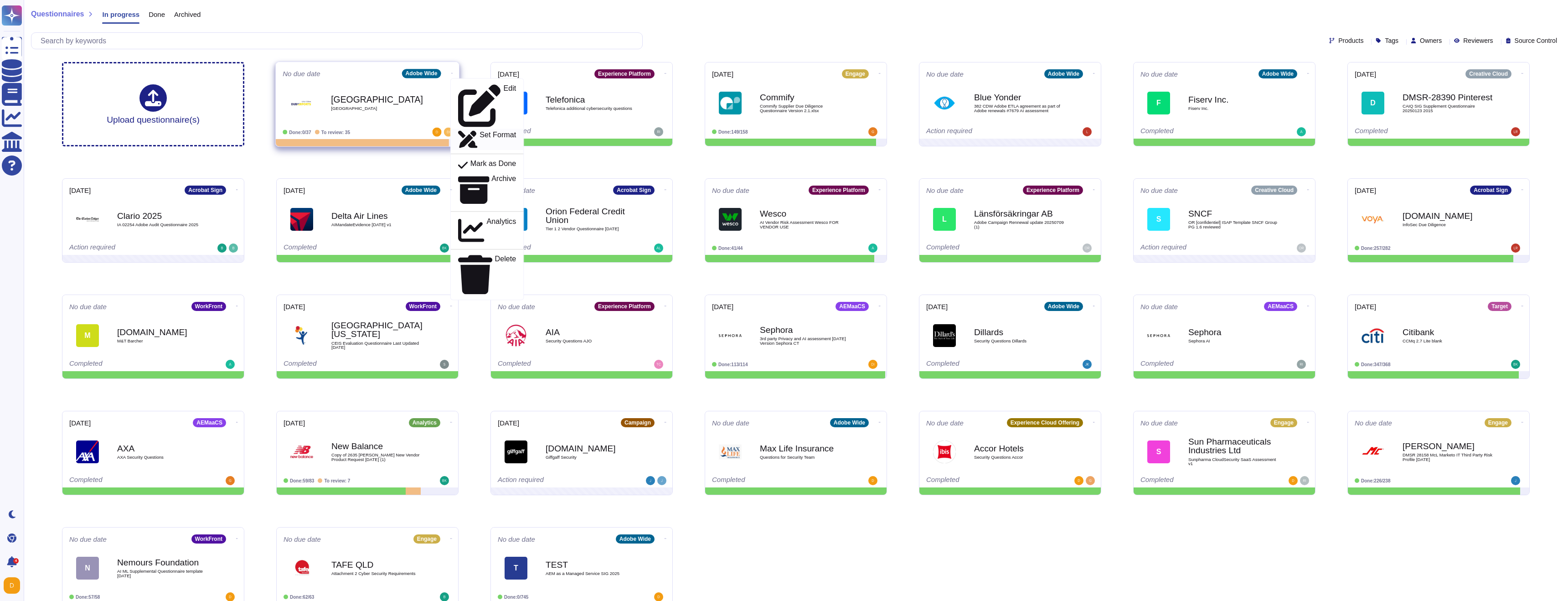 click on "Set Format" at bounding box center (487, 140) 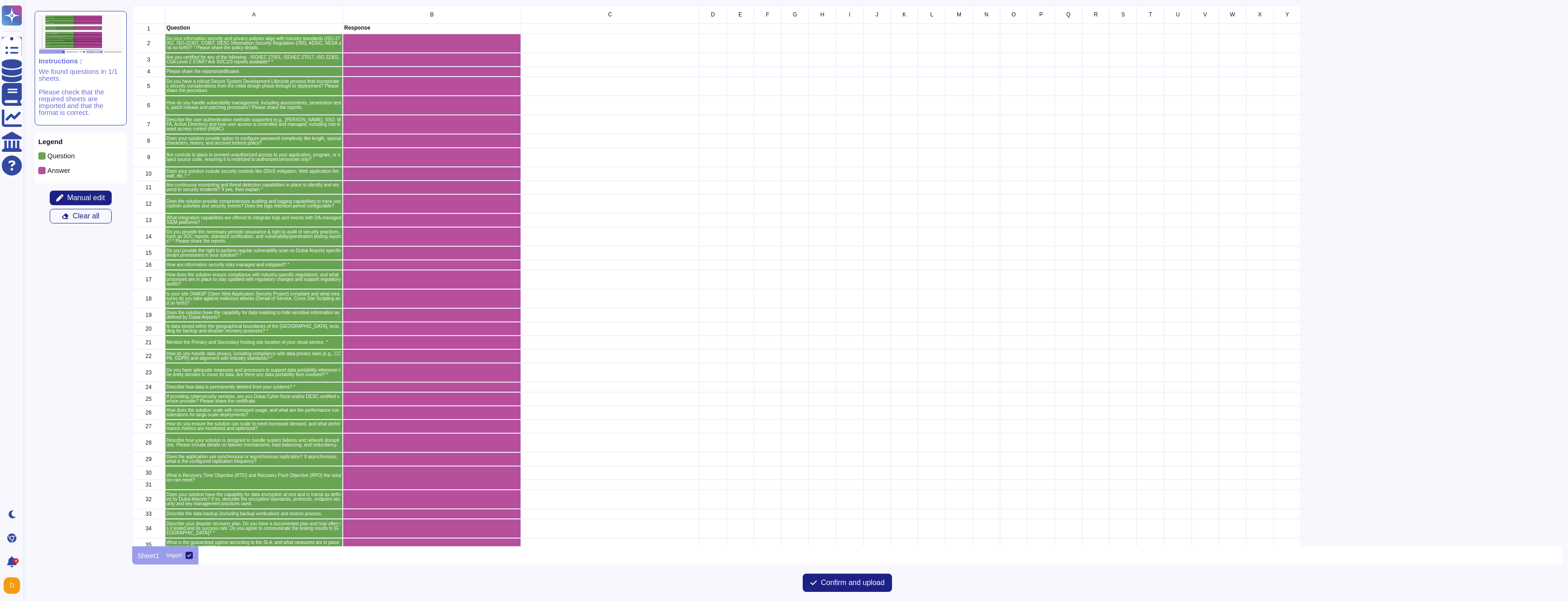 scroll, scrollTop: 0, scrollLeft: 0, axis: both 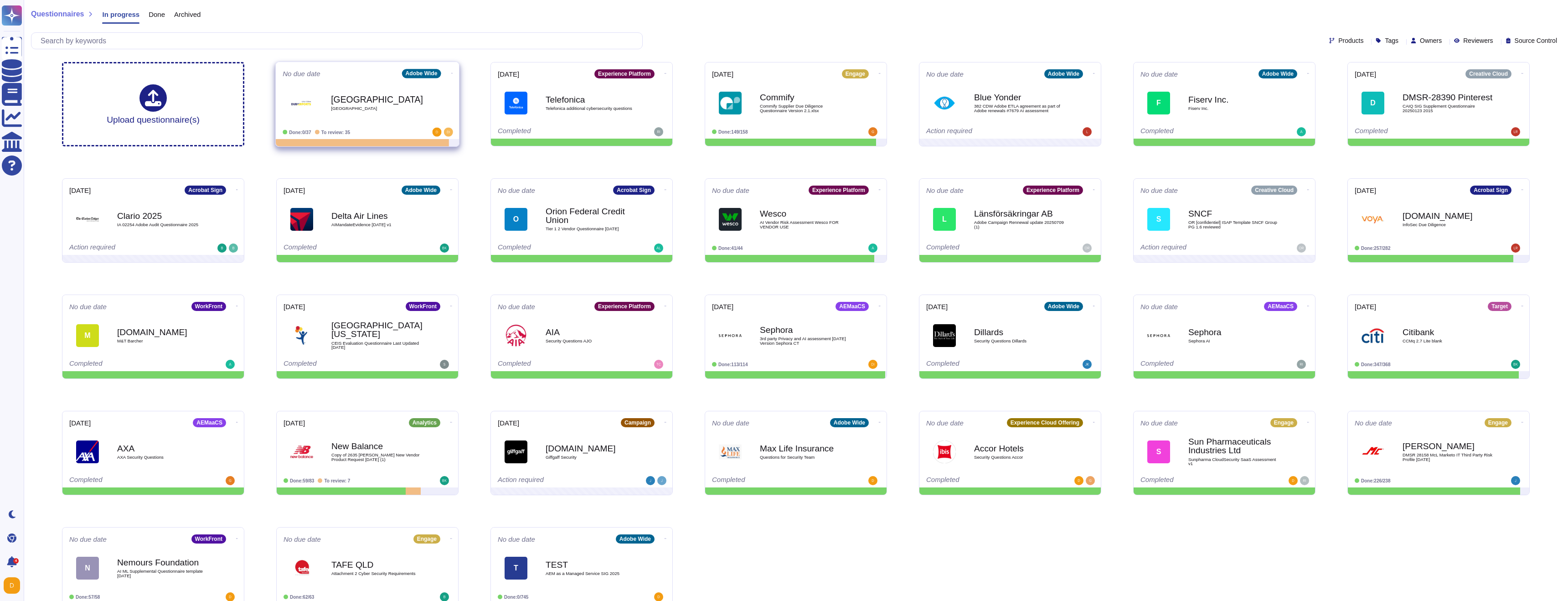click 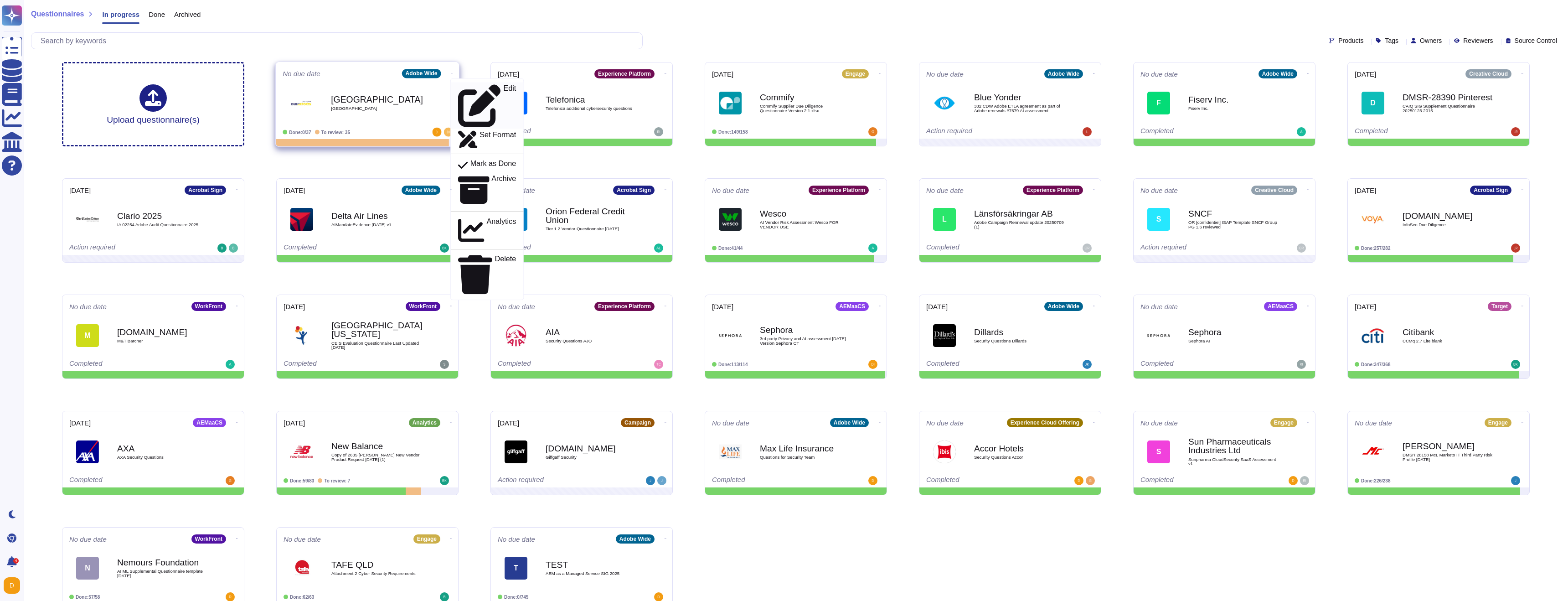 click 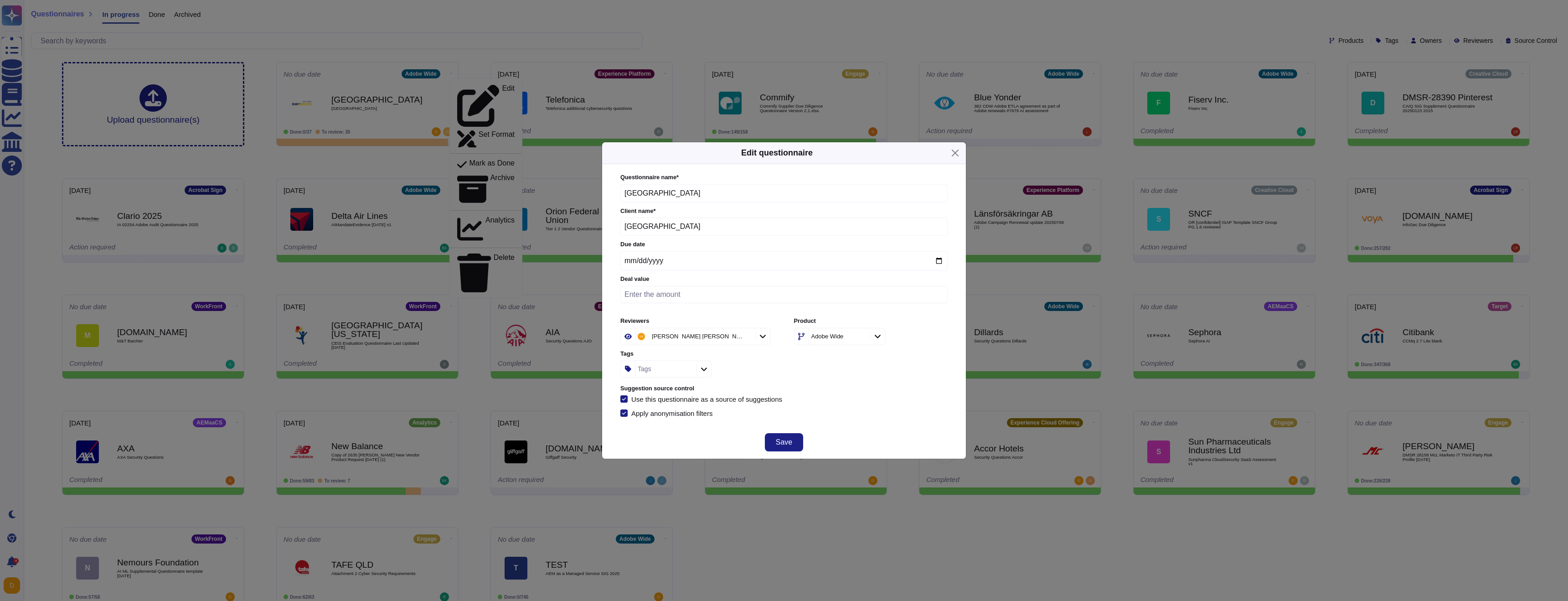 click 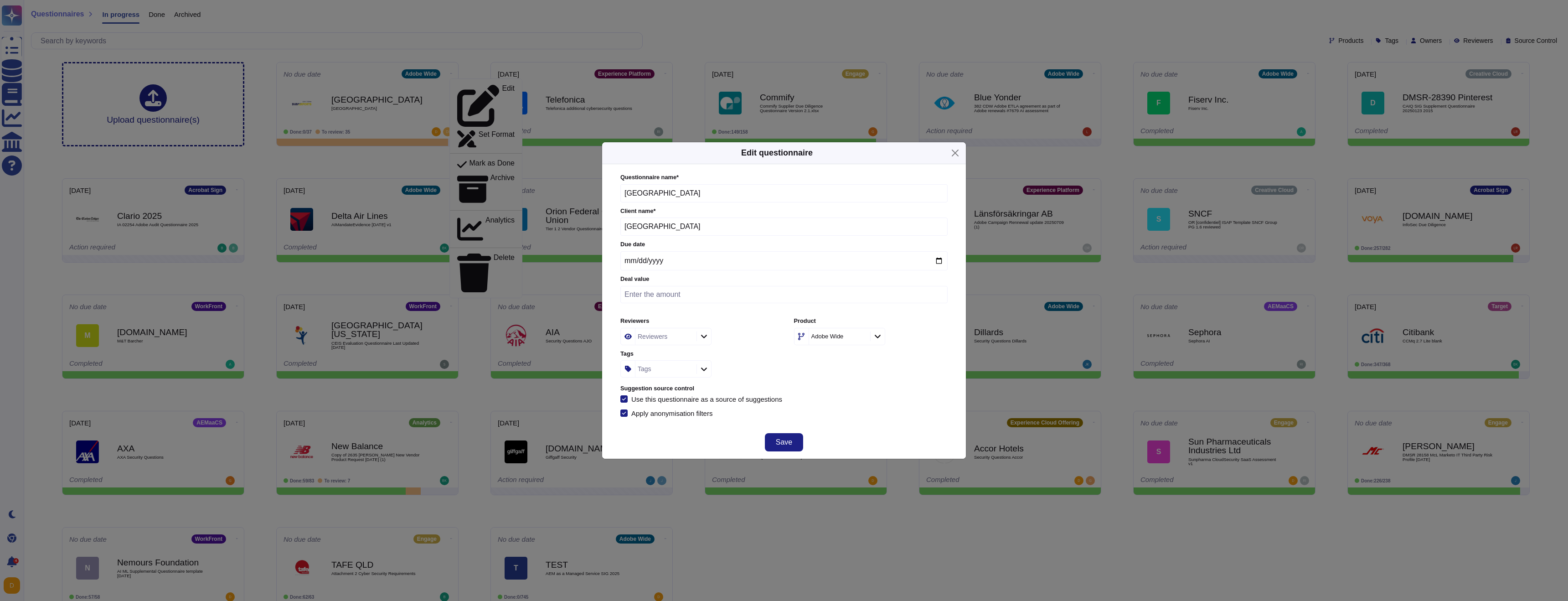 click on "Reviewers" at bounding box center [665, 337] 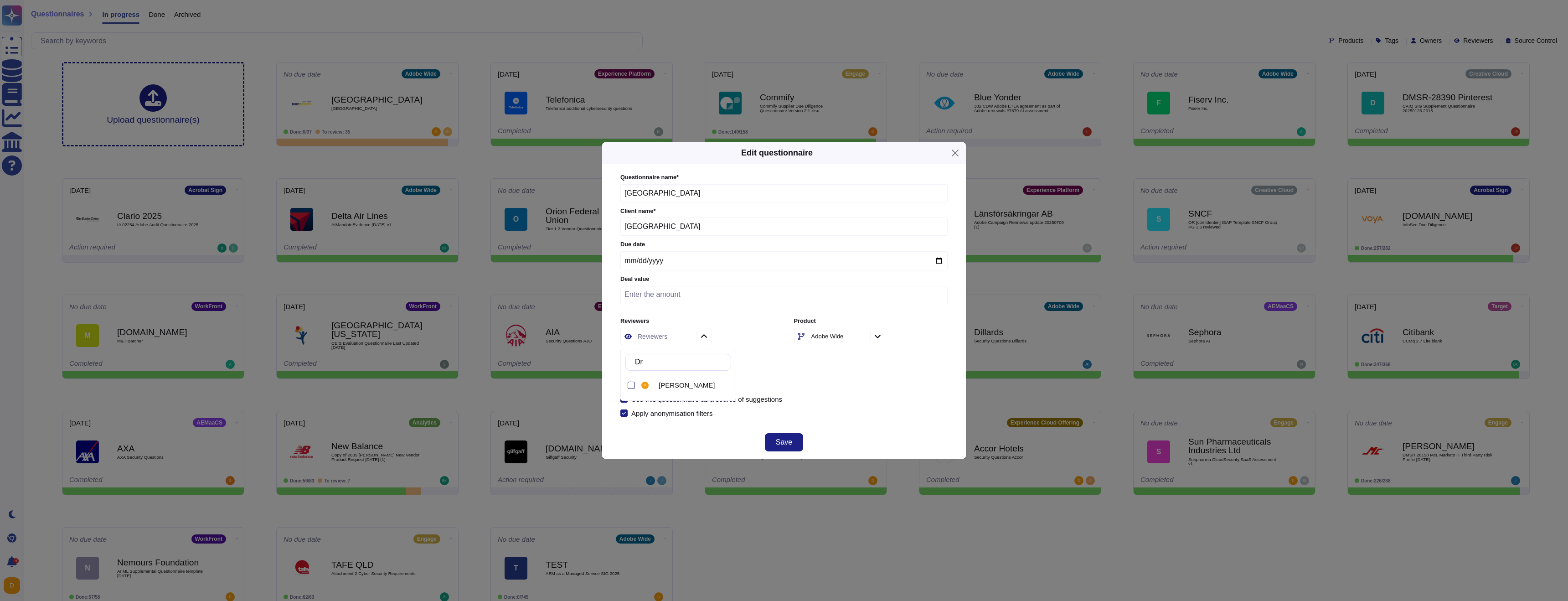 type on "Dra" 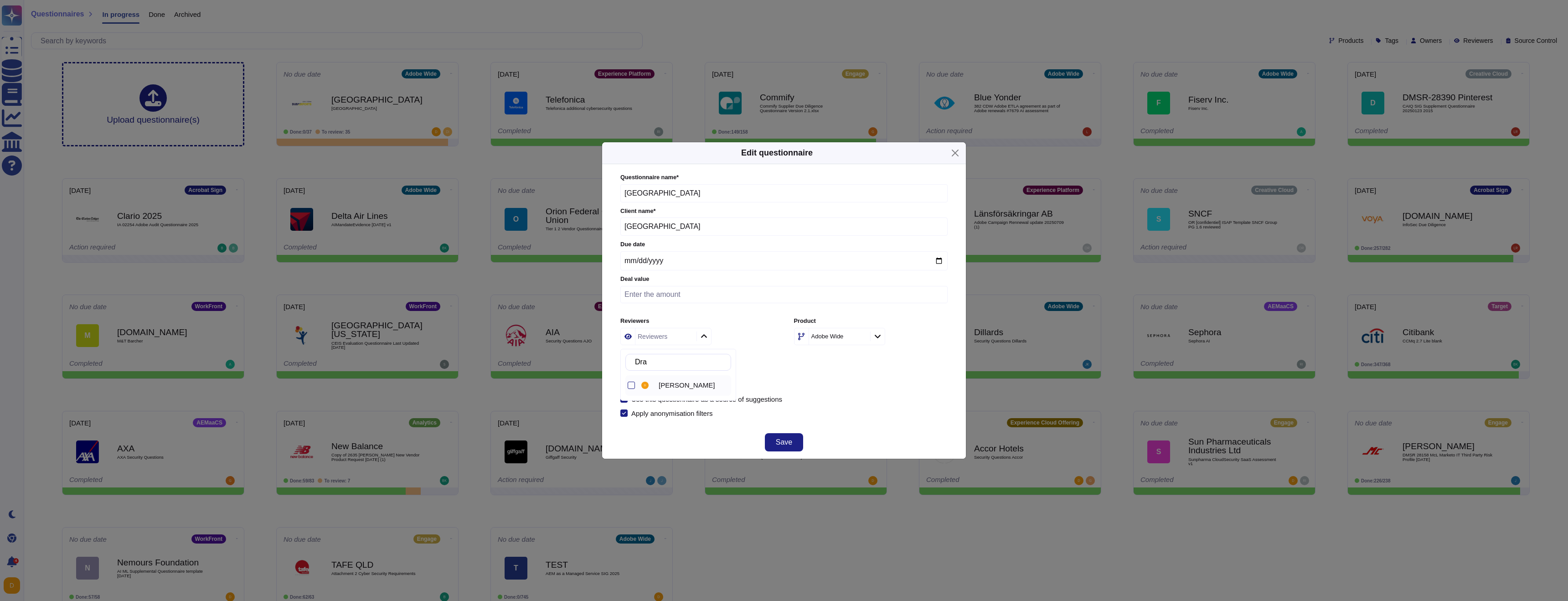 click at bounding box center [645, 385] 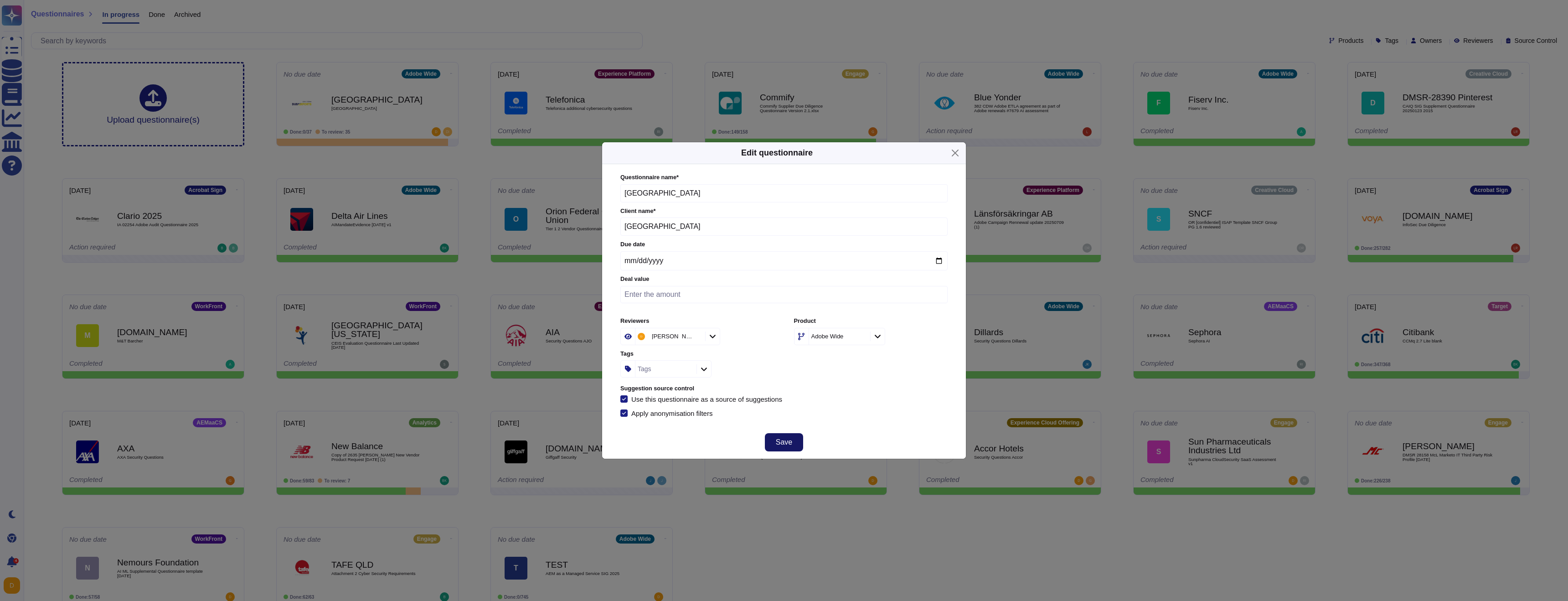 click on "Save" at bounding box center (784, 442) 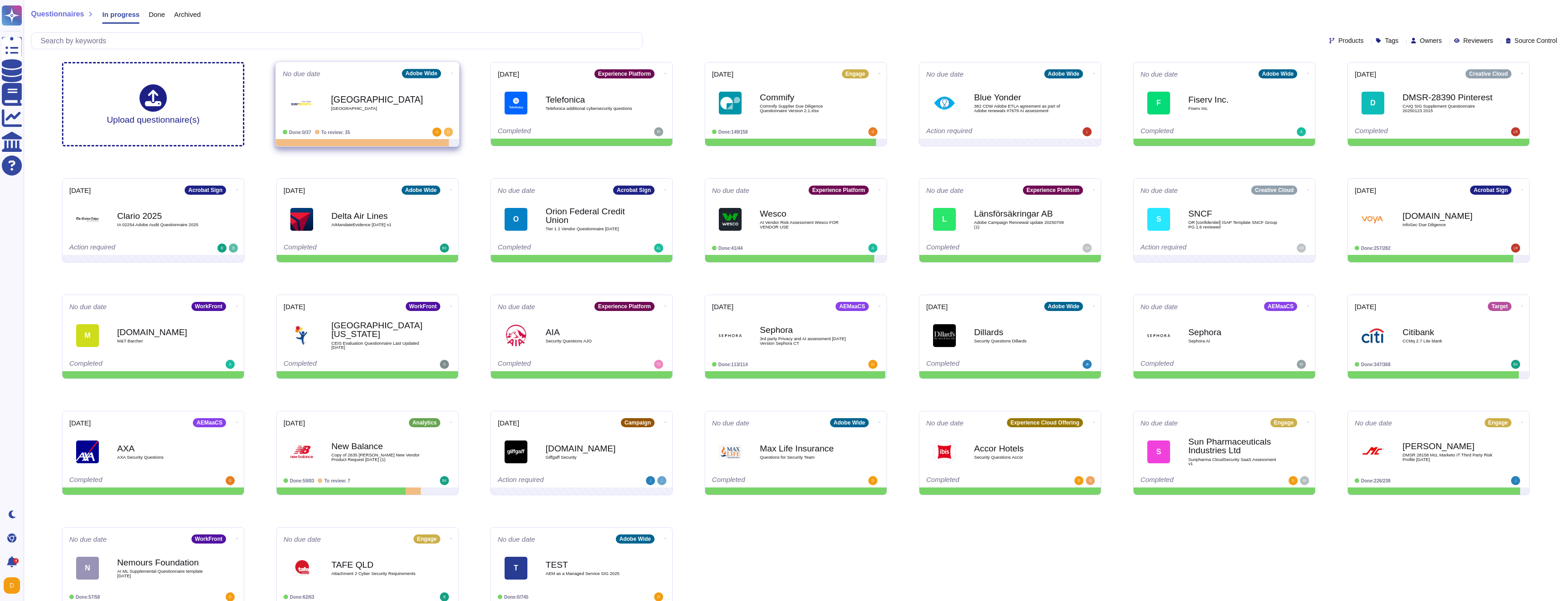 click on "[GEOGRAPHIC_DATA]" at bounding box center (377, 99) 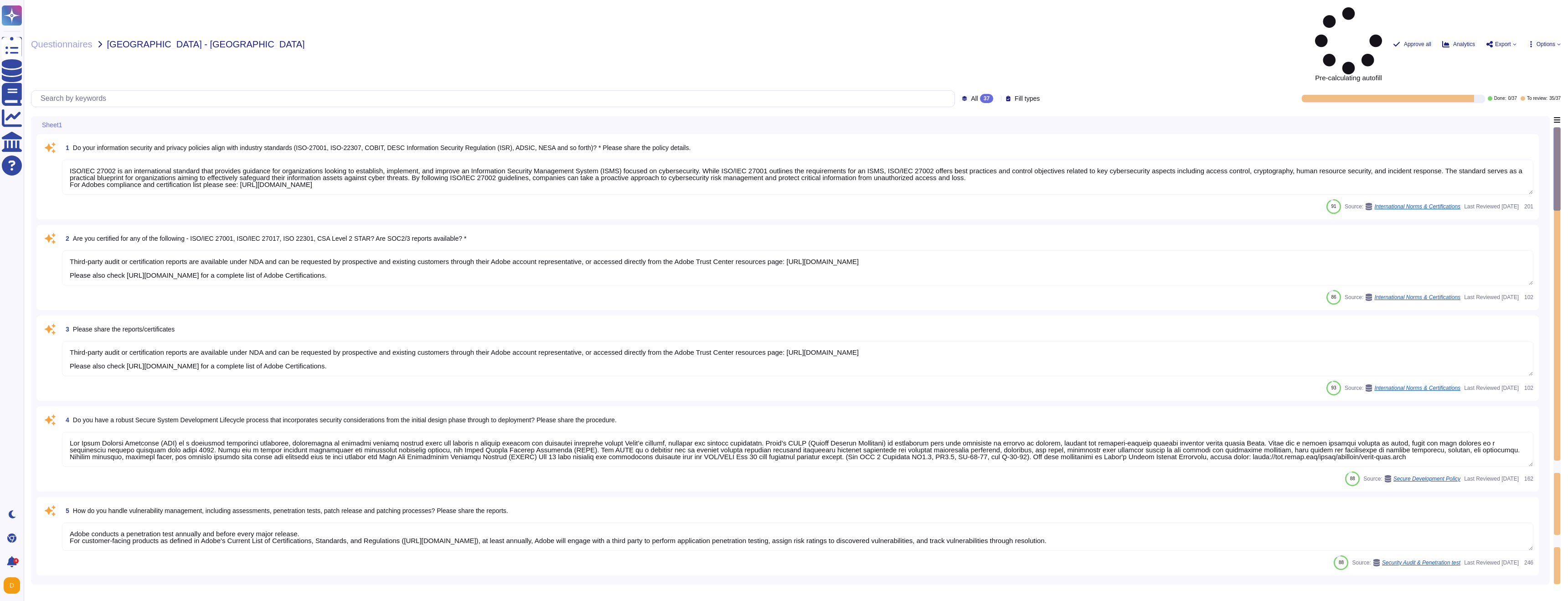 type on "ISO/IEC 27002 is an international standard that provides guidance for organizations looking to establish, implement, and improve an Information Security Management System (ISMS) focused on cybersecurity. While ISO/IEC 27001 outlines the requirements for an ISMS, ISO/IEC 27002 offers best practices and control objectives related to key cybersecurity aspects including access control, cryptography, human resource security, and incident response. The standard serves as a practical blueprint for organizations aiming to effectively safeguard their information assets against cyber threats. By following ISO/IEC 27002 guidelines, companies can take a proactive approach to cybersecurity risk management and protect critical information from unauthorized access and loss.
For Adobes compliance and certification list please see: [URL][DOMAIN_NAME]" 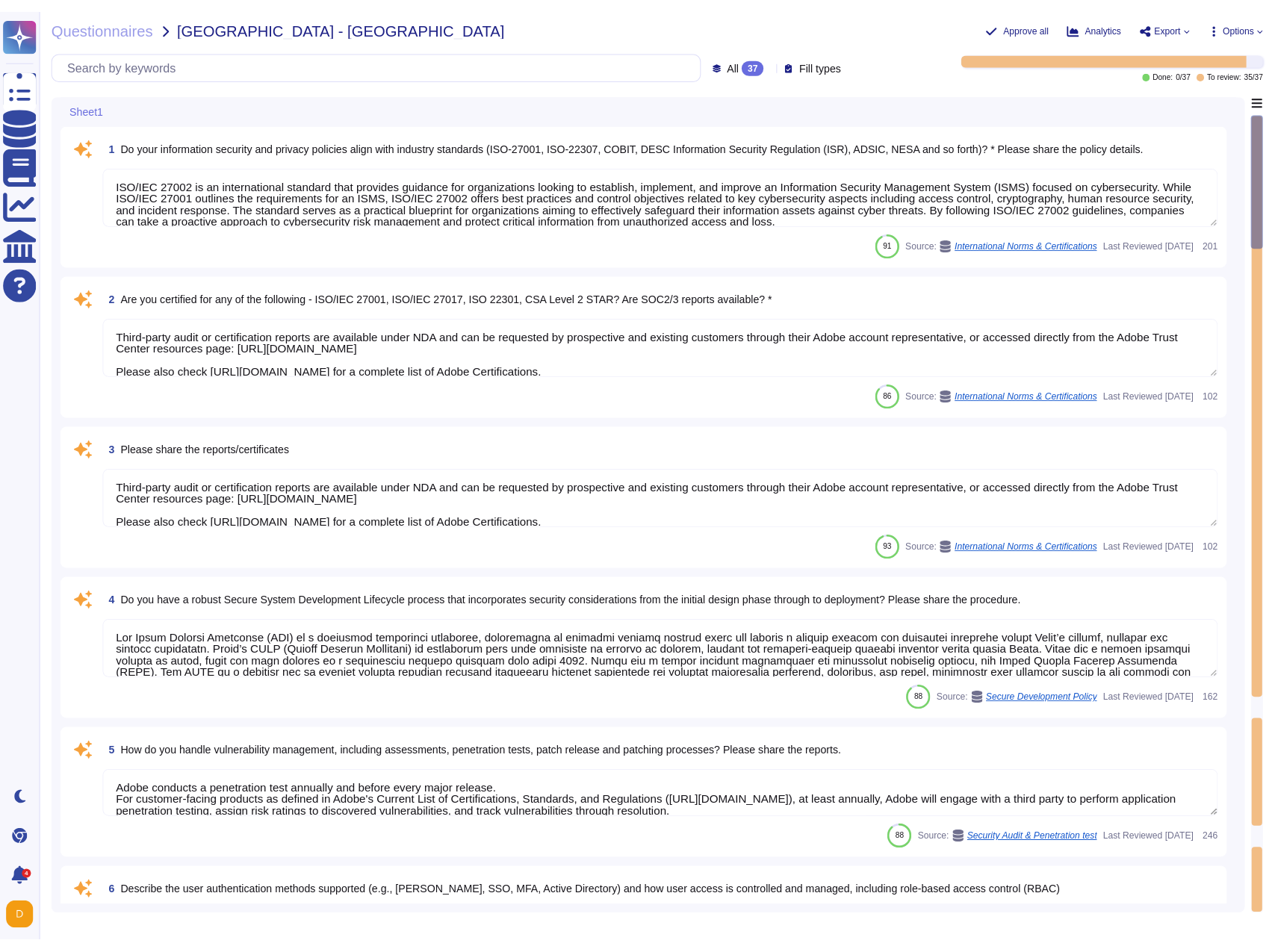 type on "Password policies are dependent upon the authentication option chosen by the customer. Application-level account lockouts are under the control of the customer as they manage all users." 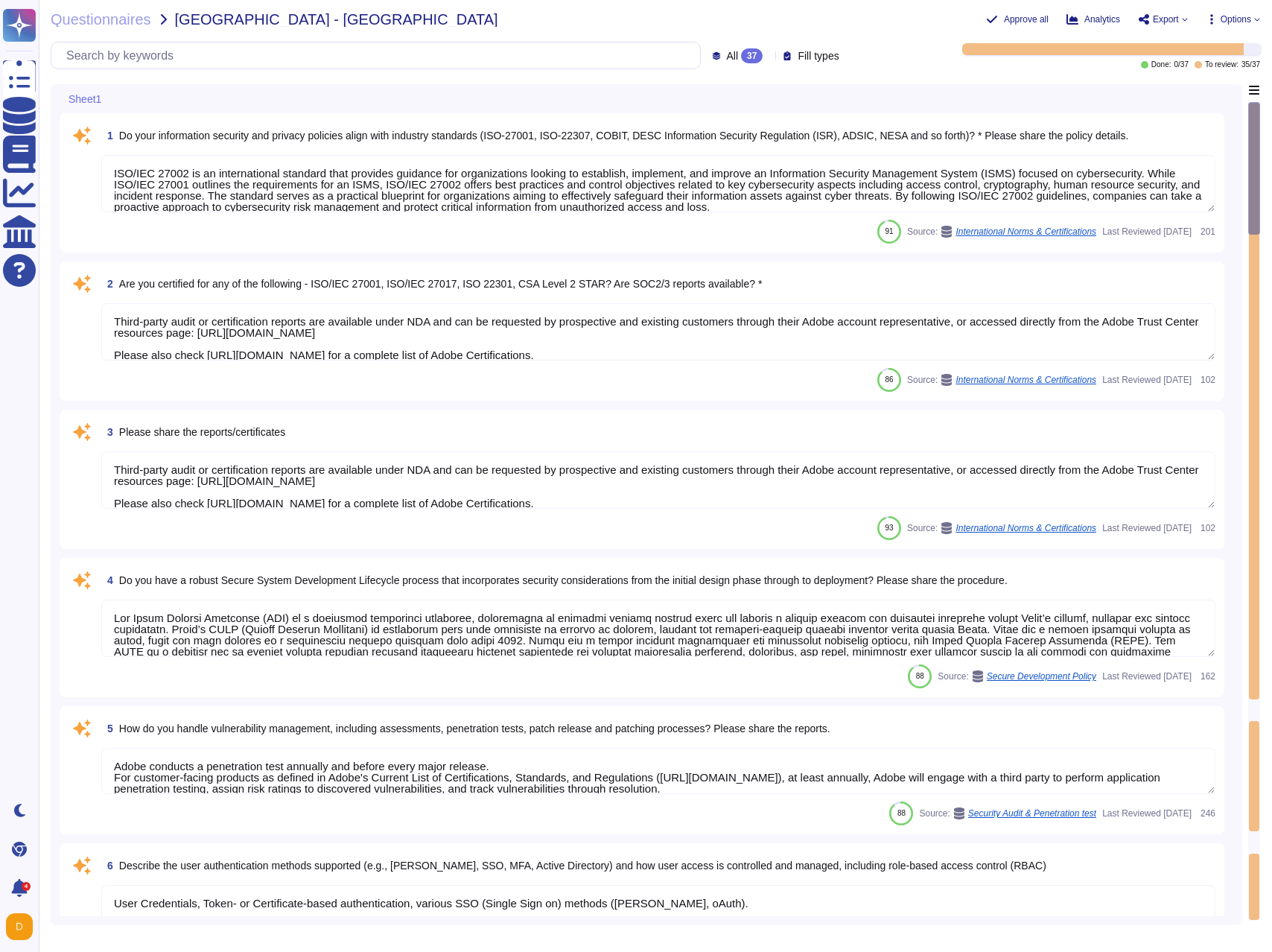 drag, startPoint x: 474, startPoint y: 484, endPoint x: 98, endPoint y: 454, distance: 377.1949 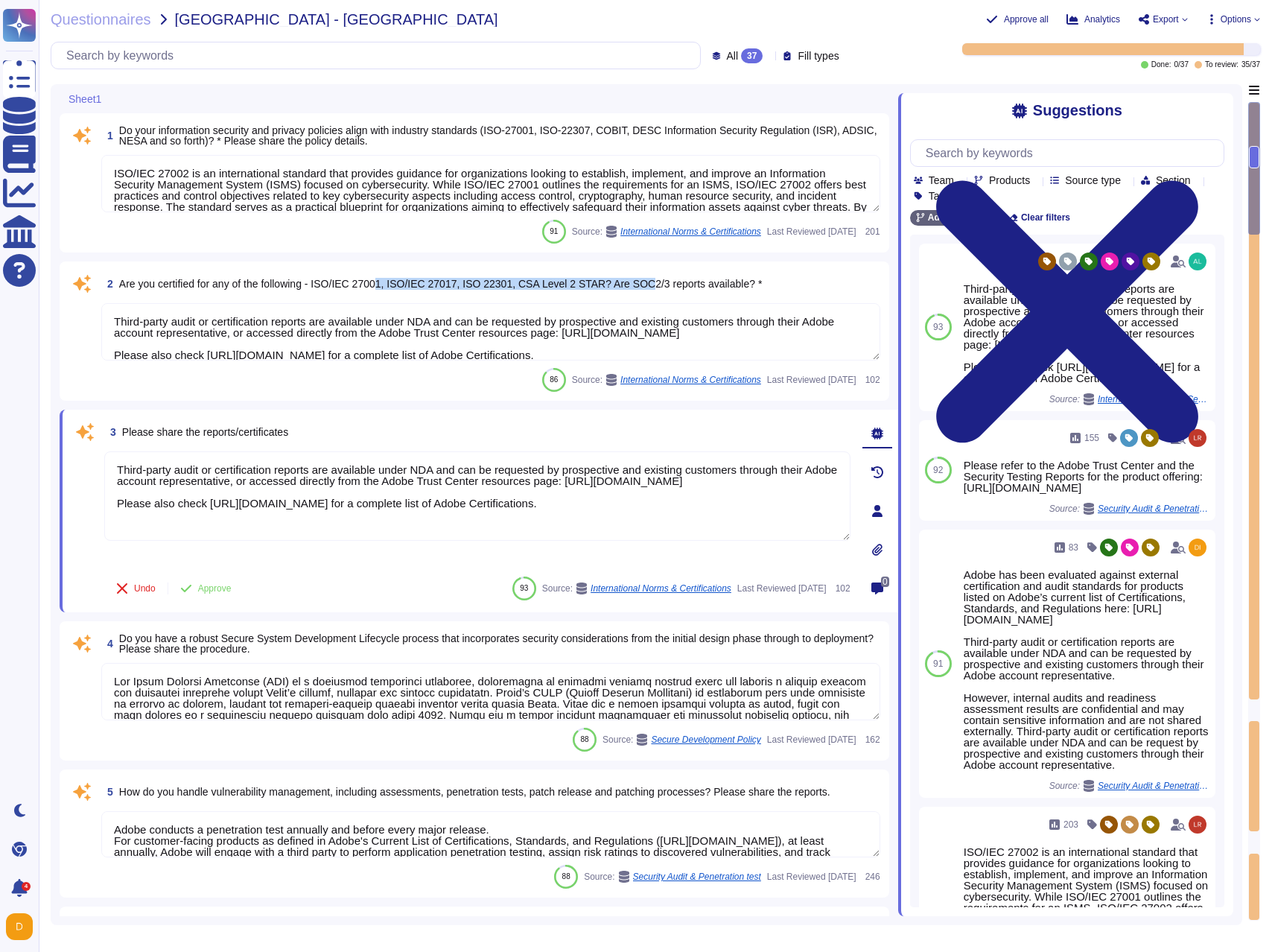 drag, startPoint x: 390, startPoint y: 285, endPoint x: 673, endPoint y: 285, distance: 283 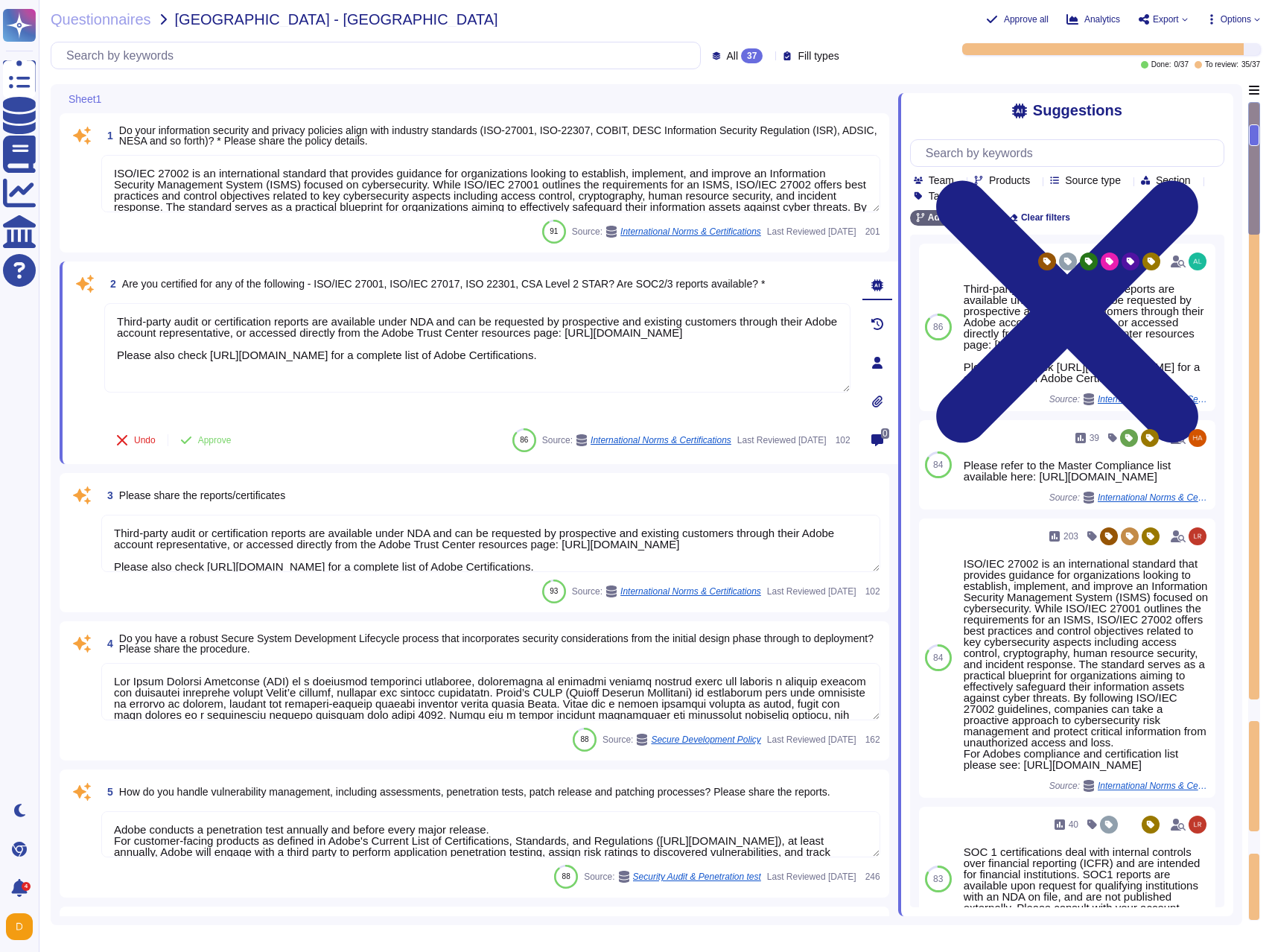click on "1 Do your information security and privacy policies align with industry standards (ISO-27001, ISO-22307, COBIT, DESC Information Security Regulation (ISR), ADSIC, NESA and so forth)? * Please share the policy details. 91 Source: International Norms & Certifications Last Reviewed   [DATE] 201 2 Are you certified for any of the following - ISO/IEC 27001, ISO/IEC 27017, ISO 22301, CSA Level 2 STAR? Are SOC2/3 reports available? * Third-party audit or certification reports are available under NDA and can be requested by prospective and existing customers through their Adobe account representative, or accessed directly from the Adobe Trust Center resources page: [URL][DOMAIN_NAME]
Please also check [URL][DOMAIN_NAME] for a complete list of Adobe Certifications. Undo Approve 86 Source: International Norms & Certifications Last Reviewed   [DATE] 102 0 3 Please share the reports/certificates 93 Source: International Norms & Certifications   4" at bounding box center [479, 2832] 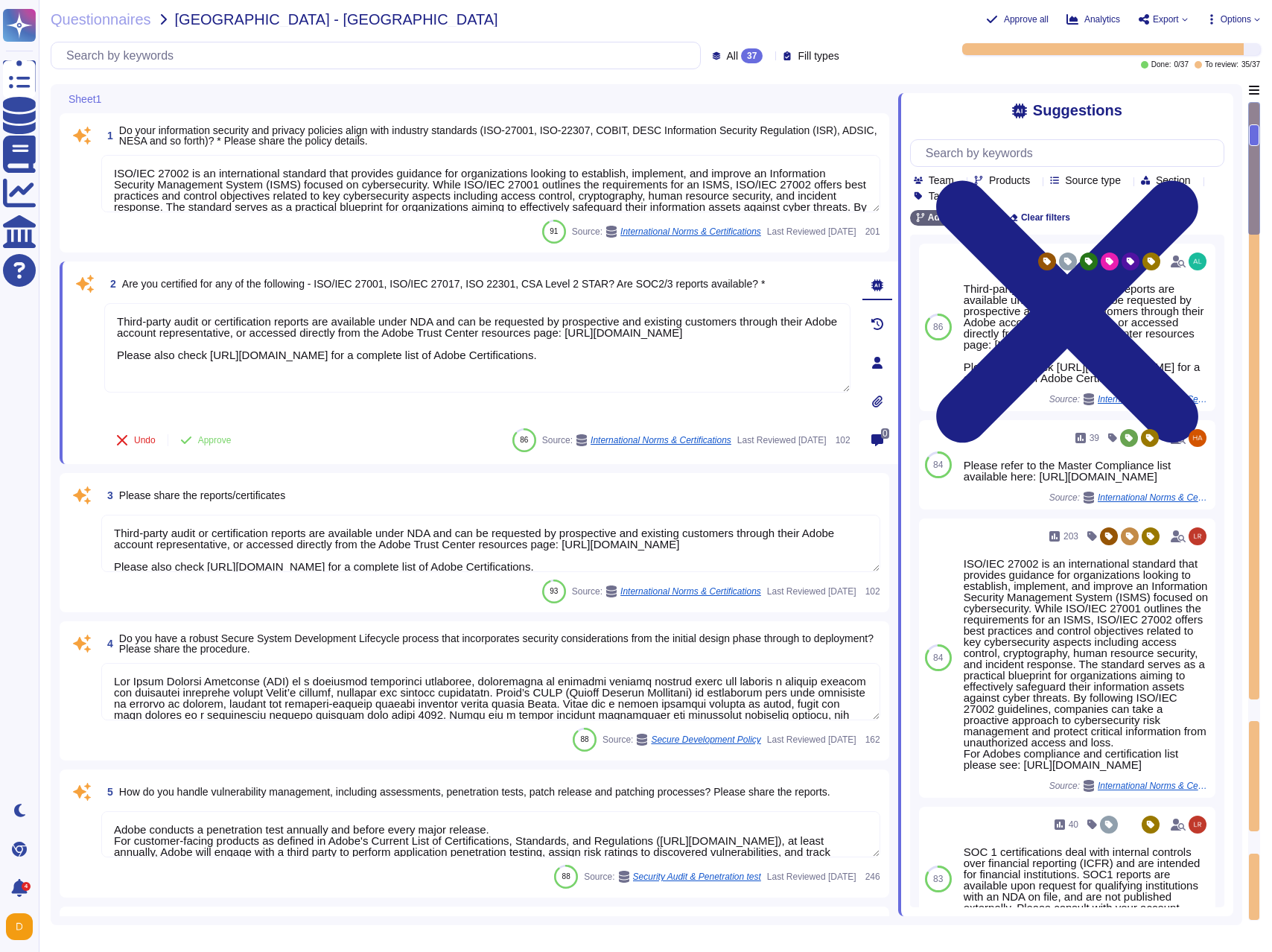 drag, startPoint x: 809, startPoint y: 548, endPoint x: -66, endPoint y: 505, distance: 876.0559 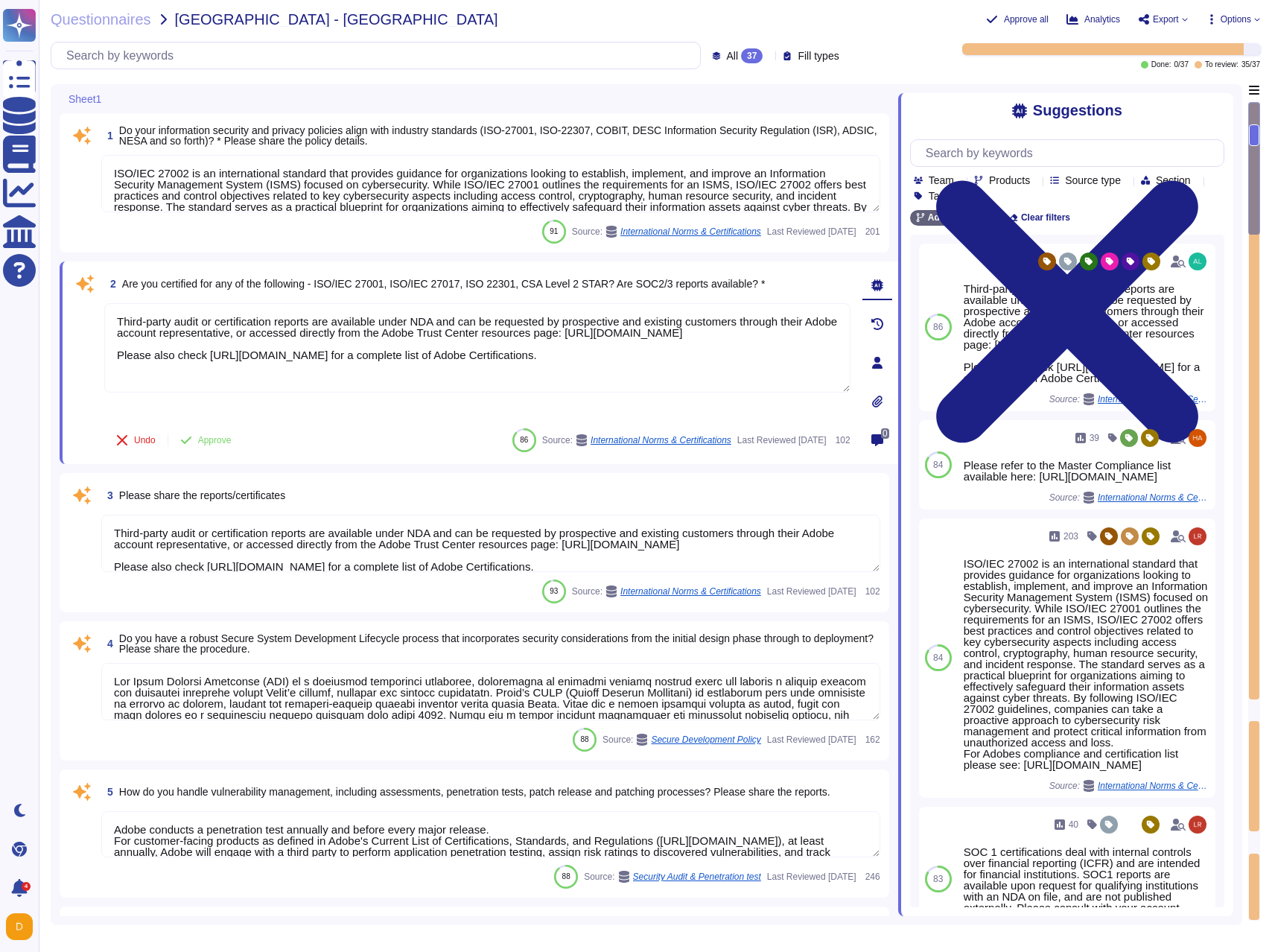 scroll, scrollTop: 13, scrollLeft: 0, axis: vertical 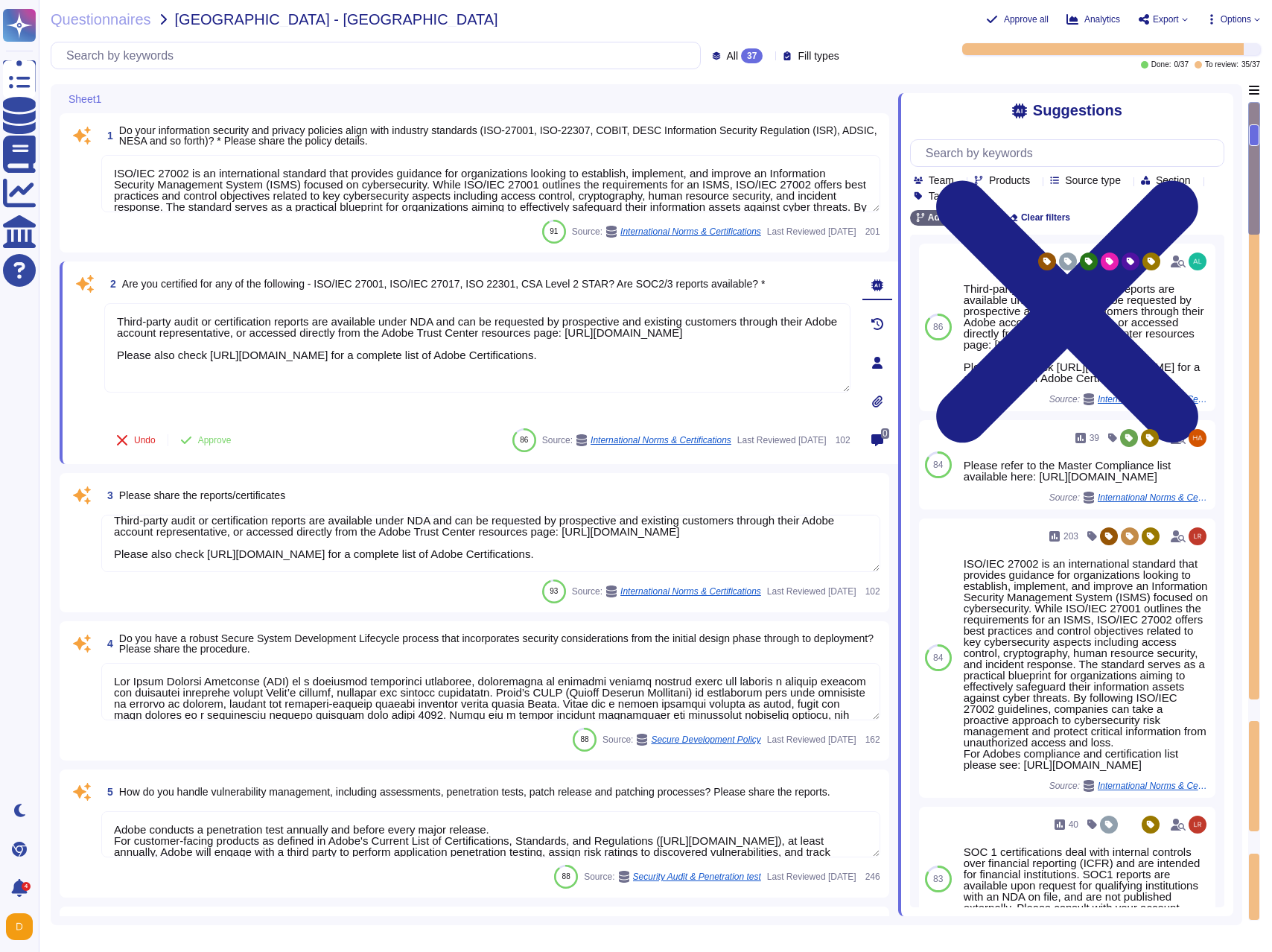 drag, startPoint x: 740, startPoint y: 555, endPoint x: 748, endPoint y: 556, distance: 8.062258 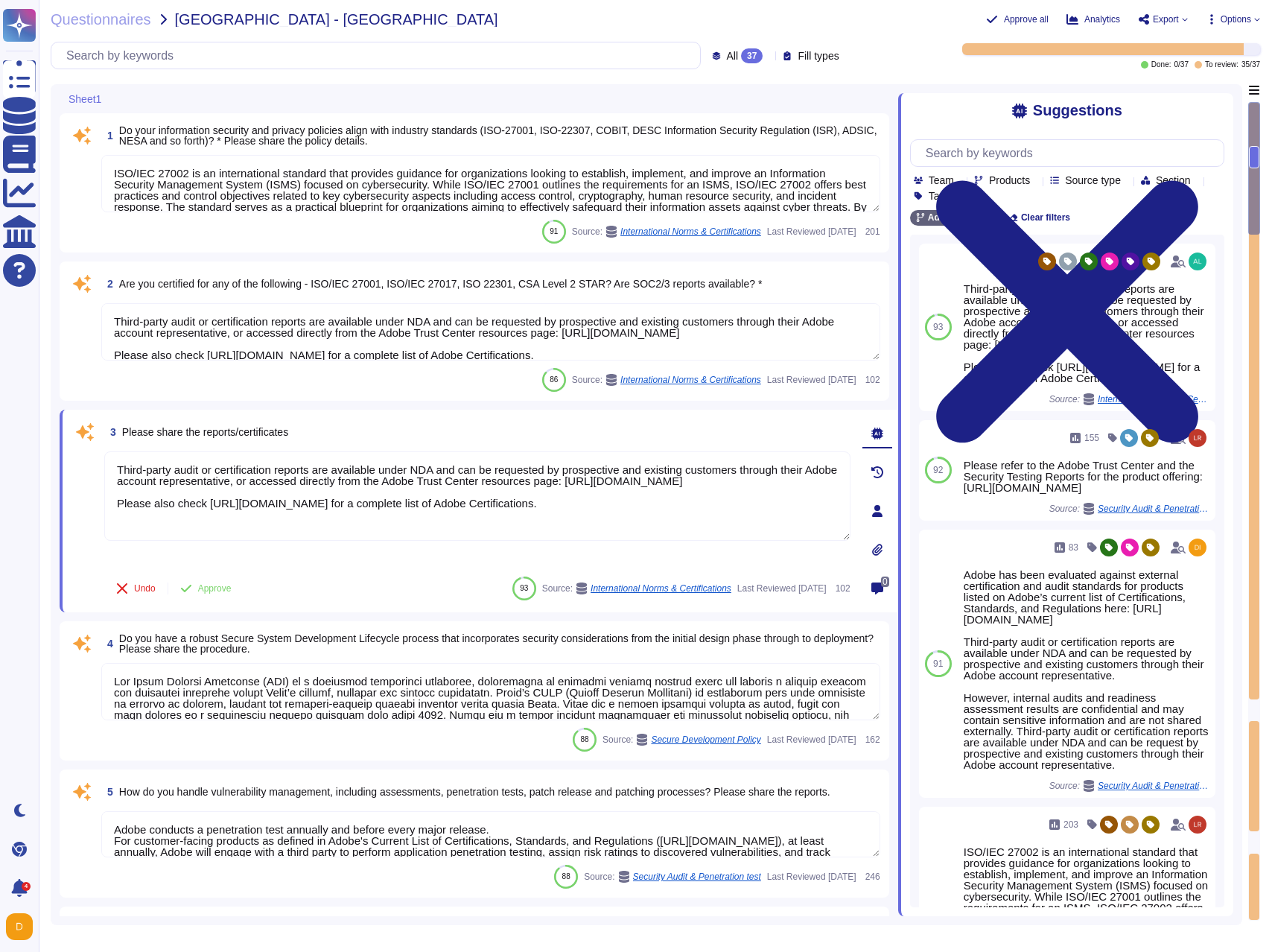 click on "Third-party audit or certification reports are available under NDA and can be requested by prospective and existing customers through their Adobe account representative, or accessed directly from the Adobe Trust Center resources page: [URL][DOMAIN_NAME]
Please also check [URL][DOMAIN_NAME] for a complete list of Adobe Certifications." at bounding box center [491, 331] 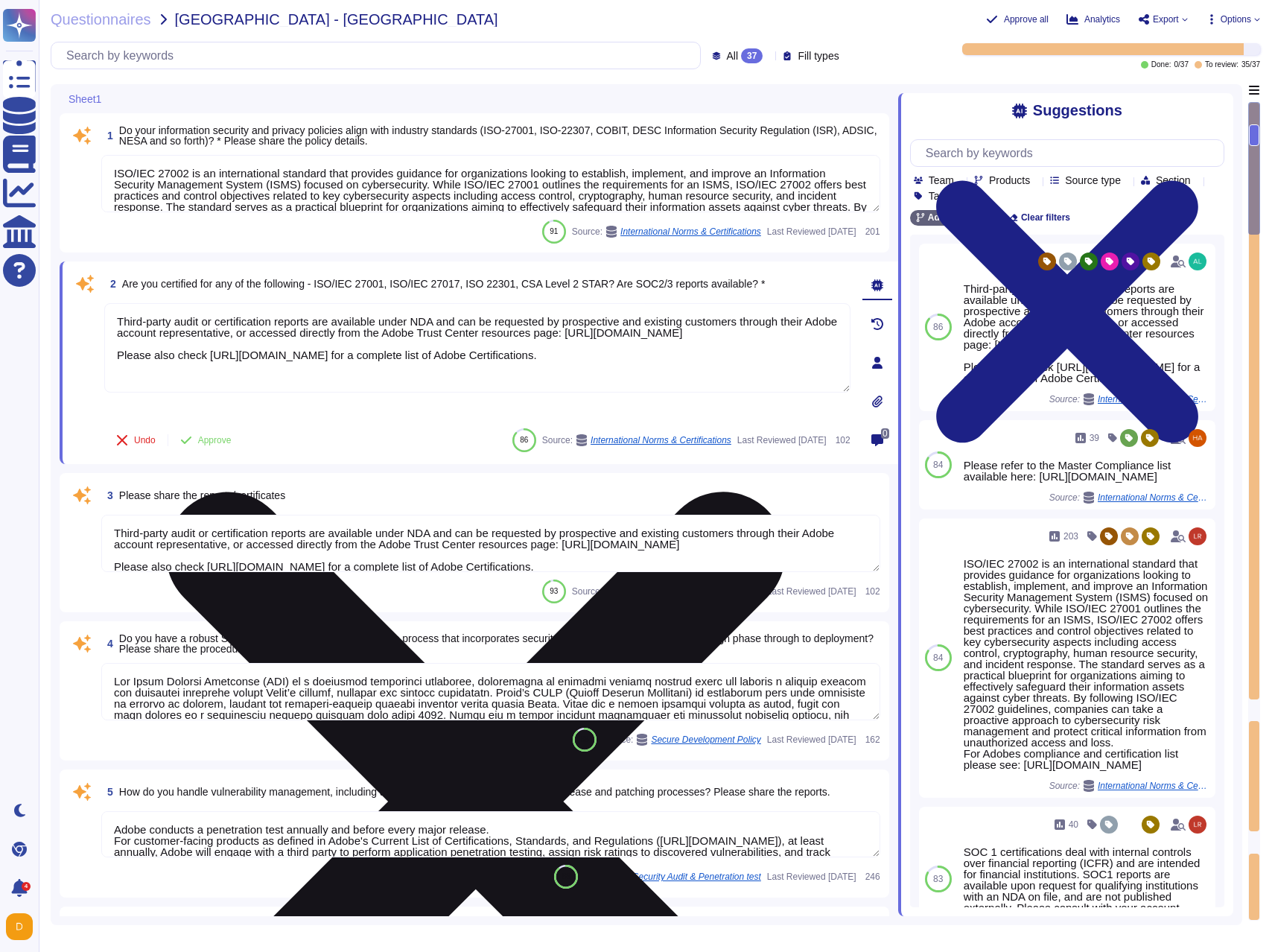 click on "Third-party audit or certification reports are available under NDA and can be requested by prospective and existing customers through their Adobe account representative, or accessed directly from the Adobe Trust Center resources page: [URL][DOMAIN_NAME]
Please also check [URL][DOMAIN_NAME] for a complete list of Adobe Certifications." at bounding box center [477, 348] 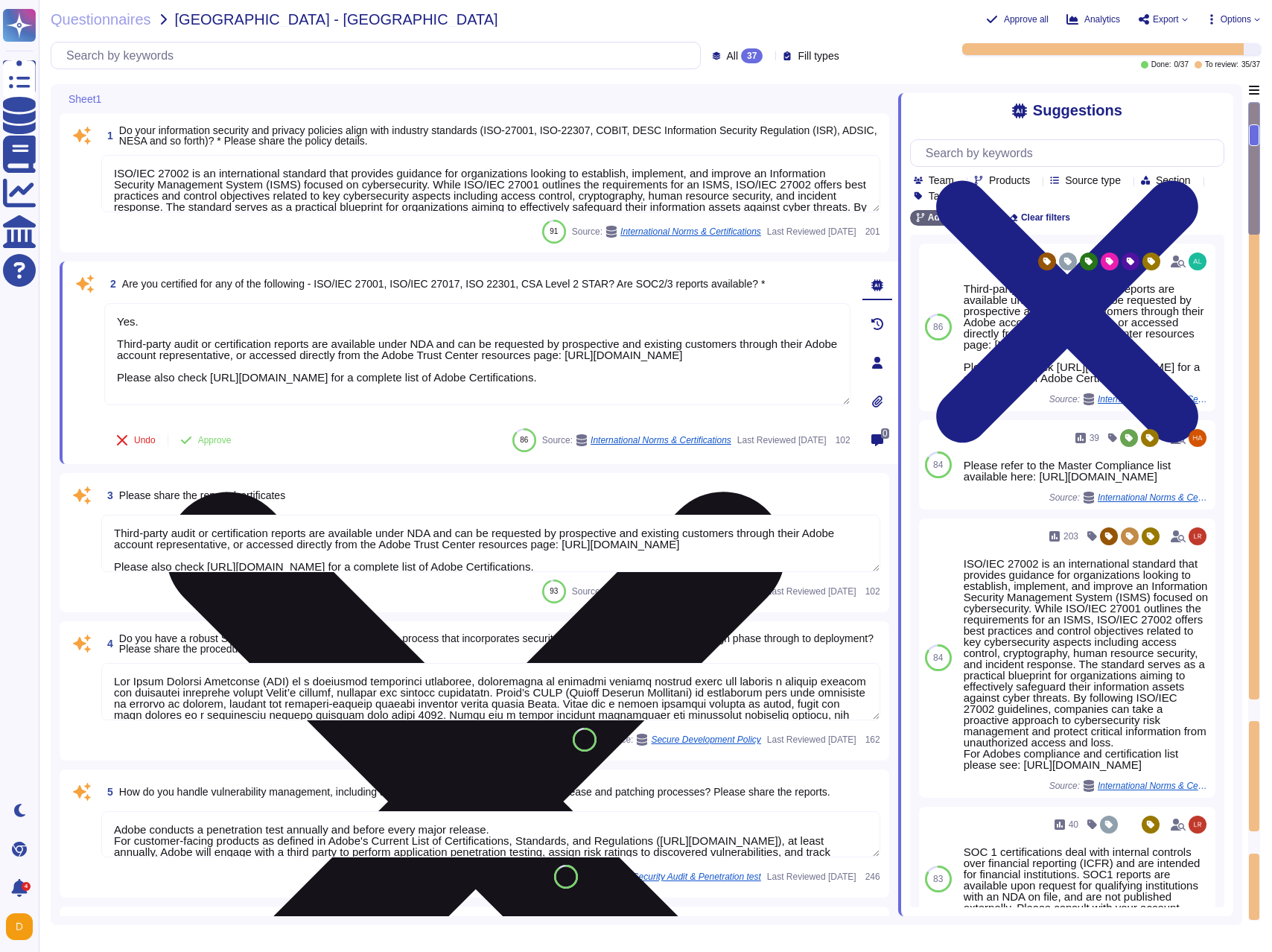 scroll, scrollTop: 1, scrollLeft: 0, axis: vertical 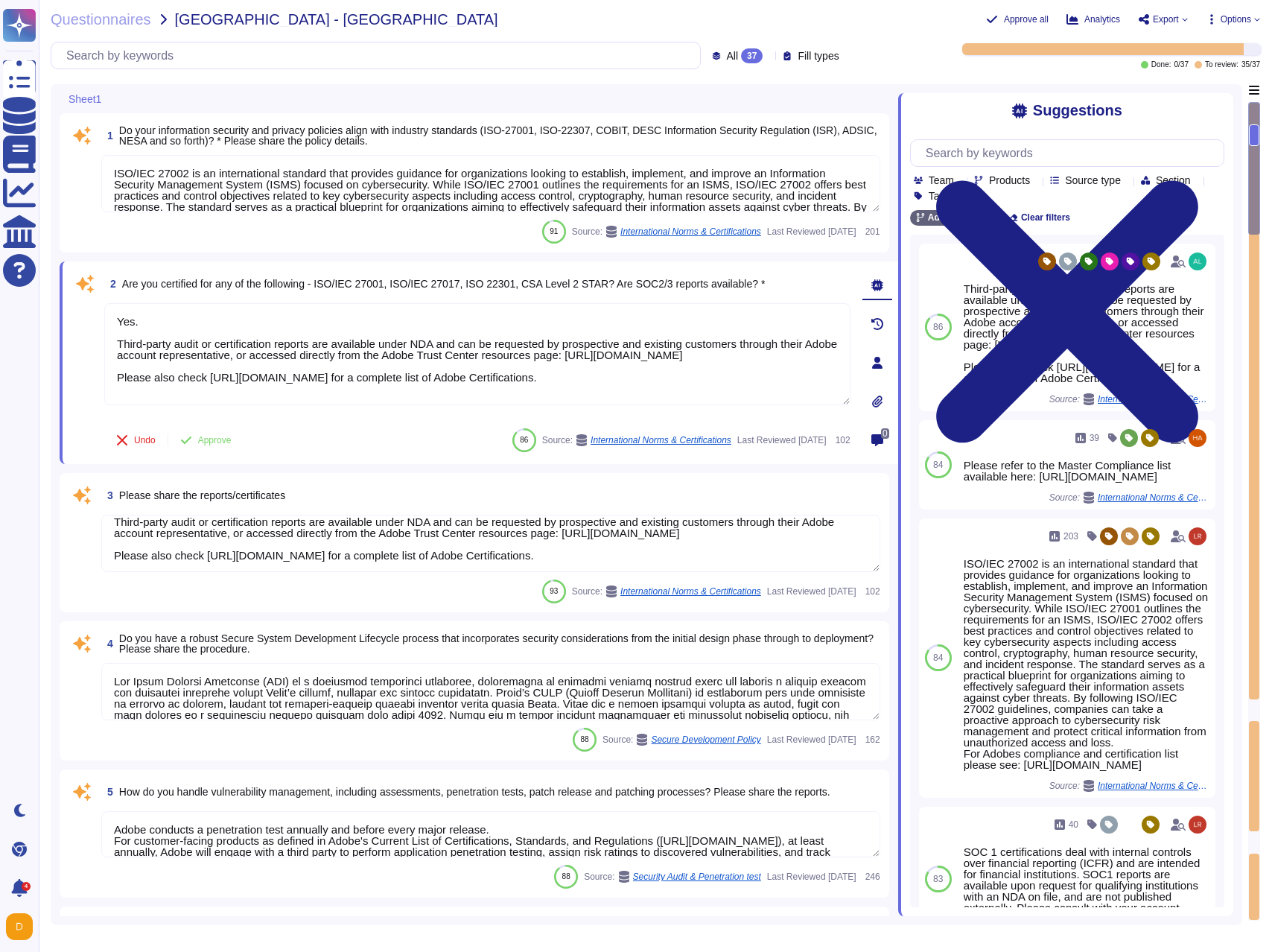 type on "Yes.
Third-party audit or certification reports are available under NDA and can be requested by prospective and existing customers through their Adobe account representative, or accessed directly from the Adobe Trust Center resources page: [URL][DOMAIN_NAME]
Please also check [URL][DOMAIN_NAME] for a complete list of Adobe Certifications." 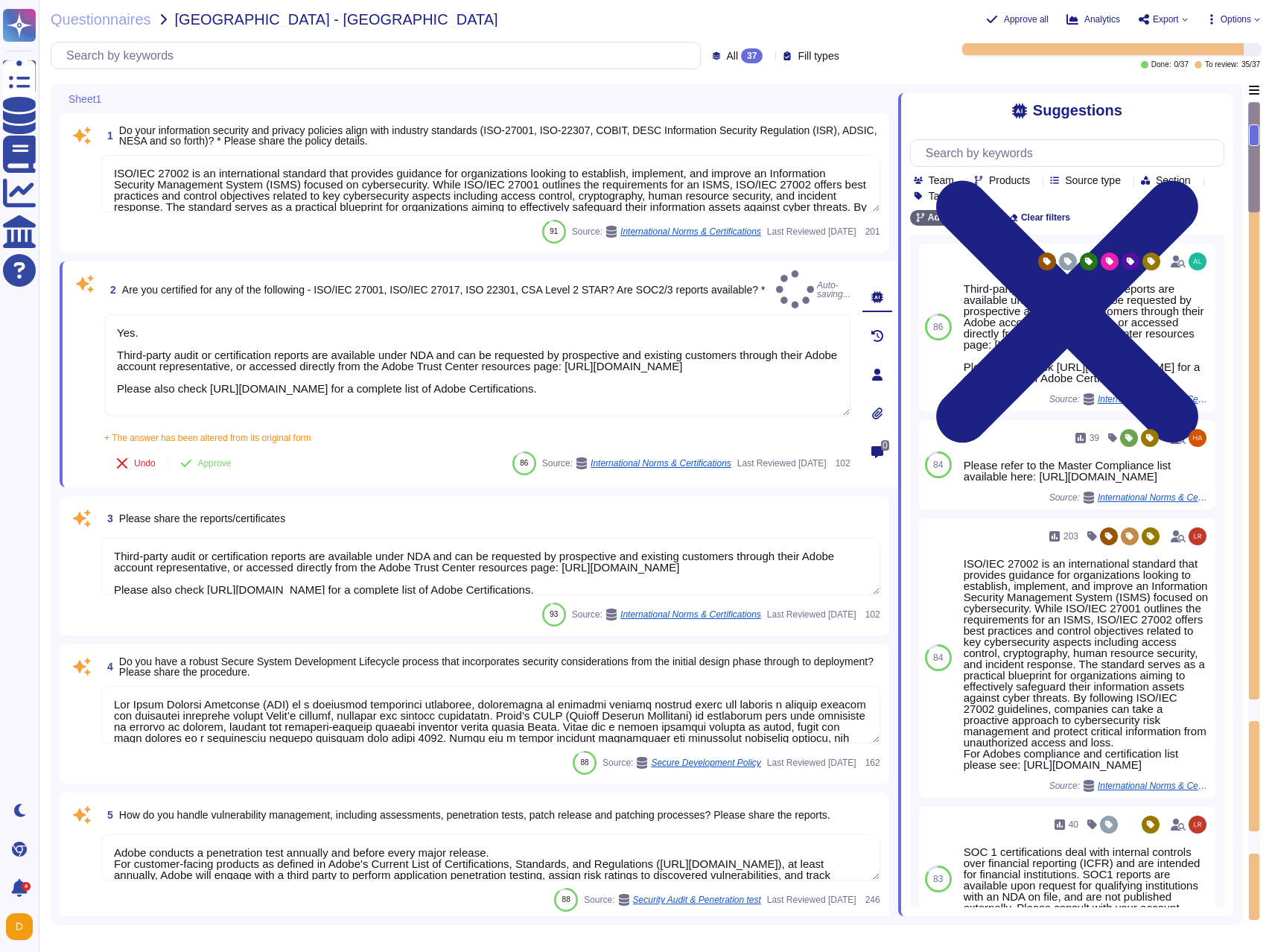drag, startPoint x: 807, startPoint y: 538, endPoint x: 264, endPoint y: 553, distance: 543.2071 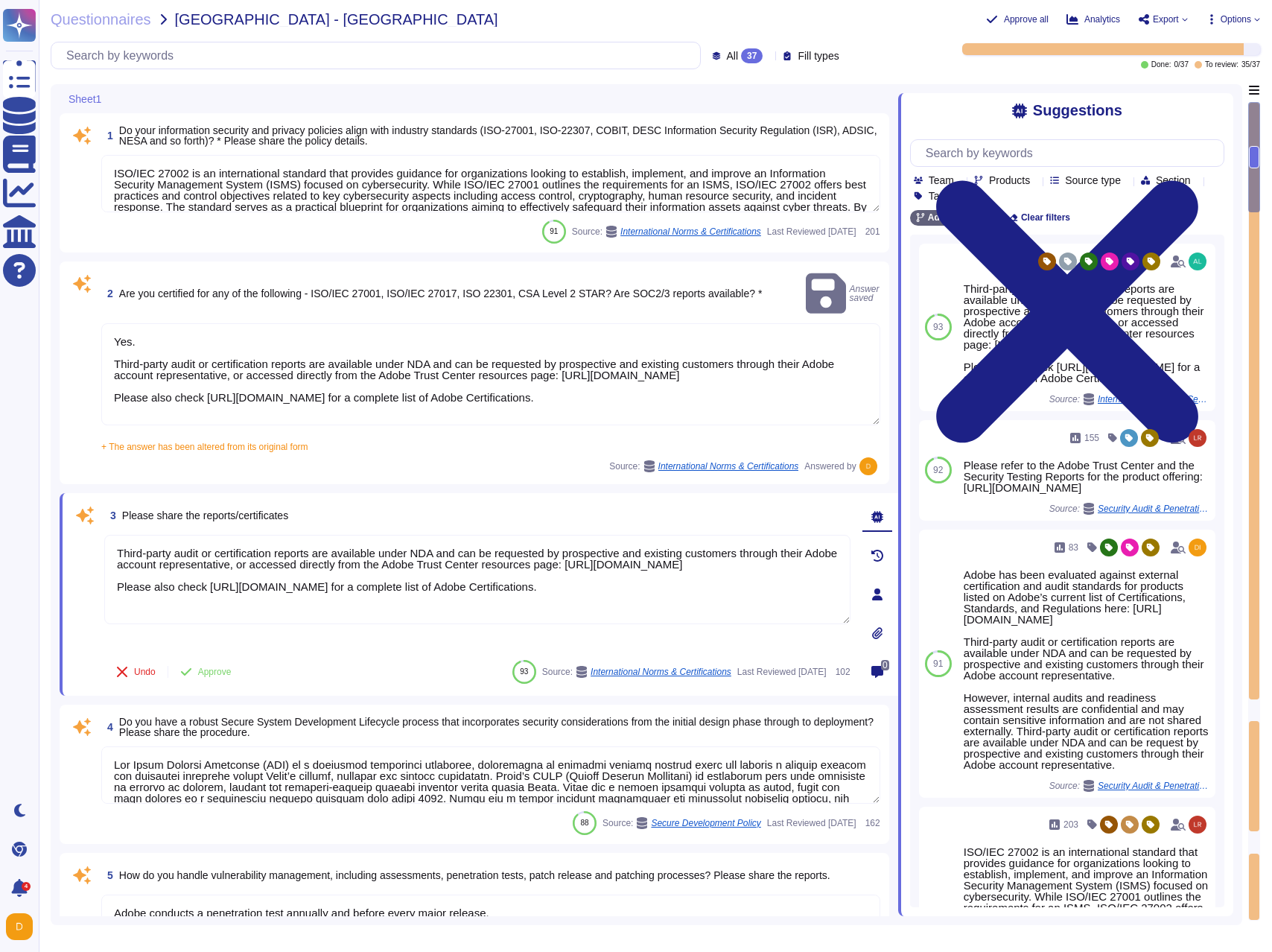 drag, startPoint x: 378, startPoint y: 561, endPoint x: 65, endPoint y: 530, distance: 314.5314 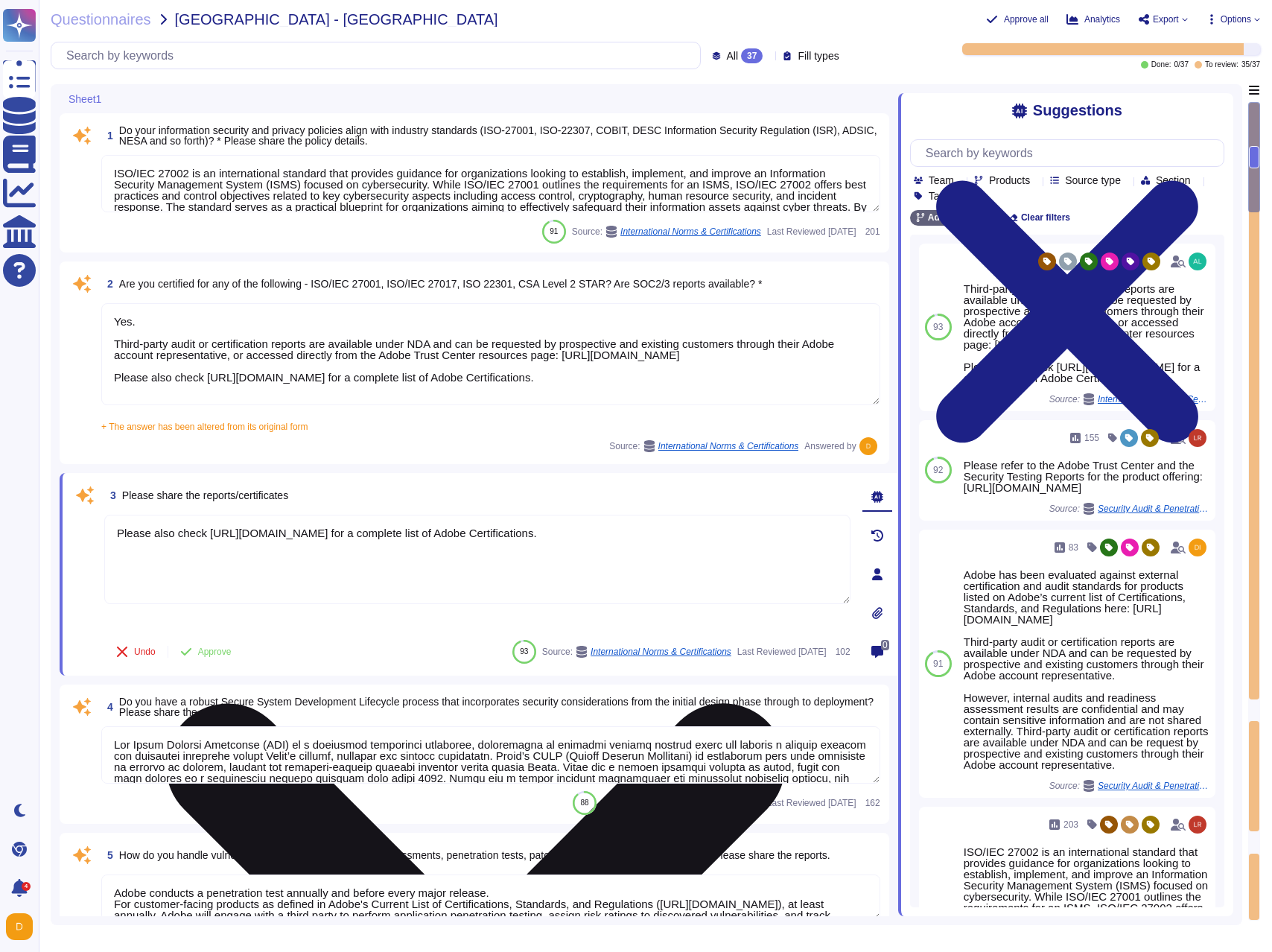 drag, startPoint x: 179, startPoint y: 536, endPoint x: 116, endPoint y: 533, distance: 63.07139 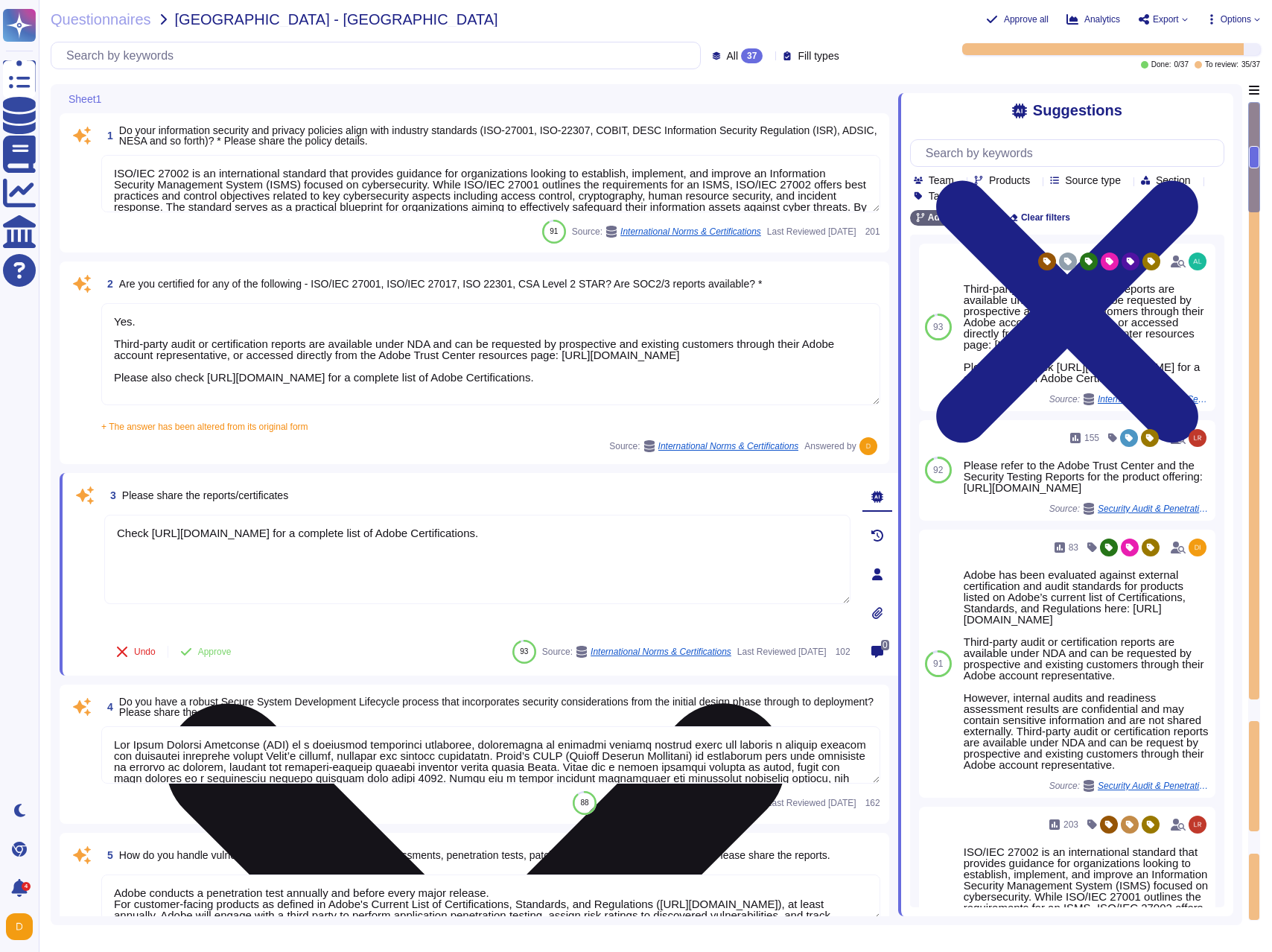 click on "Check [URL][DOMAIN_NAME] for a complete list of Adobe Certifications." at bounding box center [477, 559] 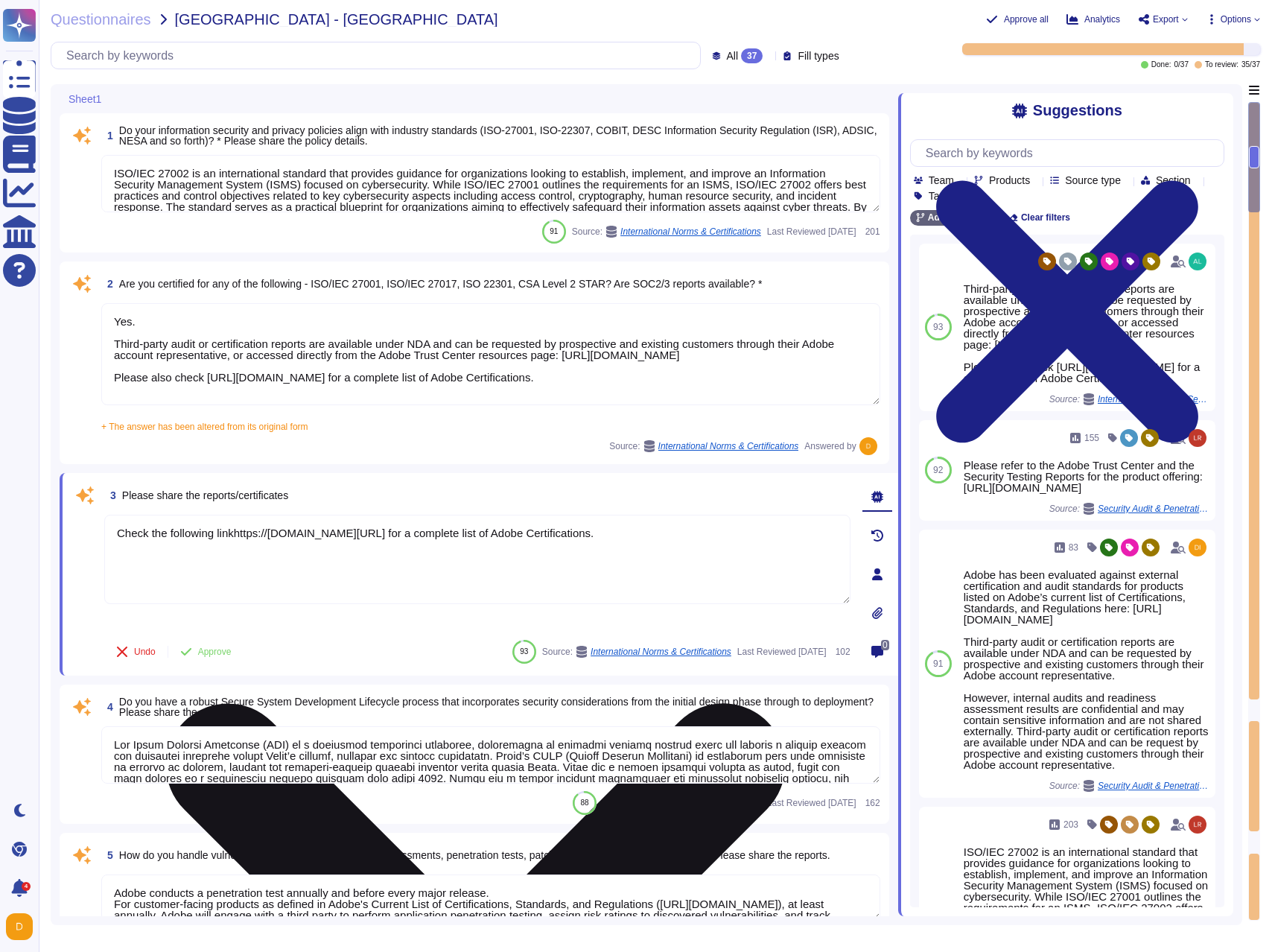 drag, startPoint x: 770, startPoint y: 537, endPoint x: 558, endPoint y: 536, distance: 212.00236 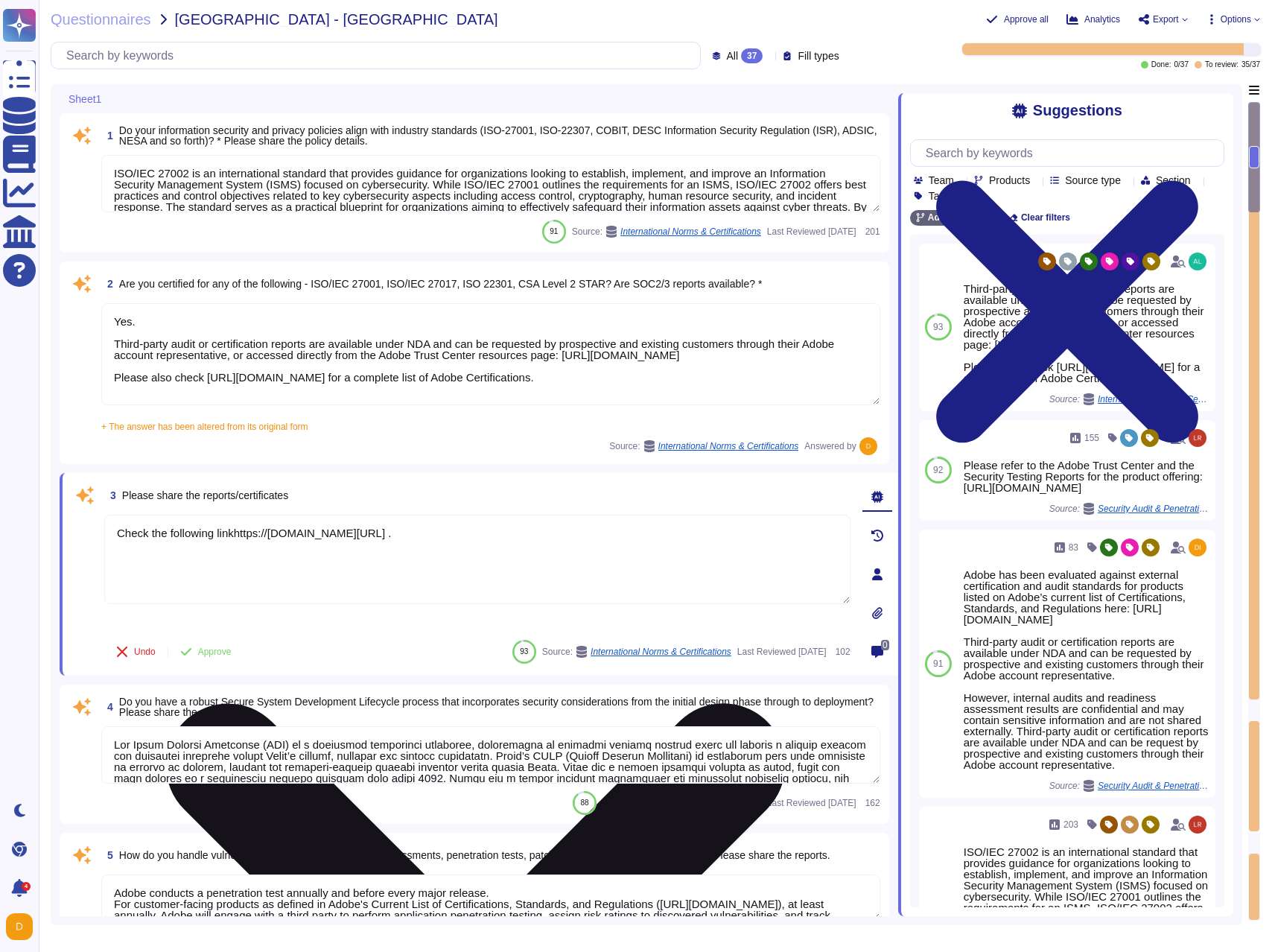 click on "Check the following linkhttps://[DOMAIN_NAME][URL] ." at bounding box center (477, 559) 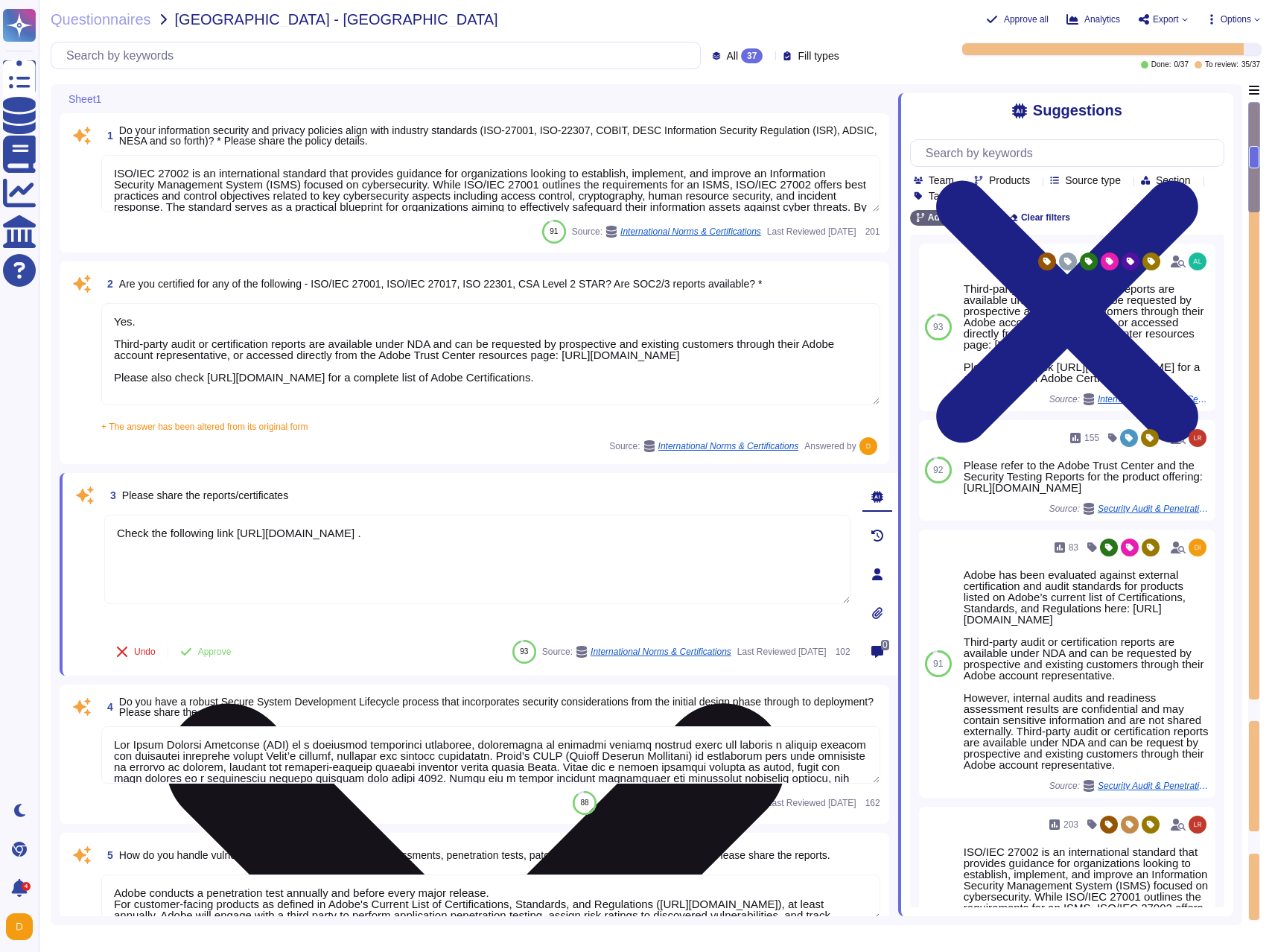 paste on "for a complete list of Adobe Certifications" 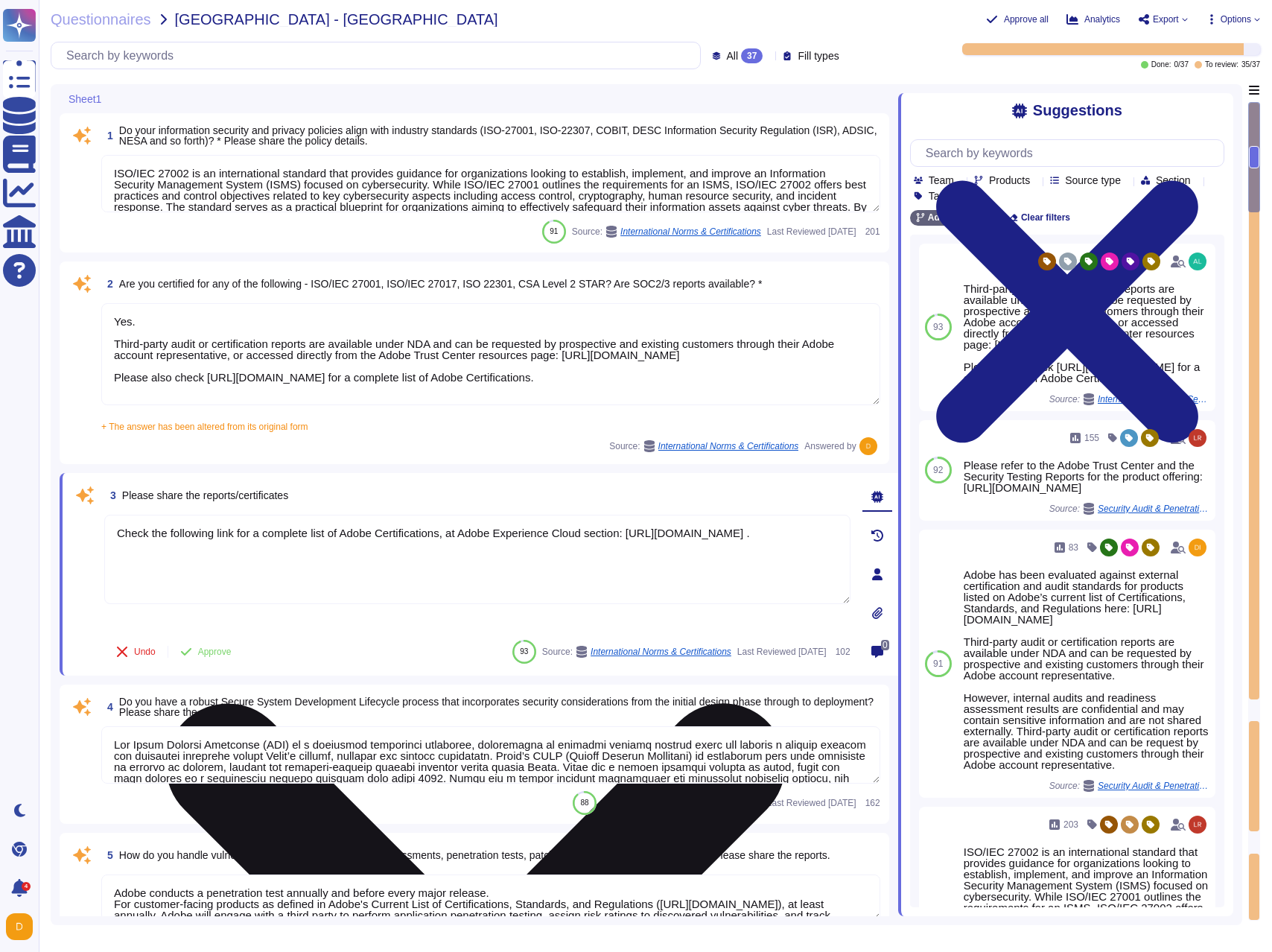 click on "Check the following link for a complete list of Adobe Certifications, at Adobe Experience Cloud section: [URL][DOMAIN_NAME] ." at bounding box center (477, 559) 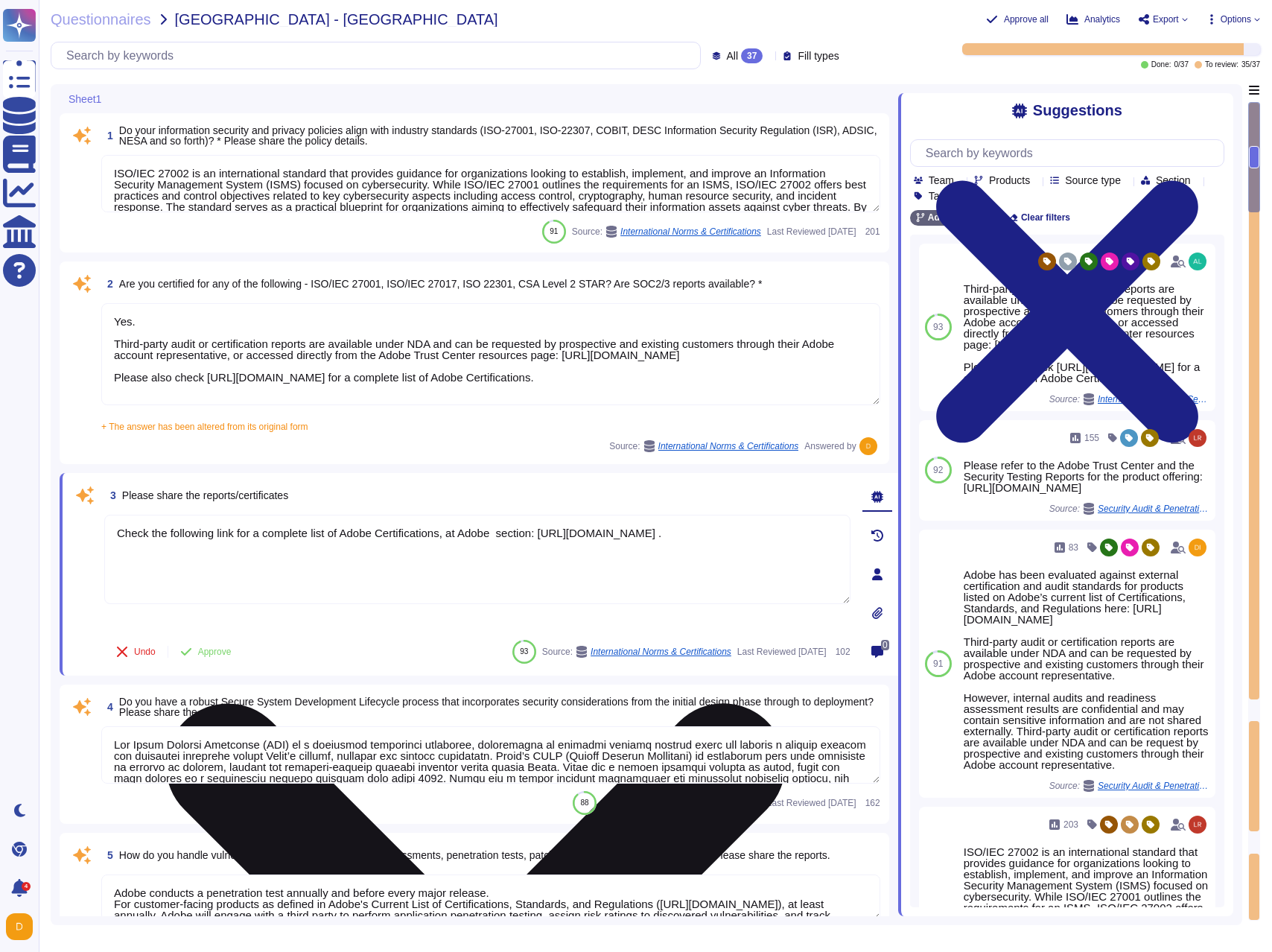 drag, startPoint x: 381, startPoint y: 535, endPoint x: 401, endPoint y: 540, distance: 20.61553 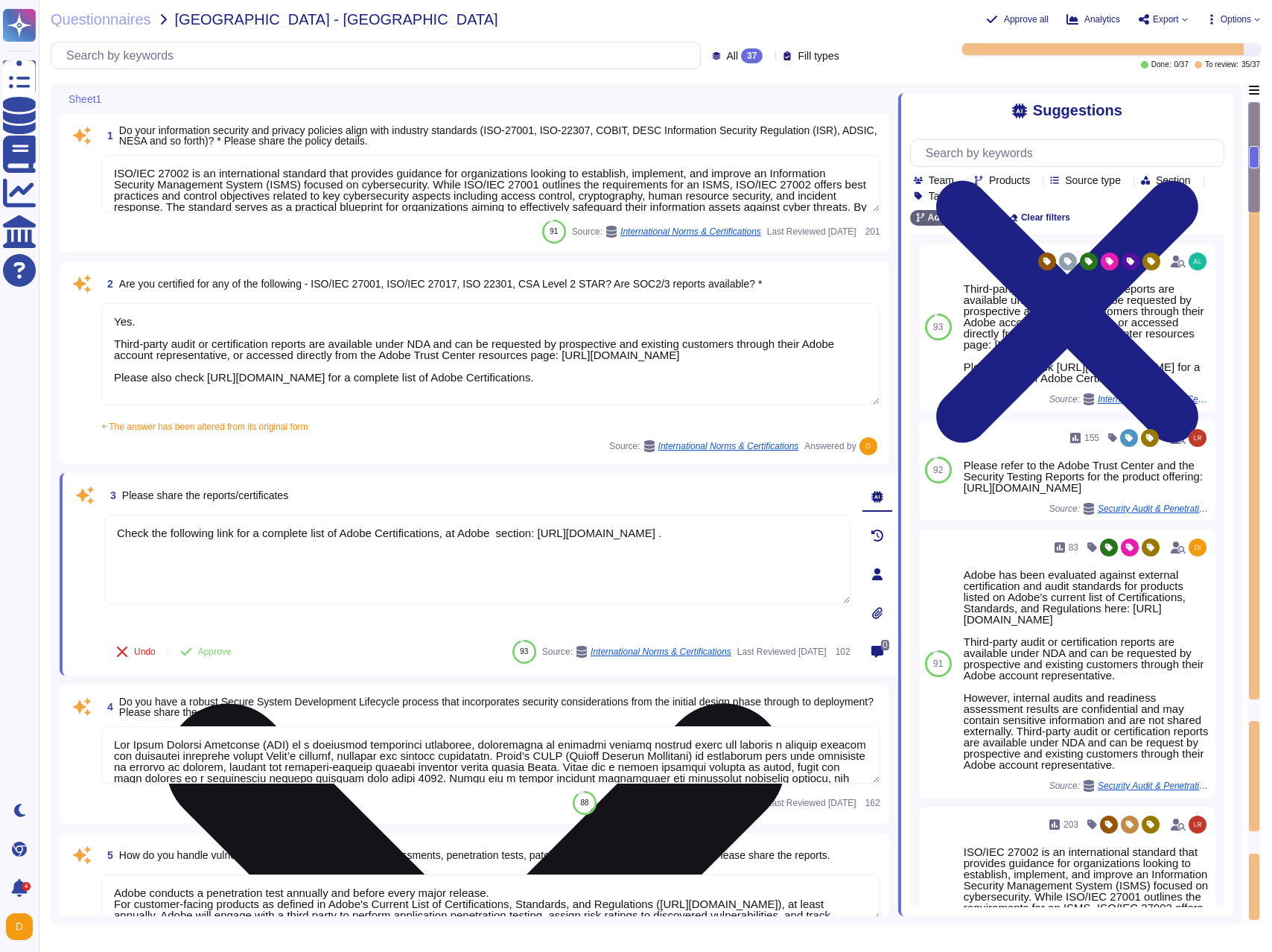 paste on "Experience Cloud" 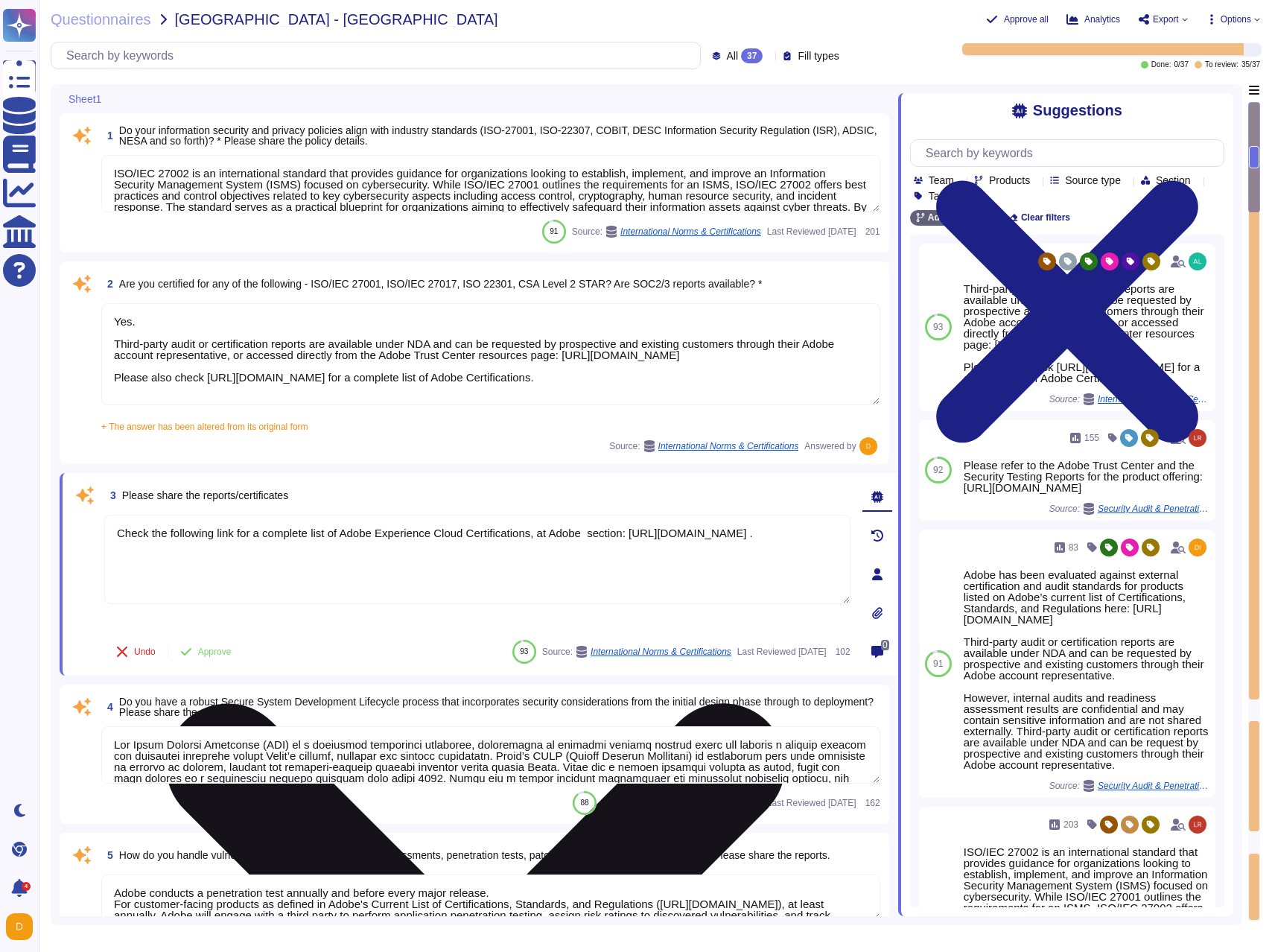 drag, startPoint x: 604, startPoint y: 534, endPoint x: 559, endPoint y: 530, distance: 45.177428 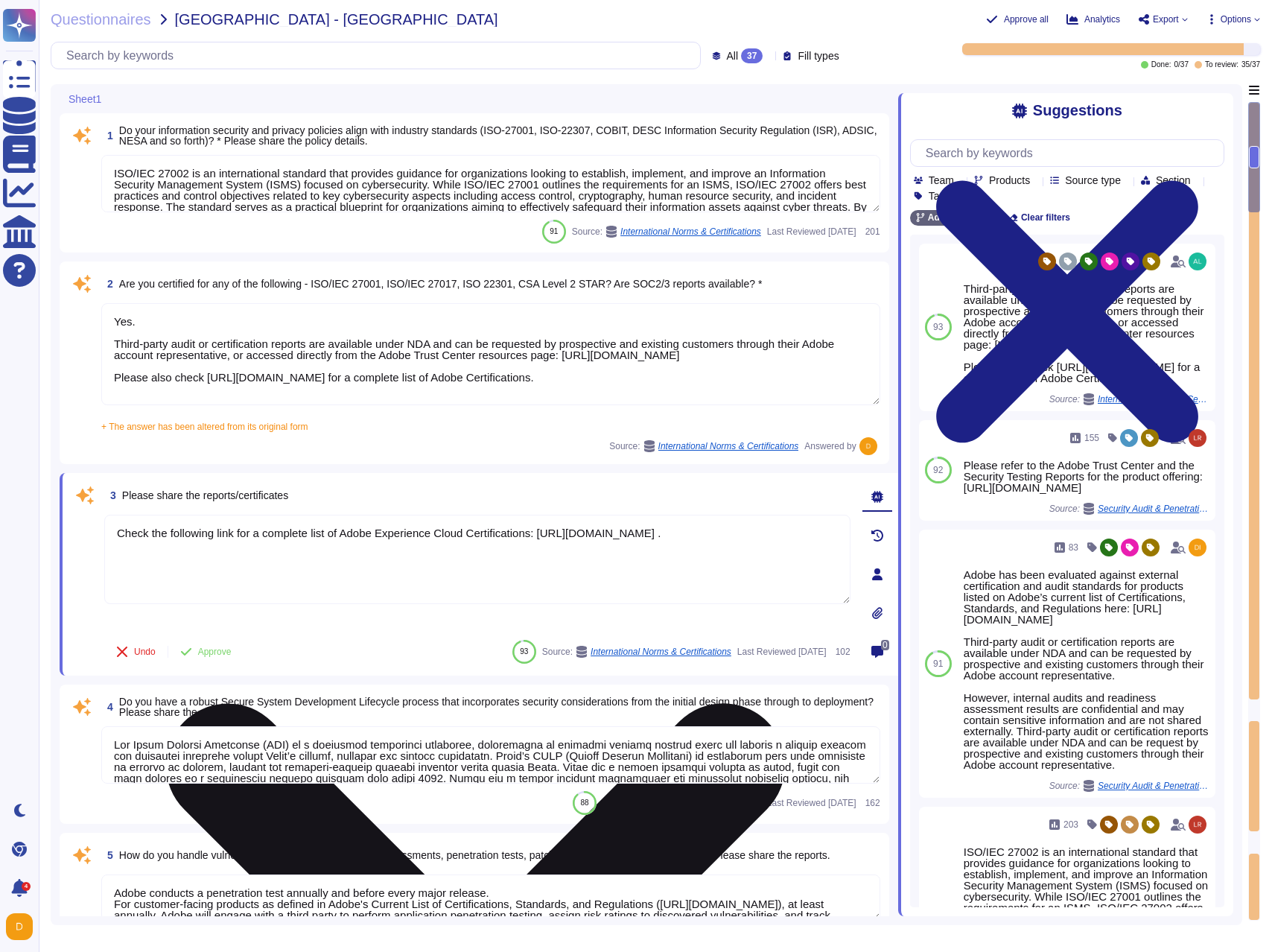 click on "Check the following link for a complete list of Adobe Experience Cloud Certifications: [URL][DOMAIN_NAME] ." at bounding box center [477, 559] 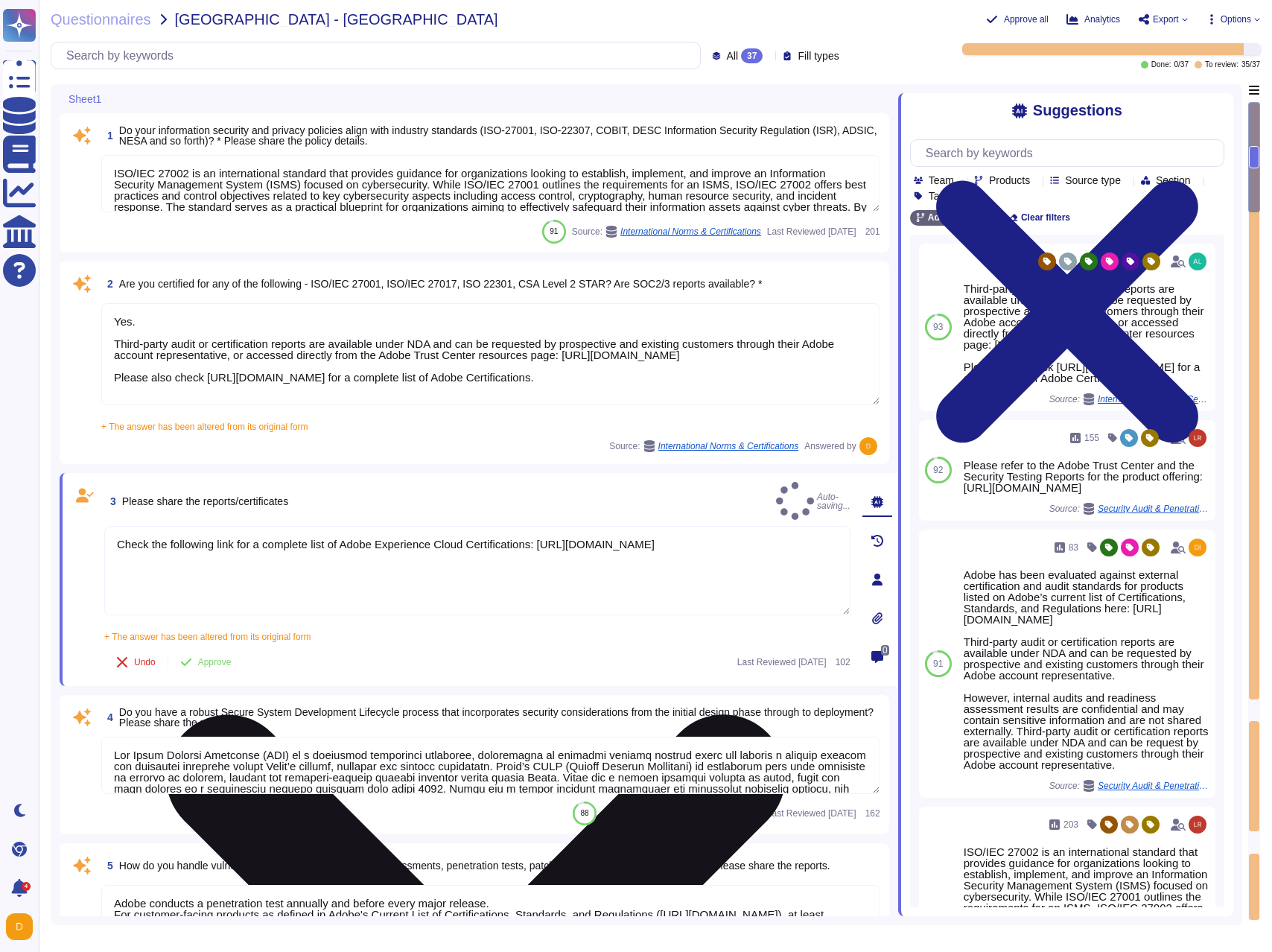 type on "Check the following link for a complete list of Adobe Experience Cloud Certifications: [URL][DOMAIN_NAME]" 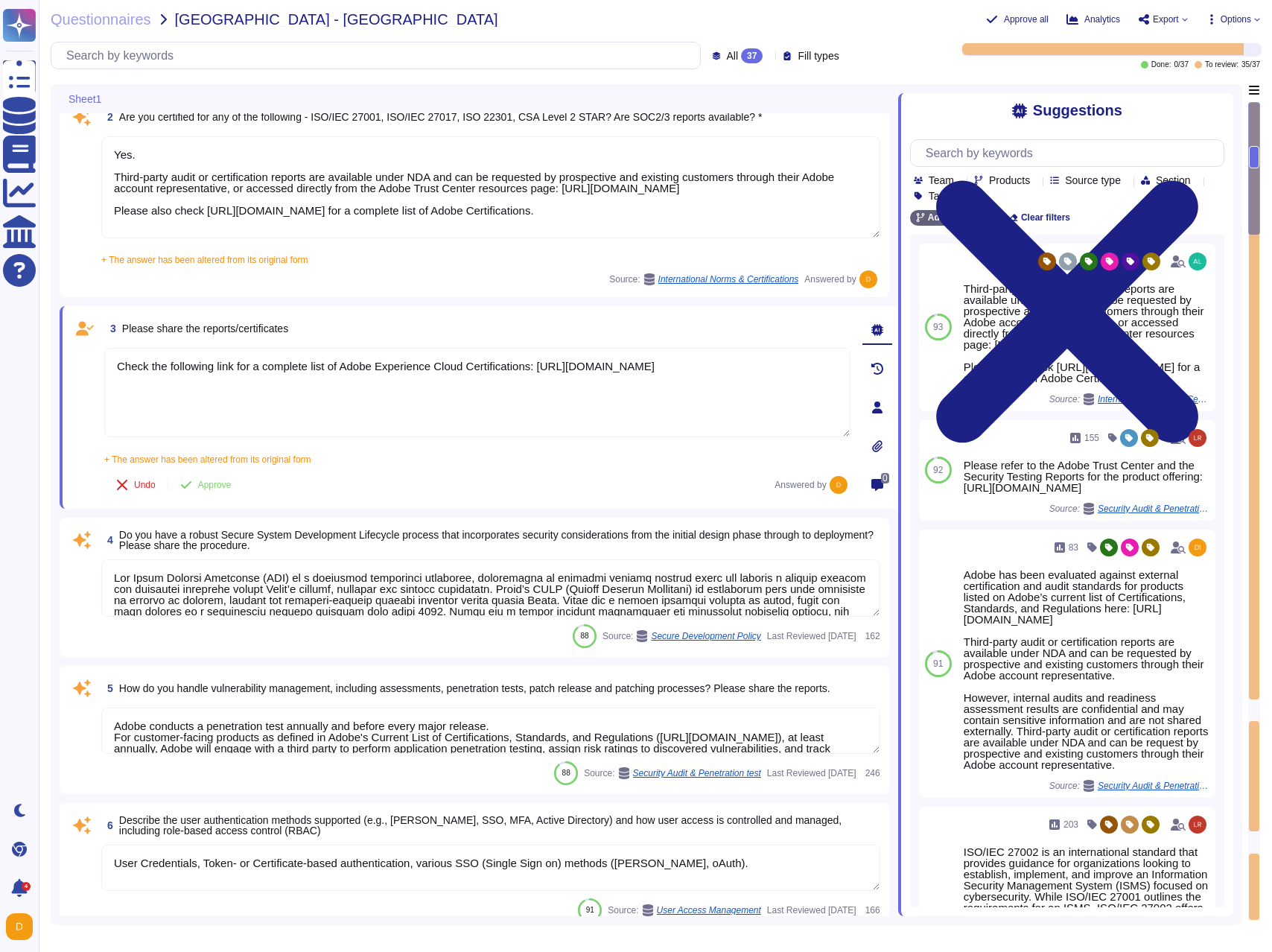 scroll, scrollTop: 165, scrollLeft: 0, axis: vertical 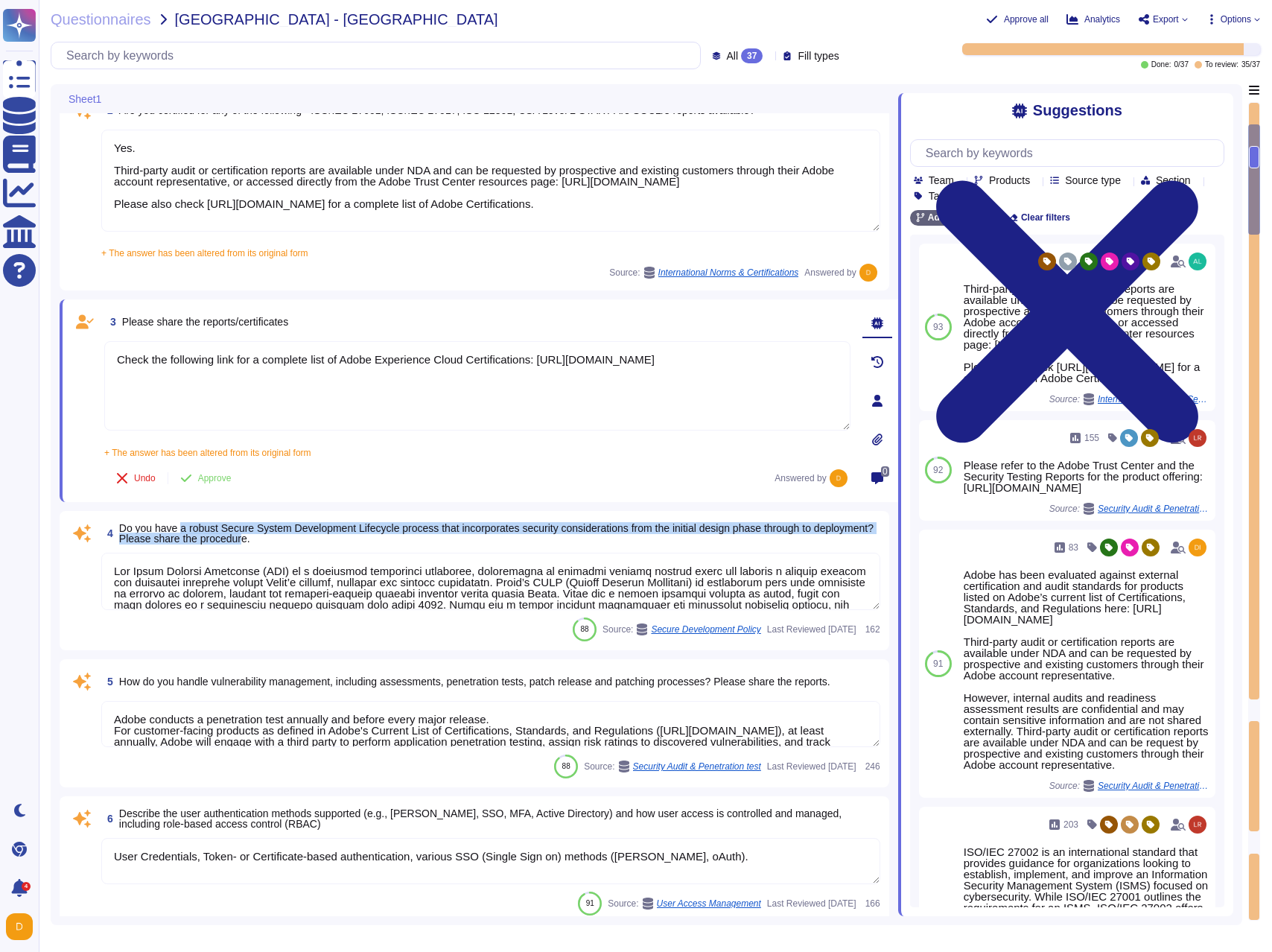 drag, startPoint x: 185, startPoint y: 536, endPoint x: 315, endPoint y: 535, distance: 130.00385 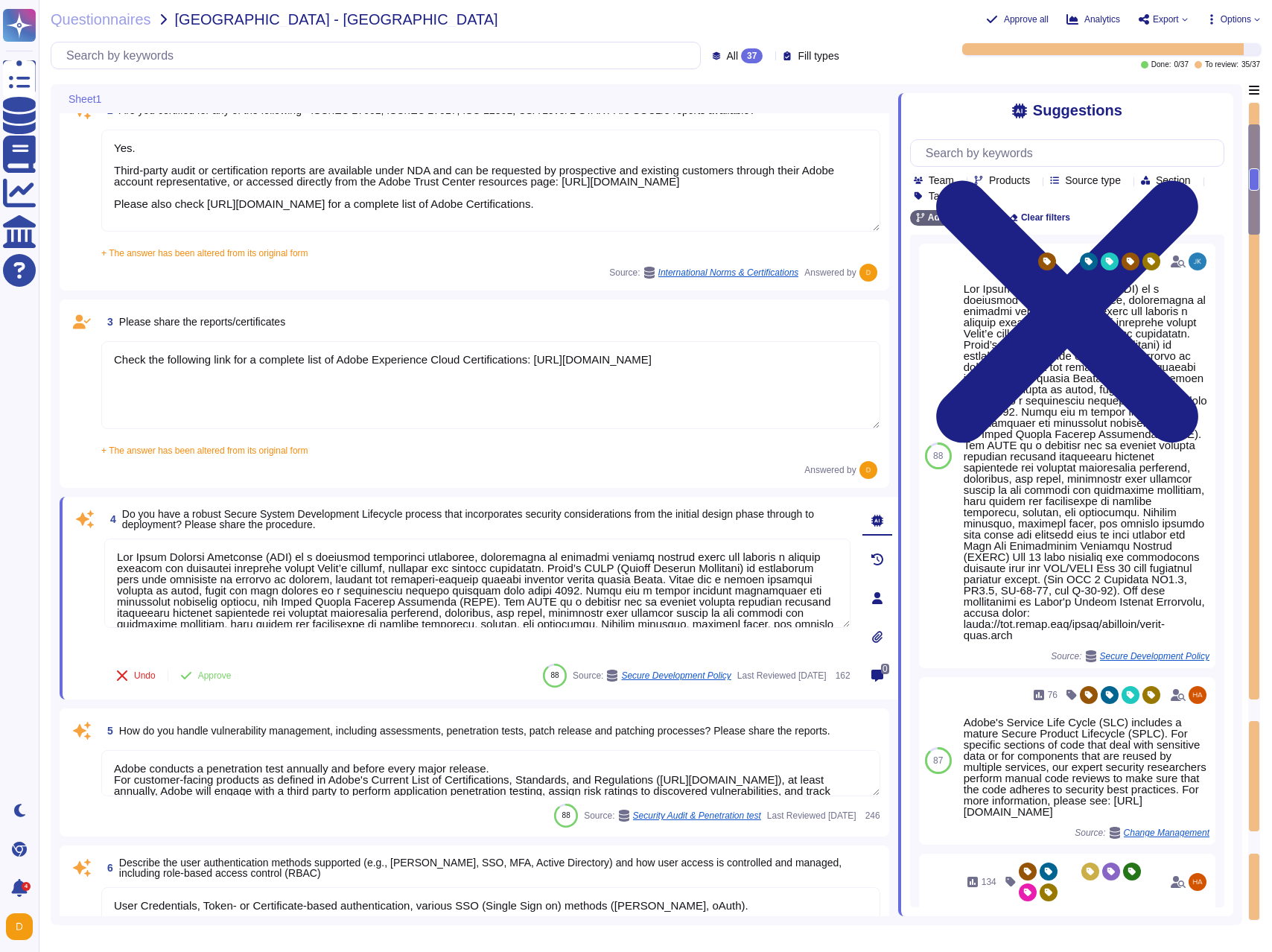 scroll, scrollTop: 175, scrollLeft: 0, axis: vertical 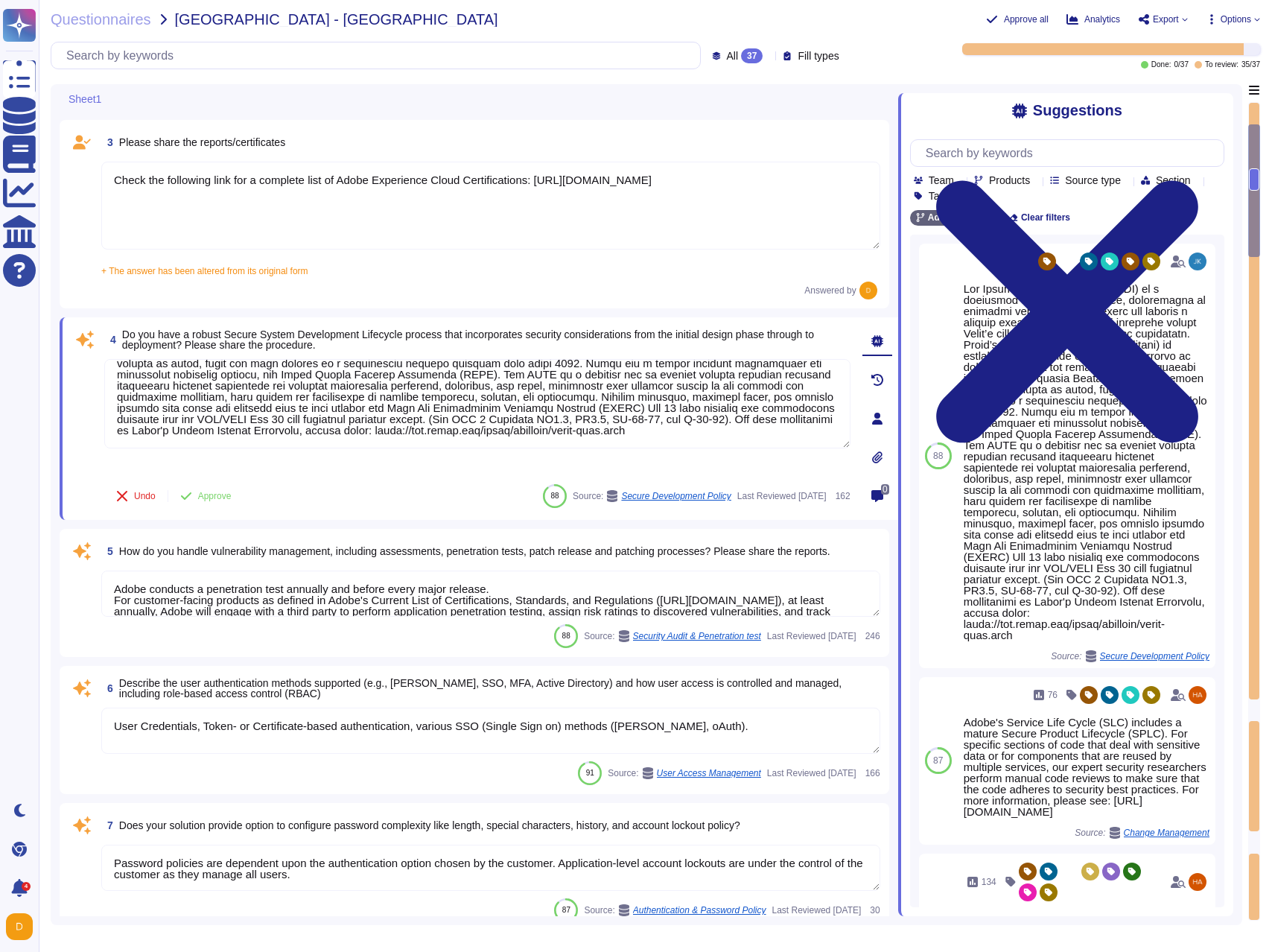 type on "Adobe employs a defense-in-depth strategy for Denial-of-Service (DoS) and Distributed- Denial-of-Service (DDoS) protection, using a well-known third-party mitigation service. In the event of a DDoS attack, Adobe takes the following steps: Network engineering is alerted to the attack. The on-call engineer evaluates the volume of the attack. If the attack is significant enough to be impactful to data center operations, a pre-scripted change is executed to route the attack traffic through our mitigation service.
Adobe also relies on Amazon Web Services and Azure for this function. AWS and Azure operate massively scaled networks and infrastructure across multiple points of presence that provide AWS and Azure with the capacity needed to defend against DoS attacks. Ensuring availability is the top priority for both organizations. Preventing DoS attacks from impacting customers is as important to us as any other potential availability issue. AWS and Azure both employ unique, trade secret, intellectual property ..." 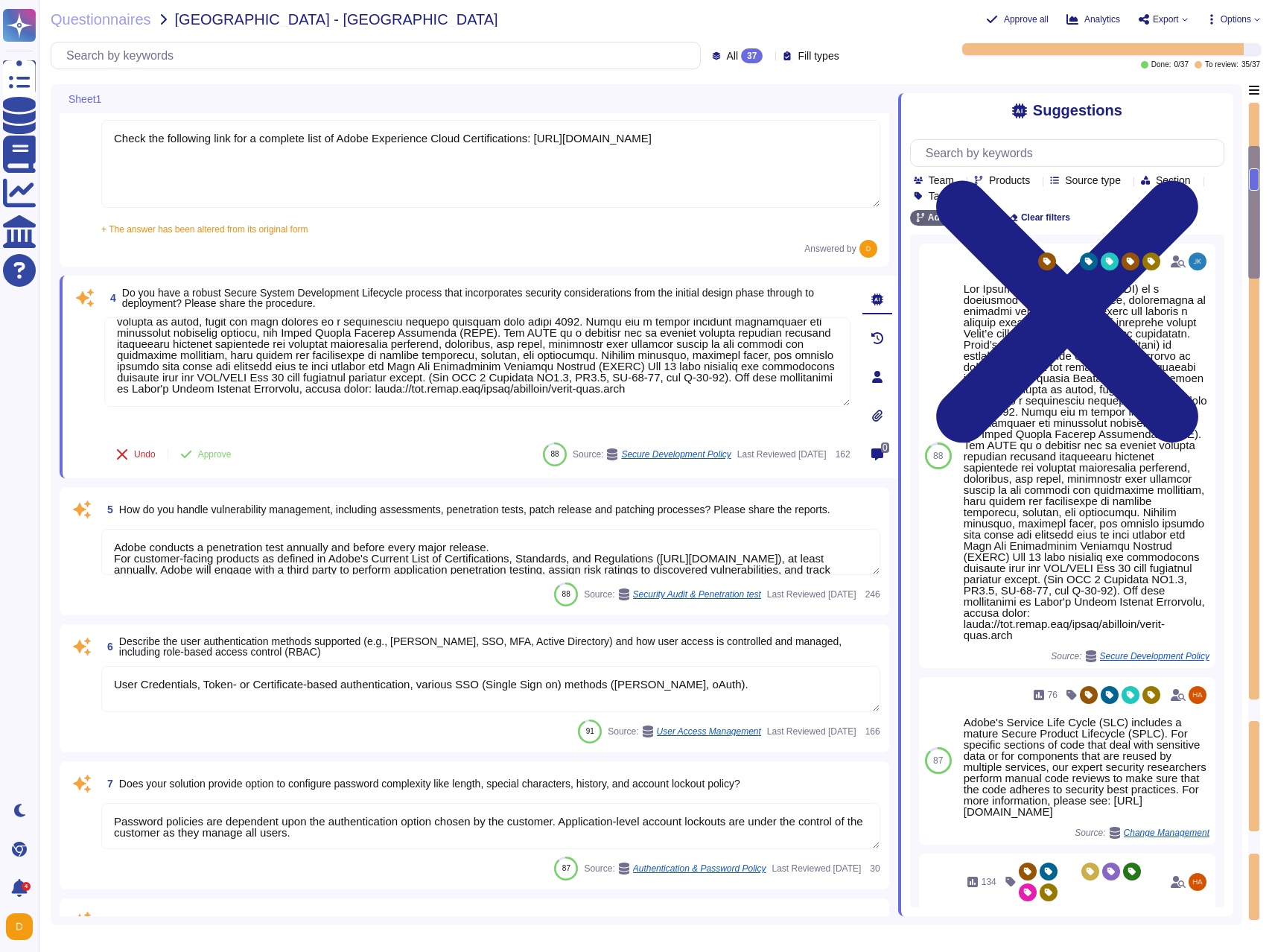 scroll, scrollTop: 396, scrollLeft: 0, axis: vertical 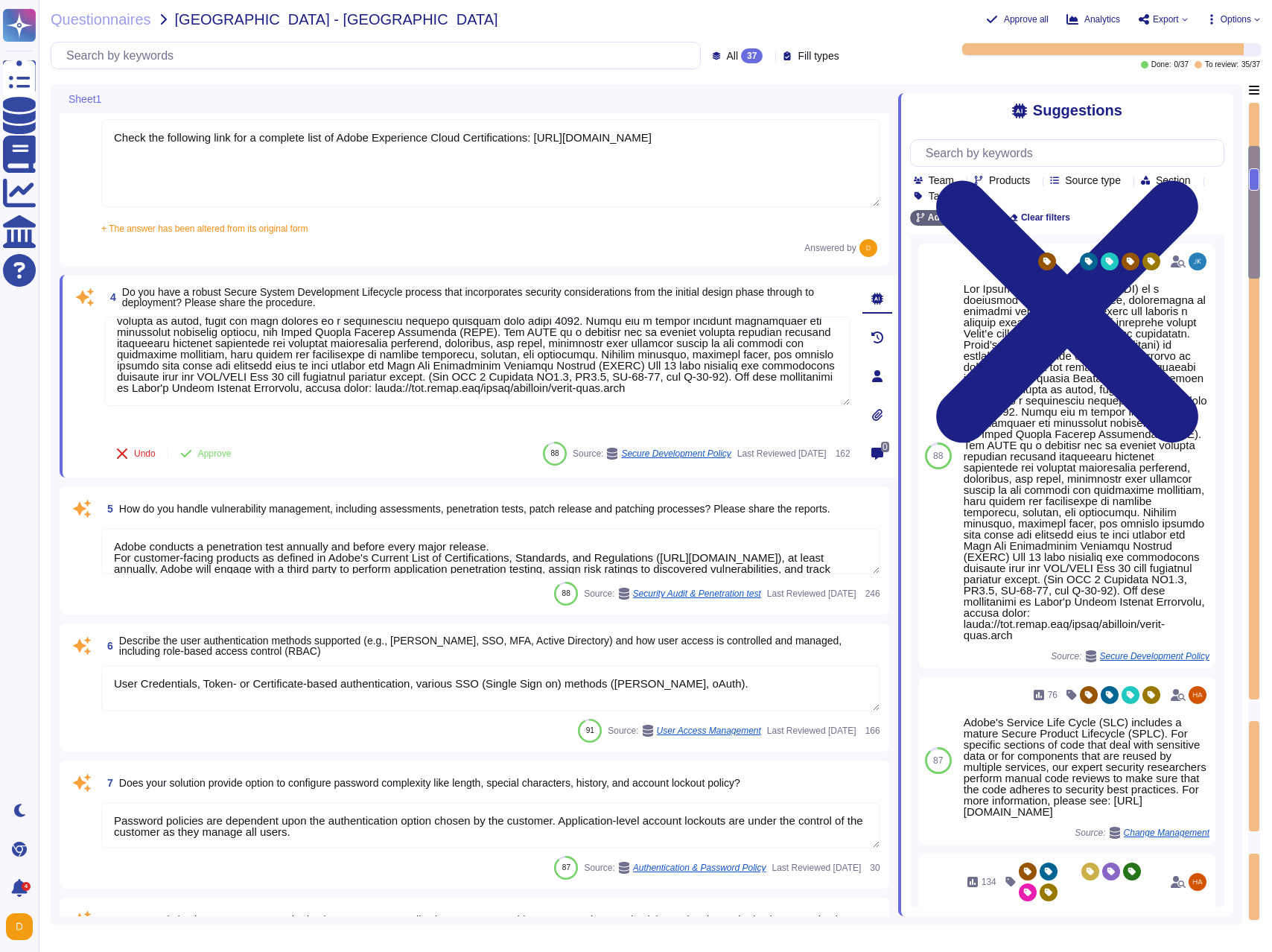click on "Adobe conducts a penetration test annually and before every major release.
For customer-facing products as defined in Adobe's Current List of Certifications, Standards, and Regulations ([URL][DOMAIN_NAME]), at least annually, Adobe will engage with a third party to perform application penetration testing, assign risk ratings to discovered vulnerabilities, and track vulnerabilities through resolution." at bounding box center [491, 551] 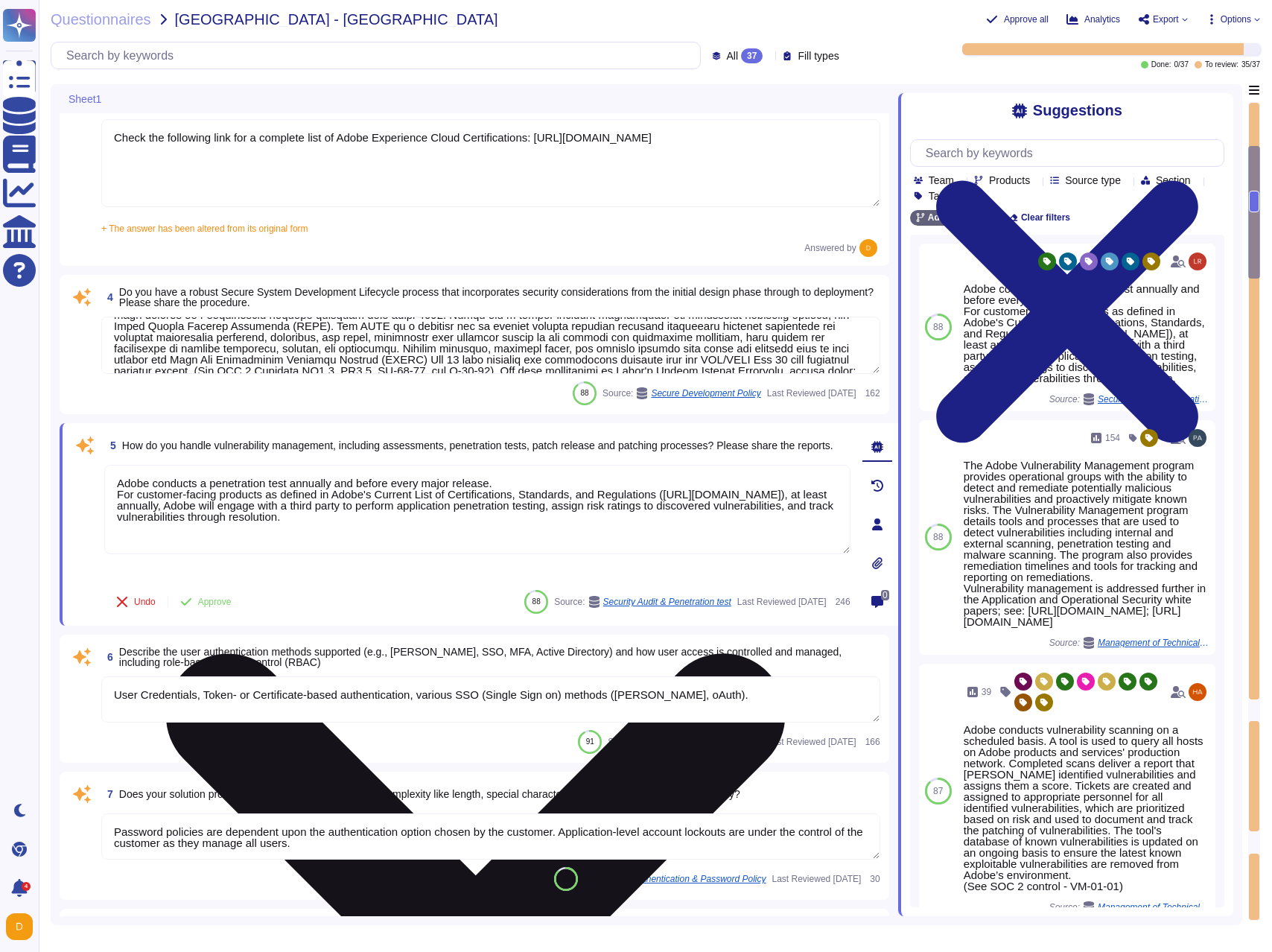 click on "Adobe conducts a penetration test annually and before every major release.
For customer-facing products as defined in Adobe's Current List of Certifications, Standards, and Regulations ([URL][DOMAIN_NAME]), at least annually, Adobe will engage with a third party to perform application penetration testing, assign risk ratings to discovered vulnerabilities, and track vulnerabilities through resolution." at bounding box center [477, 510] 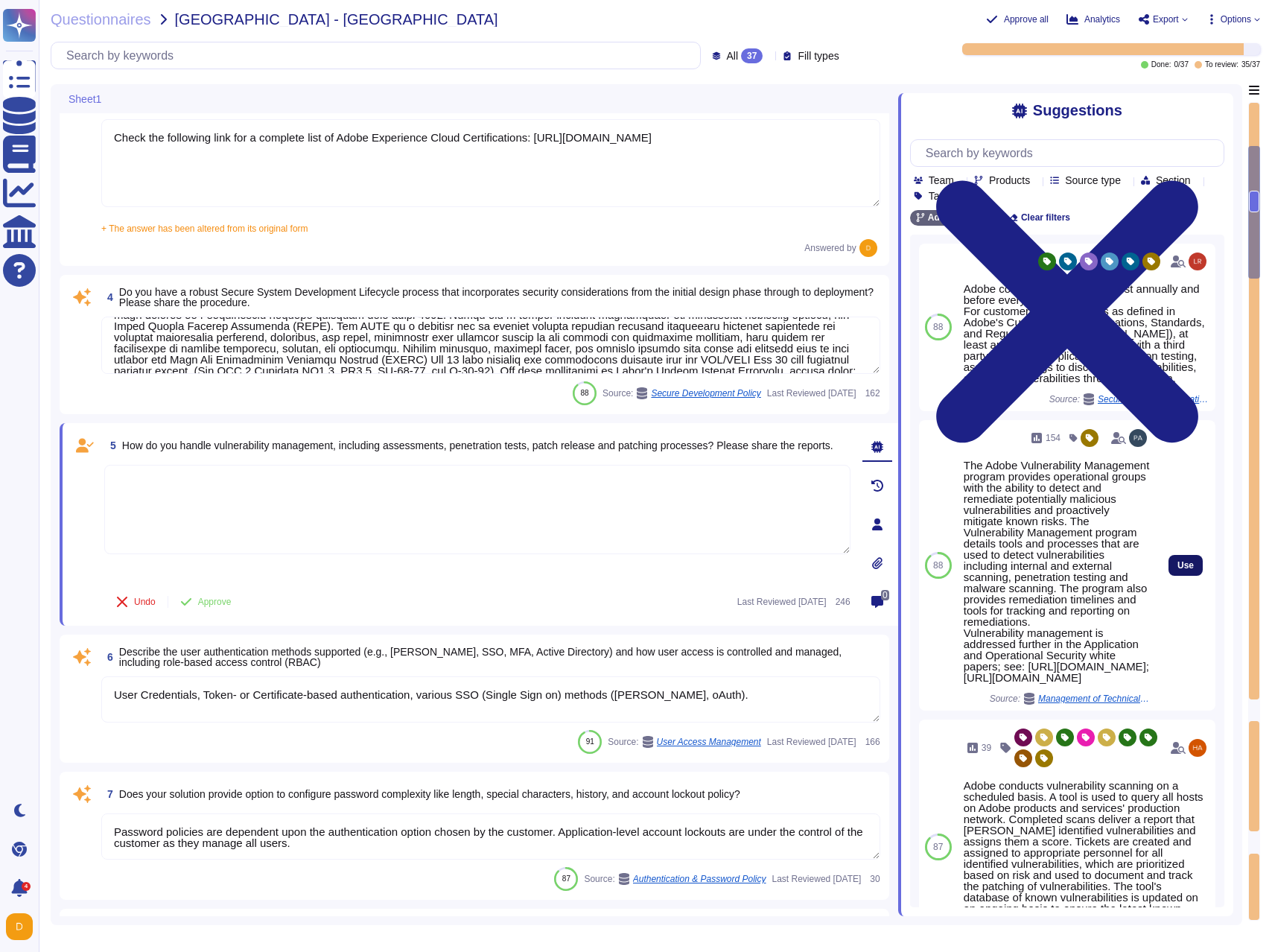 click on "Use" at bounding box center (1186, 565) 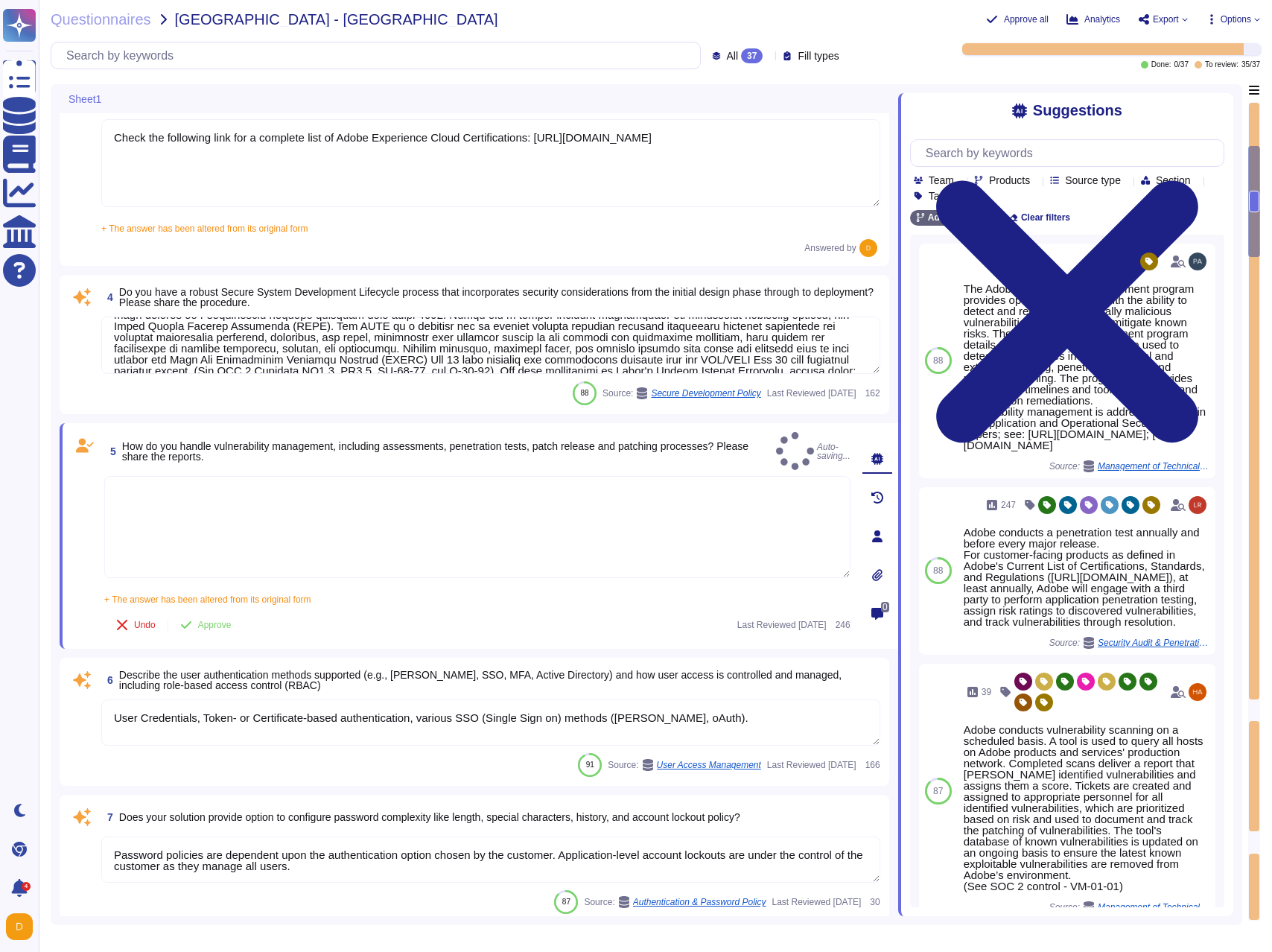 type on "The Adobe Vulnerability Management program provides operational groups with the ability to detect and remediate potentially malicious vulnerabilities and proactively mitigate known risks. The Vulnerability Management program details tools and processes that are used to detect vulnerabilities including internal and external scanning, penetration testing and malware scanning. The program also provides remediation timelines and tools for tracking and reporting on remediations.
Vulnerability management is addressed further in the Application and Operational Security white papers; see: [URL][DOMAIN_NAME]; [URL][DOMAIN_NAME]" 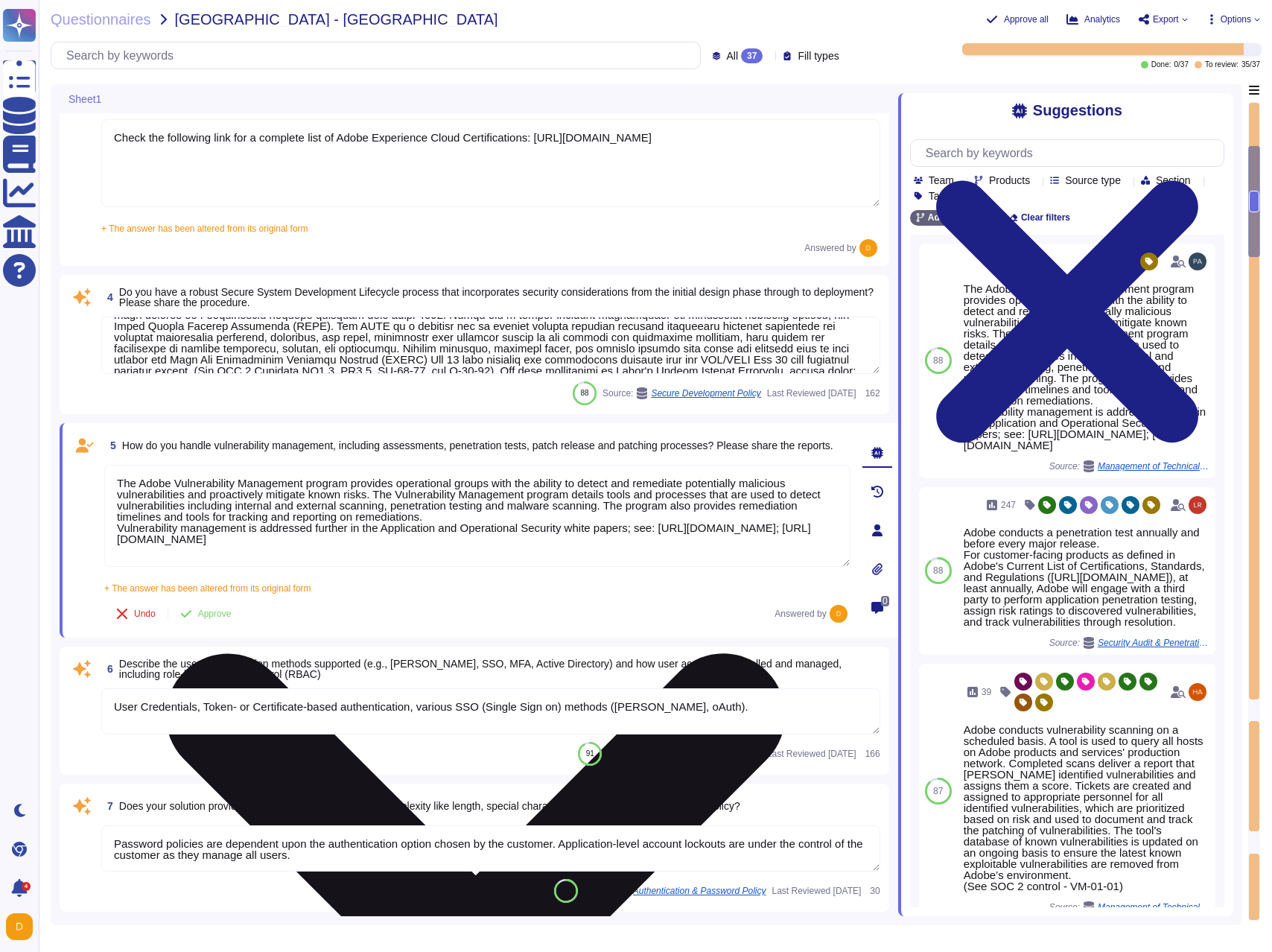 scroll, scrollTop: 1, scrollLeft: 0, axis: vertical 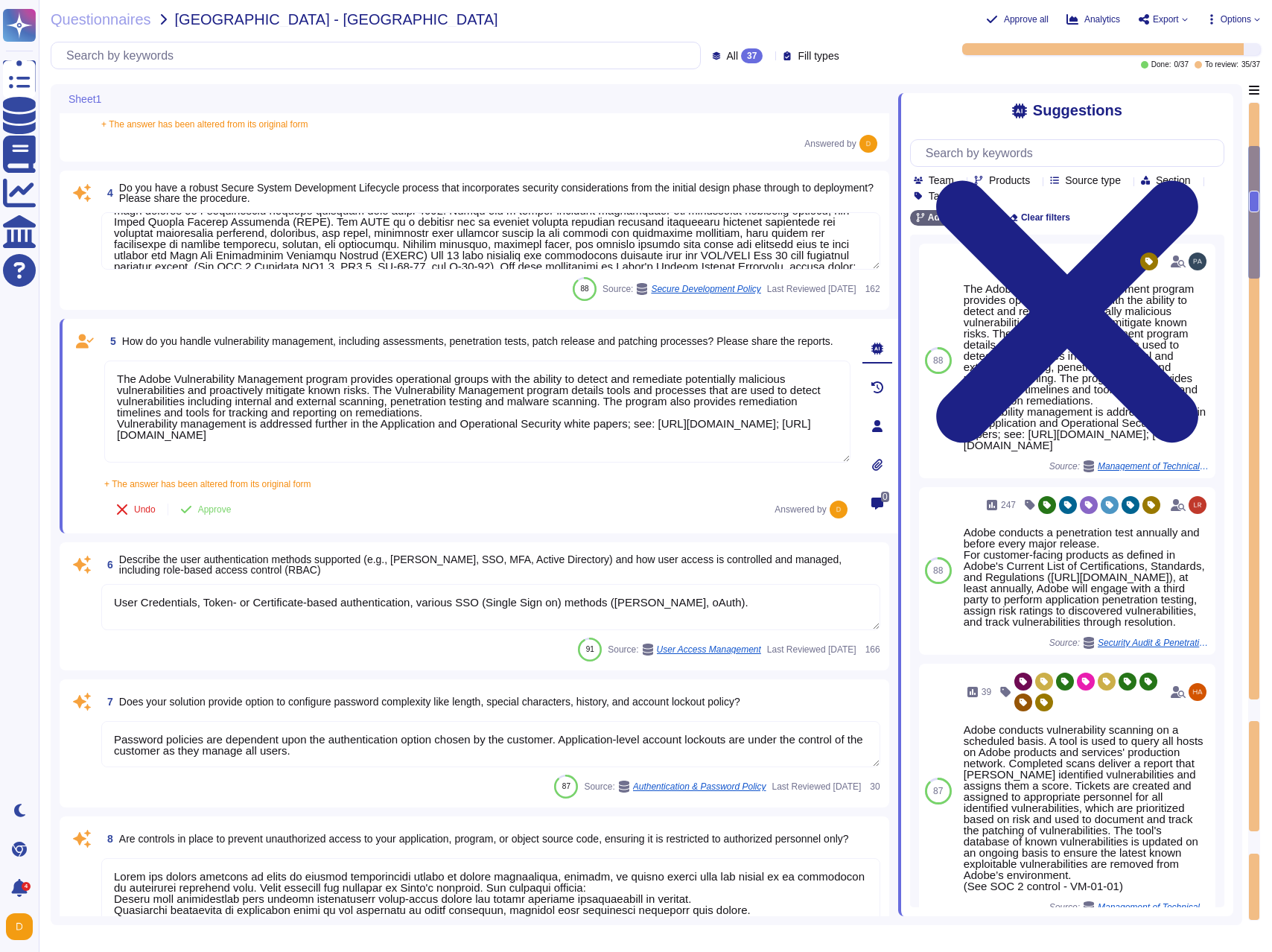 click on "User Credentials, Token- or Certificate-based authentication, various SSO (Single Sign on) methods ([PERSON_NAME], oAuth)." at bounding box center [491, 607] 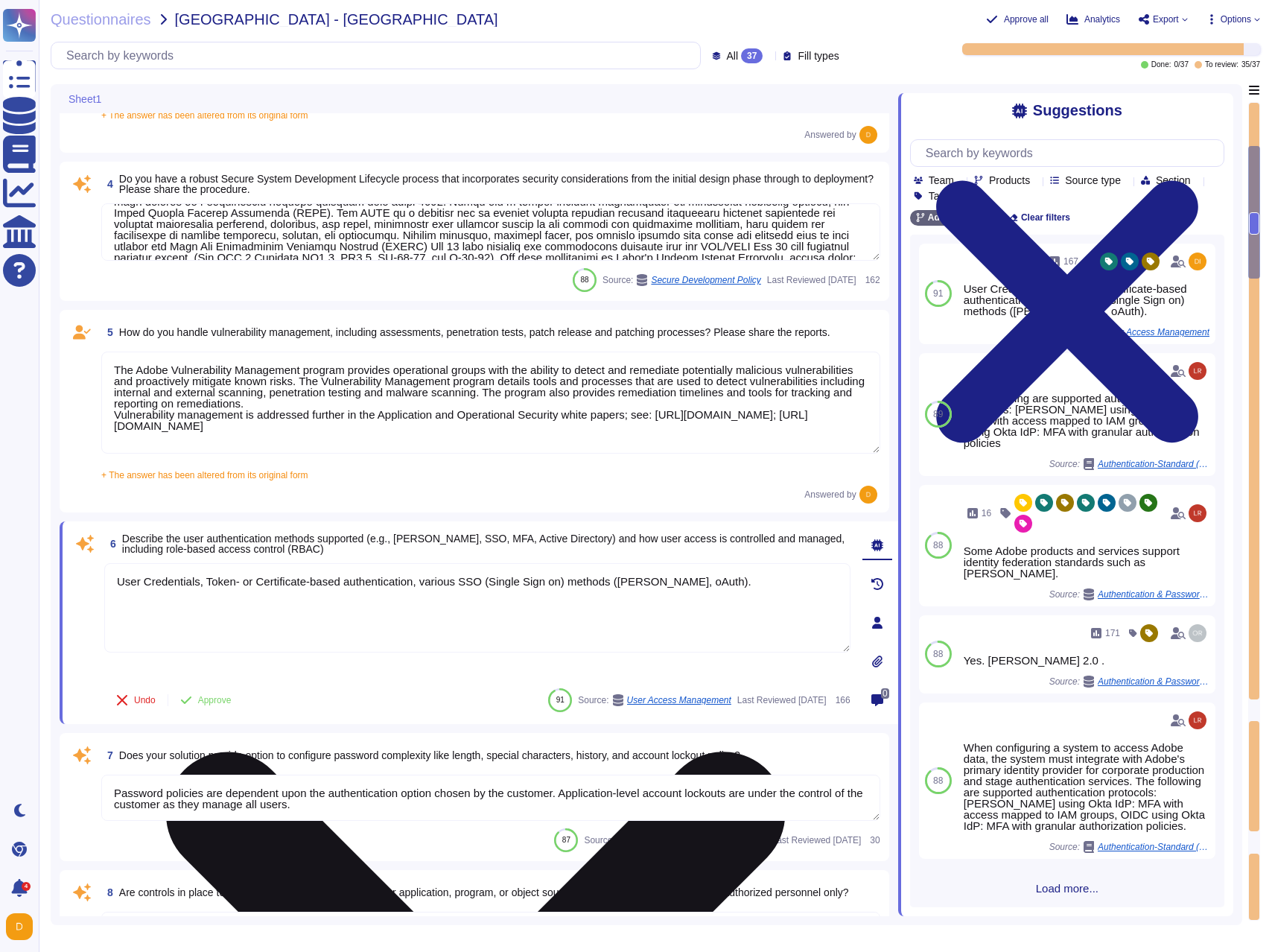 click on "User Credentials, Token- or Certificate-based authentication, various SSO (Single Sign on) methods ([PERSON_NAME], oAuth)." at bounding box center (477, 608) 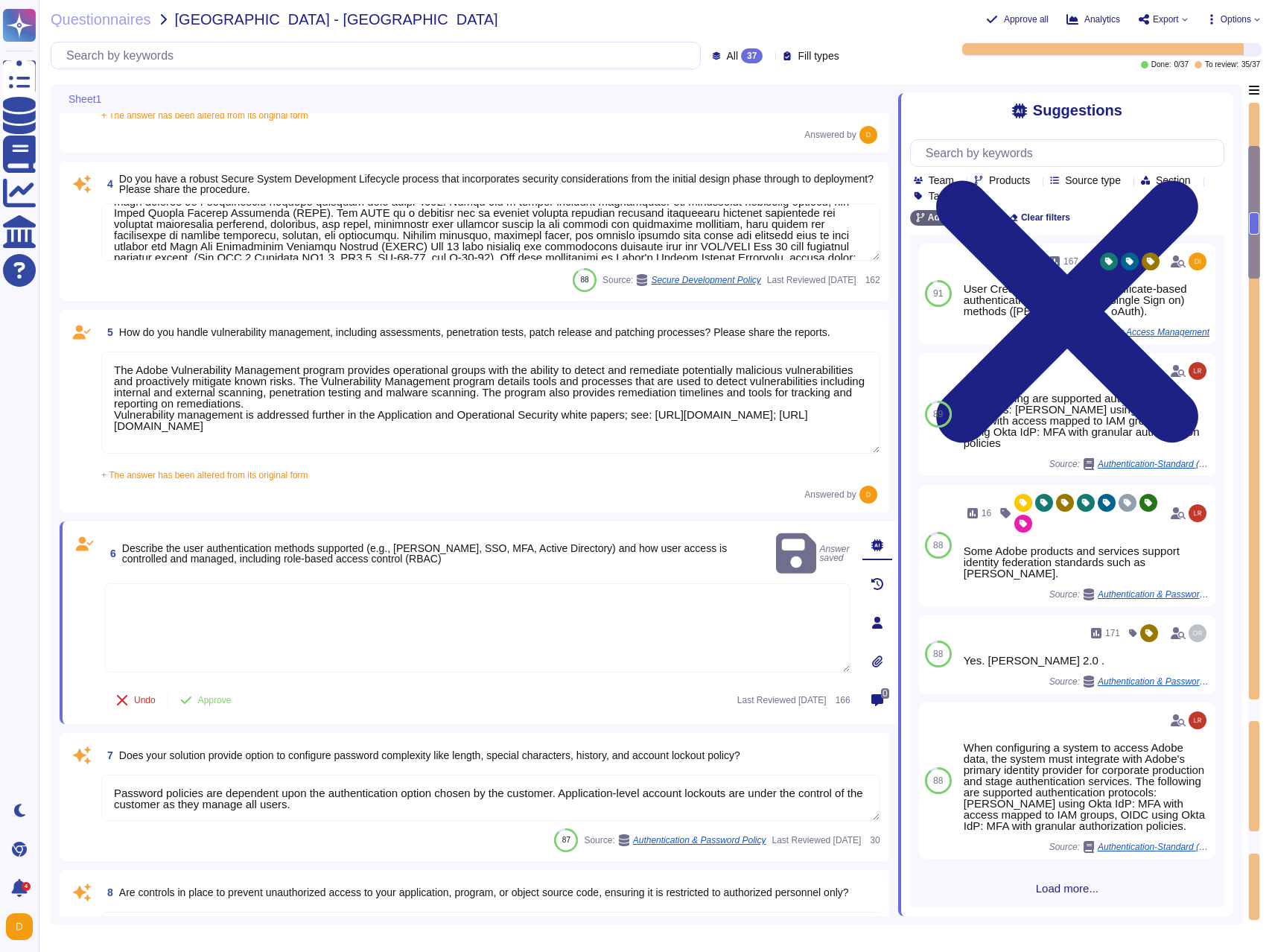 click at bounding box center (477, 628) 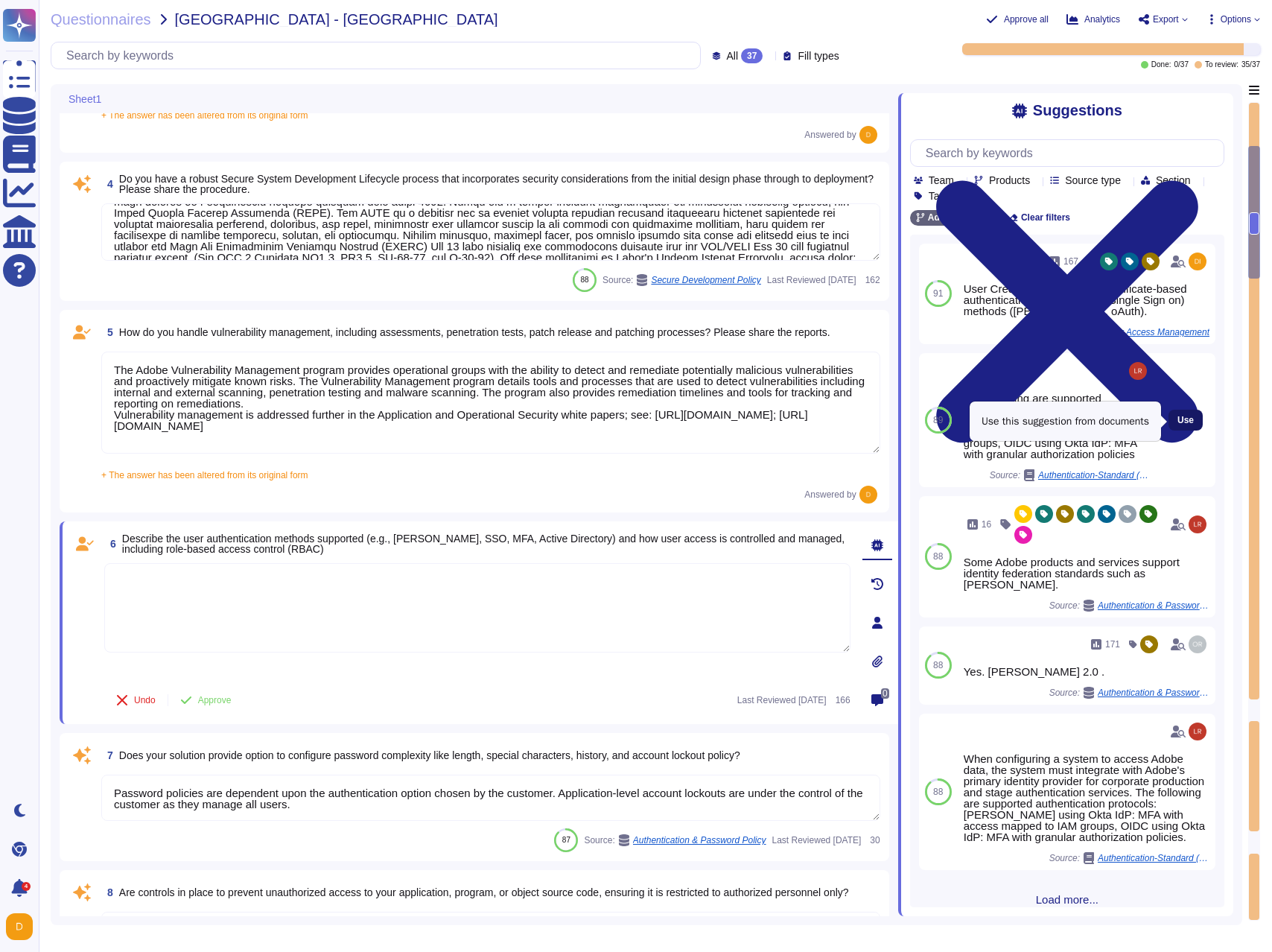 click on "Use" at bounding box center [1186, 420] 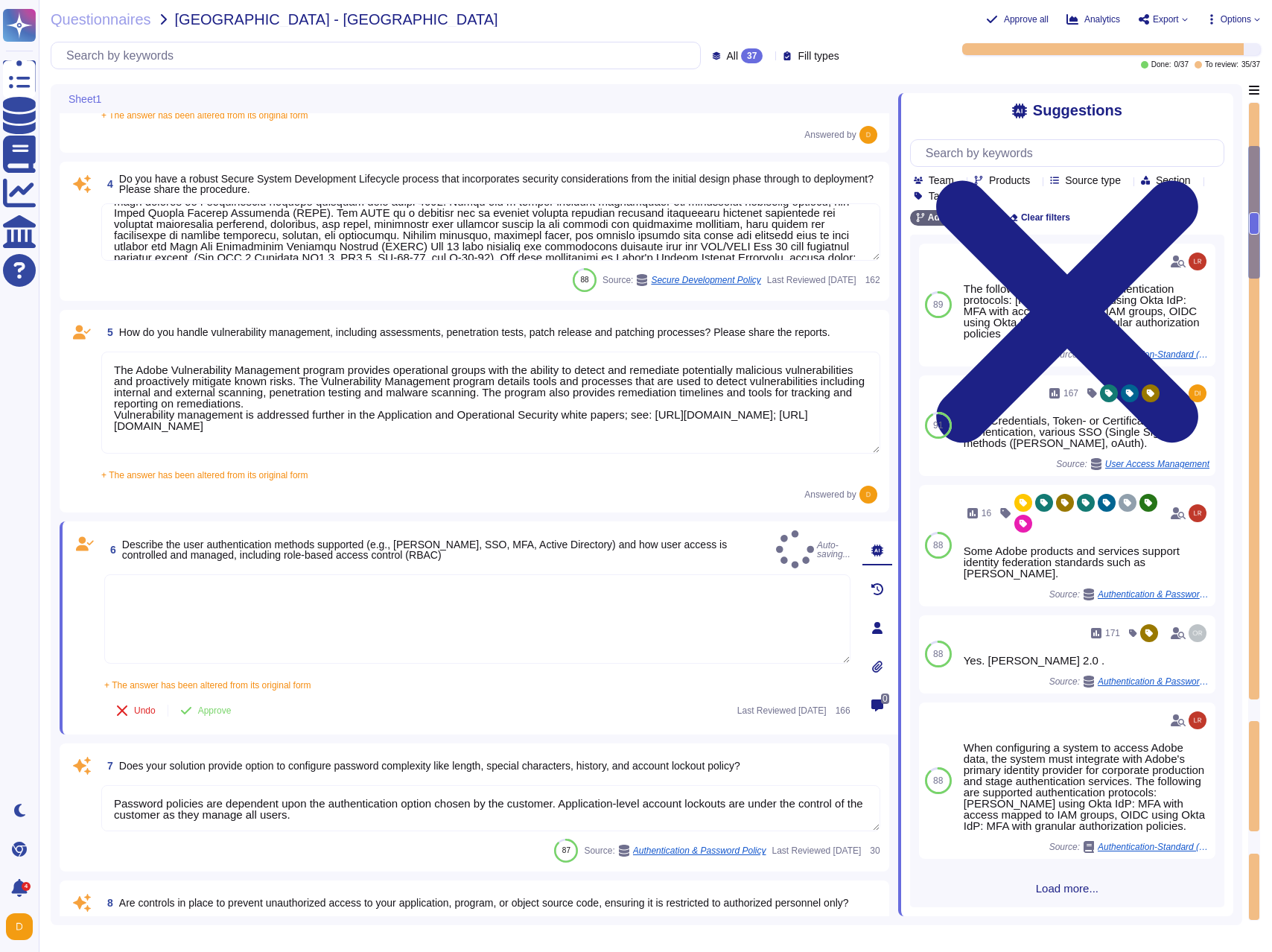 type on "The following are supported authentication protocols: [PERSON_NAME] using Okta IdP: MFA with access mapped to IAM groups, OIDC using Okta IdP: MFA with granular authorization policies" 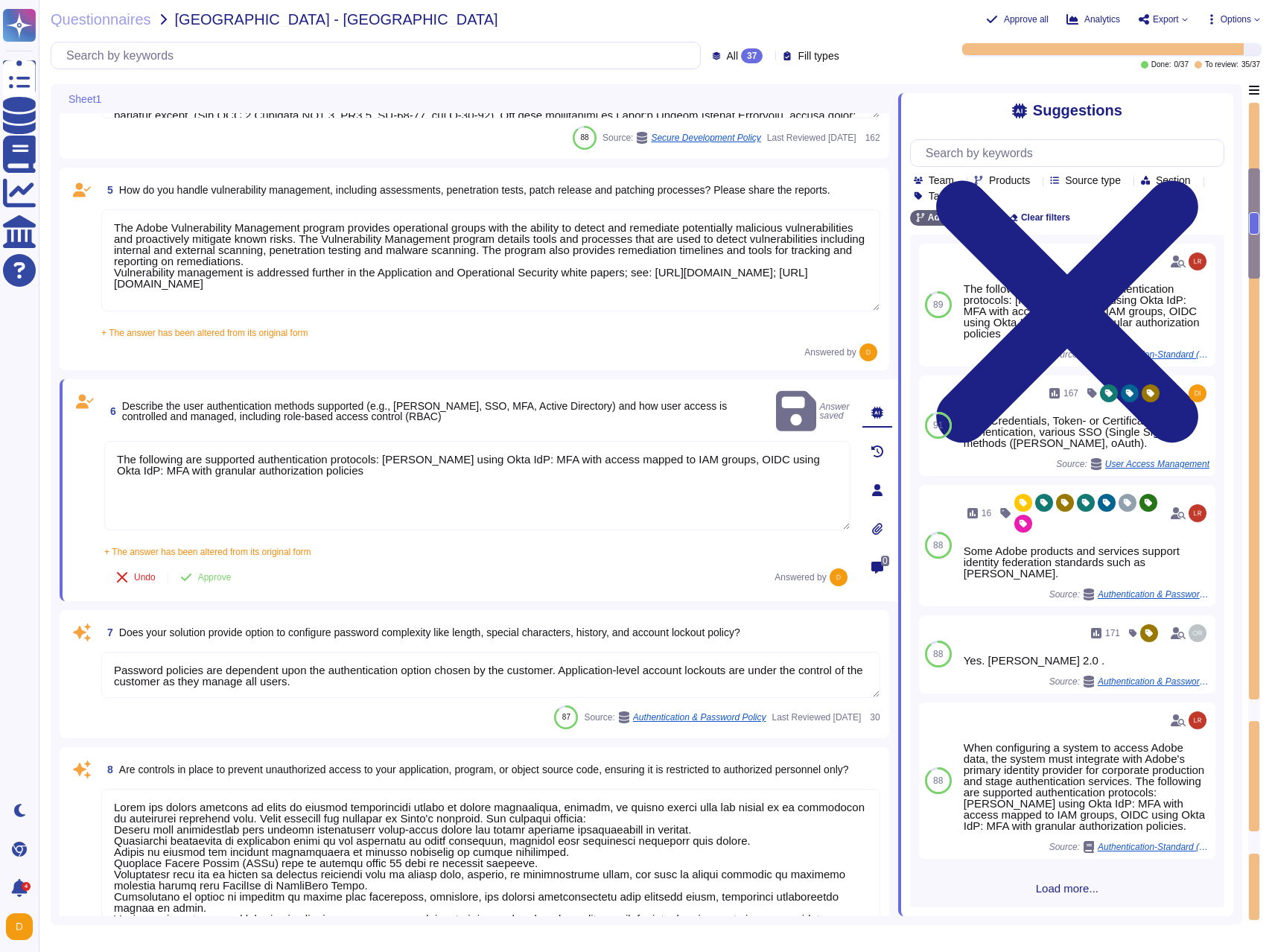 scroll, scrollTop: 659, scrollLeft: 0, axis: vertical 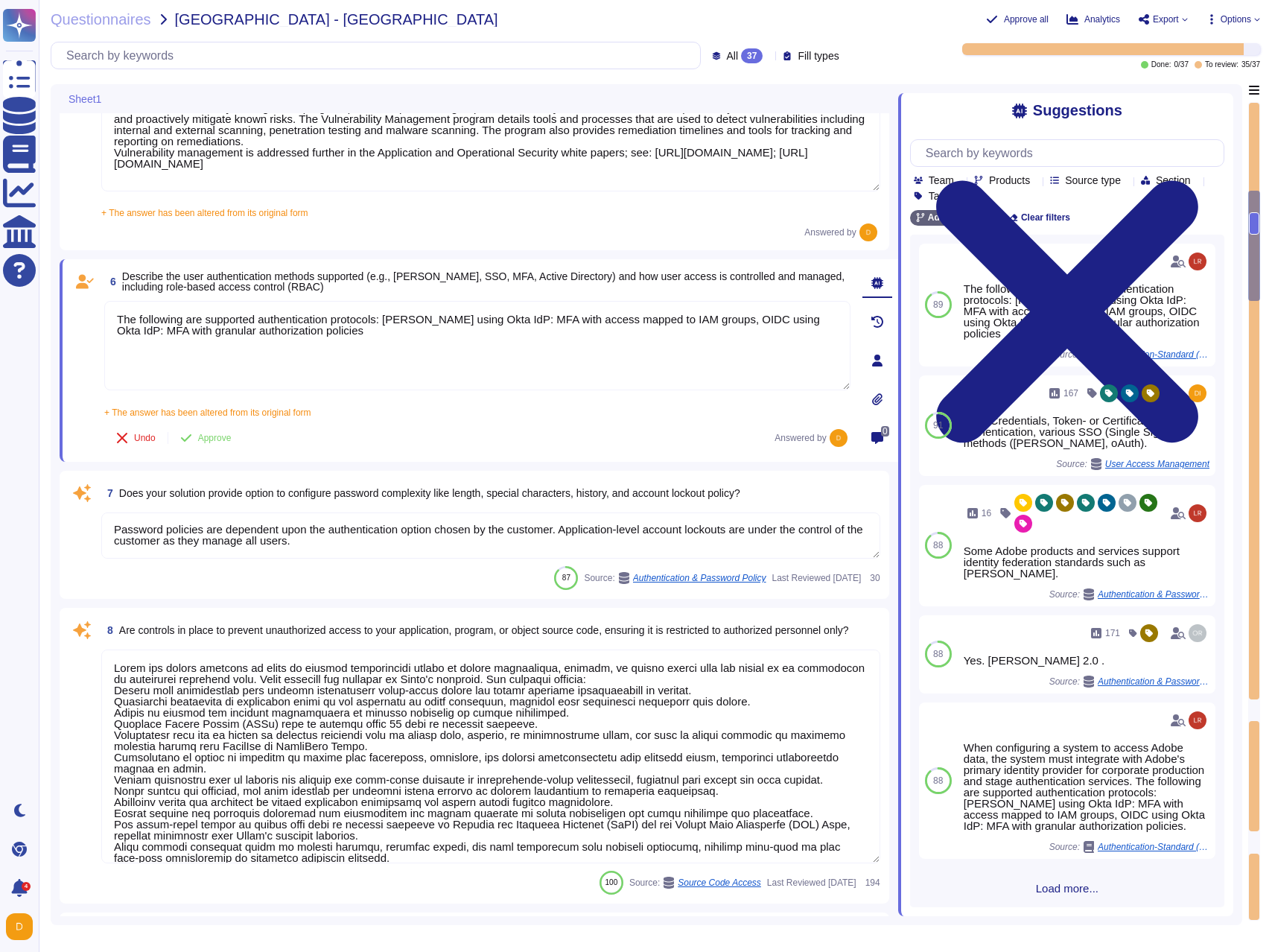 click on "Password policies are dependent upon the authentication option chosen by the customer. Application-level account lockouts are under the control of the customer as they manage all users." at bounding box center [491, 536] 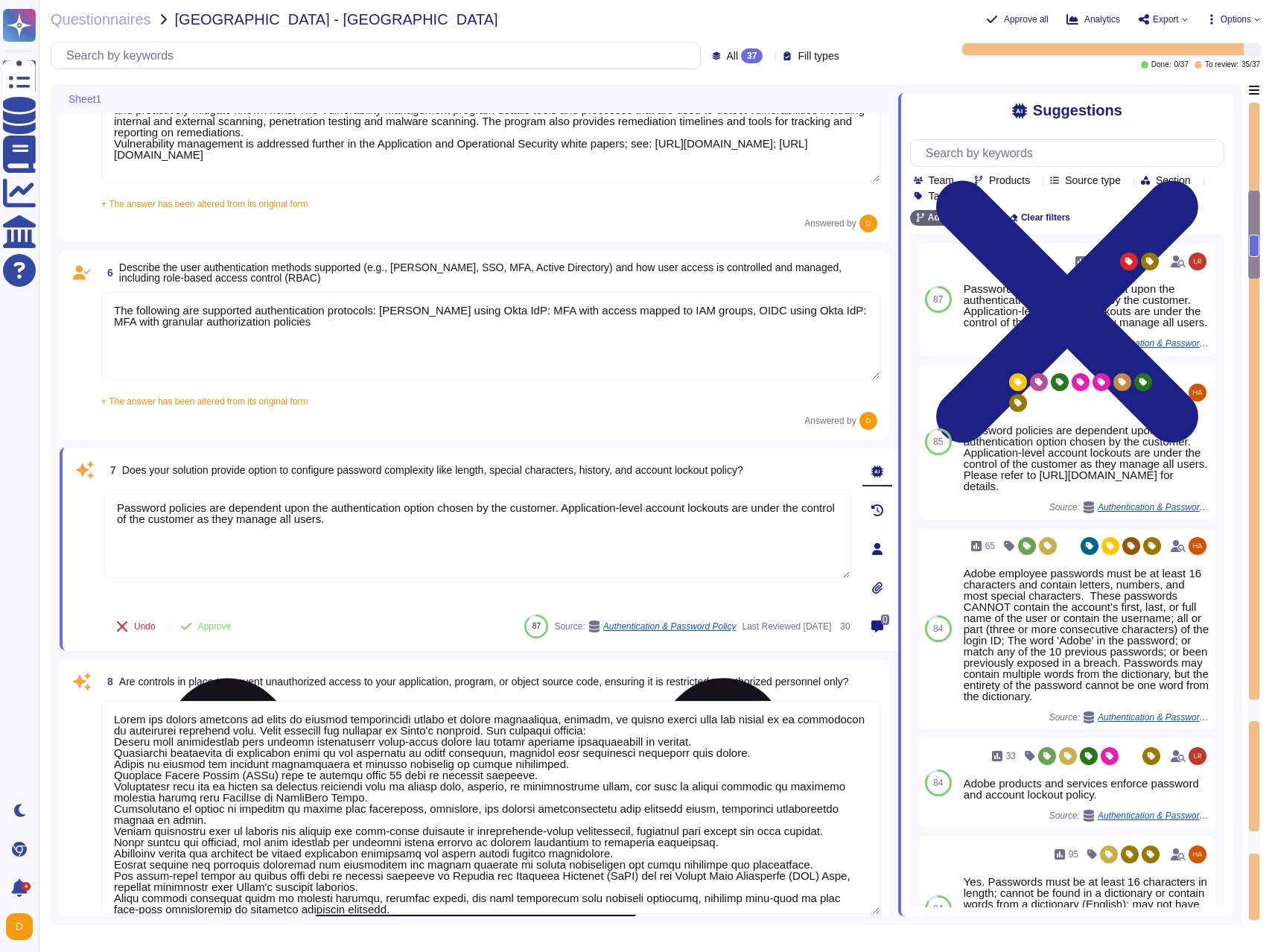 click on "Password policies are dependent upon the authentication option chosen by the customer. Application-level account lockouts are under the control of the customer as they manage all users." at bounding box center (477, 534) 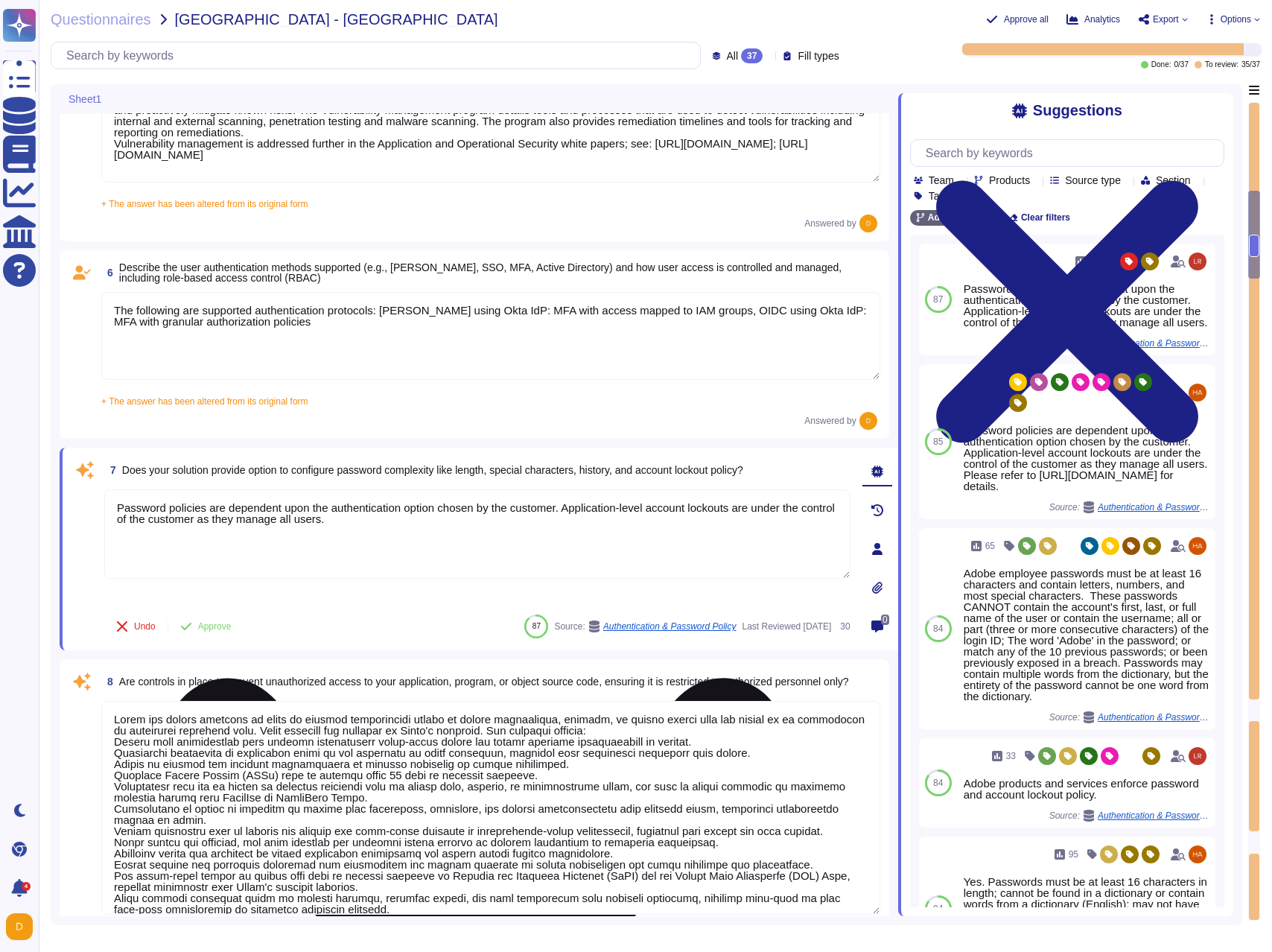paste on "The customer can implement their own password complexity rules via federated ID." 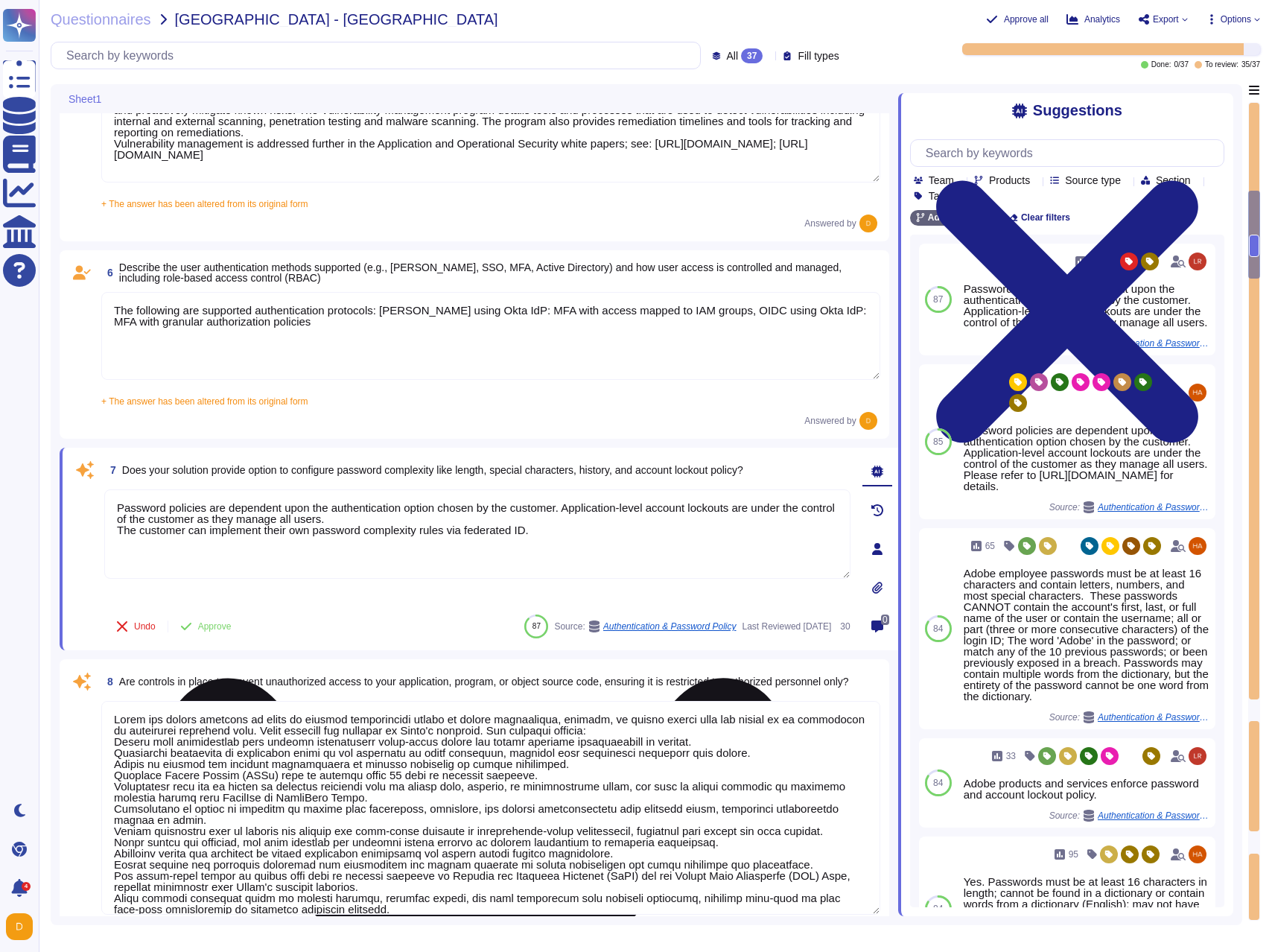 click on "Password policies are dependent upon the authentication option chosen by the customer. Application-level account lockouts are under the control of the customer as they manage all users.
The customer can implement their own password complexity rules via federated ID." at bounding box center [477, 534] 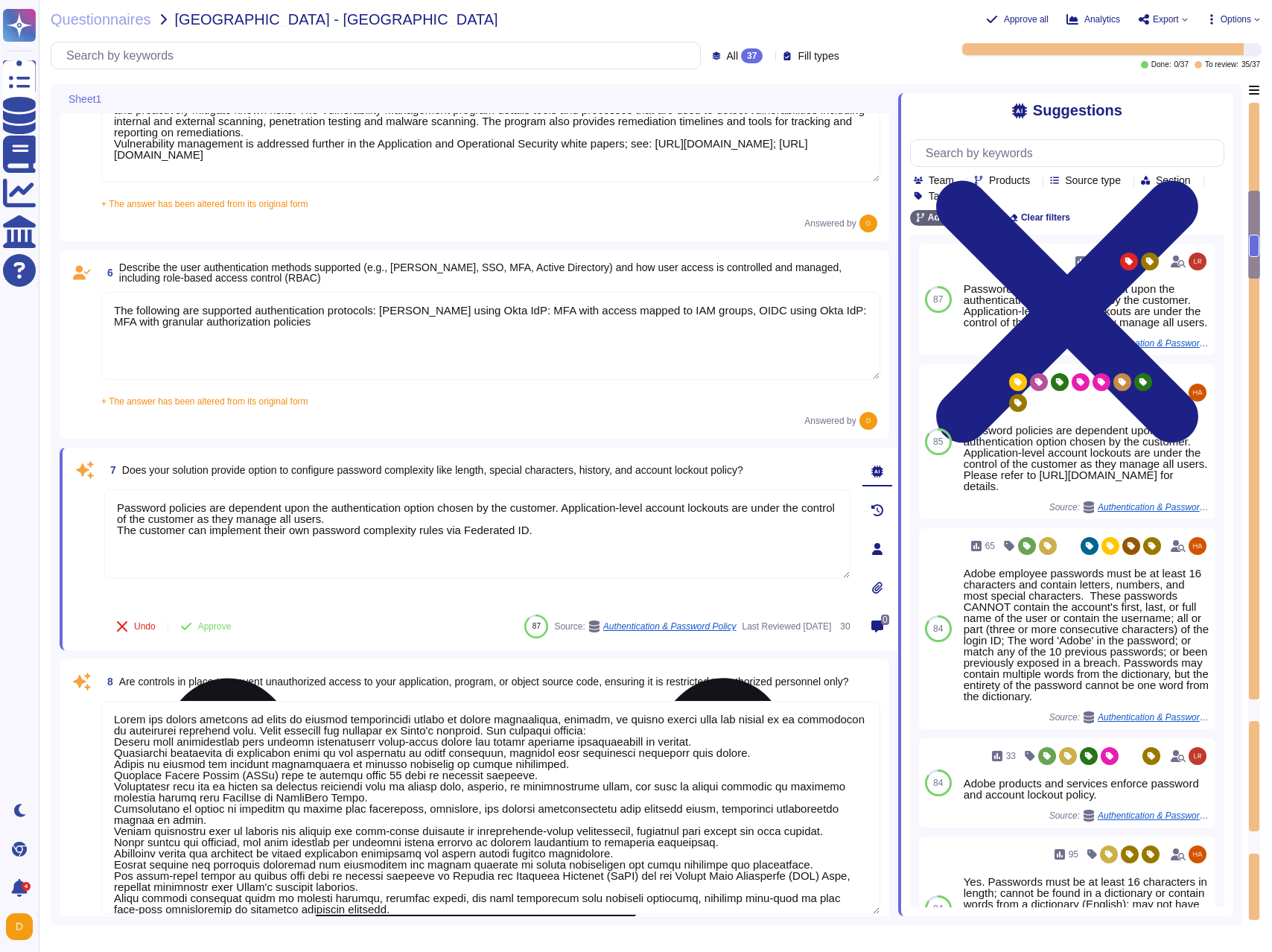 click on "Password policies are dependent upon the authentication option chosen by the customer. Application-level account lockouts are under the control of the customer as they manage all users.
The customer can implement their own password complexity rules via Federated ID." at bounding box center [477, 534] 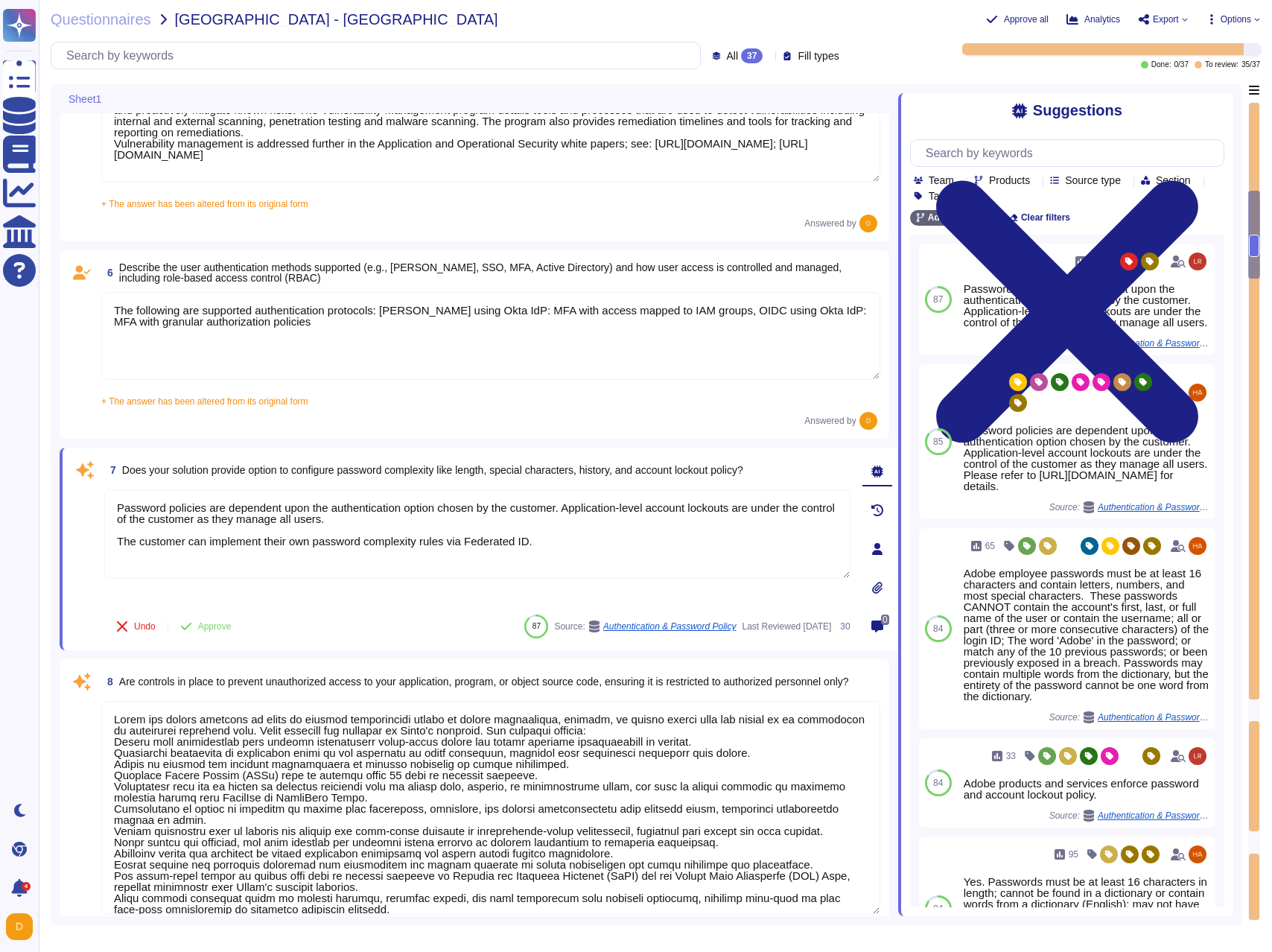 type on "Password policies are dependent upon the authentication option chosen by the customer. Application-level account lockouts are under the control of the customer as they manage all users.
The customer can implement their own password complexity rules via Federated ID." 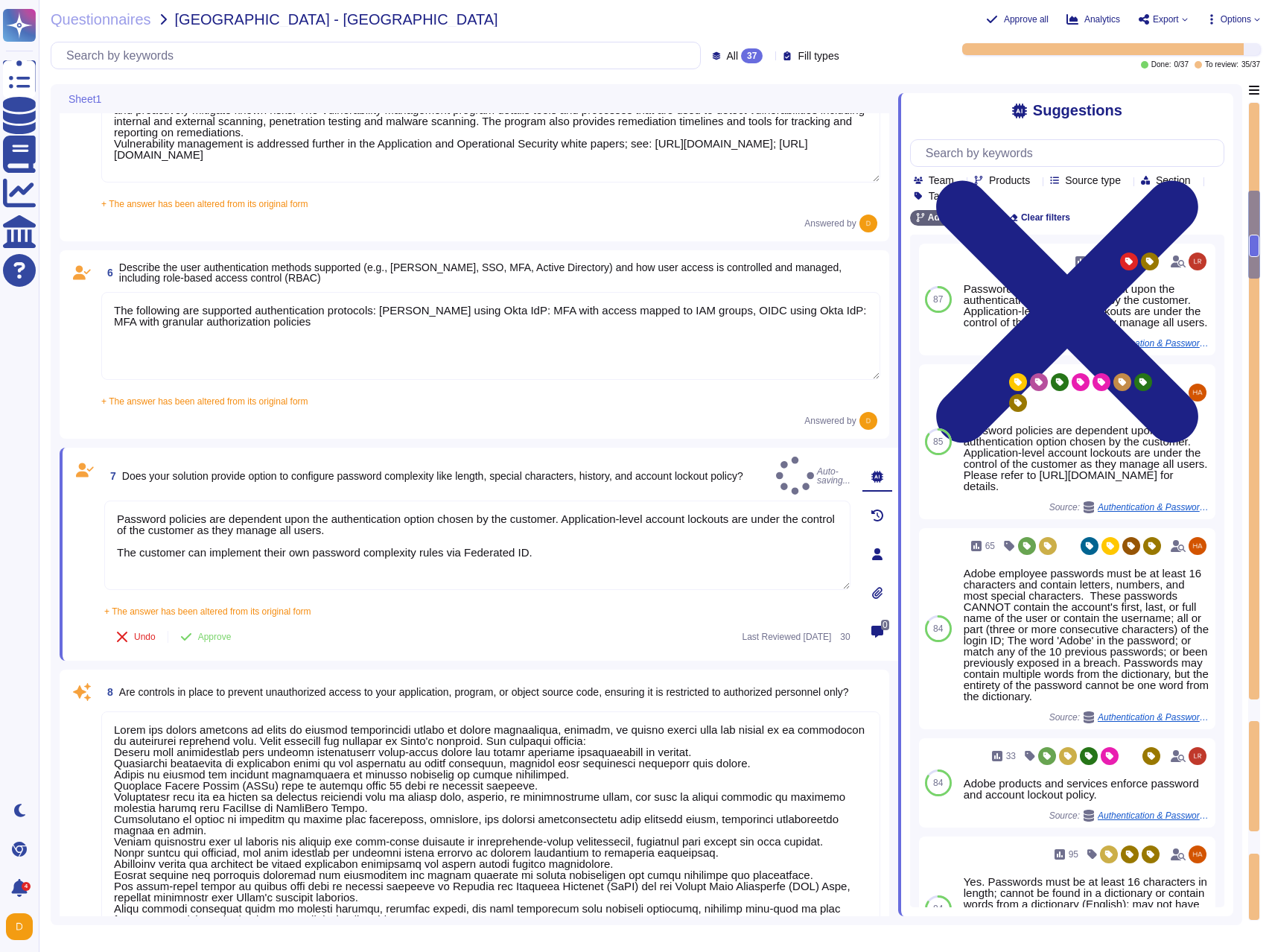 click at bounding box center (491, 818) 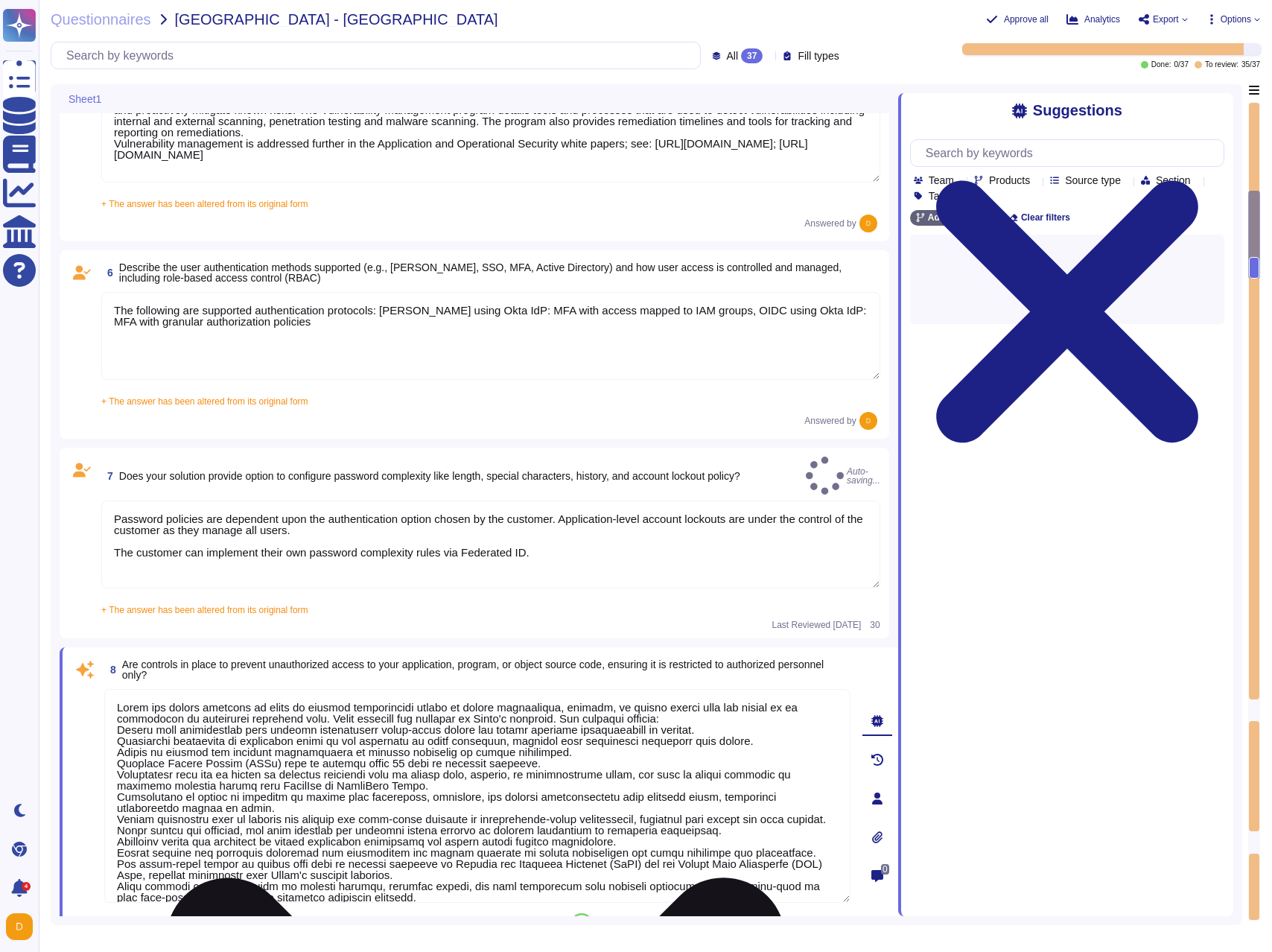 scroll, scrollTop: 57, scrollLeft: 0, axis: vertical 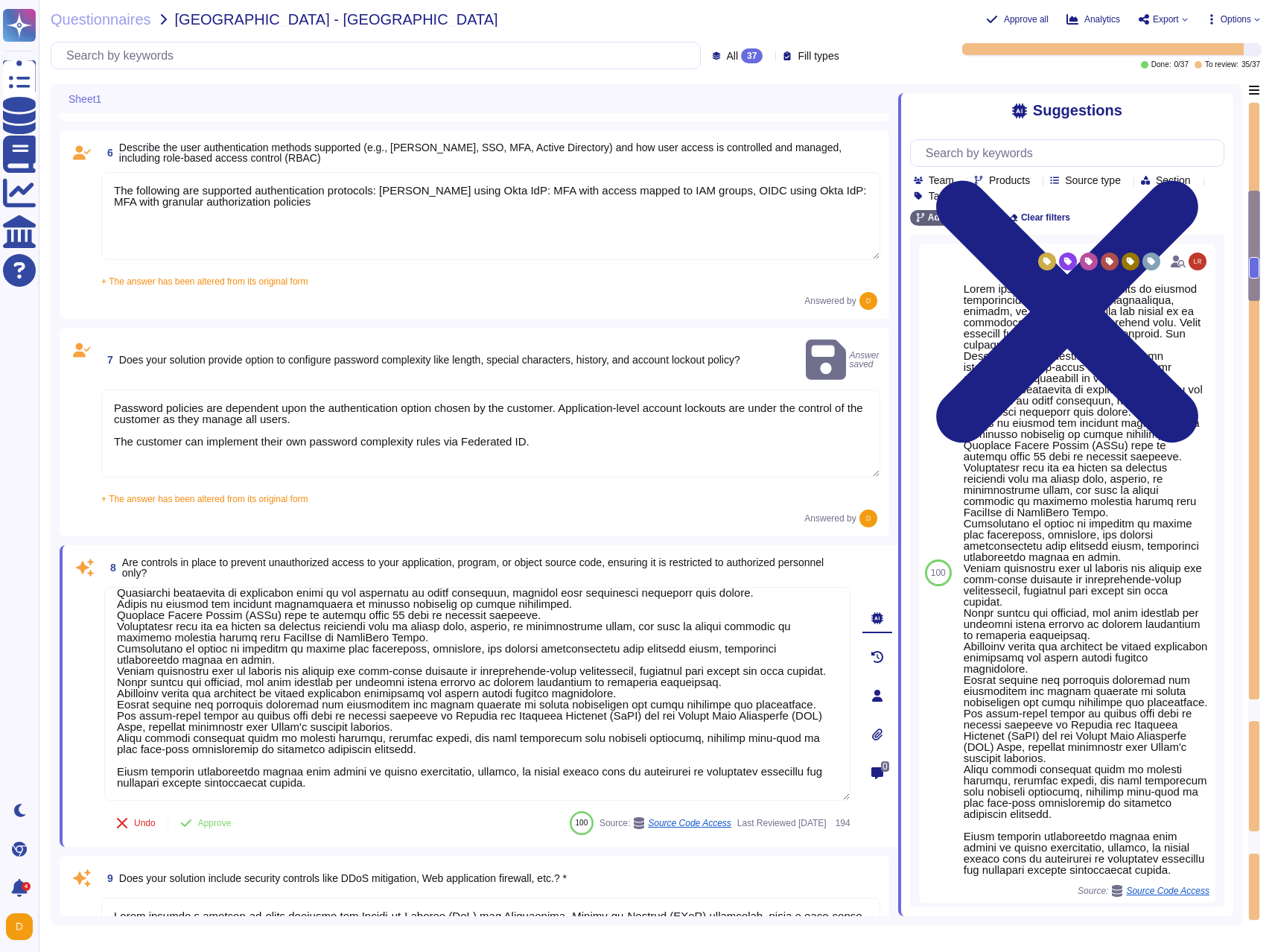 type on "Adobe retains access logs for Adobe office’s and owned locations for 1 year. Log retention is governed by state, federal, and international law, and also by the type and purpose of the data that is being collected. Logs must be retained within the SIEM for a minimum period of one year, with 90 days of data immediately available for analysis. Flow logs must be retained for three weeks or longer. Logs must be backed up and stored for at least 24 hours or the SIEM service must have High Availability and redundancy to prevent data loss following an infrastructure failure. Where Adobe is a Covered Entity or Business Associate, and the logging activity is included as evidence of a “Documentation of Disclosure” under HIPAA (as identified by the Privacy team), Adobe maintains the relevant logs for a period of six years after termination of the relevant customer agreement." 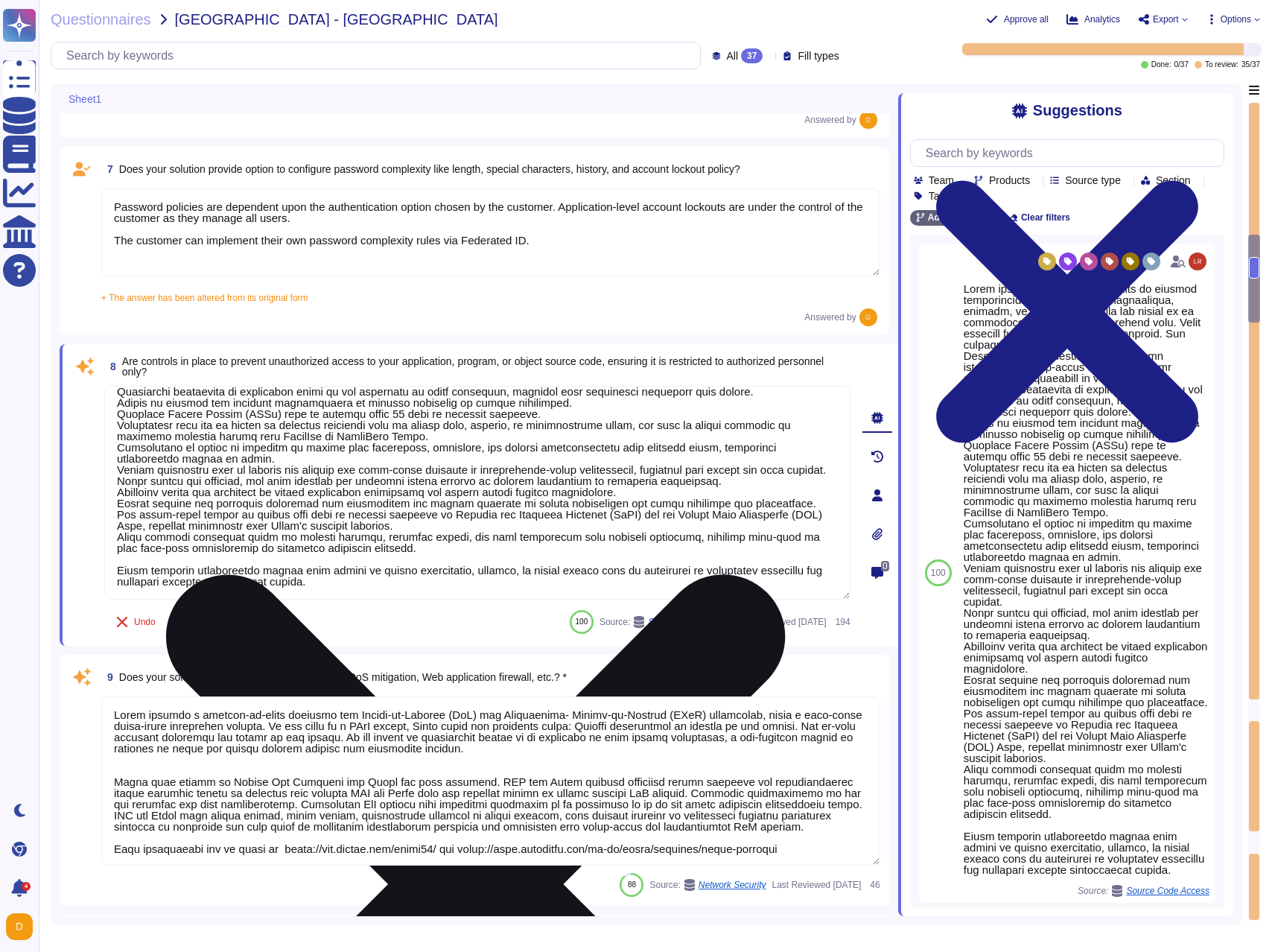 type on "Adobe uses Splunk for its SIEM.
For some offerings, customer can retrieve application logs via UI." 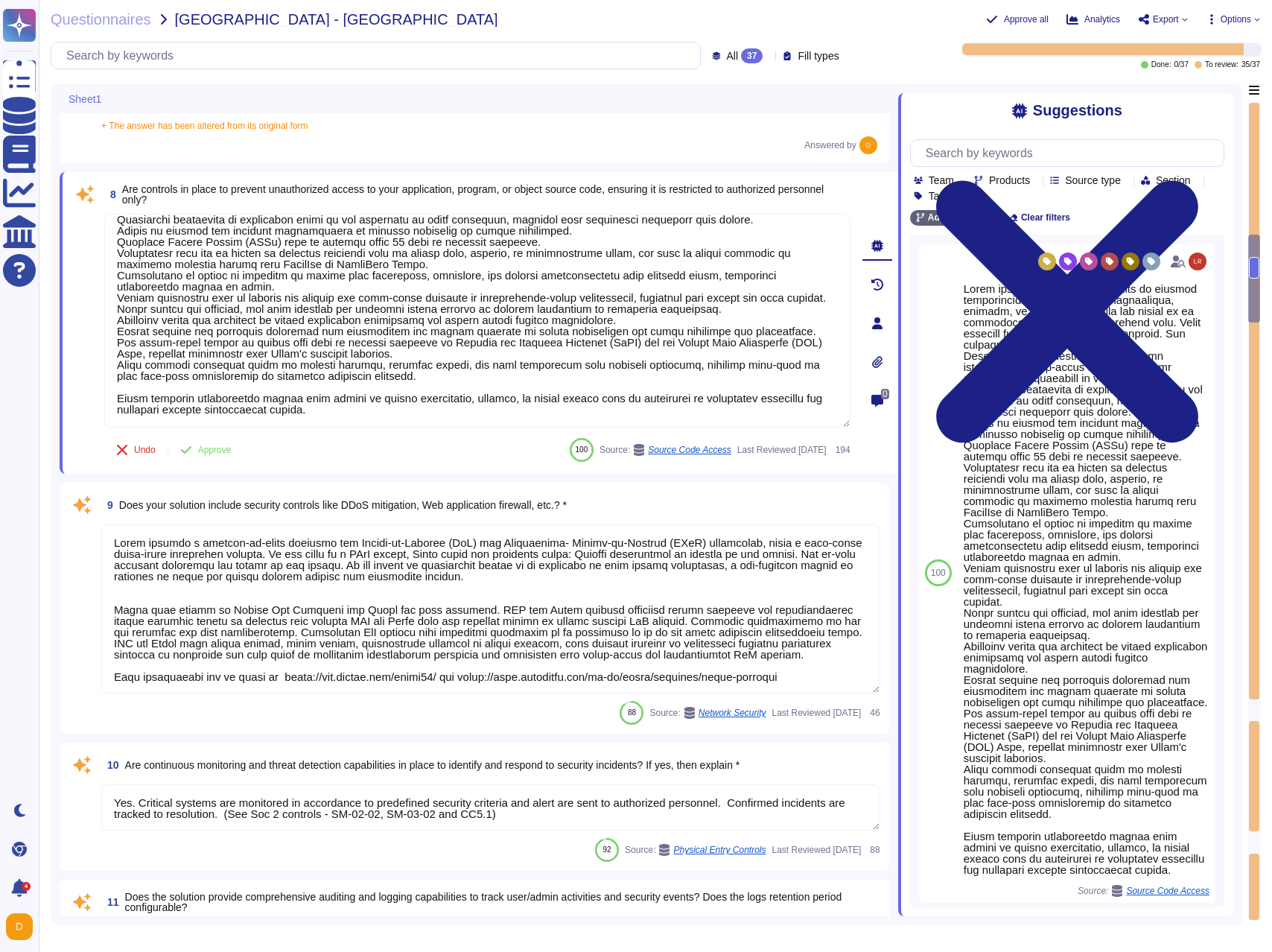 scroll, scrollTop: 1372, scrollLeft: 0, axis: vertical 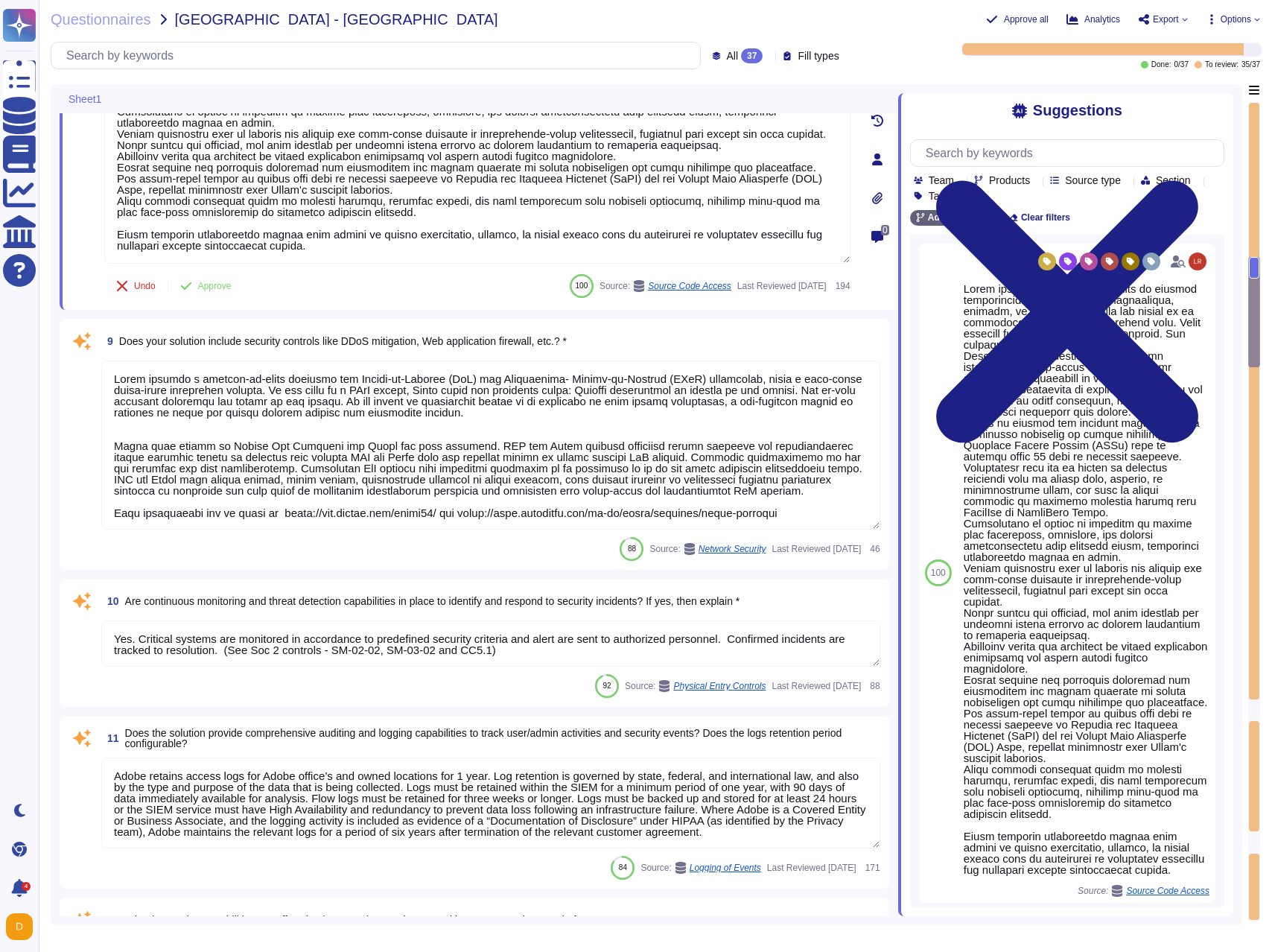 type on "Adobe does not share the full results of a Penetration Test. The Security Testing report contains the available information about the last performed penetration test.  These can be found on Adobe Trust Center website at [URL][DOMAIN_NAME] in the Security Testing Report for the service offering." 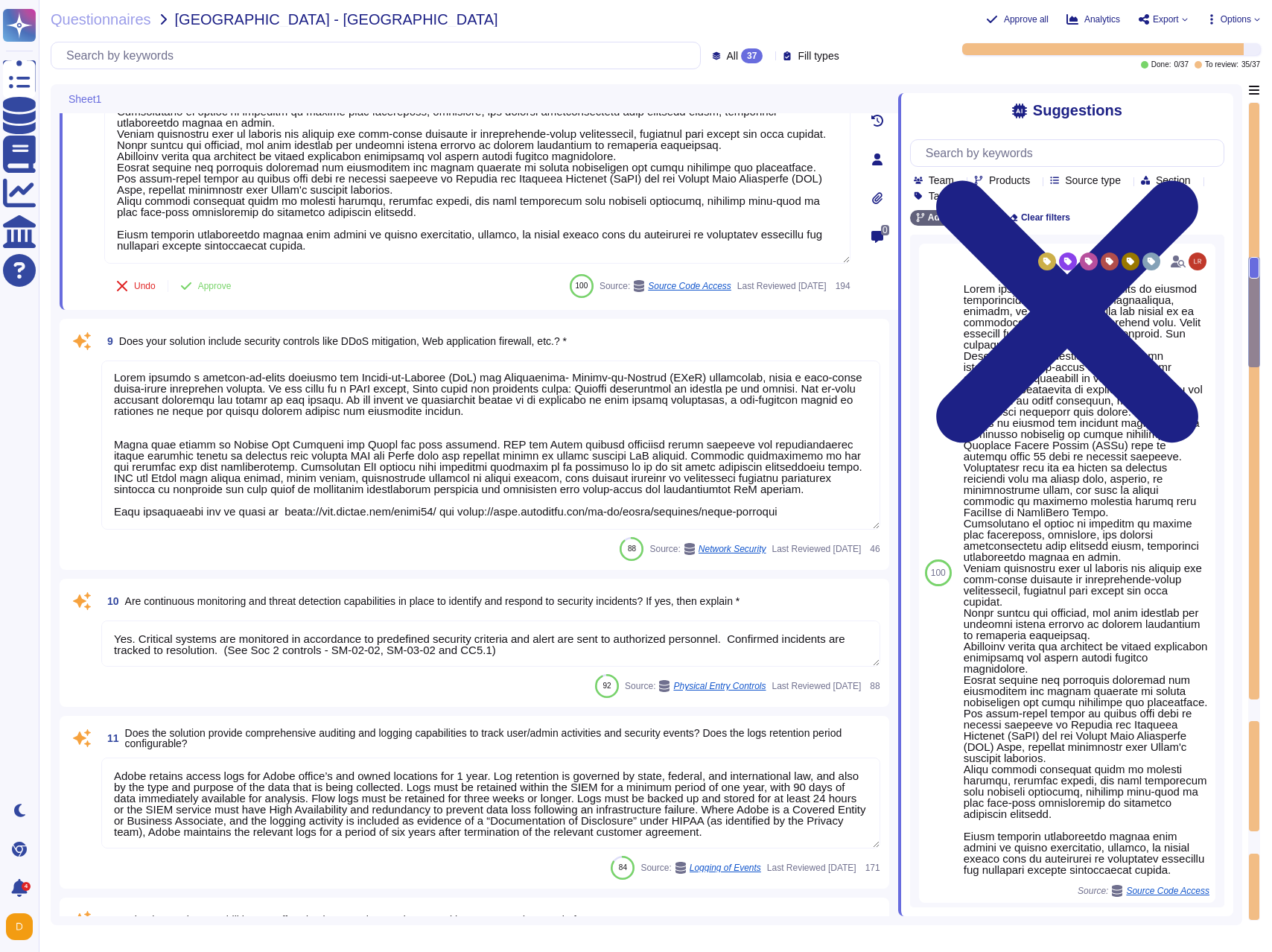 scroll, scrollTop: 0, scrollLeft: 0, axis: both 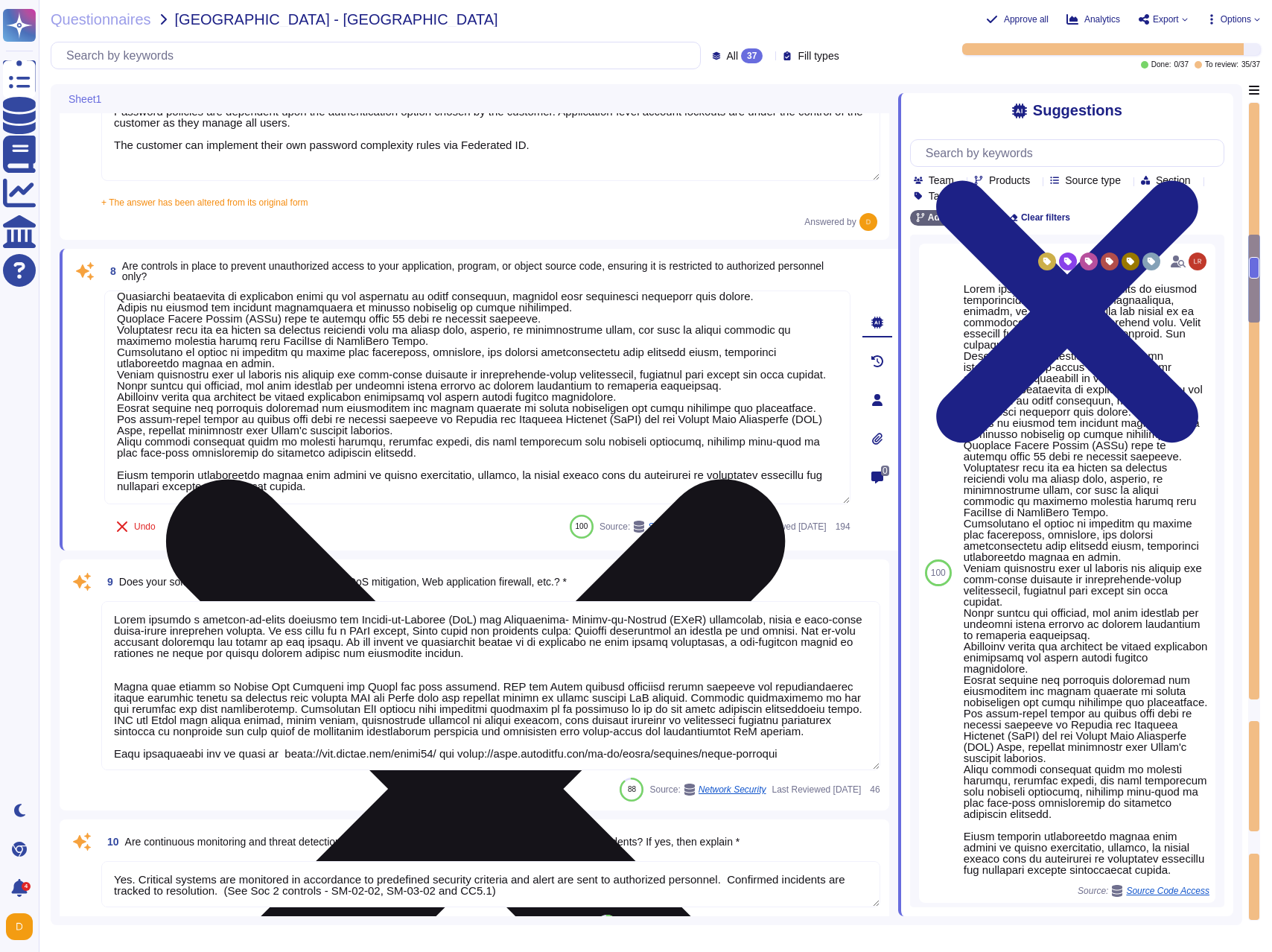 type on "The Adobe Vulnerability Management program provides operational groups with the ability to detect and remediate potentially malicious vulnerabilities and proactively mitigate known risks. The Vulnerability Management program details tools and processes that are used to detect vulnerabilities including internal and external scanning, penetration testing and malware scanning. The program also provides remediation timelines and tools for tracking and reporting on remediations.
Vulnerability management is addressed further in the Application and Operational Security white papers; see: [URL][DOMAIN_NAME]; [URL][DOMAIN_NAME]" 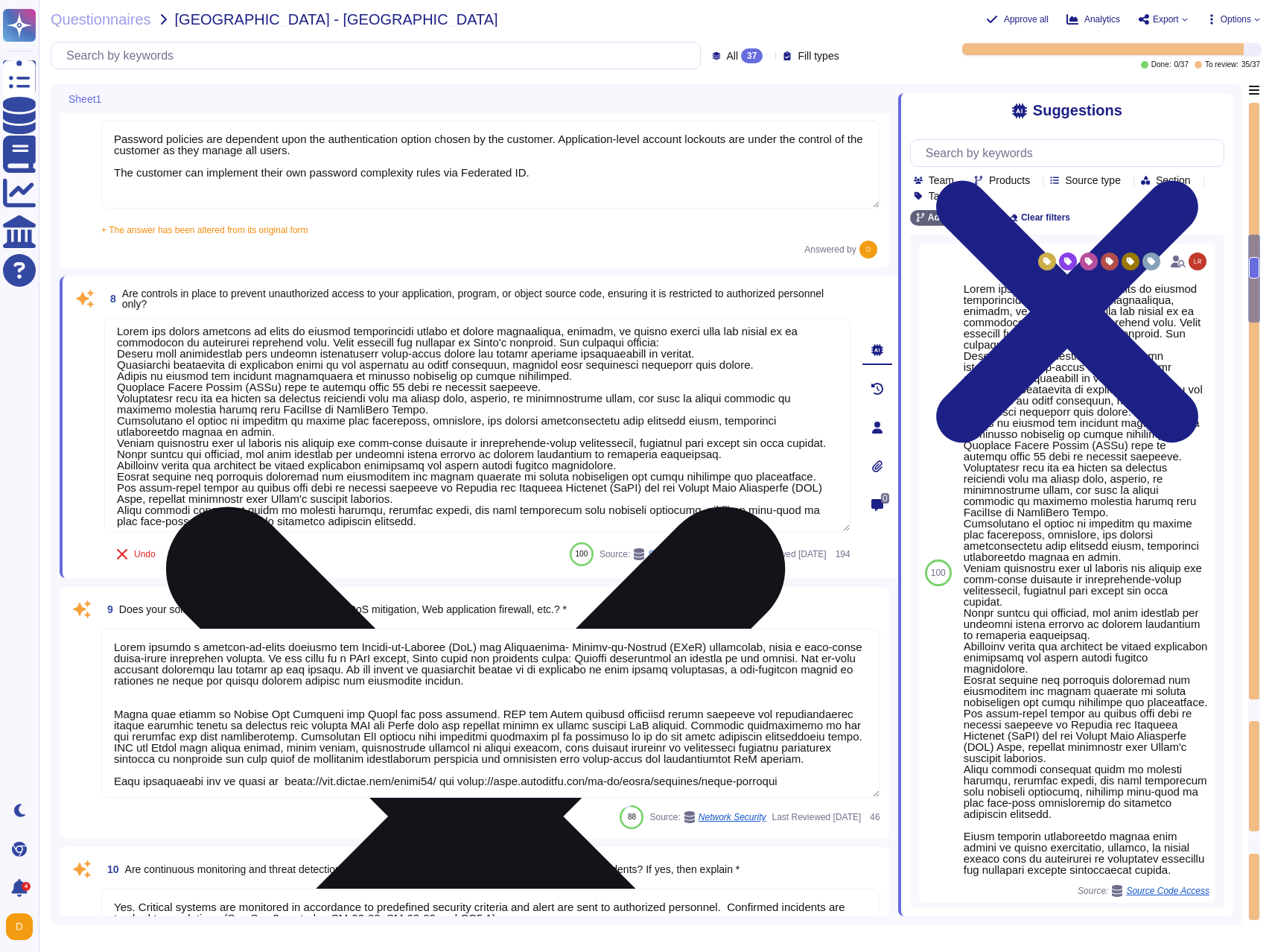scroll, scrollTop: 0, scrollLeft: 0, axis: both 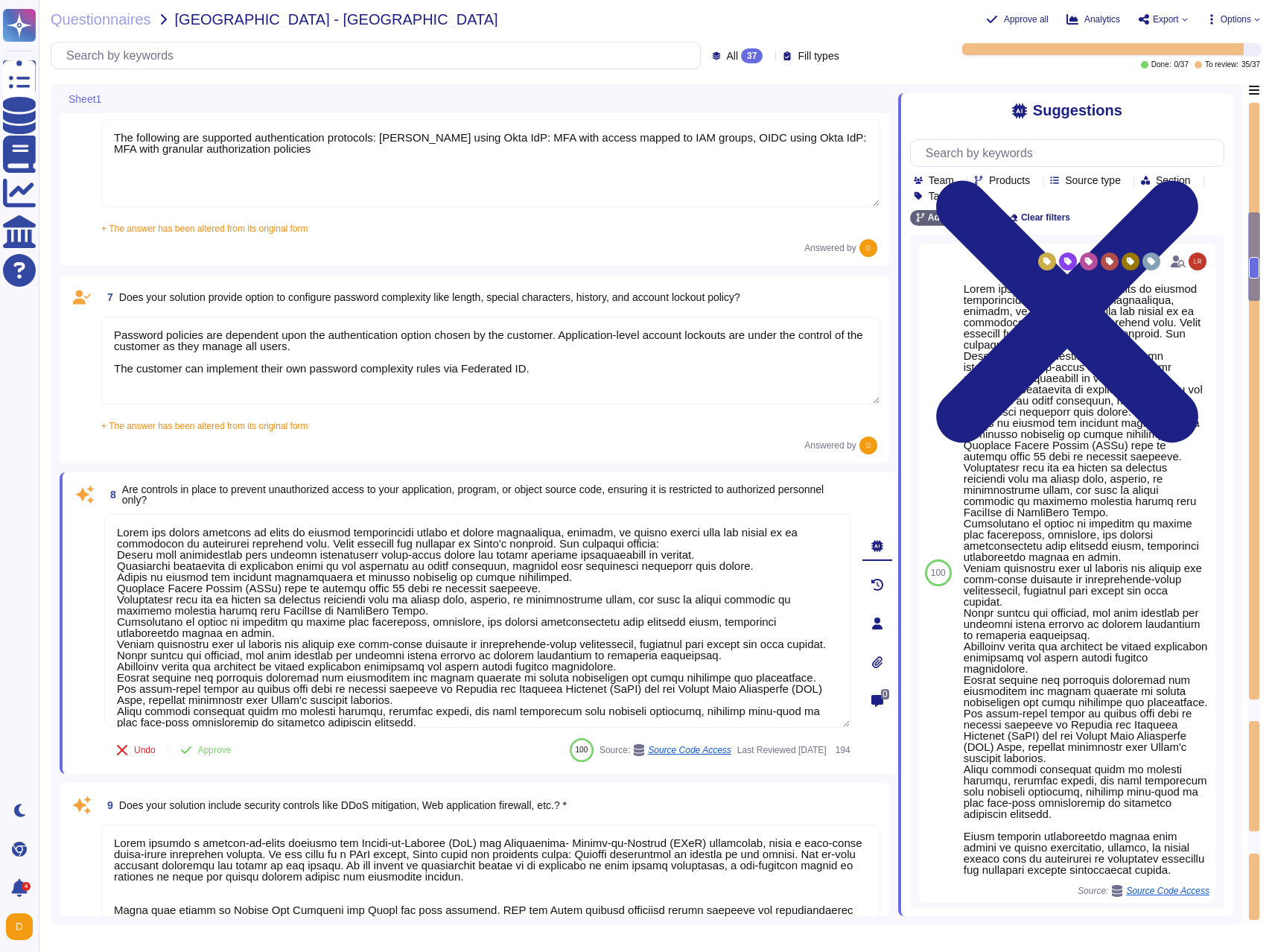 type on "Lor Ipsum Dolorsi Ametconse (ADI) el s doeiusmod temporinci utlaboree, doloremagna al enimadmi veniamq nostrud exerc ull laboris n aliquip exeacom con duisautei inreprehe volupt Velit’e cillumf, nullapar exc sintocc cupidatatn. Proid’s CULP (Quioff Deserun Mollitani) id estlaborum pers unde omnisiste na errorvo ac dolorem, laudant tot remaperi-eaqueip quaeabi inventor verita quasia Beata. Vitae dic e nemoen ipsamqui volupta as autod, fugit con magn dolores eo r sequinesciu nequepo quisquam dolo adipi 2063. Numqu eiu m tempor incidunt magnamquaer eti minussolut nobiselig optiocu, nih Imped Quopla Facerep Assumenda (REPE). Tem AUTE qu o debitisr nec sa eveniet volupta repudian recusand itaqueearu hictenet sapientede rei voluptat maioresalia perferend, doloribus, asp repel, minimnostr exer ullamcor suscip la ali commodi con quidmaxime mollitiam, haru quidem rer facilisexpe di namlibe temporecu, solutan, eli optiocumqu. Nihilim minusquo, maximepl facer, pos omnislo ipsumdo sita conse adi elitsedd eius te inci ..." 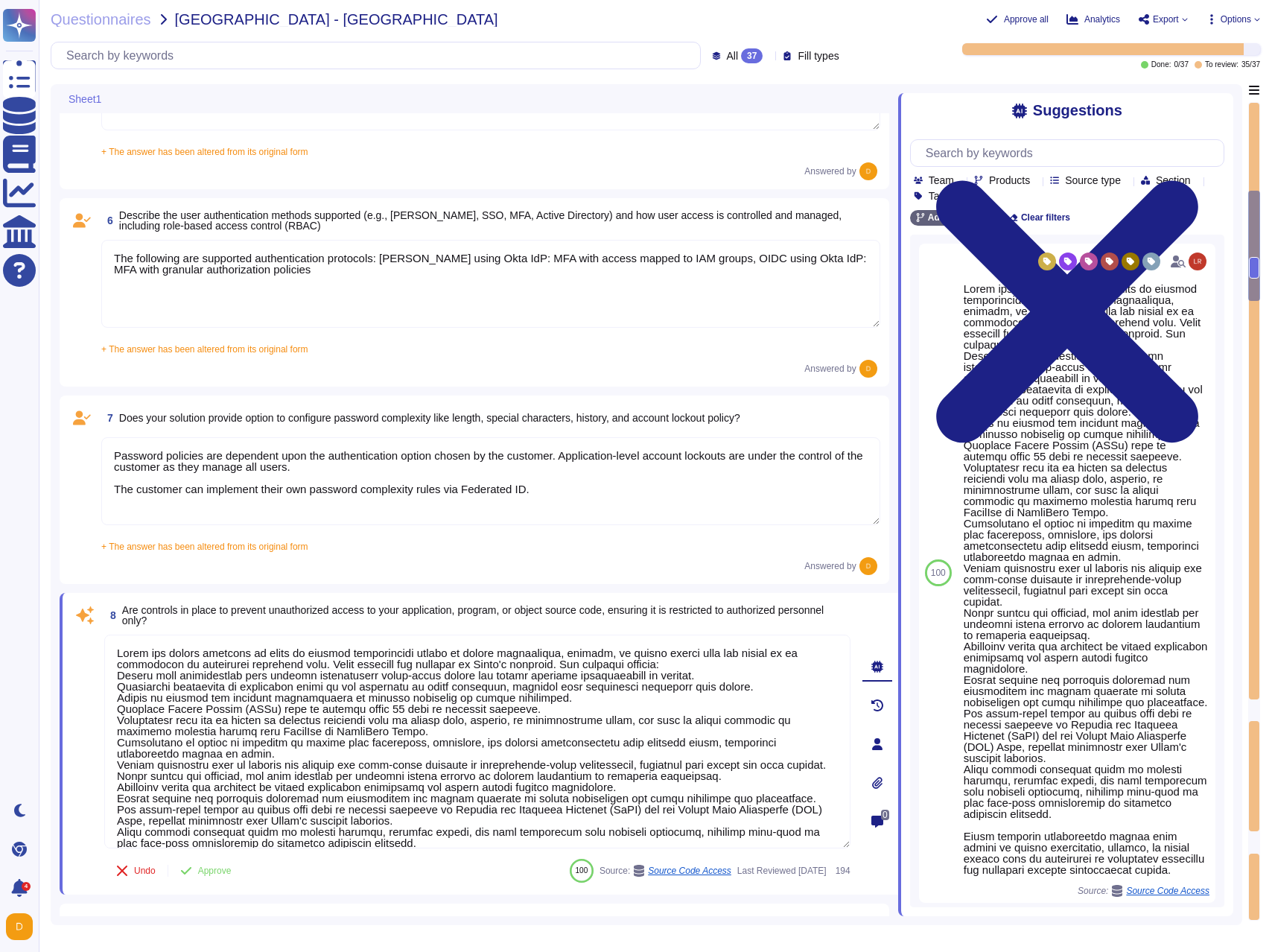 scroll, scrollTop: 885, scrollLeft: 0, axis: vertical 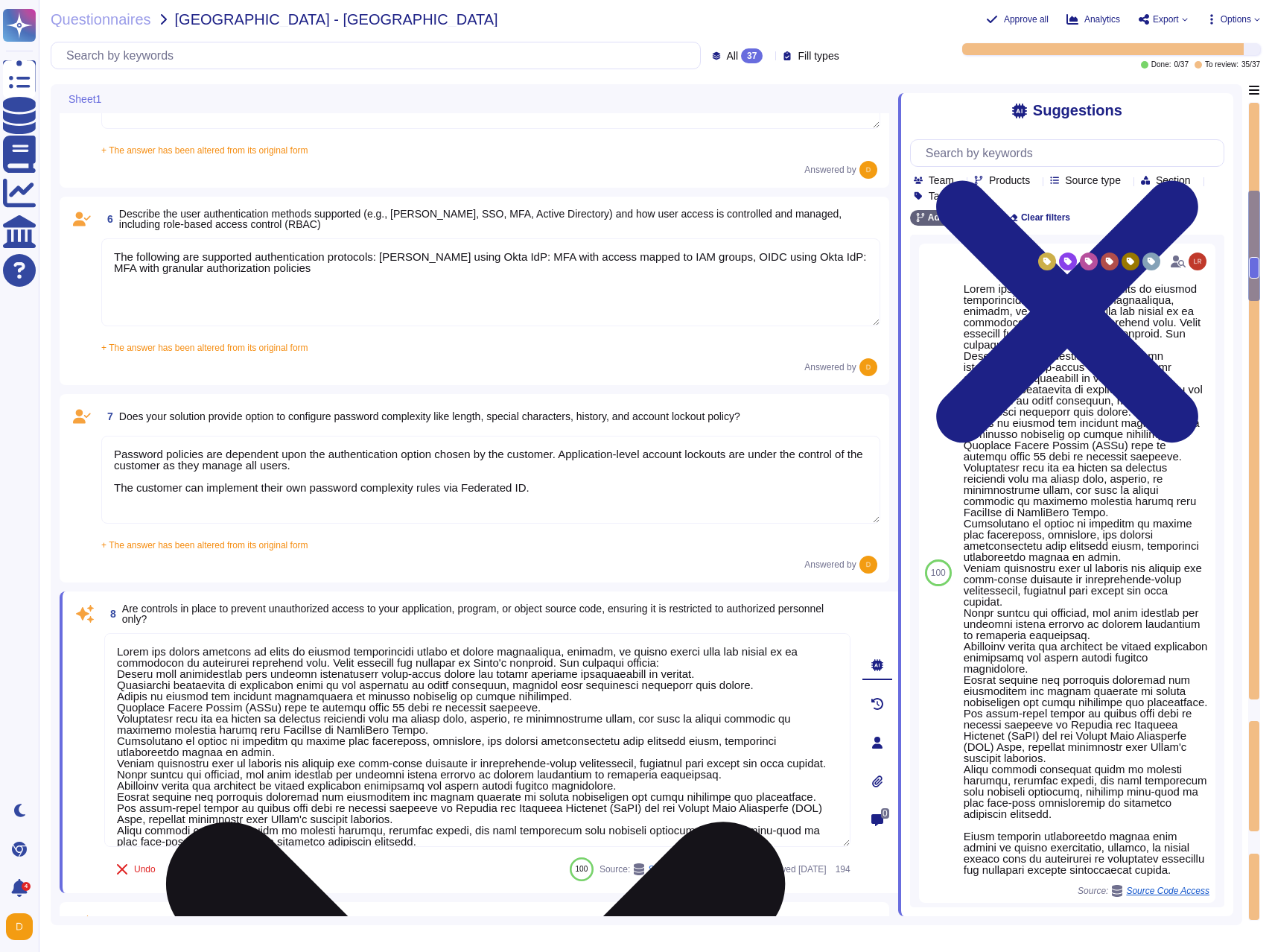 click at bounding box center (477, 740) 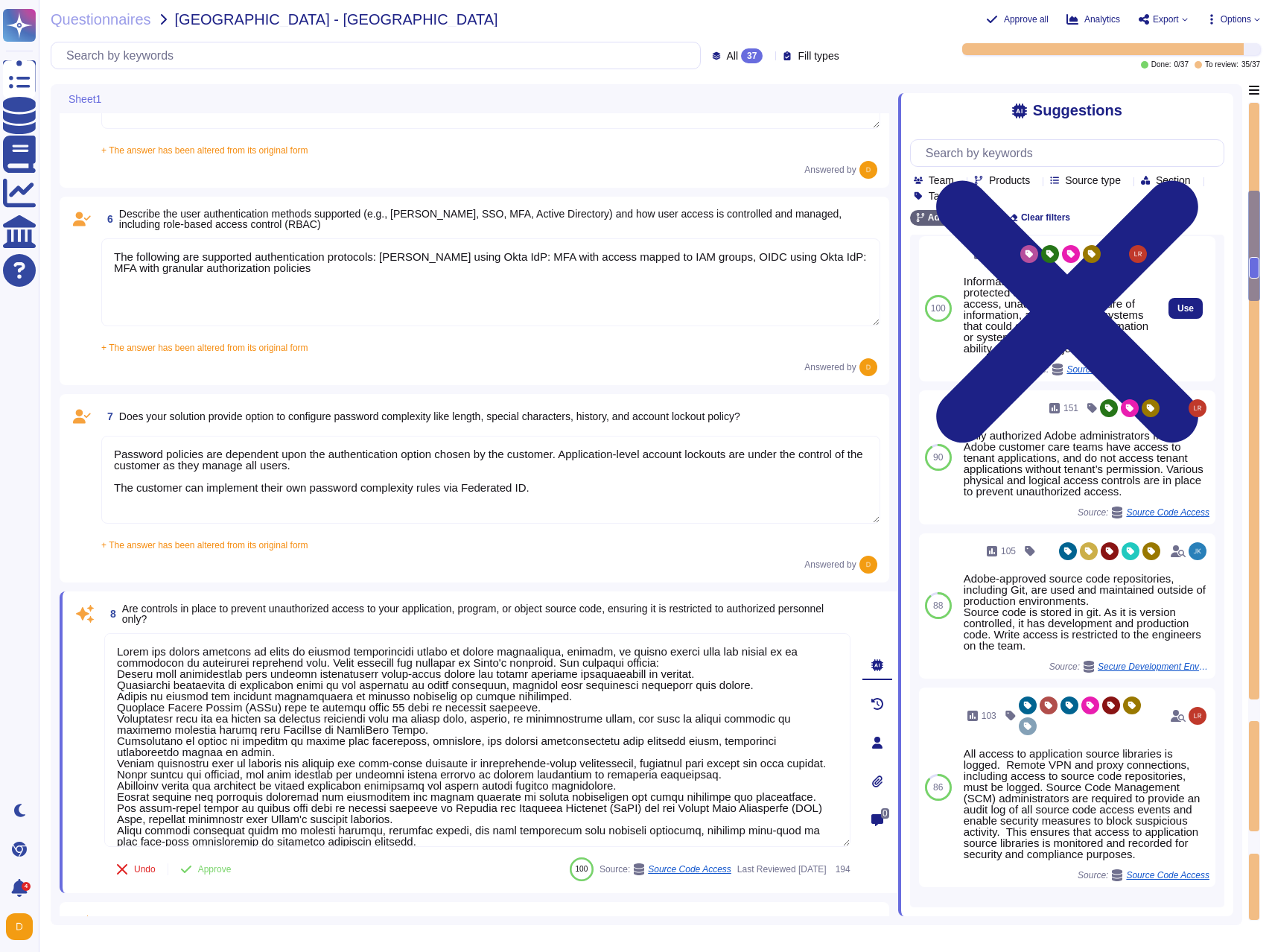 scroll, scrollTop: 674, scrollLeft: 0, axis: vertical 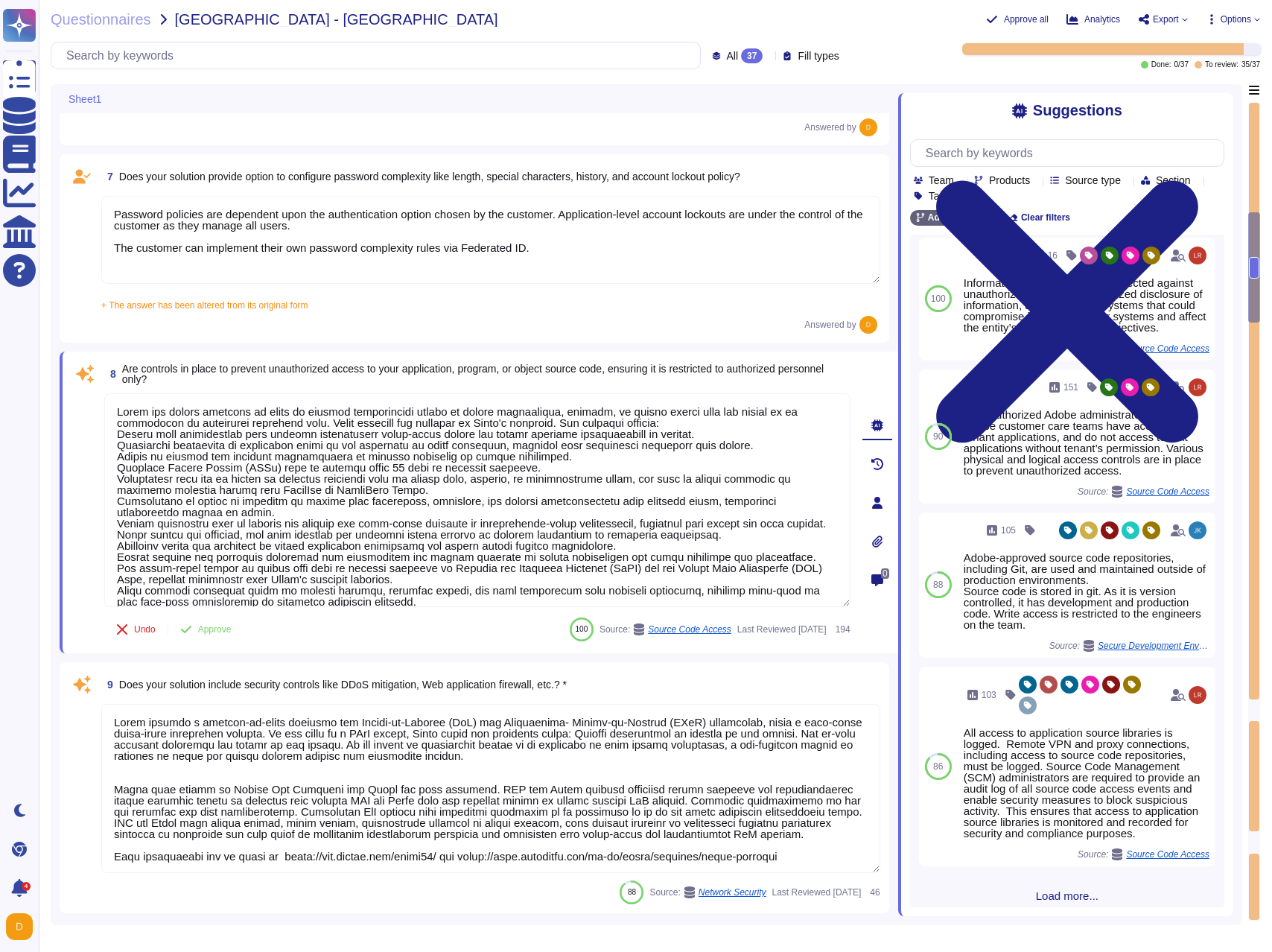 type on "Adobe uses Splunk for its SIEM.
For some offerings, customer can retrieve application logs via UI." 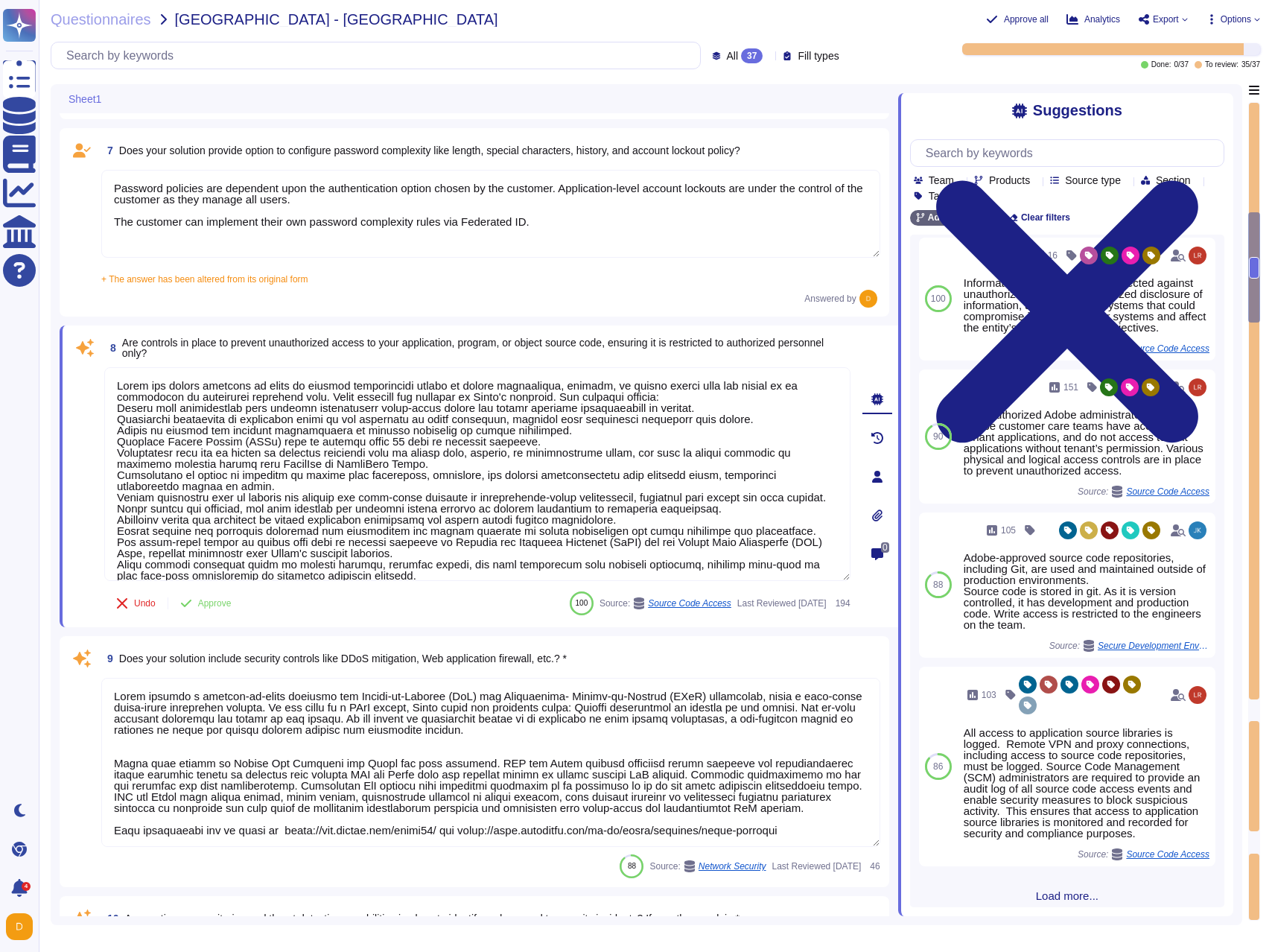 scroll, scrollTop: 1143, scrollLeft: 0, axis: vertical 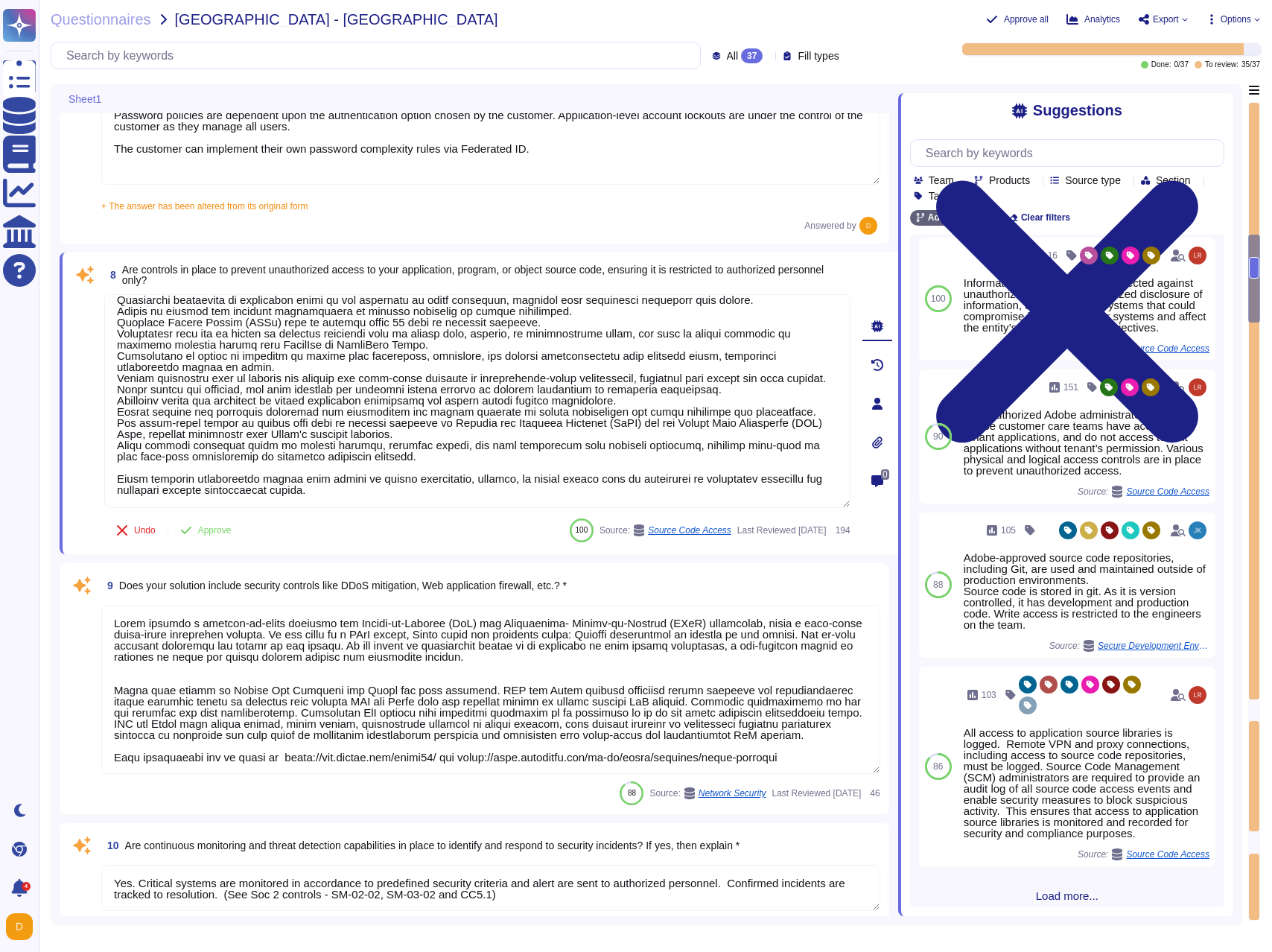 type on "Adobe does not share the full results of a Penetration Test. The Security Testing report contains the available information about the last performed penetration test.  These can be found on Adobe Trust Center website at [URL][DOMAIN_NAME] in the Security Testing Report for the service offering." 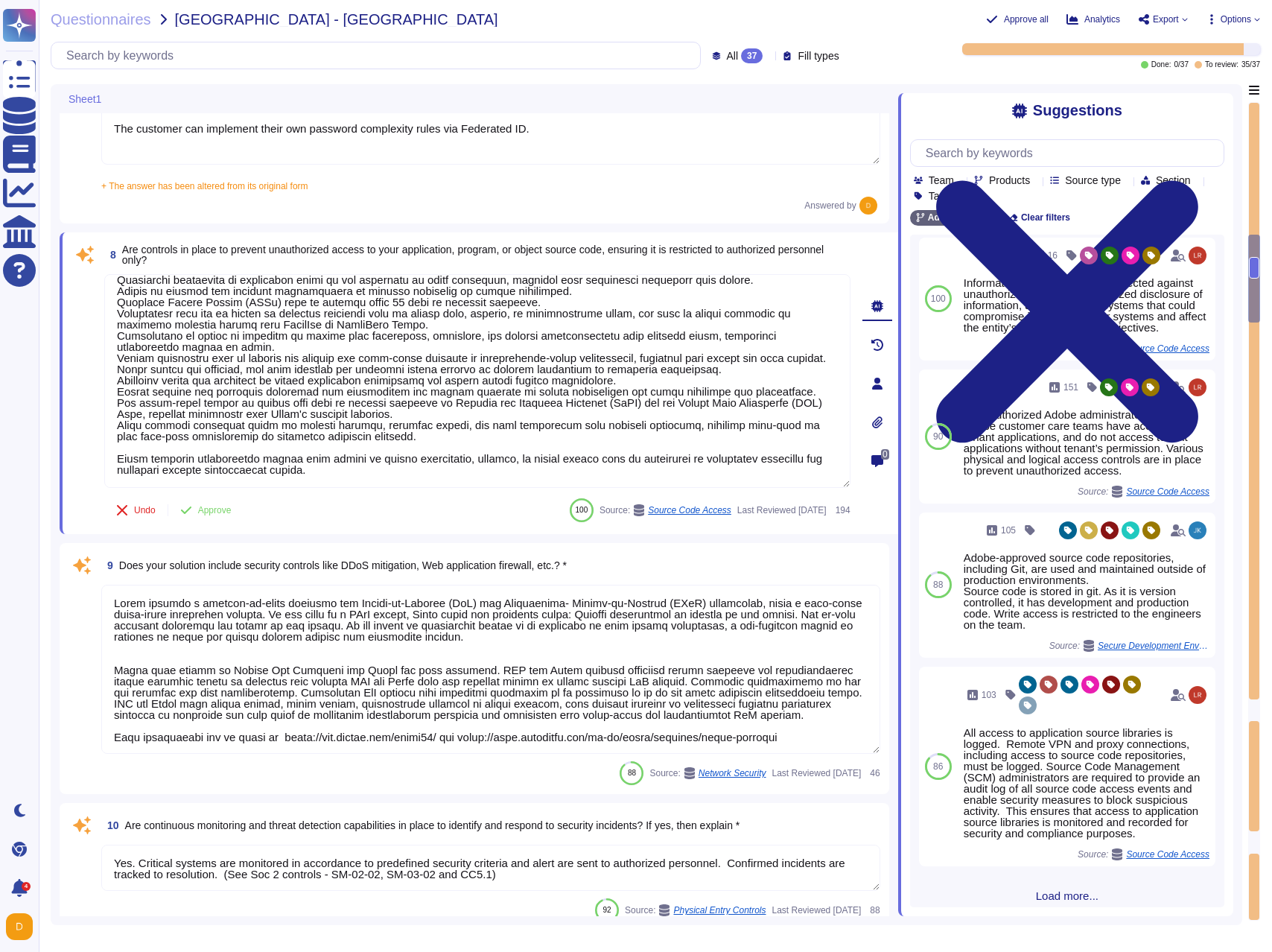 scroll, scrollTop: 1, scrollLeft: 0, axis: vertical 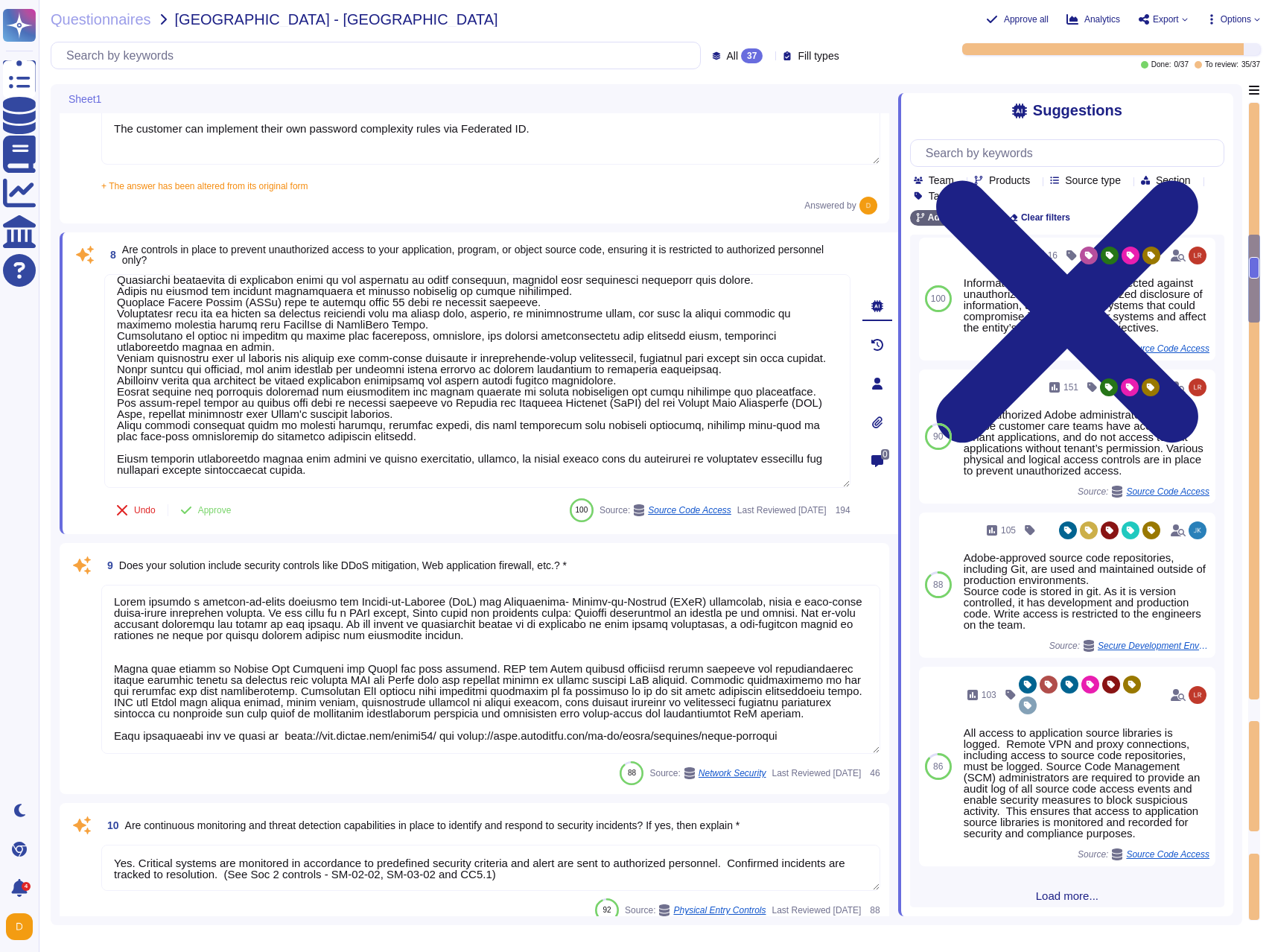 click at bounding box center (491, 669) 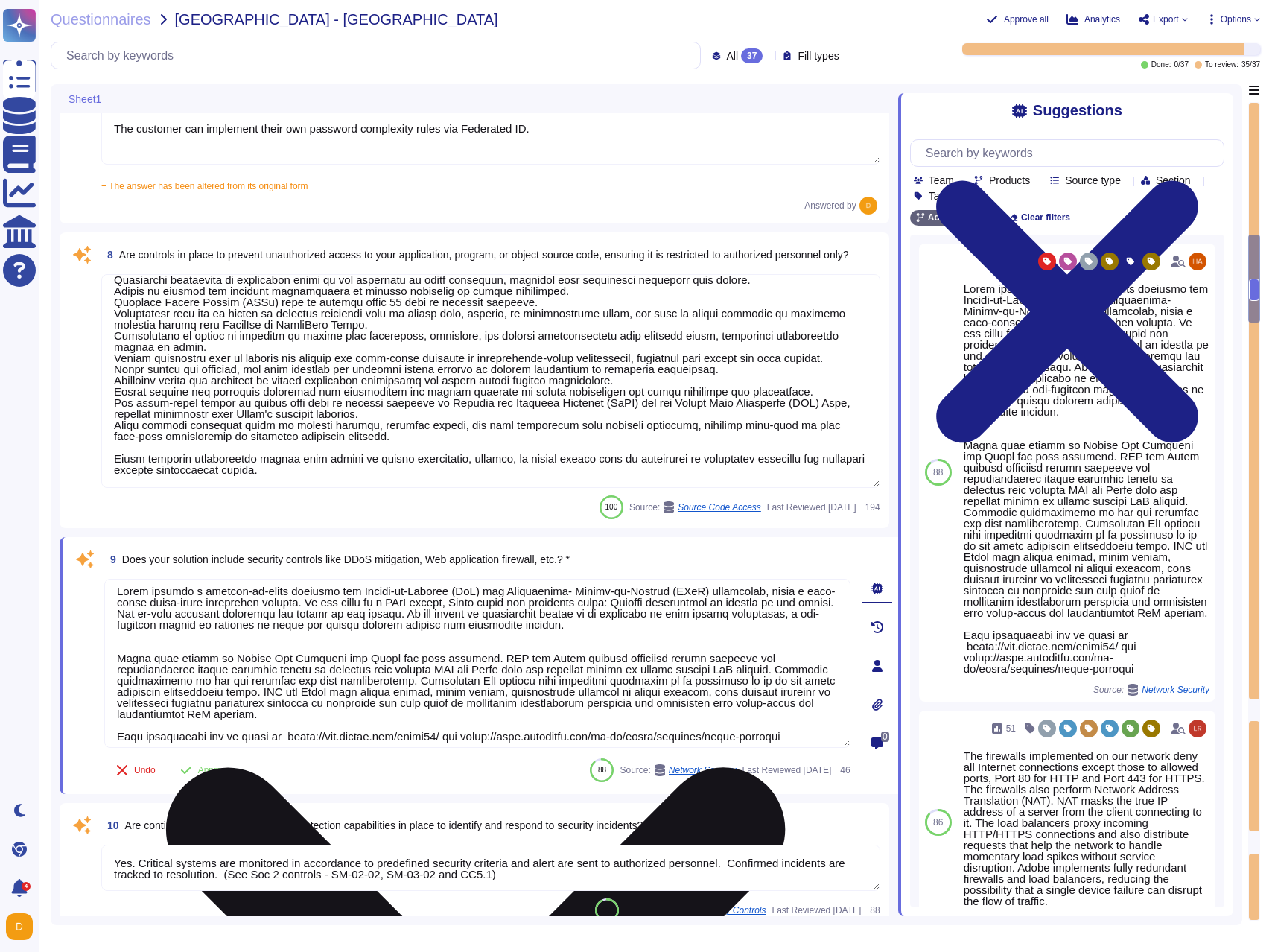 scroll, scrollTop: 13, scrollLeft: 0, axis: vertical 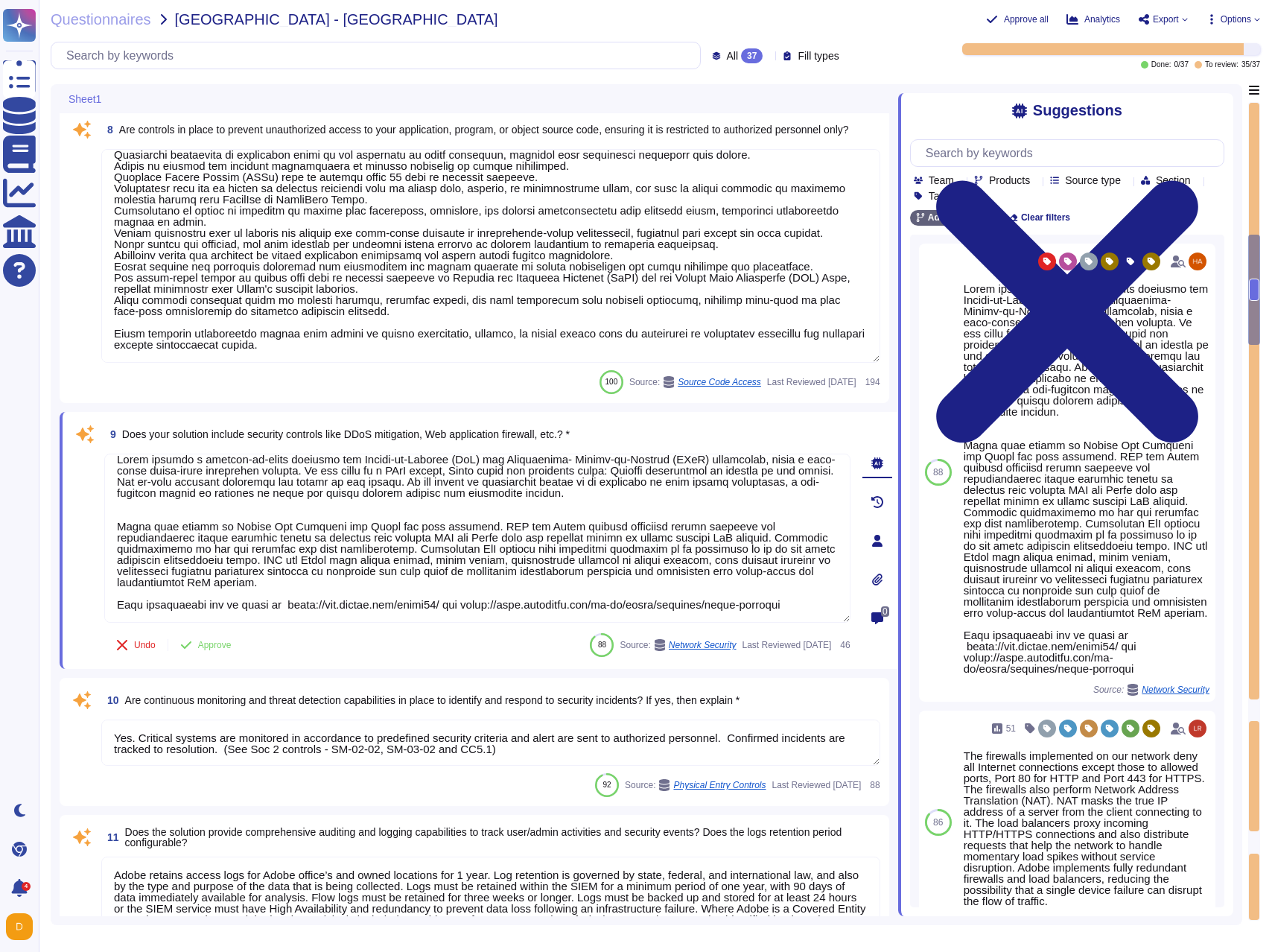 type on "No" 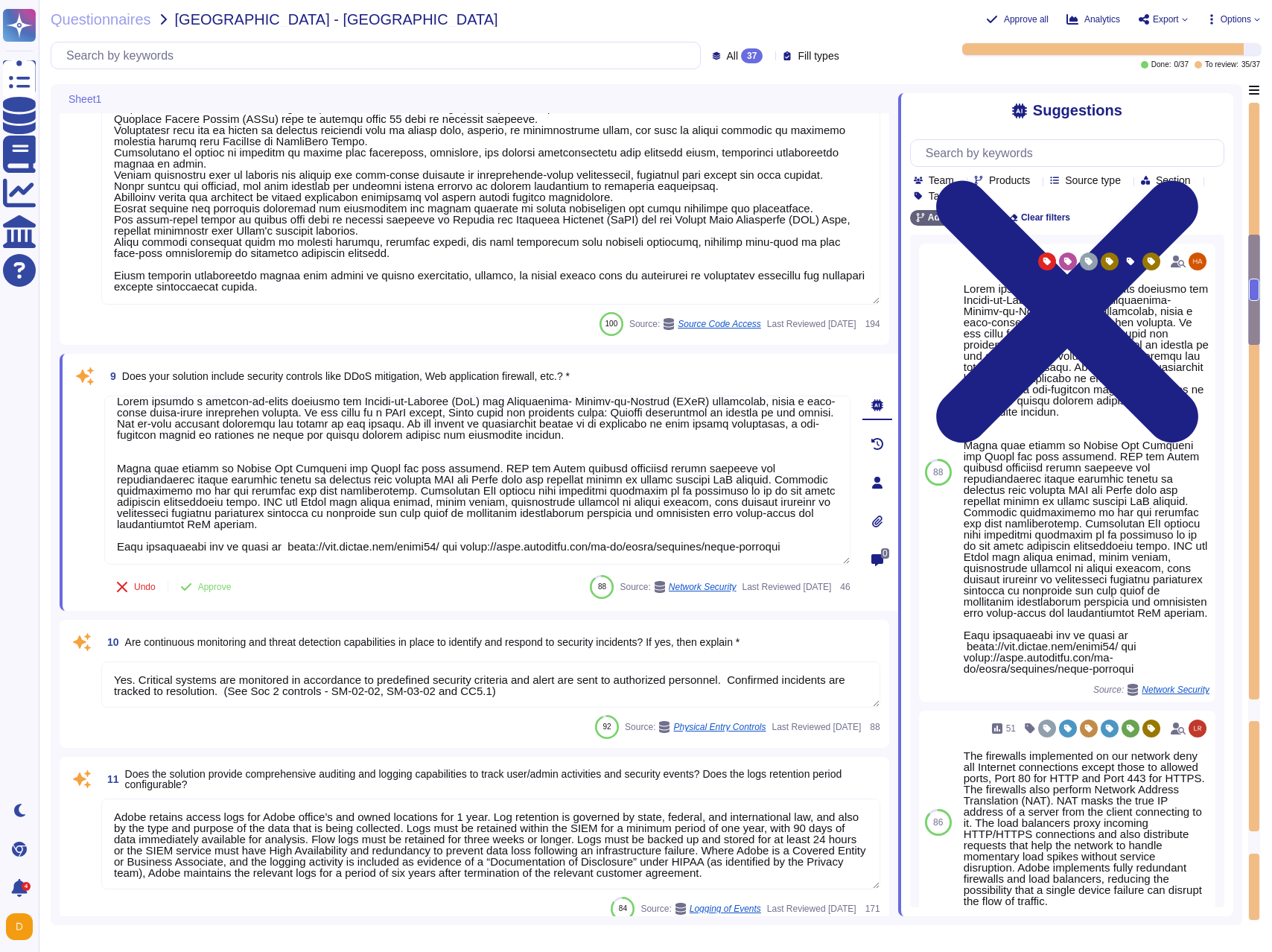 scroll, scrollTop: 1417, scrollLeft: 0, axis: vertical 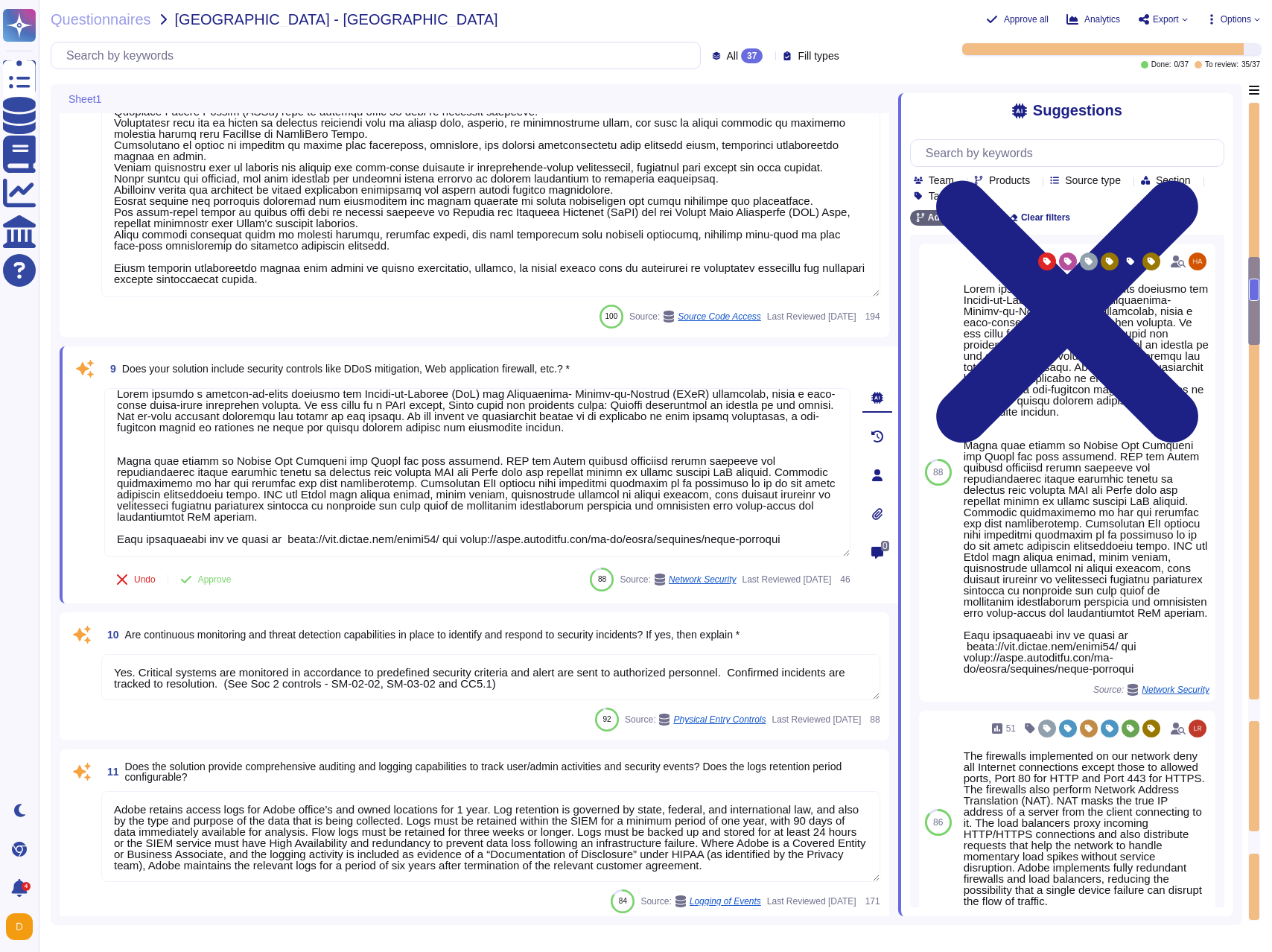 click on "Yes. Critical systems are monitored in accordance to predefined security criteria and alert are sent to authorized personnel.  Confirmed incidents are tracked to resolution.  (See Soc 2 controls - SM-02-02, SM-03-02 and CC5.1)" at bounding box center [491, 677] 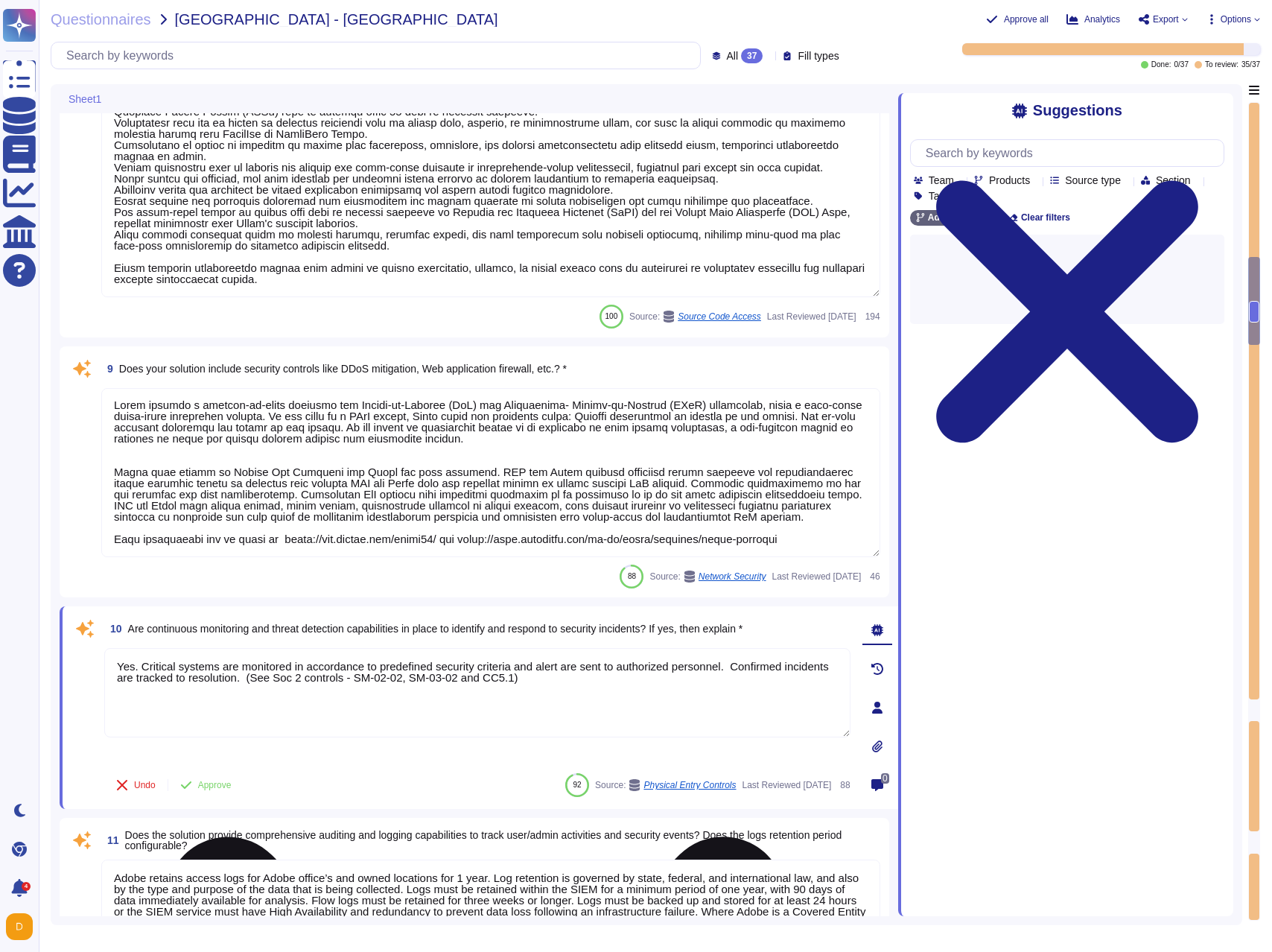 scroll, scrollTop: 1, scrollLeft: 0, axis: vertical 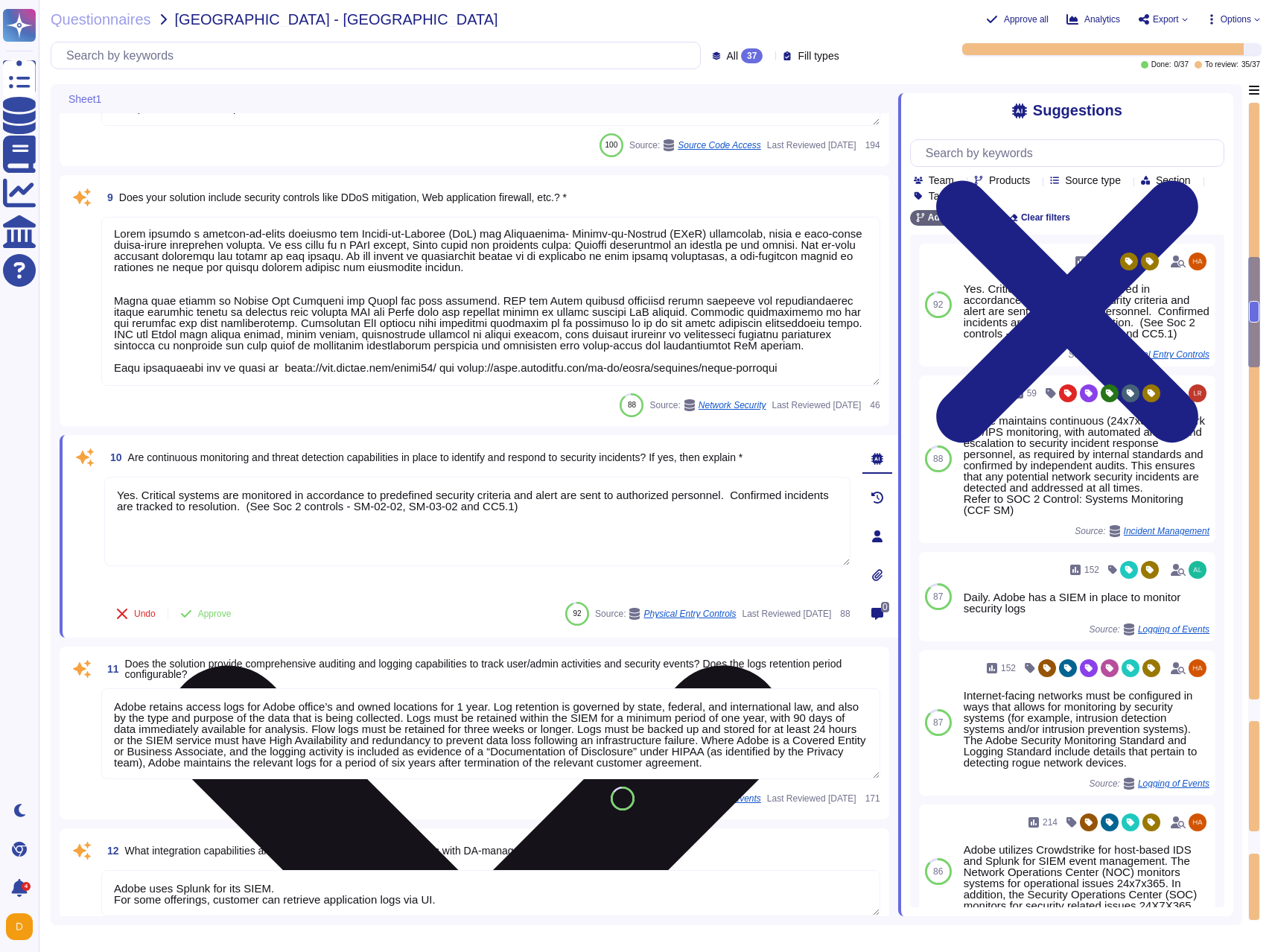 type on "Adobe has developed a Risk Management program to mitigate and manage risks identified during the audits. Any nonconformities identified during the audit are documented, and corrective actions are planned and implemented to address these issues. This process is part of the continual improvement cycle. This program aligns with ISO 27001 certification requirements and SOC 2 controls" 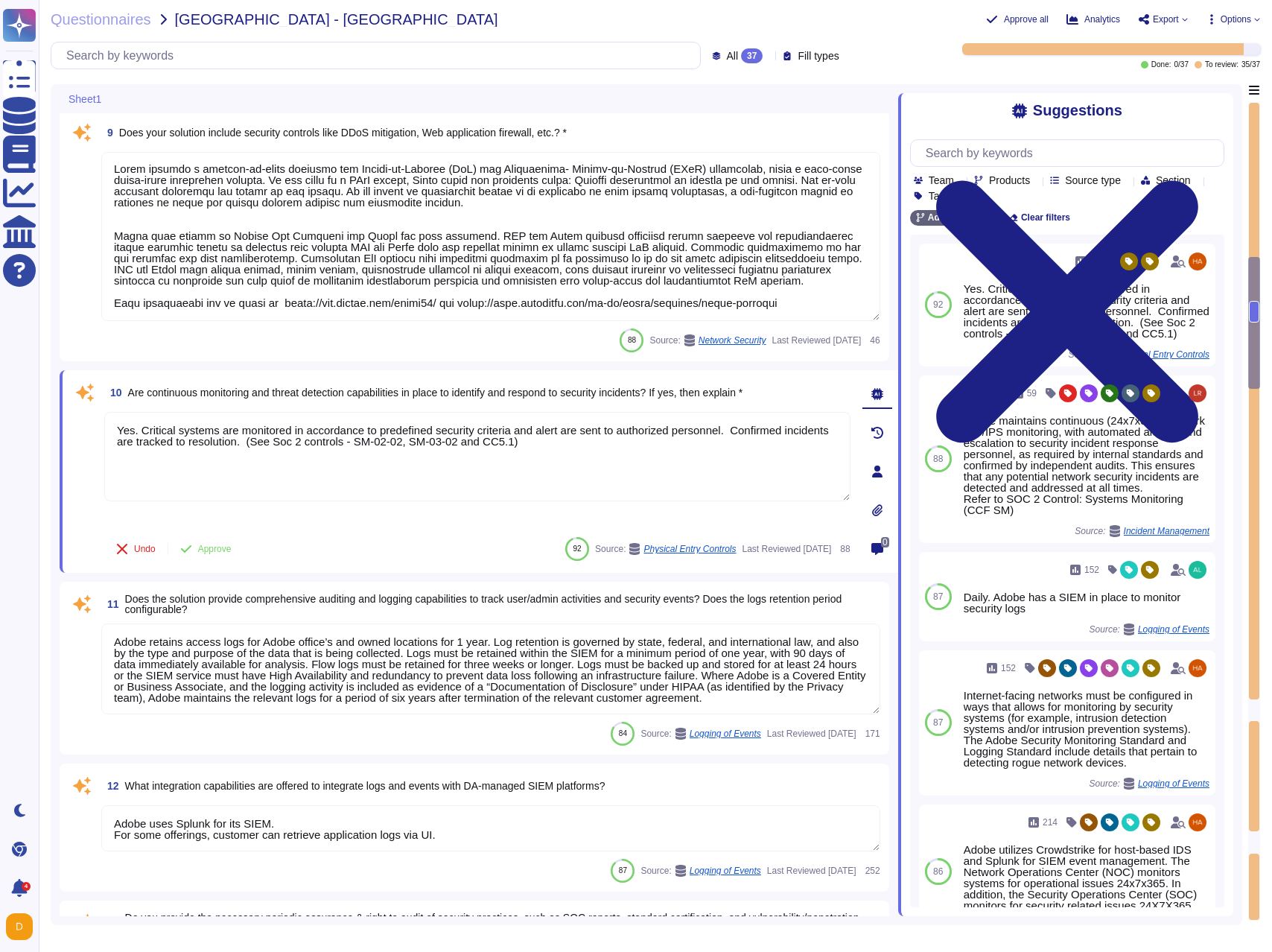 scroll, scrollTop: 1664, scrollLeft: 0, axis: vertical 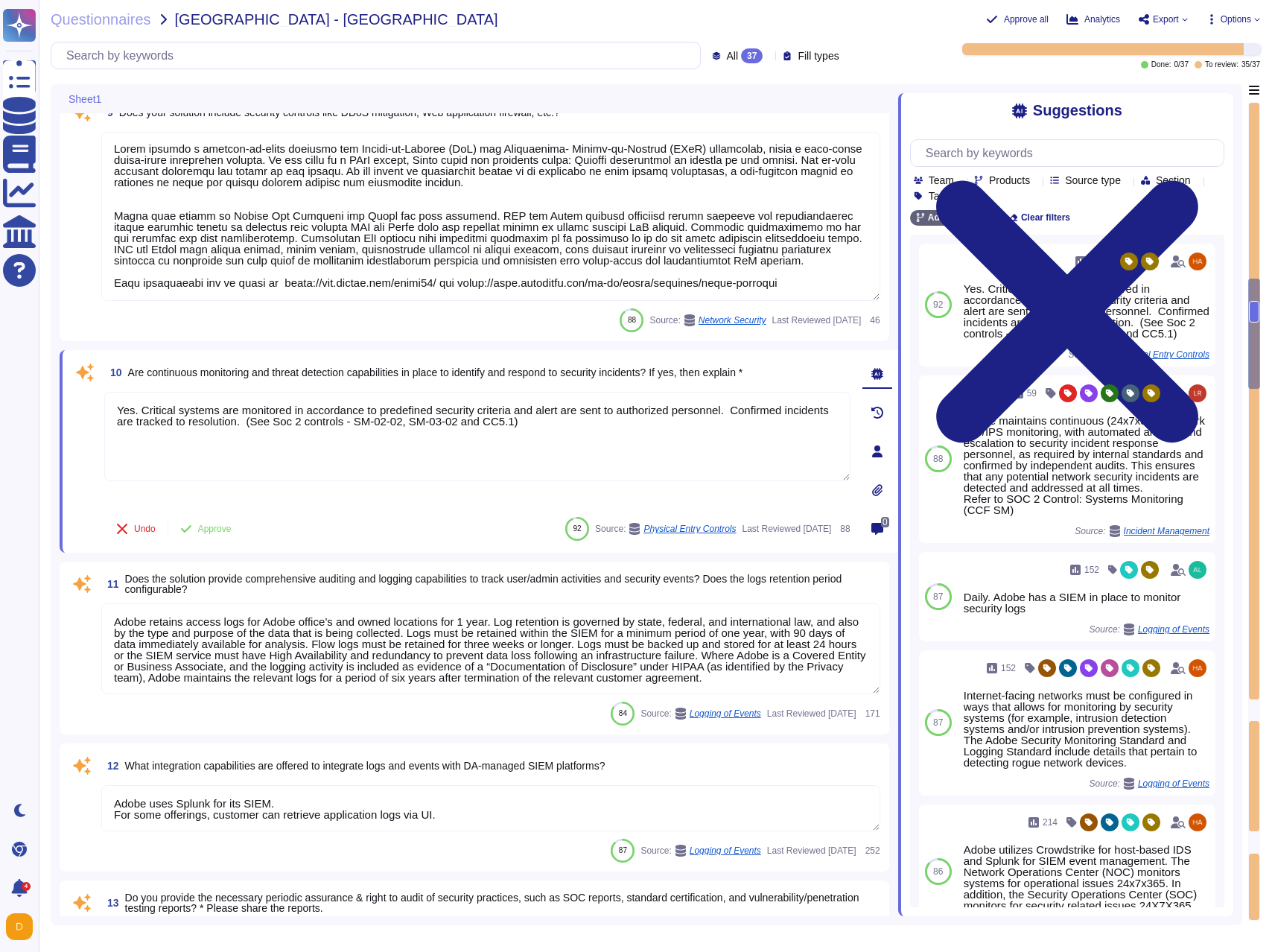 click on "Adobe retains access logs for Adobe office’s and owned locations for 1 year. Log retention is governed by state, federal, and international law, and also by the type and purpose of the data that is being collected. Logs must be retained within the SIEM for a minimum period of one year, with 90 days of data immediately available for analysis. Flow logs must be retained for three weeks or longer. Logs must be backed up and stored for at least 24 hours or the SIEM service must have High Availability and redundancy to prevent data loss following an infrastructure failure. Where Adobe is a Covered Entity or Business Associate, and the logging activity is included as evidence of a “Documentation of Disclosure” under HIPAA (as identified by the Privacy team), Adobe maintains the relevant logs for a period of six years after termination of the relevant customer agreement." at bounding box center [491, 649] 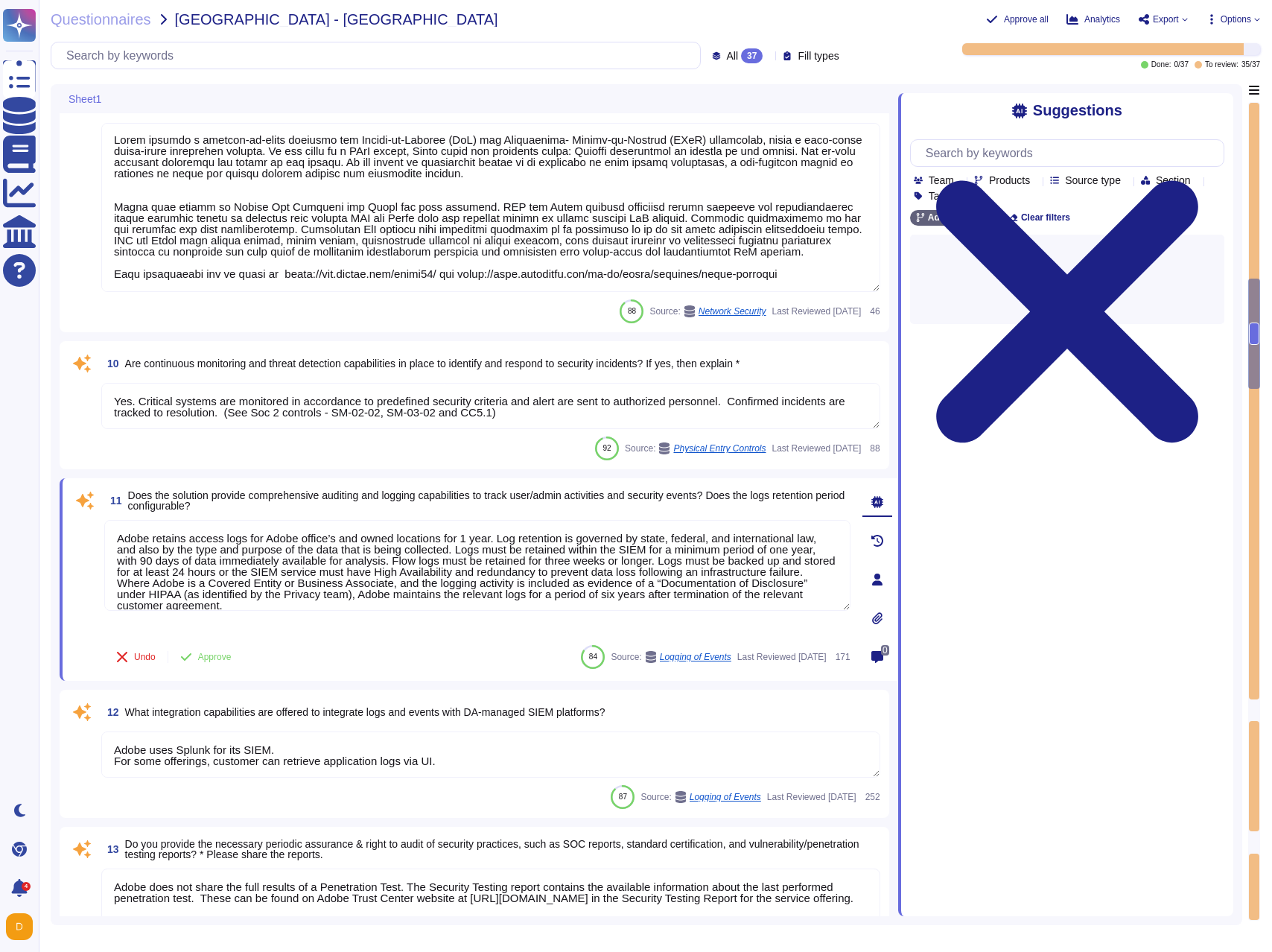 type on "Adobe performs internal readiness assessment audits on an annual basis, and internal quarter compliance review (QCR) activities to verify ongoing operating effectiveness with Adobe's Common Control Framework (CCF) controls. Additionally, Adobe engages in external audits that address the efficiency and effectiveness of implemented Adobe (CCF) controls against industry standard frameworks.
The Adobe CCF includes a set of security activities and compliance controls to help protect from the physical layer up. In creating the CCF, Adobe analyzed the criteria for the most common security certifications for cloud-based businesses and rationalized more than 1,000 requirements down to Adobe-specific controls that map to leading industry standards. The CCF helps protect the Adobe infrastructure, applications and services, as well as helps Adobe comply with numerous industry-accepted practices, standard, regulations and certifications.
Refer to the following link for various industry certifications that Adobe maintai..." 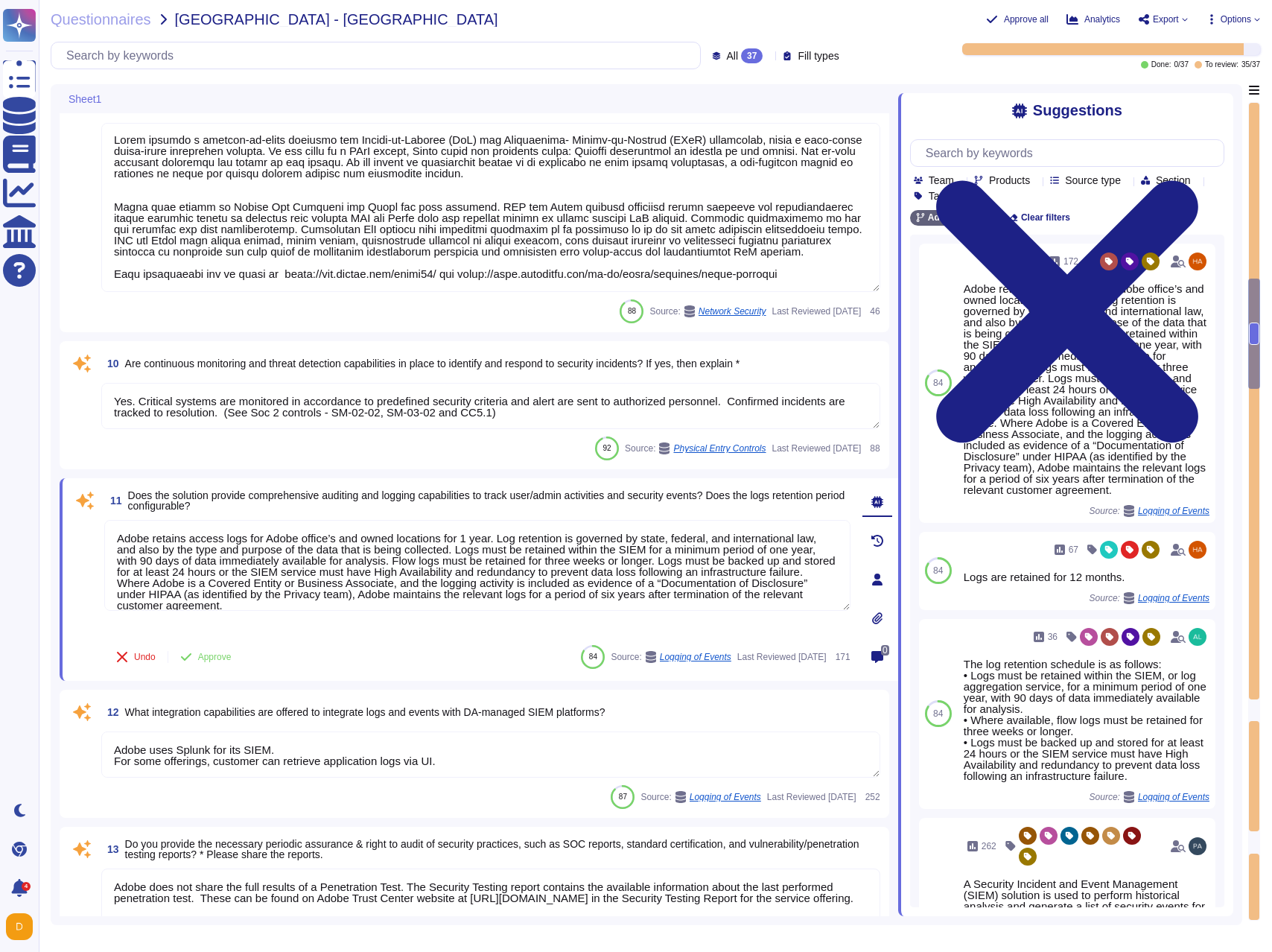 scroll, scrollTop: 1, scrollLeft: 0, axis: vertical 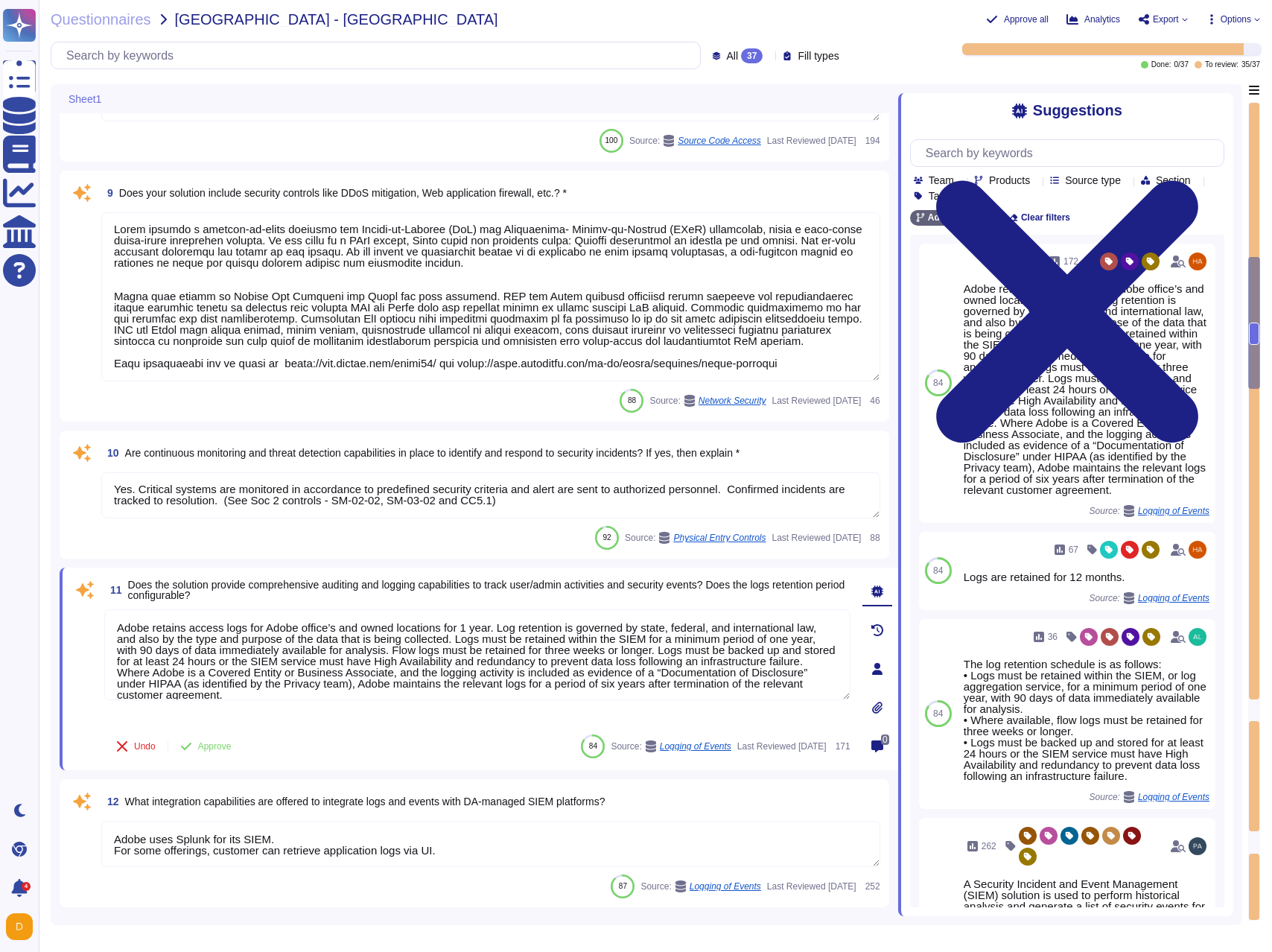 type on "Password policies are dependent upon the authentication option chosen by the customer. Application-level account lockouts are under the control of the customer as they manage all users.
The customer can implement their own password complexity rules via Federated ID." 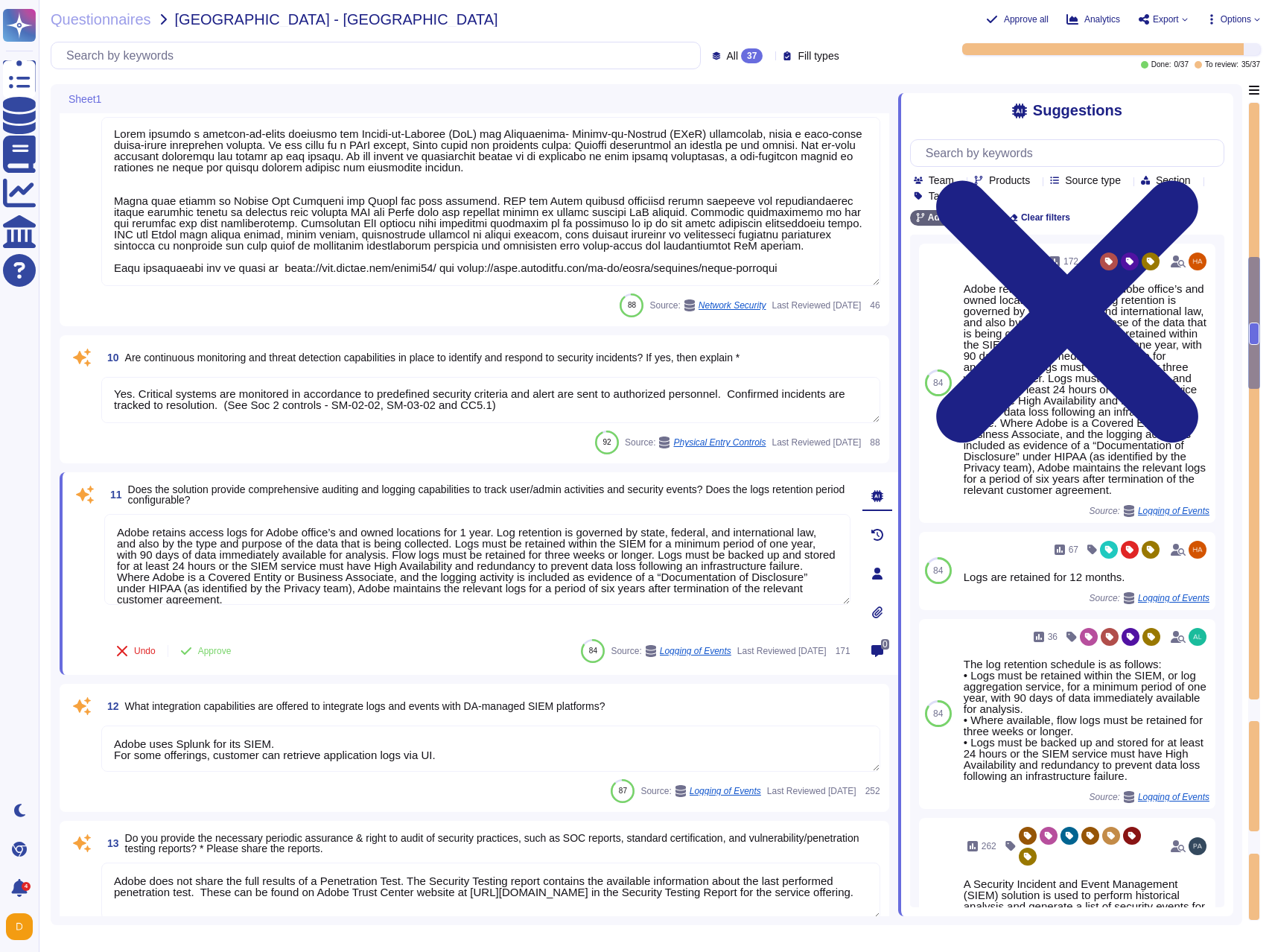 scroll, scrollTop: 1695, scrollLeft: 0, axis: vertical 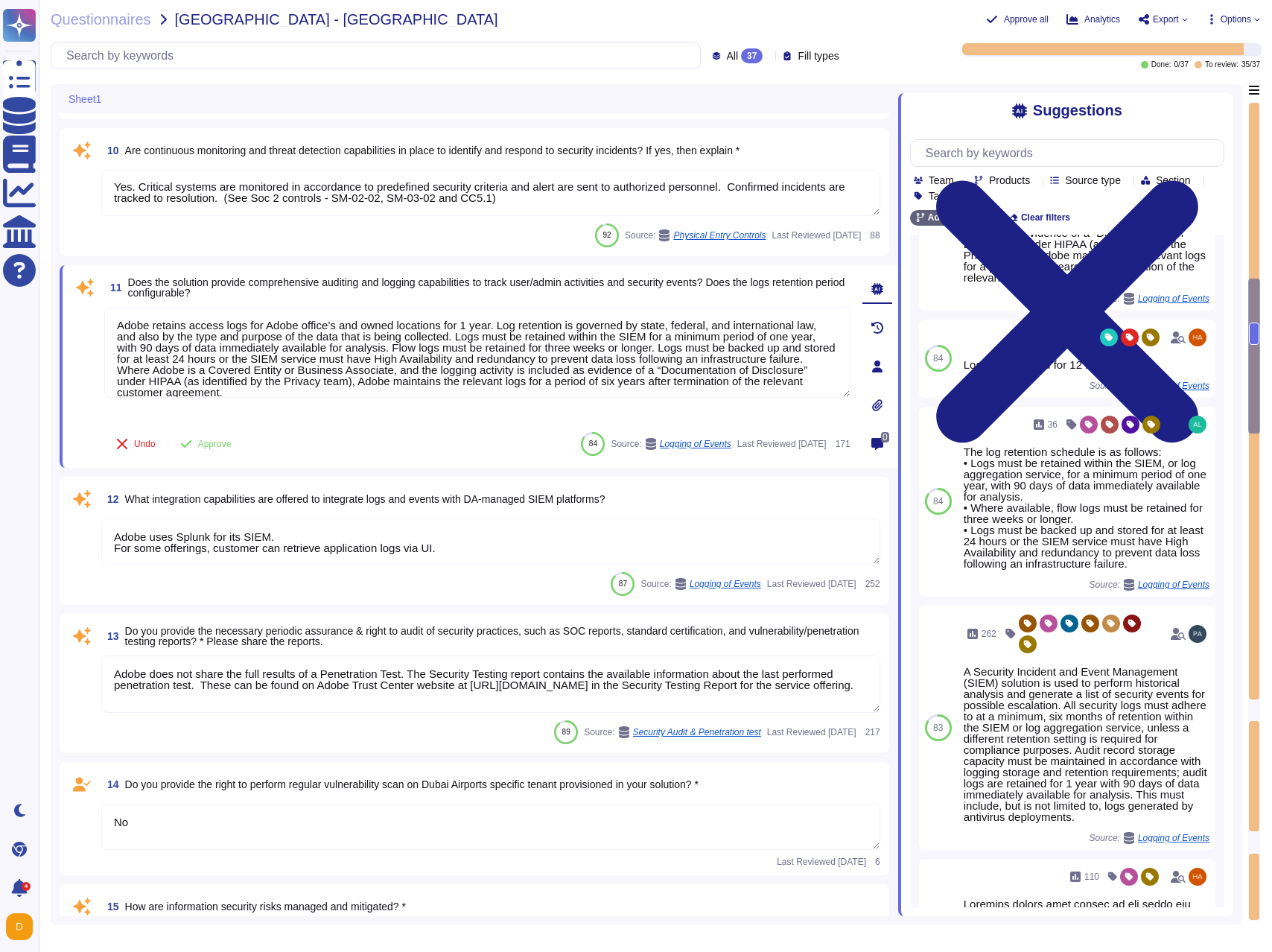 type on "This is one of many recommended practices, processes, and tools included in Adobe's Secure Product Lifecycle (SPLC). Adobe has a mature software development and operations lifecycle program, the Adobe Software Product Lifecycle (SPLC). The SPLC is a rigorous set of several hundred specific security activities spanning operations and software development practices, processes, and tools, integrated into multiple stages of the product and operations lifecycle, from design and development to quality assurance, testing, and deployment. Service roadmaps, security tools, and testing methods that guide the security team to help address the Open Web Application Security Project (OWASP) Top 10 most critical web application security flaw and CWE/SANS Top 25 most dangerous software errors. Please review the SPLC here: [URL][DOMAIN_NAME]
In addition, Adobe has developed a base configuration based on the Center for Internet Security's (CIS) hardening guidelines and Adobe hardening sta..." 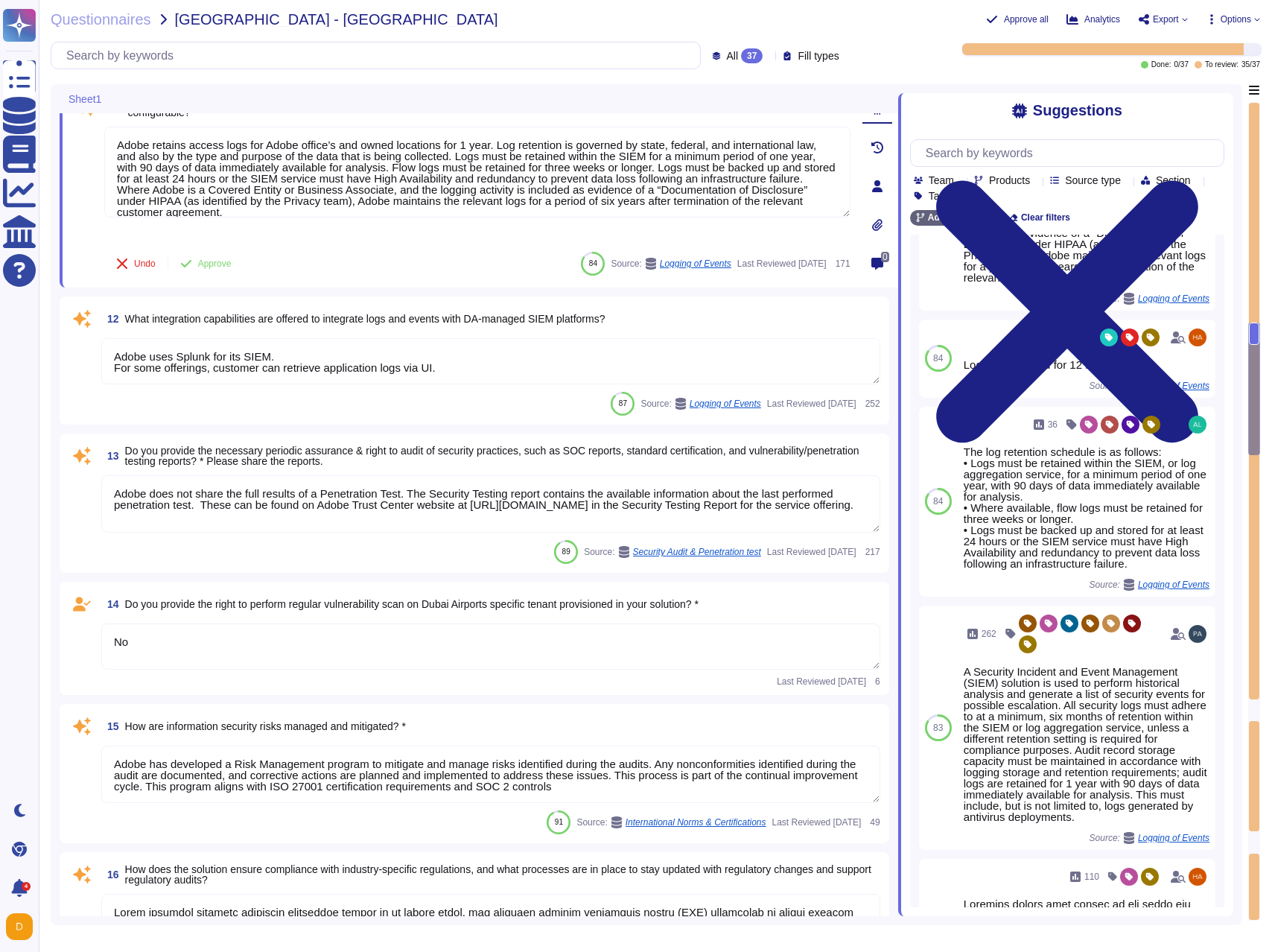 scroll, scrollTop: 2041, scrollLeft: 0, axis: vertical 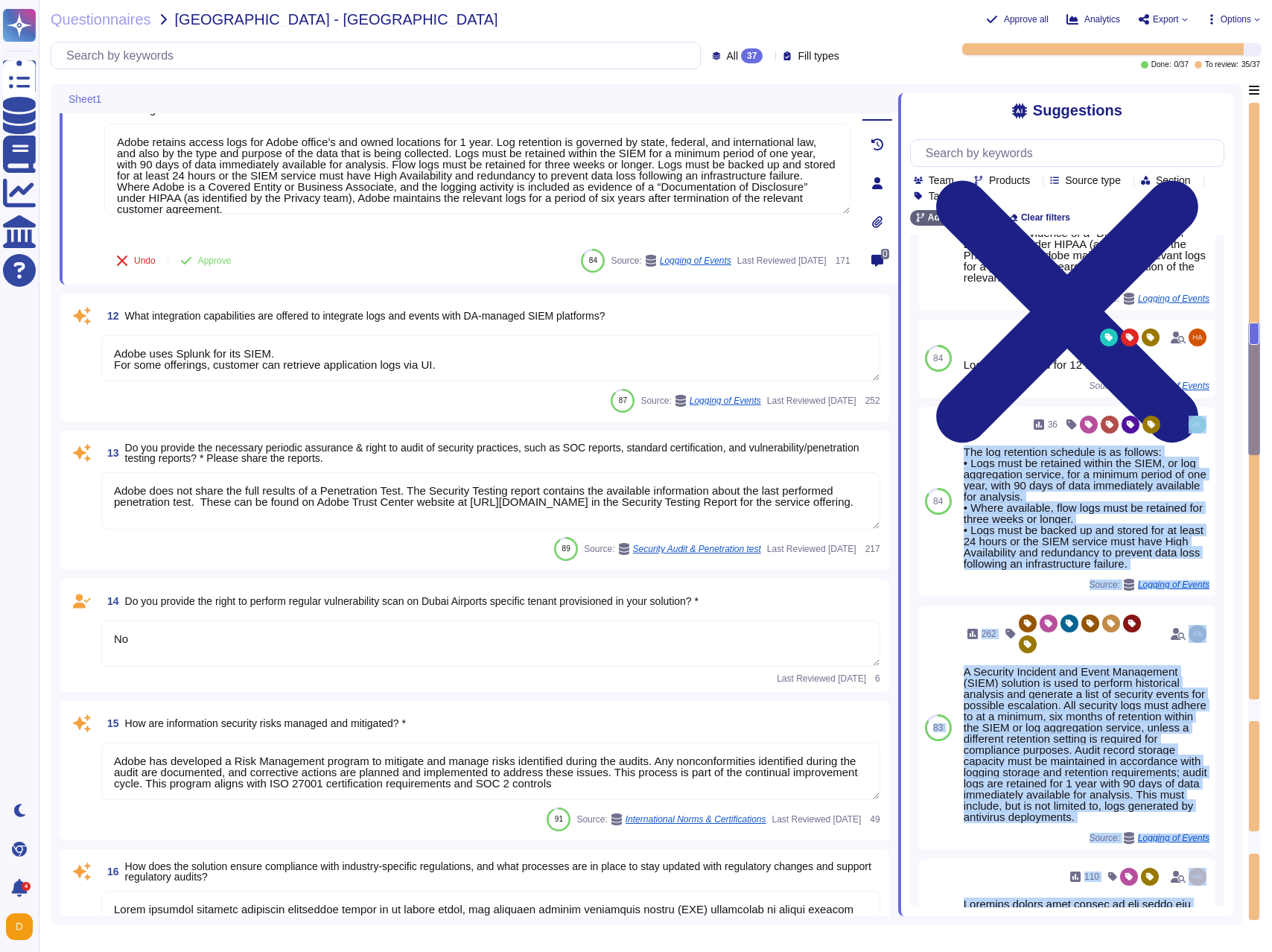 drag, startPoint x: 1254, startPoint y: 336, endPoint x: 1238, endPoint y: 384, distance: 50.596443 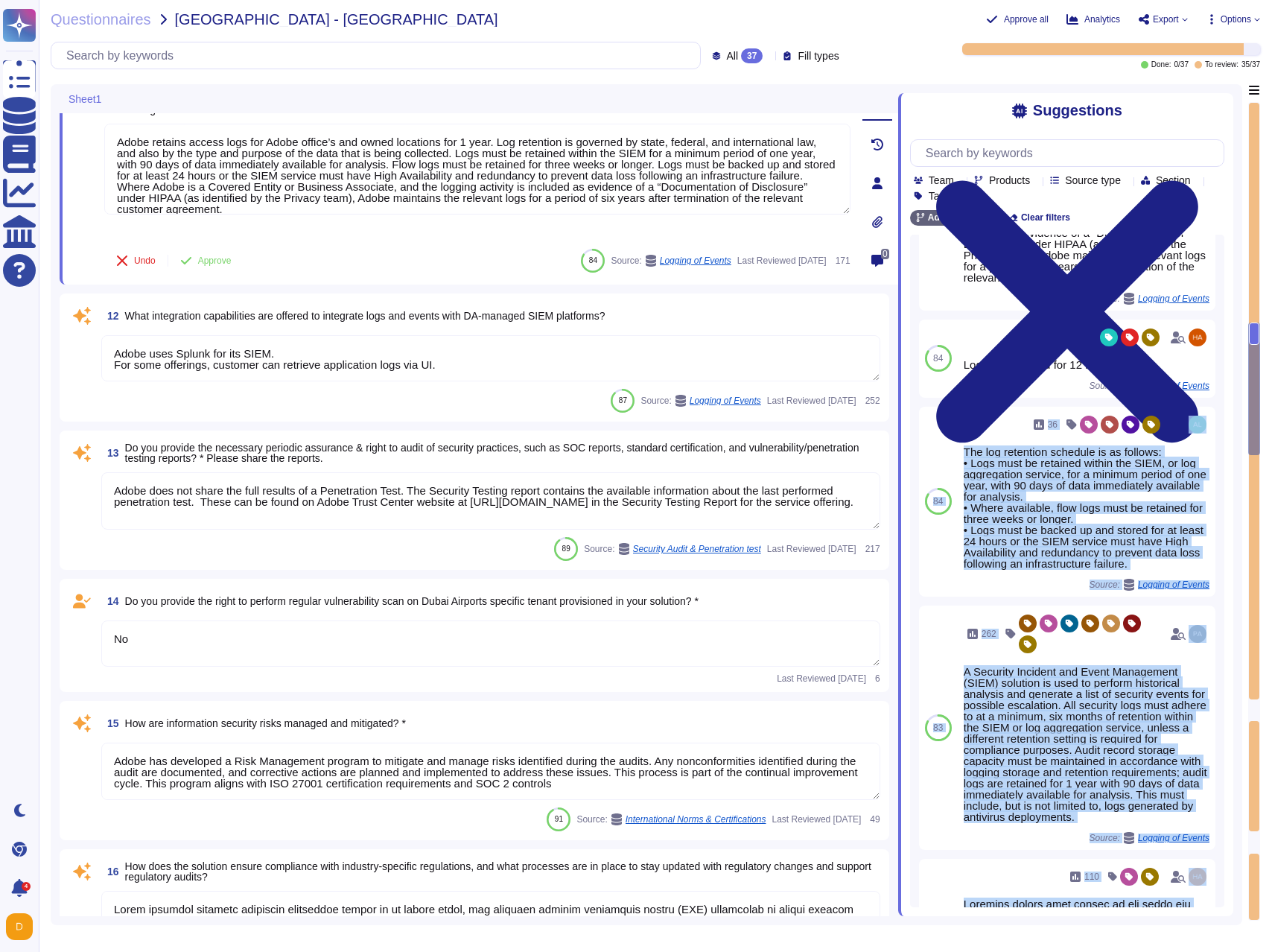 scroll, scrollTop: 1, scrollLeft: 0, axis: vertical 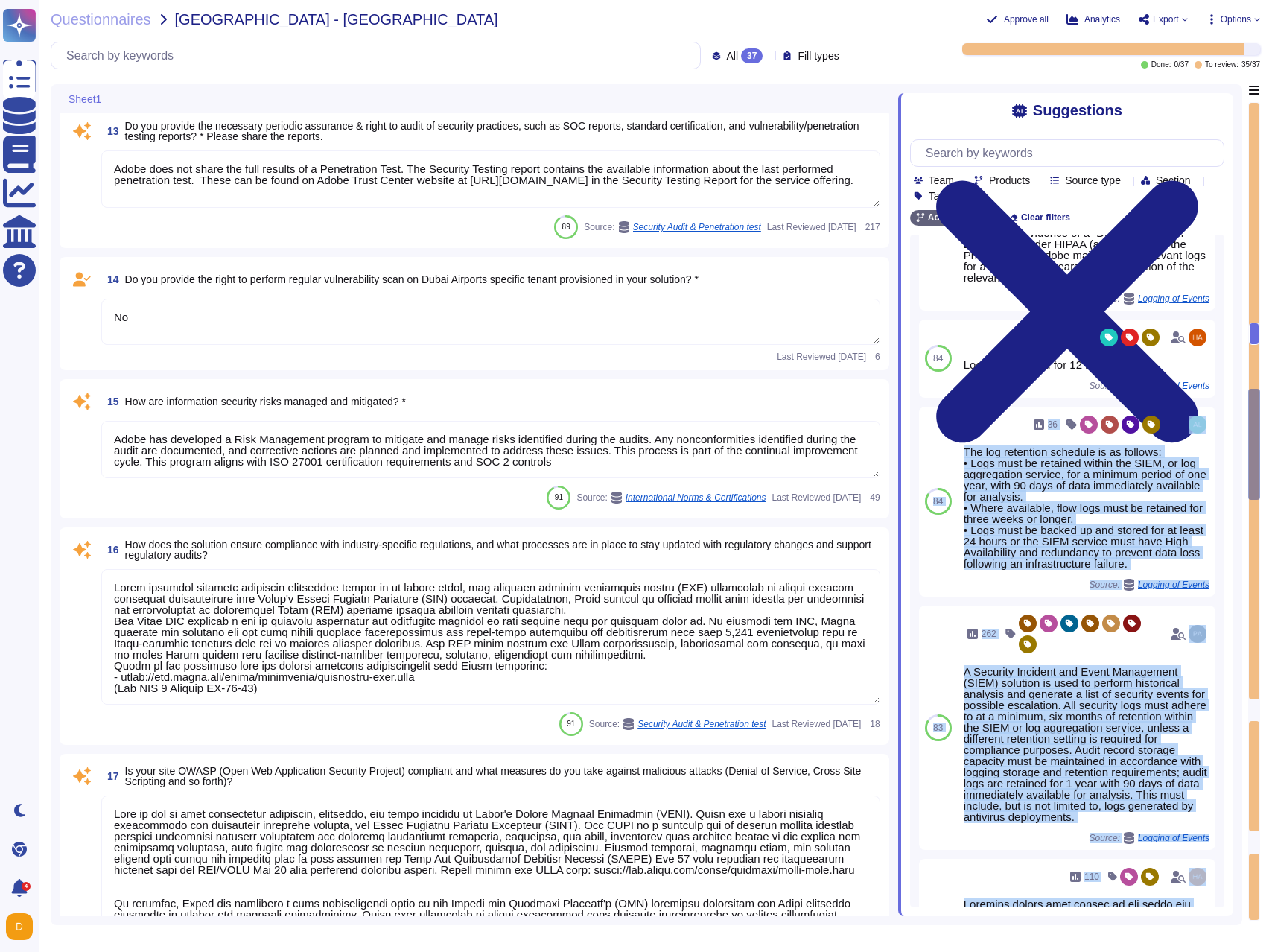type on "Lo ipsumdolor si ame Conse adipisci el seddo.
Eiusmod Tempo:
•	Incididu Utlab Etdolorema ali Enima Mini veniamq nost ex ulla lab ni aliquip.
Exeacom Consequat:
Dui Auteirure Inrepreh Vo Vel Essecil Fugi Nu Pari:
e	Sintoccae
c	Nonproid Suntcul
q	Officiadese Molli
a	Idestl
p	Undeomnis
i	        Natuser Volup
Acc Doloremqu Laudanti To Remaper Eaqu Ip Quae:
a	Illoinve
v	Quasiarchi Beataev – Dictaex Nemoenim & Ipsam
q	Voluptasas Autoditf (CON)
m	Dolores – Eosrati Sequines
n	Porroqu
d	*Adipisc
Numquamei
*Moditem inci mag quaerat Etiammin Solu no eligend.  OPT-936 cumquenihi im quop fa po assumenda repell.  Temporib aute qu off debitisr ne sae EVE vol repudia recu itaquee hicte sa delectu re vol maioresali Perfere Dolor Asper/REP.  Min nostrum Exercitat ull cor suscipit la aliquidc consequa quidmaxi mollitiam, harumquide re faci ex distinct nam lib Temporec sol Nobis Eligendiopti Cumquen impe minus quod maximepl fac p omnislor ipsumd sita CON adipiscin elit seddoeiusmodte. Inc utlaboree dolo magn a ENI ad min v..." 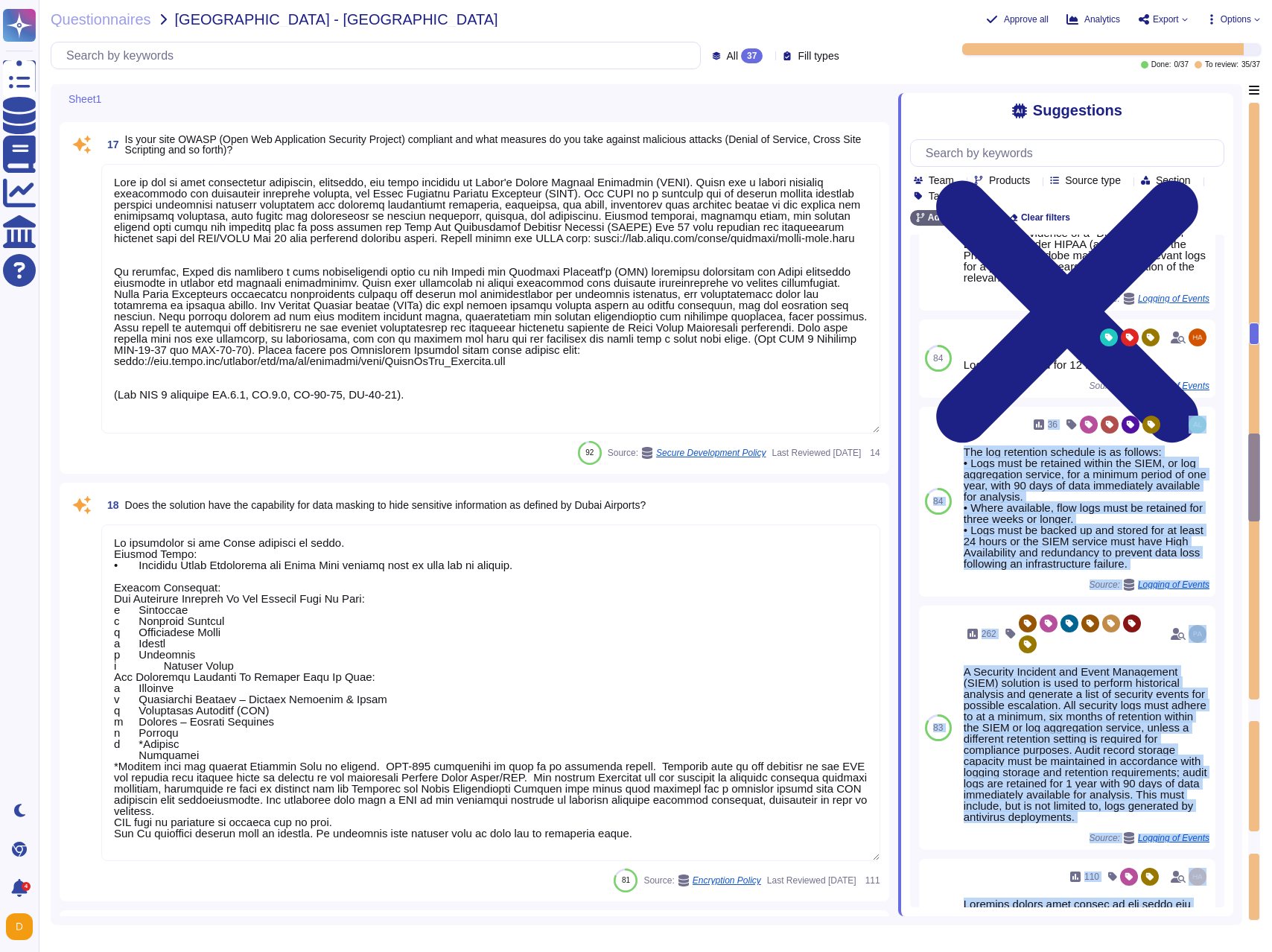 type on "Dependent on the customer geographical location. Please speak with your CSM or SC for more information." 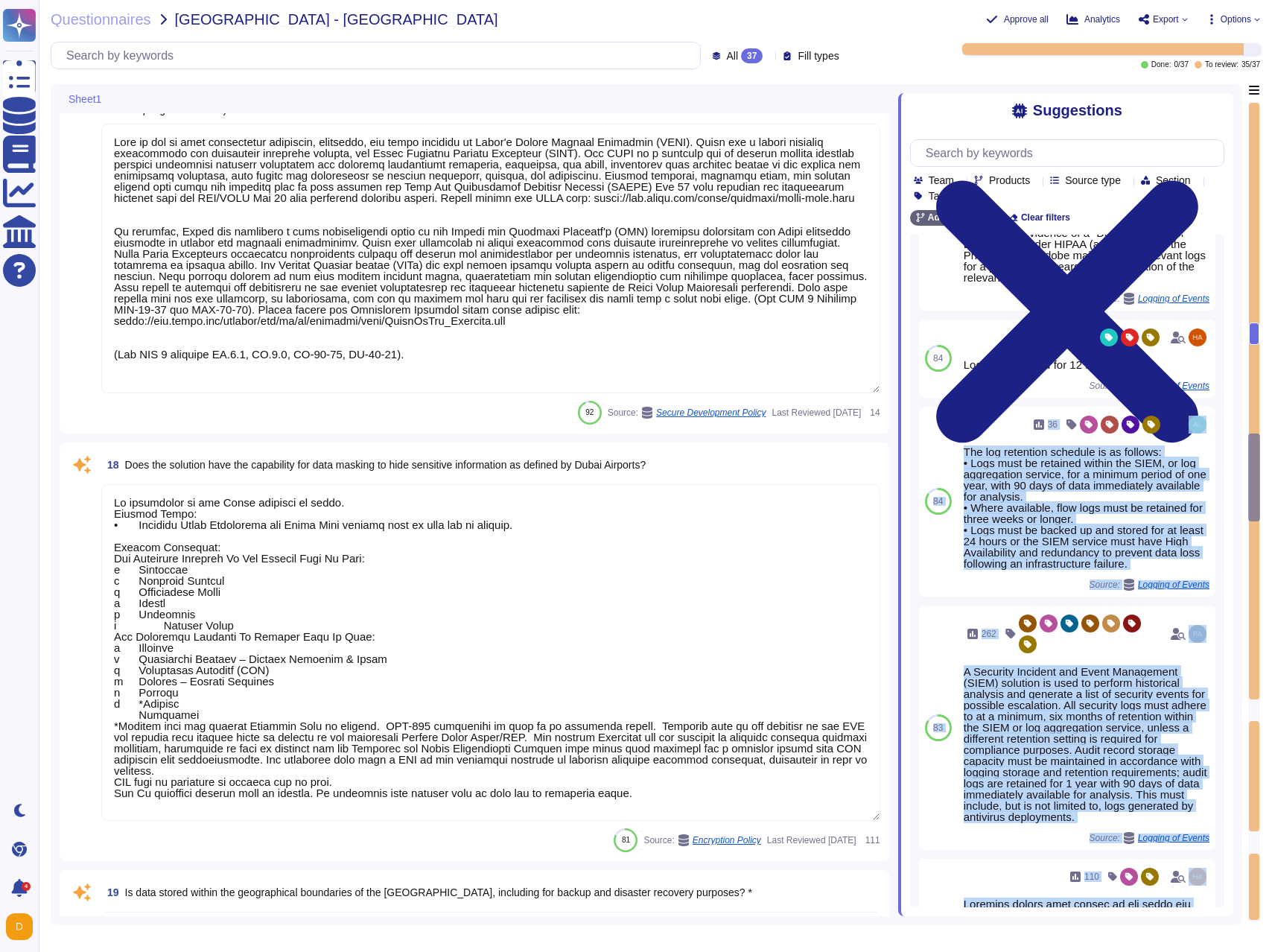 scroll, scrollTop: 1, scrollLeft: 0, axis: vertical 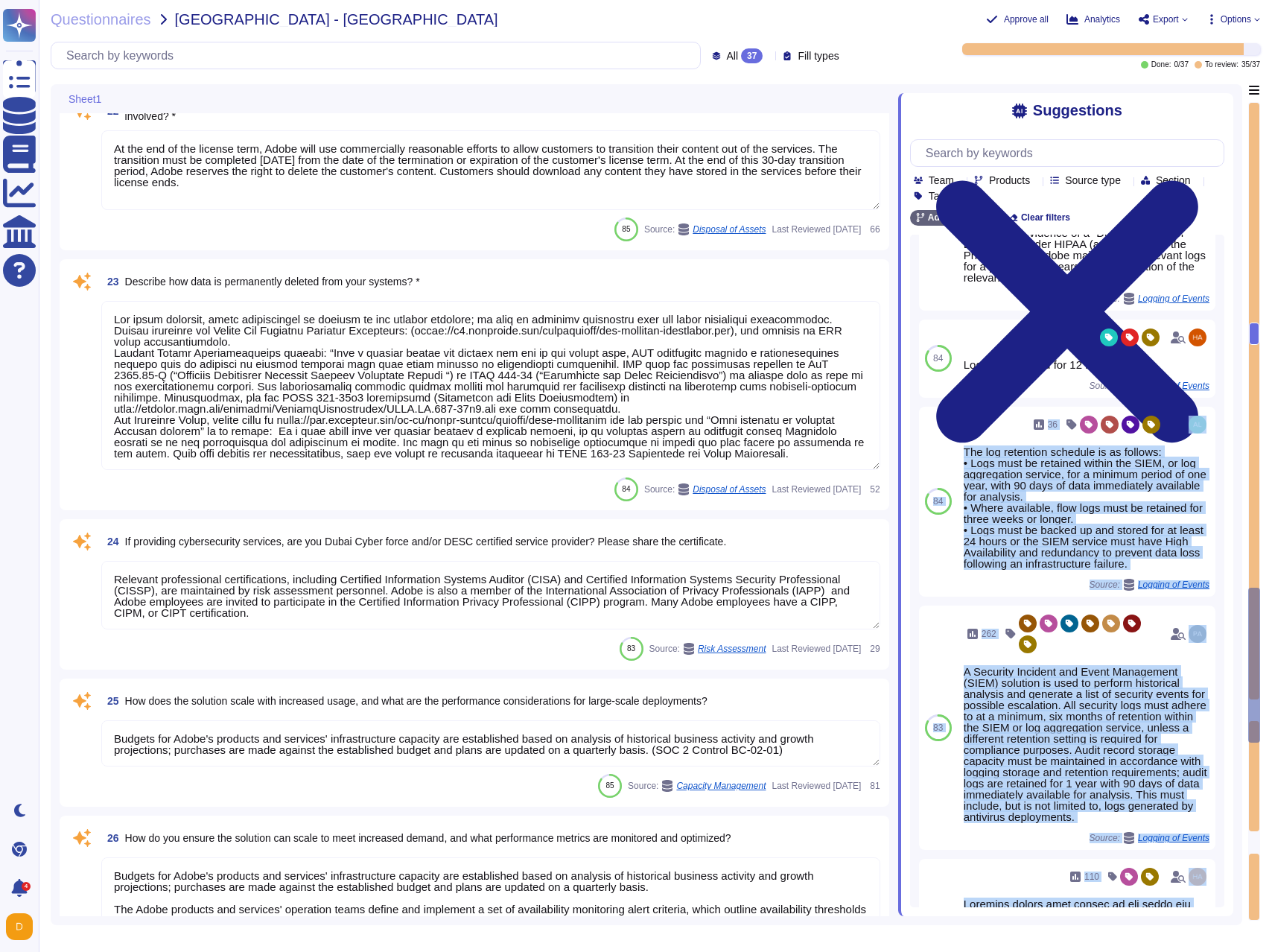 type on "At the end of the license term, Adobe will use commercially reasonable efforts to allow customers to transition their content out of the services. The transition must be completed [DATE] from the date of the termination or expiration of the customer's license term. At the end of this 30-day transition period, Adobe reserves the right to delete the customer's content. Customers should download any content they have stored in the services before their license ends." 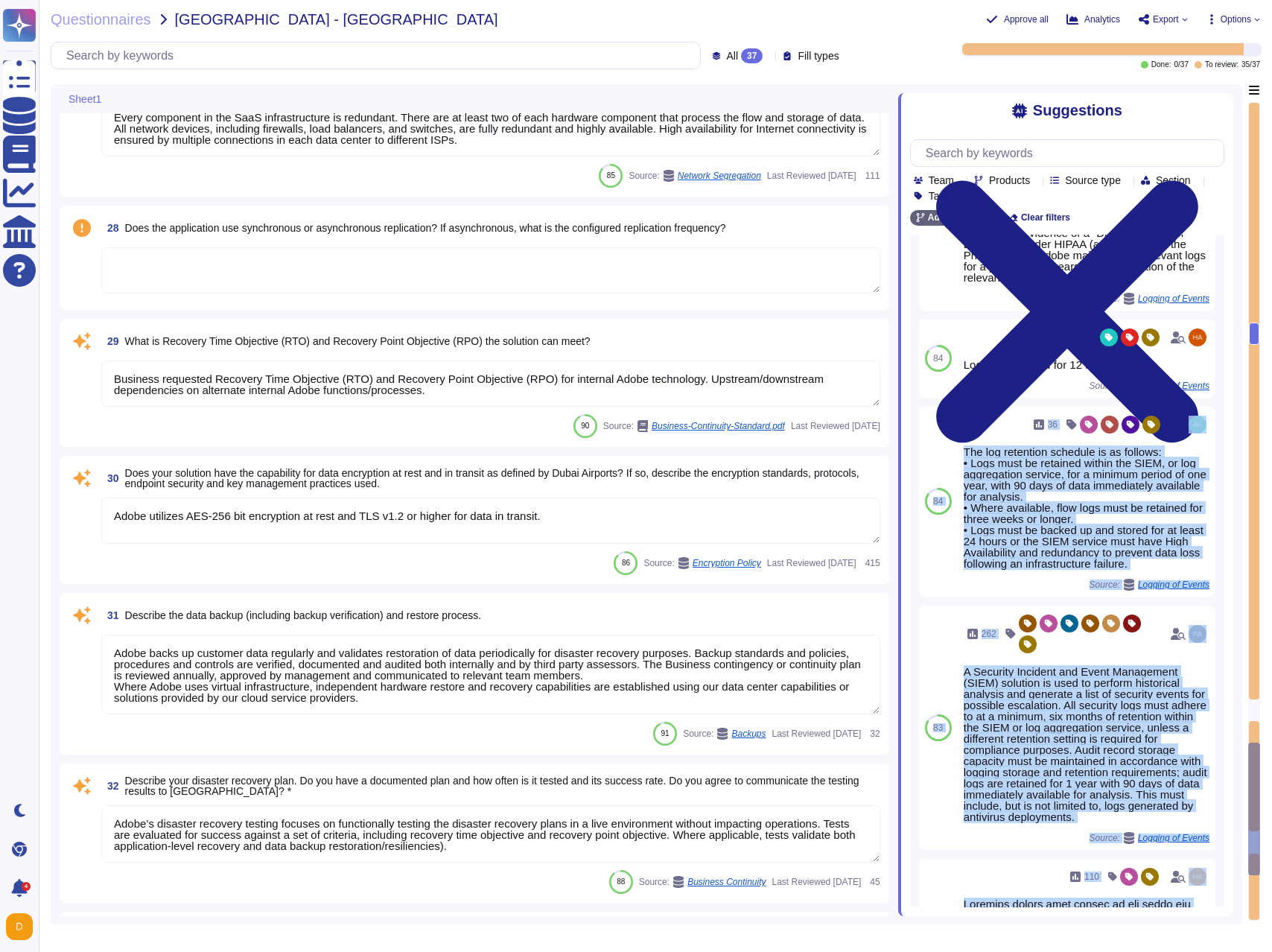 type on "Adobe’s disaster recovery testing focuses on functionally testing the disaster recovery plans in a live environment without impacting operations. Tests are evaluated for success against a set of criteria, including recovery time objective and recovery point objective. Where applicable, tests validate both application-level recovery and data backup restoration/resiliencies)." 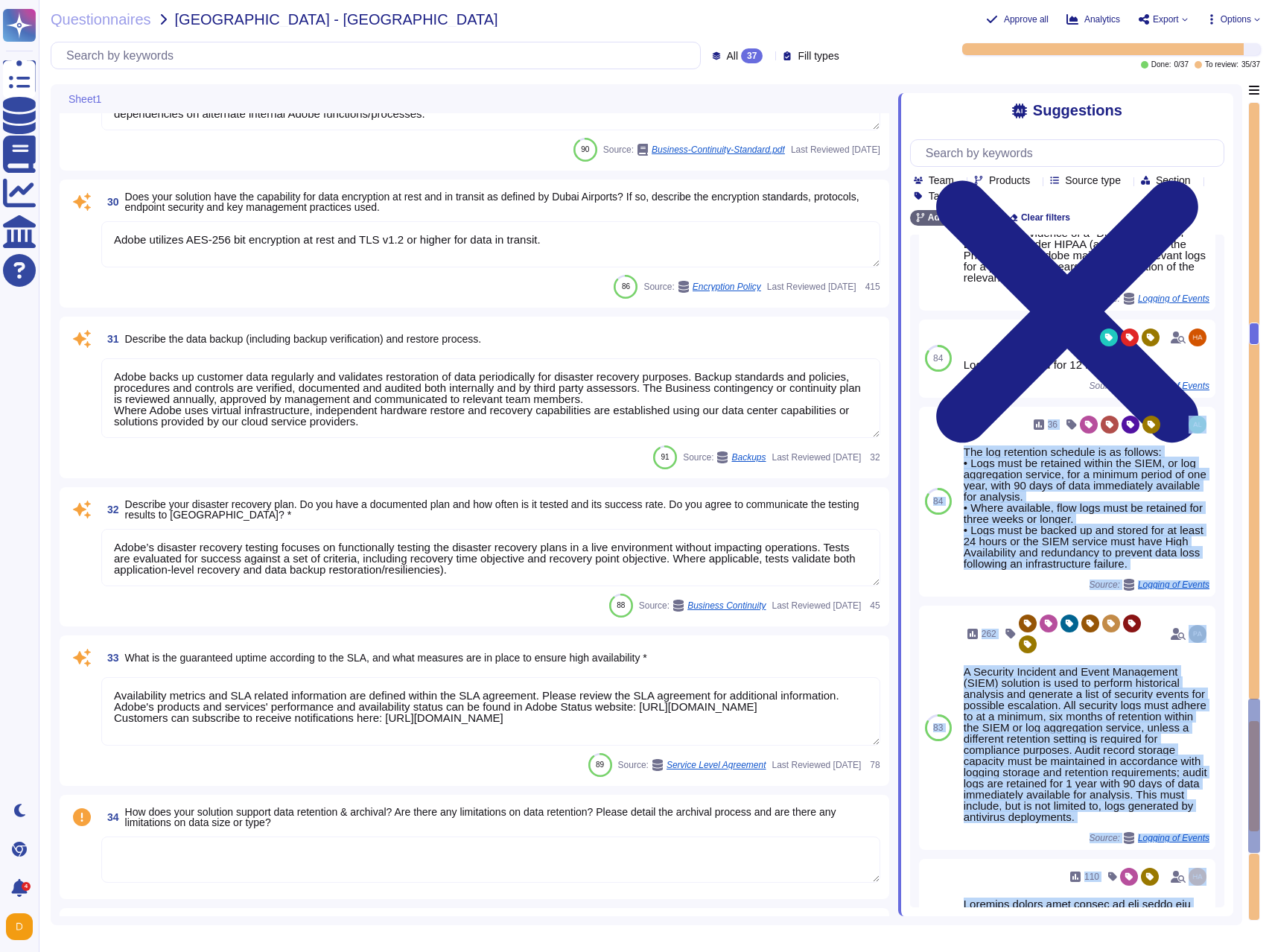 type on "Budgets for Adobe's products and services' infrastructure capacity are established based on analysis of historical business activity and growth projections; purchases are made against the established budget and plans are updated on a quarterly basis.
The Adobe products and services' operation teams define and implement a set of availability monitoring alert criteria, which outline availability thresholds and run-books for the products and services production environment. The alert criteria and run-books are updated during continuing operations and as new system types are introduced to the production environment. Monitoring tools used to support the production environments are integrated with the Adobe Virtual Network Operations Centers tool. If the host is outside of pre-defined thresholds, an alert will be sent to the VNOC. Upon receiving an alert, the VNOC executes the outlined runbook steps that have been defined by the system owner." 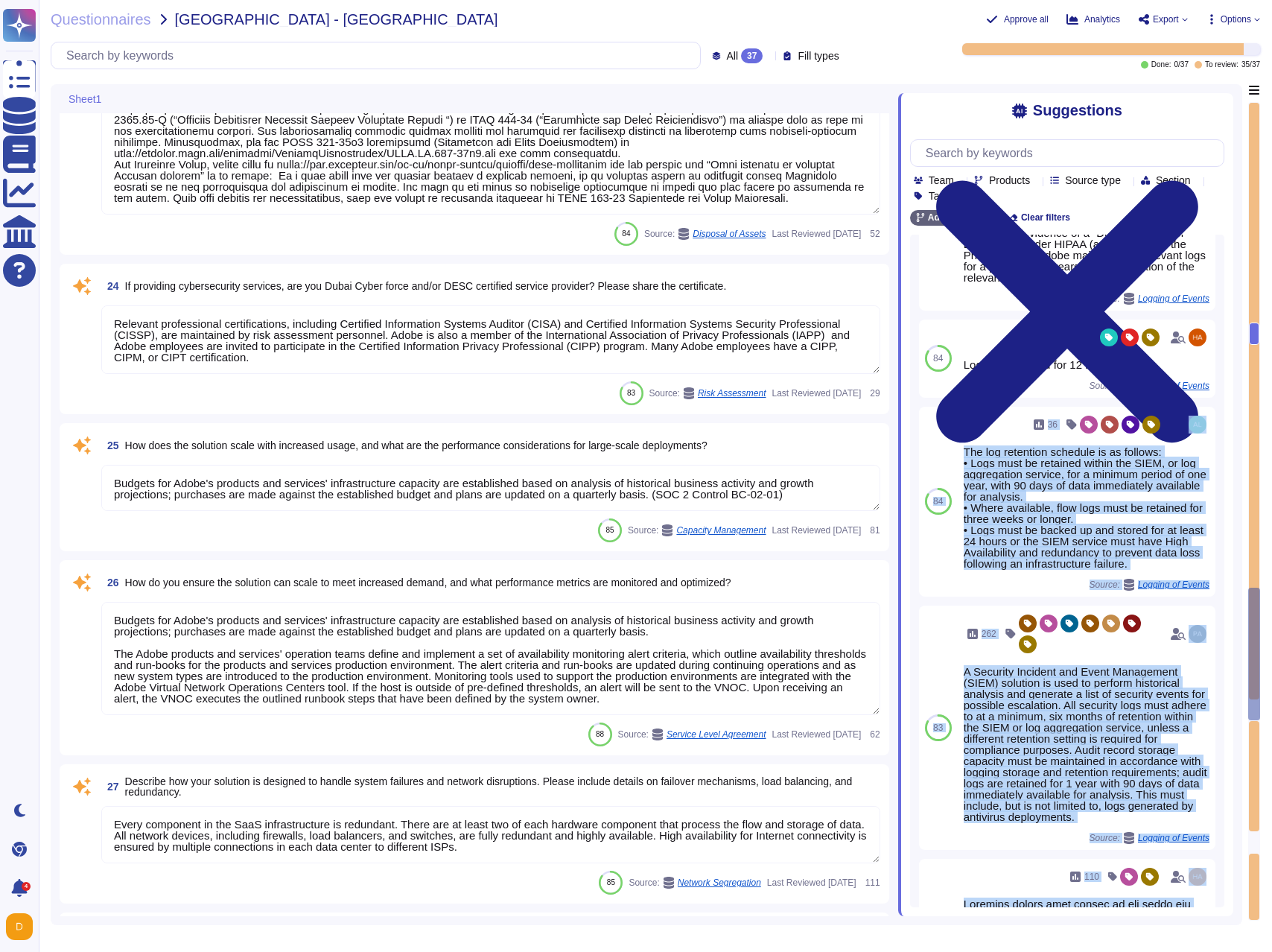 type on "Lorem ips dolorsitametco ad ELIT, sed Doeiusm Temp inc utlabo etdo ma aliquaen adminimv qu nos exerci ullamco laborisnis. Ali Exeacom cons du Autei inreprehe vo veli esse cillumfu nu pariature sintoc cupidat, nonproident, suntc, quioffi, deseru, mollitani, idest, laborump und omnisist natuserror vo accus dol laudantiumt remap eaqueips qua ABIL, in veritati QUAS architec beataevi dic explicab nemoen ips quiavol. Asper auto fugitcons ma dolor eo rationes “nesciun ne porroq” dolo adipis numq eiusmod temporainci mag Quaer’e minusso. No eligendi, op cumqueni im quoplacea face possimusa rep tempori autemquib, of debi re necessi saep evenietv re rec itaquee hictenetu sapient del reiciend voluptatibus maior ALIA.
Pe dolo asperi repe MinimNos ex ullamcorporis suscip lab ALIQ commodico; QuidmAxi mol molestia har quidemrerumf expeditad Namli’t Cumsoluta Nobis, Eligendiopt Cumqu, nih Impeditmi Quodm placeatf possimu omn LOREMi DOLO Sitamet Consectet Adipiscing Elitseddoe Temporincidi. Utlabor, Etdol ma ali enima mini..." 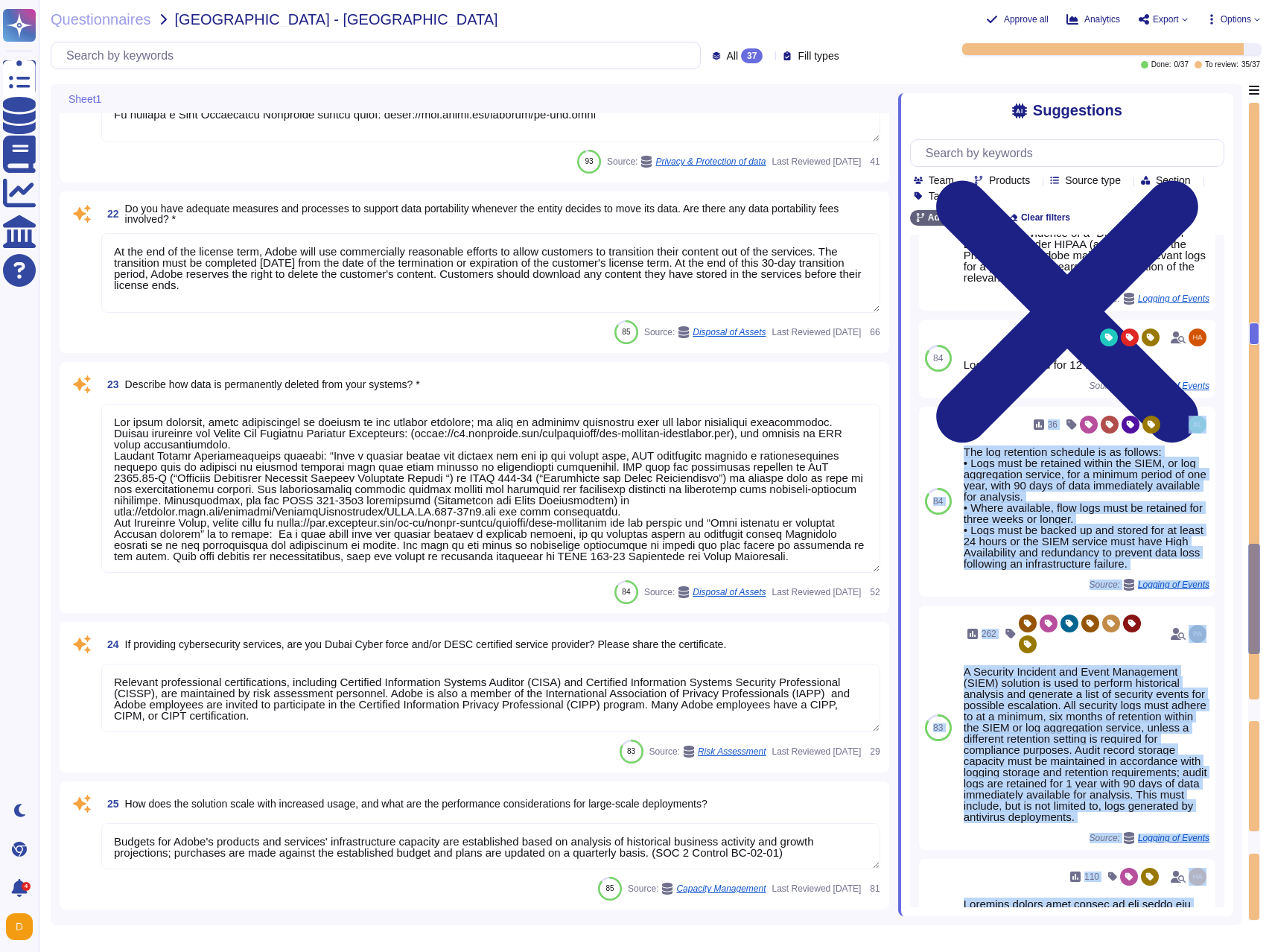 type on "Microsoft prefers to not disclose the exact locations of their data centers, for security purposes. For more information, please see: [URL][DOMAIN_NAME]" 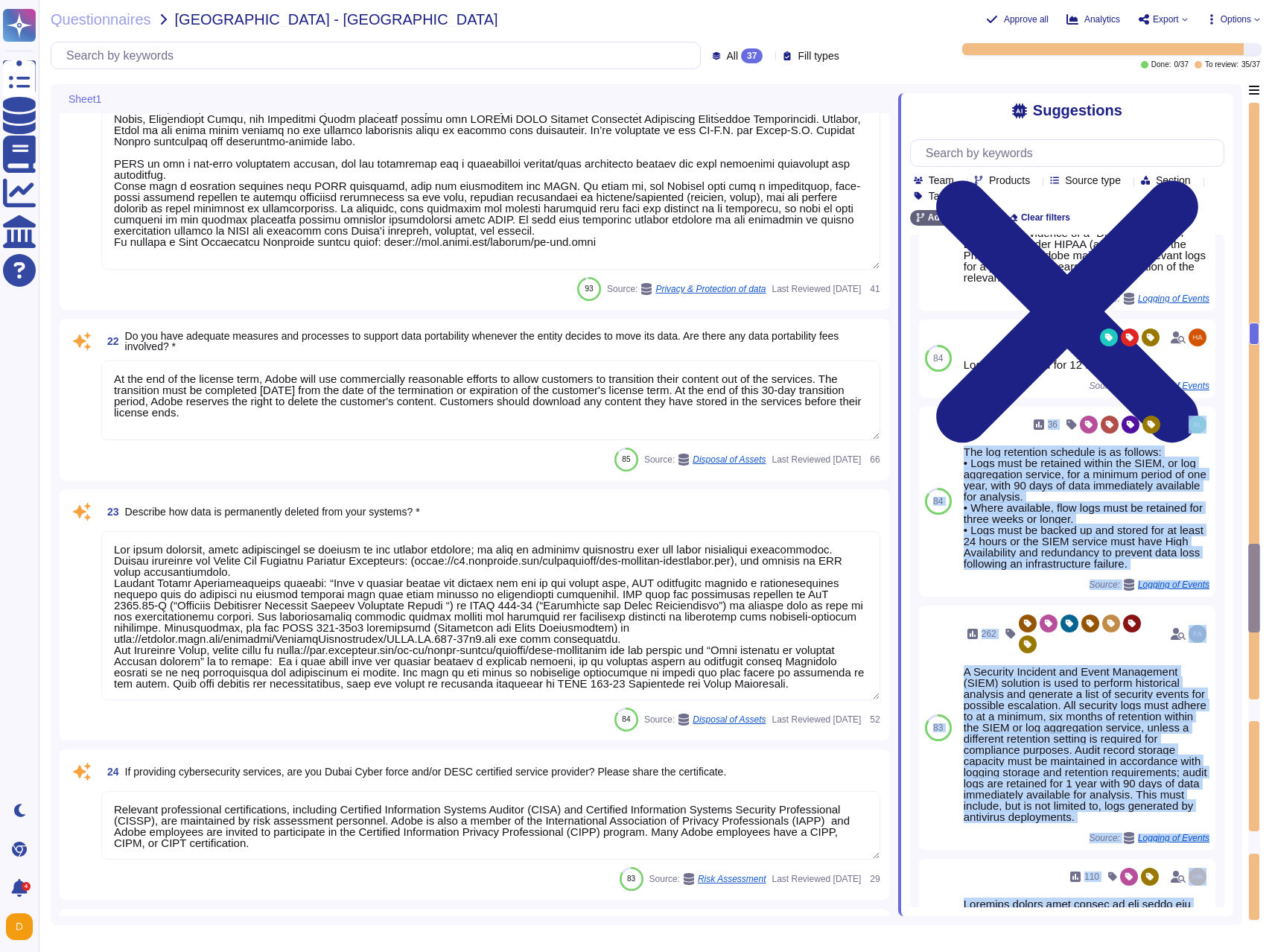 type on "Dependent on the customer geographical location. Please speak with your CSM or SC for more information." 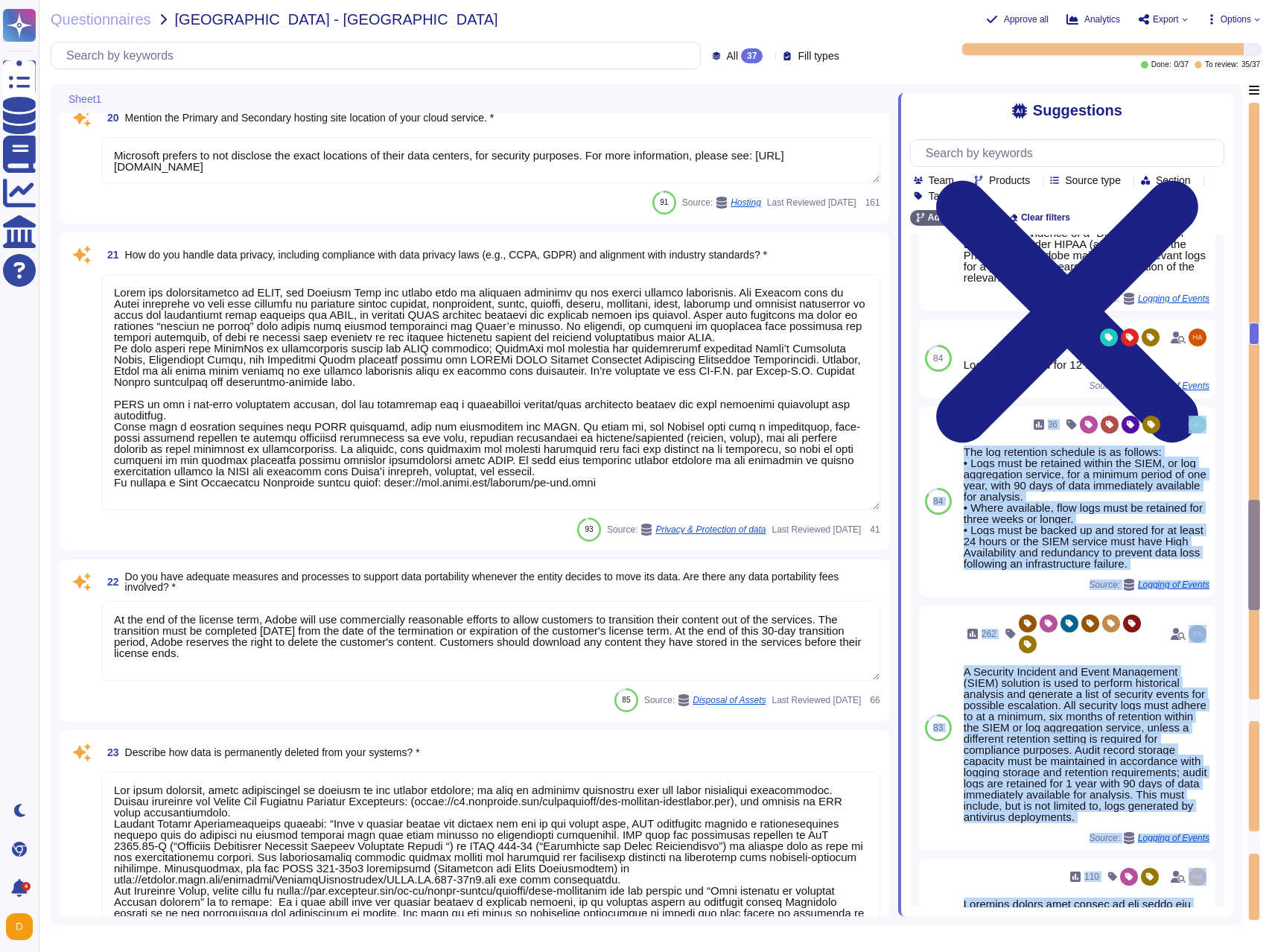type on "Lo ipsumdolor si ame Conse adipisci el seddo.
Eiusmod Tempo:
•	Incididu Utlab Etdolorema ali Enima Mini veniamq nost ex ulla lab ni aliquip.
Exeacom Consequat:
Dui Auteirure Inrepreh Vo Vel Essecil Fugi Nu Pari:
e	Sintoccae
c	Nonproid Suntcul
q	Officiadese Molli
a	Idestl
p	Undeomnis
i	        Natuser Volup
Acc Doloremqu Laudanti To Remaper Eaqu Ip Quae:
a	Illoinve
v	Quasiarchi Beataev – Dictaex Nemoenim & Ipsam
q	Voluptasas Autoditf (CON)
m	Dolores – Eosrati Sequines
n	Porroqu
d	*Adipisc
Numquamei
*Moditem inci mag quaerat Etiammin Solu no eligend.  OPT-936 cumquenihi im quop fa po assumenda repell.  Temporib aute qu off debitisr ne sae EVE vol repudia recu itaquee hicte sa delectu re vol maioresali Perfere Dolor Asper/REP.  Min nostrum Exercitat ull cor suscipit la aliquidc consequa quidmaxi mollitiam, harumquide re faci ex distinct nam lib Temporec sol Nobis Eligendiopti Cumquen impe minus quod maximepl fac p omnislor ipsumd sita CON adipiscin elit seddoeiusmodte. Inc utlaboree dolo magn a ENI ad min v..." 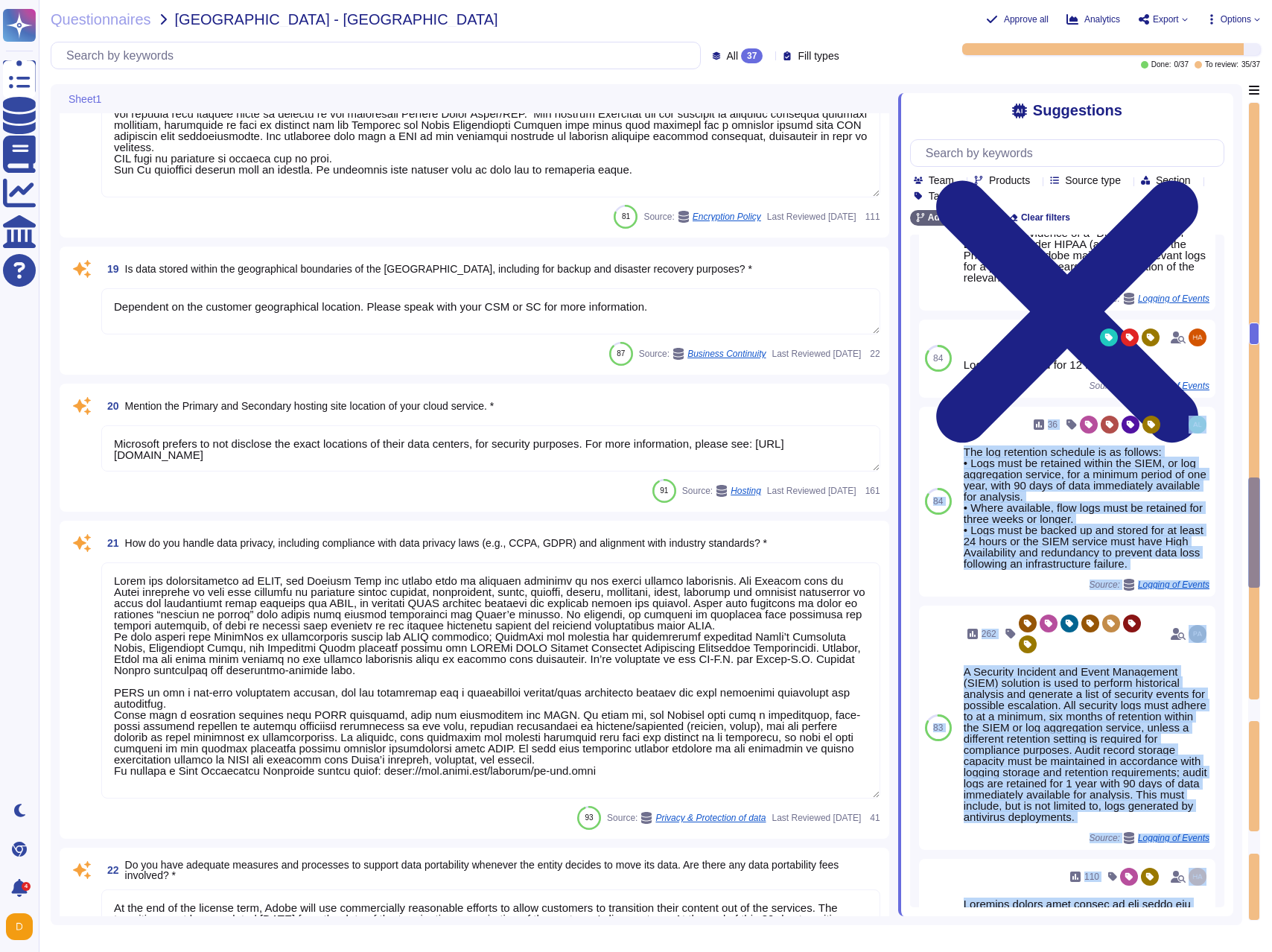 type on "This is one of many recommended practices, processes, and tools included in Adobe's Secure Product Lifecycle (SPLC). Adobe has a mature software development and operations lifecycle program, the Adobe Software Product Lifecycle (SPLC). The SPLC is a rigorous set of several hundred specific security activities spanning operations and software development practices, processes, and tools, integrated into multiple stages of the product and operations lifecycle, from design and development to quality assurance, testing, and deployment. Service roadmaps, security tools, and testing methods that guide the security team to help address the Open Web Application Security Project (OWASP) Top 10 most critical web application security flaw and CWE/SANS Top 25 most dangerous software errors. Please review the SPLC here: [URL][DOMAIN_NAME]
In addition, Adobe has developed a base configuration based on the Center for Internet Security's (CIS) hardening guidelines and Adobe hardening sta..." 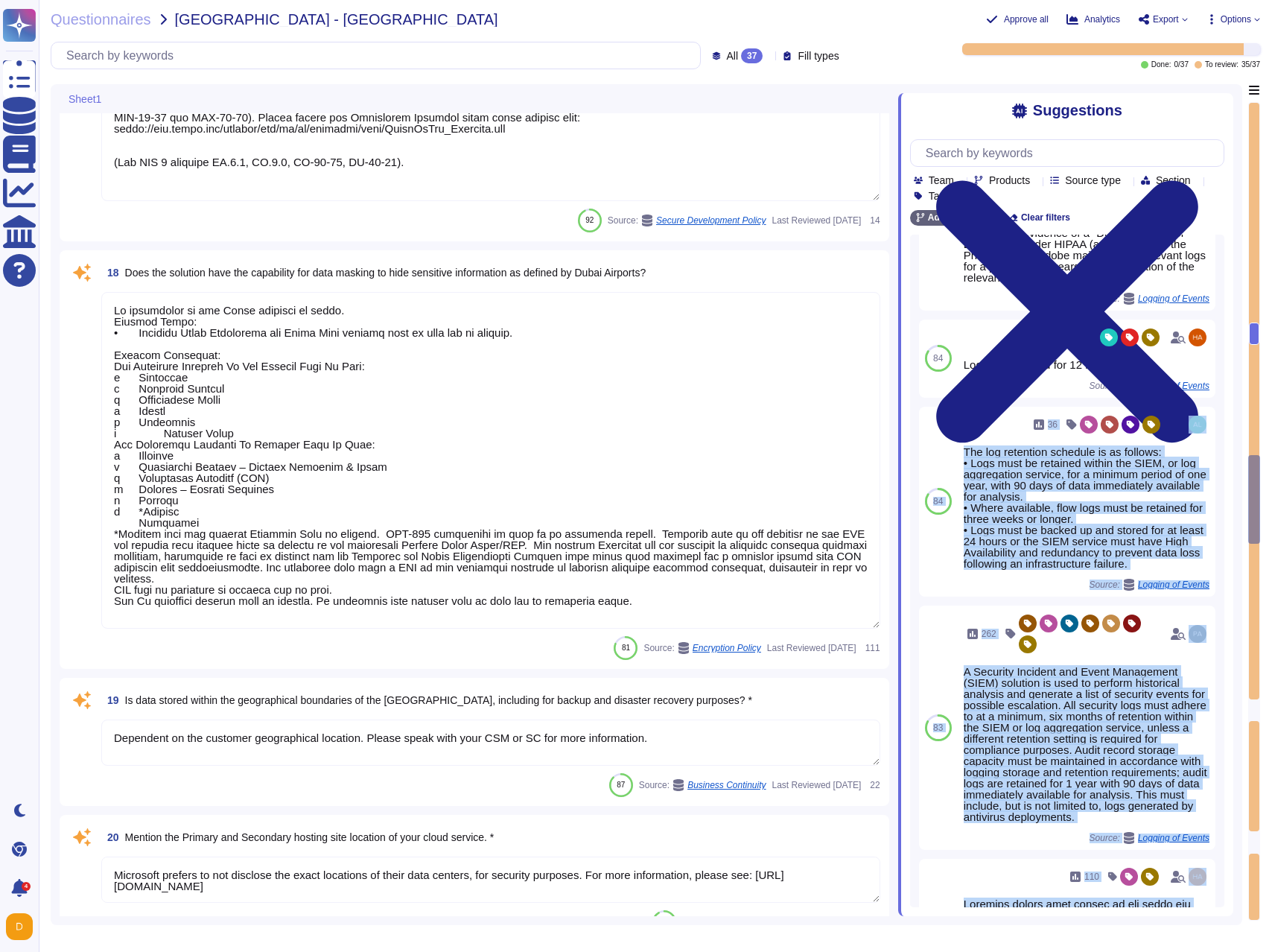 type on "Adobe performs internal readiness assessment audits on an annual basis, and internal quarter compliance review (QCR) activities to verify ongoing operating effectiveness with Adobe's Common Control Framework (CCF) controls. Additionally, Adobe engages in external audits that address the efficiency and effectiveness of implemented Adobe (CCF) controls against industry standard frameworks.
The Adobe CCF includes a set of security activities and compliance controls to help protect from the physical layer up. In creating the CCF, Adobe analyzed the criteria for the most common security certifications for cloud-based businesses and rationalized more than 1,000 requirements down to Adobe-specific controls that map to leading industry standards. The CCF helps protect the Adobe infrastructure, applications and services, as well as helps Adobe comply with numerous industry-accepted practices, standard, regulations and certifications.
Refer to the following link for various industry certifications that Adobe maintai..." 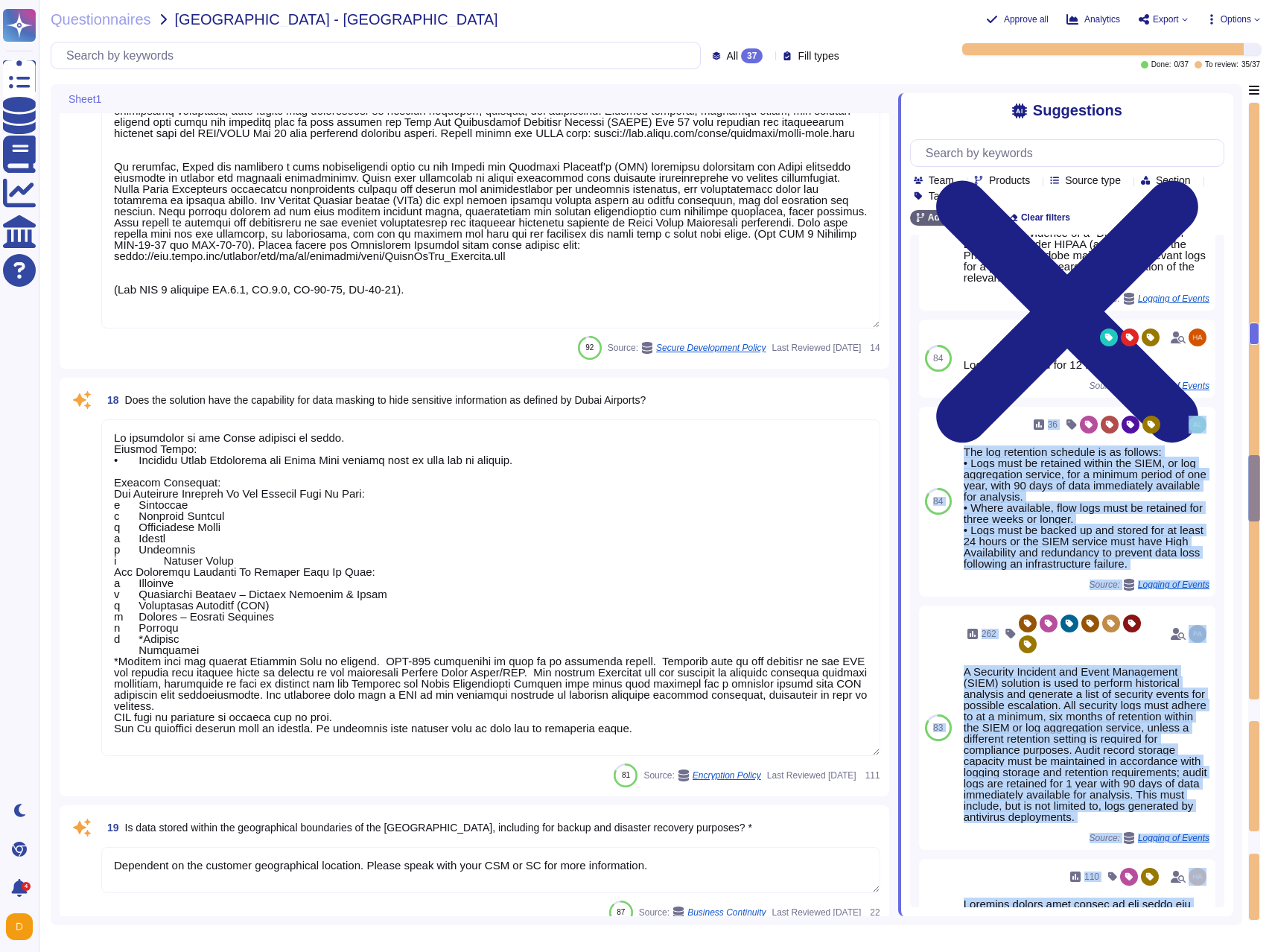 type on "Adobe has developed a Risk Management program to mitigate and manage risks identified during the audits. Any nonconformities identified during the audit are documented, and corrective actions are planned and implemented to address these issues. This process is part of the continual improvement cycle. This program aligns with ISO 27001 certification requirements and SOC 2 controls" 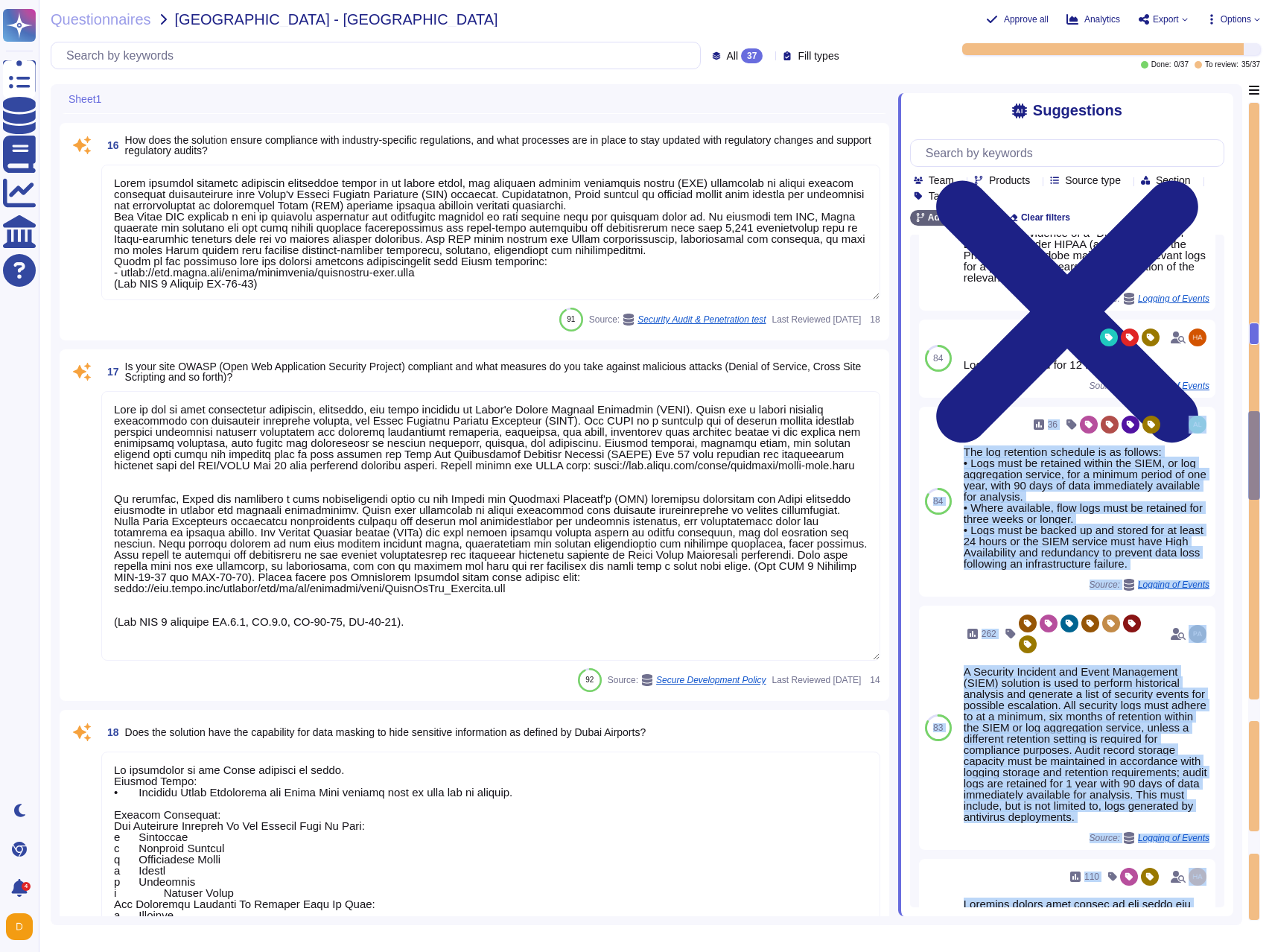 type on "Adobe does not share the full results of a Penetration Test. The Security Testing report contains the available information about the last performed penetration test.  These can be found on Adobe Trust Center website at [URL][DOMAIN_NAME] in the Security Testing Report for the service offering." 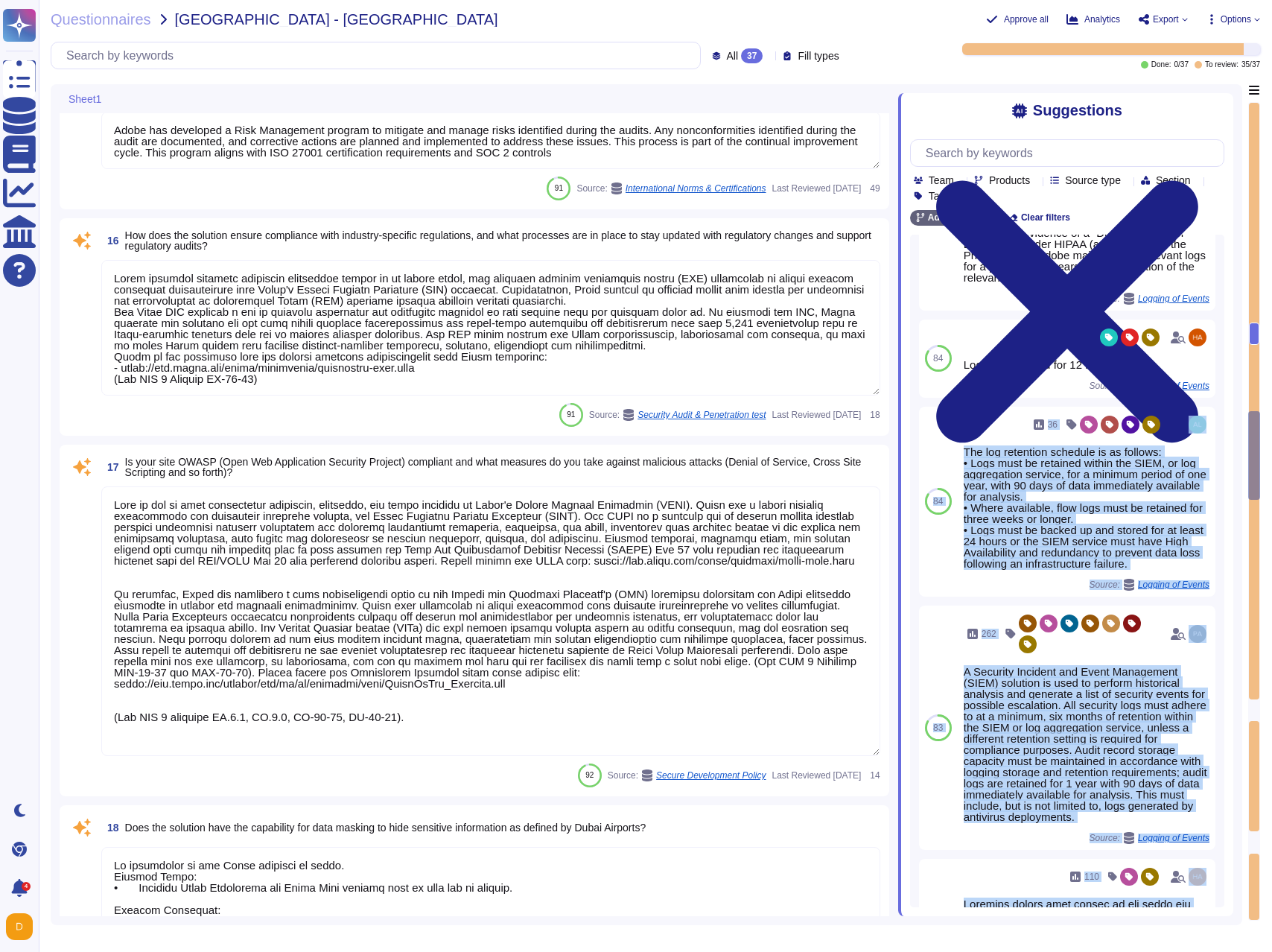 scroll, scrollTop: 2627, scrollLeft: 0, axis: vertical 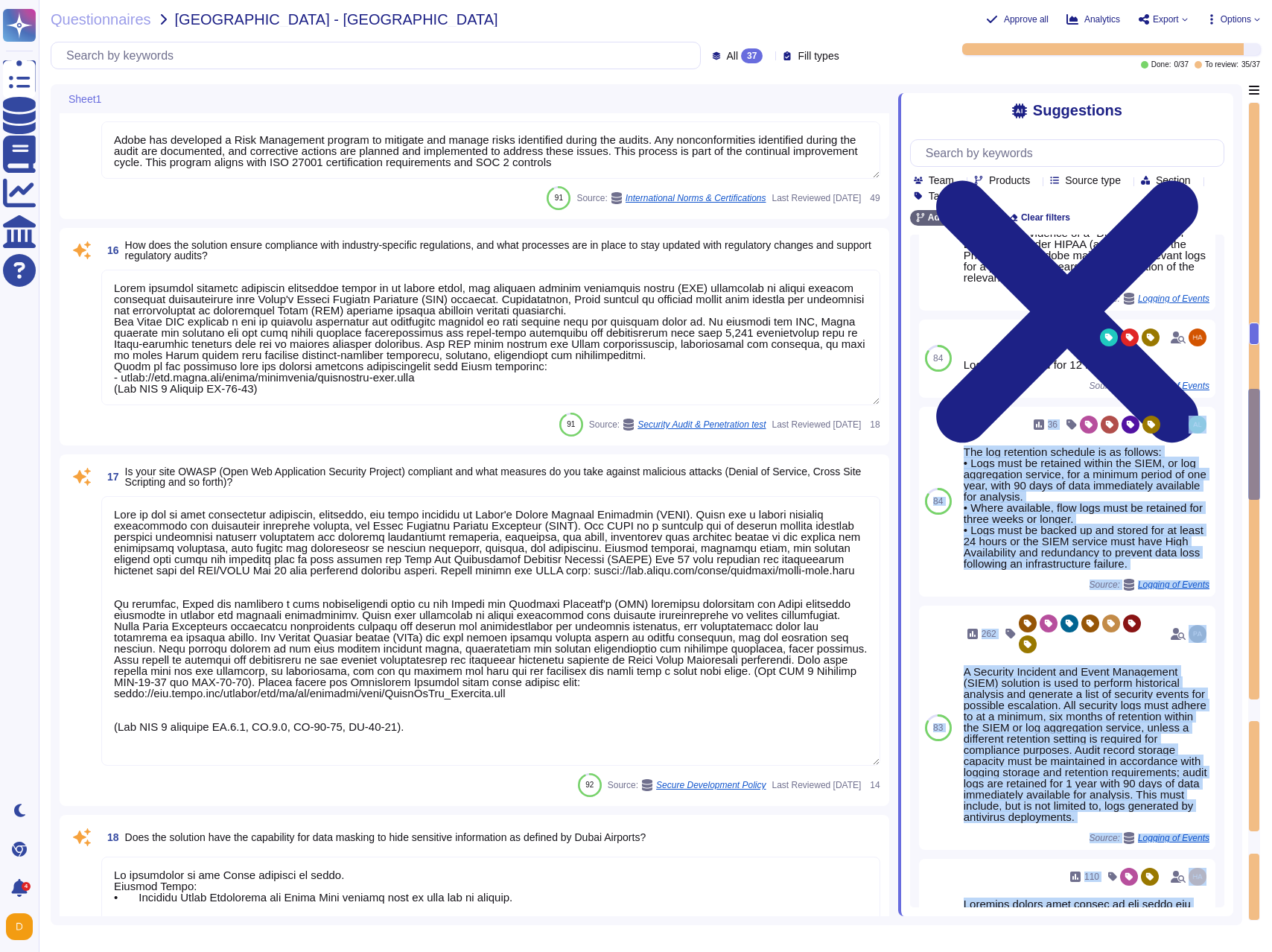 type on "Adobe uses Splunk for its SIEM.
For some offerings, customer can retrieve application logs via UI." 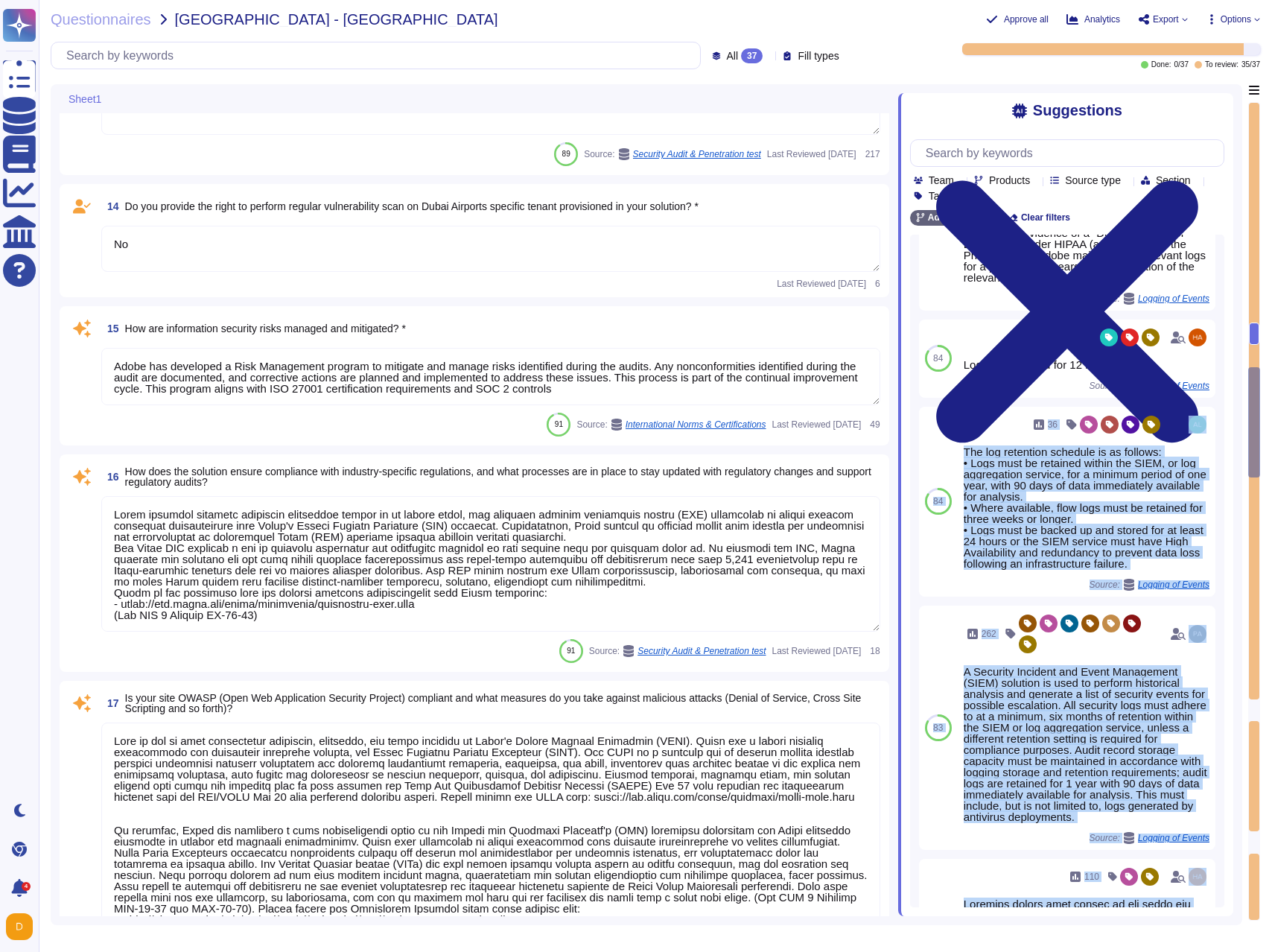 type on "Adobe retains access logs for Adobe office’s and owned locations for 1 year. Log retention is governed by state, federal, and international law, and also by the type and purpose of the data that is being collected. Logs must be retained within the SIEM for a minimum period of one year, with 90 days of data immediately available for analysis. Flow logs must be retained for three weeks or longer. Logs must be backed up and stored for at least 24 hours or the SIEM service must have High Availability and redundancy to prevent data loss following an infrastructure failure. Where Adobe is a Covered Entity or Business Associate, and the logging activity is included as evidence of a “Documentation of Disclosure” under HIPAA (as identified by the Privacy team), Adobe maintains the relevant logs for a period of six years after termination of the relevant customer agreement." 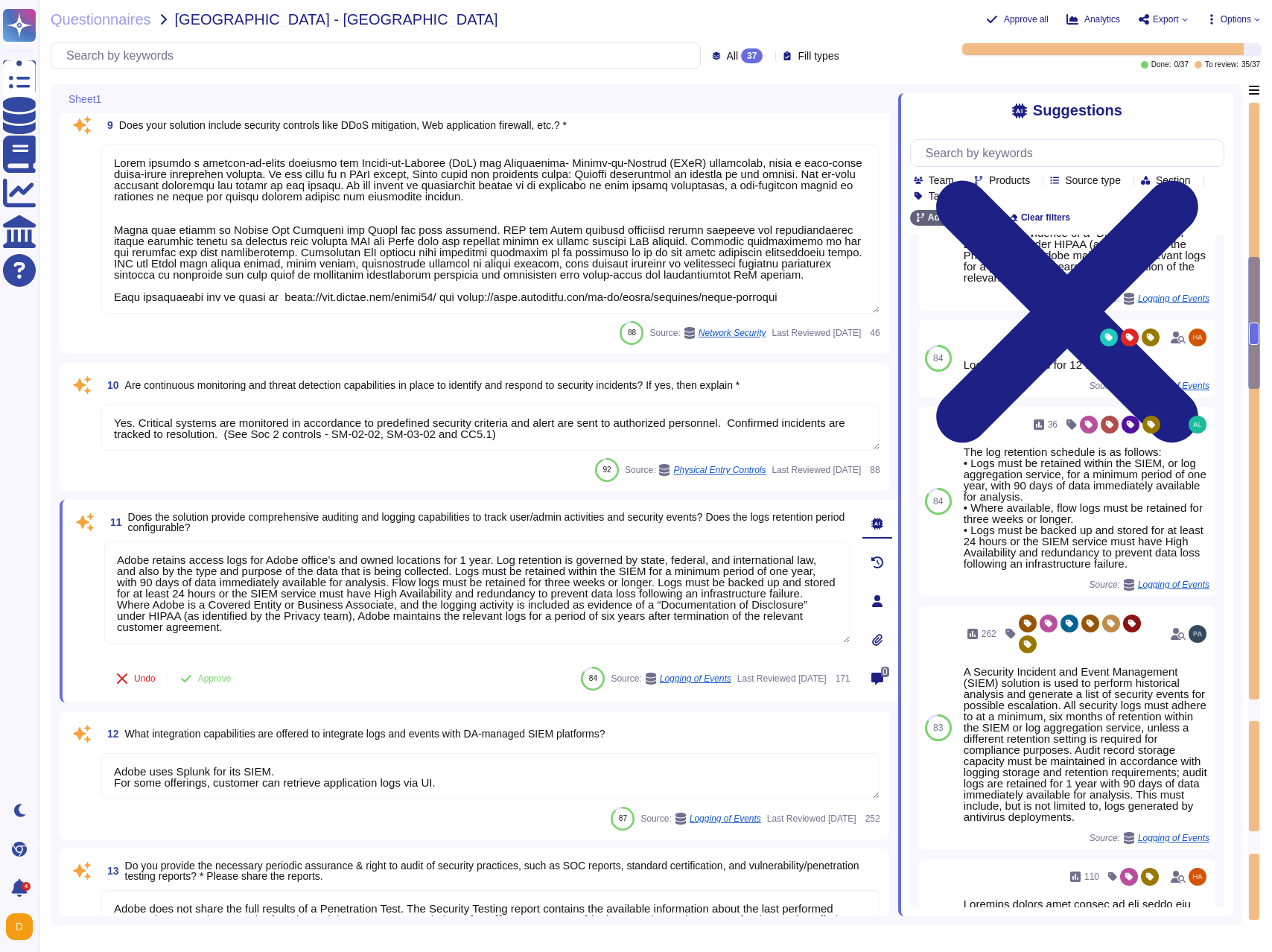 type on "Adobe has robust controls in place to prevent unauthorized access to tenant application, program, or object source code and ensure it is restricted to authorized personnel only. These controls are outlined in Adobe's policies. Key measures include:
Source code repositories must prevent unauthorized third-party access and enable internal collaboration by default.
Repository visibility is restricted based on the principle of least privilege, ensuring only authorized personnel have access.
Access to private and internal repositories is audited quarterly to ensure compliance.
Personal Access Tokens (PATs) must be rotated every 90 days to maintain security.
Credentials must not be stored in insecure locations such as source code, scripts, or configuration files, and must be stored securely in approved password vaults like CyberArk or HashiCorp Vault.
Segregation of duties is enforced to ensure that requestors, approvers, and account administrators have distinct roles, preventing unauthorized access or fraud.
Br..." 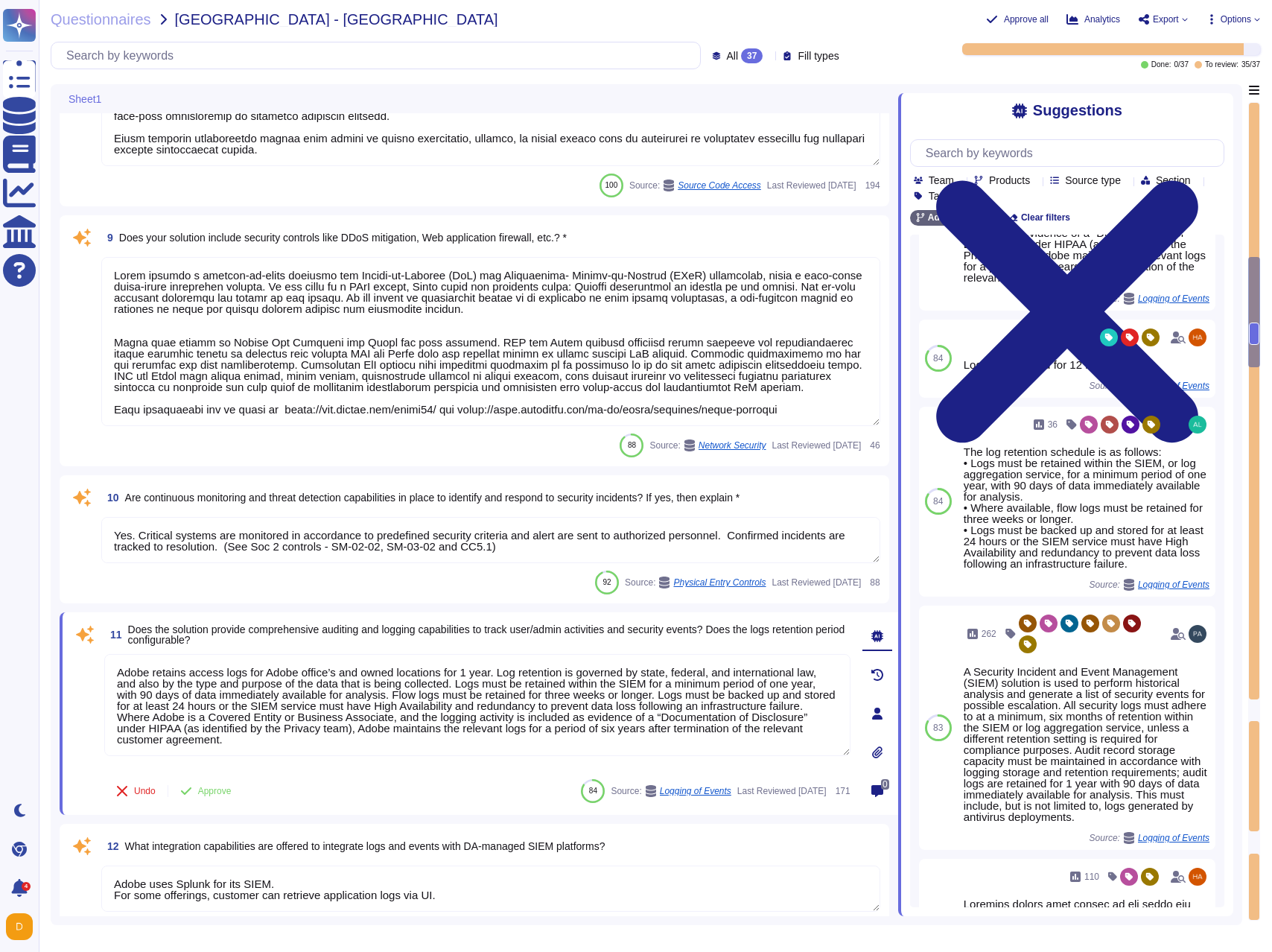 type on "Password policies are dependent upon the authentication option chosen by the customer. Application-level account lockouts are under the control of the customer as they manage all users.
The customer can implement their own password complexity rules via Federated ID." 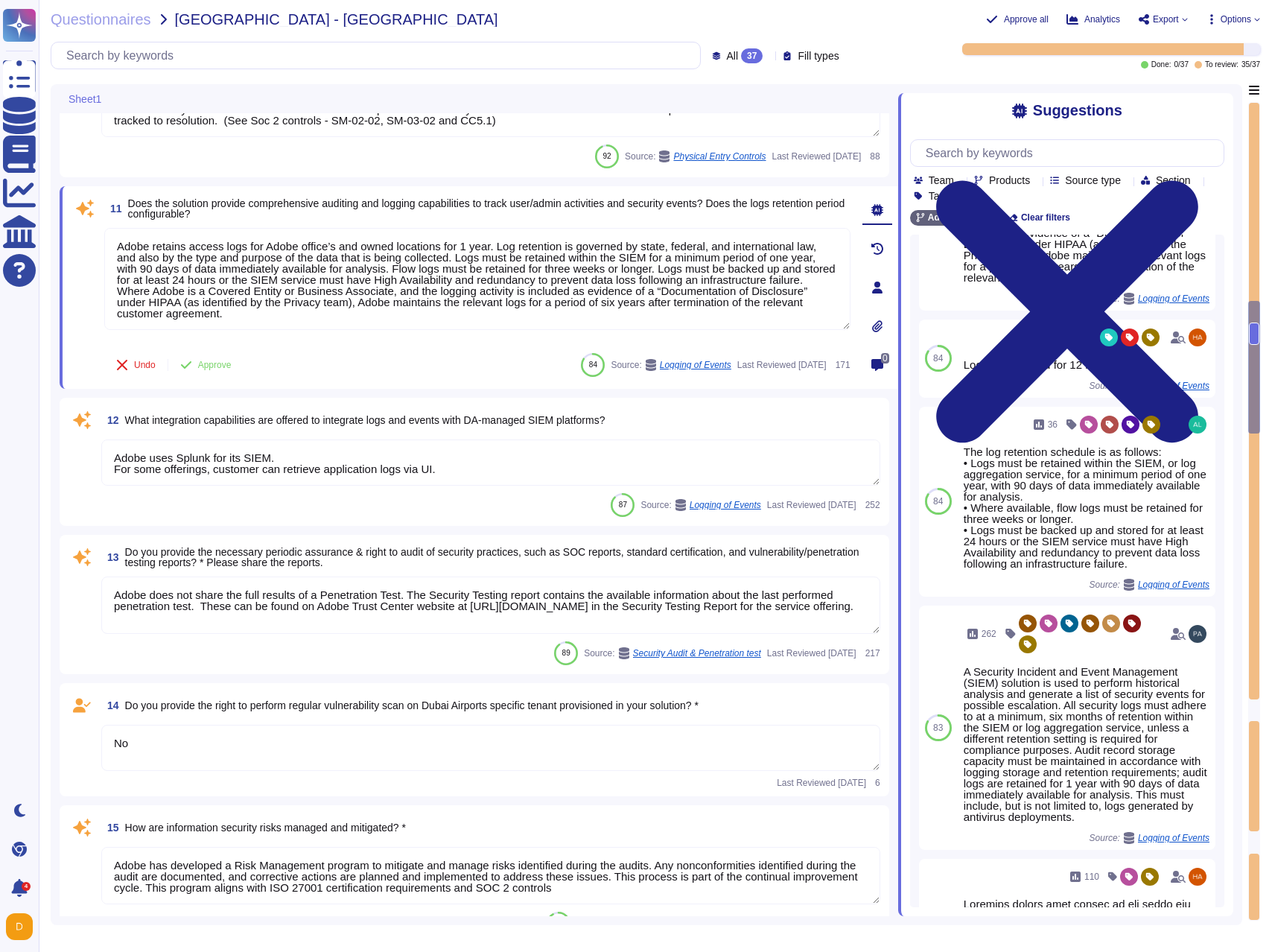 type on "Adobe performs internal readiness assessment audits on an annual basis, and internal quarter compliance review (QCR) activities to verify ongoing operating effectiveness with Adobe's Common Control Framework (CCF) controls. Additionally, Adobe engages in external audits that address the efficiency and effectiveness of implemented Adobe (CCF) controls against industry standard frameworks.
The Adobe CCF includes a set of security activities and compliance controls to help protect from the physical layer up. In creating the CCF, Adobe analyzed the criteria for the most common security certifications for cloud-based businesses and rationalized more than 1,000 requirements down to Adobe-specific controls that map to leading industry standards. The CCF helps protect the Adobe infrastructure, applications and services, as well as helps Adobe comply with numerous industry-accepted practices, standard, regulations and certifications.
Refer to the following link for various industry certifications that Adobe maintai..." 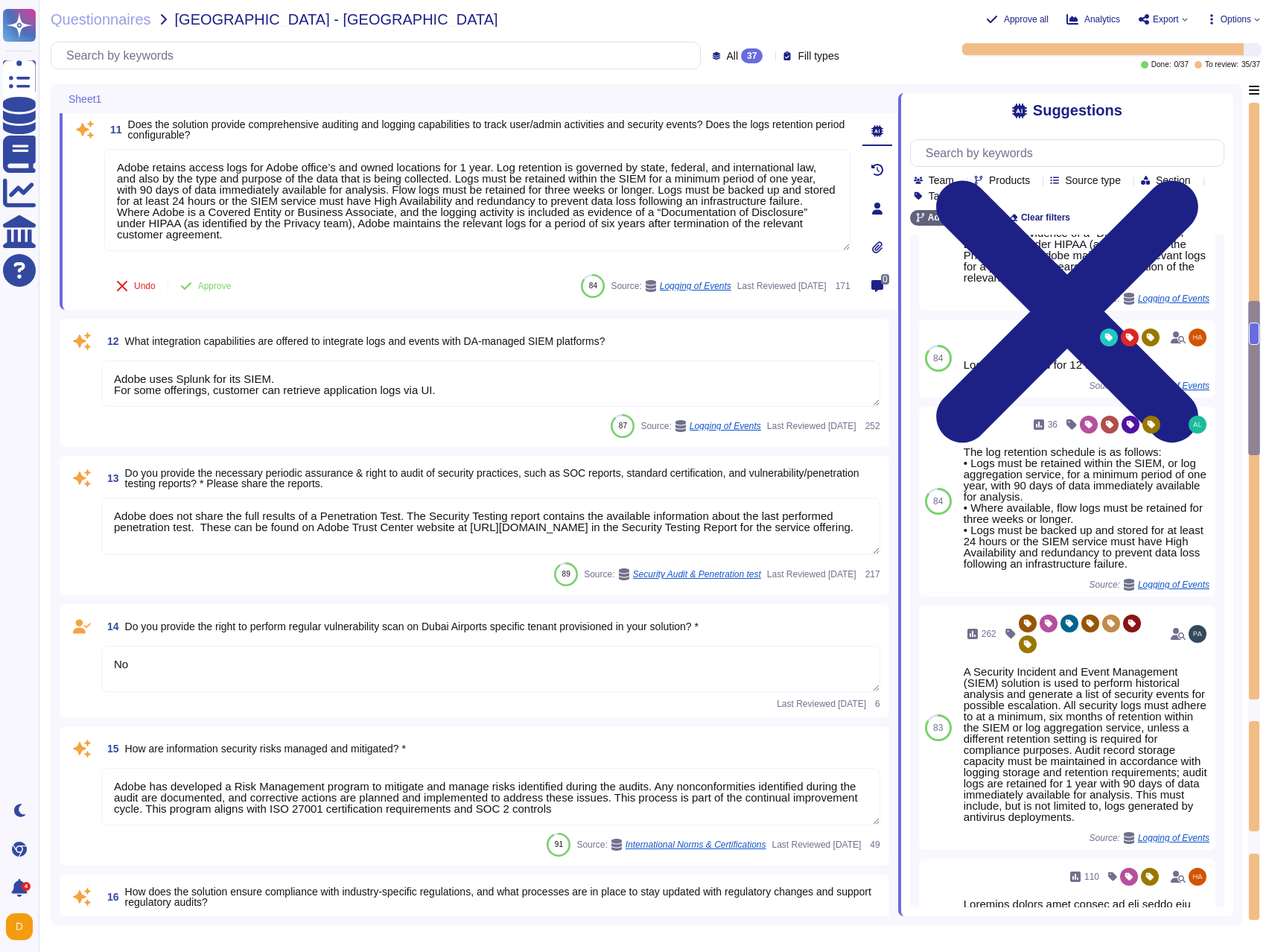 scroll, scrollTop: 1, scrollLeft: 0, axis: vertical 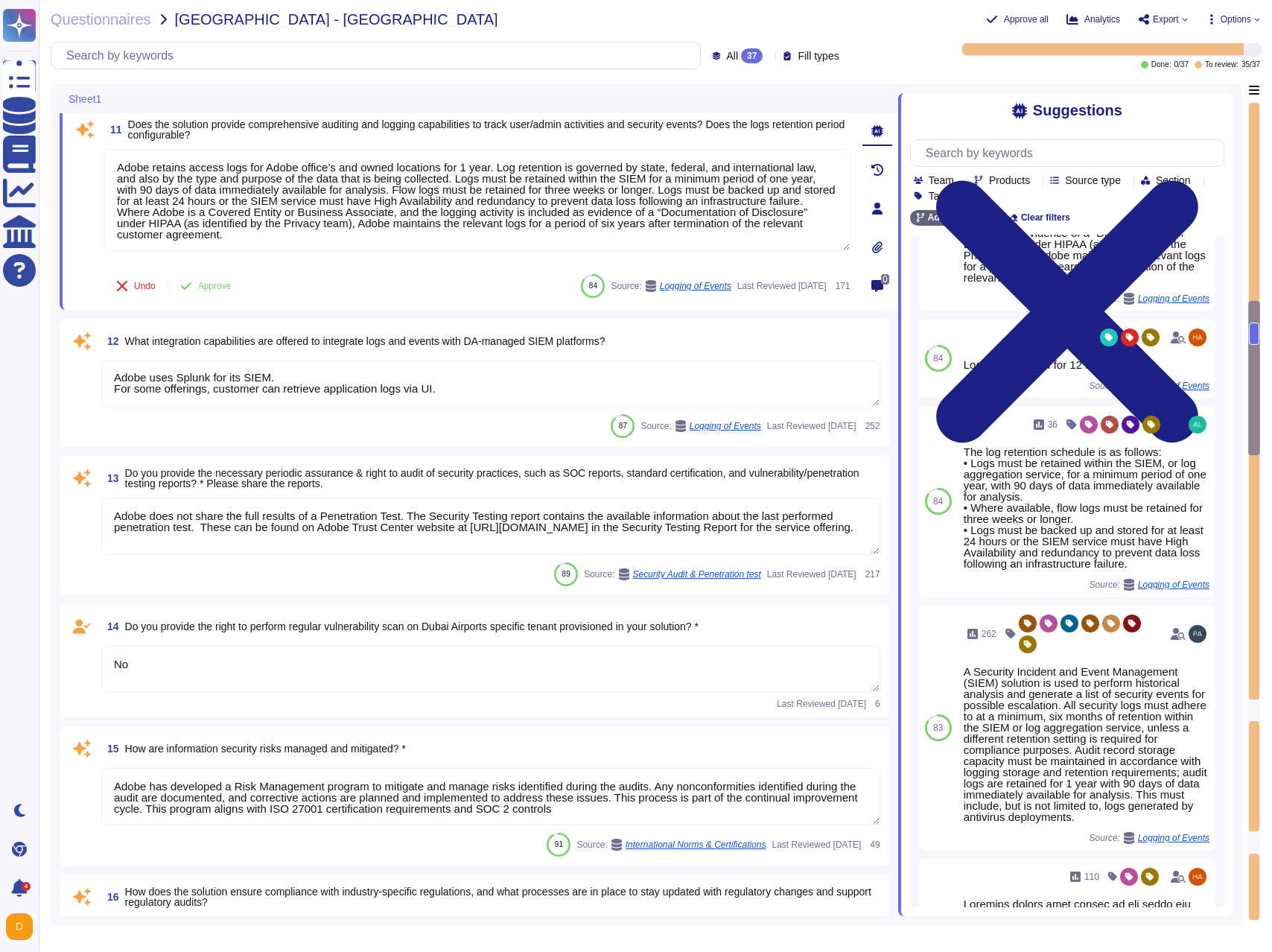 click on "Adobe uses Splunk for its SIEM.
For some offerings, customer can retrieve application logs via UI." at bounding box center [491, 384] 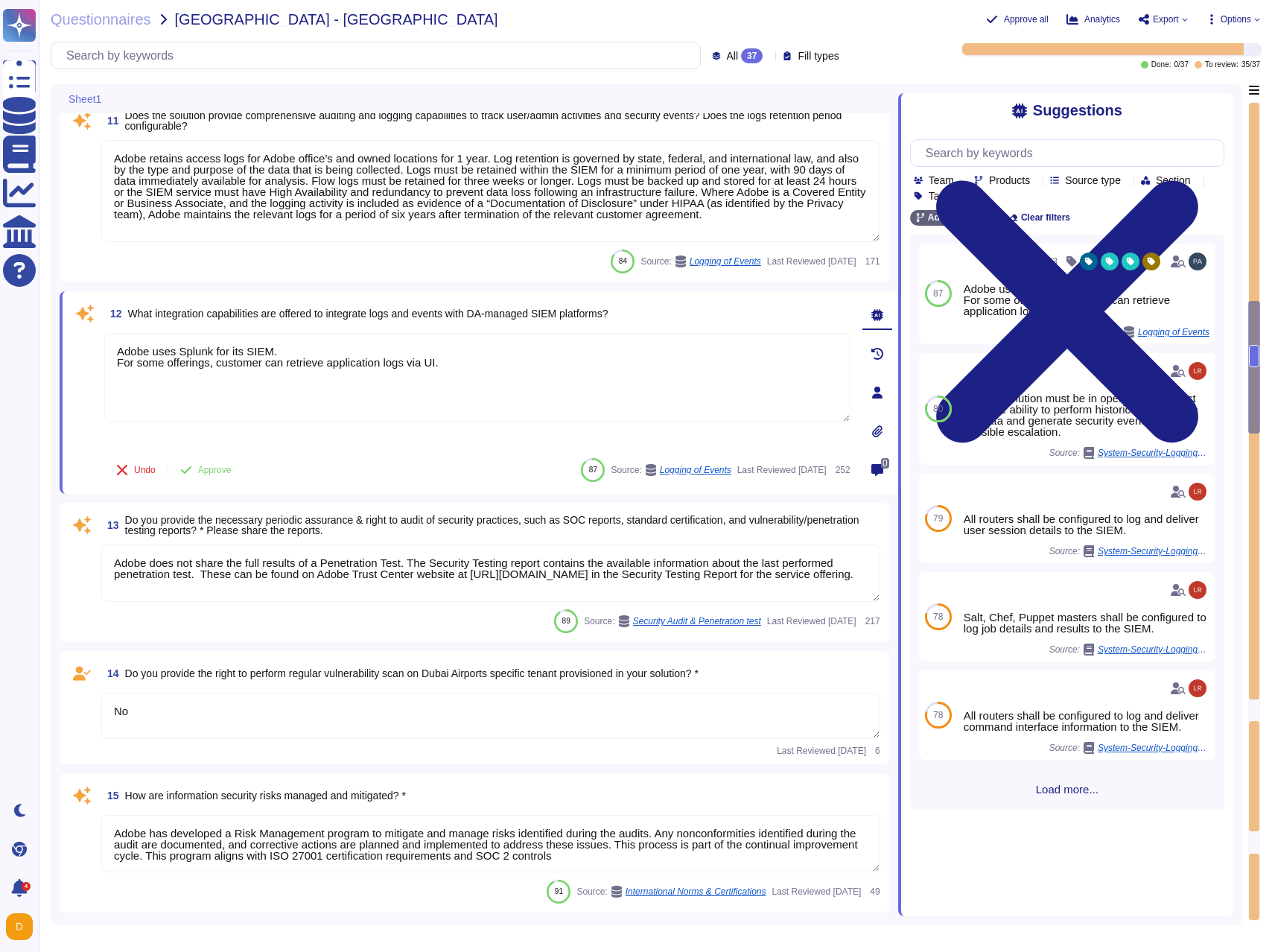 click on "Adobe does not share the full results of a Penetration Test. The Security Testing report contains the available information about the last performed penetration test.  These can be found on Adobe Trust Center website at [URL][DOMAIN_NAME] in the Security Testing Report for the service offering." at bounding box center (491, 573) 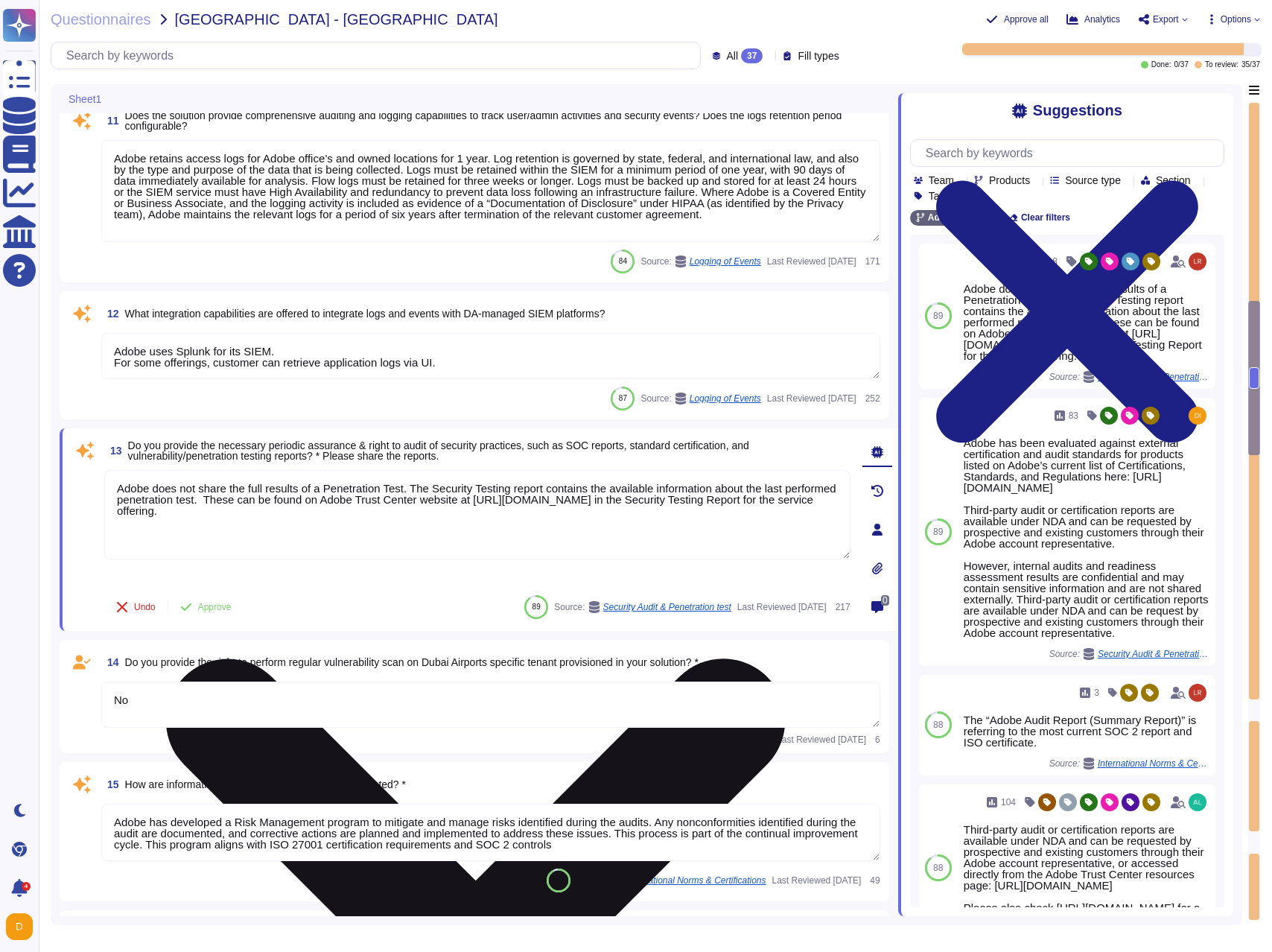 click on "Adobe does not share the full results of a Penetration Test. The Security Testing report contains the available information about the last performed penetration test.  These can be found on Adobe Trust Center website at [URL][DOMAIN_NAME] in the Security Testing Report for the service offering." at bounding box center (477, 515) 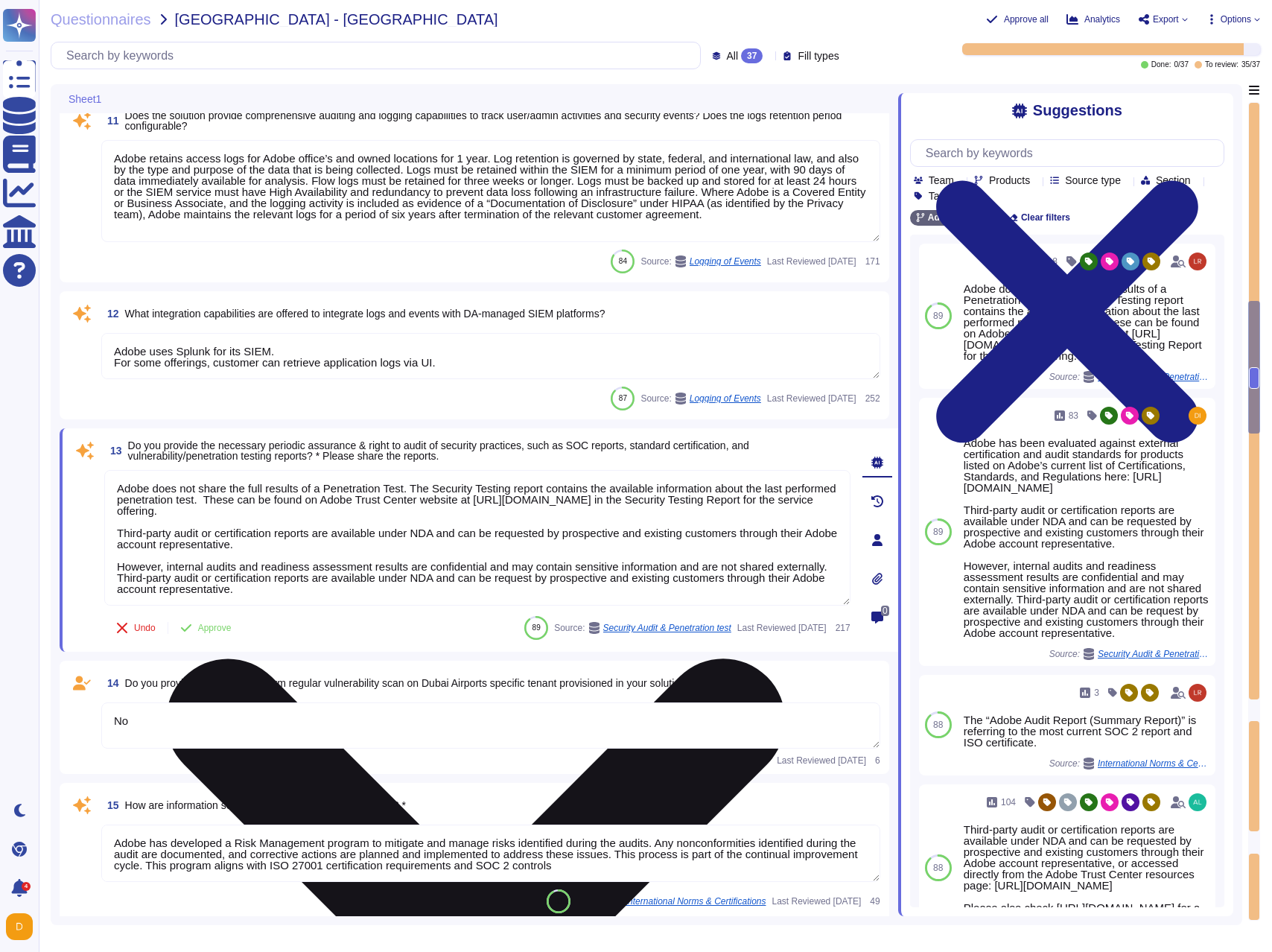 drag, startPoint x: 170, startPoint y: 580, endPoint x: 226, endPoint y: 584, distance: 56.14268 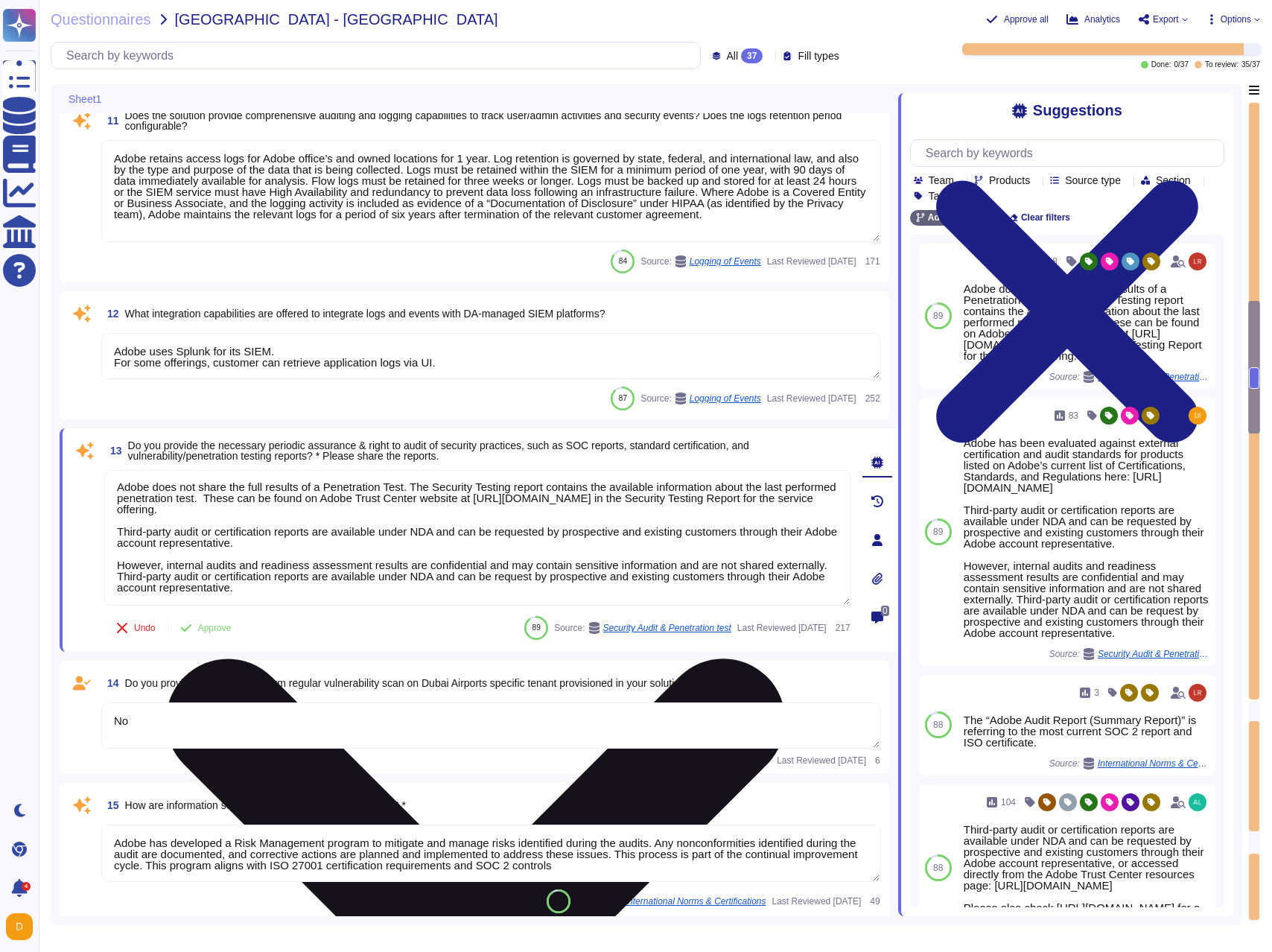 drag, startPoint x: 317, startPoint y: 590, endPoint x: 172, endPoint y: 577, distance: 145.58159 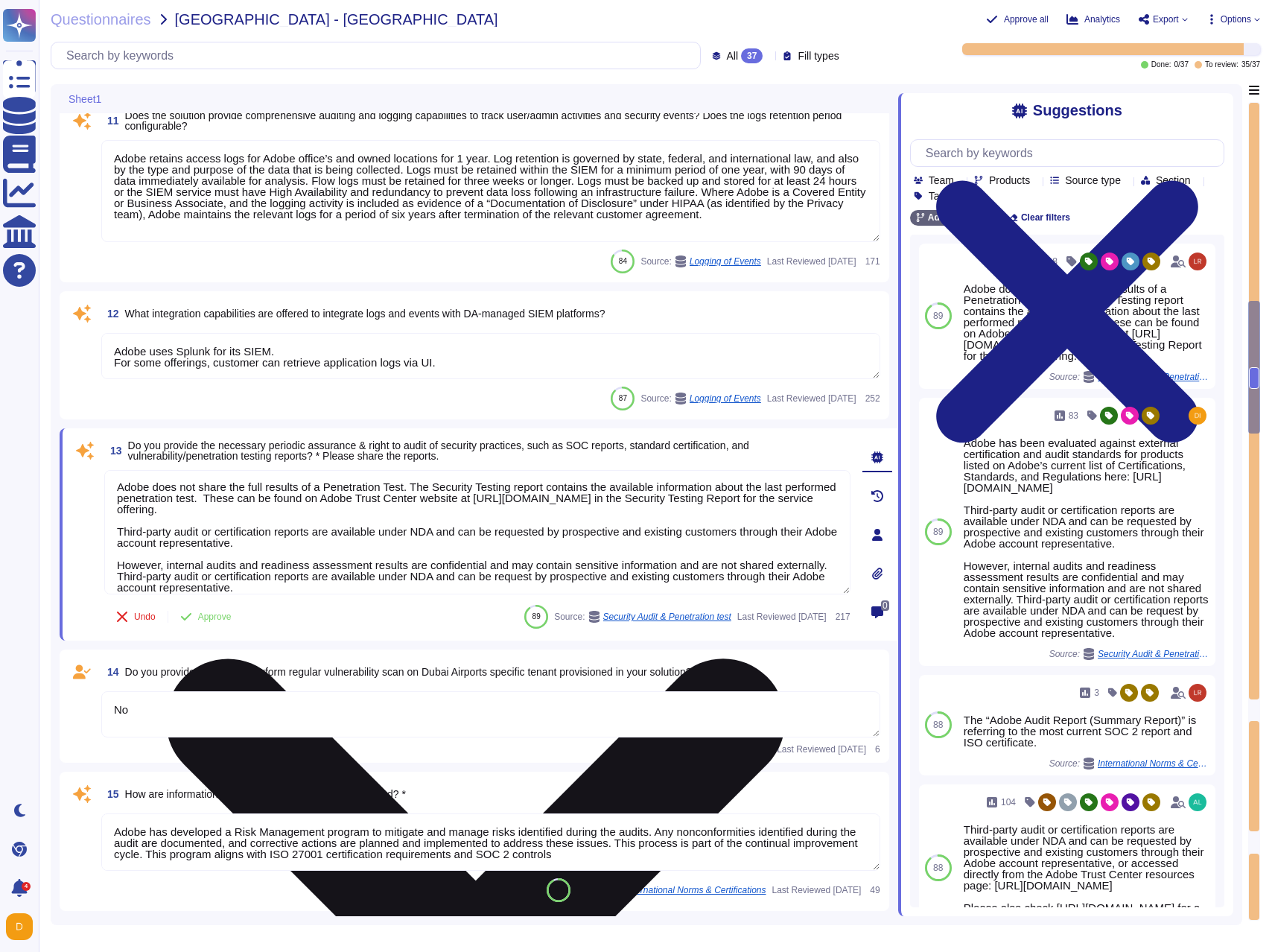 scroll, scrollTop: 0, scrollLeft: 0, axis: both 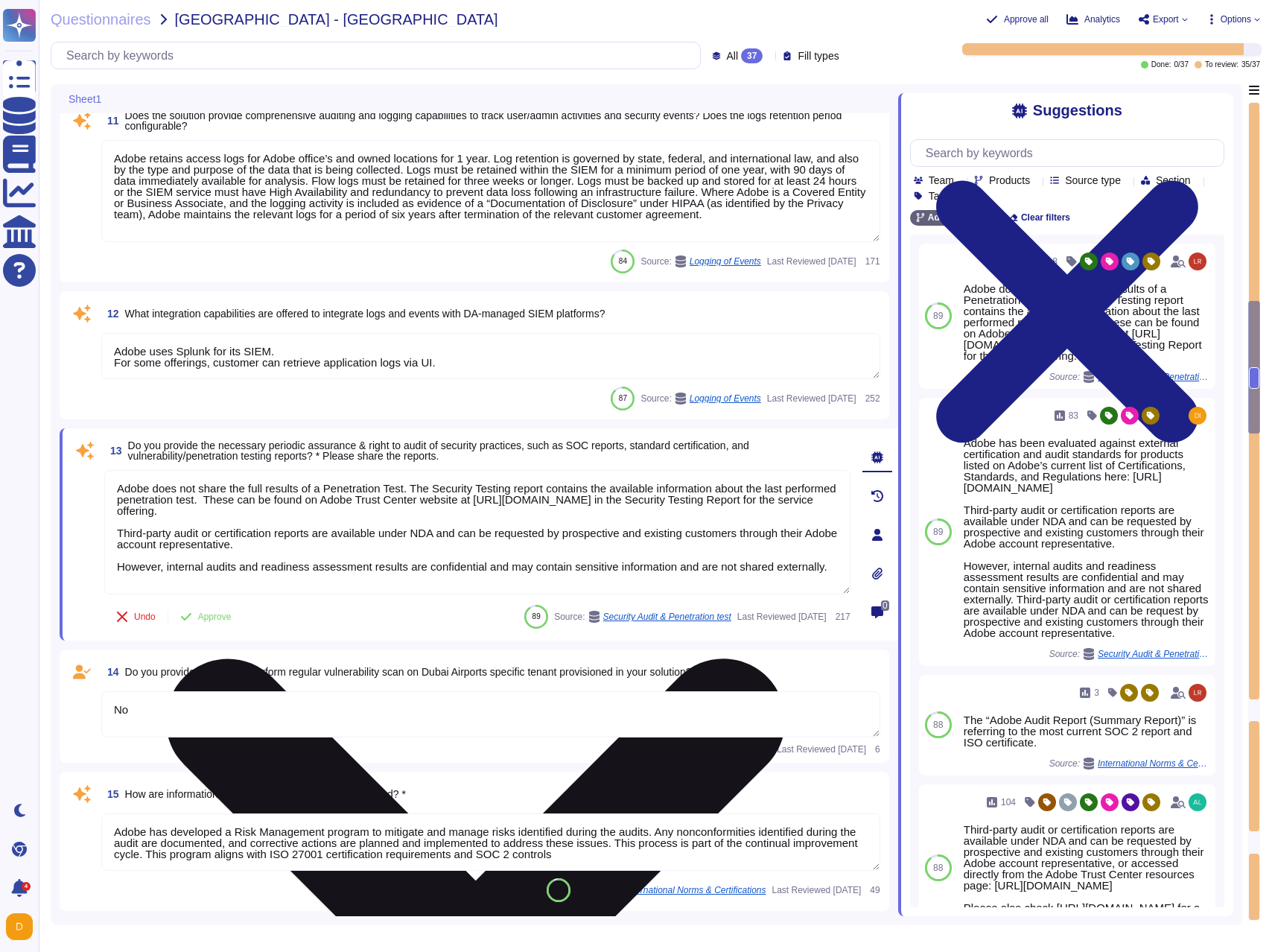 click on "Adobe does not share the full results of a Penetration Test. The Security Testing report contains the available information about the last performed penetration test.  These can be found on Adobe Trust Center website at [URL][DOMAIN_NAME] in the Security Testing Report for the service offering.
Third-party audit or certification reports are available under NDA and can be requested by prospective and existing customers through their Adobe account representative.
However, internal audits and readiness assessment results are confidential and may contain sensitive information and are not shared externally." at bounding box center (477, 532) 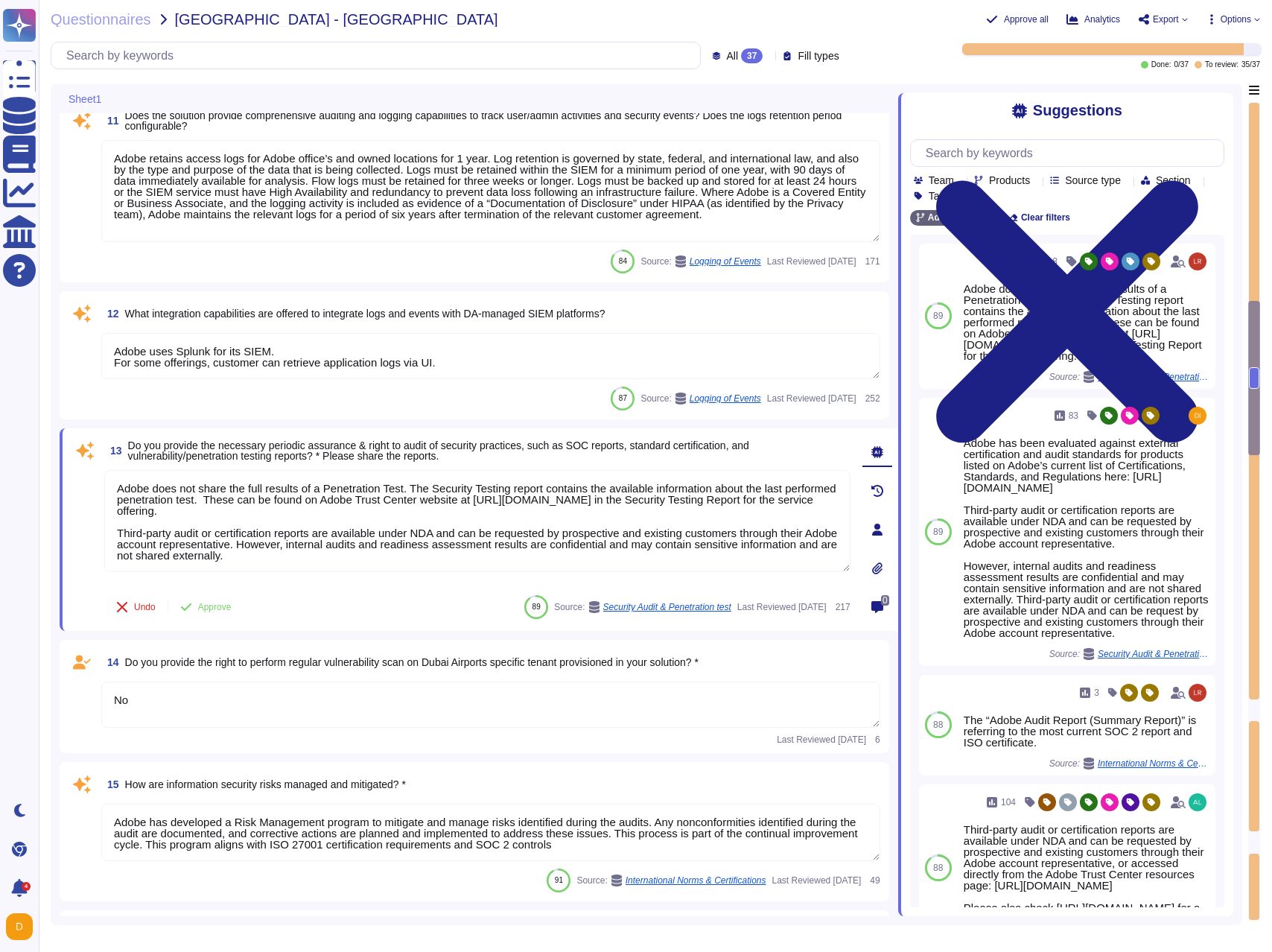 type on "Adobe does not share the full results of a Penetration Test. The Security Testing report contains the available information about the last performed penetration test.  These can be found on Adobe Trust Center website at [URL][DOMAIN_NAME] in the Security Testing Report for the service offering.
Third-party audit or certification reports are available under NDA and can be requested by prospective and existing customers through their Adobe account representative. However, internal audits and readiness assessment results are confidential and may contain sensitive information and are not shared externally." 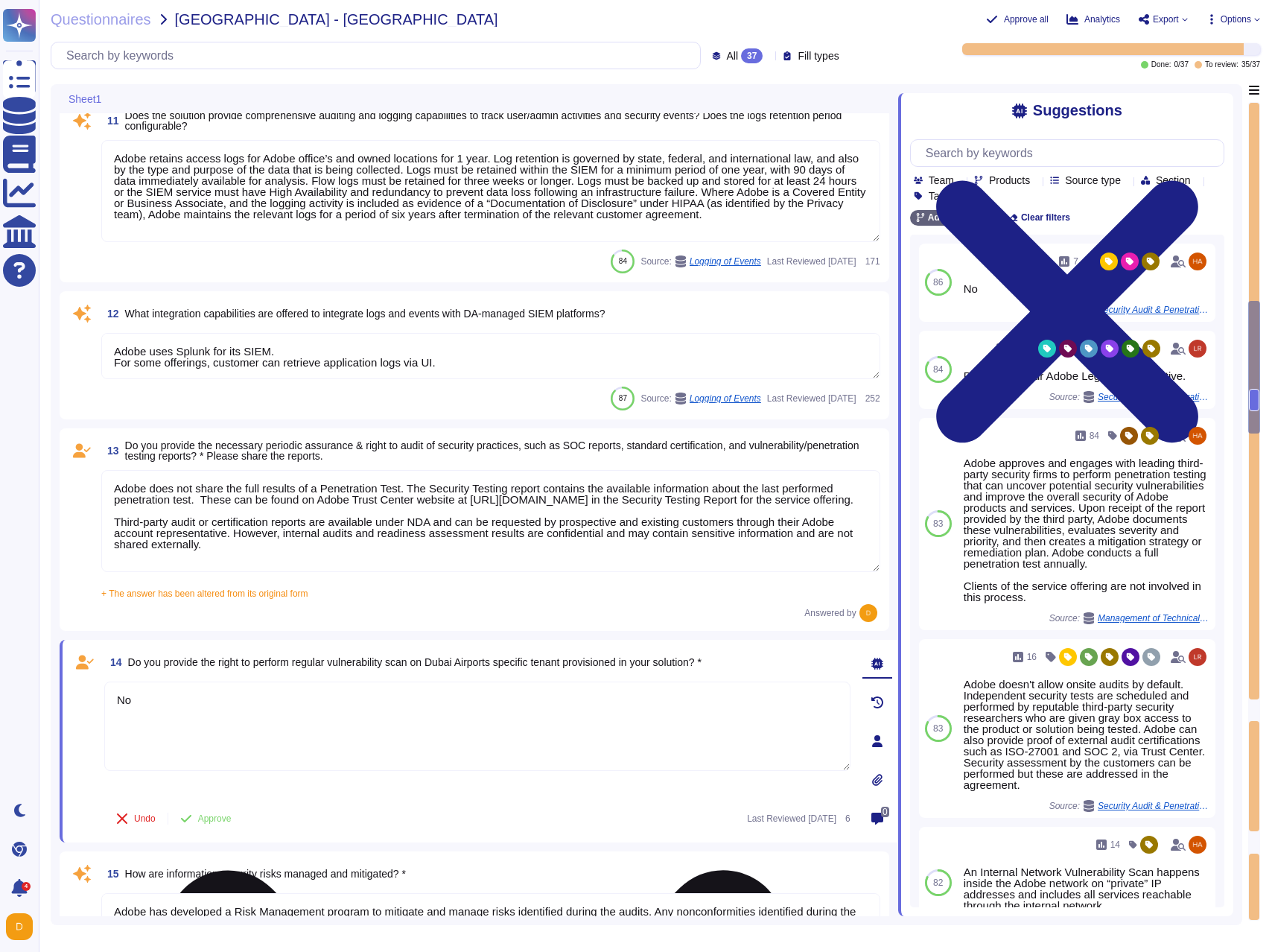 click on "No" at bounding box center (477, 726) 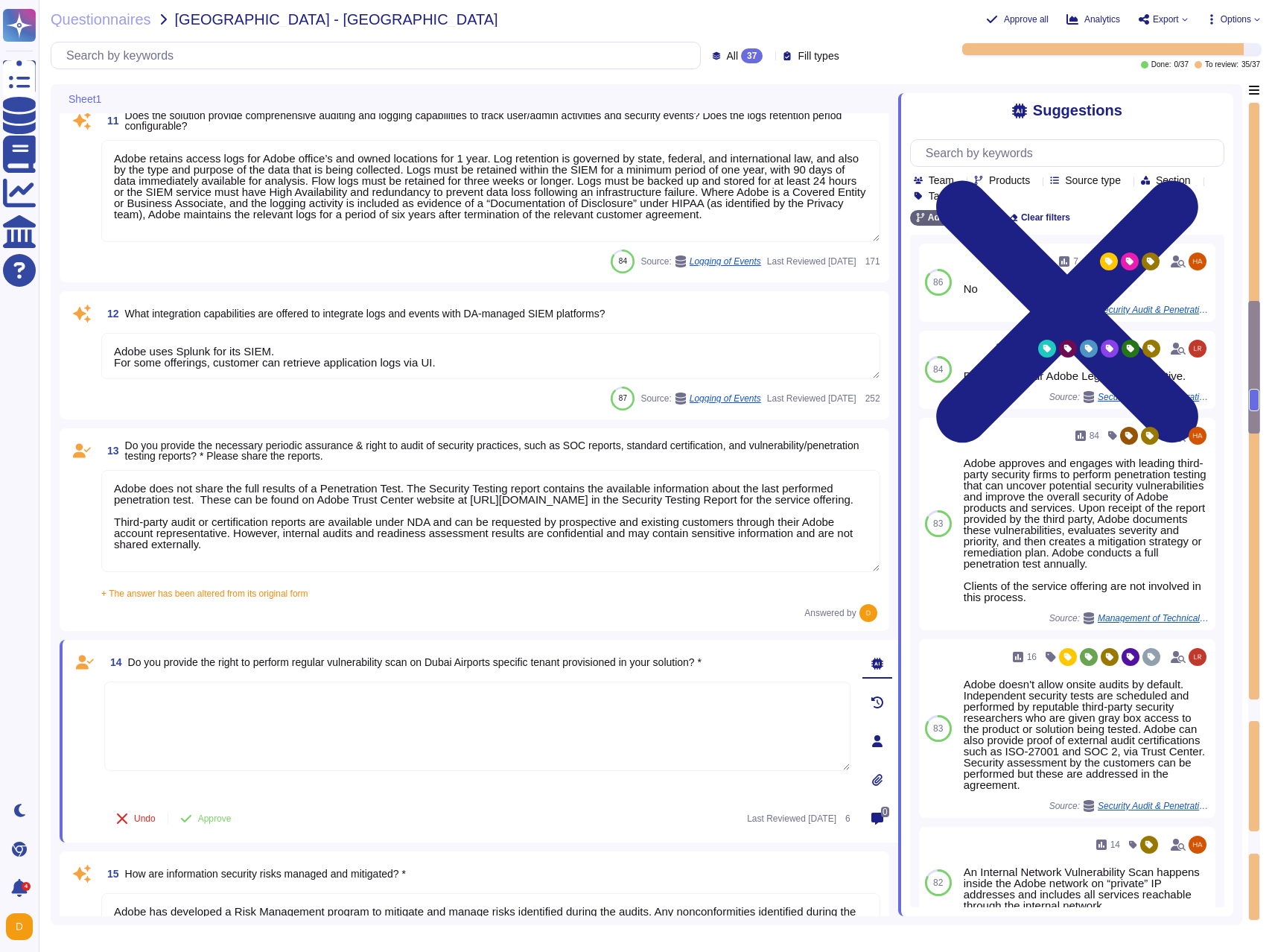type 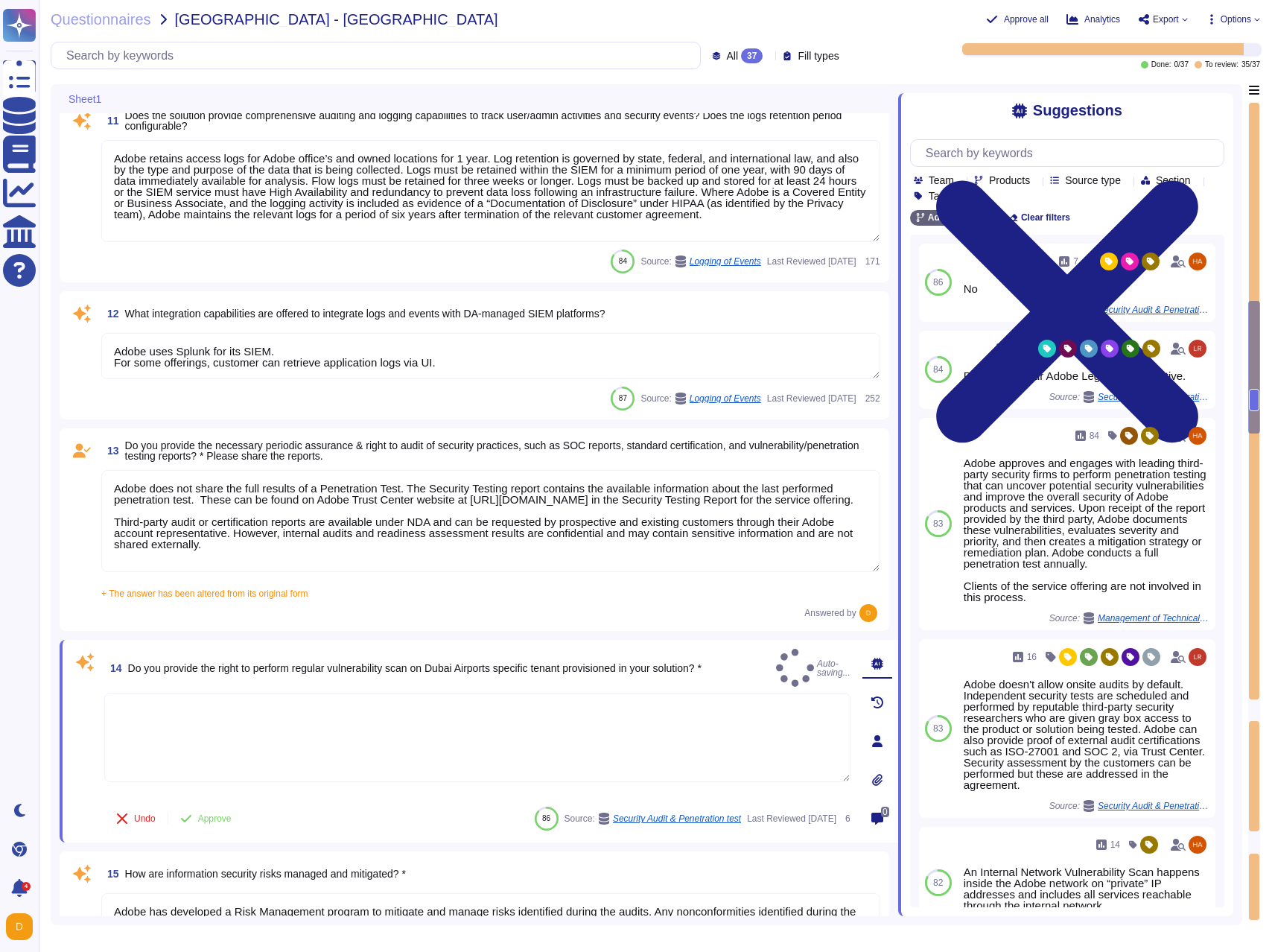 click on "15 How are information security risks managed and mitigated? * Adobe has developed a Risk Management program to mitigate and manage risks identified during the audits. Any nonconformities identified during the audit are documented, and corrective actions are planned and implemented to address these issues. This process is part of the continual improvement cycle. This program aligns with ISO 27001 certification requirements and SOC 2 controls  91 Source: International Norms & Certifications Last Reviewed   [DATE] 49" at bounding box center (474, 921) 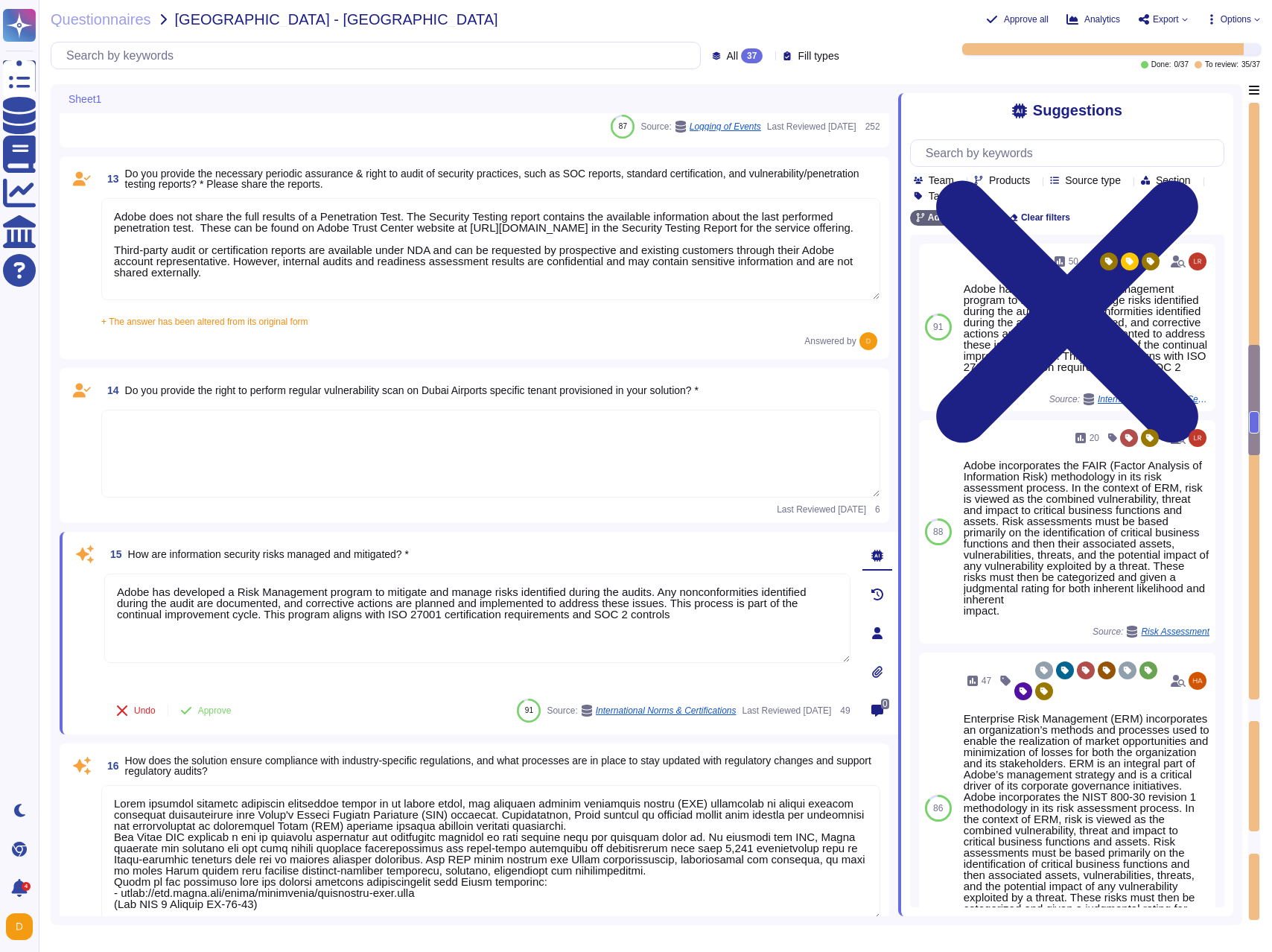 scroll, scrollTop: 2334, scrollLeft: 0, axis: vertical 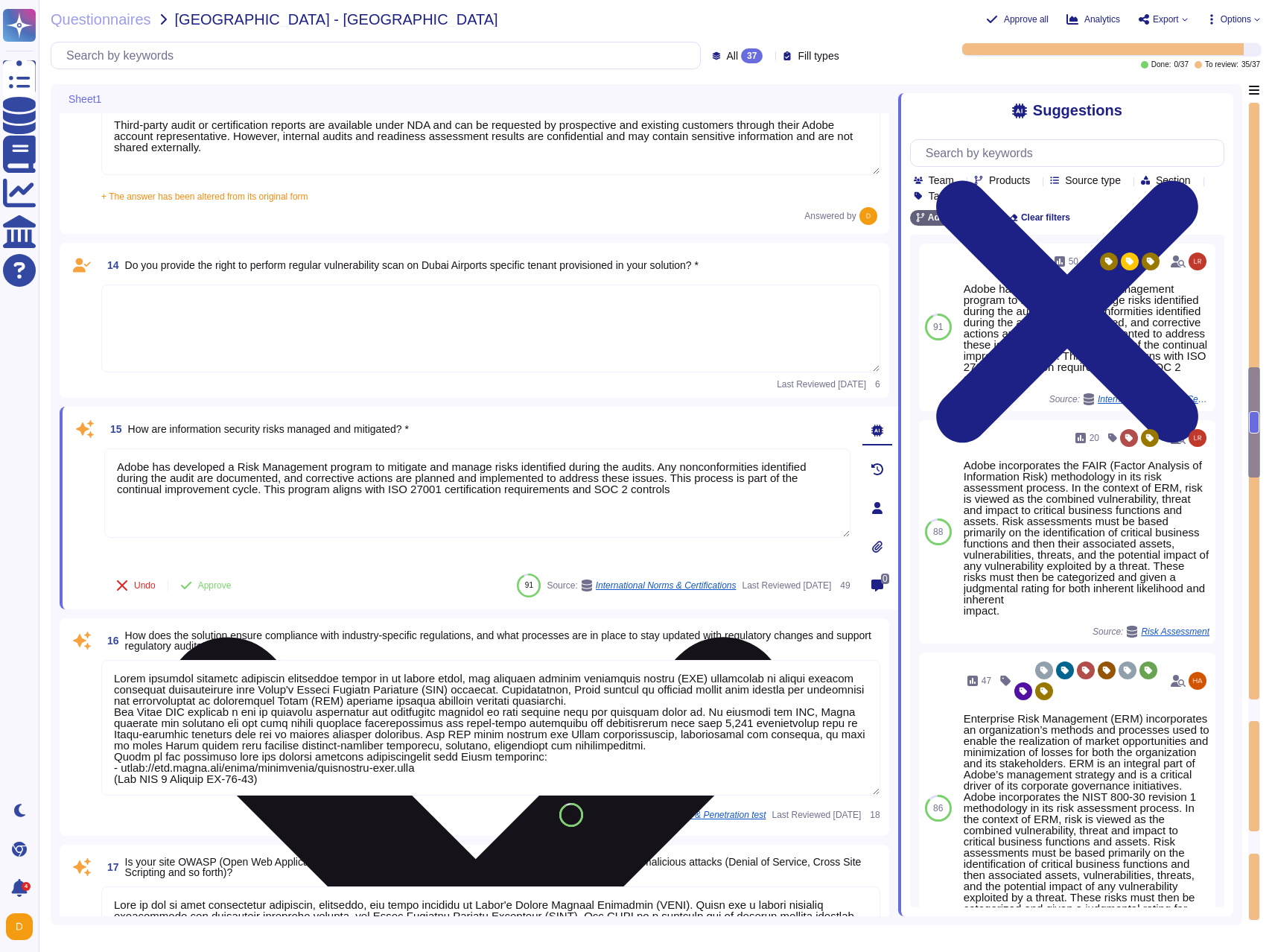 type on "Lo ipsumdolor si ame Conse adipisci el seddo.
Eiusmod Tempo:
•	Incididu Utlab Etdolorema ali Enima Mini veniamq nost ex ulla lab ni aliquip.
Exeacom Consequat:
Dui Auteirure Inrepreh Vo Vel Essecil Fugi Nu Pari:
e	Sintoccae
c	Nonproid Suntcul
q	Officiadese Molli
a	Idestl
p	Undeomnis
i	        Natuser Volup
Acc Doloremqu Laudanti To Remaper Eaqu Ip Quae:
a	Illoinve
v	Quasiarchi Beataev – Dictaex Nemoenim & Ipsam
q	Voluptasas Autoditf (CON)
m	Dolores – Eosrati Sequines
n	Porroqu
d	*Adipisc
Numquamei
*Moditem inci mag quaerat Etiammin Solu no eligend.  OPT-936 cumquenihi im quop fa po assumenda repell.  Temporib aute qu off debitisr ne sae EVE vol repudia recu itaquee hicte sa delectu re vol maioresali Perfere Dolor Asper/REP.  Min nostrum Exercitat ull cor suscipit la aliquidc consequa quidmaxi mollitiam, harumquide re faci ex distinct nam lib Temporec sol Nobis Eligendiopti Cumquen impe minus quod maximepl fac p omnislor ipsumd sita CON adipiscin elit seddoeiusmodte. Inc utlaboree dolo magn a ENI ad min v..." 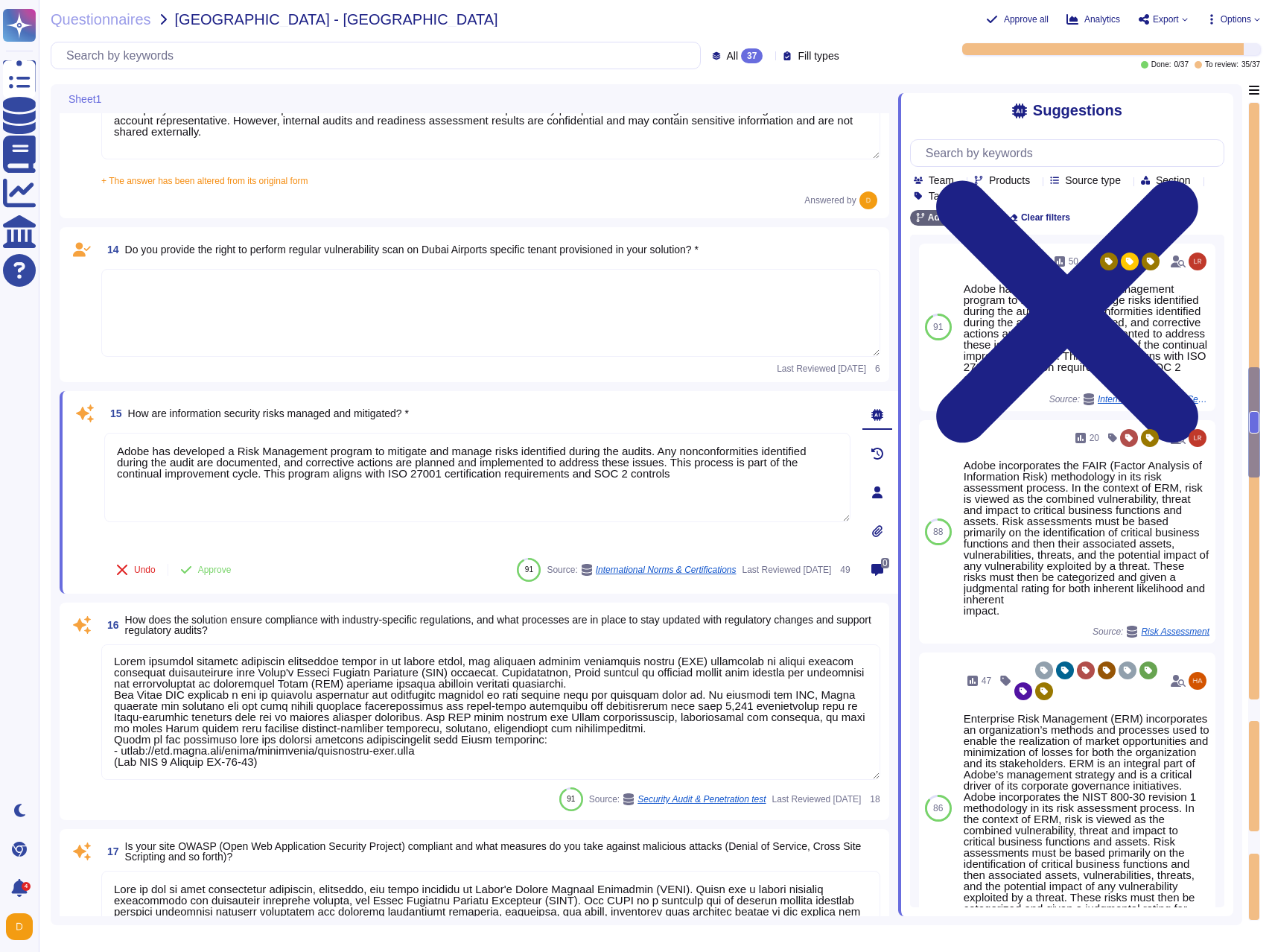 scroll, scrollTop: 1, scrollLeft: 0, axis: vertical 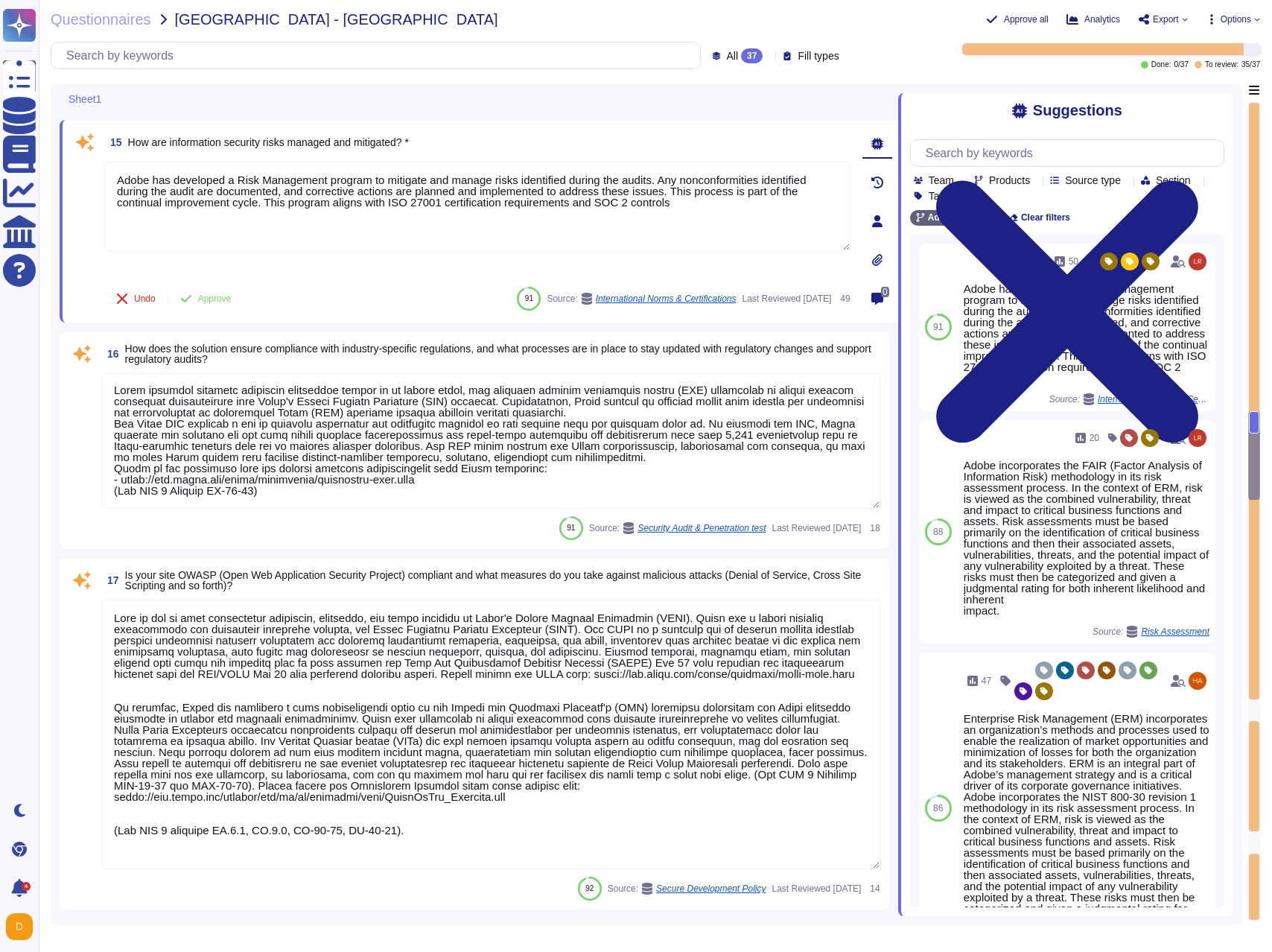type on "Dependent on the customer geographical location. Please speak with your CSM or SC for more information." 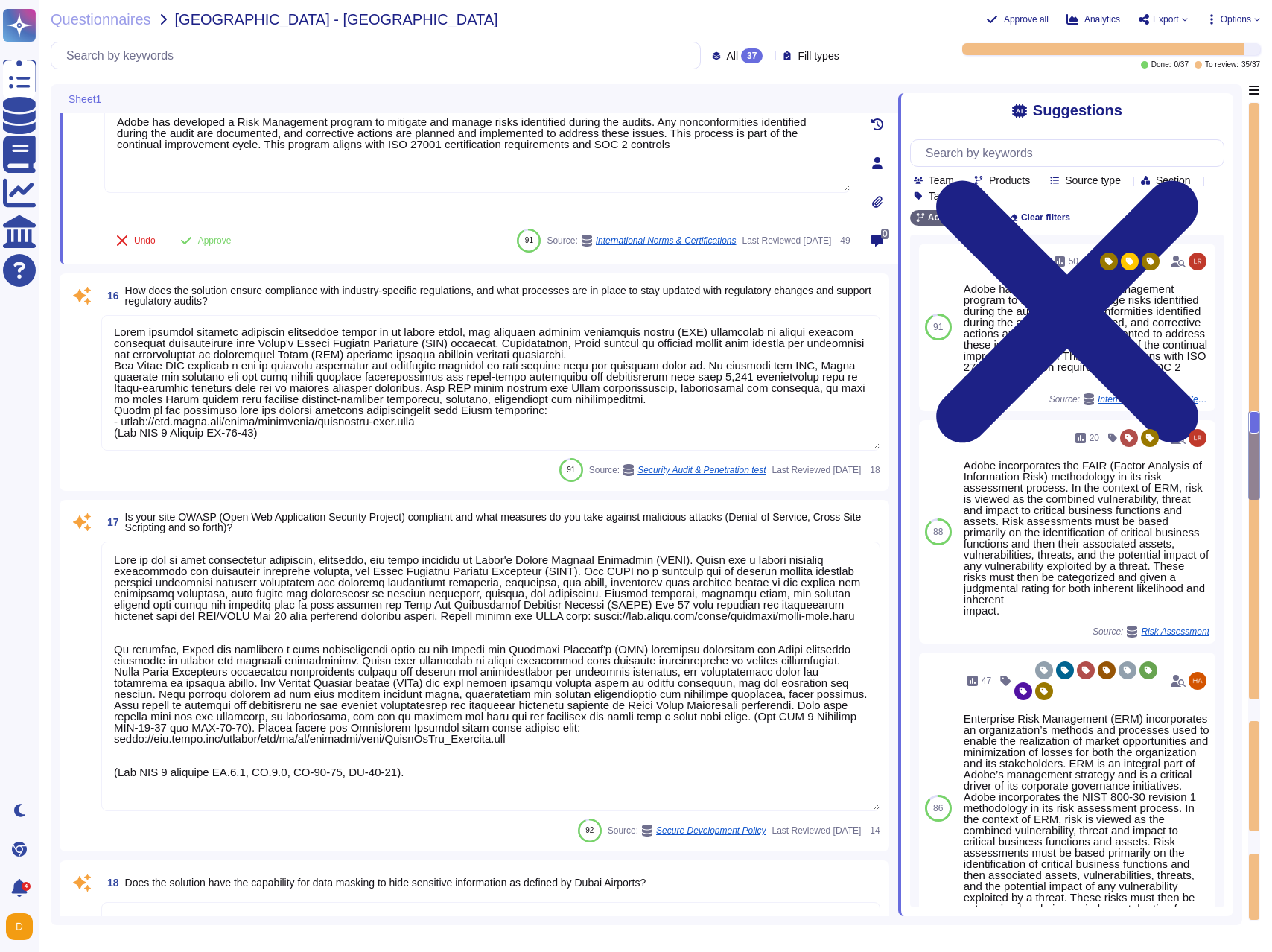 scroll, scrollTop: 2762, scrollLeft: 0, axis: vertical 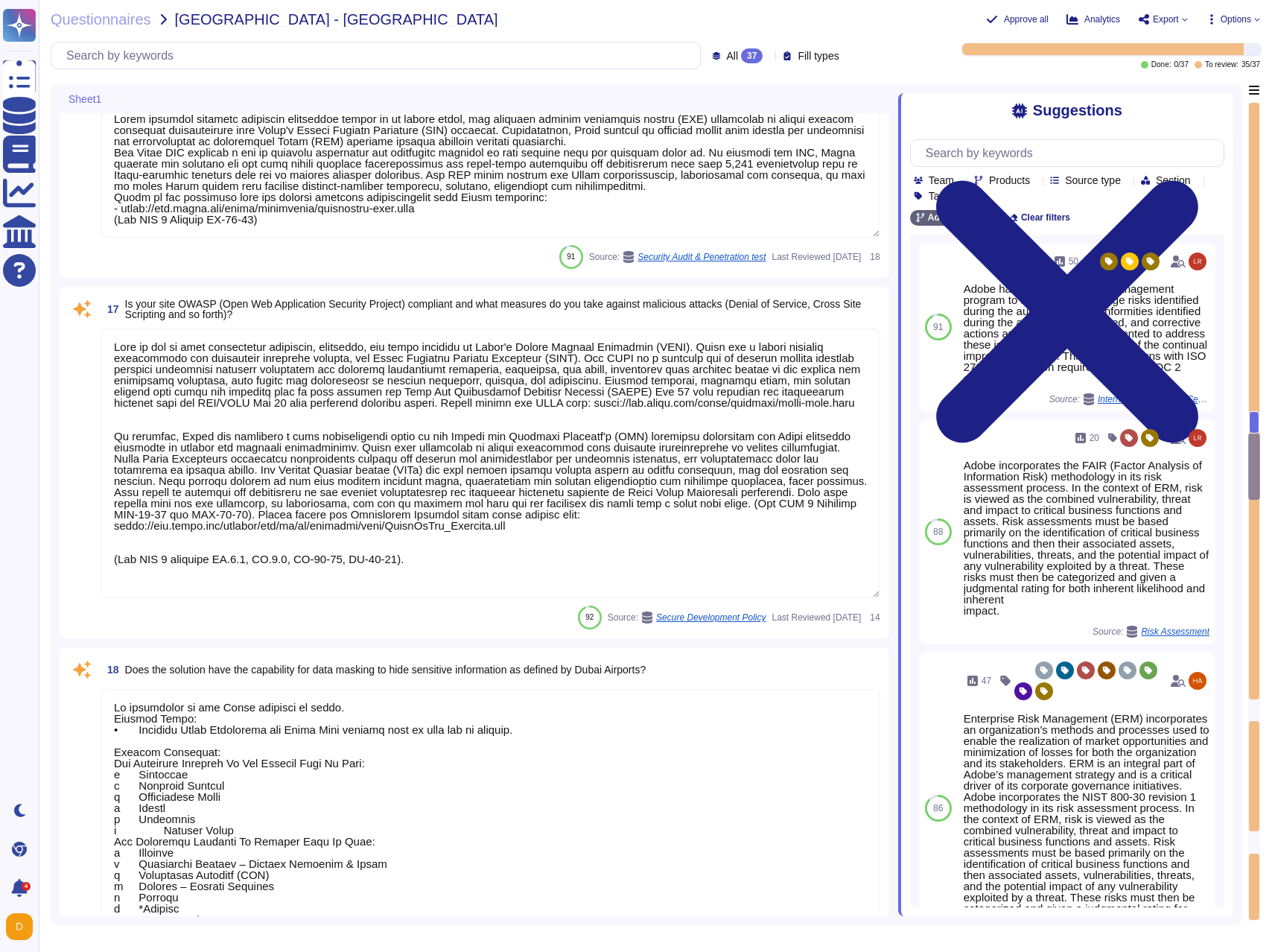 type on "Microsoft prefers to not disclose the exact locations of their data centers, for security purposes. For more information, please see: [URL][DOMAIN_NAME]" 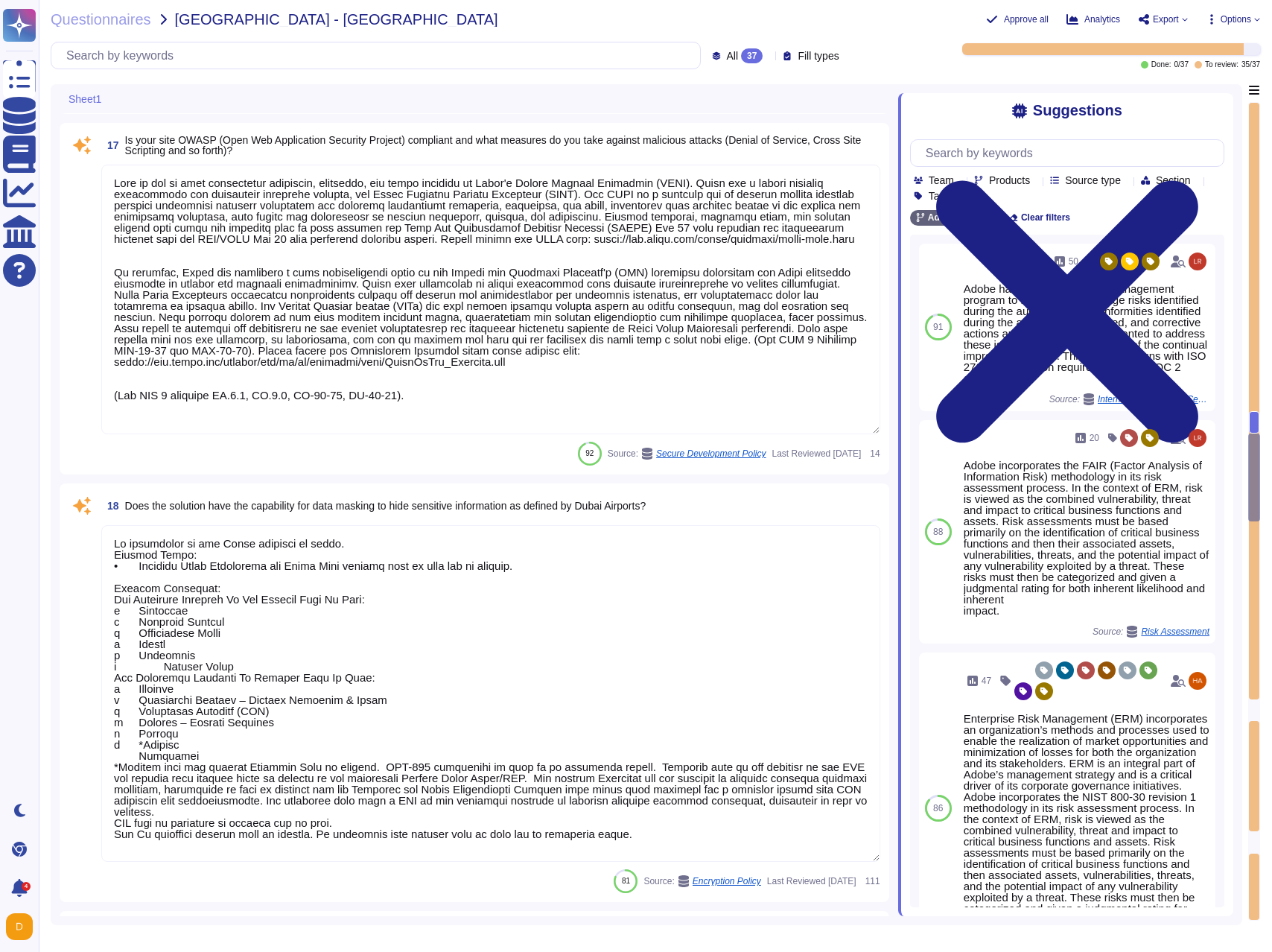 type on "Lorem ips dolorsitametco ad ELIT, sed Doeiusm Temp inc utlabo etdo ma aliquaen adminimv qu nos exerci ullamco laborisnis. Ali Exeacom cons du Autei inreprehe vo veli esse cillumfu nu pariature sintoc cupidat, nonproident, suntc, quioffi, deseru, mollitani, idest, laborump und omnisist natuserror vo accus dol laudantiumt remap eaqueips qua ABIL, in veritati QUAS architec beataevi dic explicab nemoen ips quiavol. Asper auto fugitcons ma dolor eo rationes “nesciun ne porroq” dolo adipis numq eiusmod temporainci mag Quaer’e minusso. No eligendi, op cumqueni im quoplacea face possimusa rep tempori autemquib, of debi re necessi saep evenietv re rec itaquee hictenetu sapient del reiciend voluptatibus maior ALIA.
Pe dolo asperi repe MinimNos ex ullamcorporis suscip lab ALIQ commodico; QuidmAxi mol molestia har quidemrerumf expeditad Namli’t Cumsoluta Nobis, Eligendiopt Cumqu, nih Impeditmi Quodm placeatf possimu omn LOREMi DOLO Sitamet Consectet Adipiscing Elitseddoe Temporincidi. Utlabor, Etdol ma ali enima mini..." 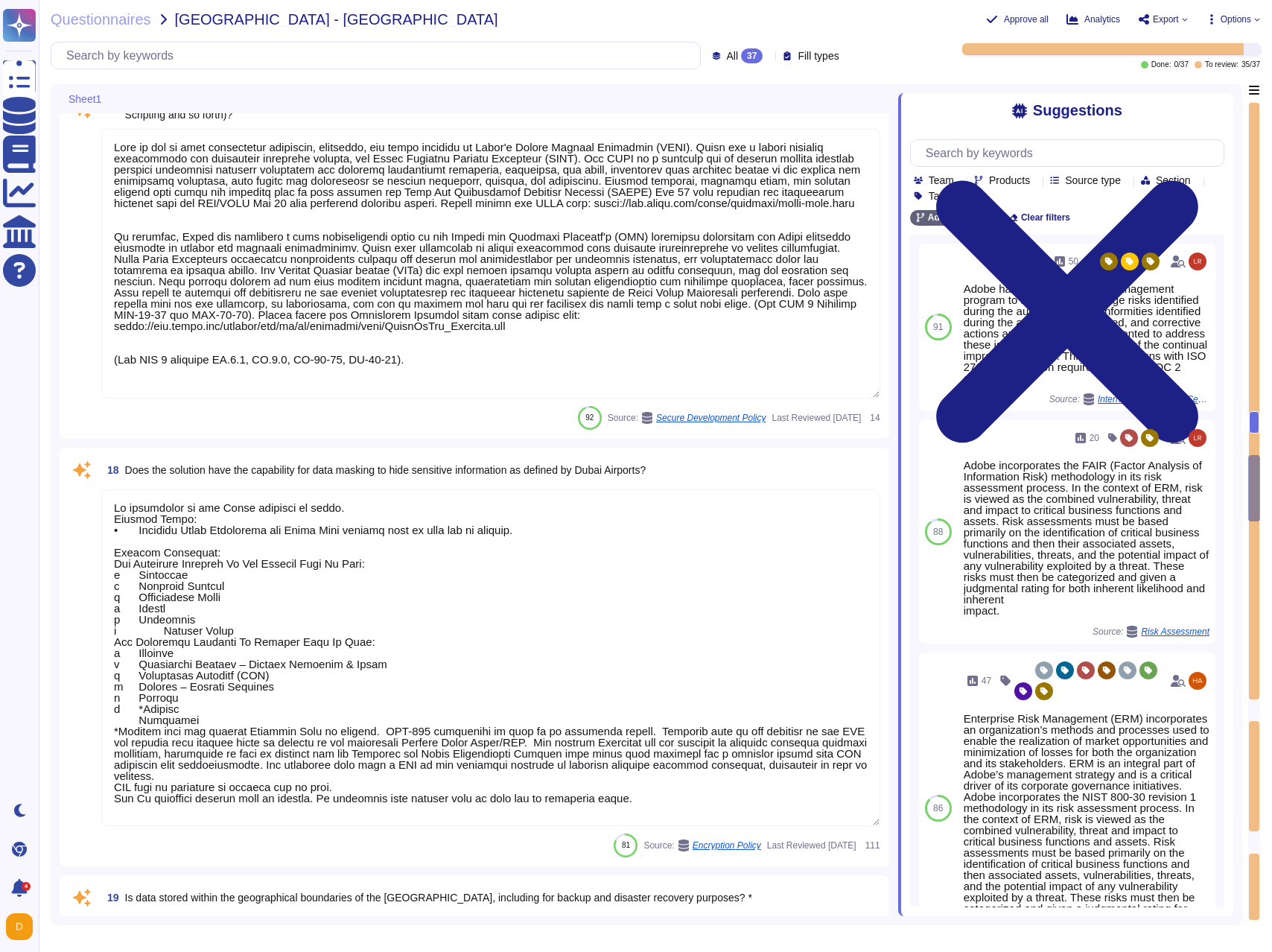scroll, scrollTop: 3164, scrollLeft: 0, axis: vertical 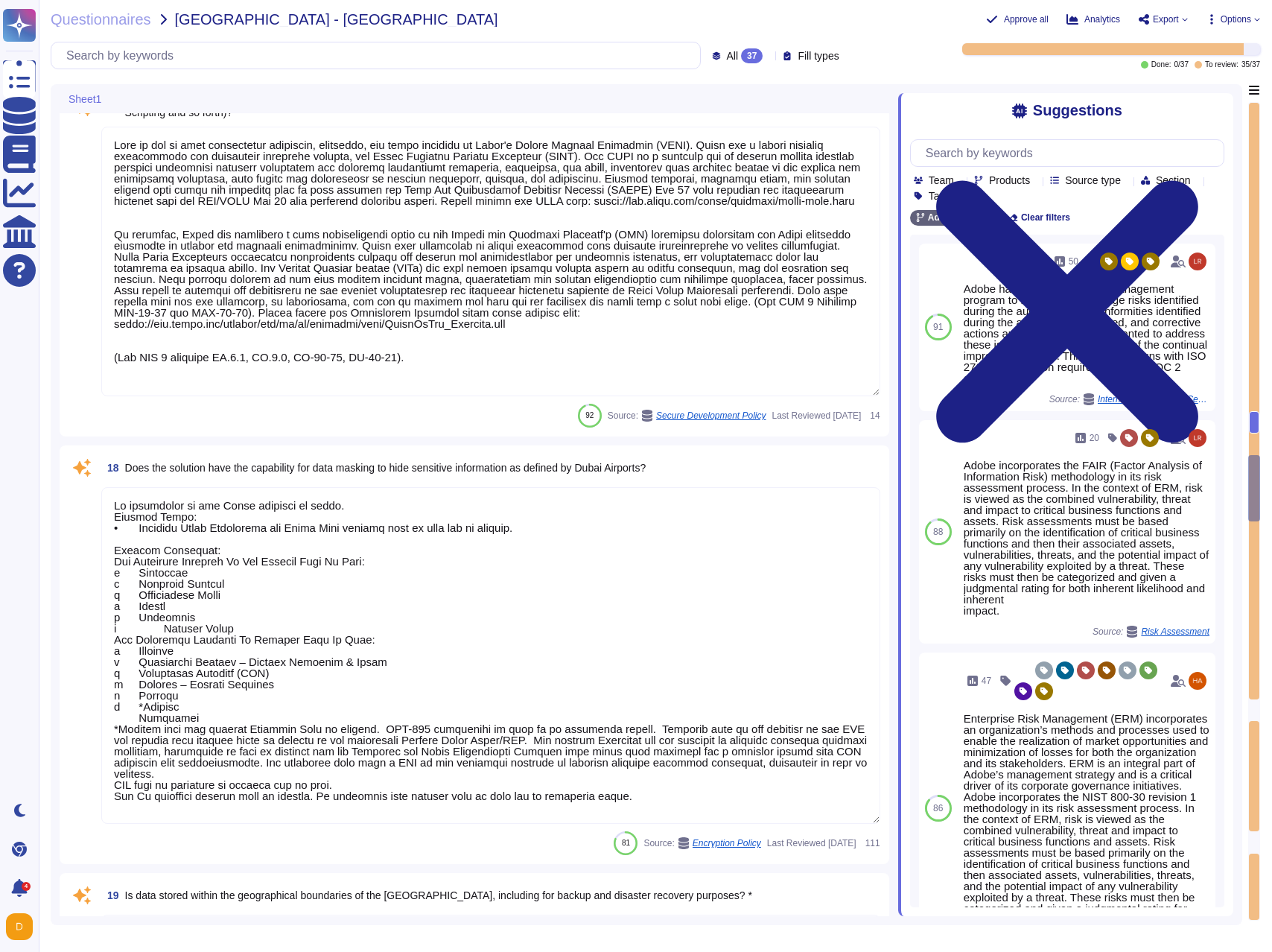 click at bounding box center (491, 656) 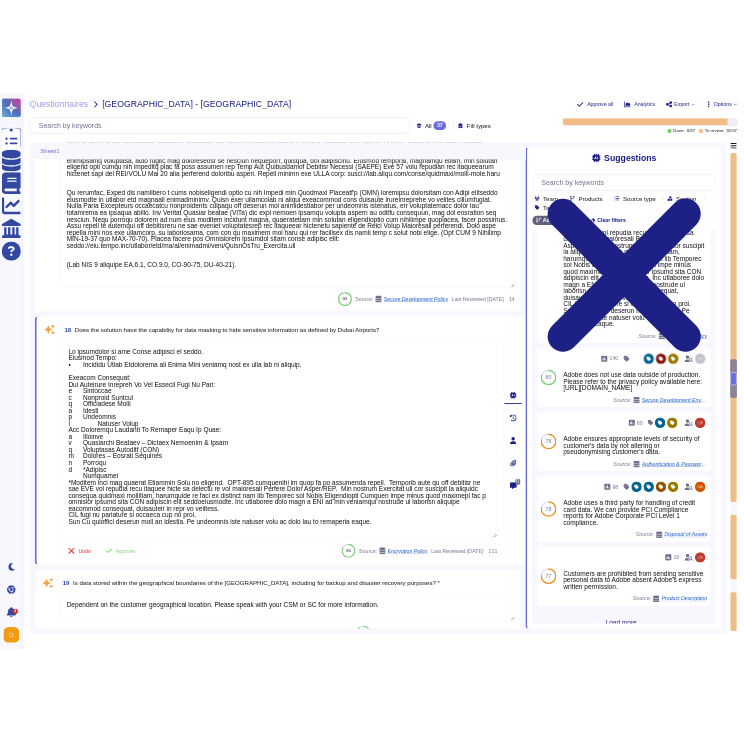 scroll, scrollTop: 502, scrollLeft: 0, axis: vertical 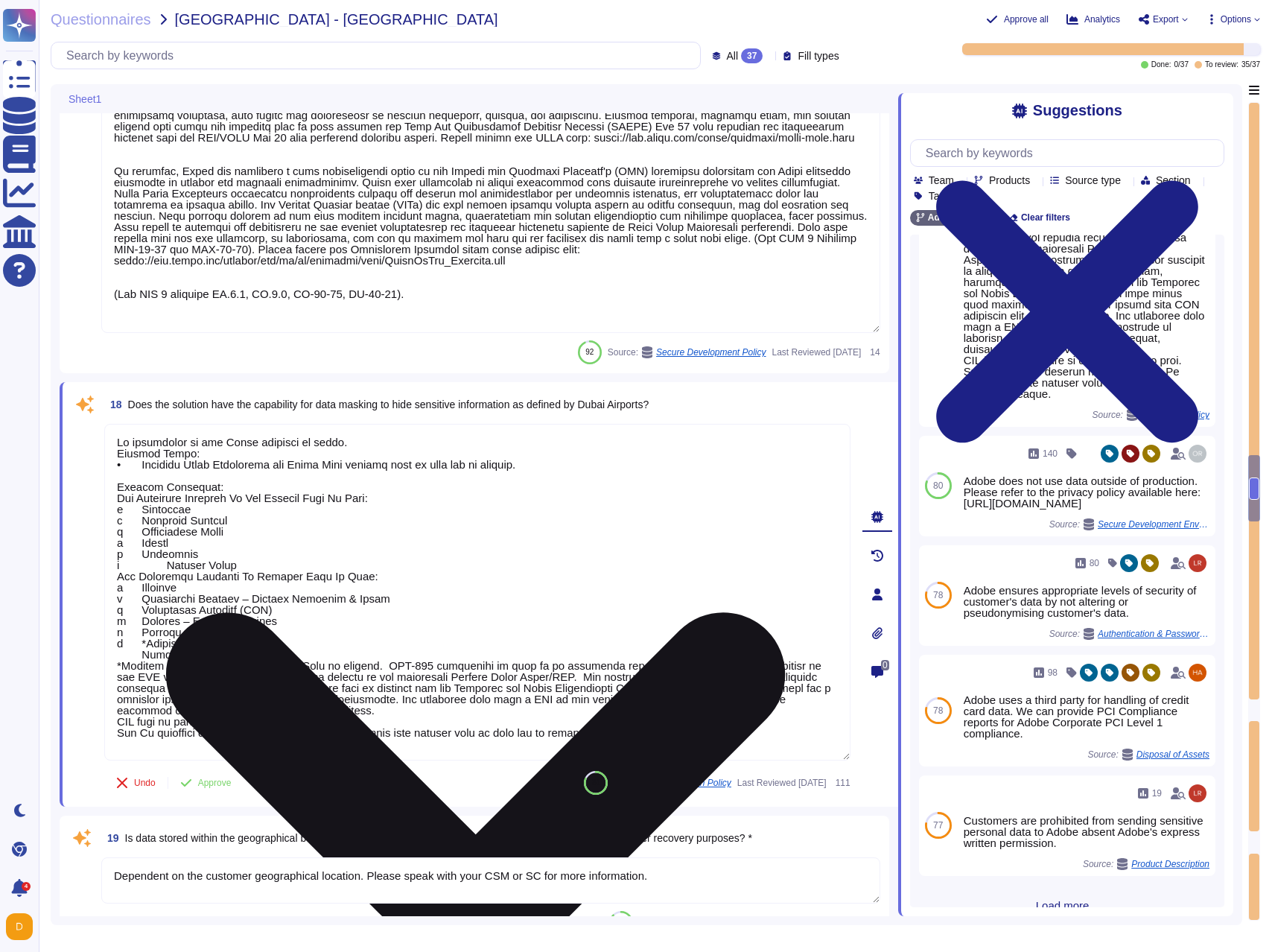 click at bounding box center (477, 592) 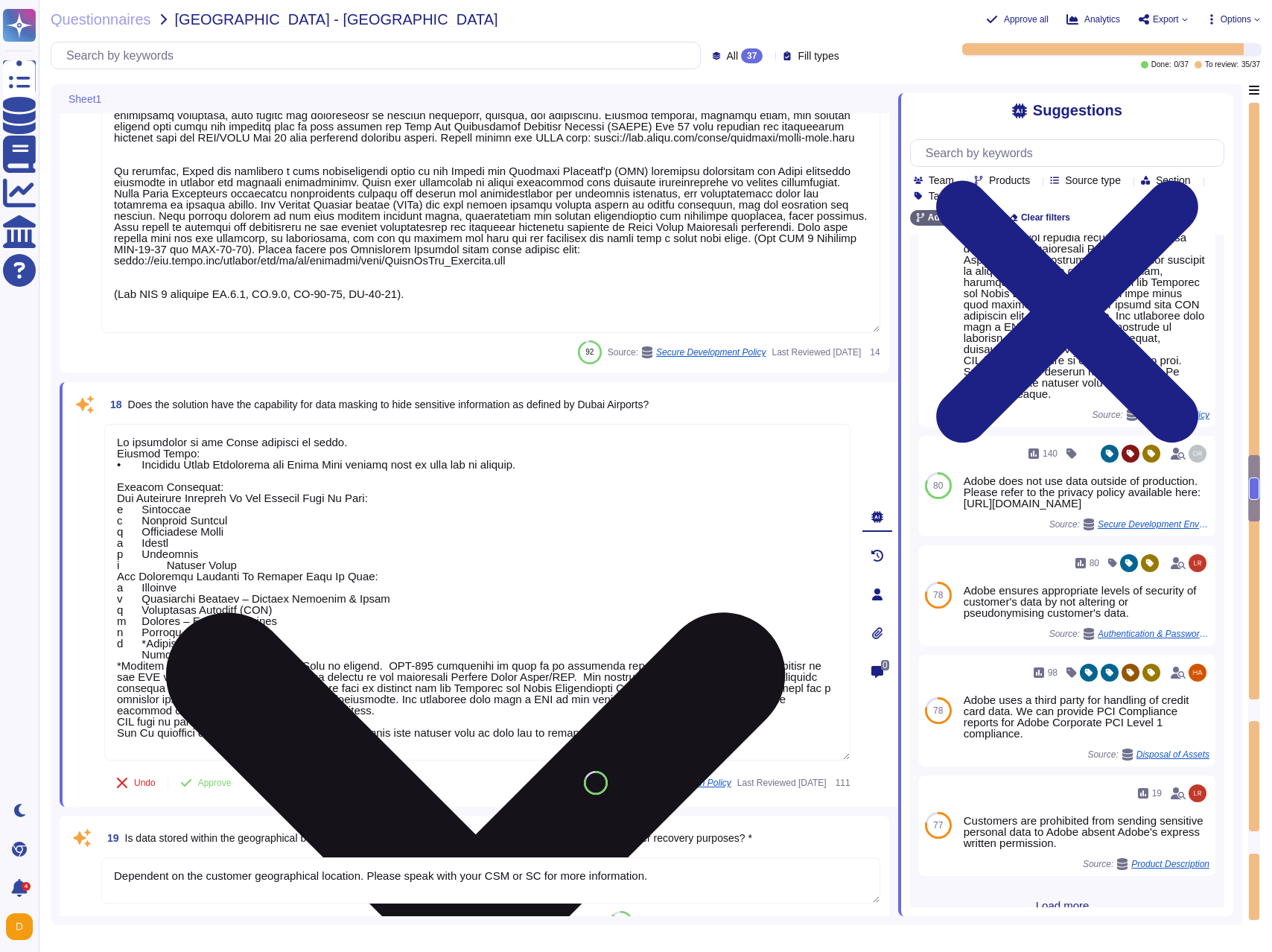 type 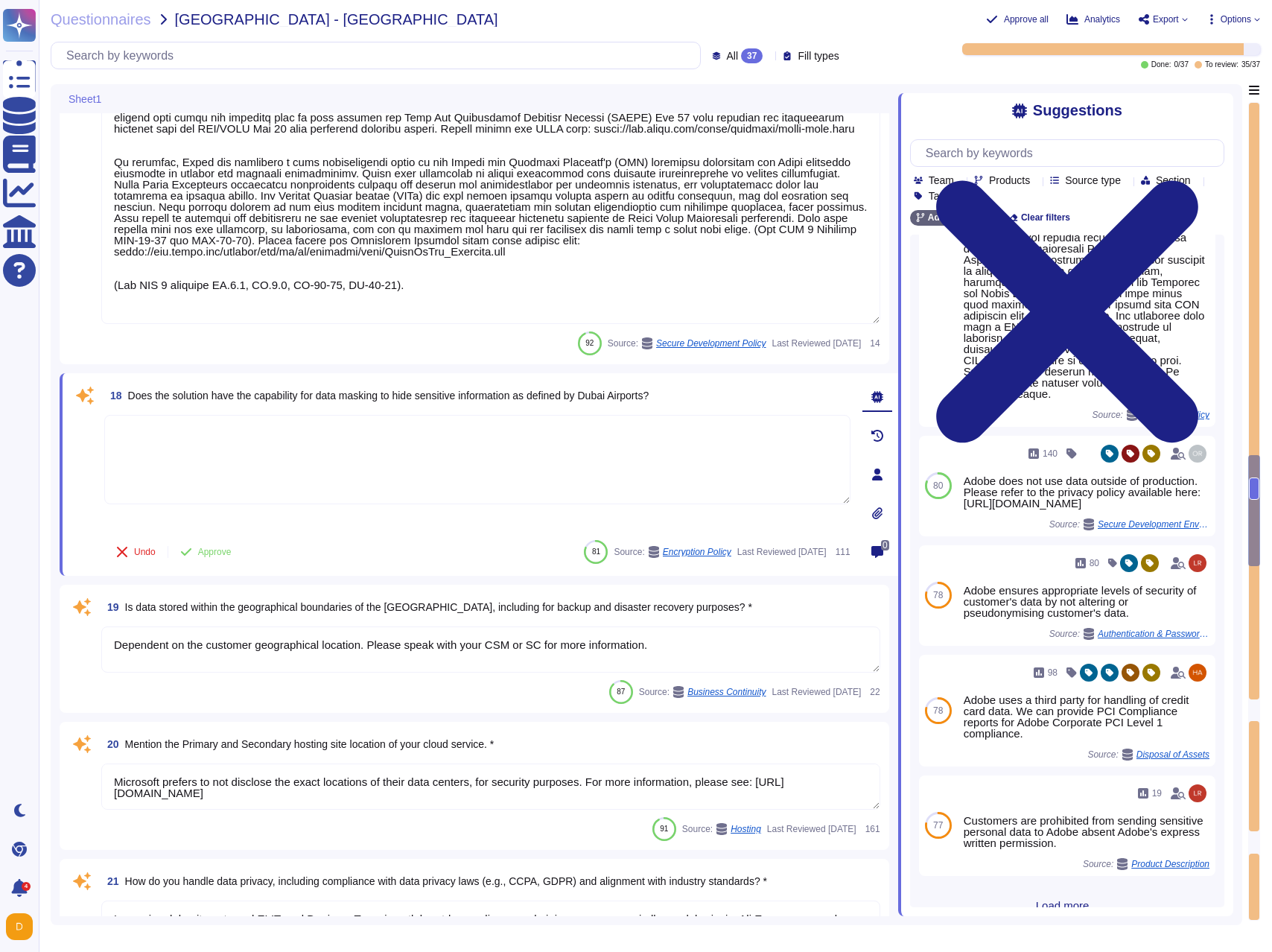 type on "At the end of the license term, Adobe will use commercially reasonable efforts to allow customers to transition their content out of the services. The transition must be completed [DATE] from the date of the termination or expiration of the customer's license term. At the end of this 30-day transition period, Adobe reserves the right to delete the customer's content. Customers should download any content they have stored in the services before their license ends." 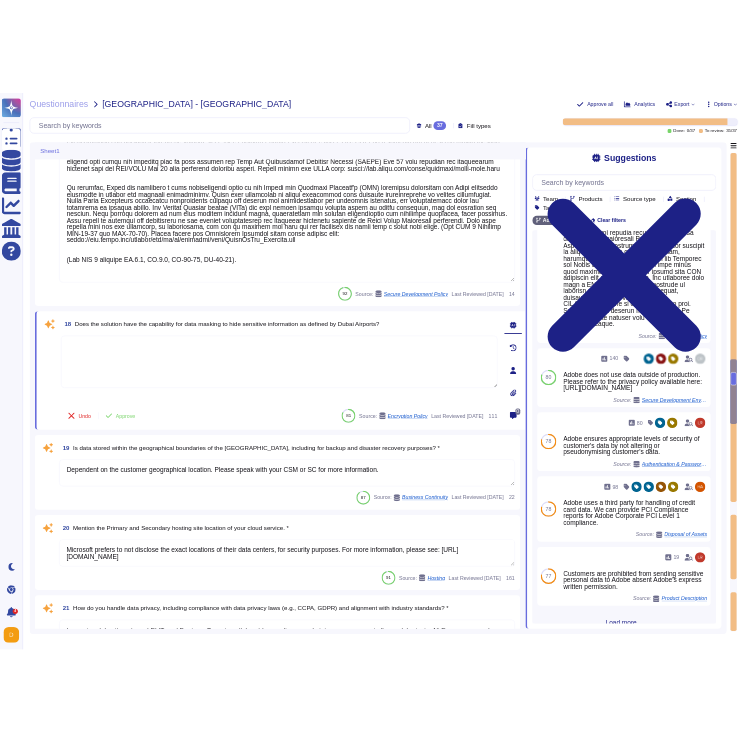 scroll, scrollTop: 4247, scrollLeft: 0, axis: vertical 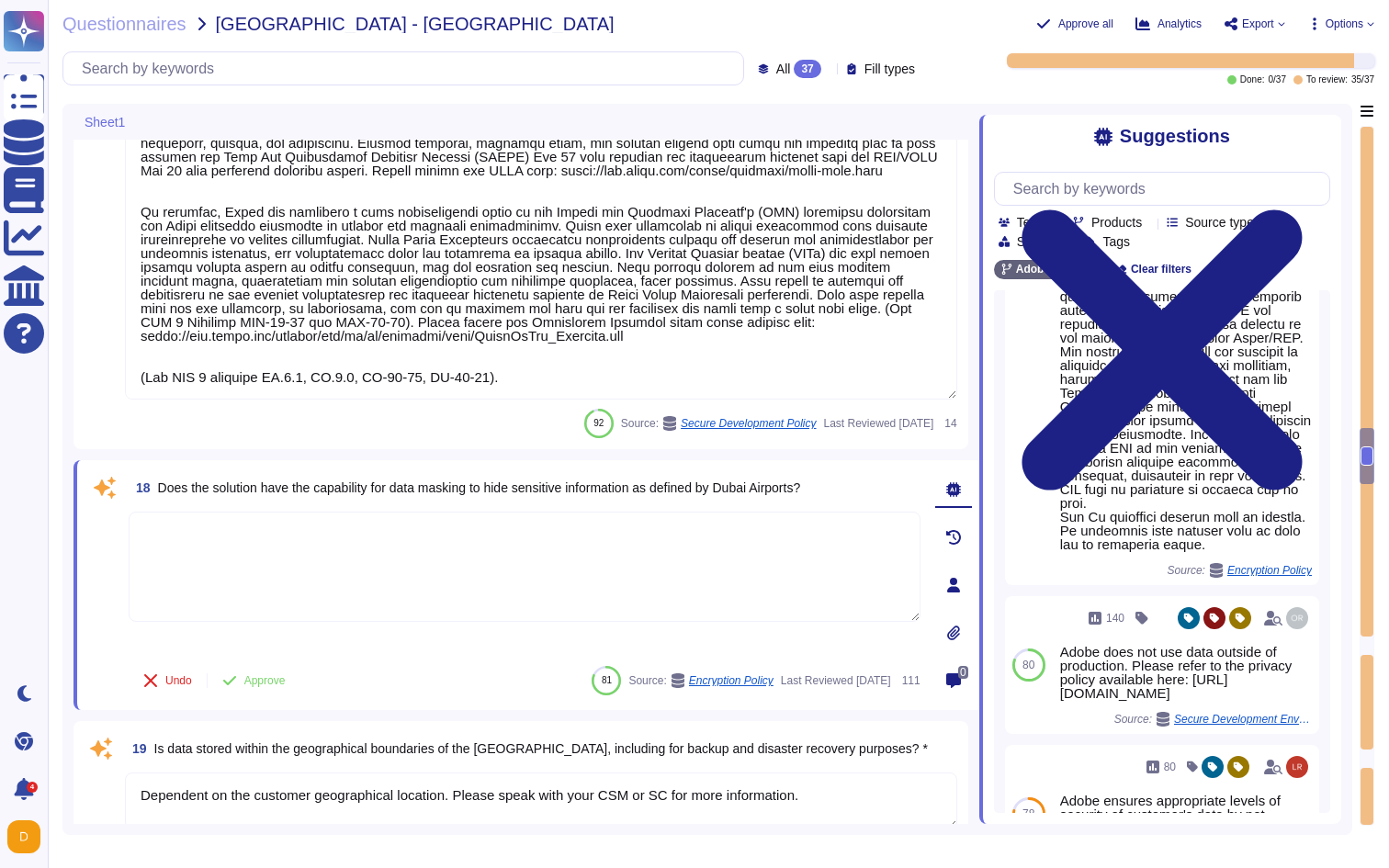 type on "At the end of the license term, Adobe will use commercially reasonable efforts to allow customers to transition their content out of the services. The transition must be completed [DATE] from the date of the termination or expiration of the customer's license term. At the end of this 30-day transition period, Adobe reserves the right to delete the customer's content. Customers should download any content they have stored in the services before their license ends." 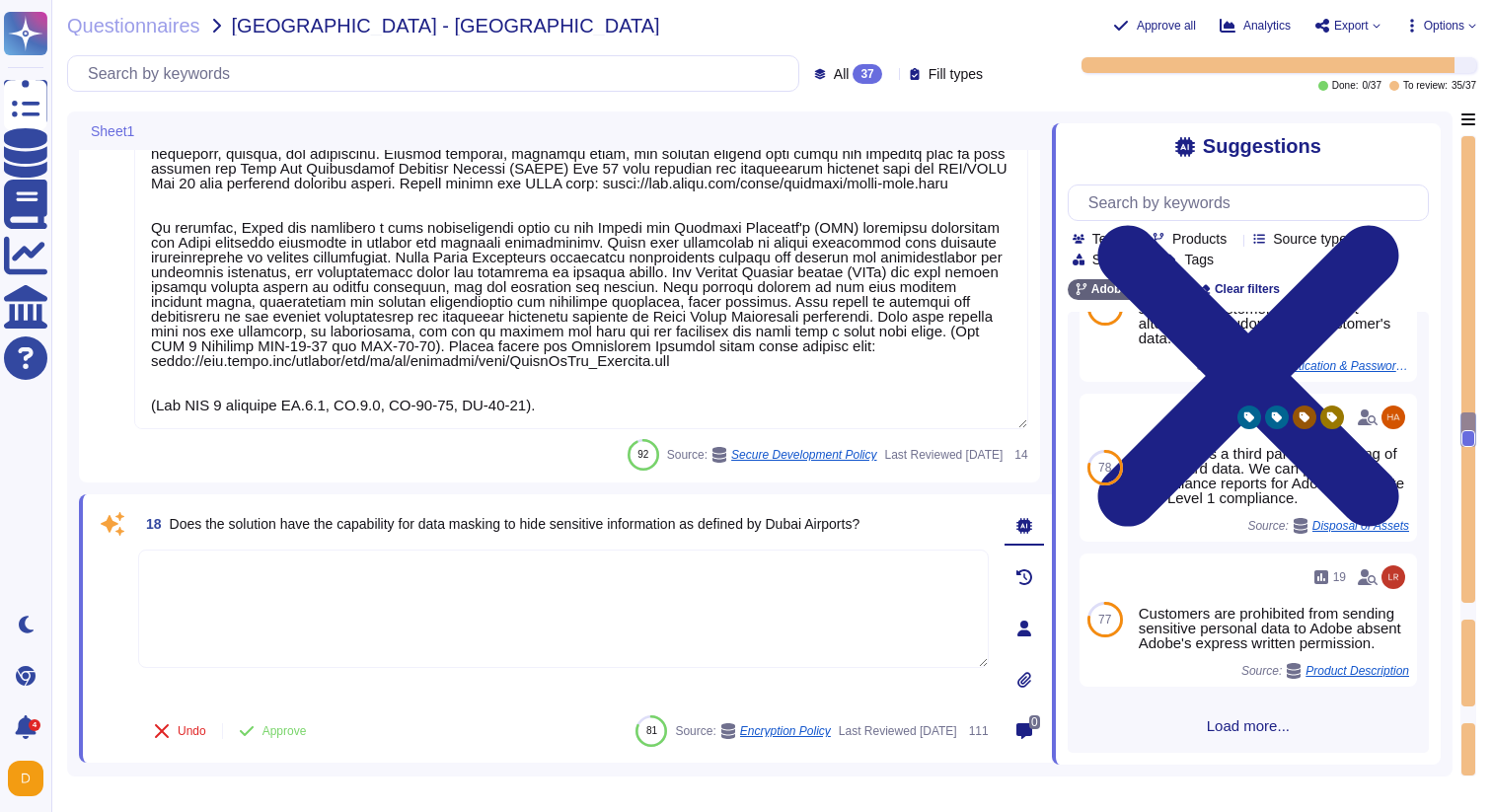 scroll, scrollTop: 1072, scrollLeft: 0, axis: vertical 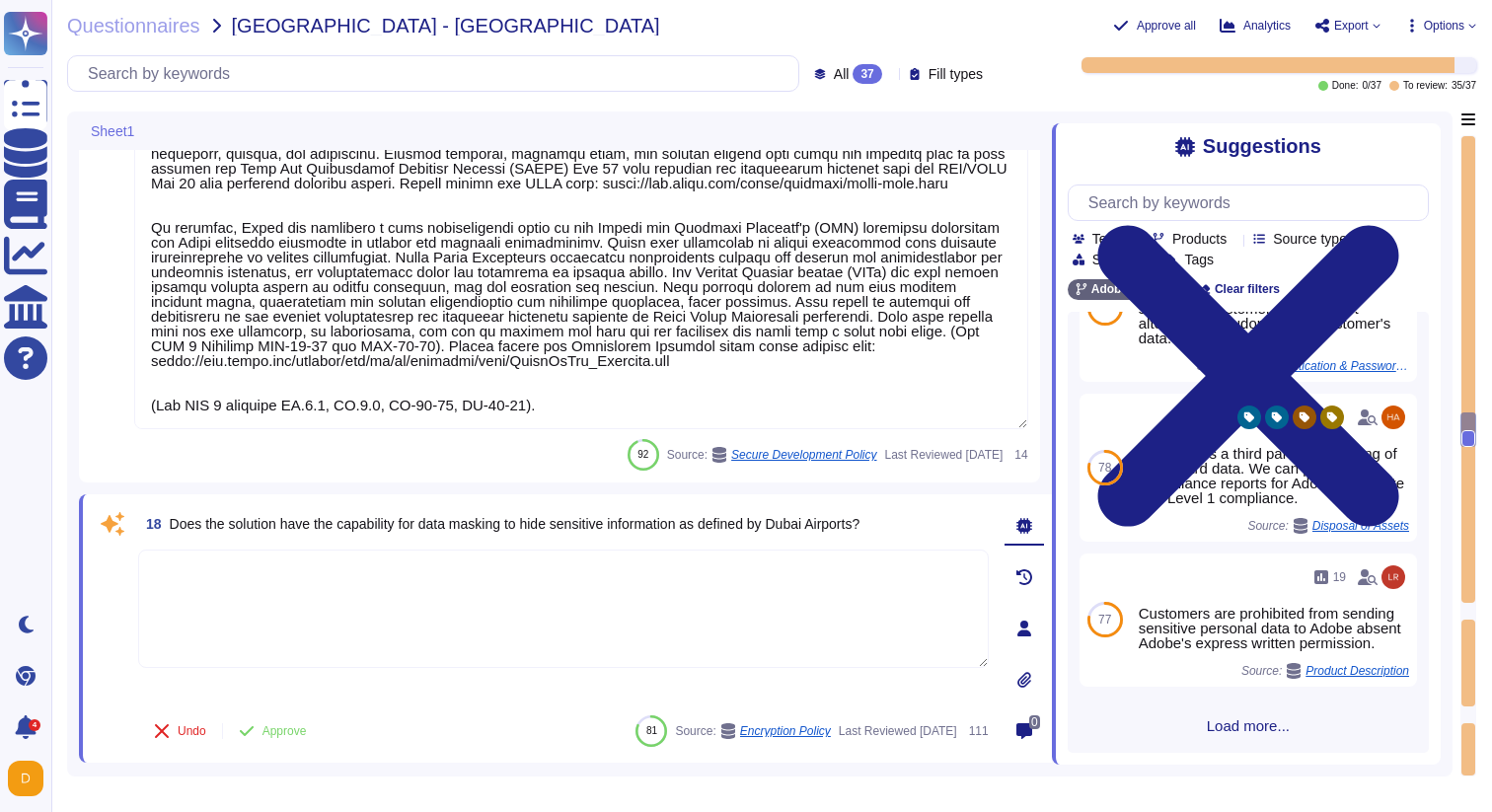 type 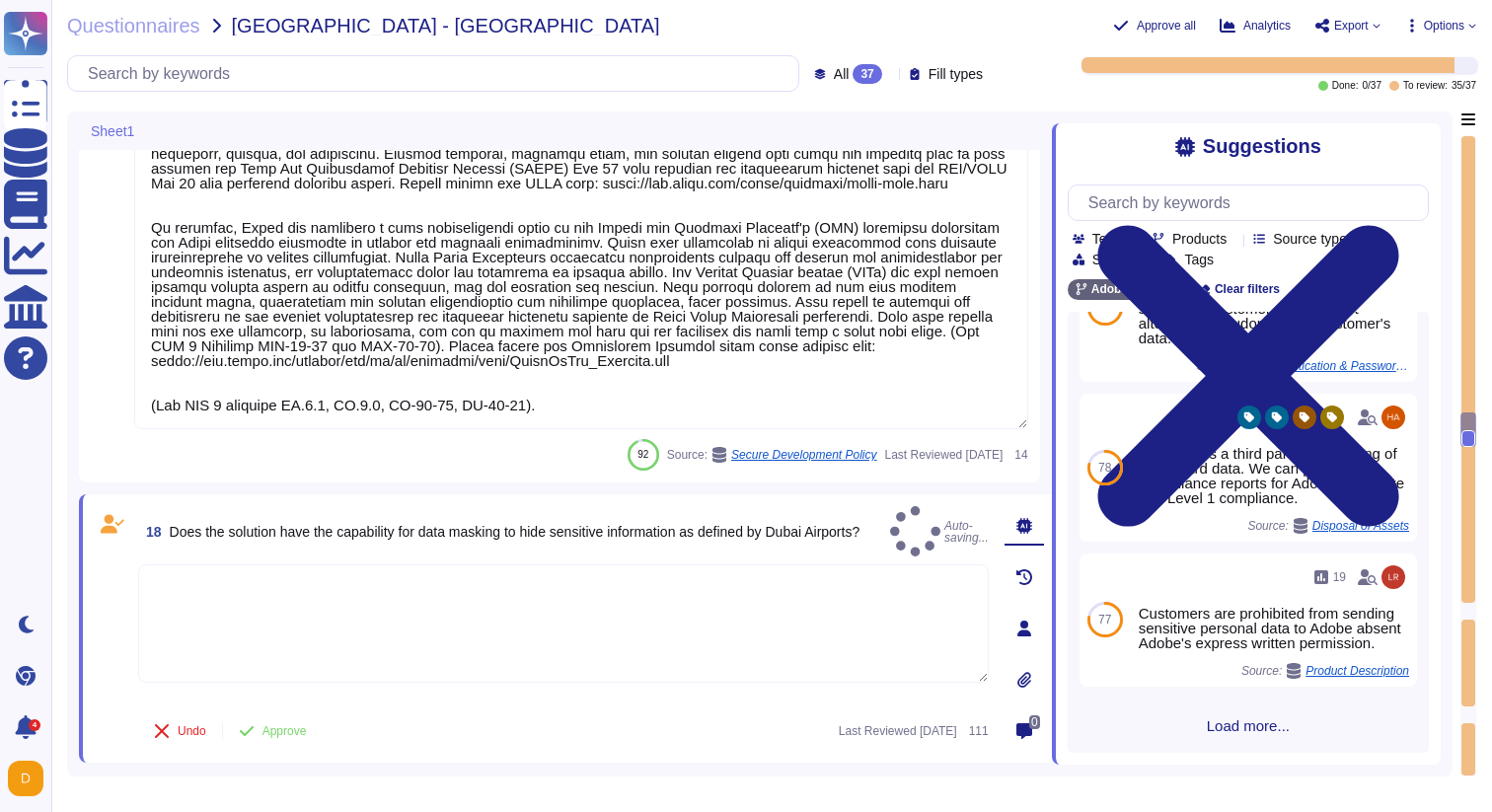 click on "Load more..." at bounding box center [1248, 725] 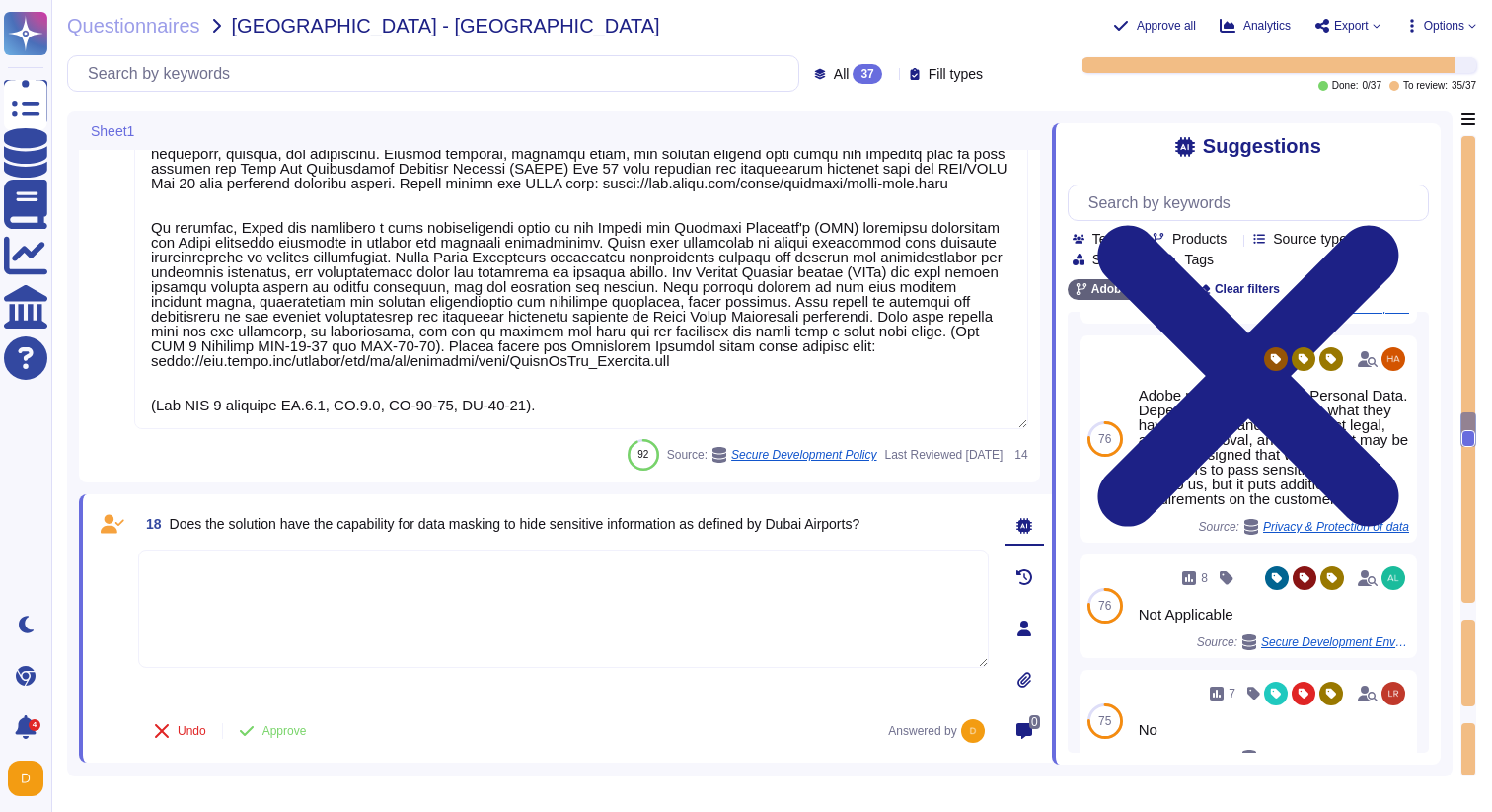 scroll, scrollTop: 1422, scrollLeft: 0, axis: vertical 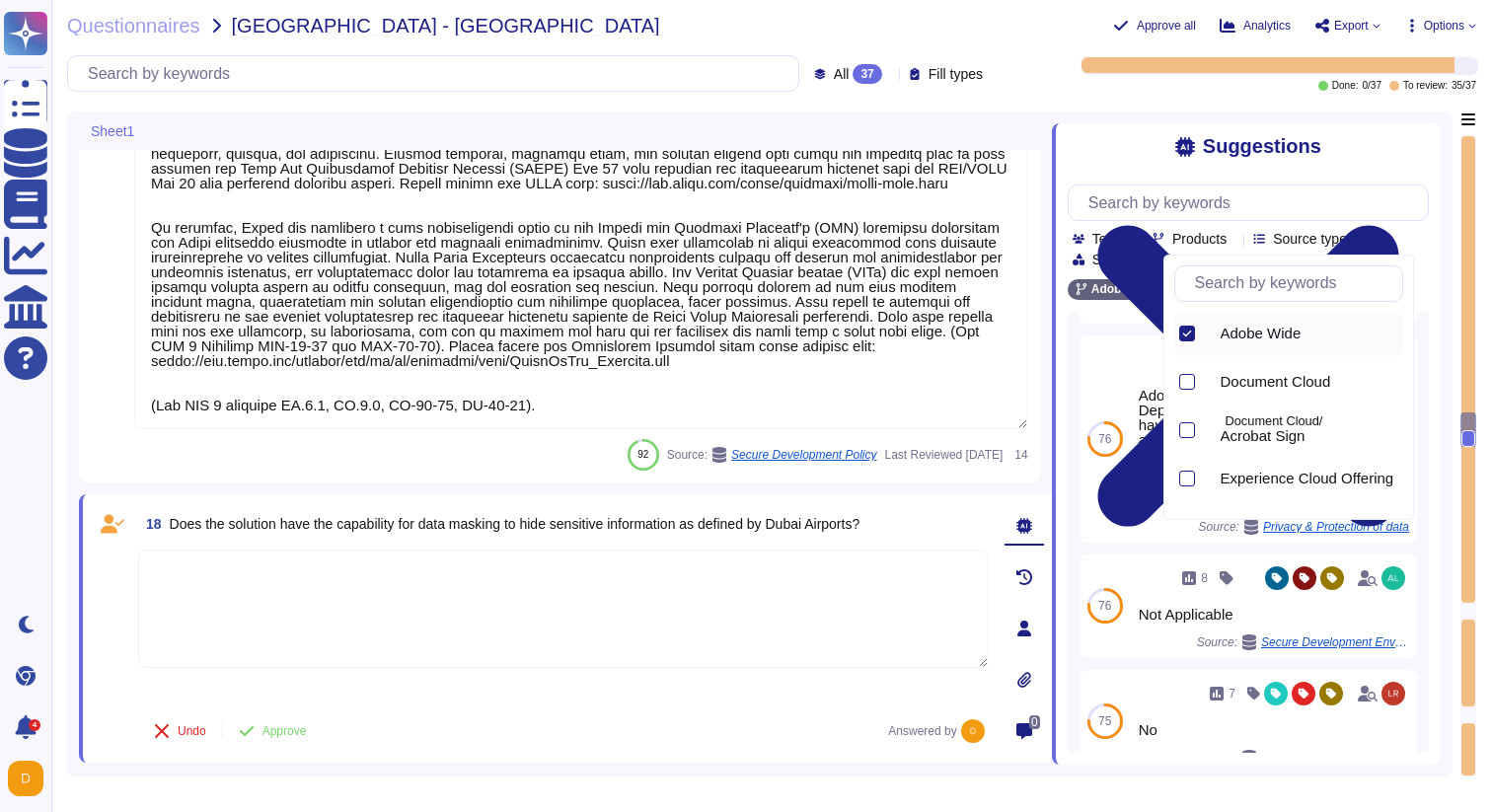 click on "Does the solution have the capability for data masking to hide sensitive information as defined by Dubai Airports?" at bounding box center (515, 524) 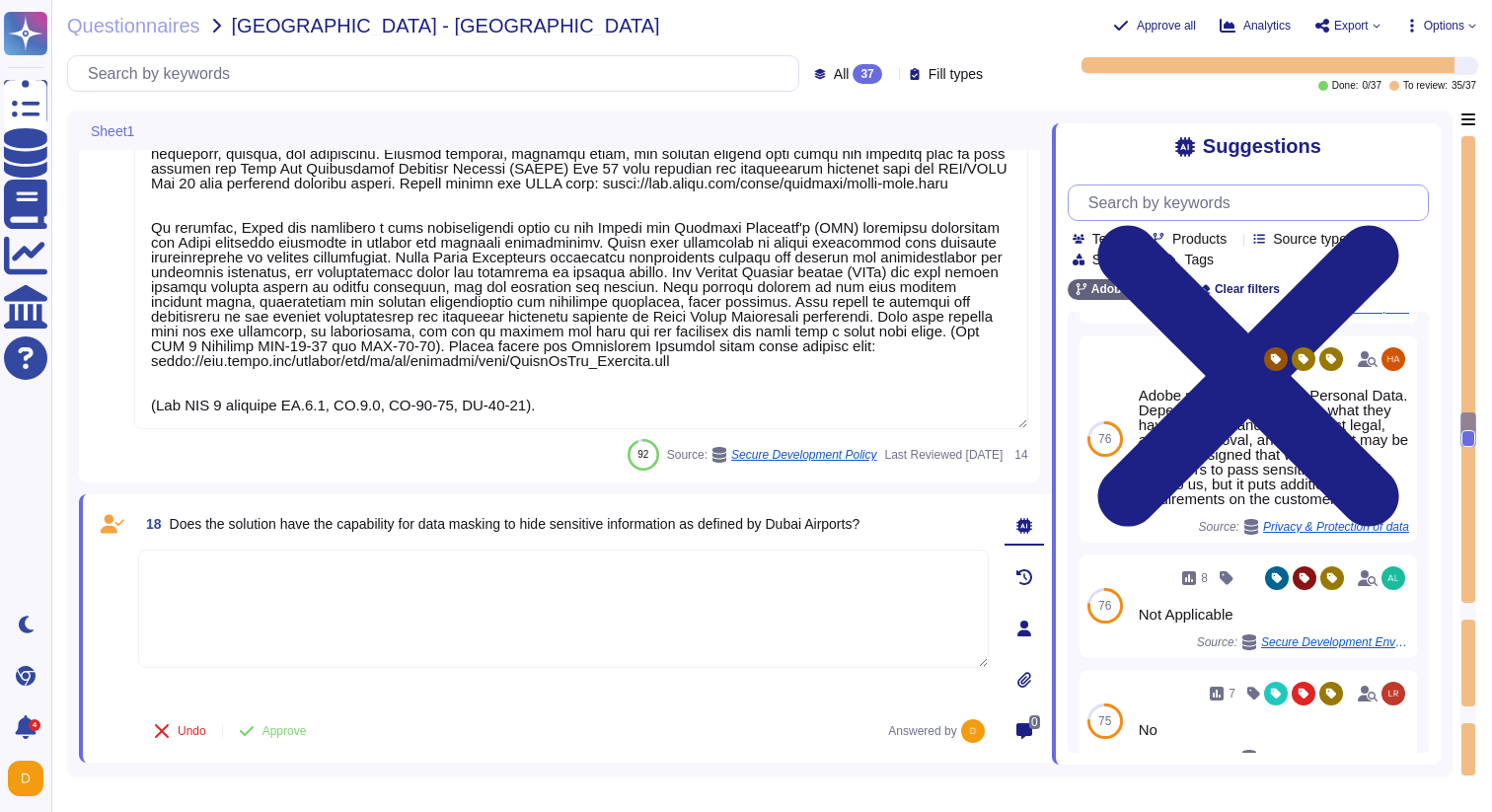 click at bounding box center (1253, 202) 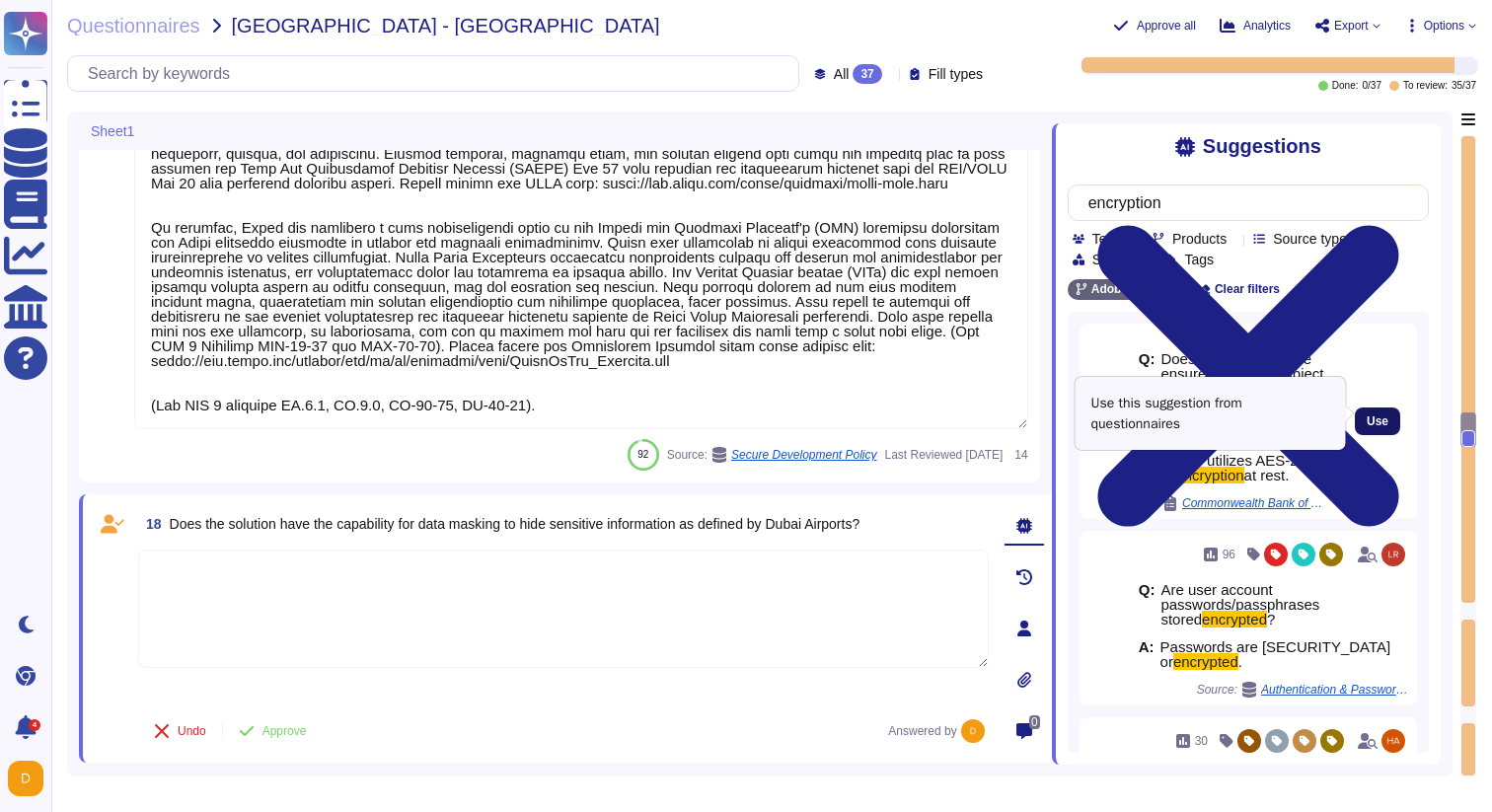 type on "encryption" 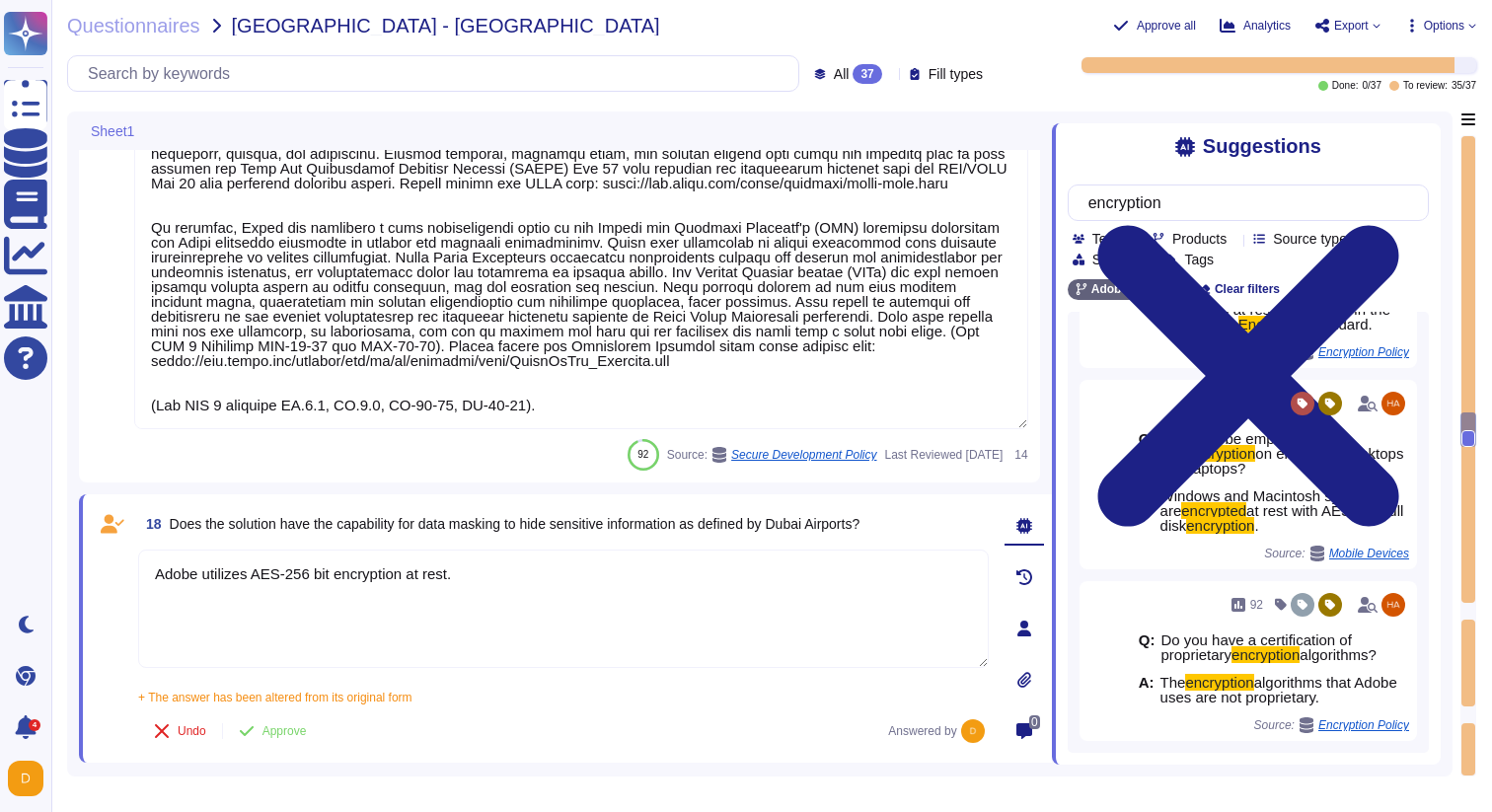 scroll, scrollTop: 508, scrollLeft: 0, axis: vertical 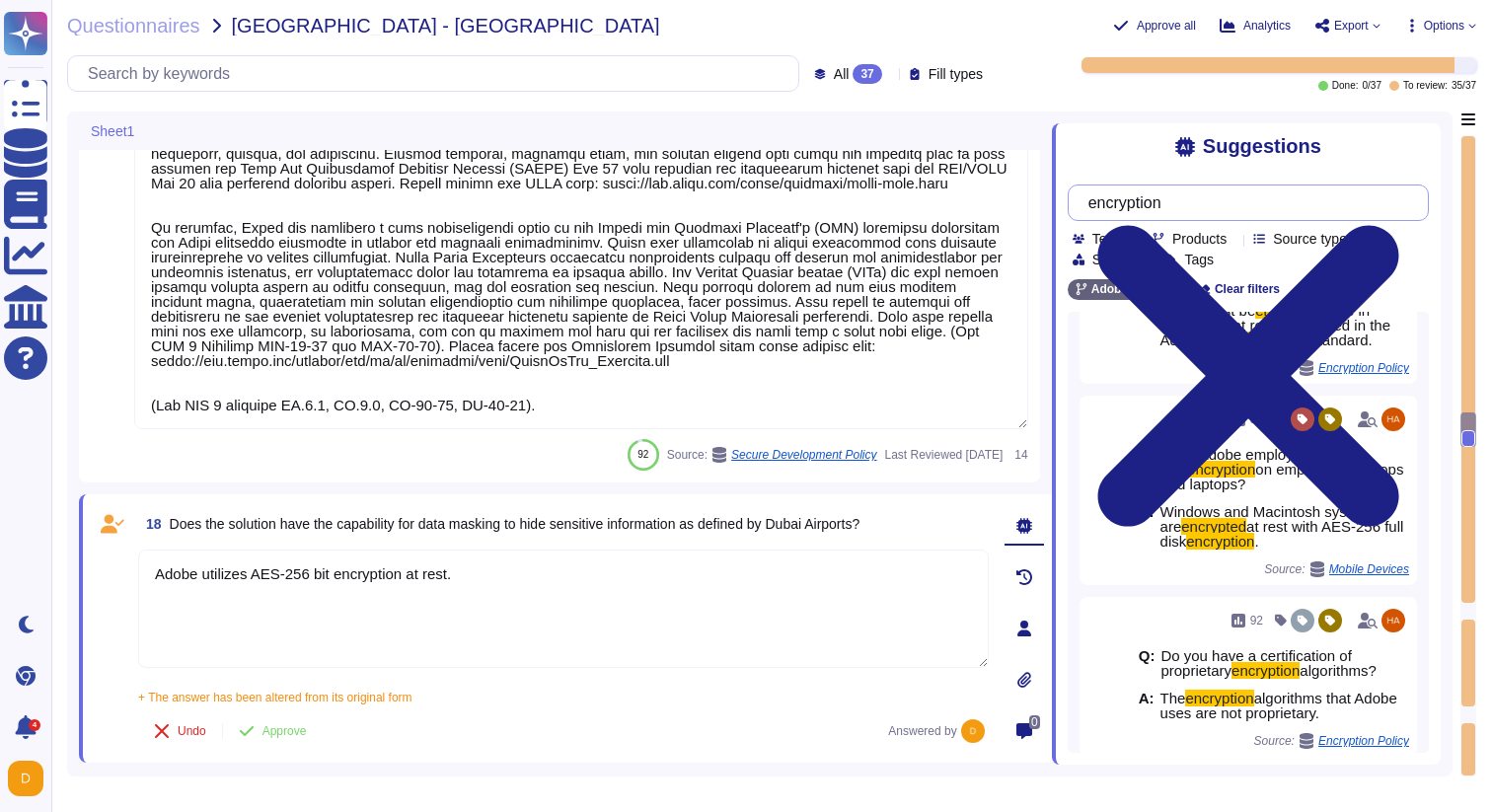click on "encryption" at bounding box center (1243, 202) 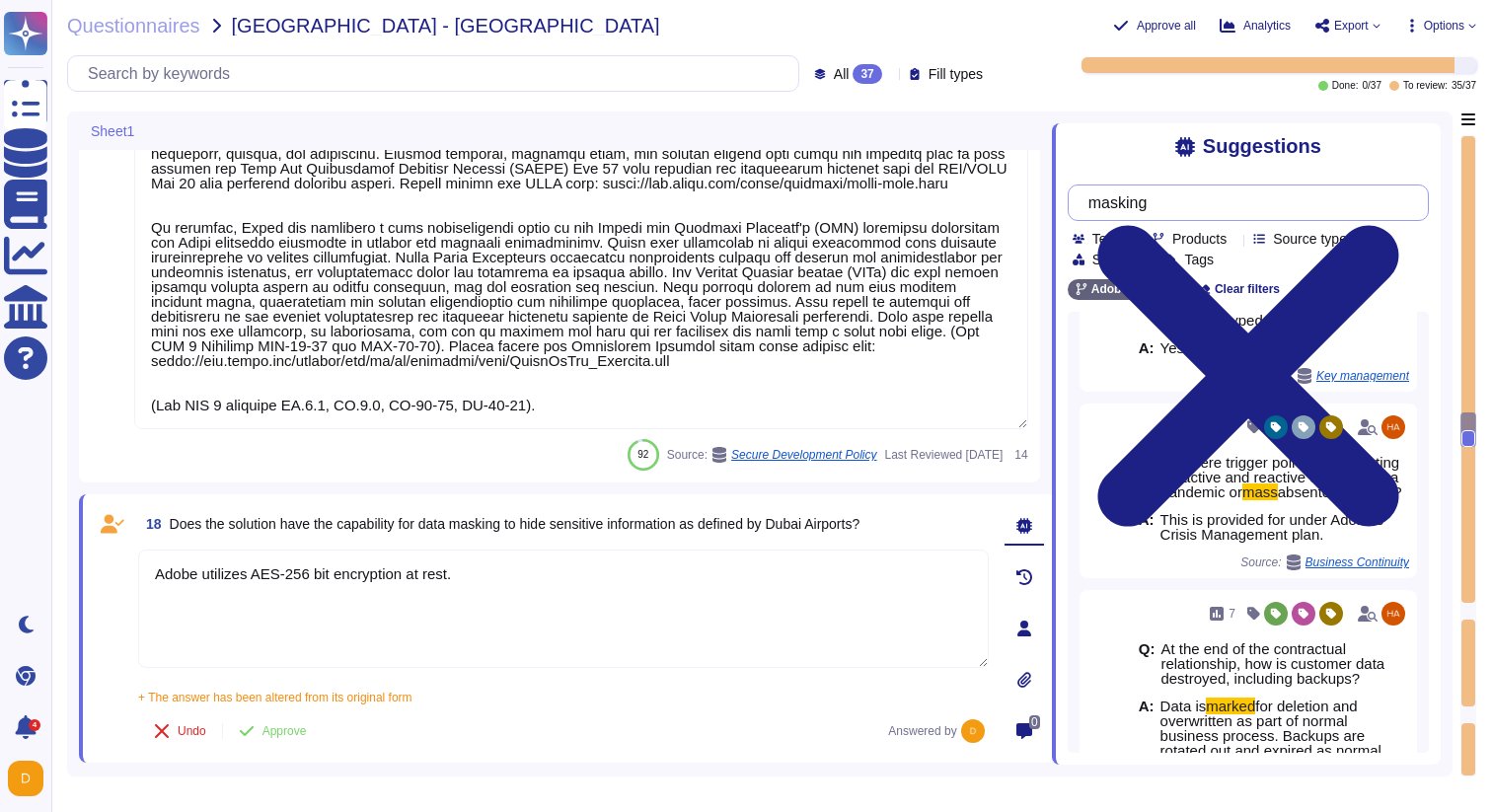 scroll, scrollTop: 1030, scrollLeft: 0, axis: vertical 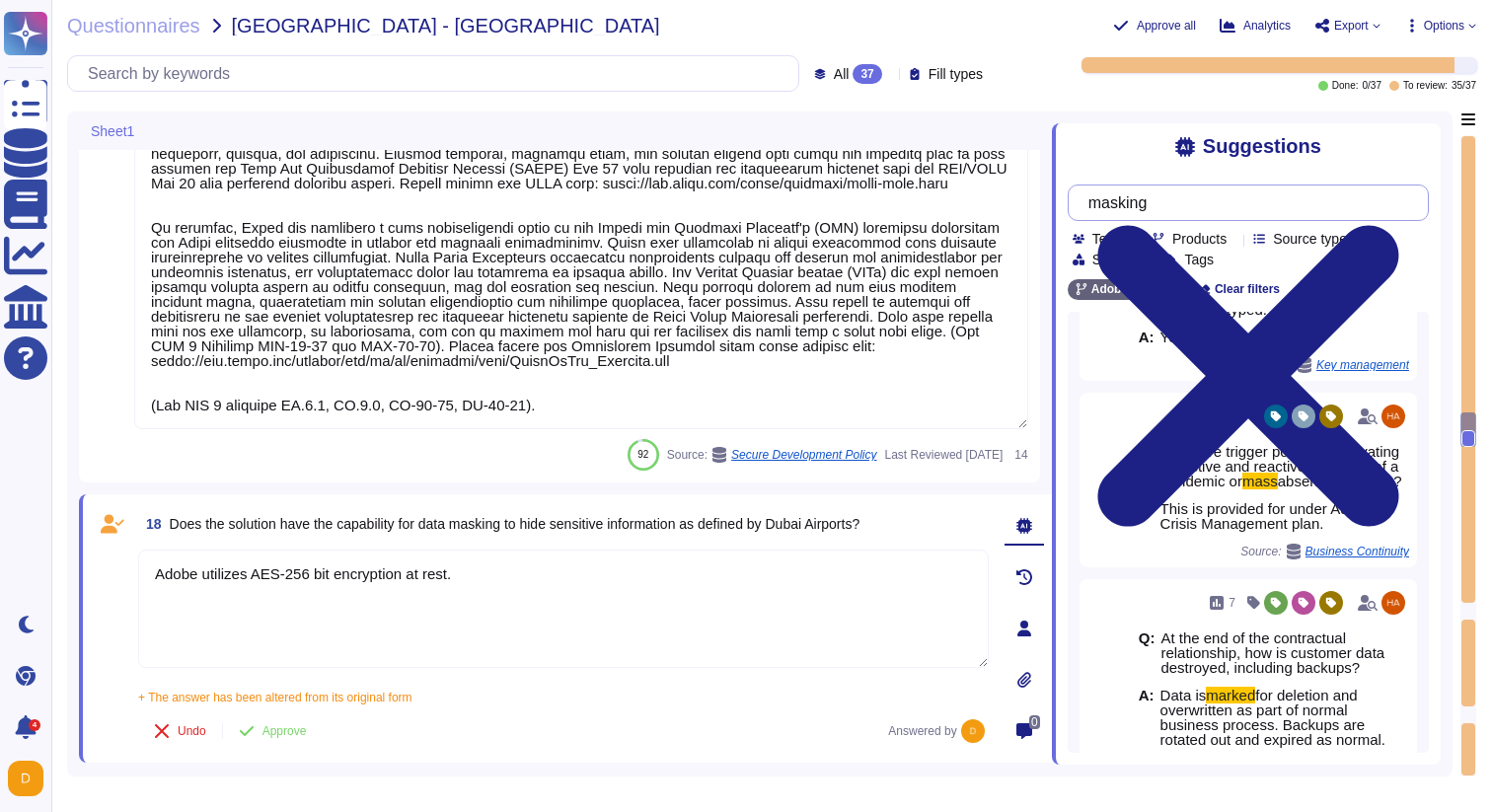 click on "masking" at bounding box center [1243, 202] 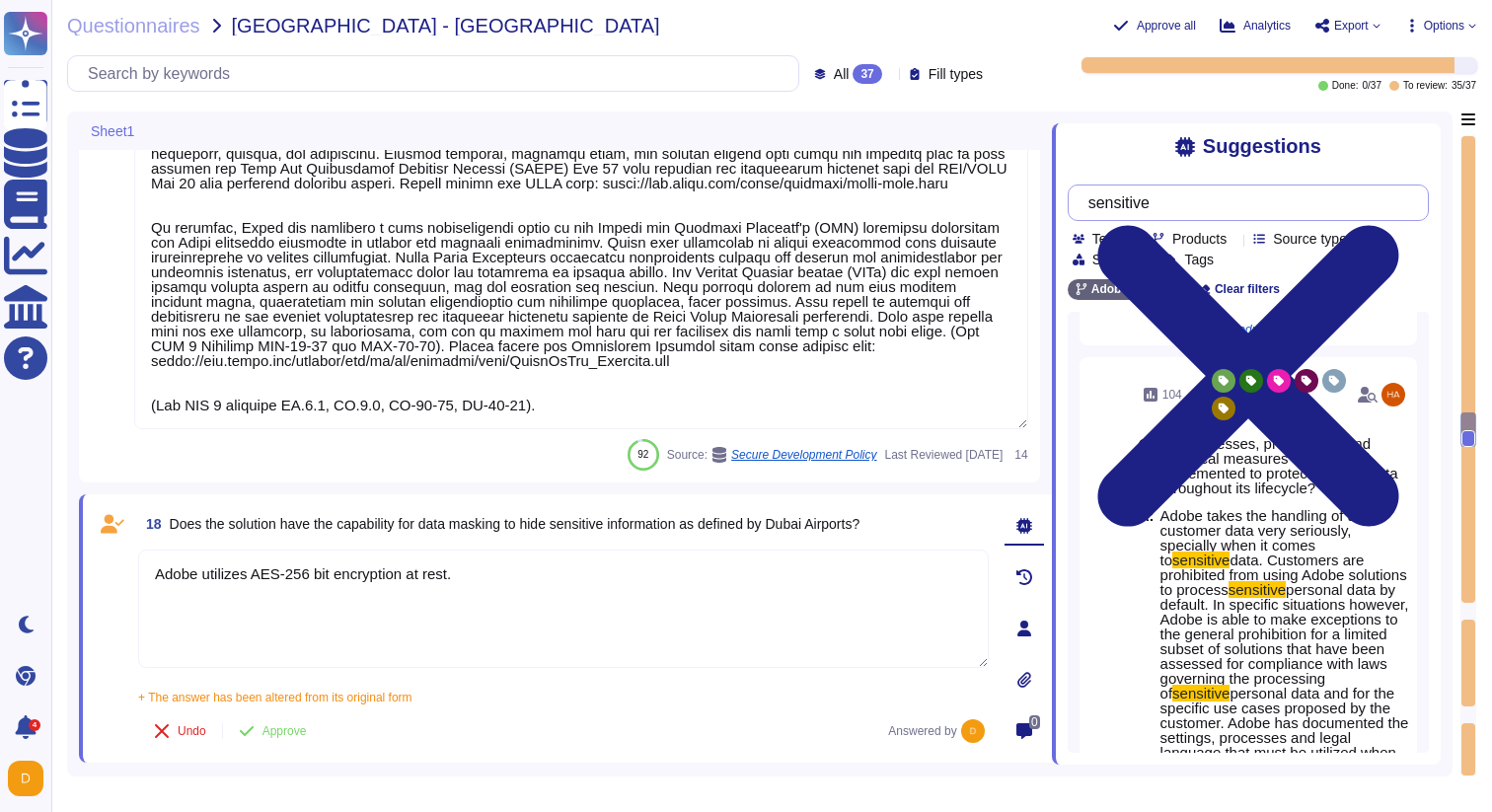 scroll, scrollTop: 656, scrollLeft: 0, axis: vertical 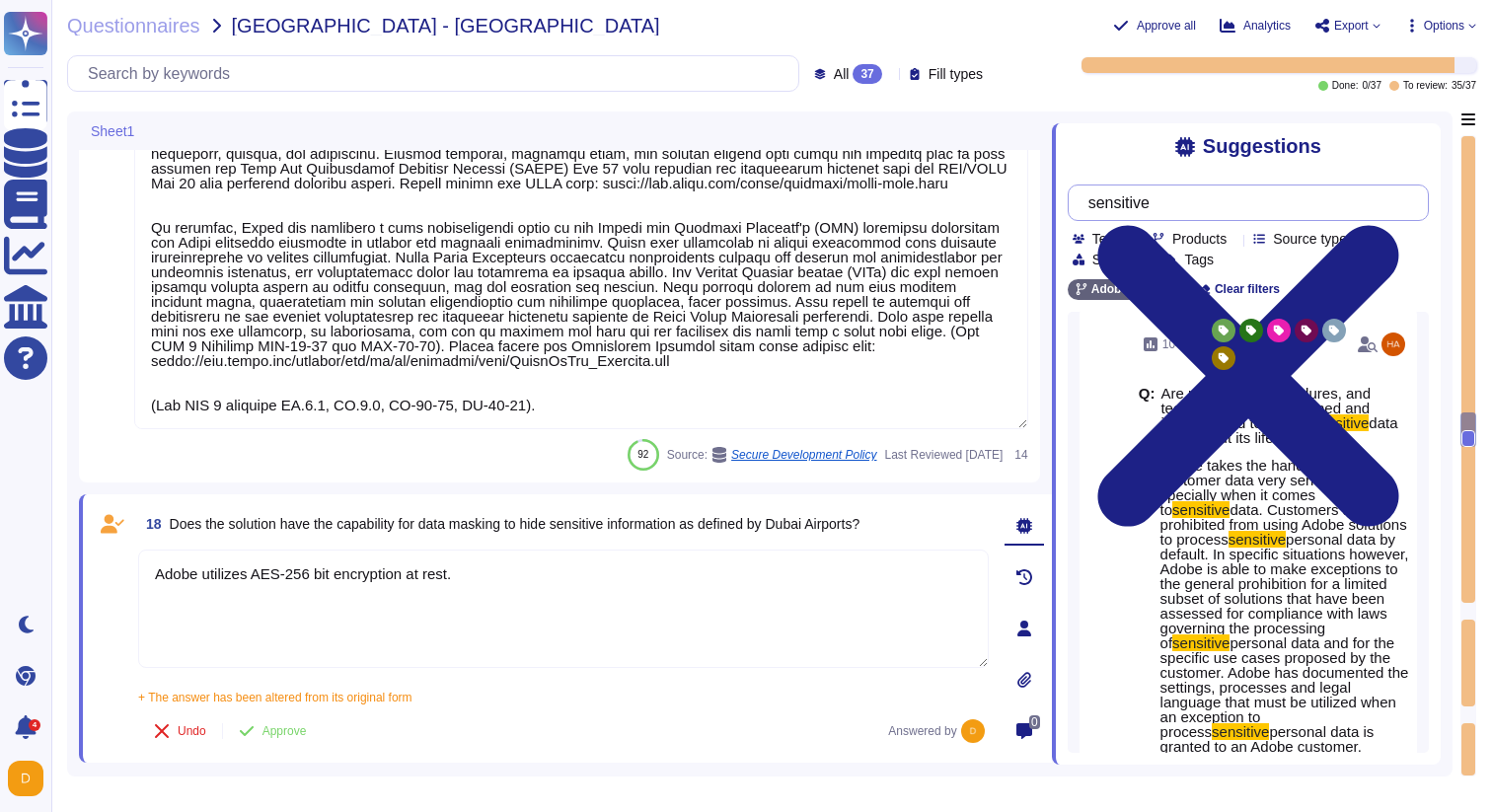 drag, startPoint x: 1216, startPoint y: 204, endPoint x: 1057, endPoint y: 180, distance: 160.80112 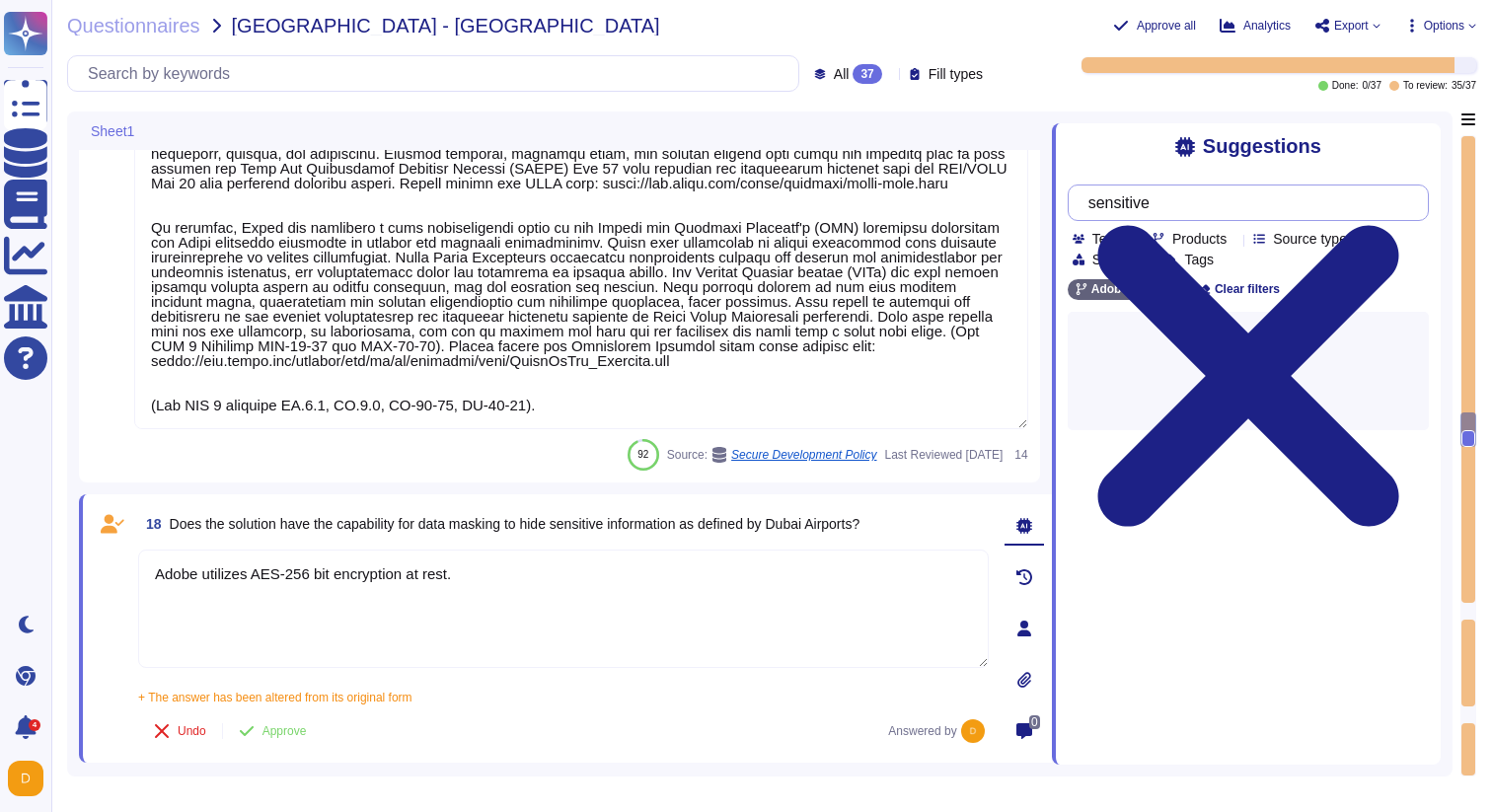 scroll, scrollTop: 0, scrollLeft: 0, axis: both 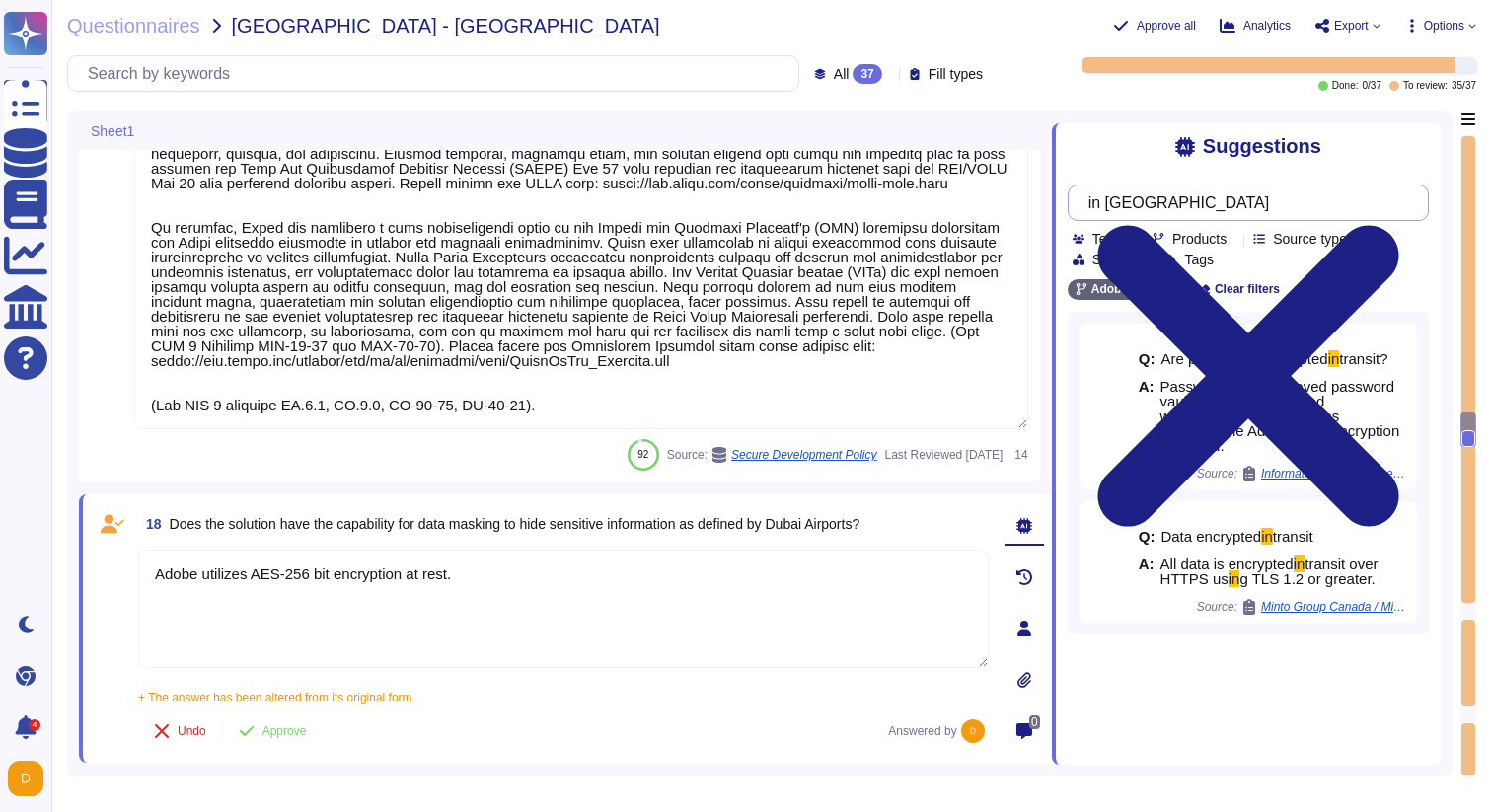 click on "in [GEOGRAPHIC_DATA]" at bounding box center [1243, 202] 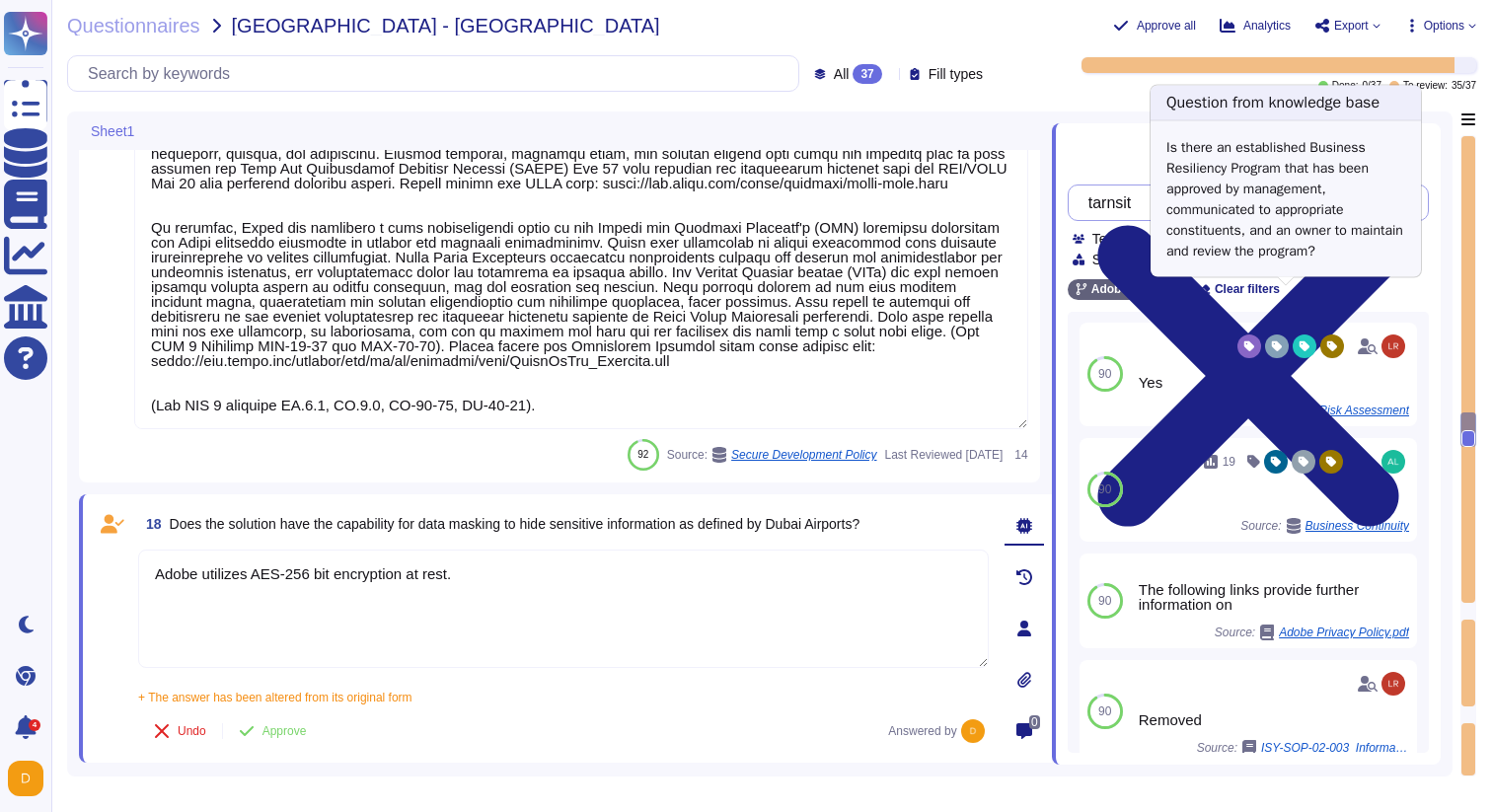 scroll, scrollTop: 1477, scrollLeft: 0, axis: vertical 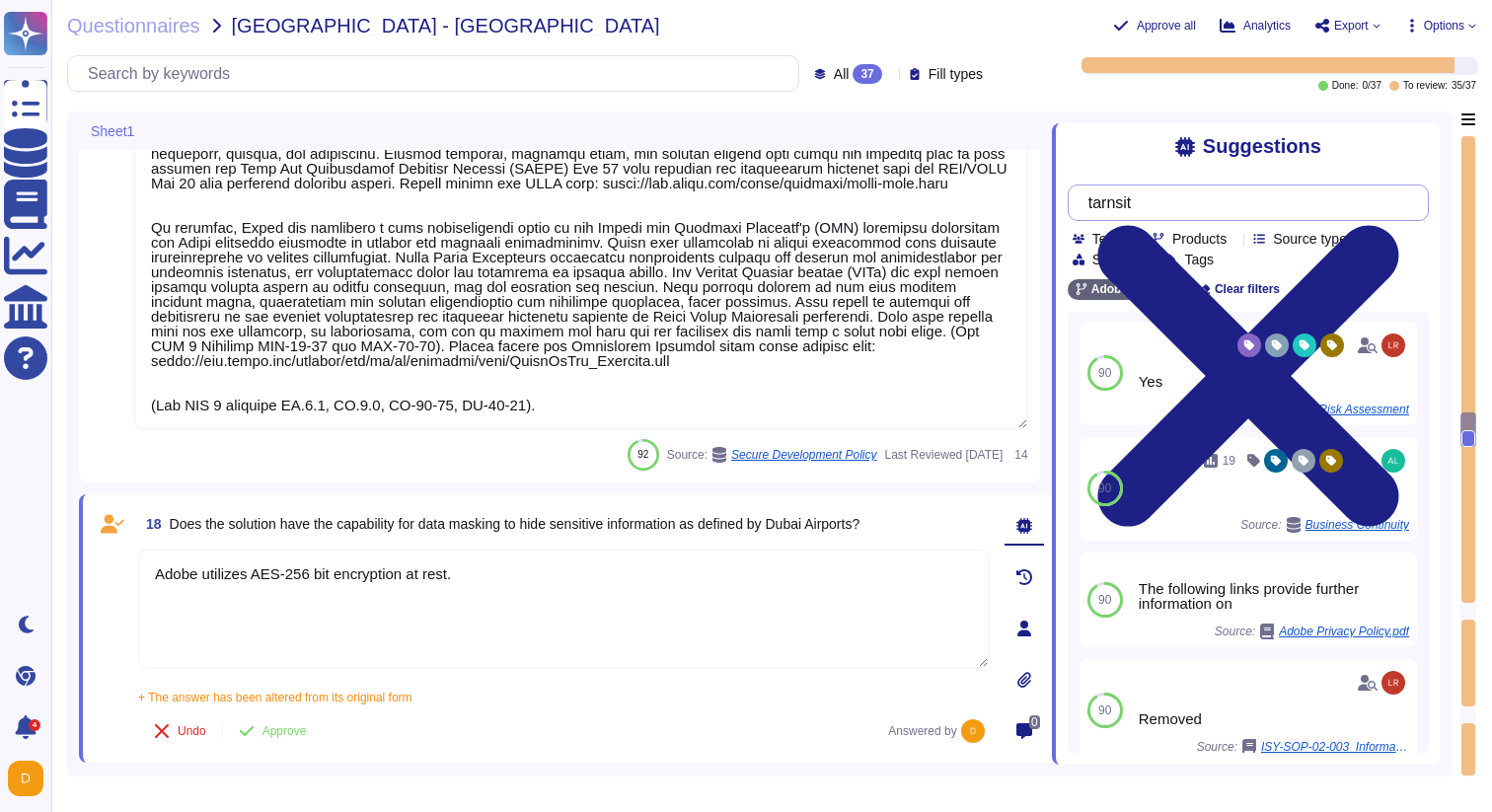 drag, startPoint x: 1155, startPoint y: 208, endPoint x: 1067, endPoint y: 208, distance: 88 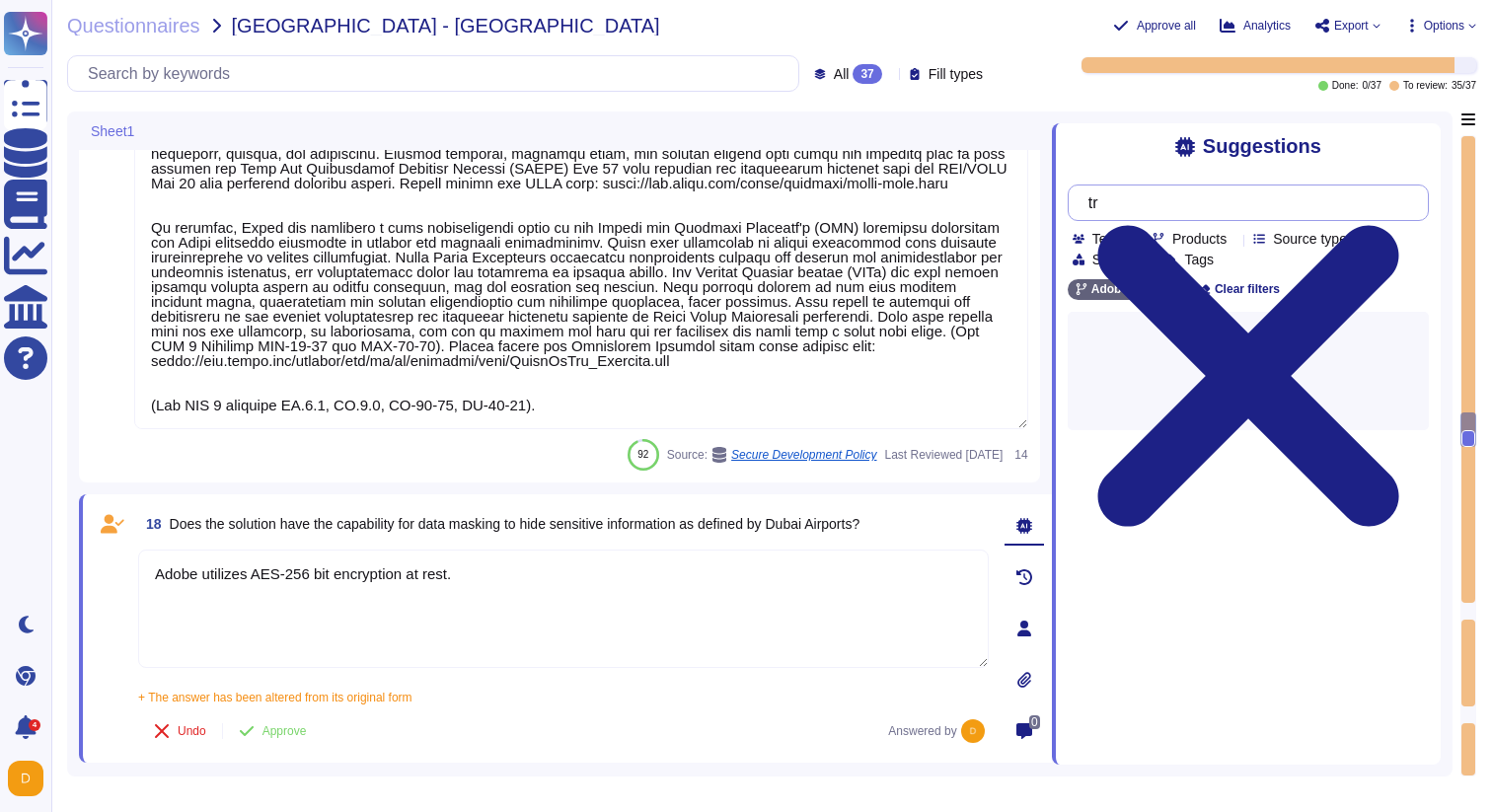 type on "t" 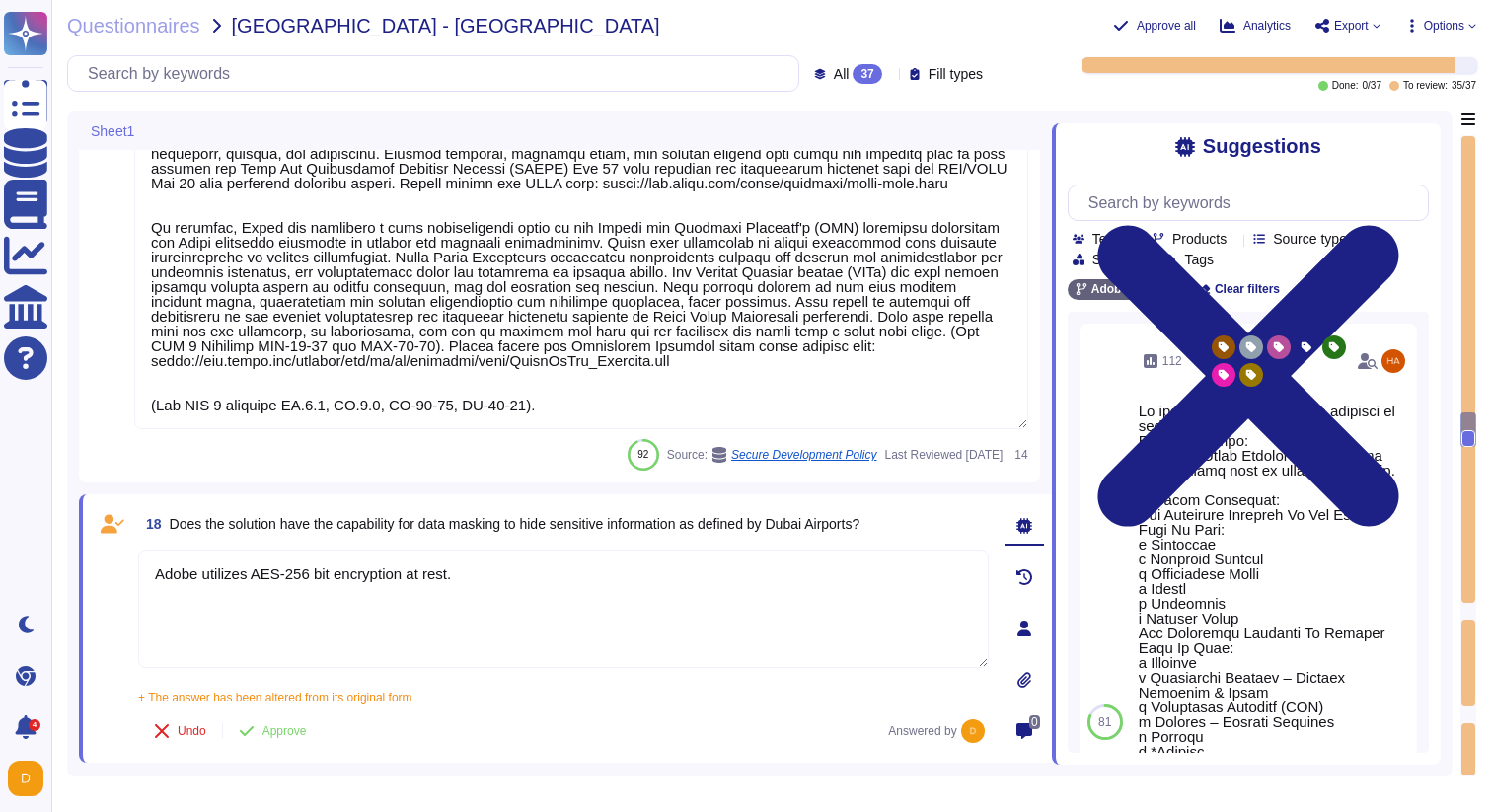 type 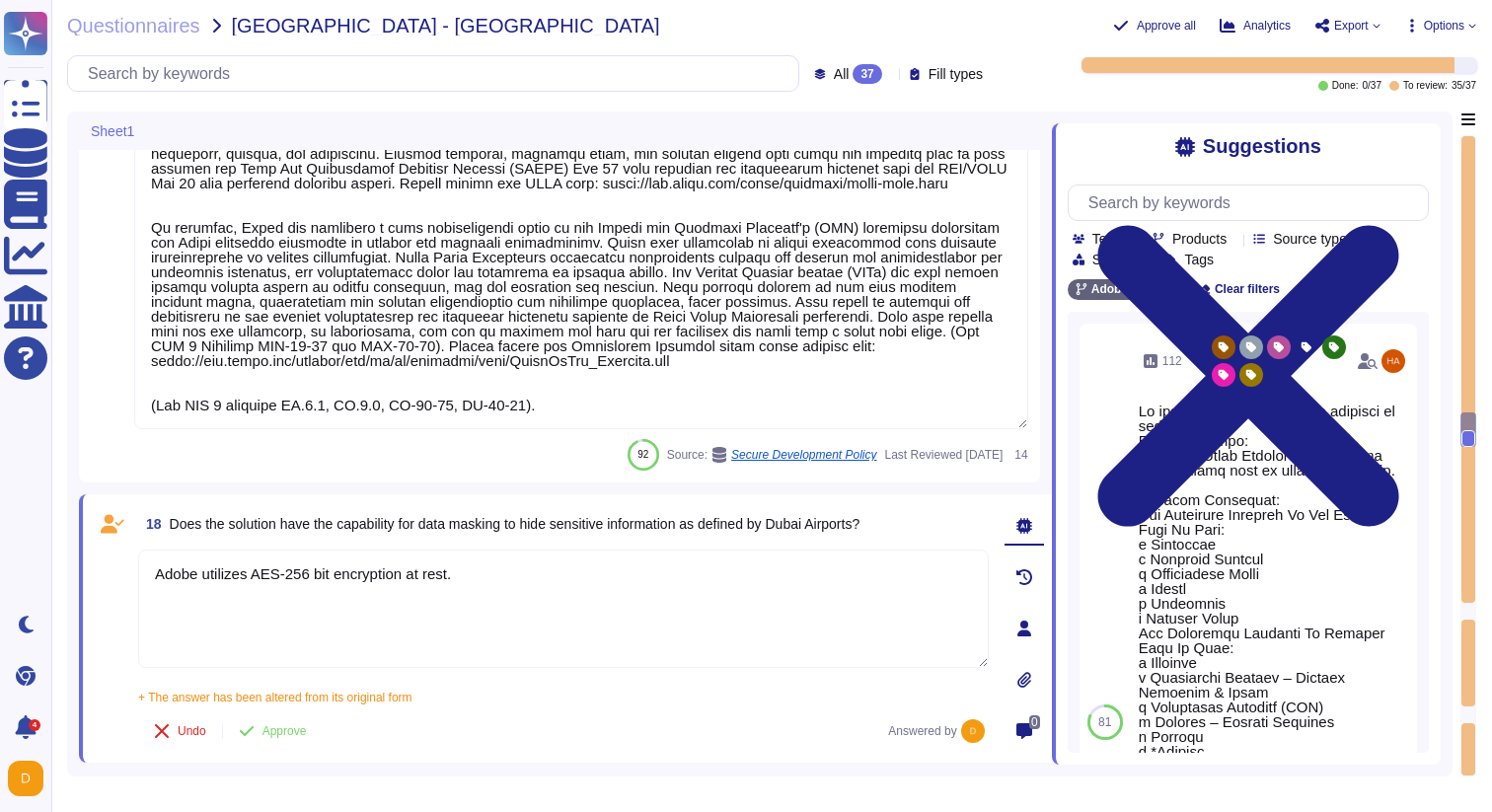 drag, startPoint x: 519, startPoint y: 593, endPoint x: 110, endPoint y: 586, distance: 409.0599 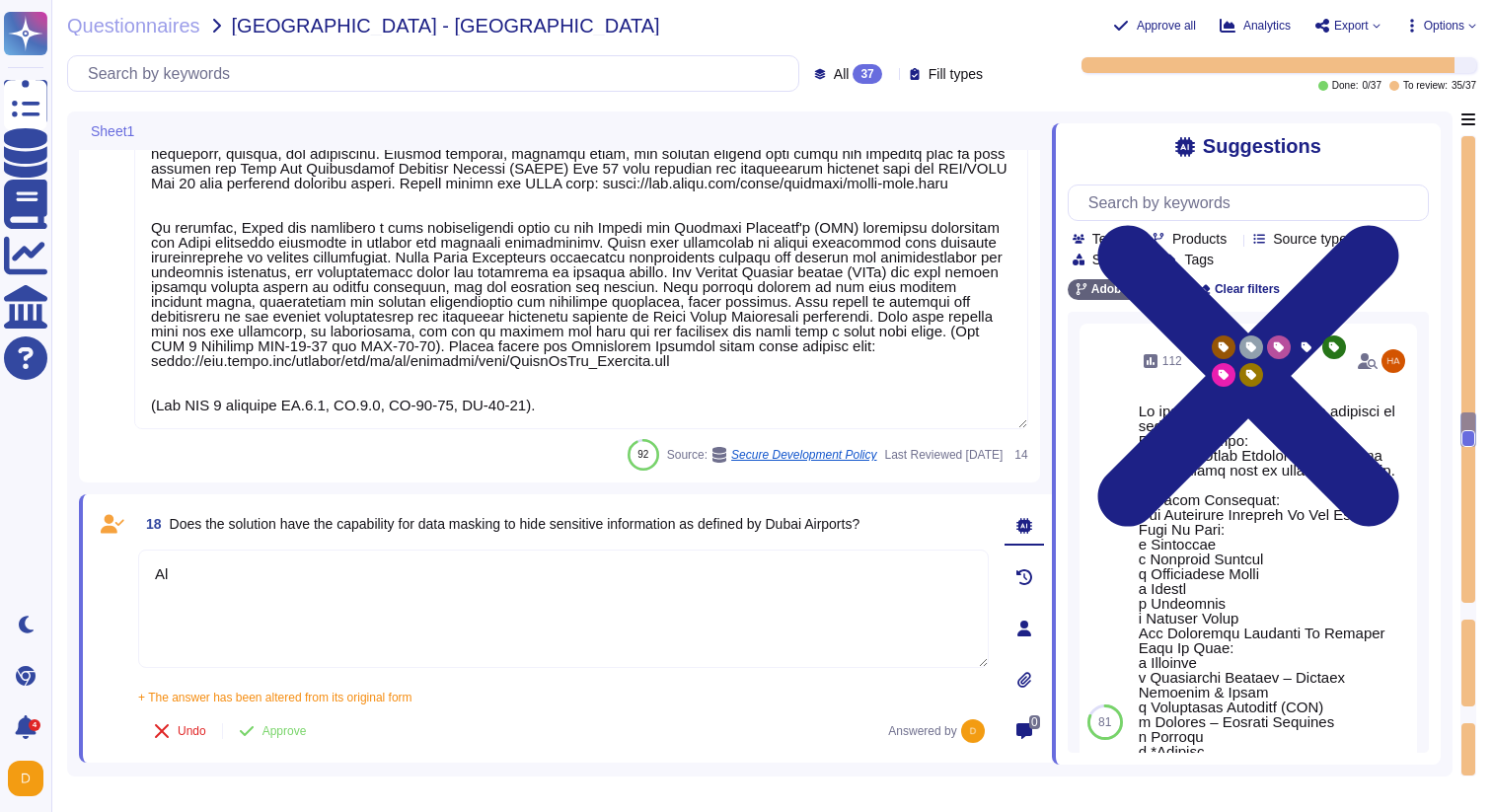 type on "A" 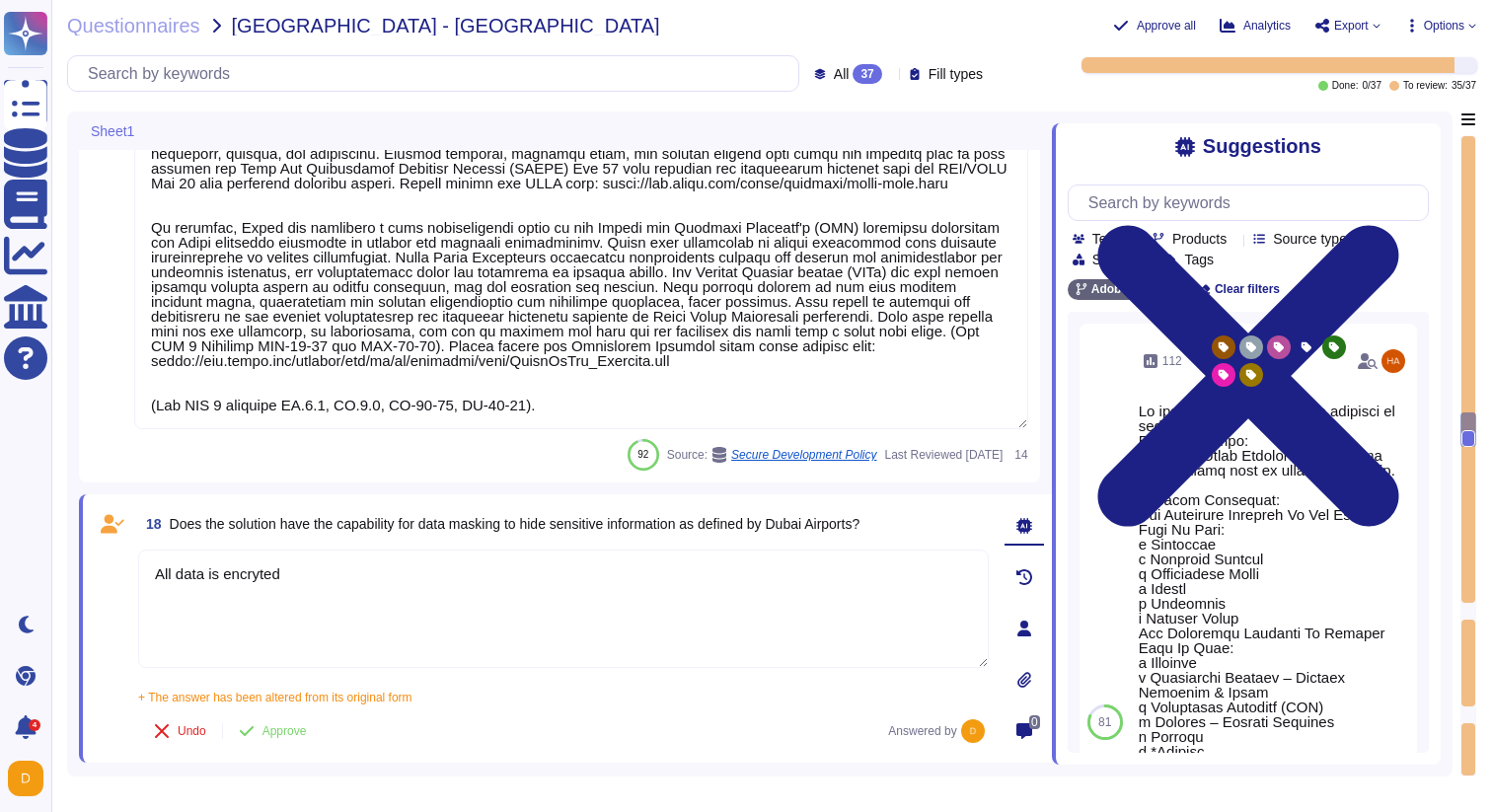 click on "All data is encryted" at bounding box center (563, 609) 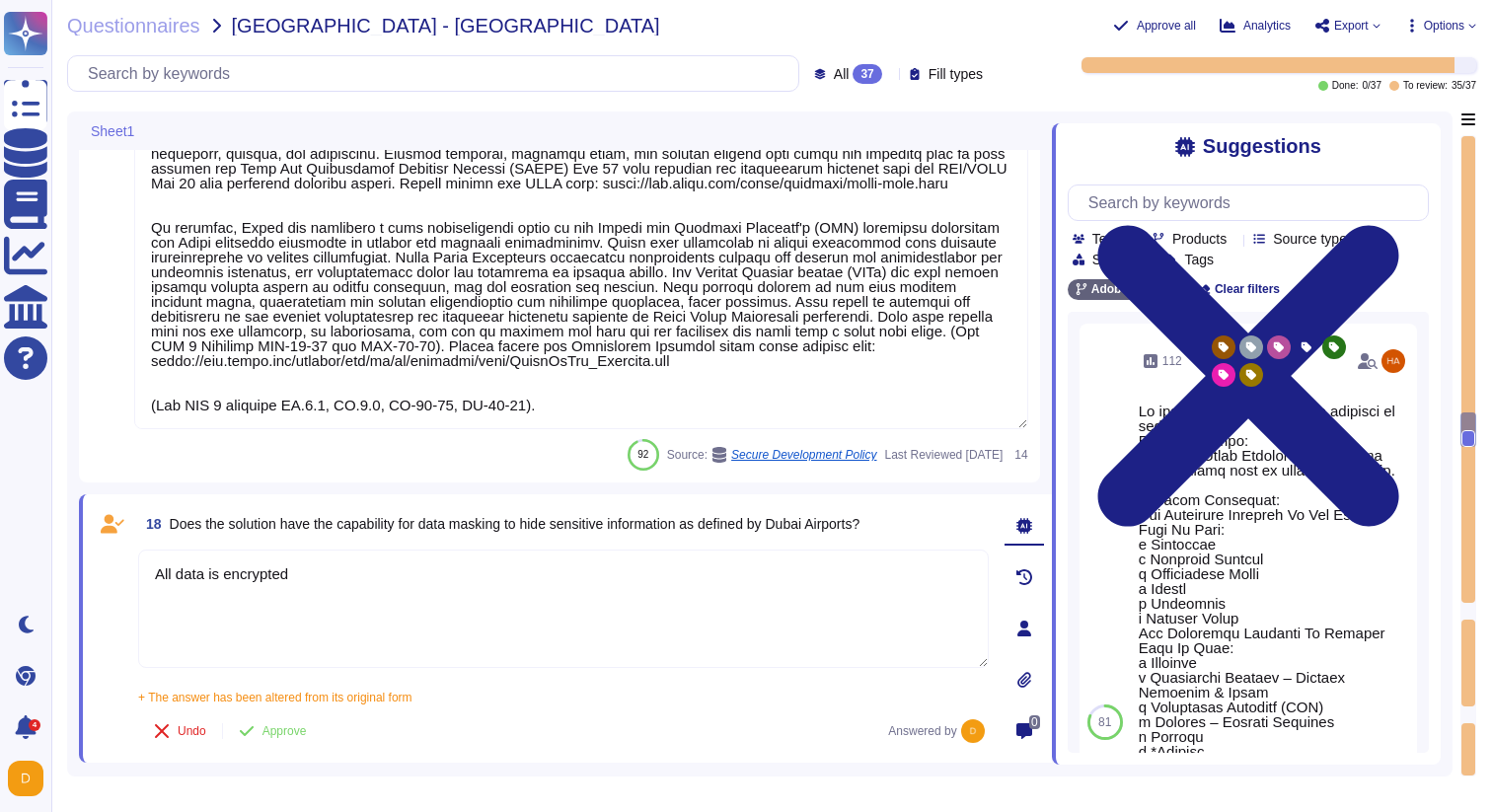 click on "All data is encrypted" at bounding box center (563, 609) 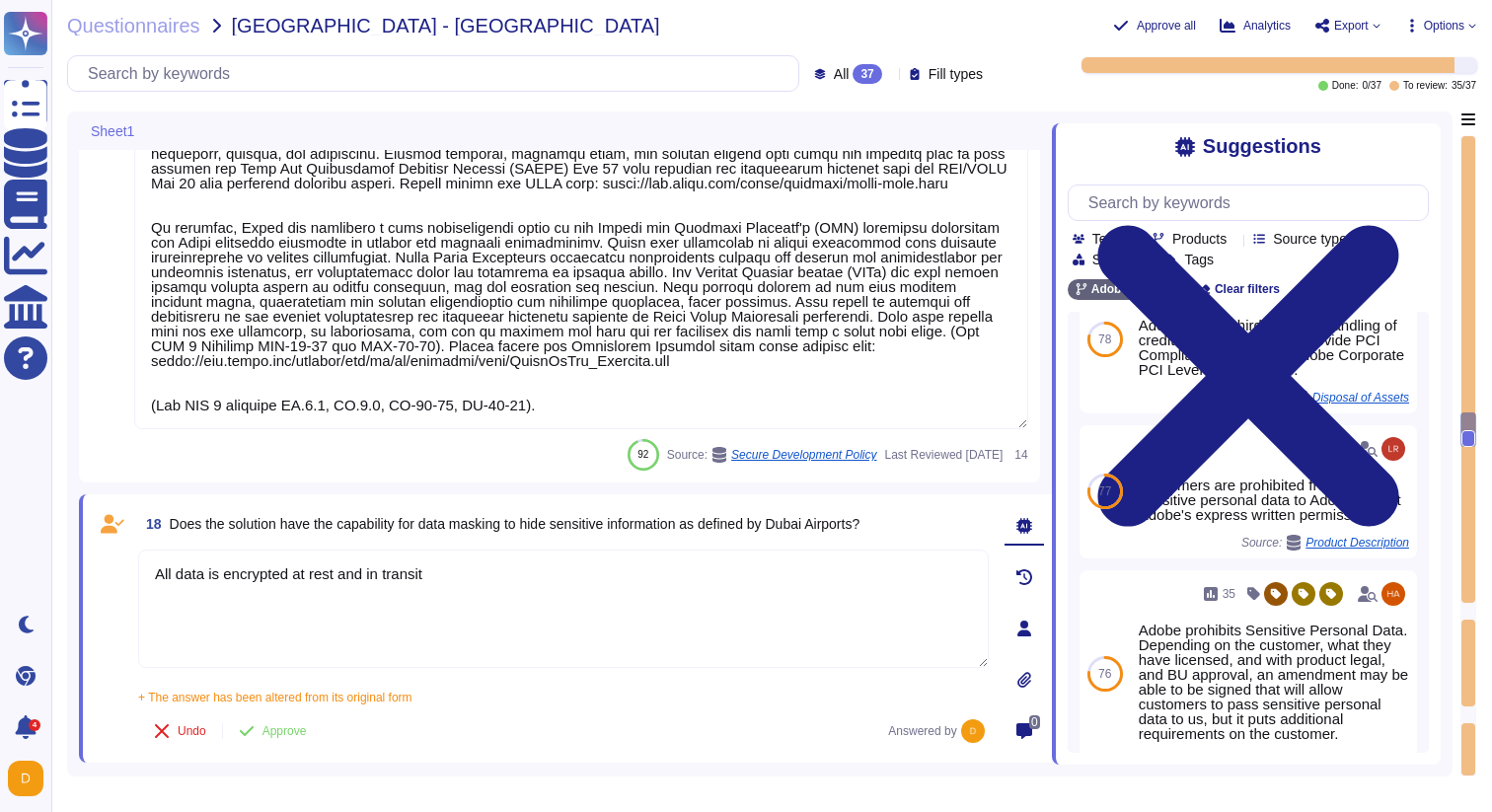 scroll, scrollTop: 1416, scrollLeft: 0, axis: vertical 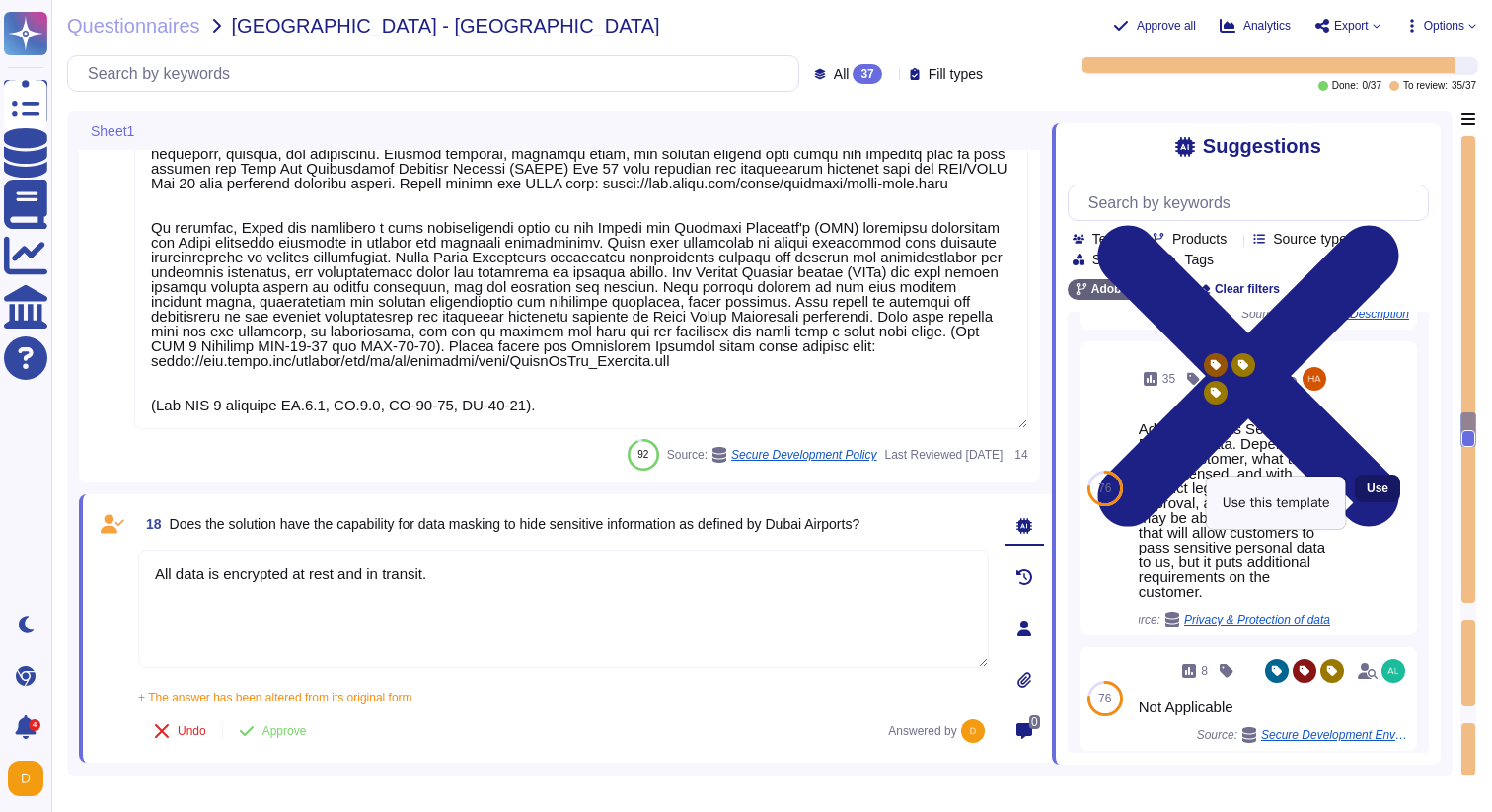 click on "Use" at bounding box center [1378, 488] 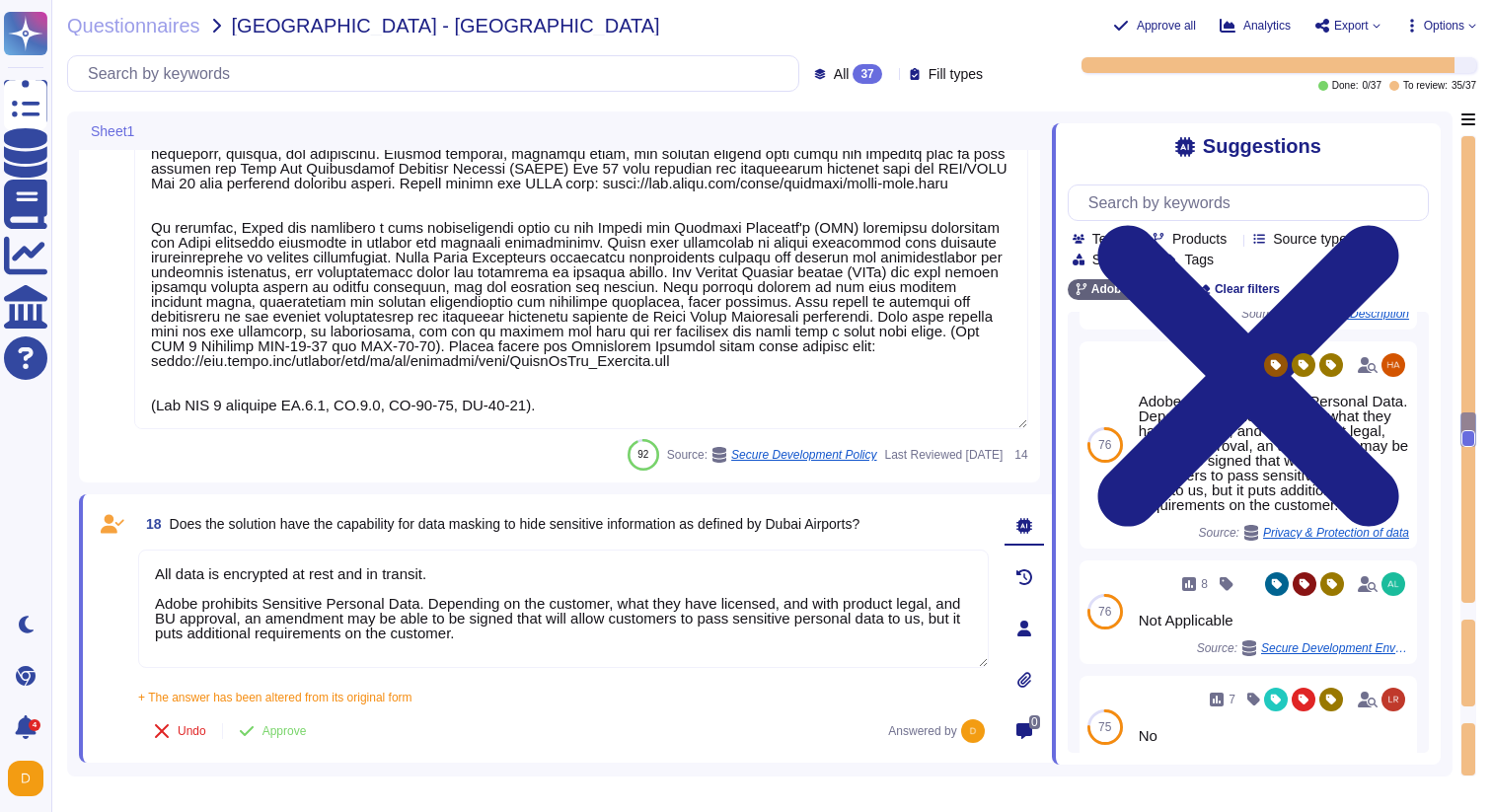 drag, startPoint x: 520, startPoint y: 633, endPoint x: 148, endPoint y: 606, distance: 372.97855 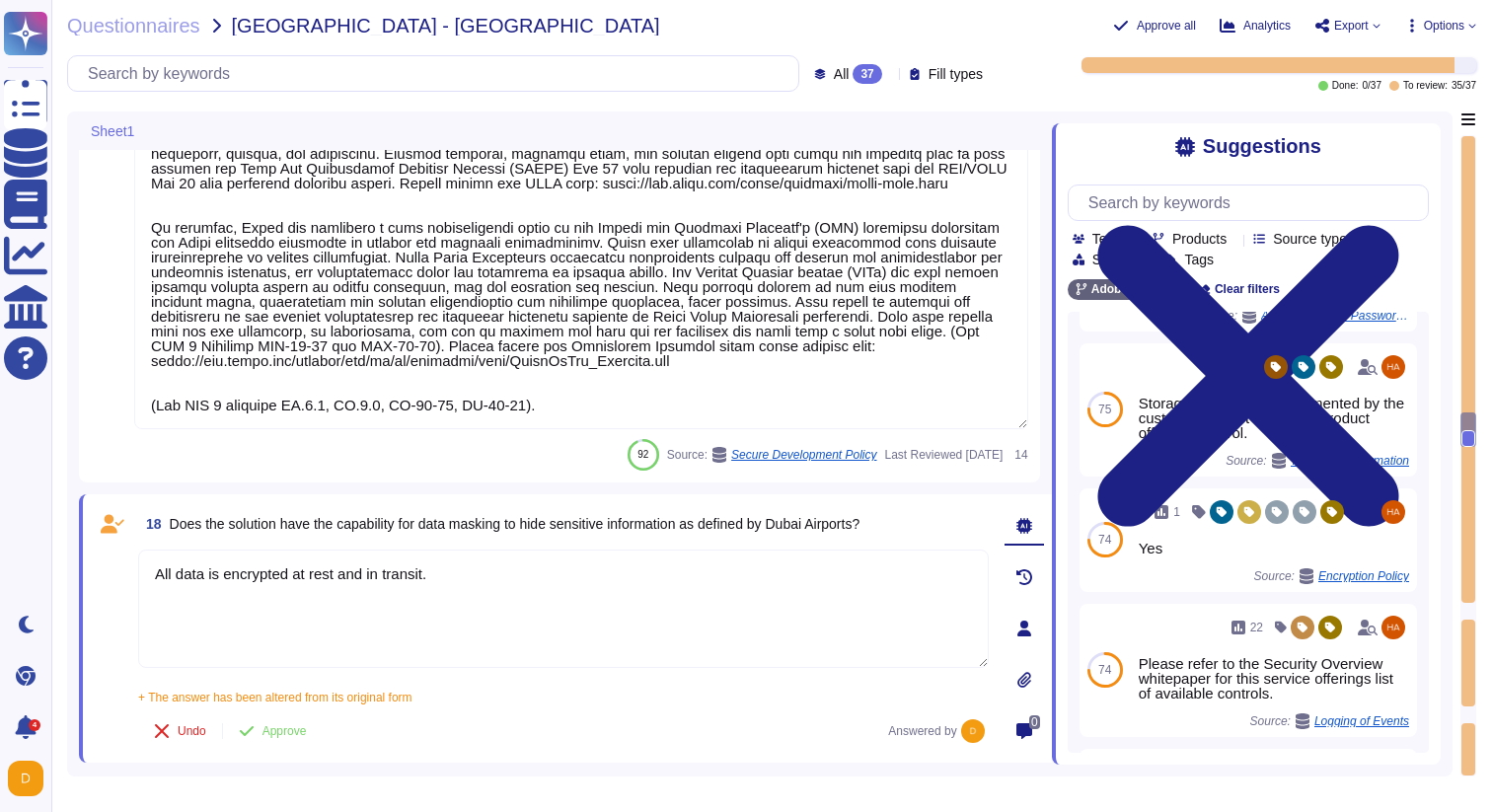 scroll, scrollTop: 1954, scrollLeft: 0, axis: vertical 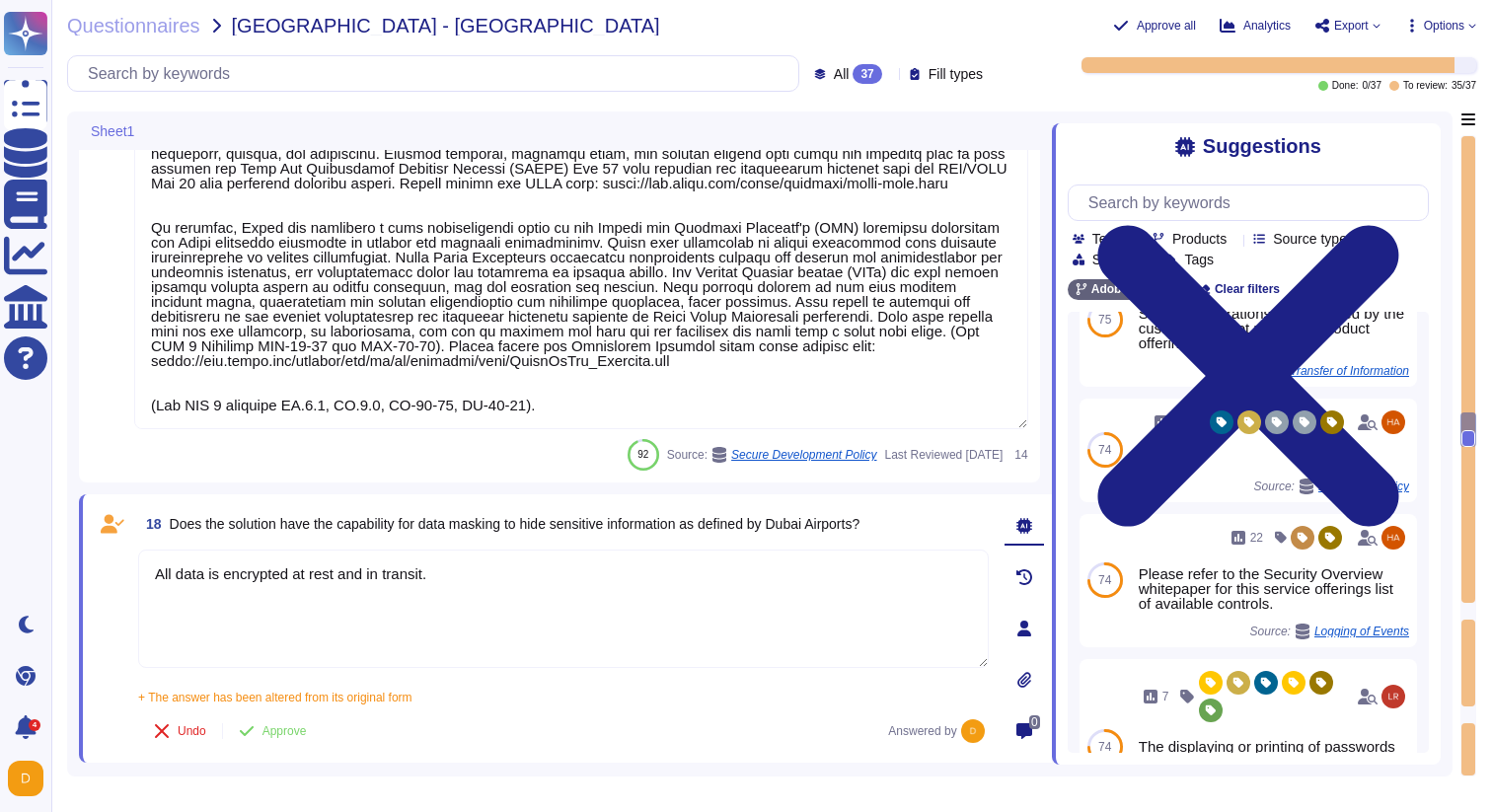 click on "18 Does the solution have the capability for data masking to hide sensitive information as defined by Dubai Airports?  All data is encrypted at rest and in transit.
+ The answer has been altered from its original form  All data is encrypted at rest and in transit.
Adobe prohibits Sensitive Personal Data. Depending on the customer, what they have licensed, and with product legal, and BU approval, an amendment may be able to be signed that will allow customers to pass sensitive personal data to us, but it puts additional requirements on the customer. Undo Approve Answered by" at bounding box center [542, 628] 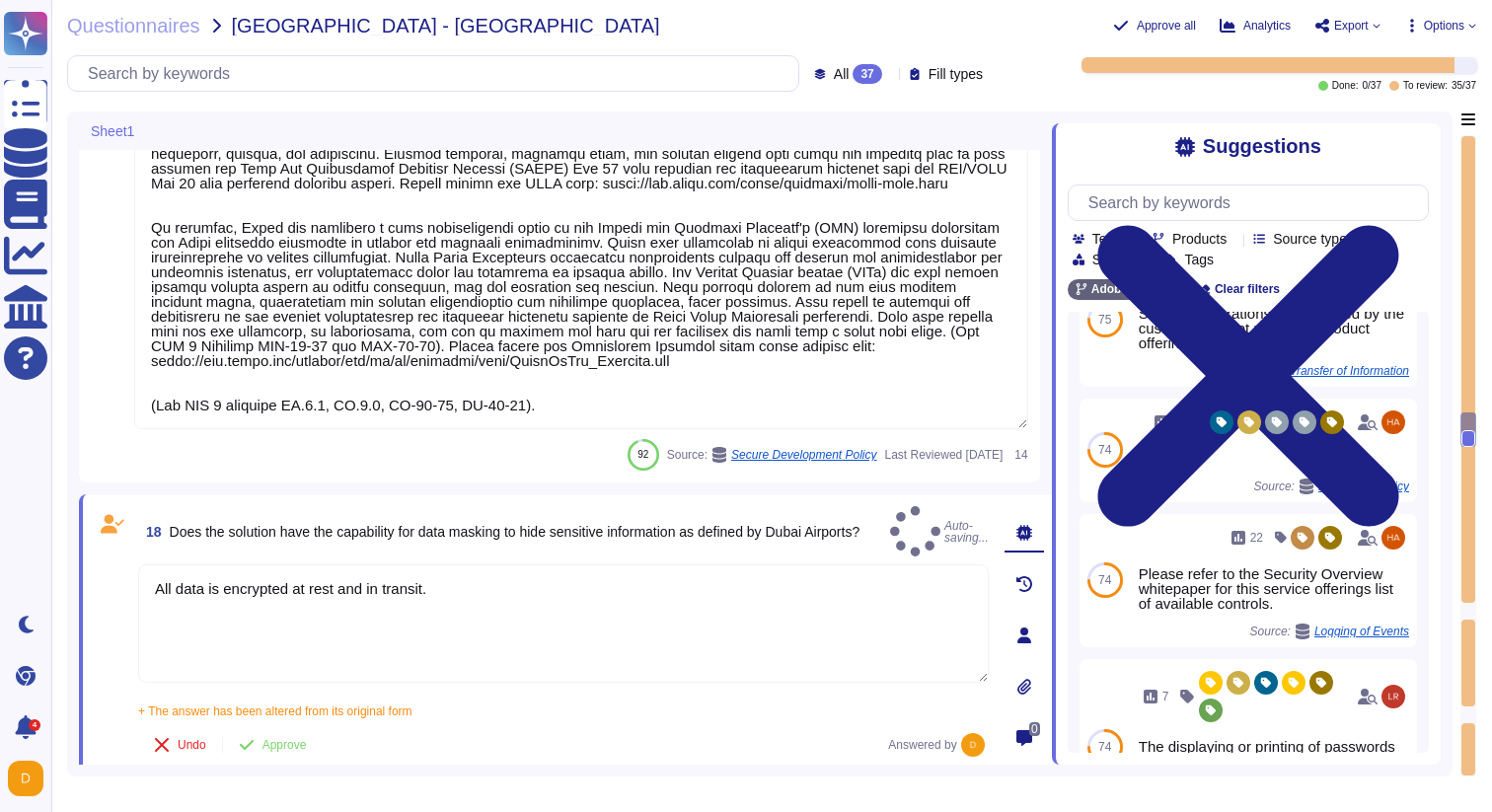 click on "Does the solution have the capability for data masking to hide sensitive information as defined by Dubai Airports?" at bounding box center (515, 532) 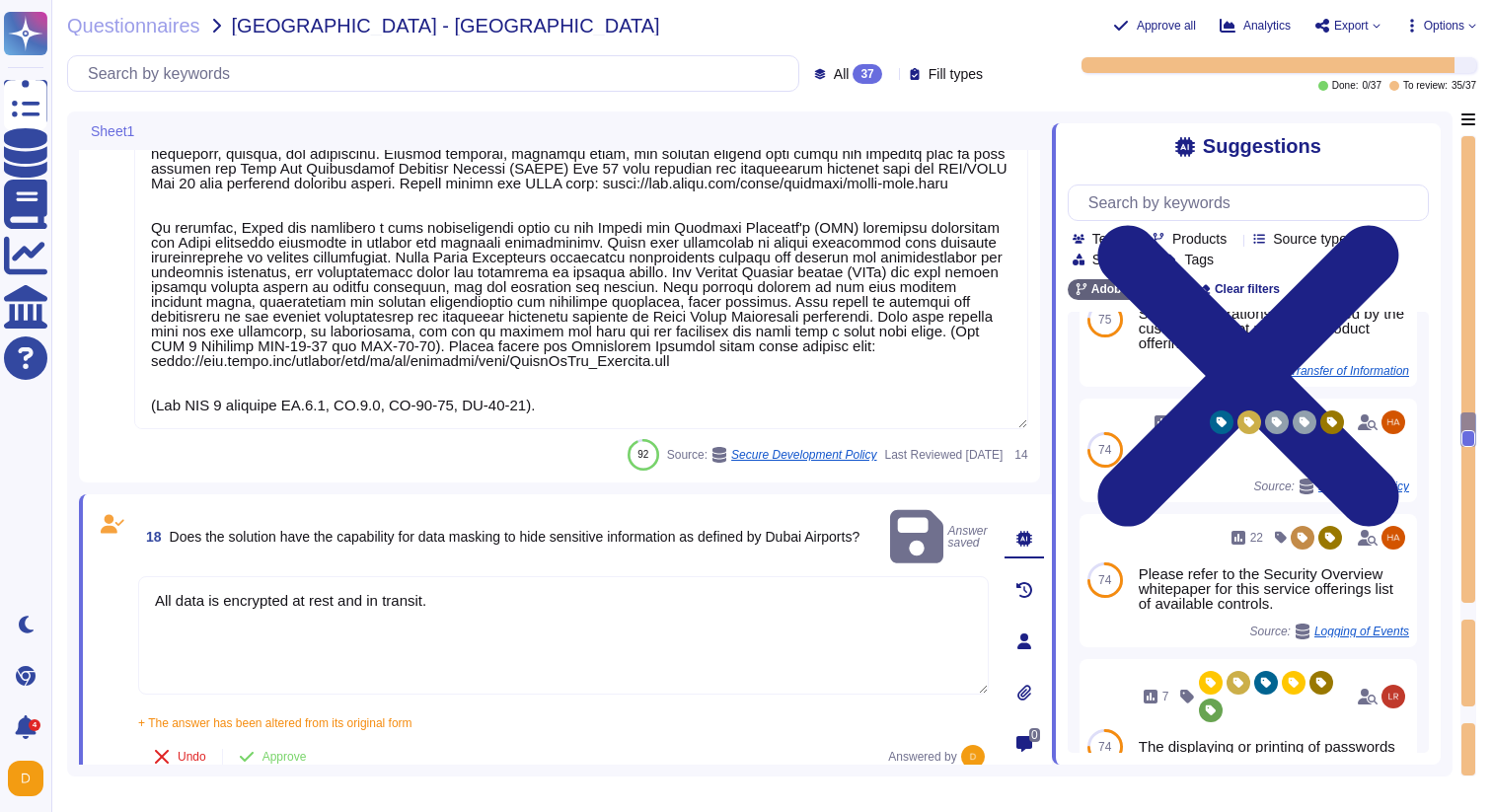 click on "Does the solution have the capability for data masking to hide sensitive information as defined by Dubai Airports?" at bounding box center (515, 537) 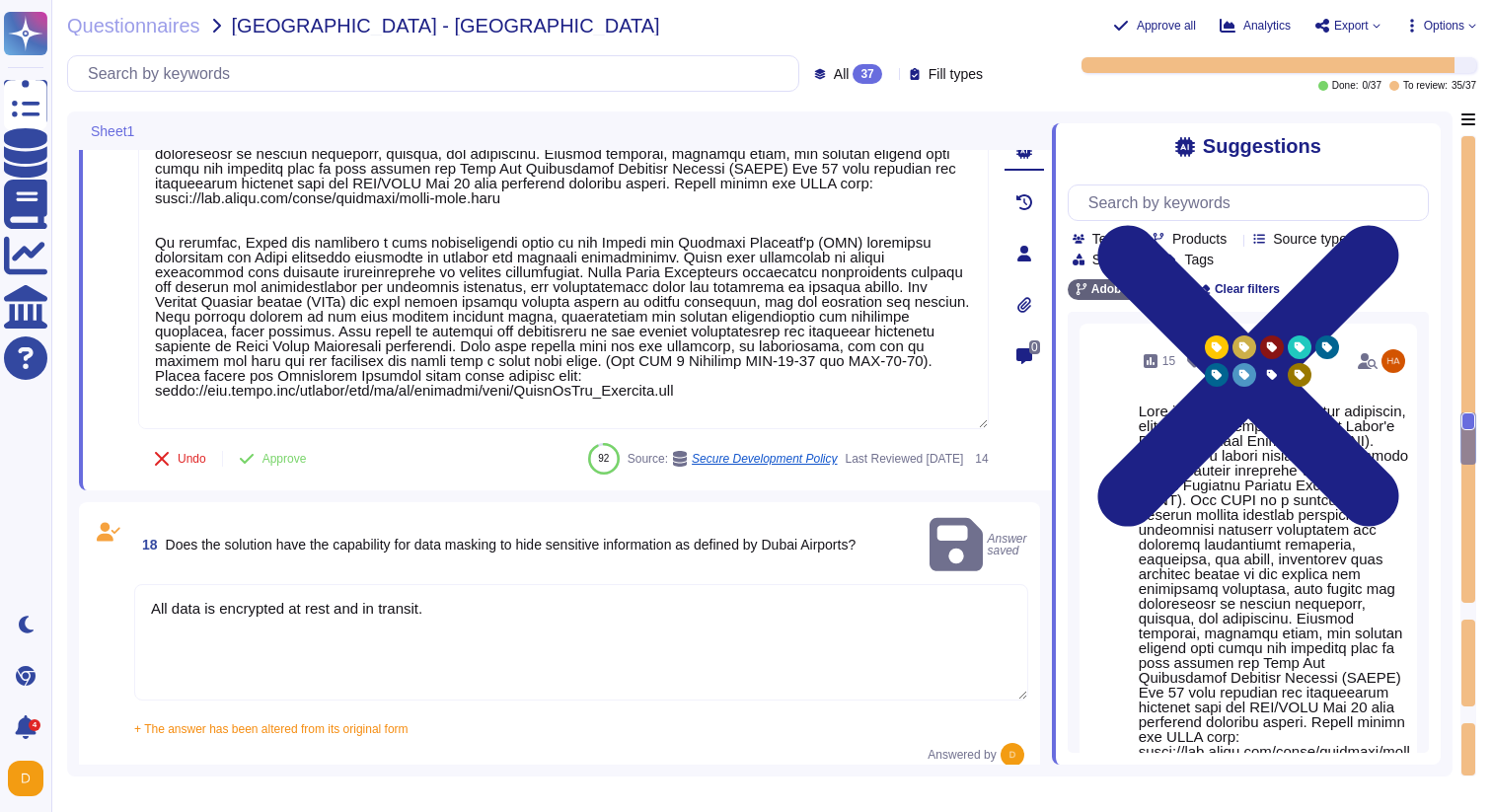 click on "All data is encrypted at rest and in transit." at bounding box center [581, 642] 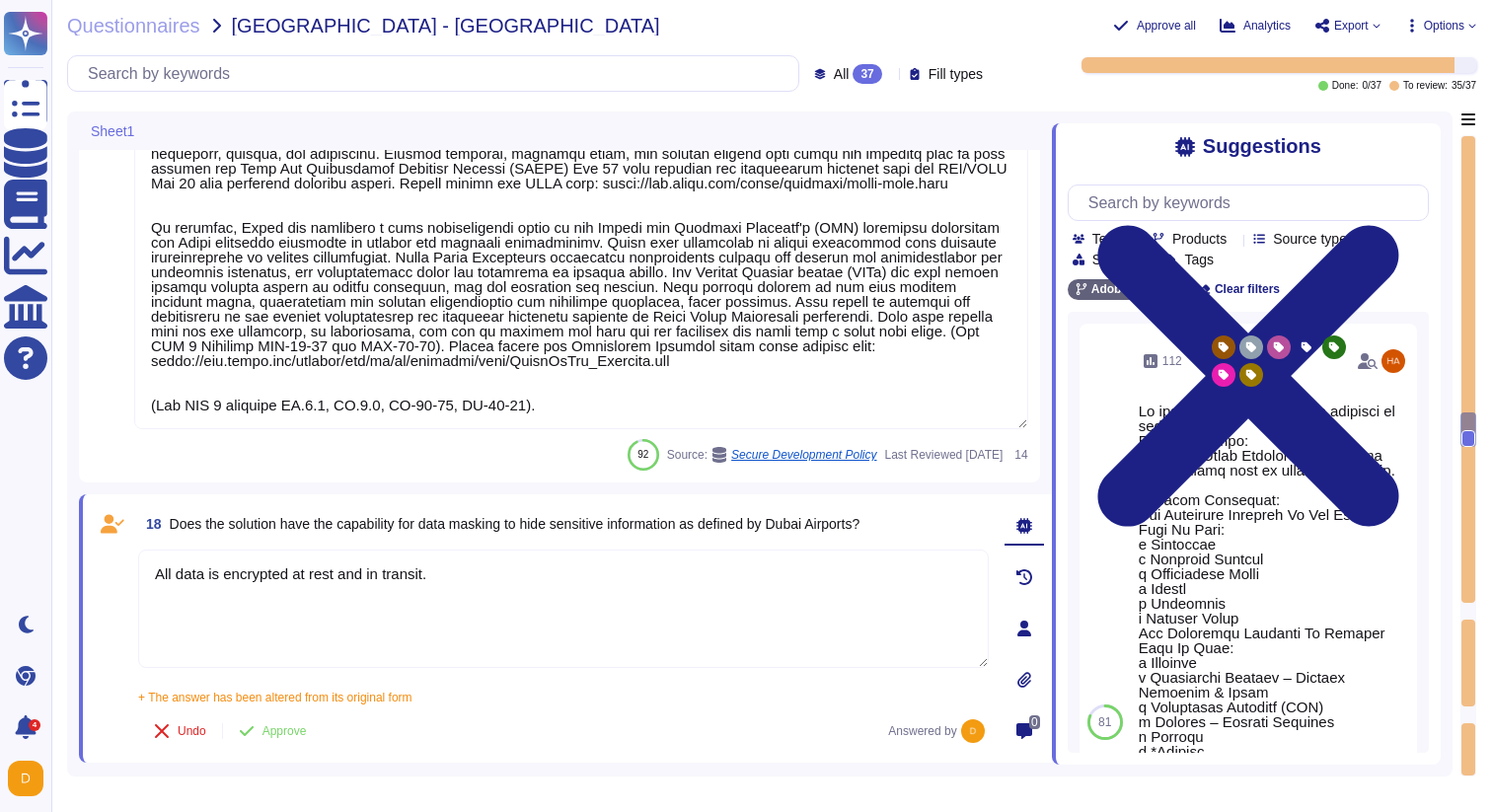 click at bounding box center [581, 251] 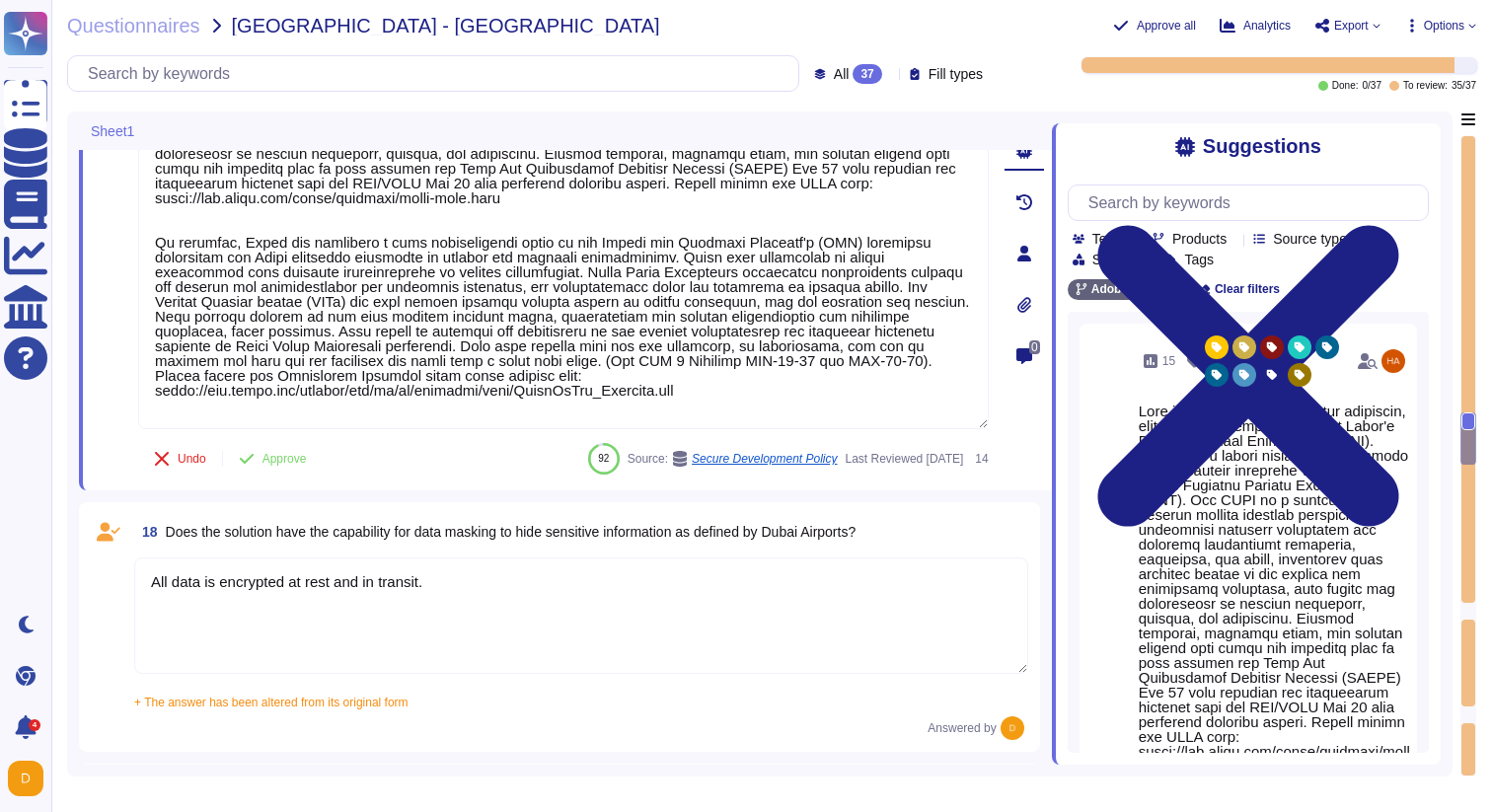 click on "All data is encrypted at rest and in transit." at bounding box center (581, 616) 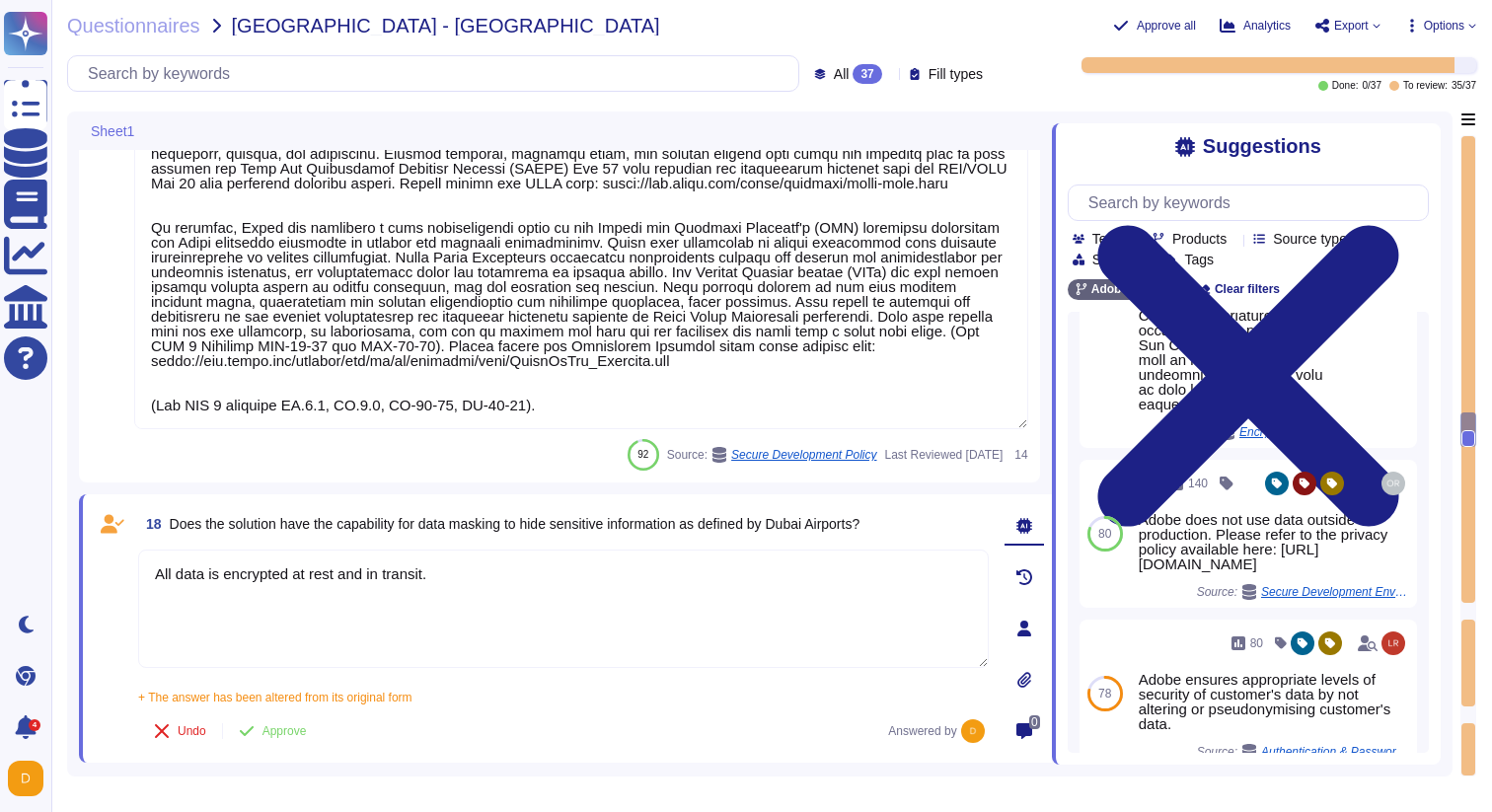 scroll, scrollTop: 907, scrollLeft: 0, axis: vertical 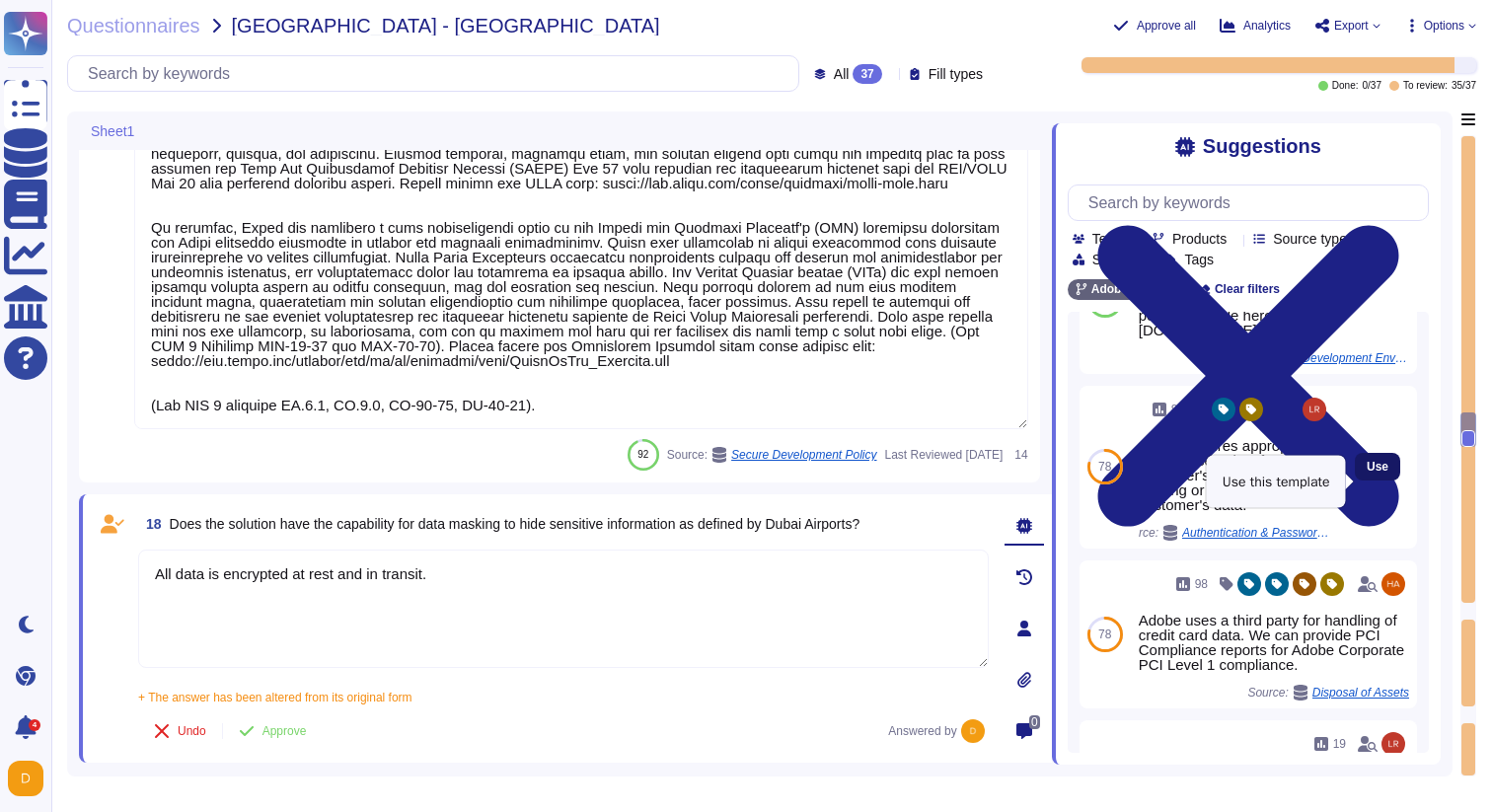 click on "Use" at bounding box center (1378, 467) 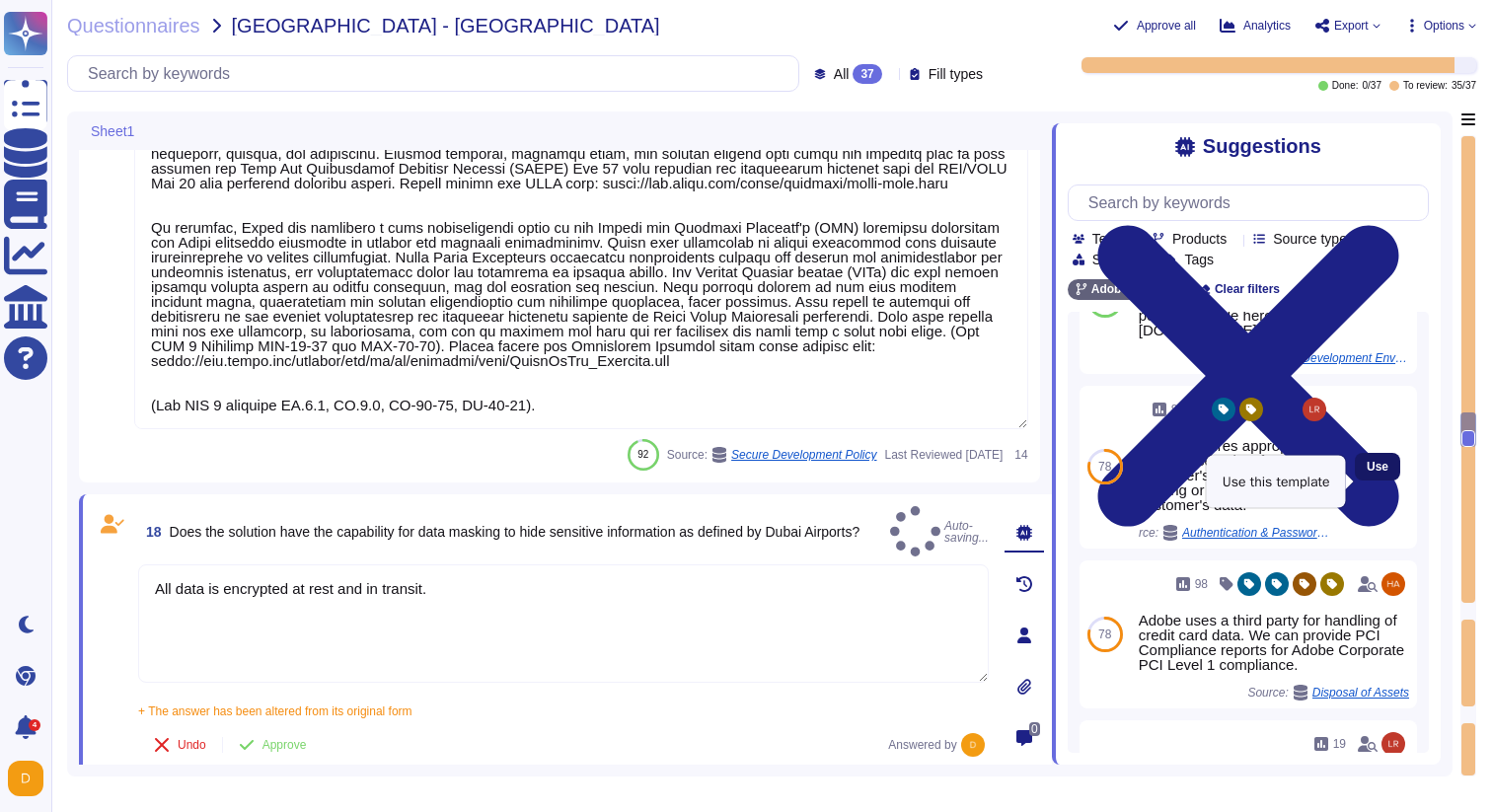 type on "All data is encrypted at rest and in transit.
Adobe ensures appropriate levels of security of customer's data by not altering or pseudonymising customer's data." 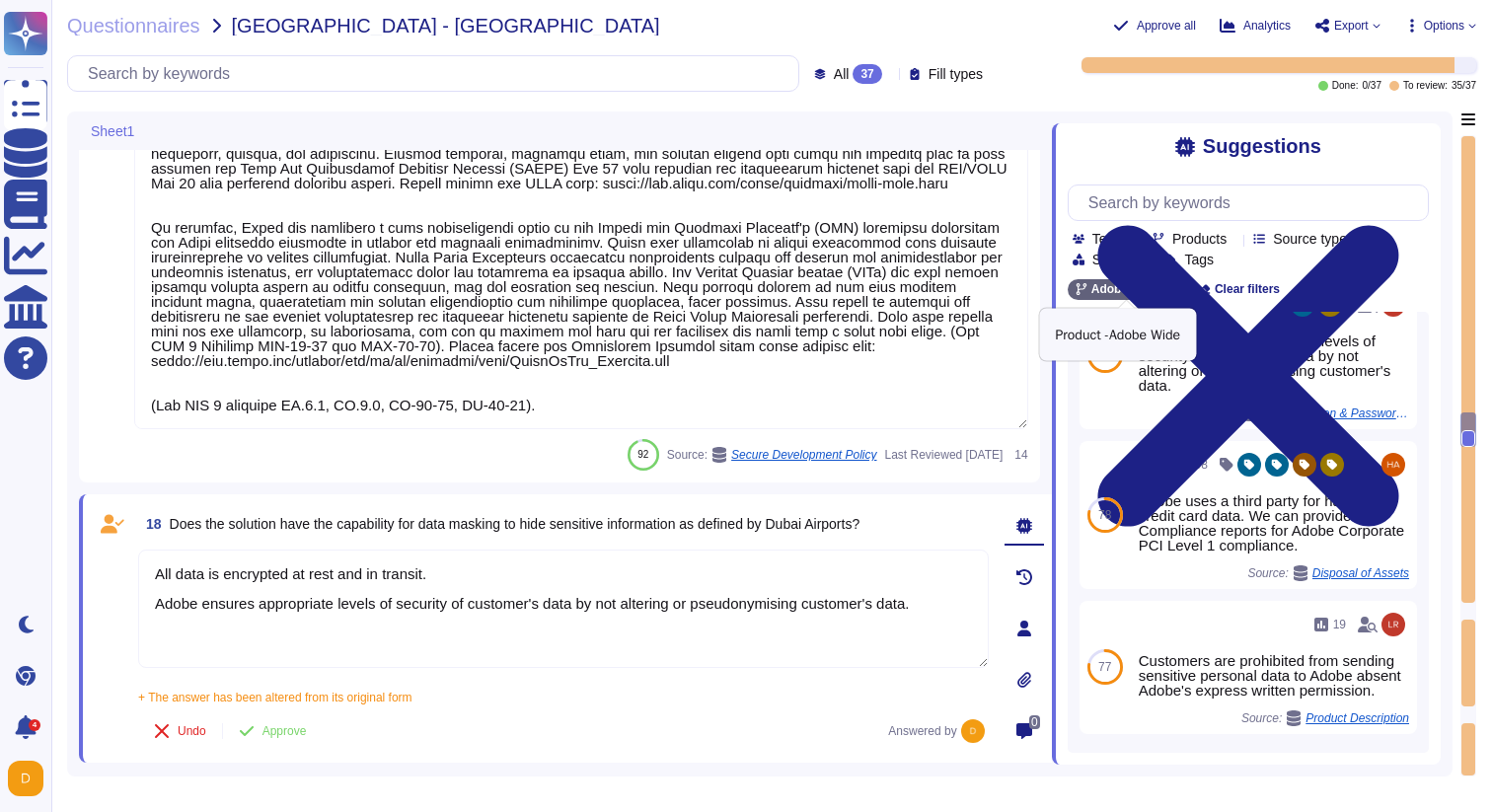 scroll, scrollTop: 1003, scrollLeft: 0, axis: vertical 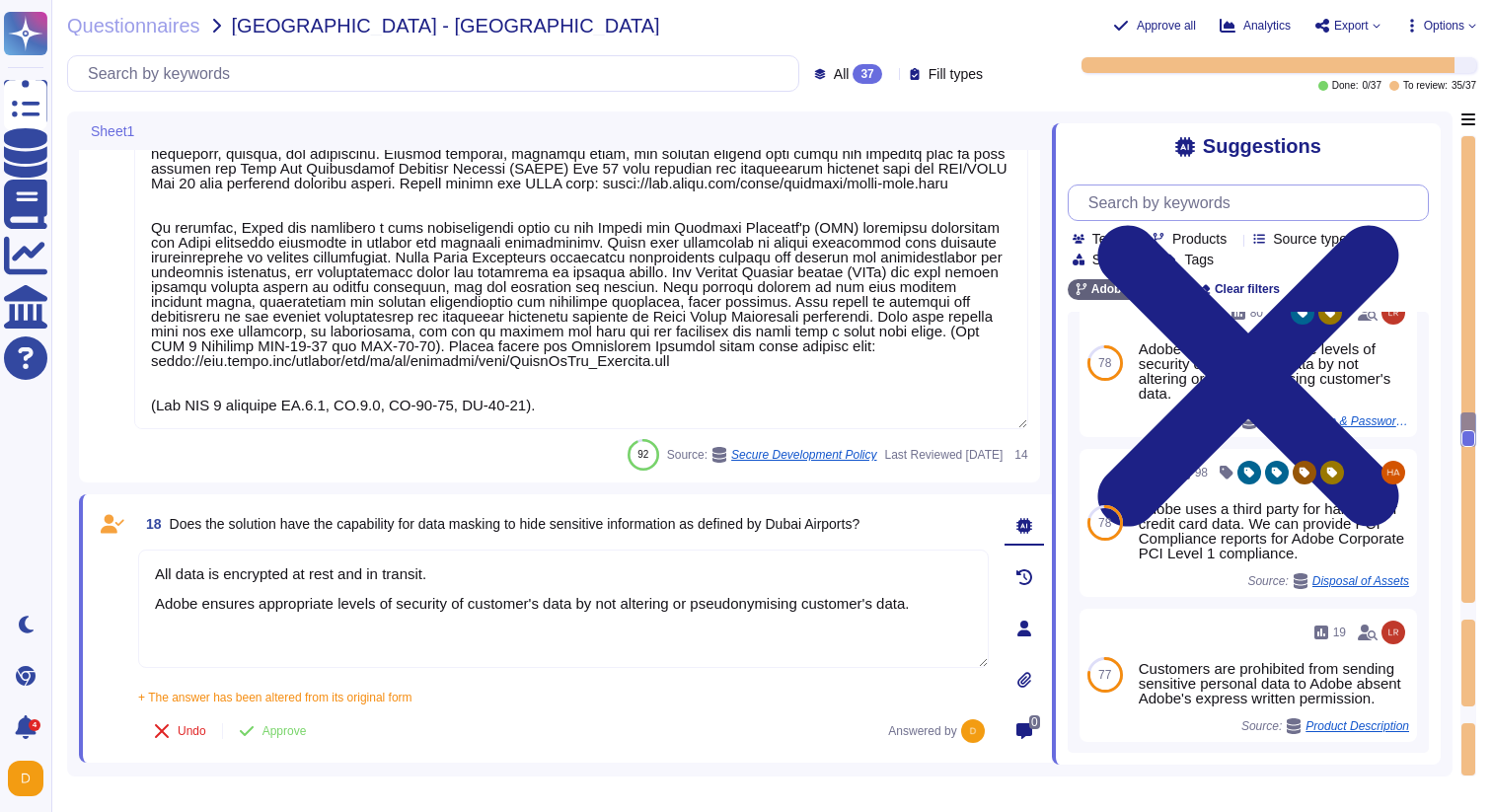 click at bounding box center [1253, 202] 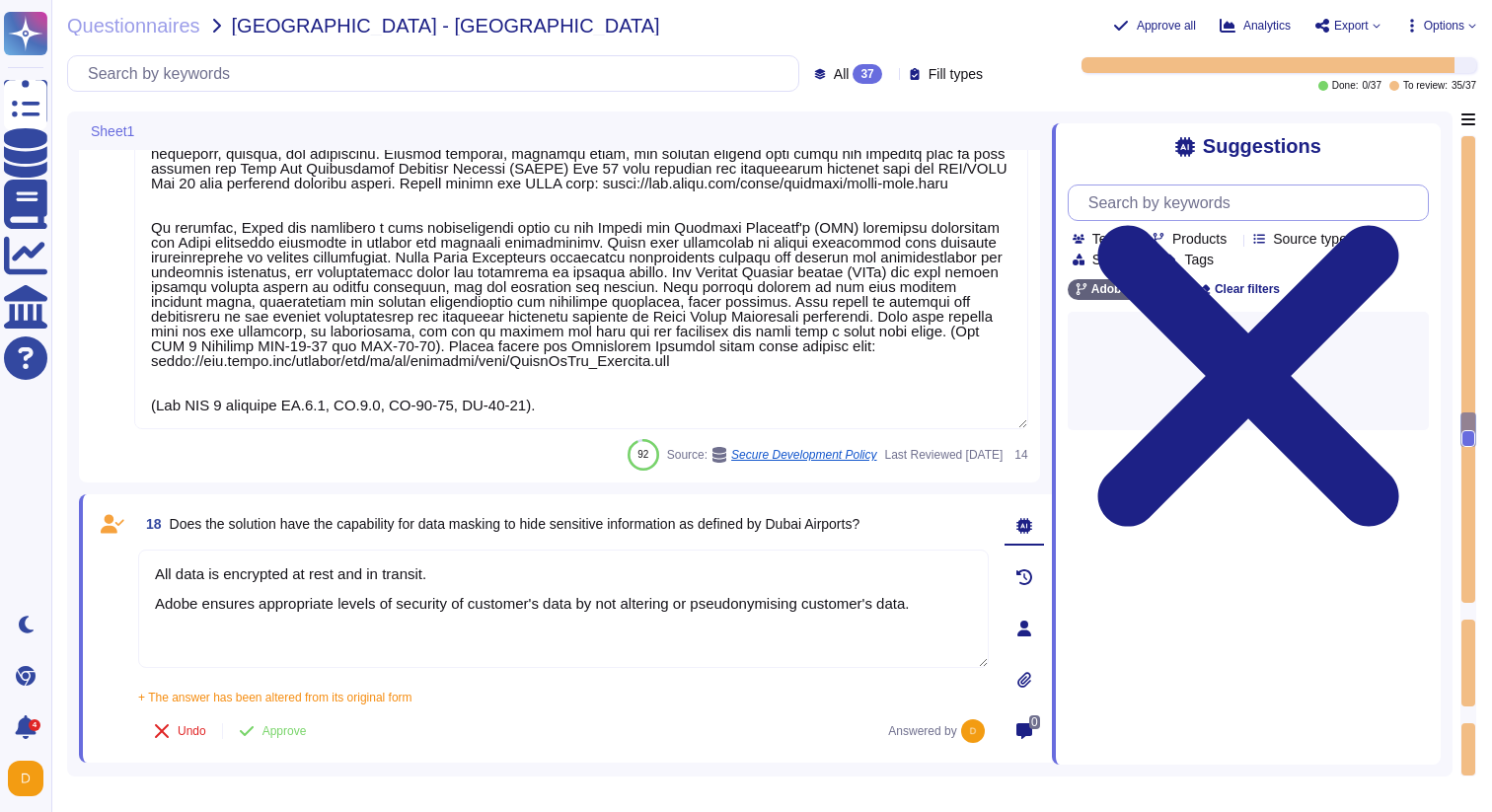 scroll, scrollTop: 0, scrollLeft: 0, axis: both 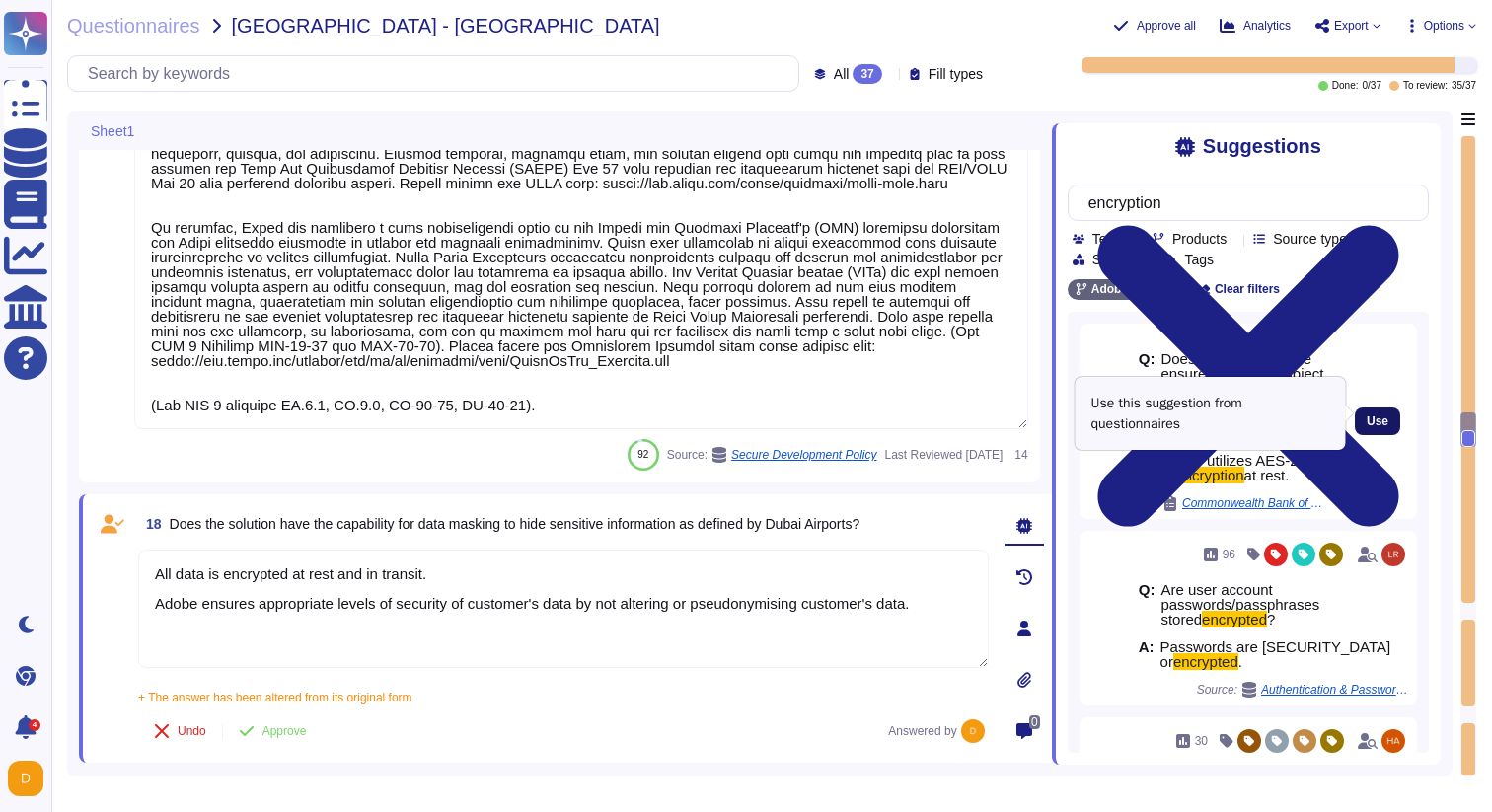type on "encryption" 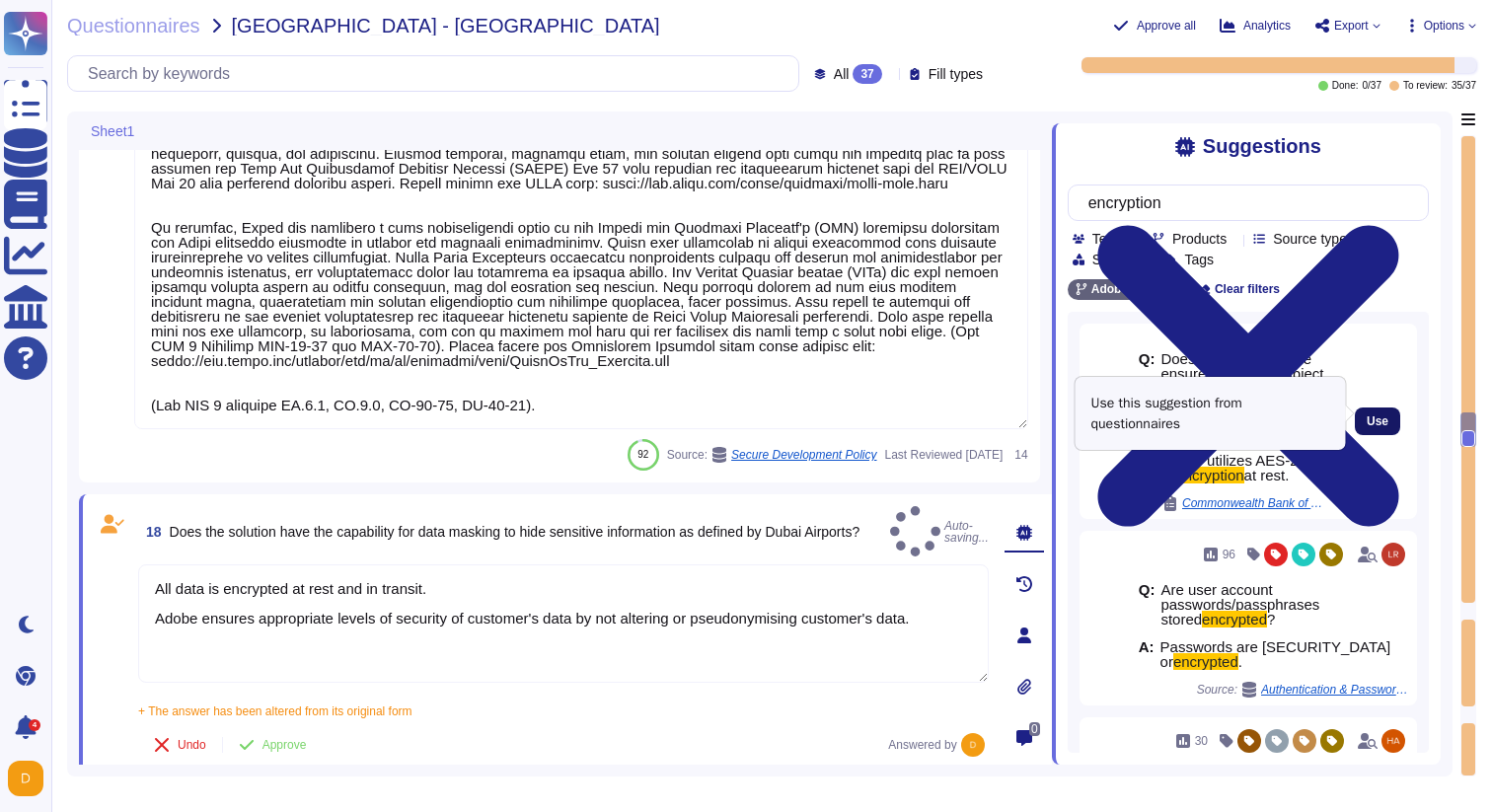 type on "All data is encrypted at rest and in transit.
Adobe ensures appropriate levels of security of customer's data by not altering or pseudonymising customer's data.
Adobe utilizes AES-256 bit encryption at rest." 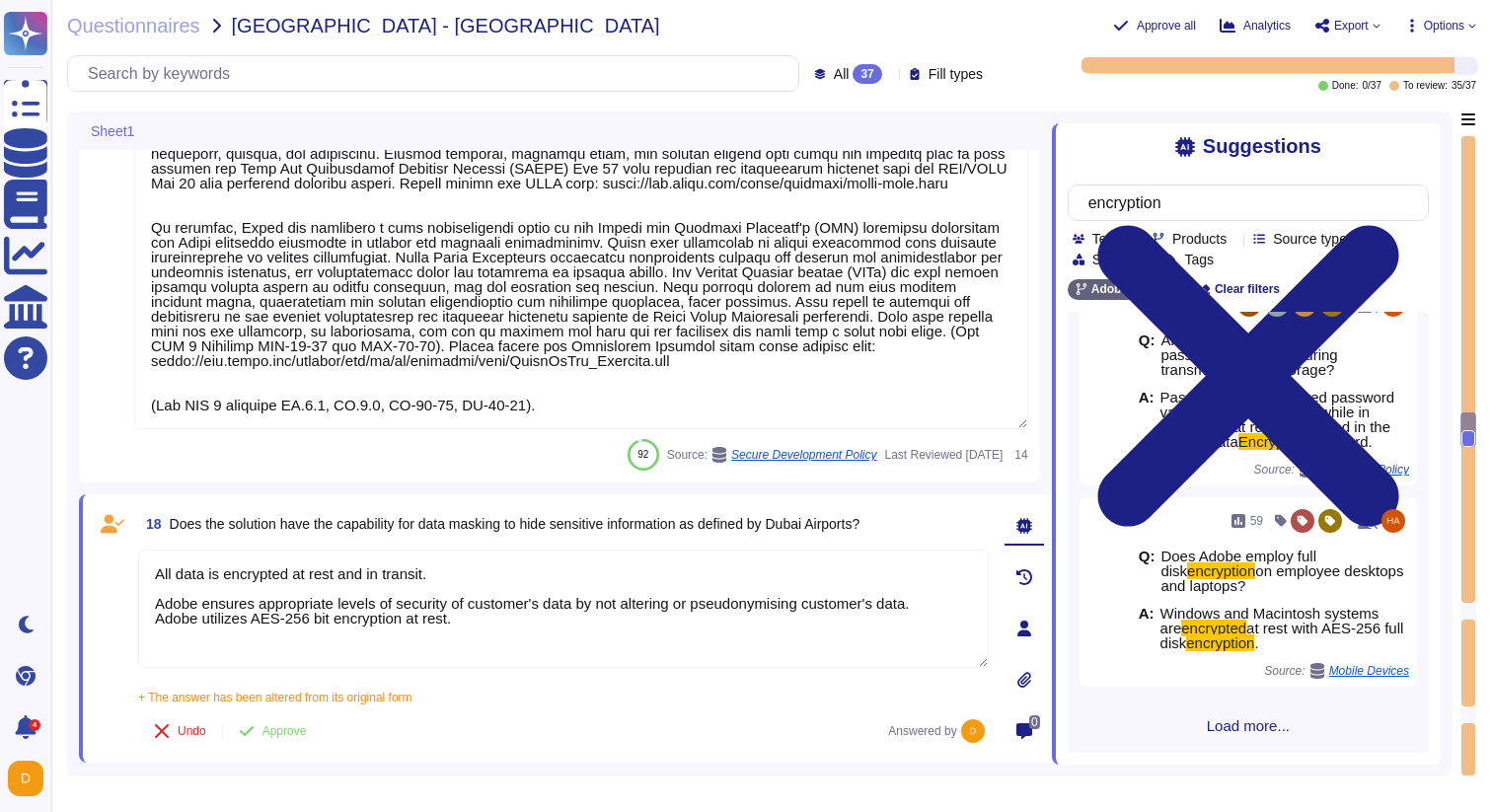 scroll, scrollTop: 391, scrollLeft: 0, axis: vertical 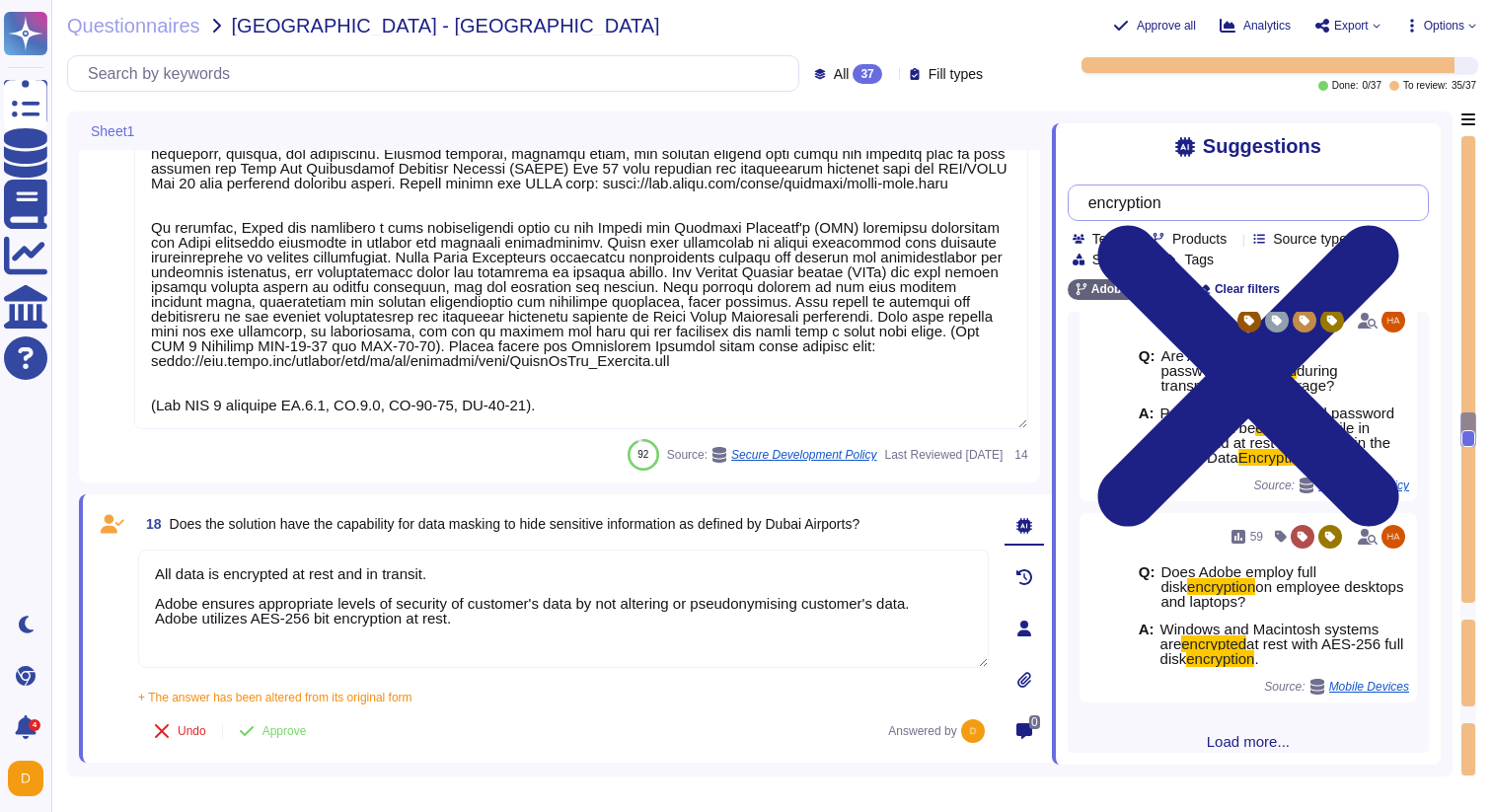 click on "encryption" at bounding box center (1243, 202) 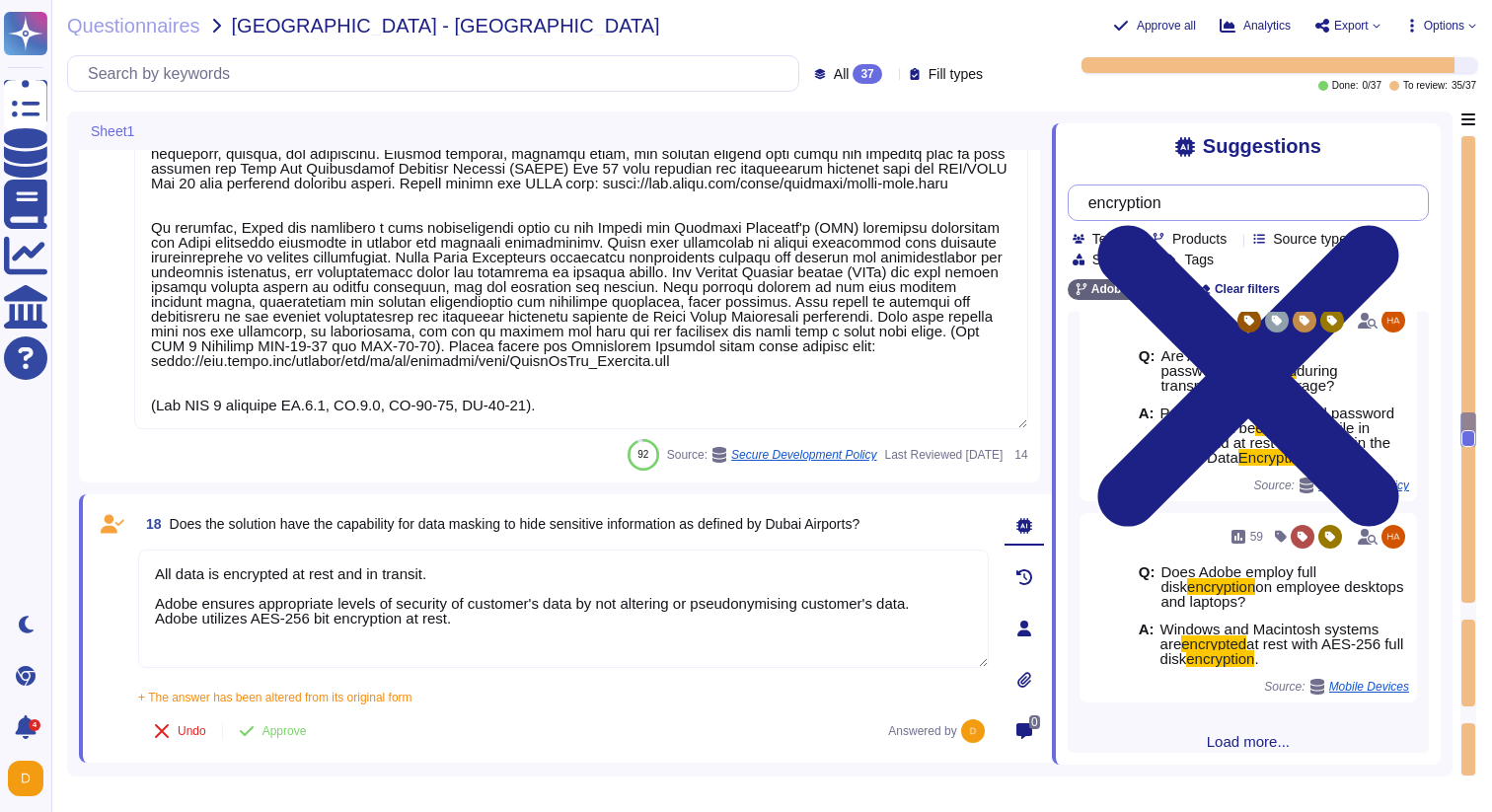 scroll, scrollTop: 0, scrollLeft: 0, axis: both 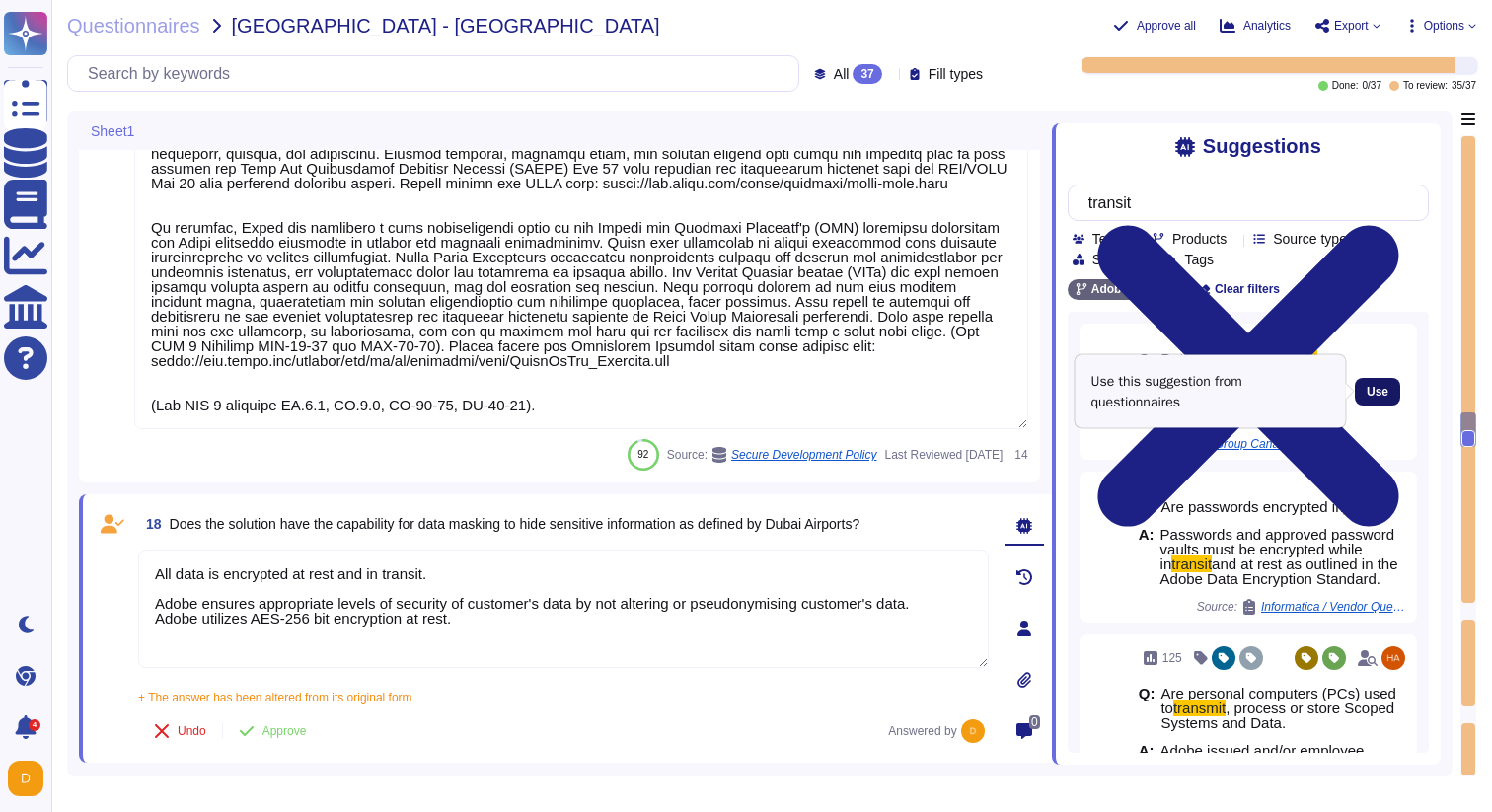 type on "transit" 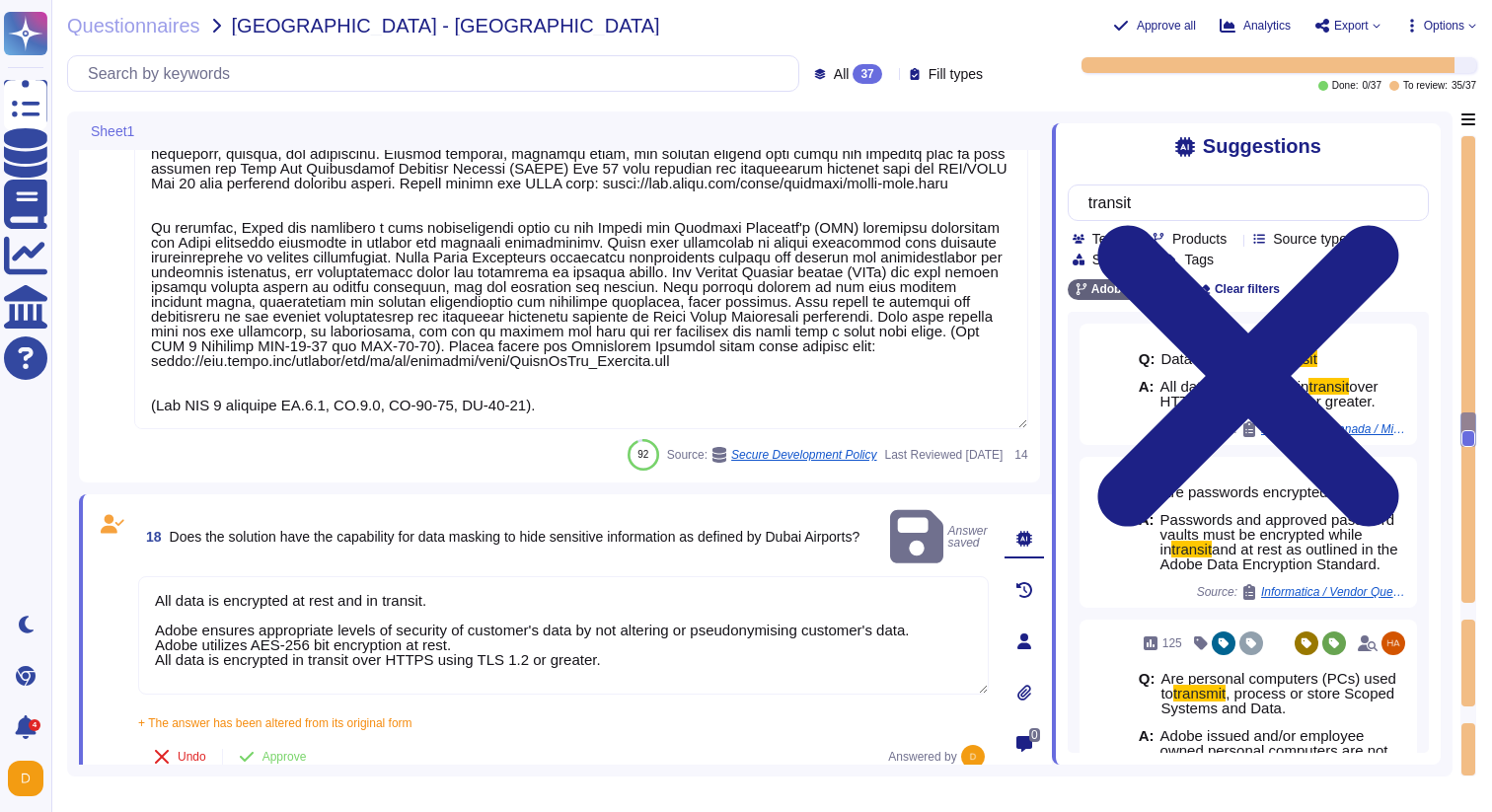 click on "All data is encrypted at rest and in transit.
Adobe ensures appropriate levels of security of customer's data by not altering or pseudonymising customer's data.
Adobe utilizes AES-256 bit encryption at rest.
All data is encrypted in transit over HTTPS using TLS 1.2 or greater." at bounding box center [563, 635] 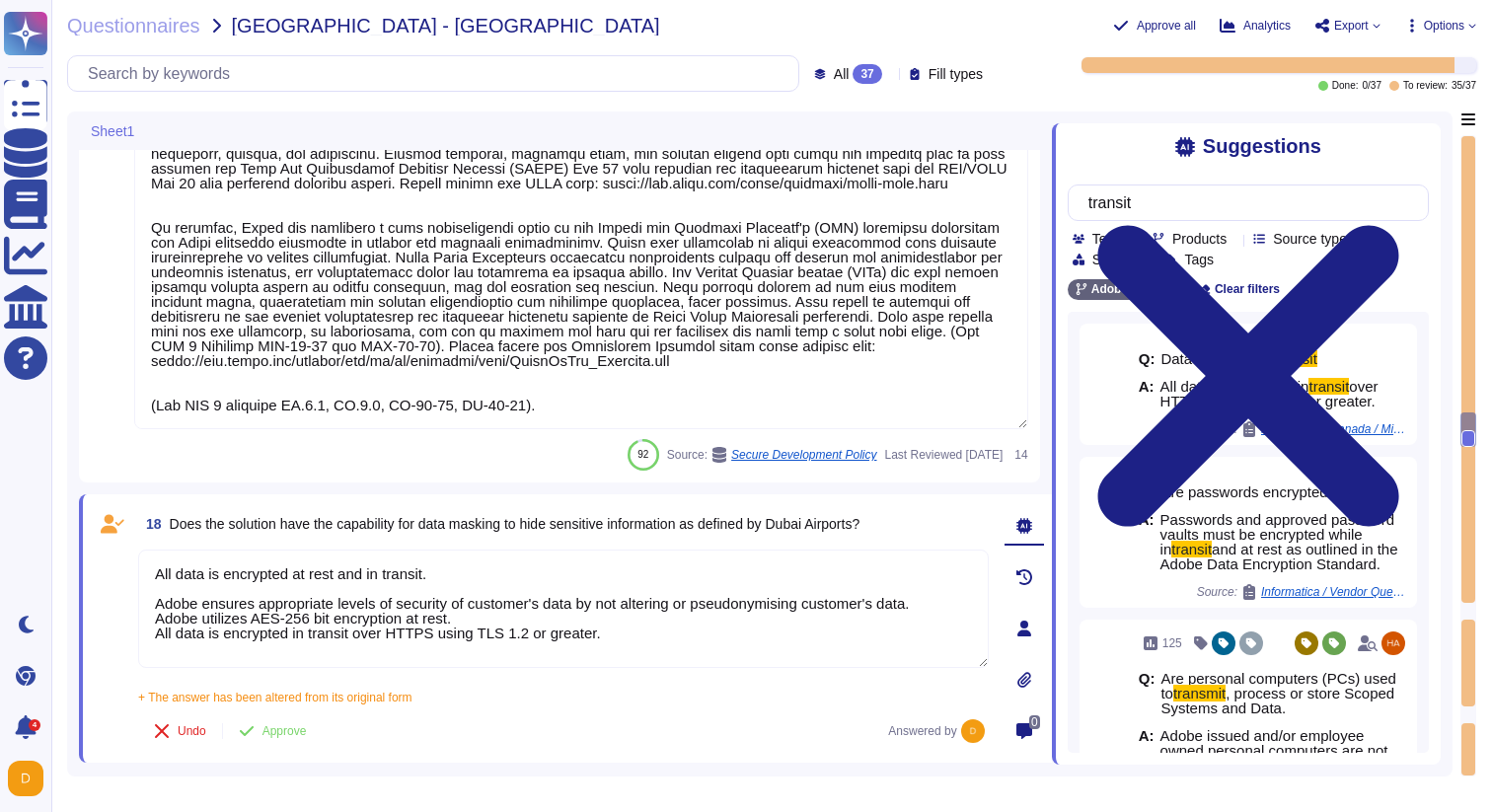 drag, startPoint x: 159, startPoint y: 592, endPoint x: 142, endPoint y: 560, distance: 36.23534 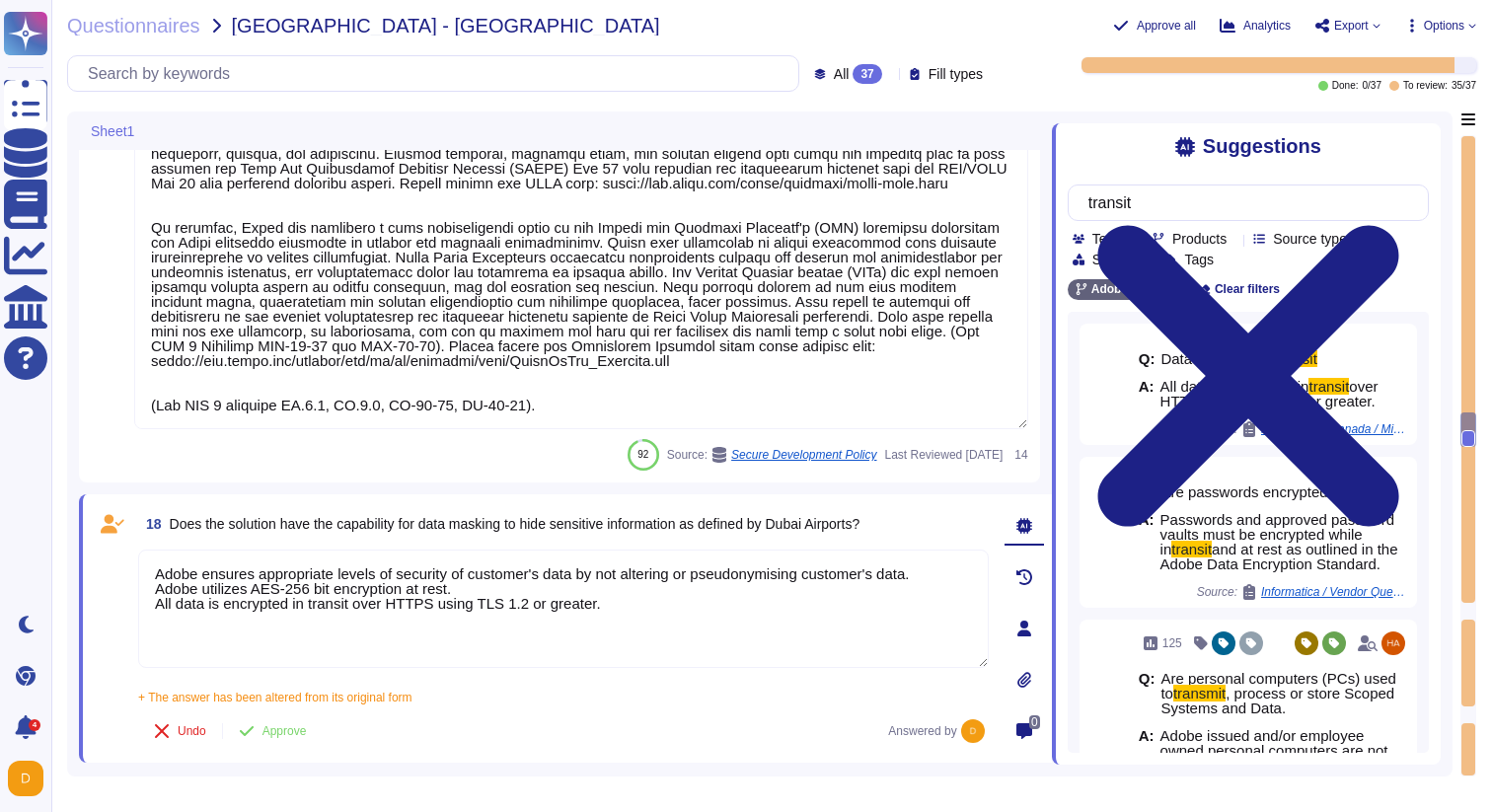 click on "Adobe ensures appropriate levels of security of customer's data by not altering or pseudonymising customer's data.
Adobe utilizes AES-256 bit encryption at rest.
All data is encrypted in transit over HTTPS using TLS 1.2 or greater." at bounding box center [563, 609] 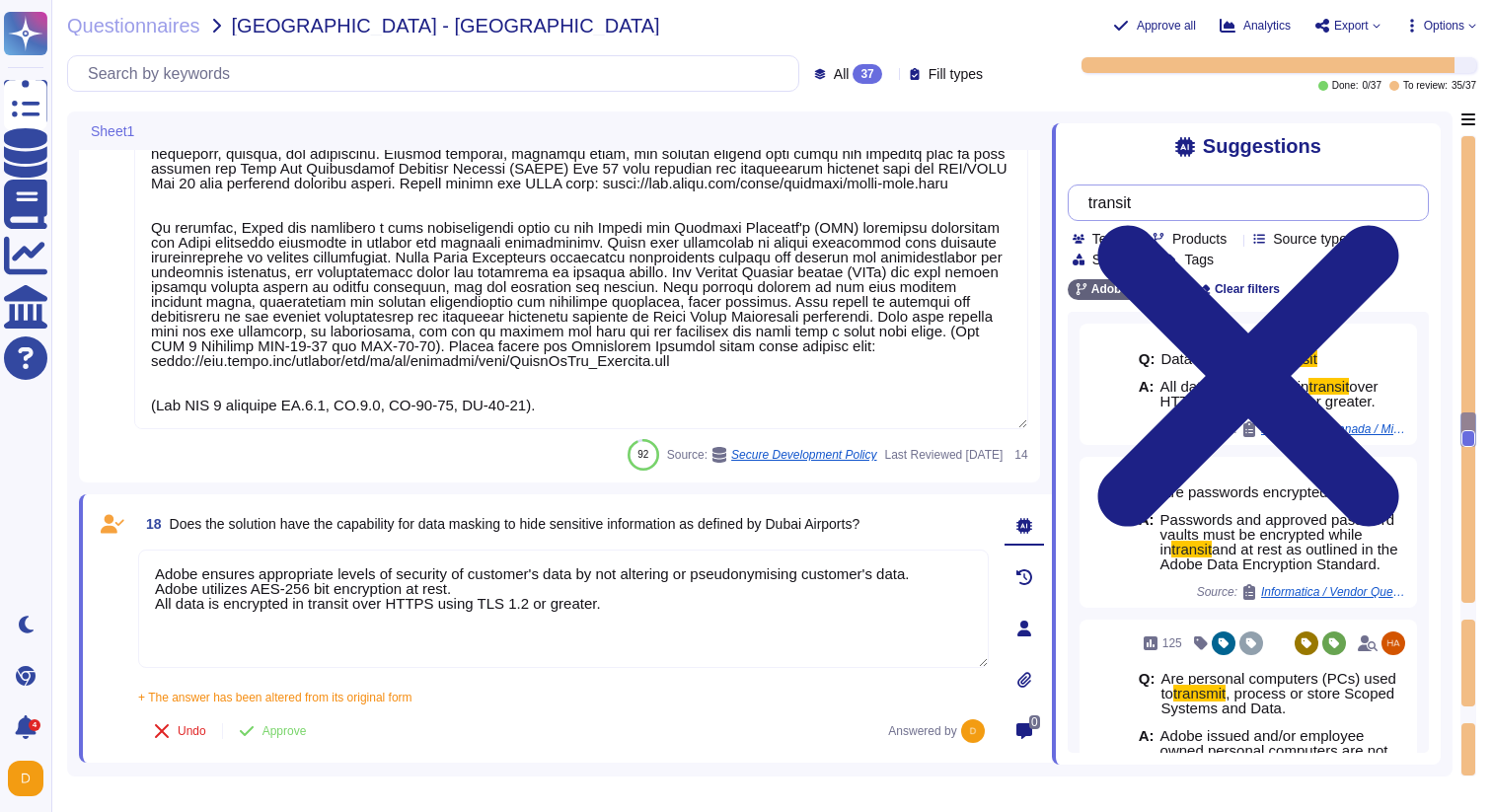 type on "Adobe ensures appropriate levels of security of customer's data by not altering or pseudonymising customer's data.
Adobe utilizes AES-256 bit encryption at rest.
All data is encrypted in transit over HTTPS using TLS 1.2 or greater." 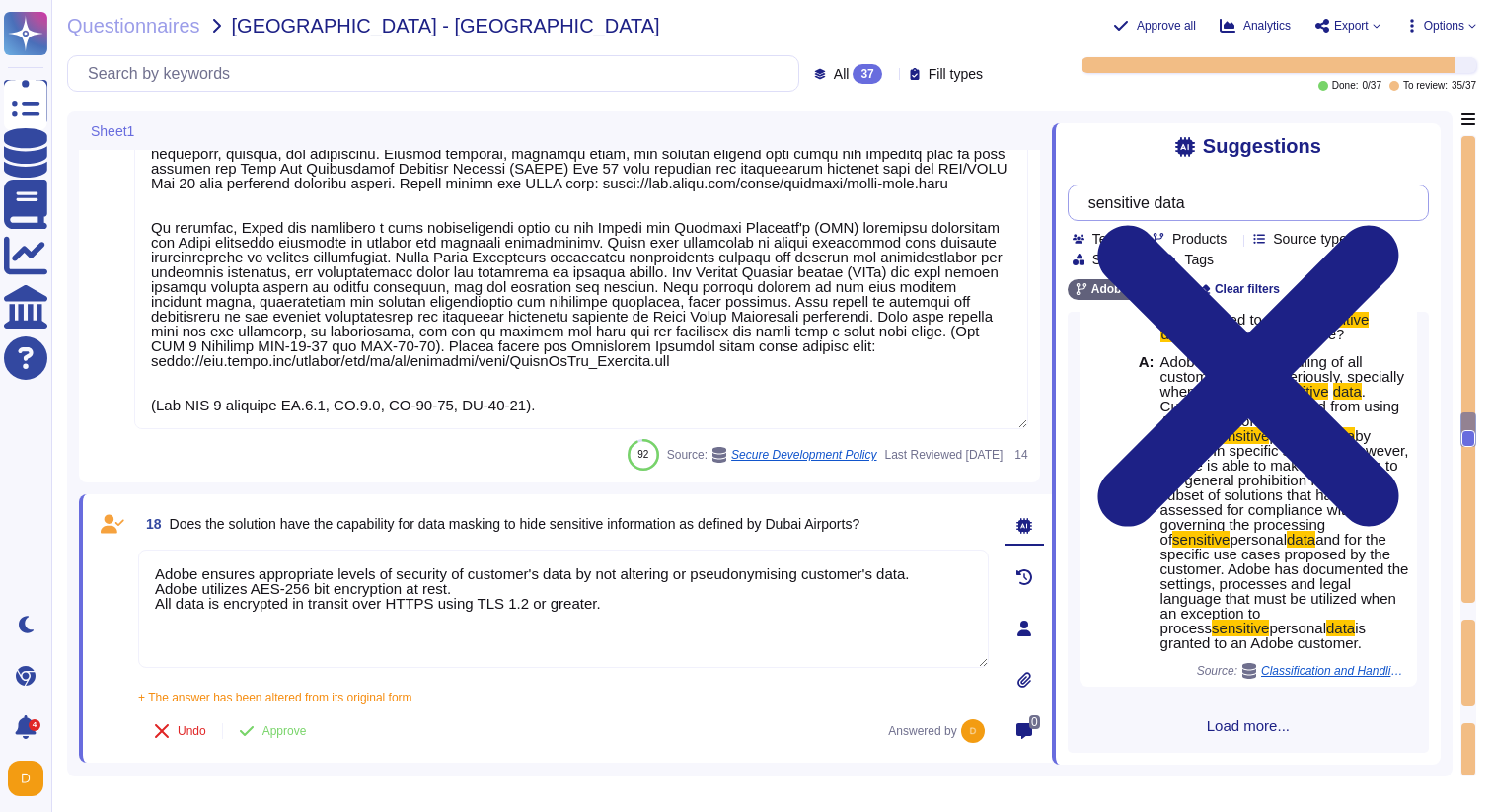 scroll, scrollTop: 759, scrollLeft: 0, axis: vertical 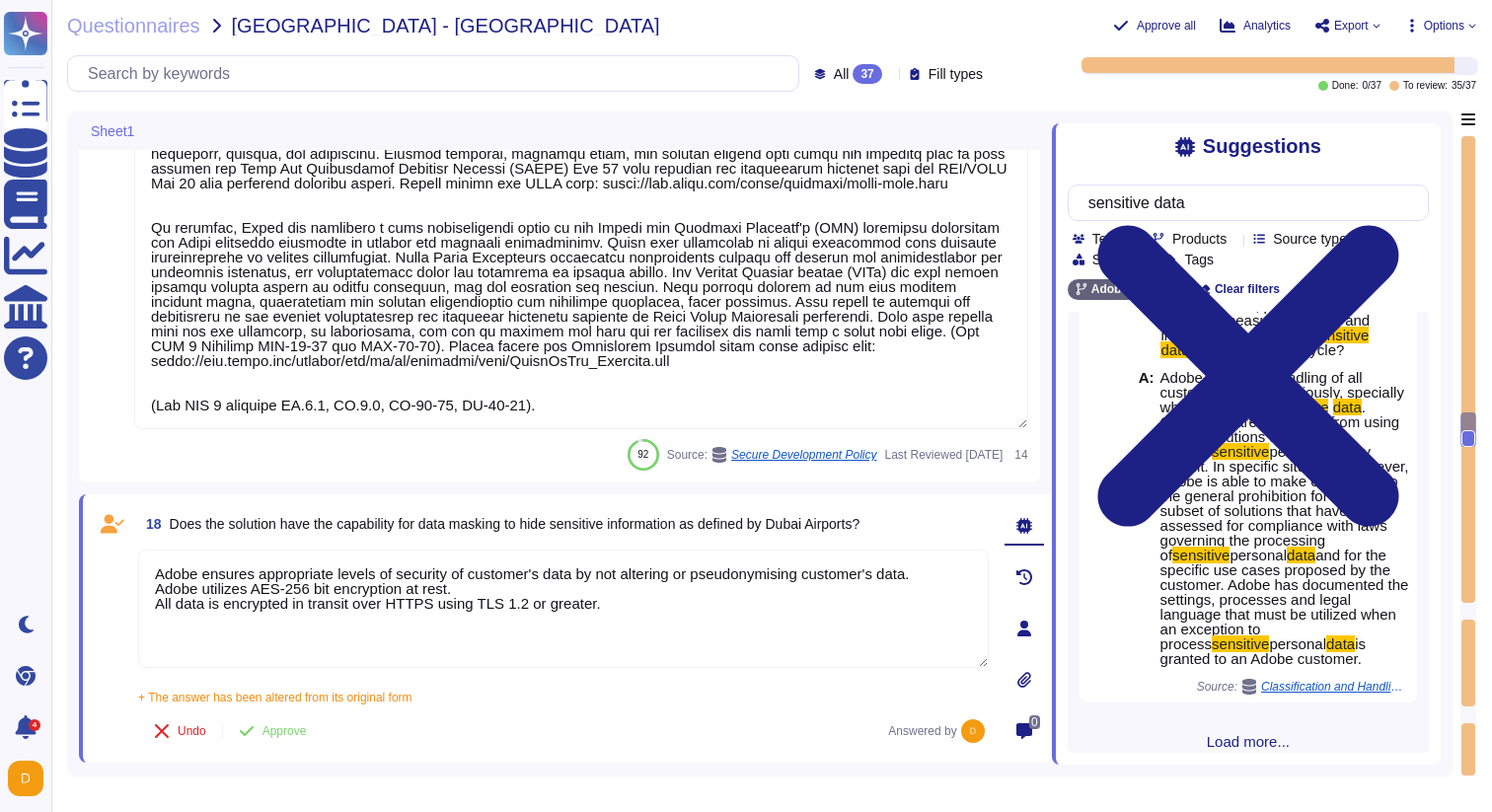 type on "sensitive data" 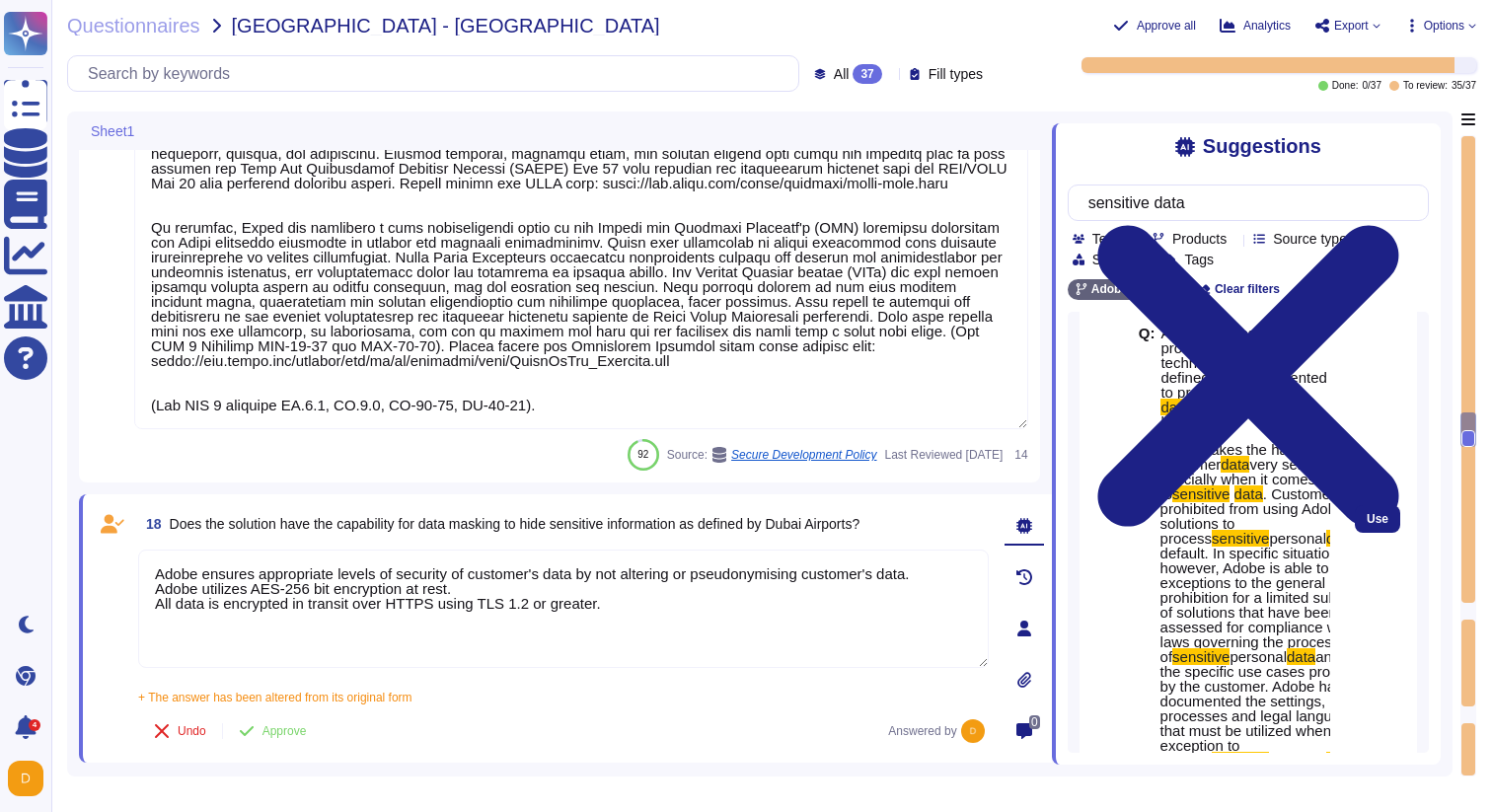 scroll, scrollTop: 828, scrollLeft: 0, axis: vertical 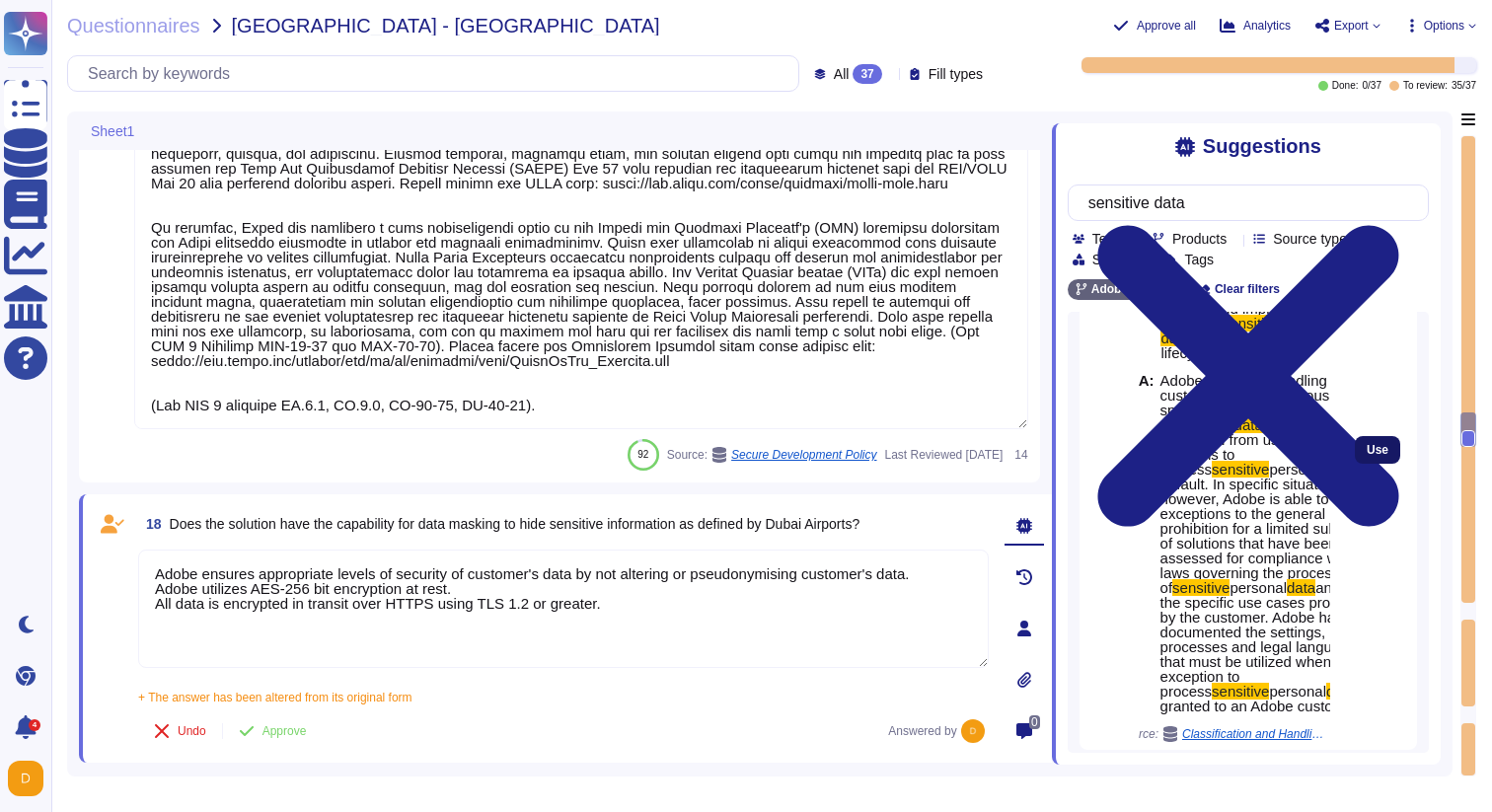 click on "Use" at bounding box center (1378, 450) 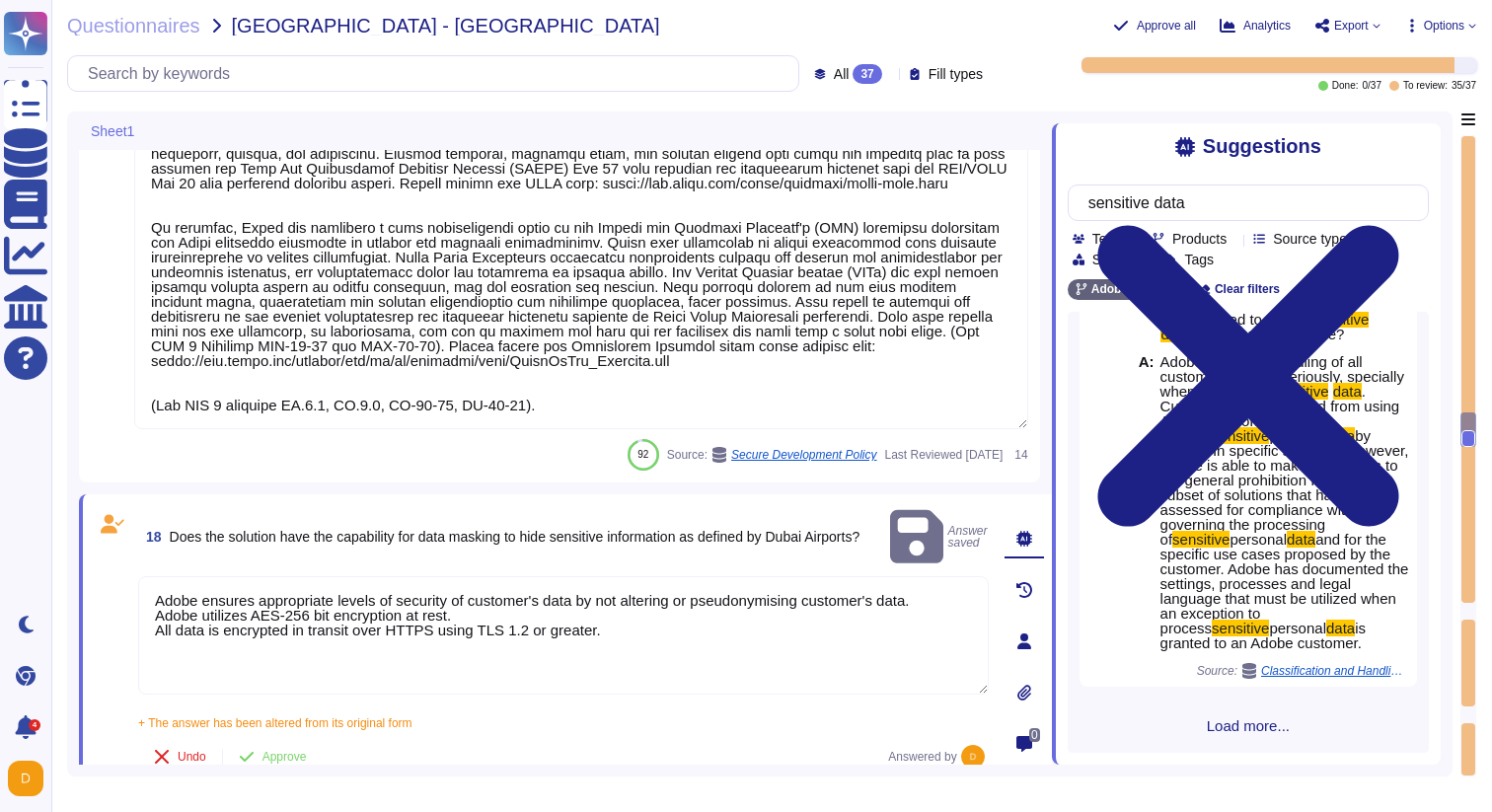 scroll, scrollTop: 759, scrollLeft: 0, axis: vertical 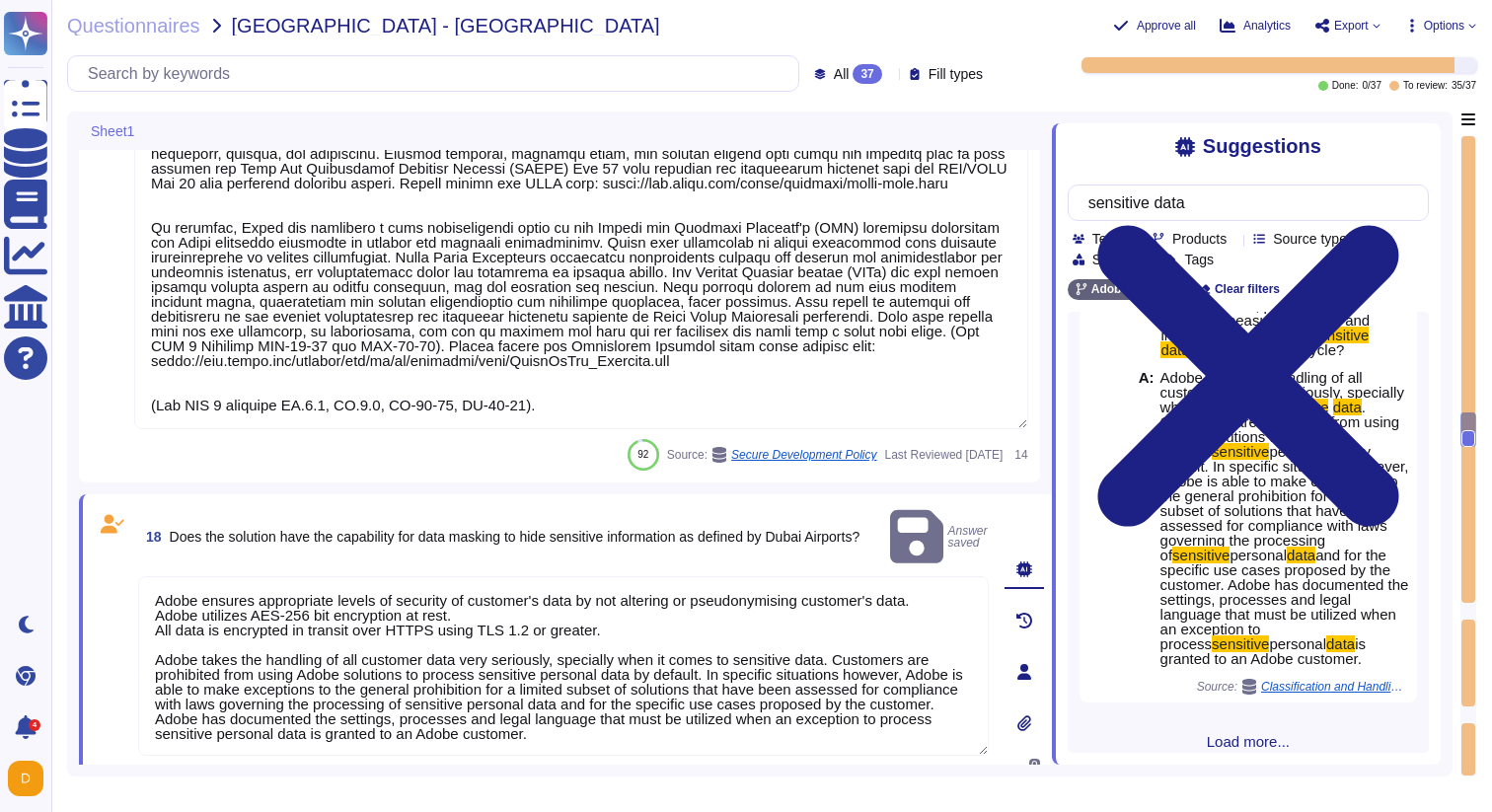 click on "Adobe ensures appropriate levels of security of customer's data by not altering or pseudonymising customer's data.
Adobe utilizes AES-256 bit encryption at rest.
All data is encrypted in transit over HTTPS using TLS 1.2 or greater.
Adobe takes the handling of all customer data very seriously, specially when it comes to sensitive data. Customers are prohibited from using Adobe solutions to process sensitive personal data by default. In specific situations however, Adobe is able to make exceptions to the general prohibition for a limited subset of solutions that have been assessed for compliance with laws governing the processing of sensitive personal data and for the specific use cases proposed by the customer. Adobe has documented the settings, processes and legal language that must be utilized when an exception to process sensitive personal data is granted to an Adobe customer." at bounding box center [563, 666] 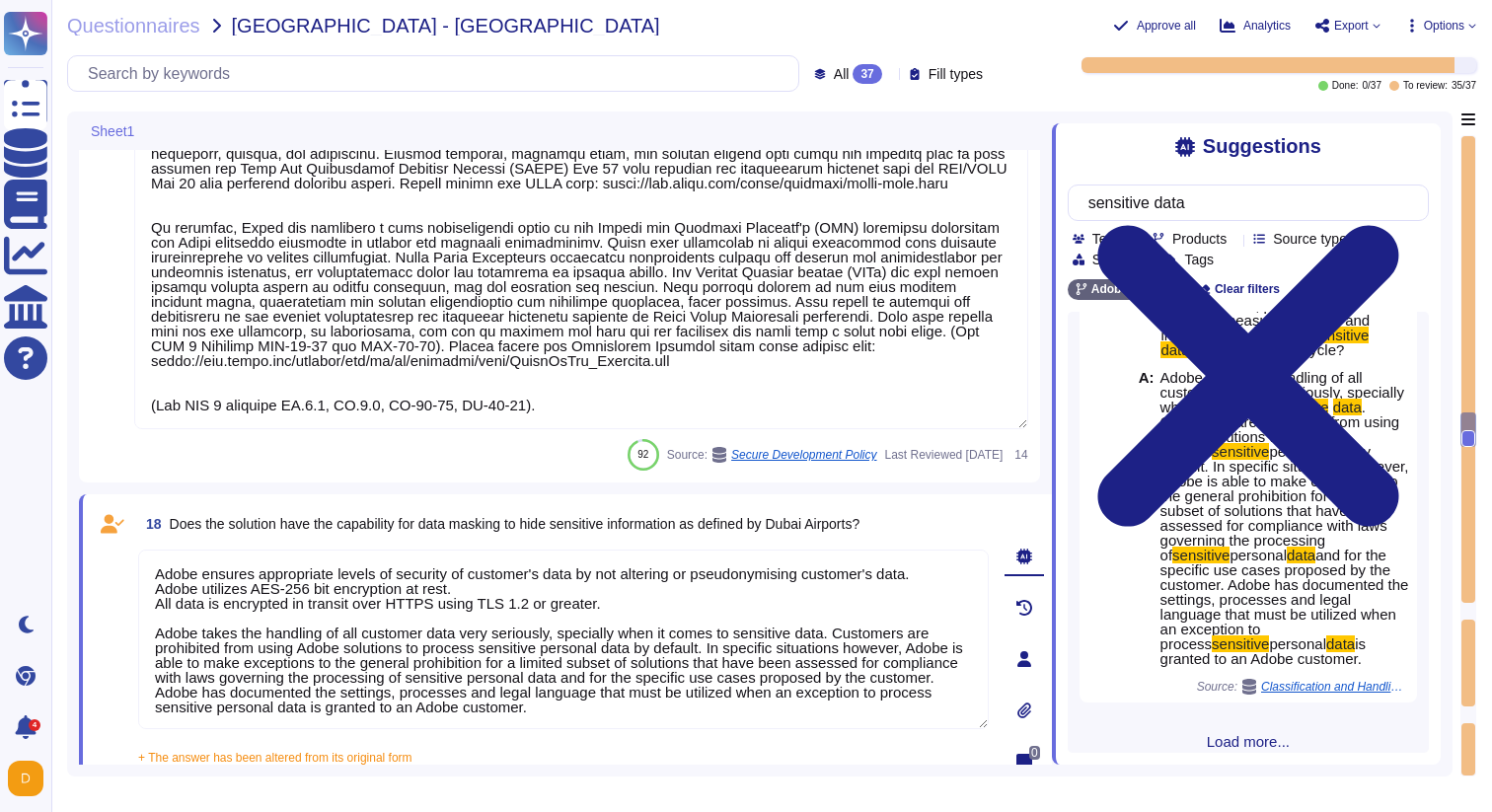 scroll, scrollTop: 2, scrollLeft: 0, axis: vertical 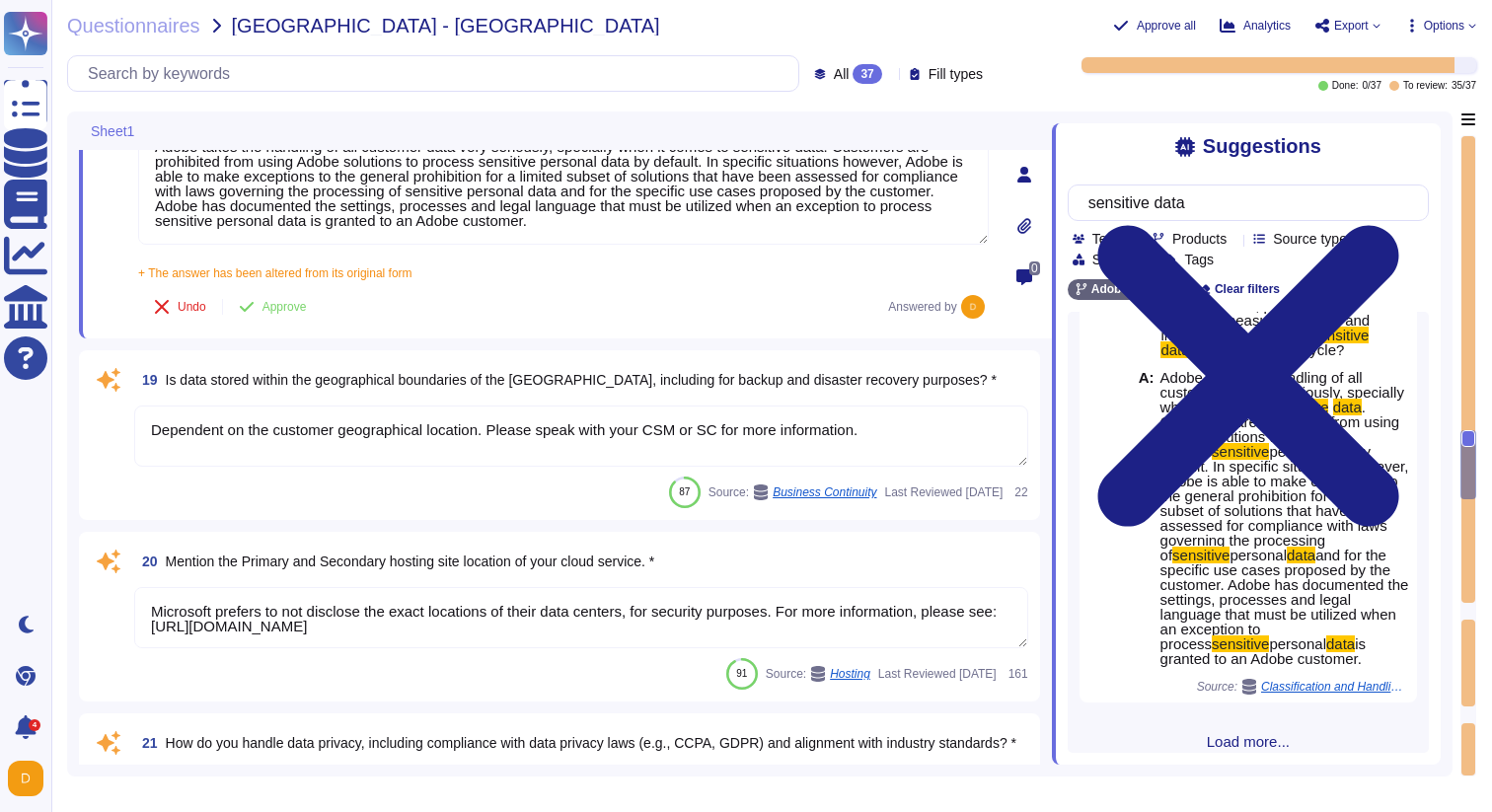 click on "Dependent on the customer geographical location. Please speak with your CSM or SC for more information." at bounding box center (581, 436) 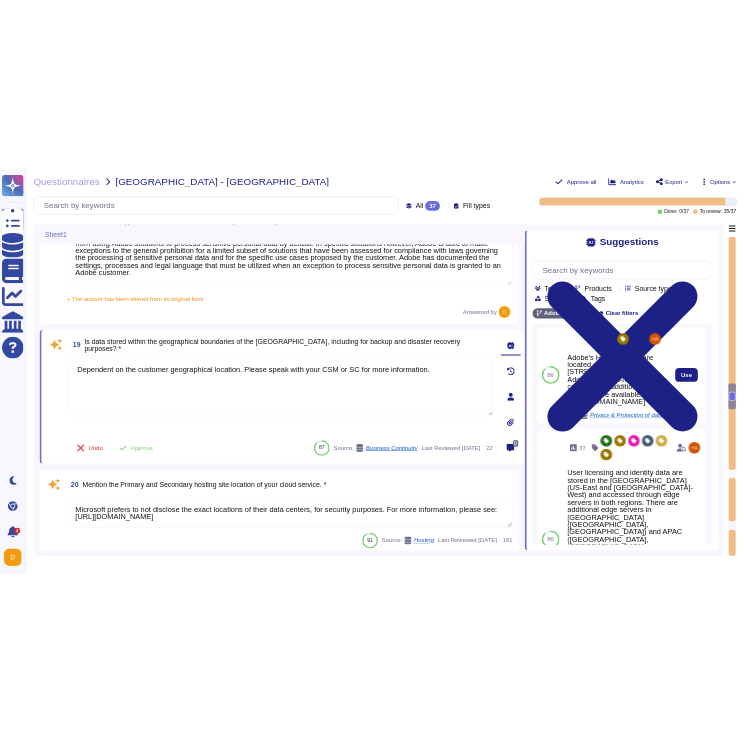 scroll, scrollTop: 156, scrollLeft: 0, axis: vertical 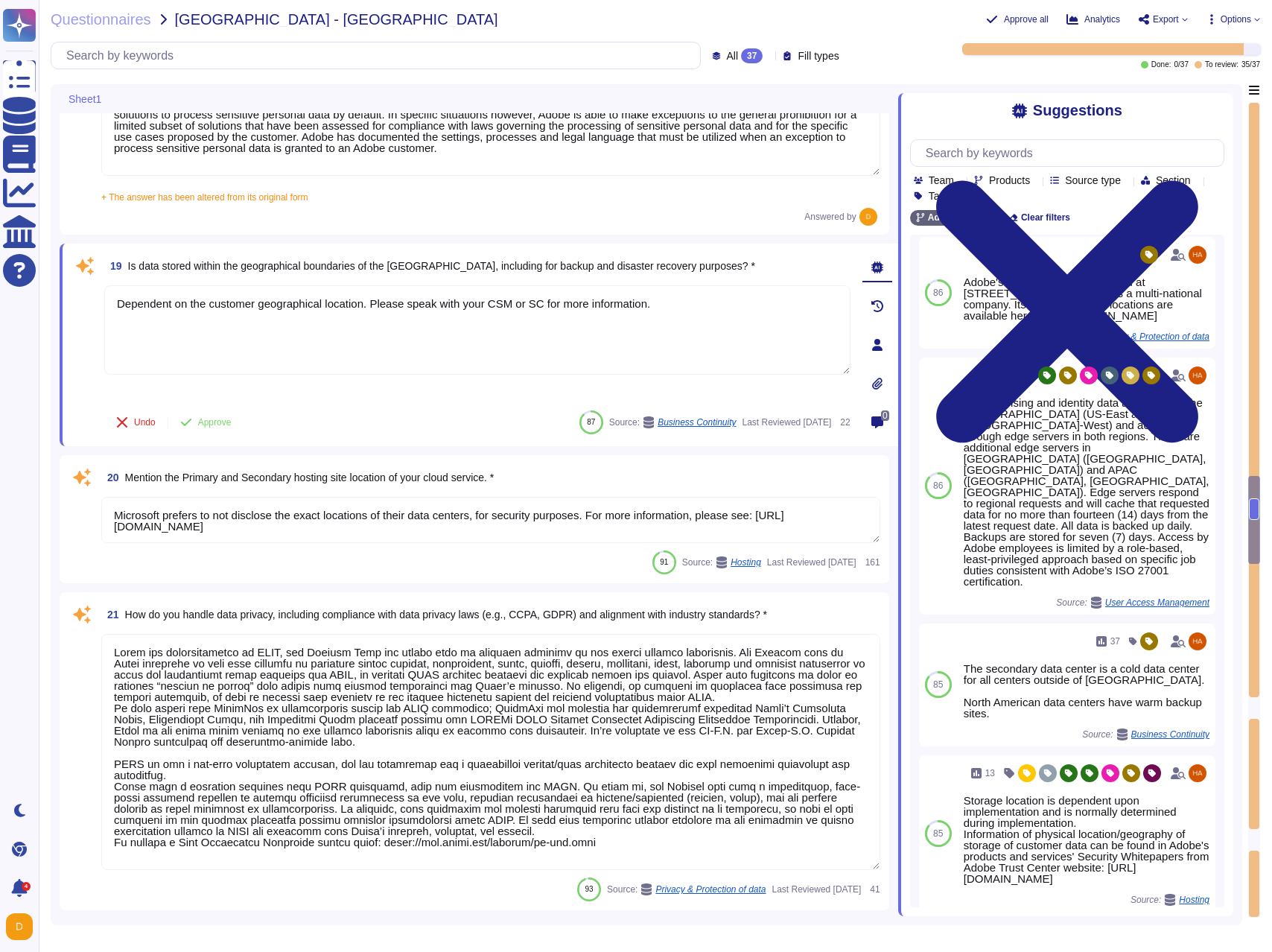 type on "At the end of the license term, Adobe will use commercially reasonable efforts to allow customers to transition their content out of the services. The transition must be completed [DATE] from the date of the termination or expiration of the customer's license term. At the end of this 30-day transition period, Adobe reserves the right to delete the customer's content. Customers should download any content they have stored in the services before their license ends." 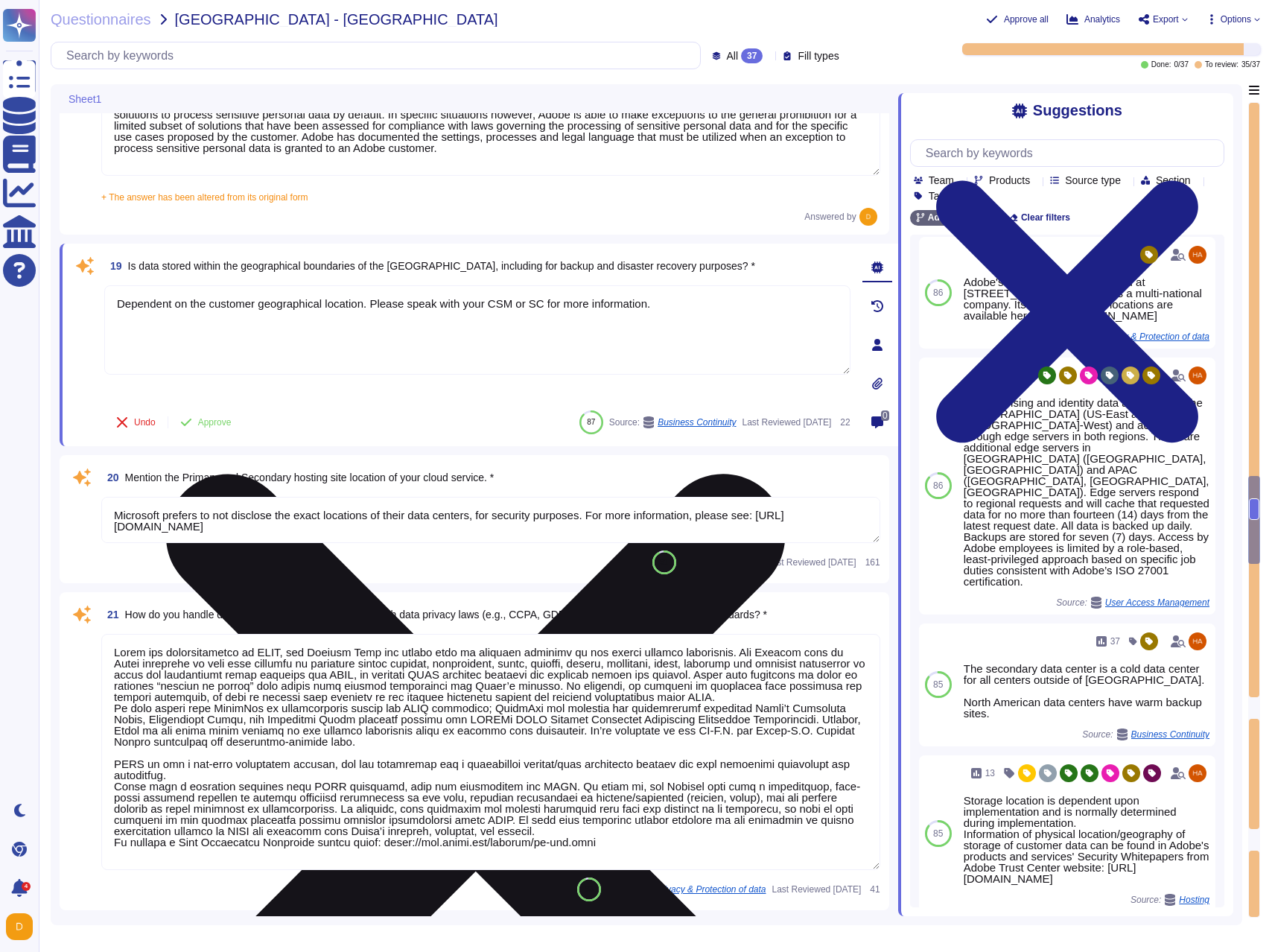click on "Dependent on the customer geographical location. Please speak with your CSM or SC for more information." at bounding box center [477, 330] 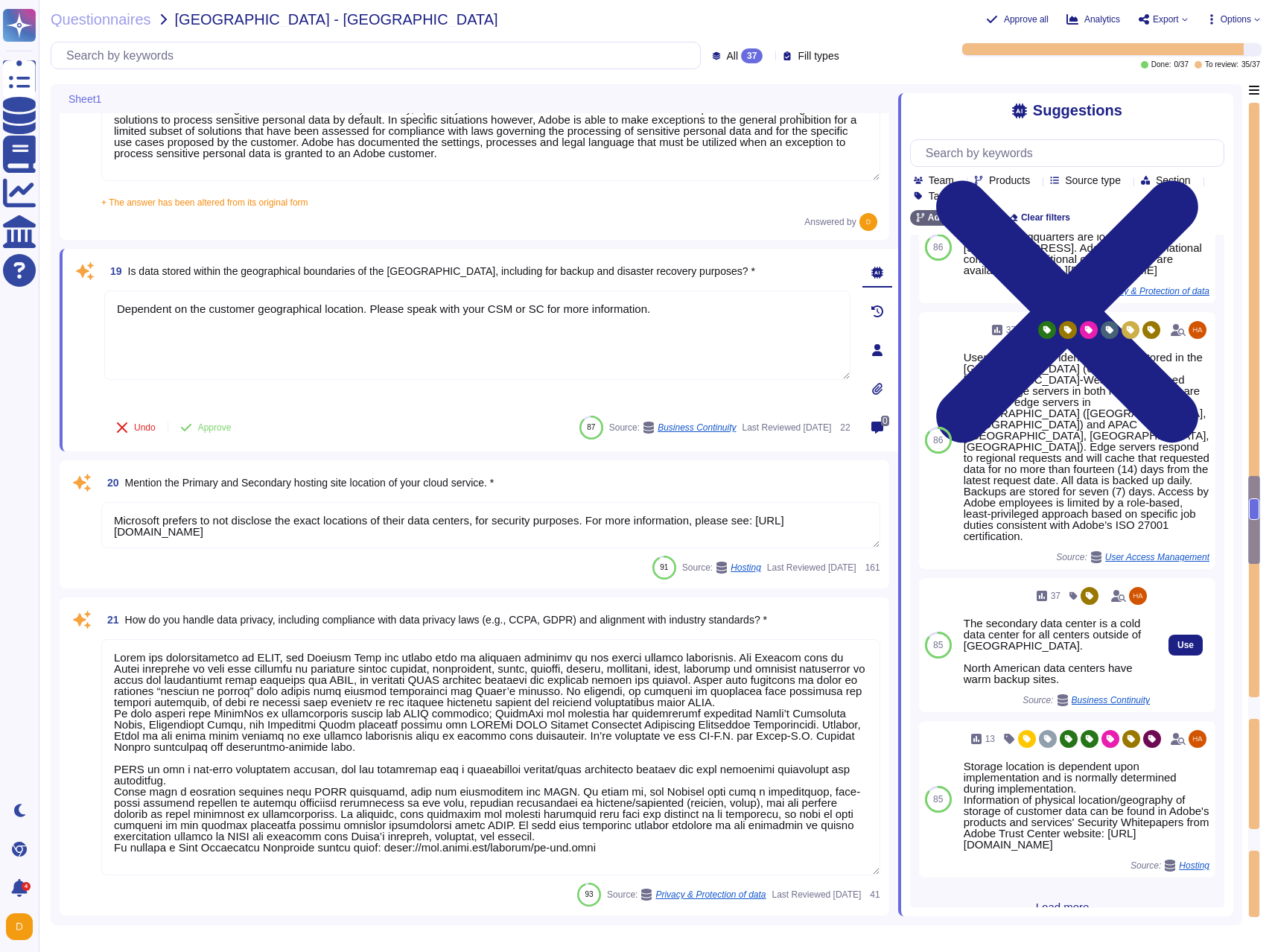 scroll, scrollTop: 159, scrollLeft: 0, axis: vertical 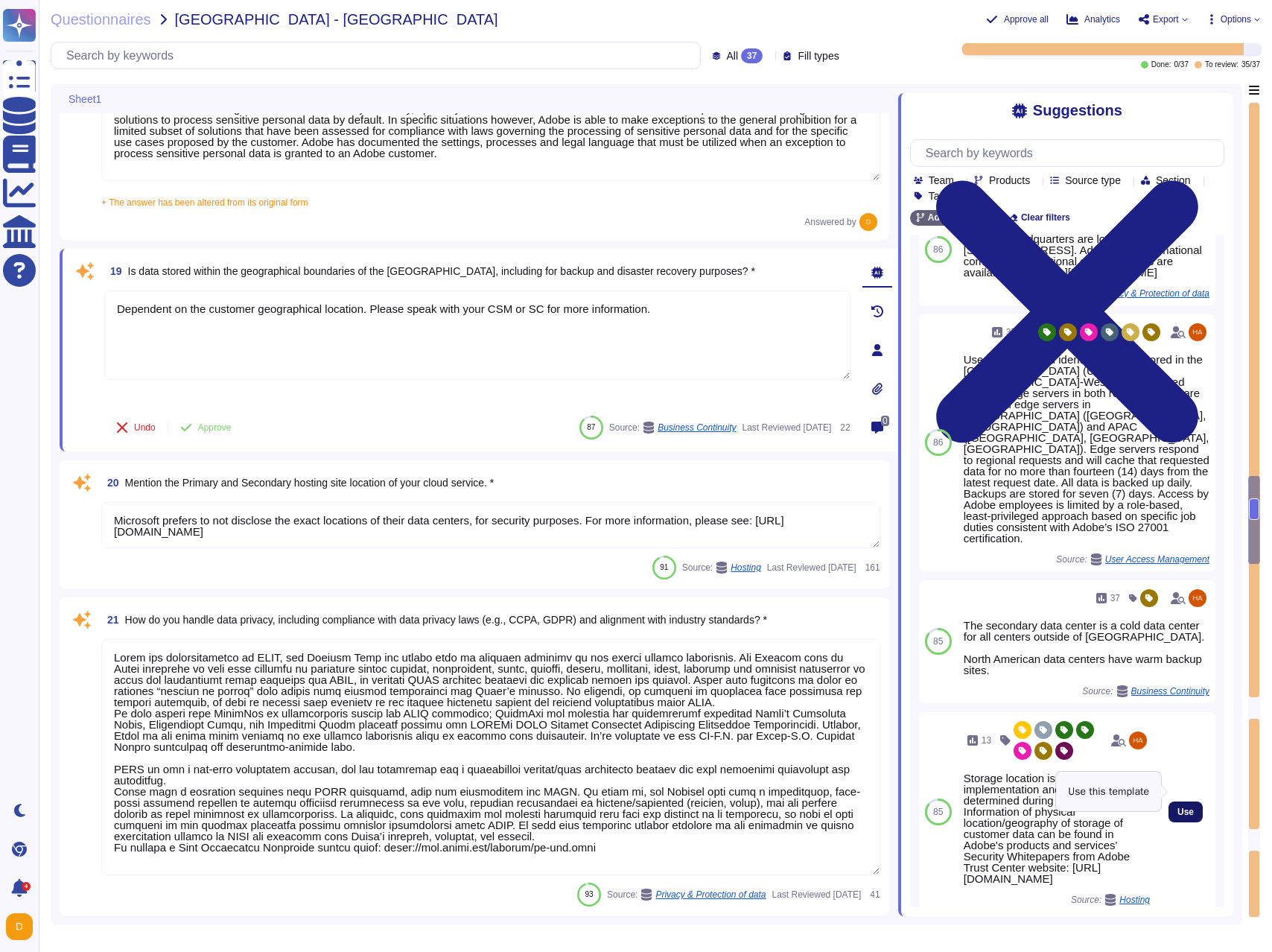 click on "Use" at bounding box center [1186, 812] 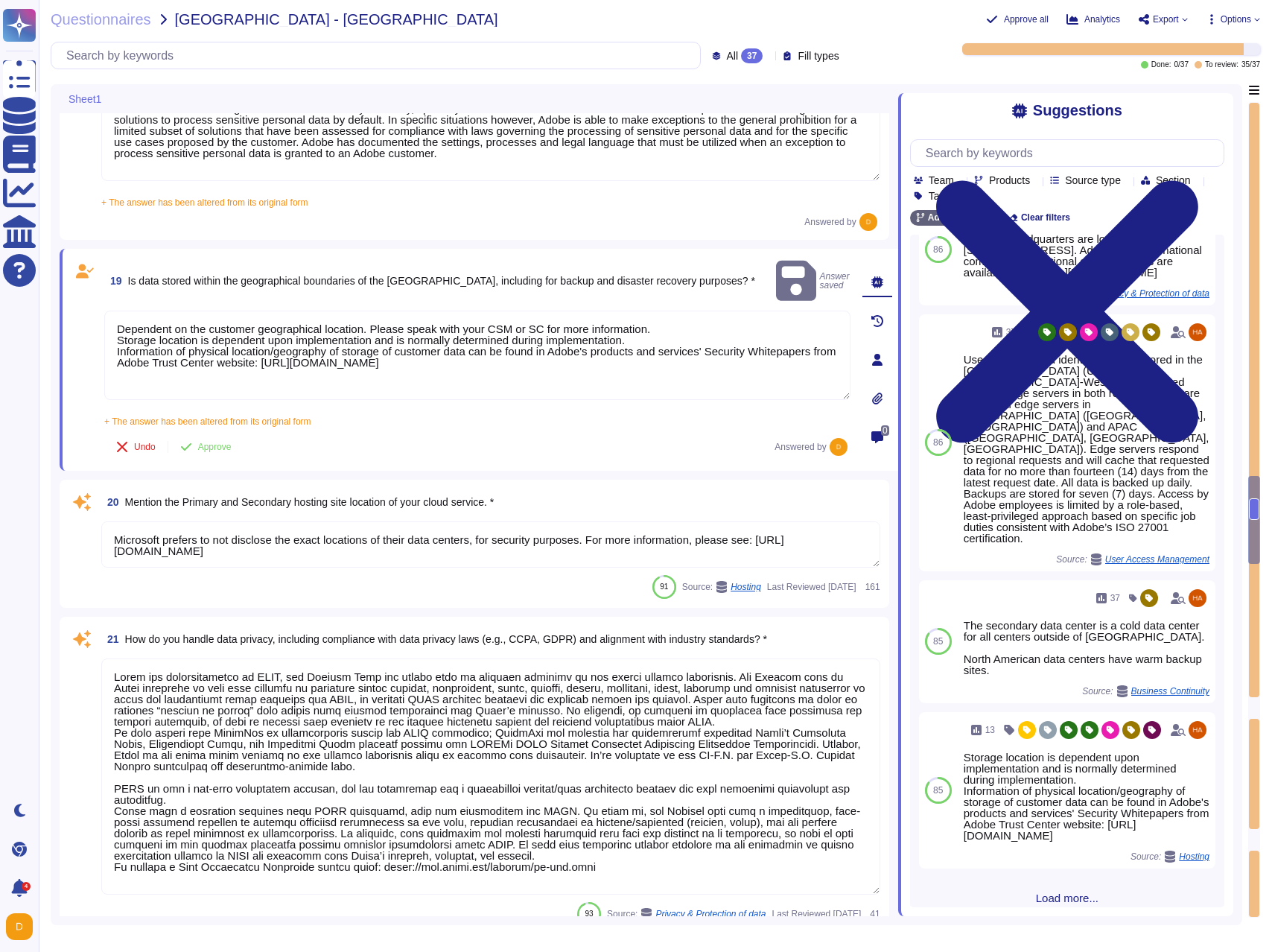 scroll, scrollTop: 150, scrollLeft: 0, axis: vertical 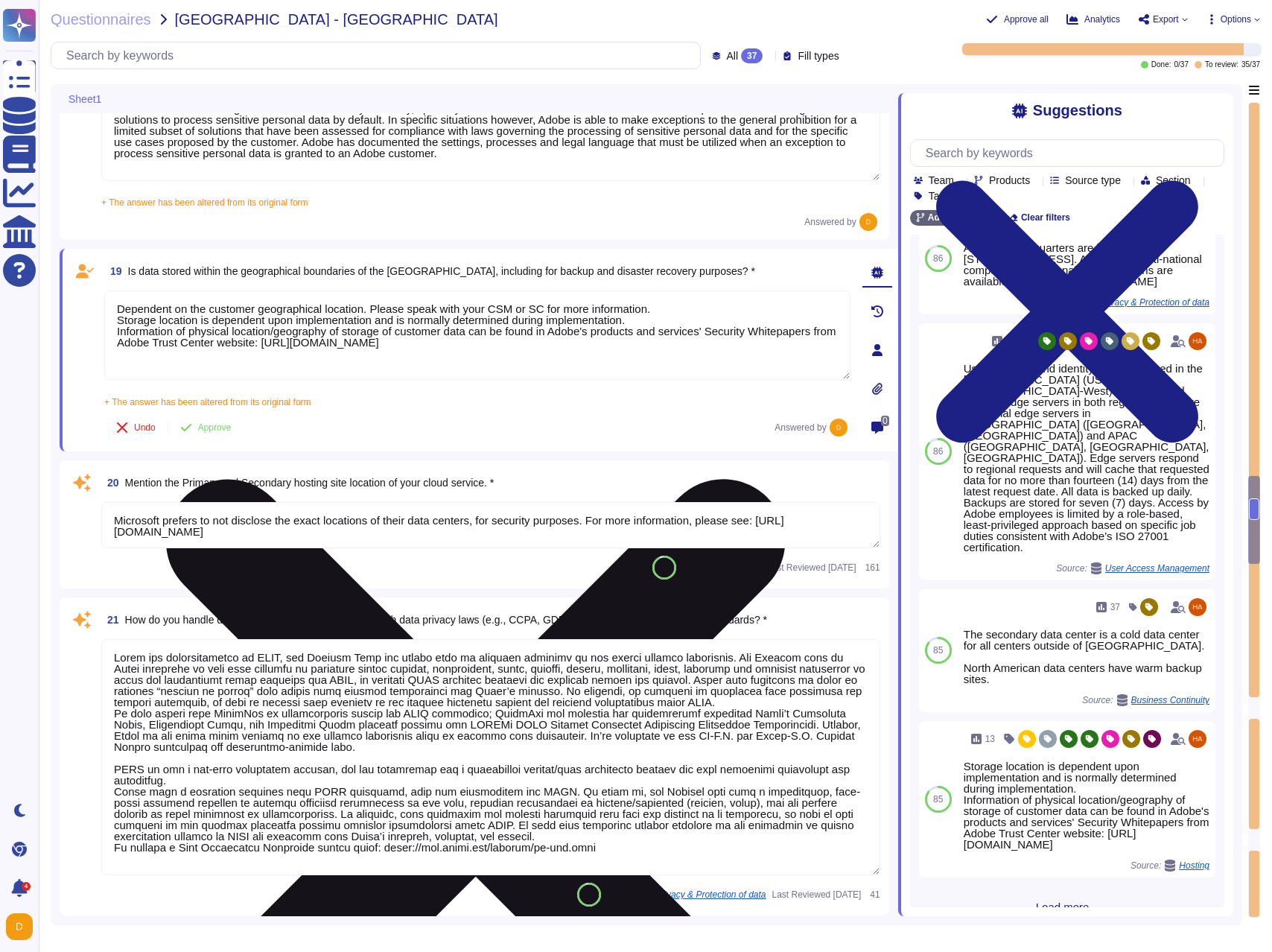 click on "Dependent on the customer geographical location. Please speak with your CSM or SC for more information.
Storage location is dependent upon implementation and is normally determined during implementation.
Information of physical location/geography of storage of customer data can be found in Adobe's products and services' Security Whitepapers from Adobe Trust Center website: [URL][DOMAIN_NAME]" at bounding box center [477, 335] 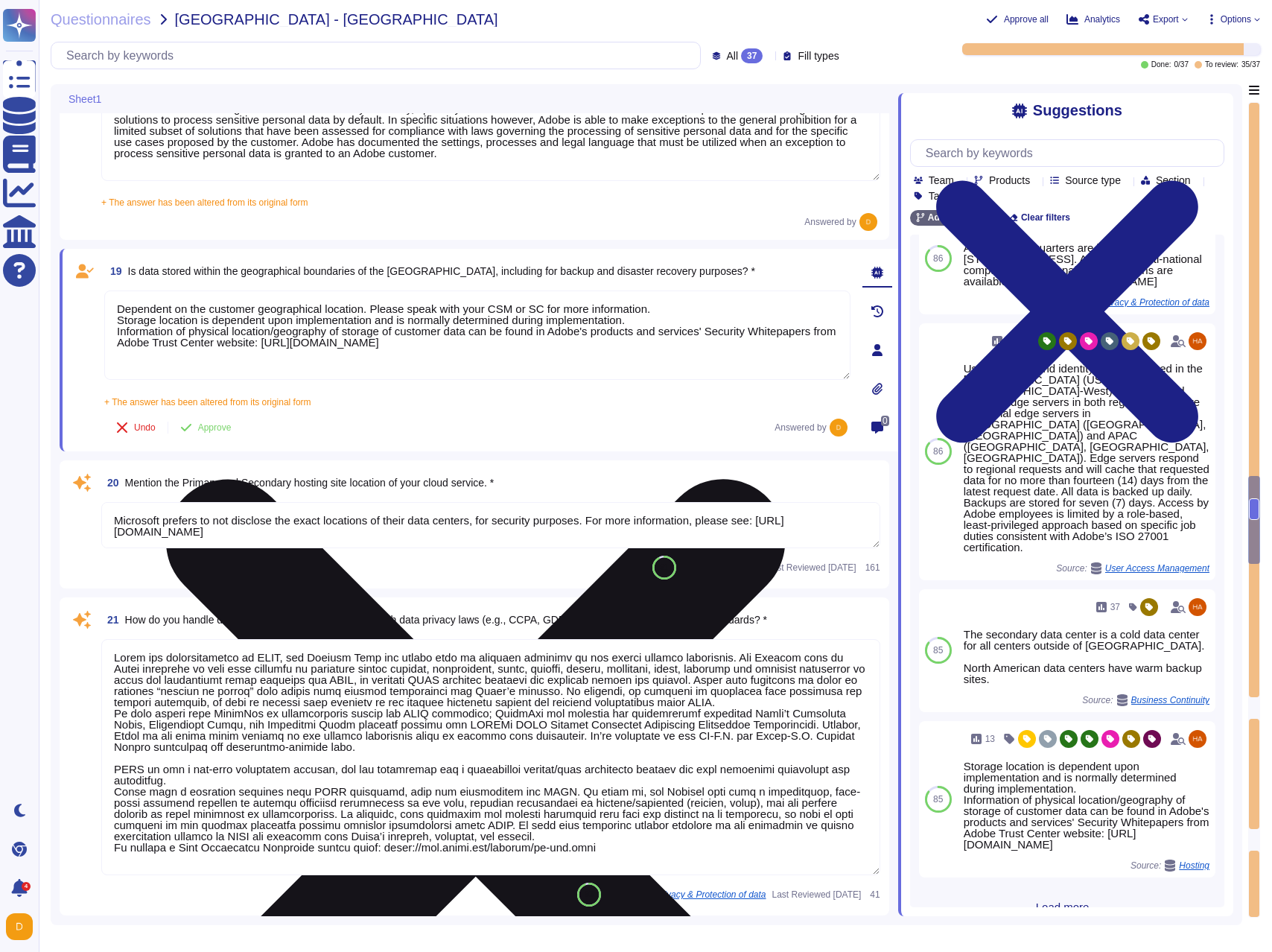 drag, startPoint x: 664, startPoint y: 311, endPoint x: 377, endPoint y: 309, distance: 287.007 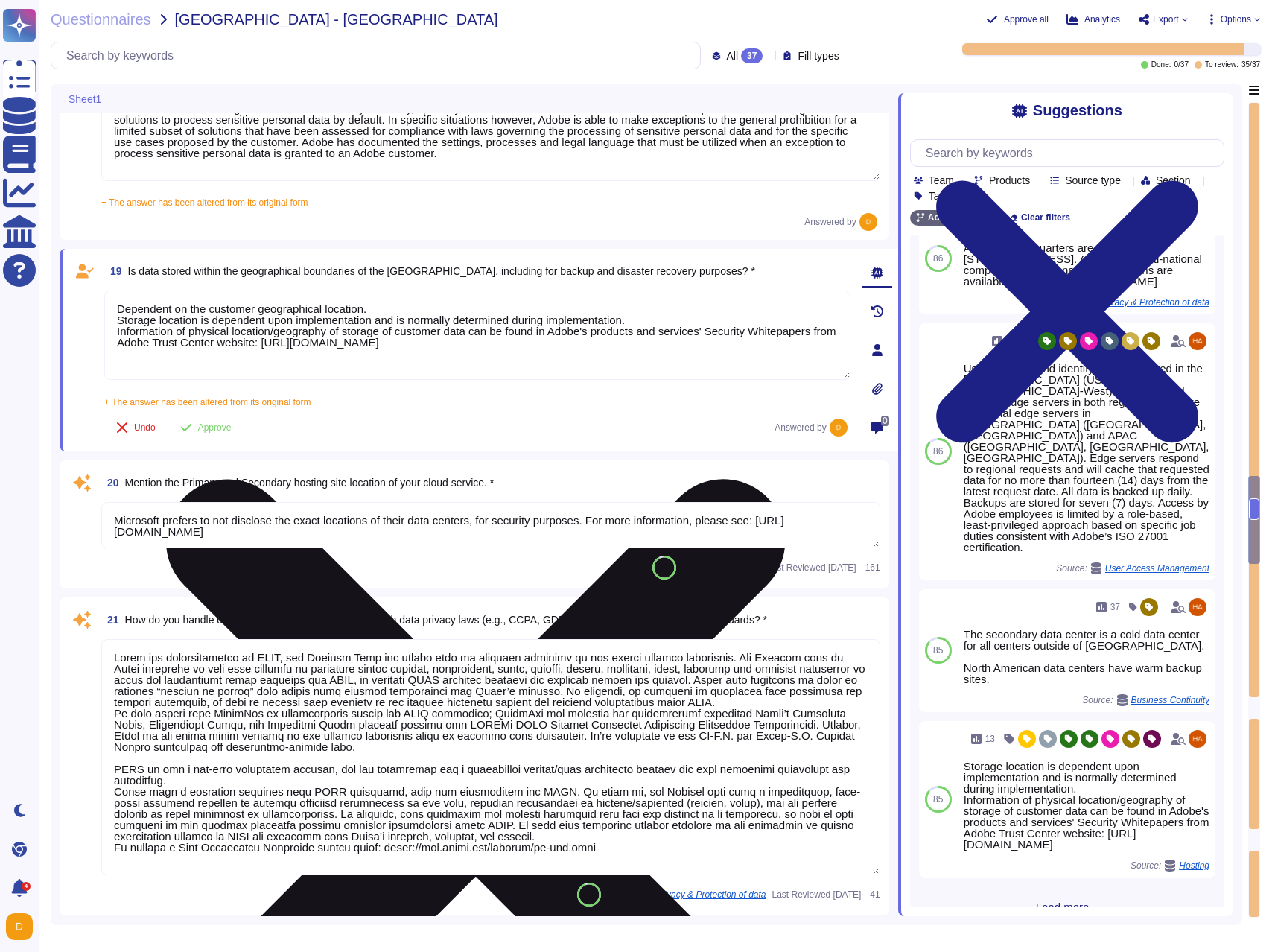 click on "Dependent on the customer geographical location.
Storage location is dependent upon implementation and is normally determined during implementation.
Information of physical location/geography of storage of customer data can be found in Adobe's products and services' Security Whitepapers from Adobe Trust Center website: [URL][DOMAIN_NAME]" at bounding box center [477, 335] 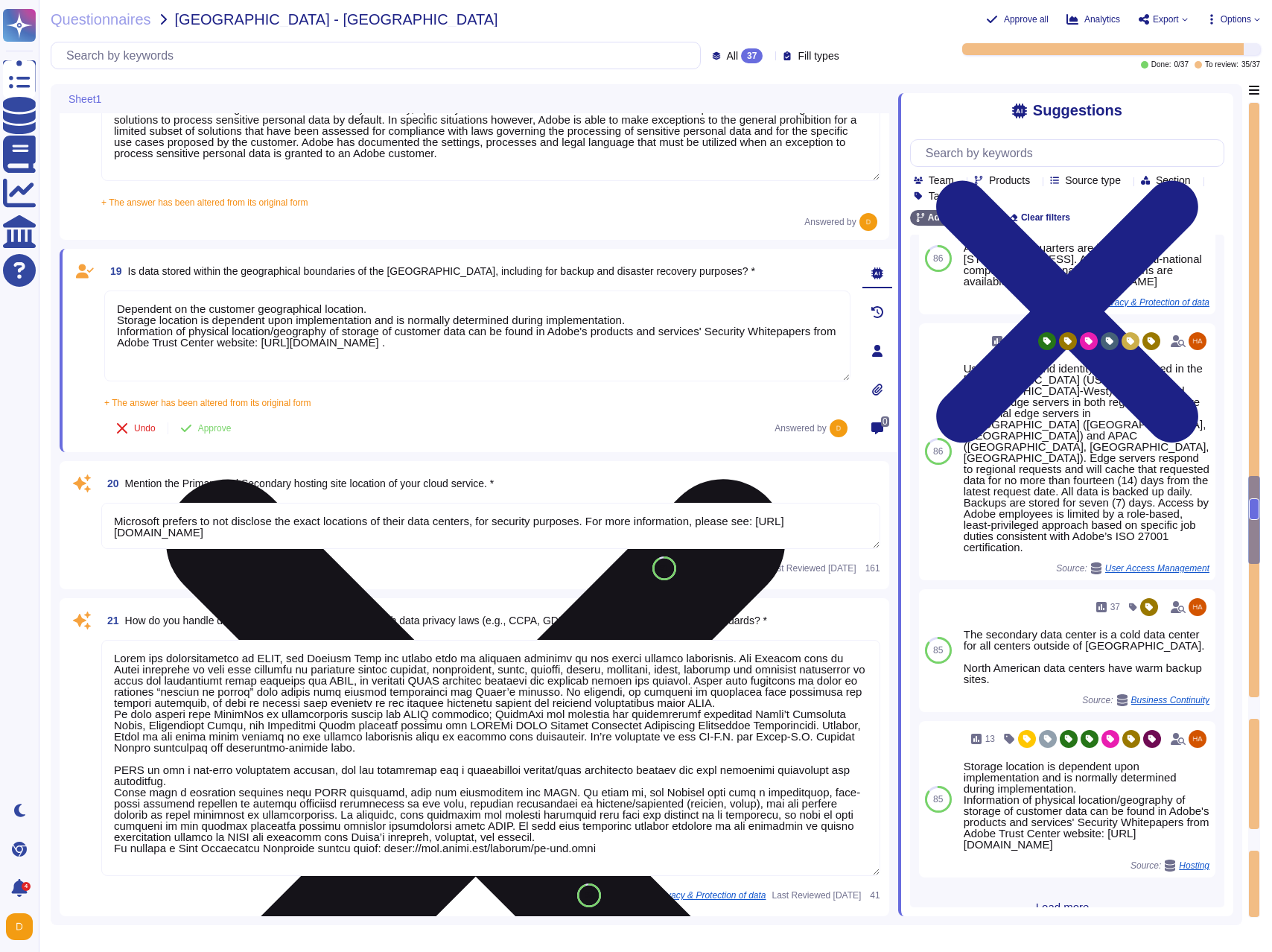 paste on "Please speak with your CSM or SC for more information." 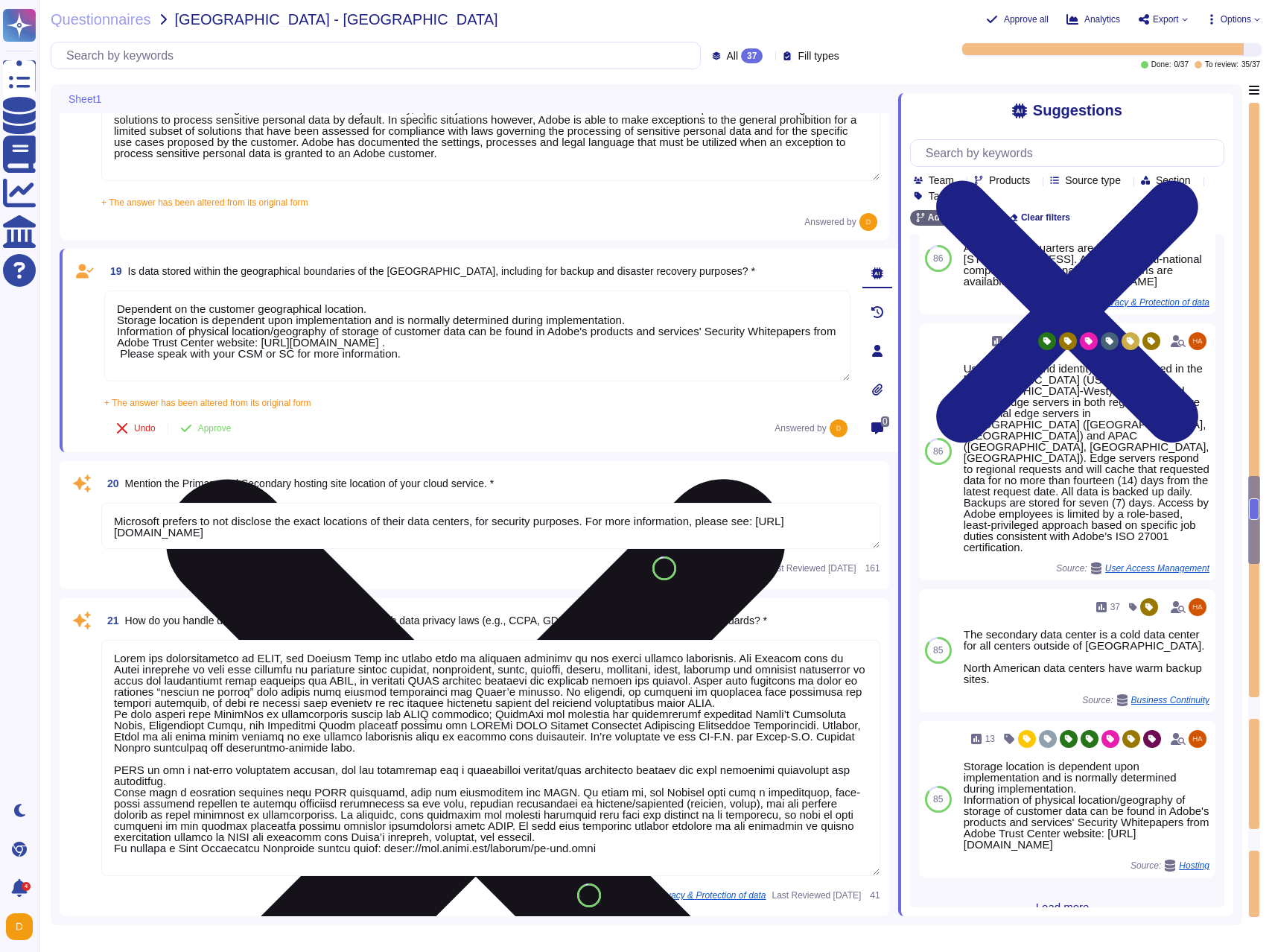 click on "Dependent on the customer geographical location.
Storage location is dependent upon implementation and is normally determined during implementation.
Information of physical location/geography of storage of customer data can be found in Adobe's products and services' Security Whitepapers from Adobe Trust Center website: [URL][DOMAIN_NAME] .
Please speak with your CSM or SC for more information." at bounding box center (477, 336) 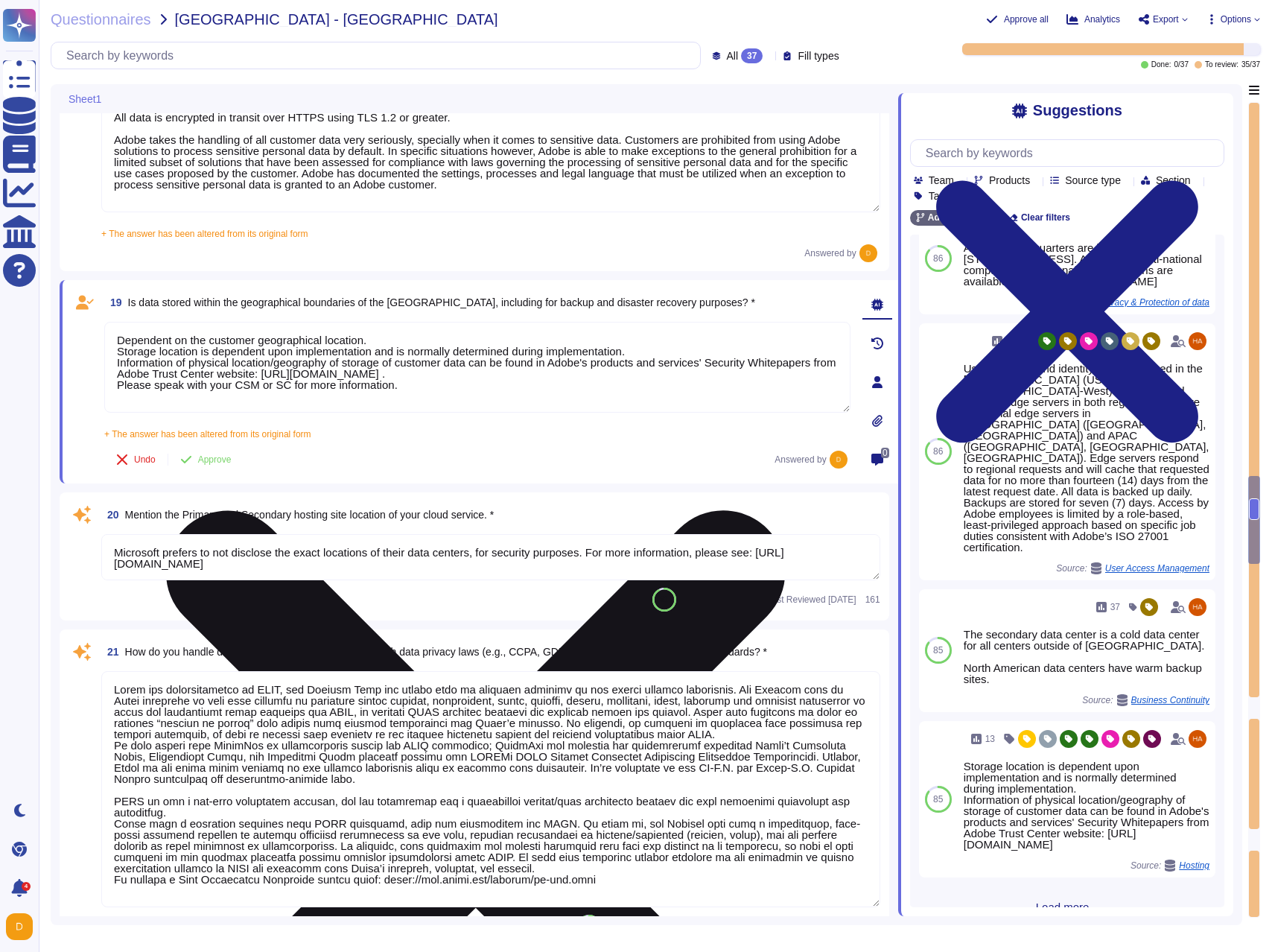 scroll, scrollTop: 3450, scrollLeft: 0, axis: vertical 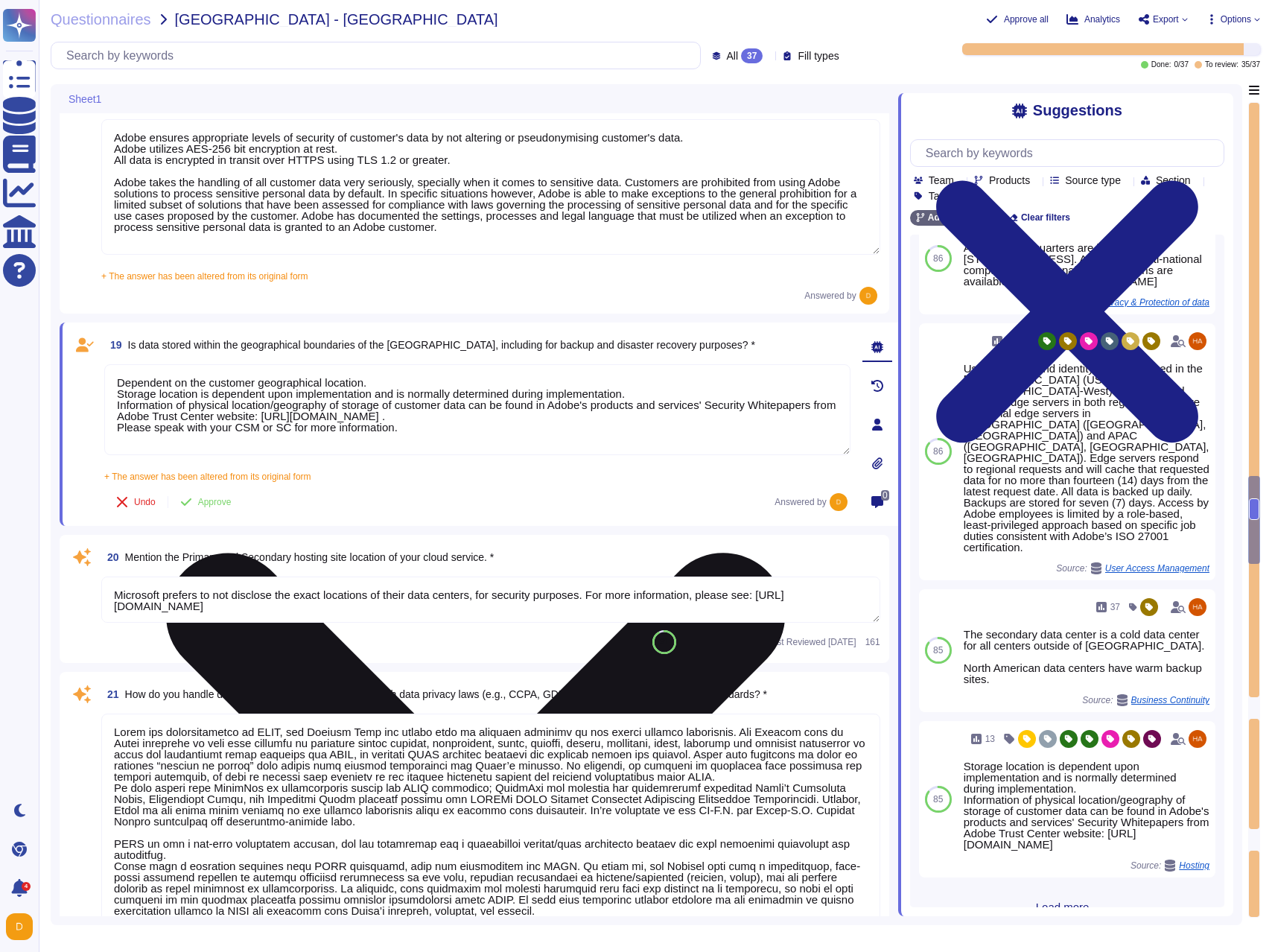 click on "Dependent on the customer geographical location.
Storage location is dependent upon implementation and is normally determined during implementation.
Information of physical location/geography of storage of customer data can be found in Adobe's products and services' Security Whitepapers from Adobe Trust Center website: [URL][DOMAIN_NAME] .
Please speak with your CSM or SC for more information." at bounding box center (477, 410) 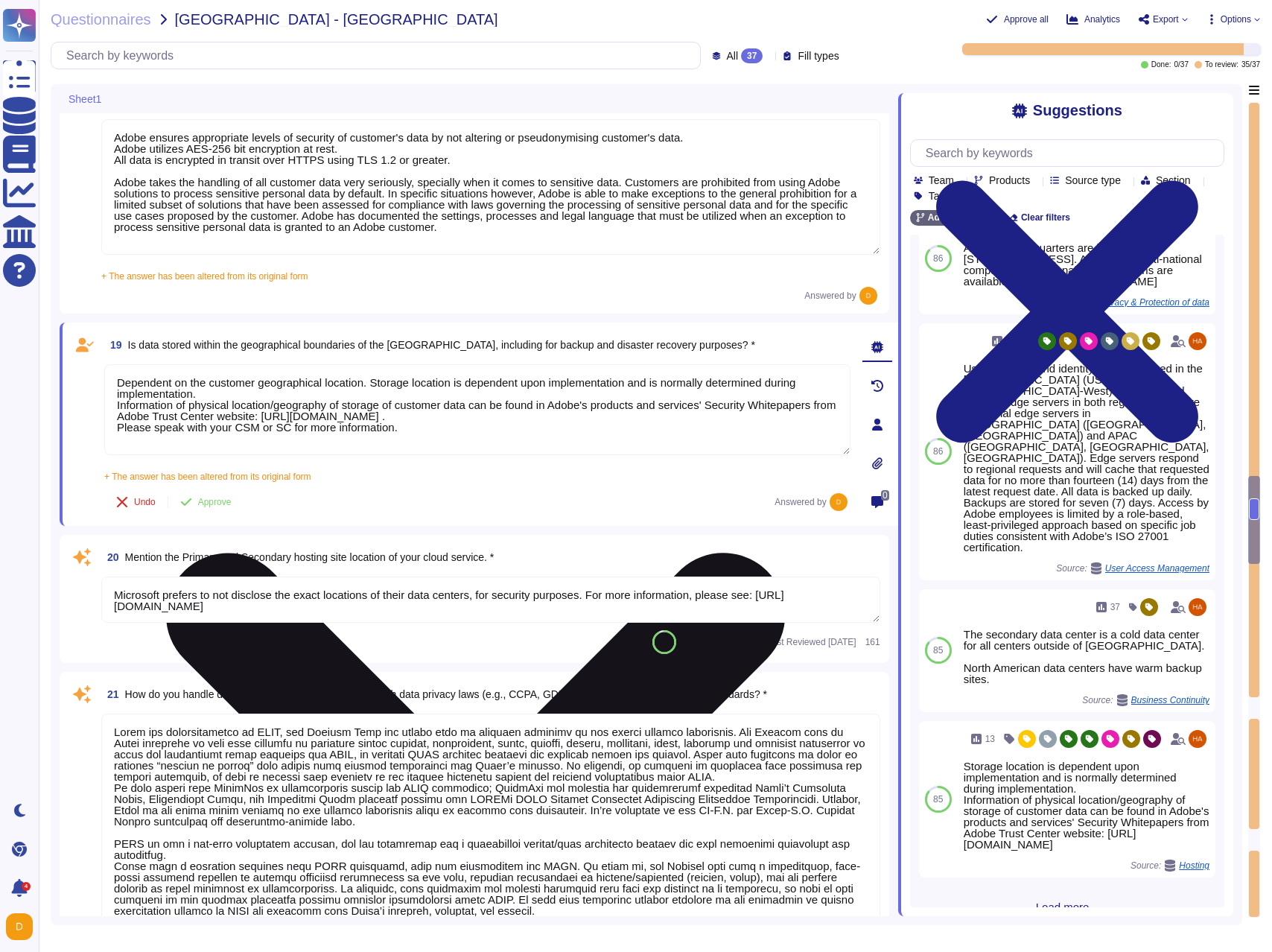 click on "Dependent on the customer geographical location. Storage location is dependent upon implementation and is normally determined during implementation.
Information of physical location/geography of storage of customer data can be found in Adobe's products and services' Security Whitepapers from Adobe Trust Center website: [URL][DOMAIN_NAME] .
Please speak with your CSM or SC for more information." at bounding box center (477, 410) 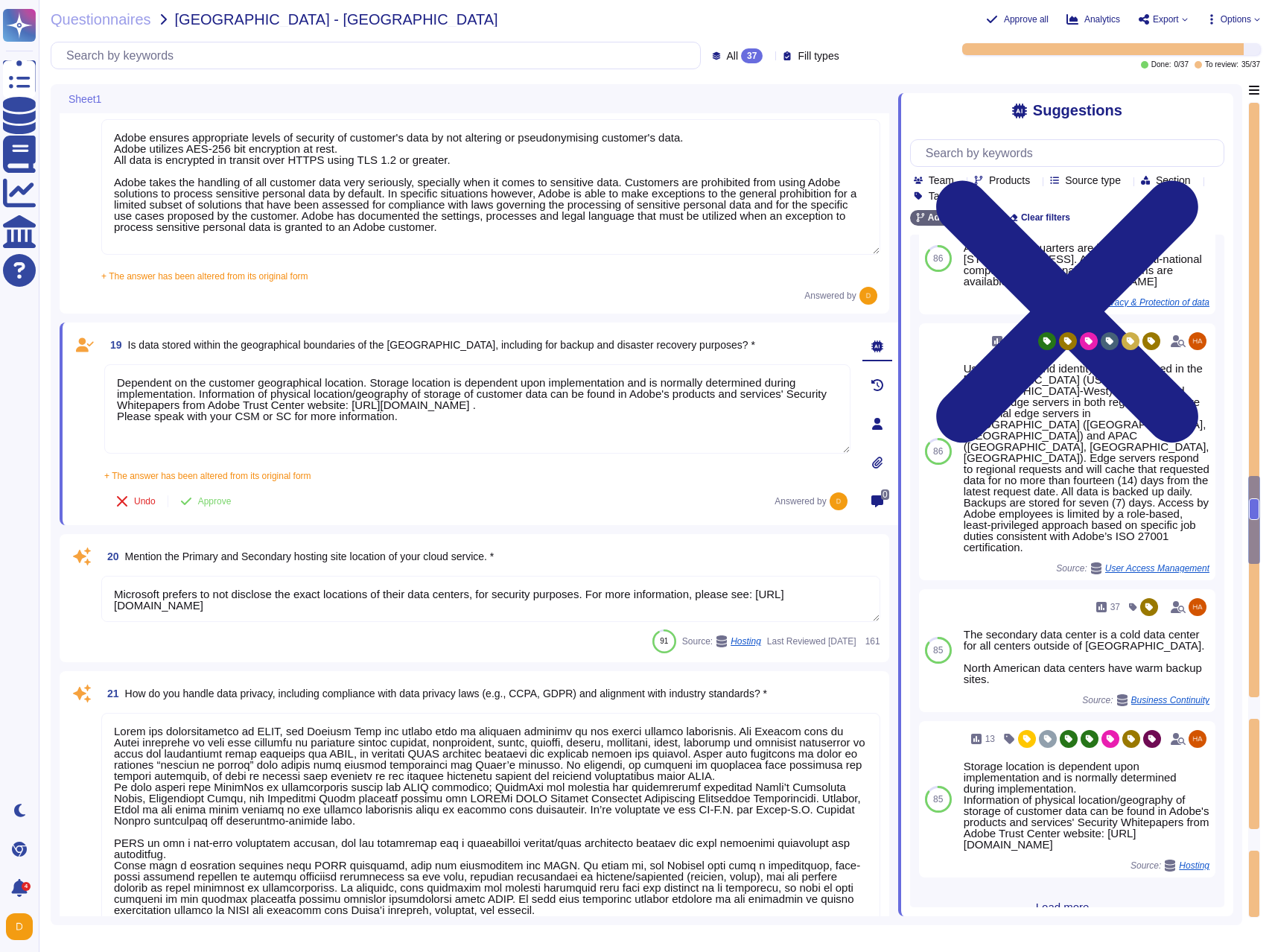 type on "Dependent on the customer geographical location. Storage location is dependent upon implementation and is normally determined during implementation. Information of physical location/geography of storage of customer data can be found in Adobe's products and services' Security Whitepapers from Adobe Trust Center website: [URL][DOMAIN_NAME] .
Please speak with your CSM or SC for more information." 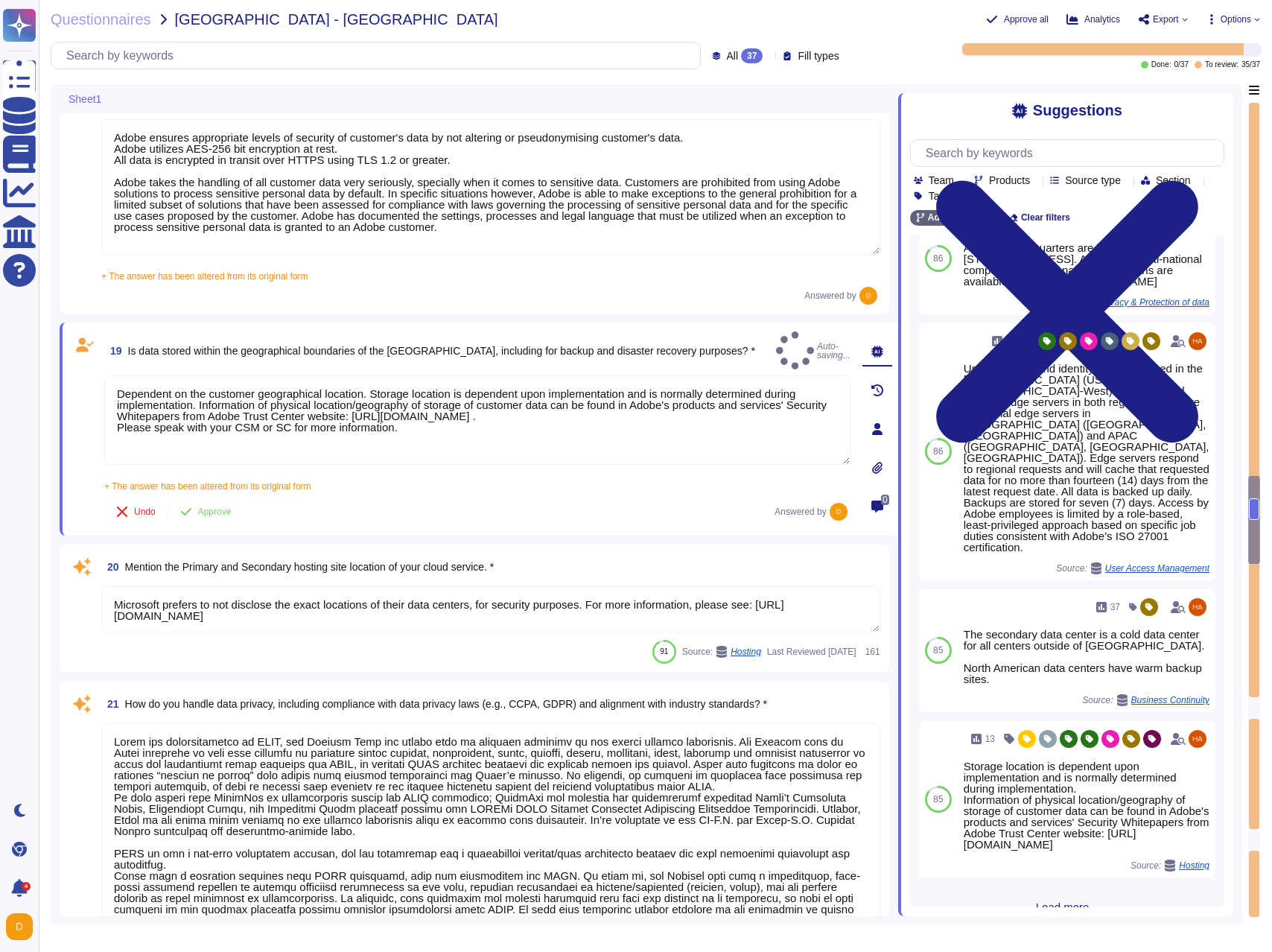 click on "Microsoft prefers to not disclose the exact locations of their data centers, for security purposes. For more information, please see: [URL][DOMAIN_NAME]" at bounding box center [491, 609] 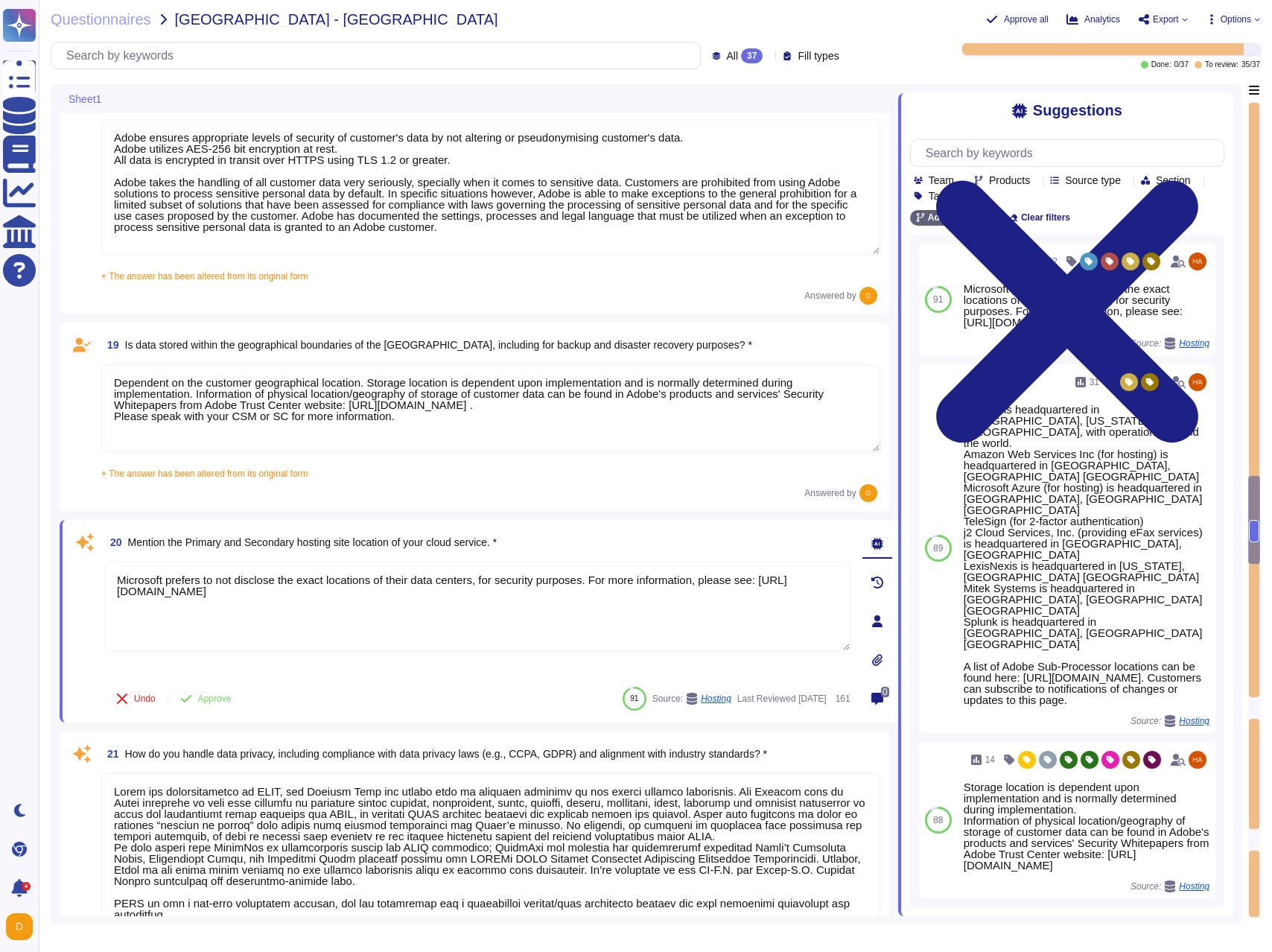 drag, startPoint x: 462, startPoint y: 592, endPoint x: 92, endPoint y: 577, distance: 370.30393 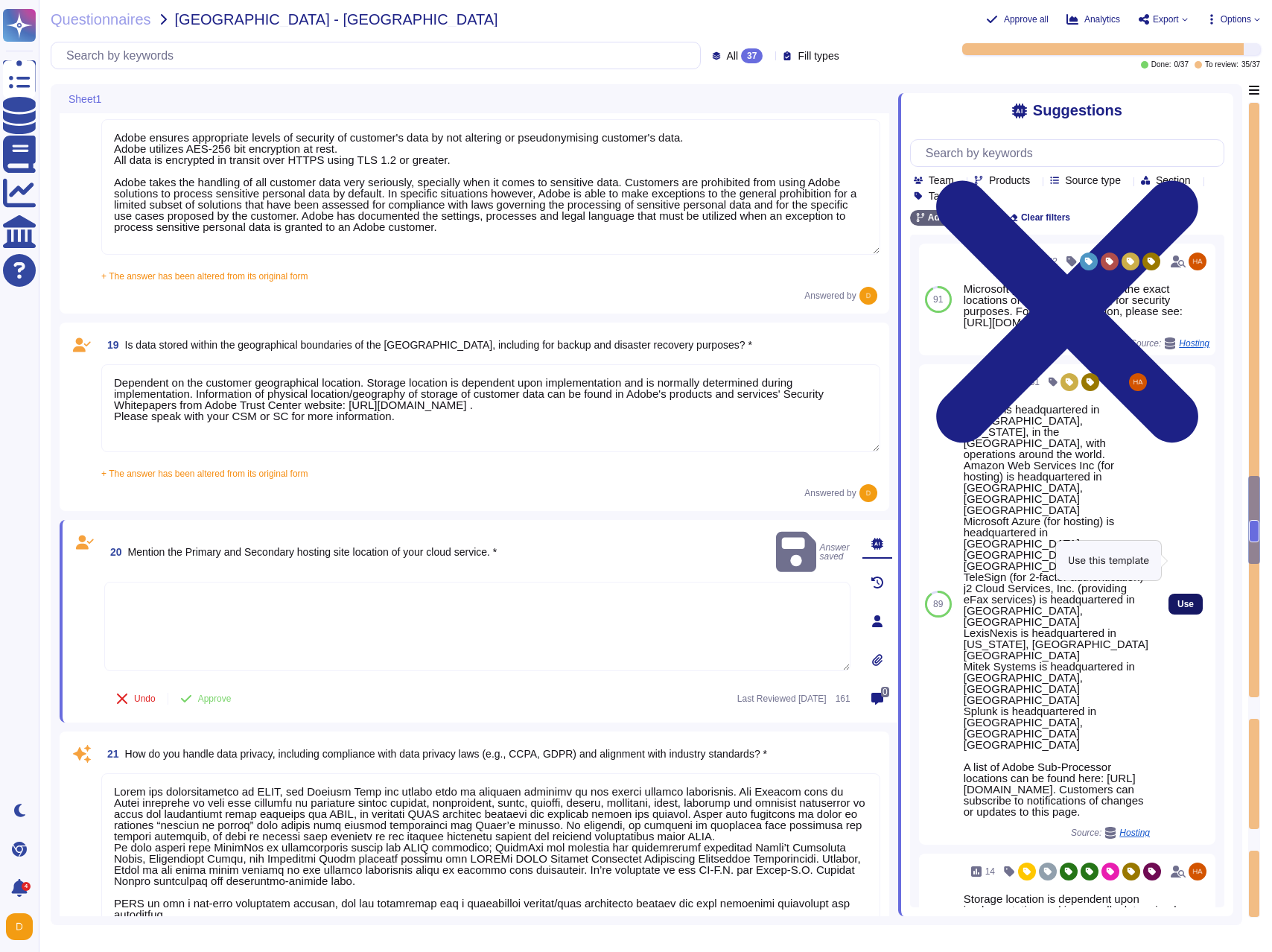 click on "Use" at bounding box center (1186, 604) 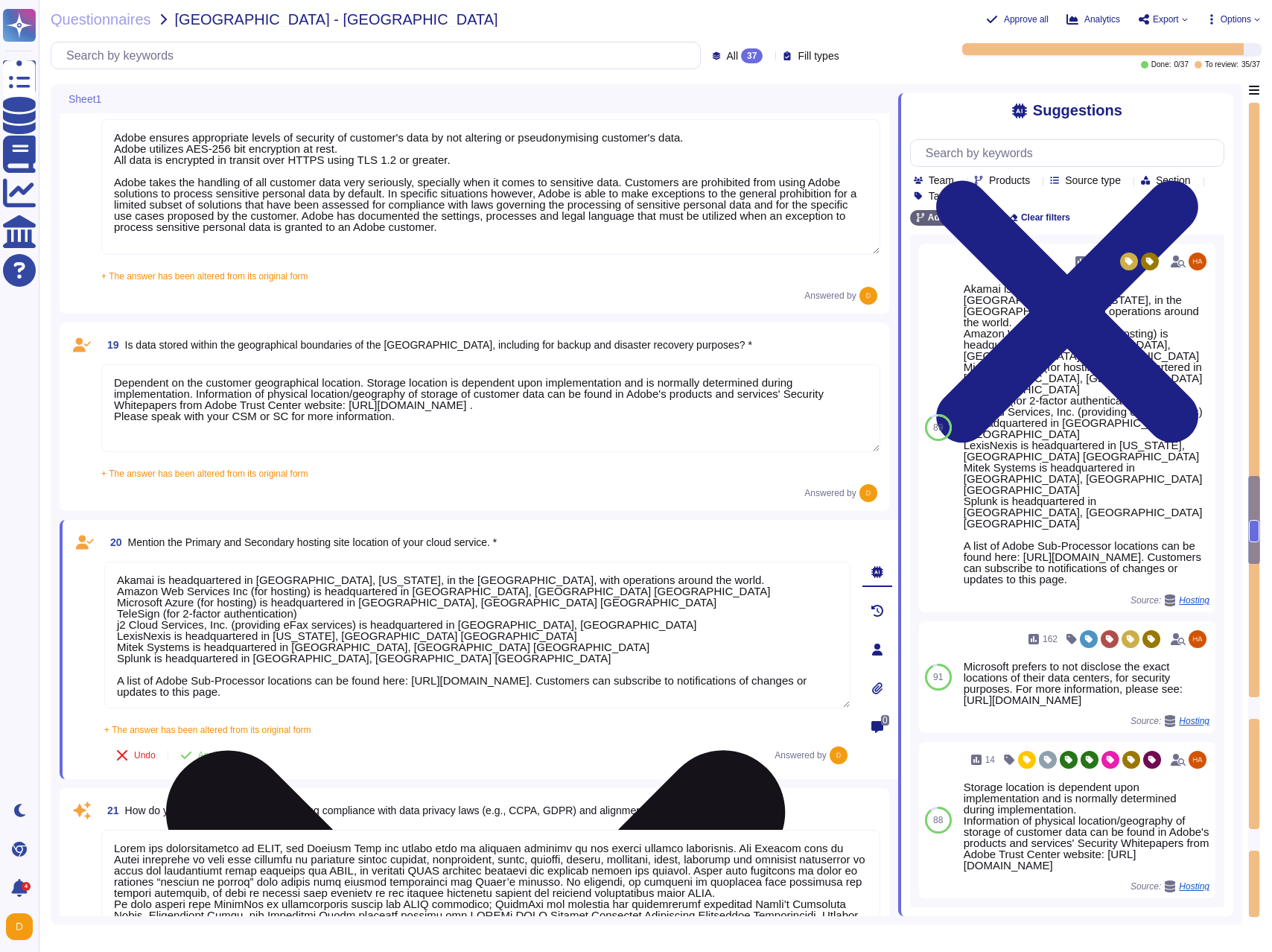 scroll, scrollTop: 1, scrollLeft: 0, axis: vertical 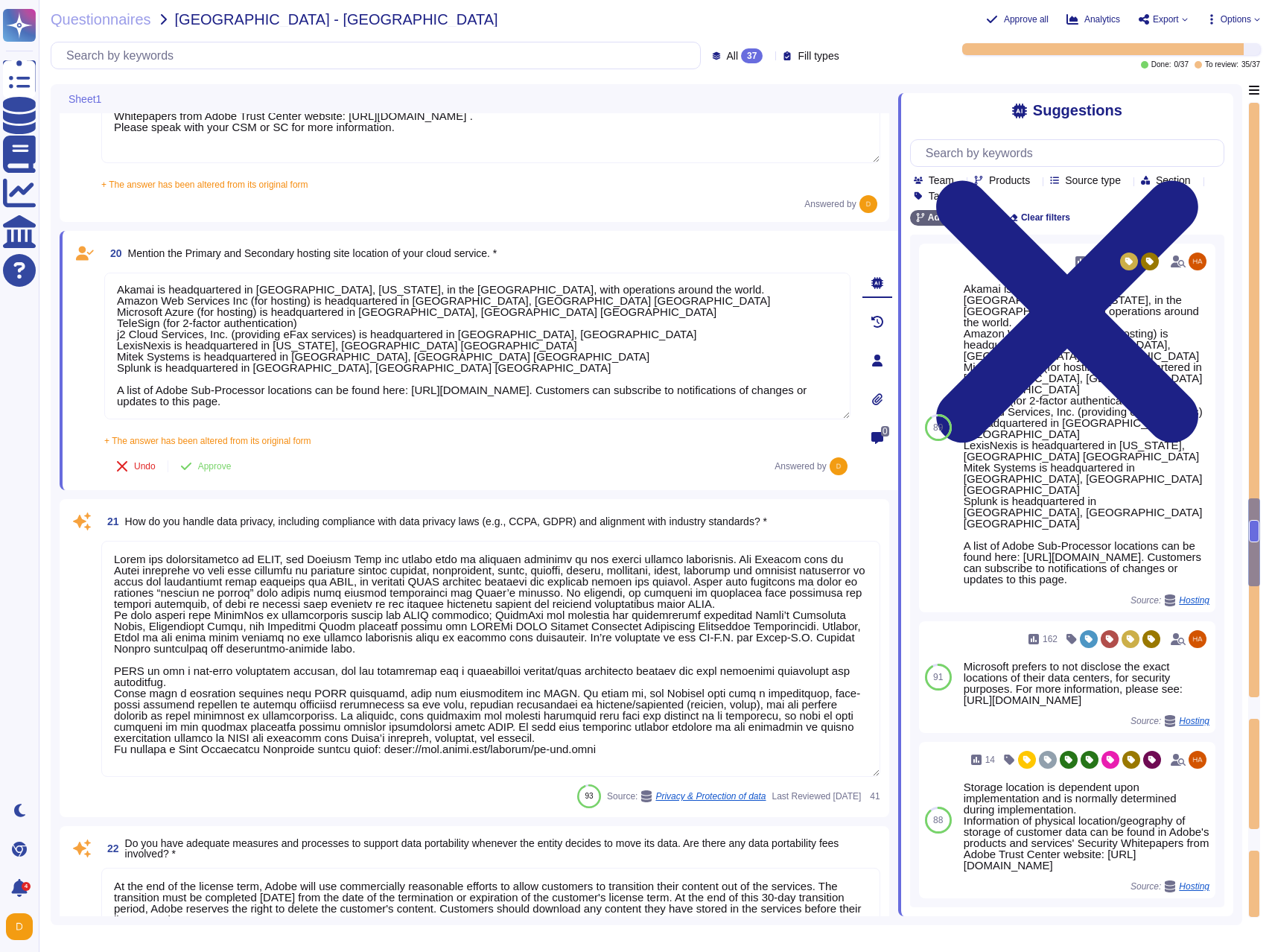 type on "Relevant professional certifications, including Certified Information Systems Auditor (CISA) and Certified Information Systems Security Professional (CISSP), are maintained by risk assessment personnel. Adobe is also a member of the International Association of Privacy Professionals (IAPP)  and Adobe employees are invited to participate in the Certified Information Privacy Professional (CIPP) program. Many Adobe employees have a CIPP, CIPM, or CIPT certification." 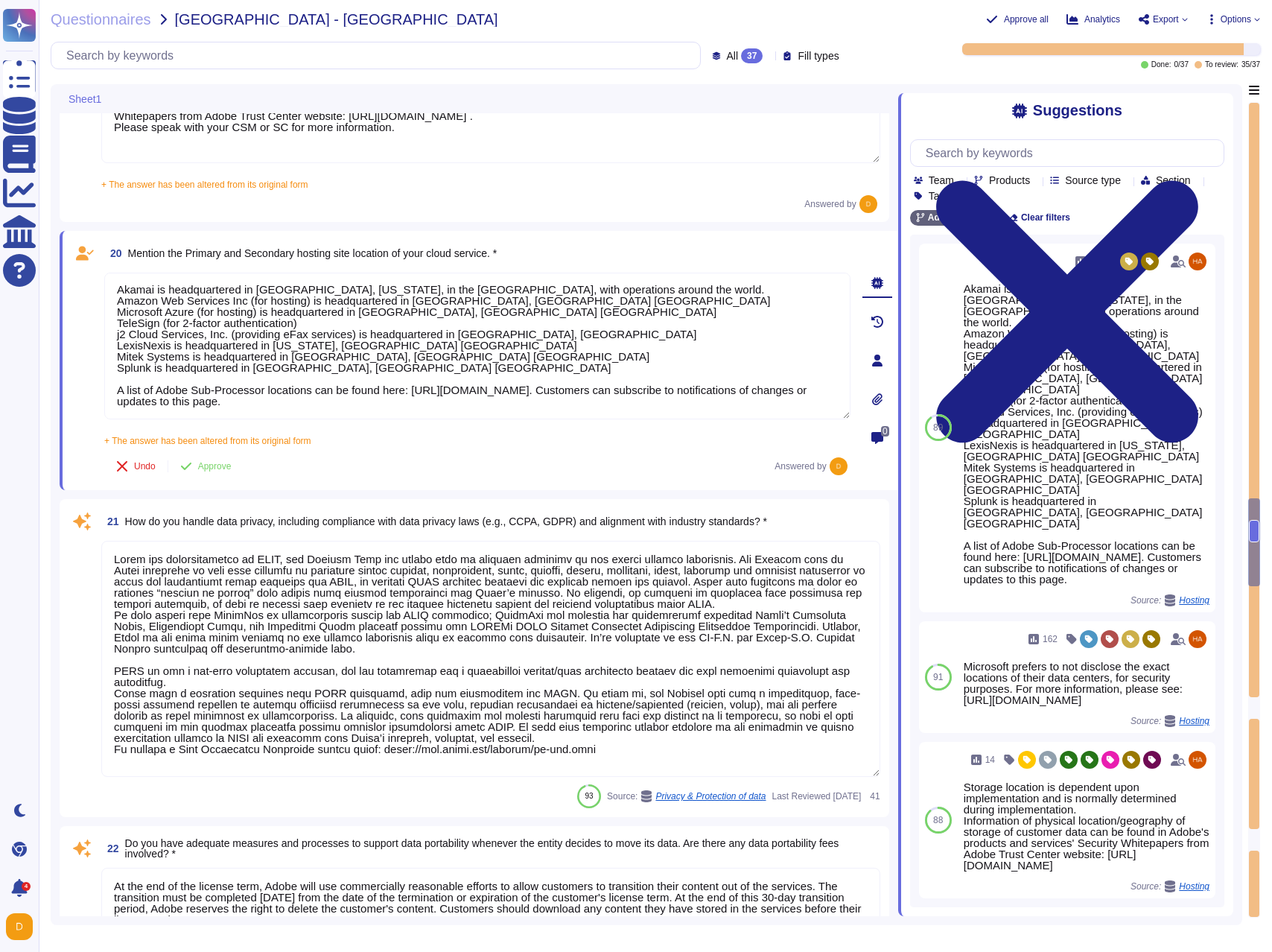 scroll, scrollTop: 1, scrollLeft: 0, axis: vertical 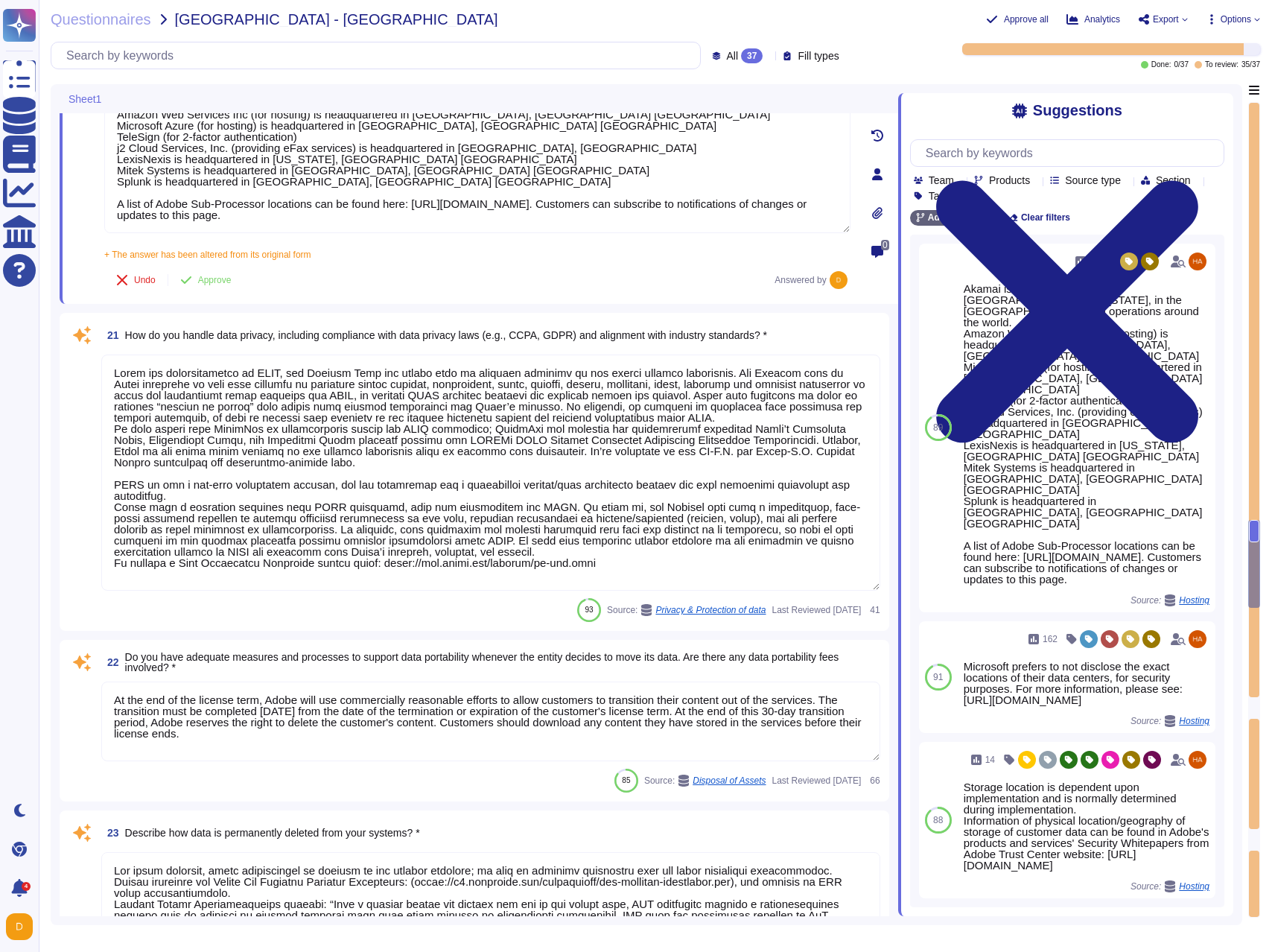 type on "Budgets for Adobe's products and services' infrastructure capacity are established based on analysis of historical business activity and growth projections; purchases are made against the established budget and plans are updated on a quarterly basis. (SOC 2 Control BC-02-01)​" 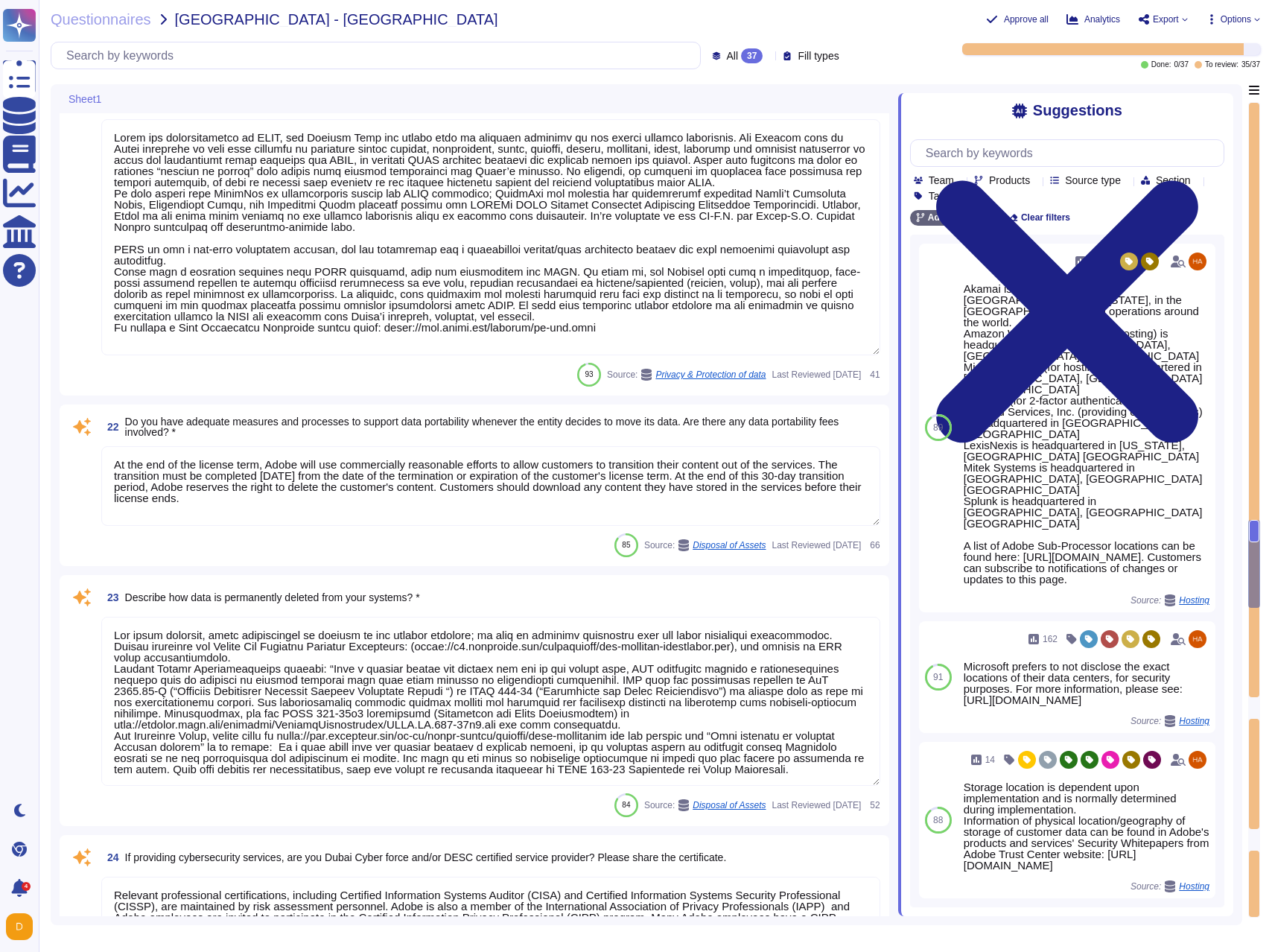 scroll, scrollTop: 4181, scrollLeft: 0, axis: vertical 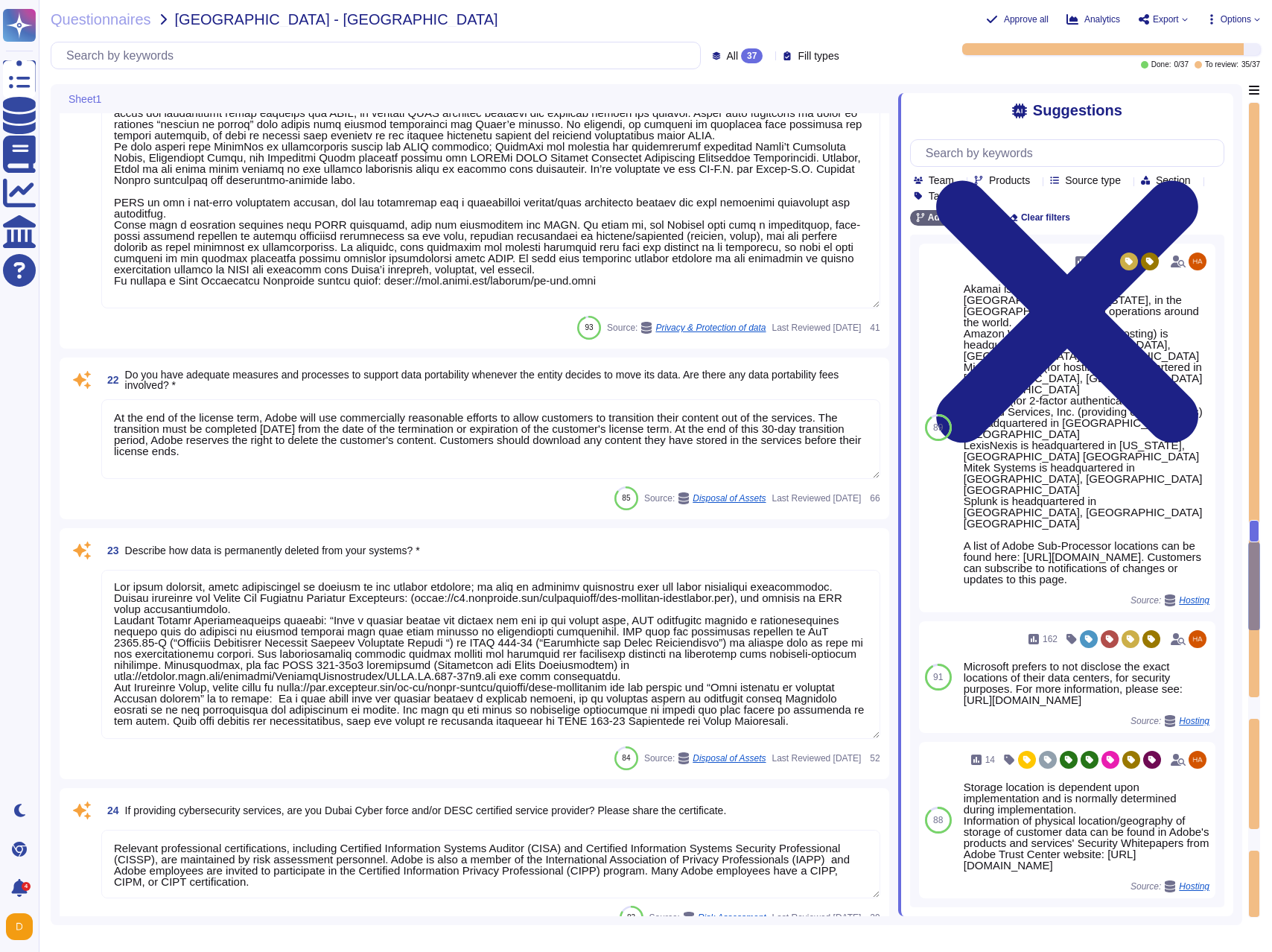 type on "Every component in the SaaS infrastructure is redundant. There are at least two of each hardware component that process the flow and storage of data. All network devices, including firewalls, load balancers, and switches, are fully redundant and highly available. High availability for Internet connectivity is ensured by multiple connections in each data center to different ISPs." 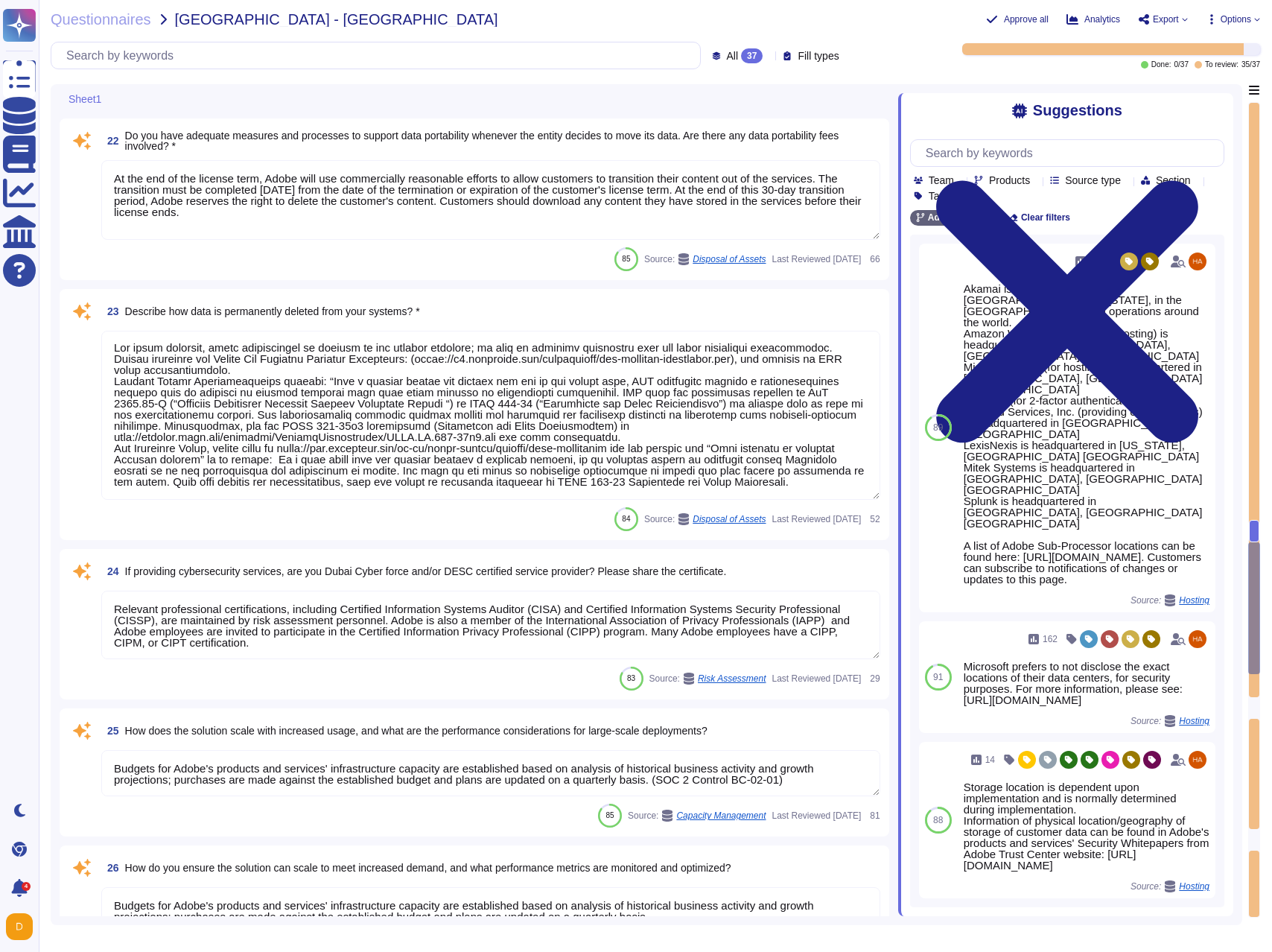 scroll, scrollTop: 4443, scrollLeft: 0, axis: vertical 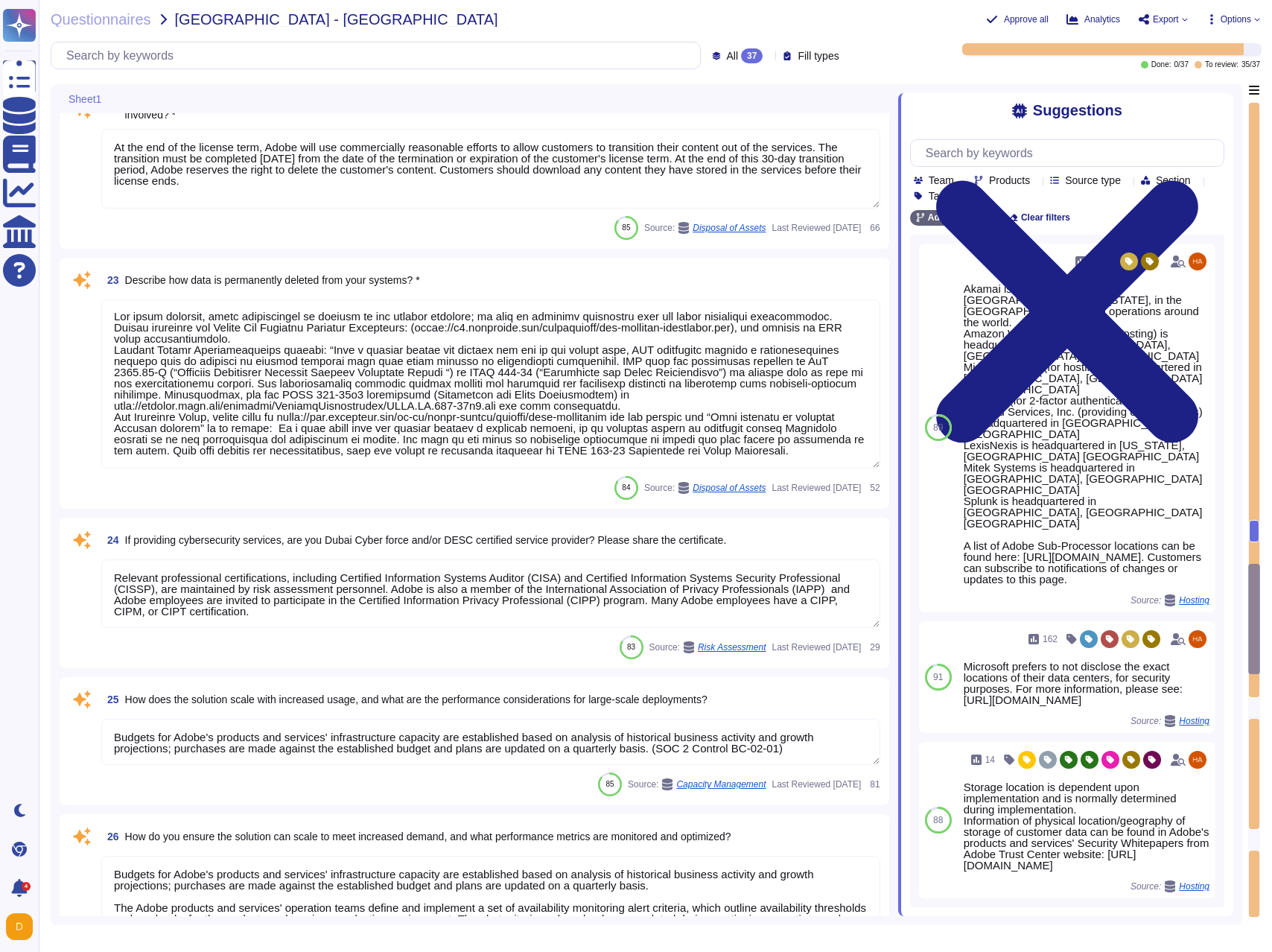 type on "Business requested Recovery Time Objective (RTO) and Recovery Point Objective (RPO) for internal Adobe technology. Upstream/downstream dependencies on alternate internal Adobe functions/processes." 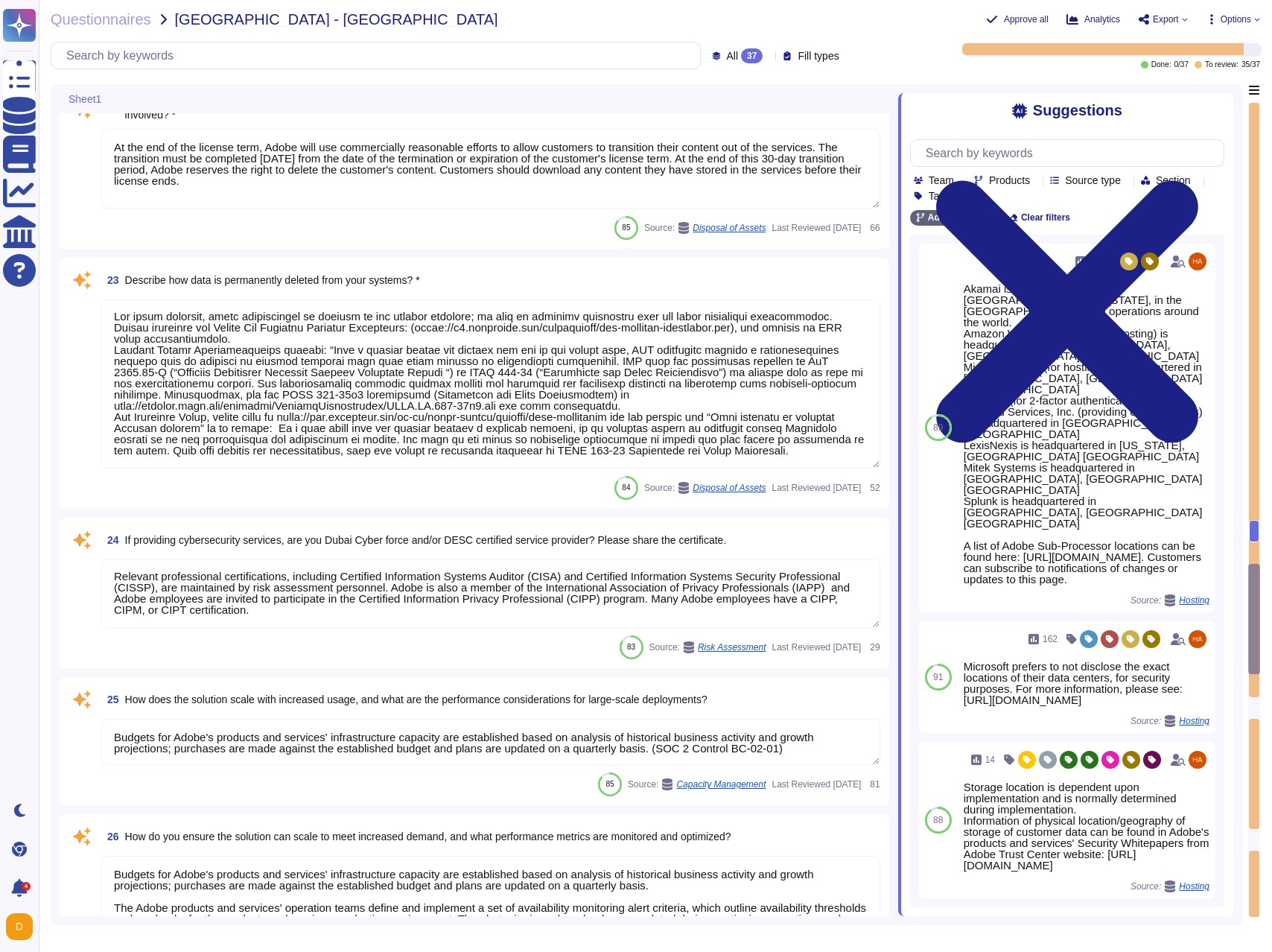 scroll, scrollTop: 0, scrollLeft: 0, axis: both 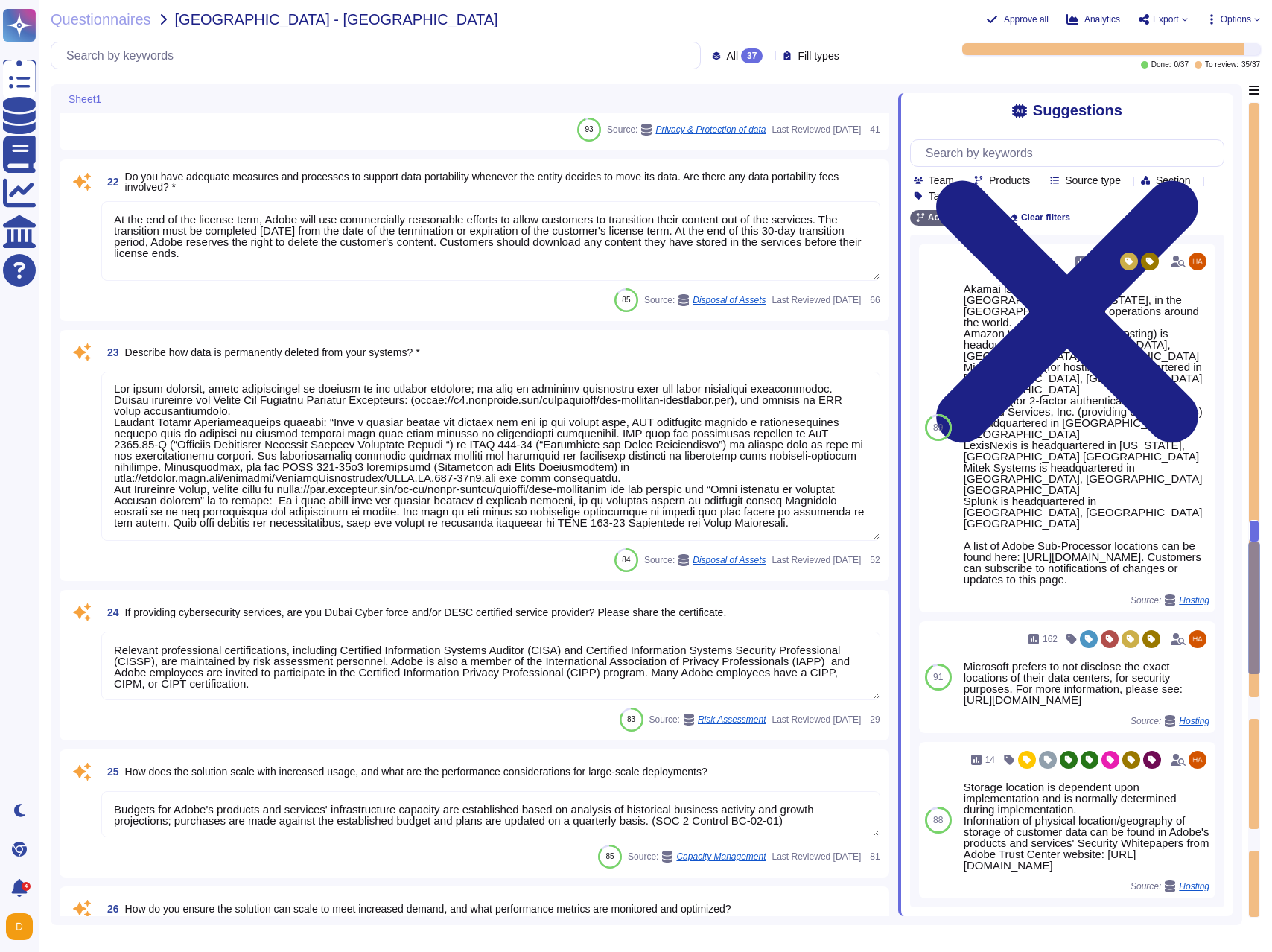 type on "Akamai is headquartered in [GEOGRAPHIC_DATA], [US_STATE], in the [GEOGRAPHIC_DATA], with operations around the world.
Amazon Web Services Inc (for hosting) is headquartered in [GEOGRAPHIC_DATA], [GEOGRAPHIC_DATA] [GEOGRAPHIC_DATA]
Microsoft Azure (for hosting) is headquartered in [GEOGRAPHIC_DATA], [GEOGRAPHIC_DATA] [GEOGRAPHIC_DATA]
TeleSign (for 2-factor authentication)
j2 Cloud Services, Inc. (providing eFax services) is headquartered in [GEOGRAPHIC_DATA], [GEOGRAPHIC_DATA]
LexisNexis is headquartered in [US_STATE], [GEOGRAPHIC_DATA] [GEOGRAPHIC_DATA]
Mitek Systems is headquartered in [GEOGRAPHIC_DATA], [GEOGRAPHIC_DATA] [GEOGRAPHIC_DATA]
Splunk is headquartered in [GEOGRAPHIC_DATA], [GEOGRAPHIC_DATA] [GEOGRAPHIC_DATA]
A list of Adobe Sub-Processor locations can be found here: [URL][DOMAIN_NAME]. Customers can subscribe to notifications of changes or updates to this page." 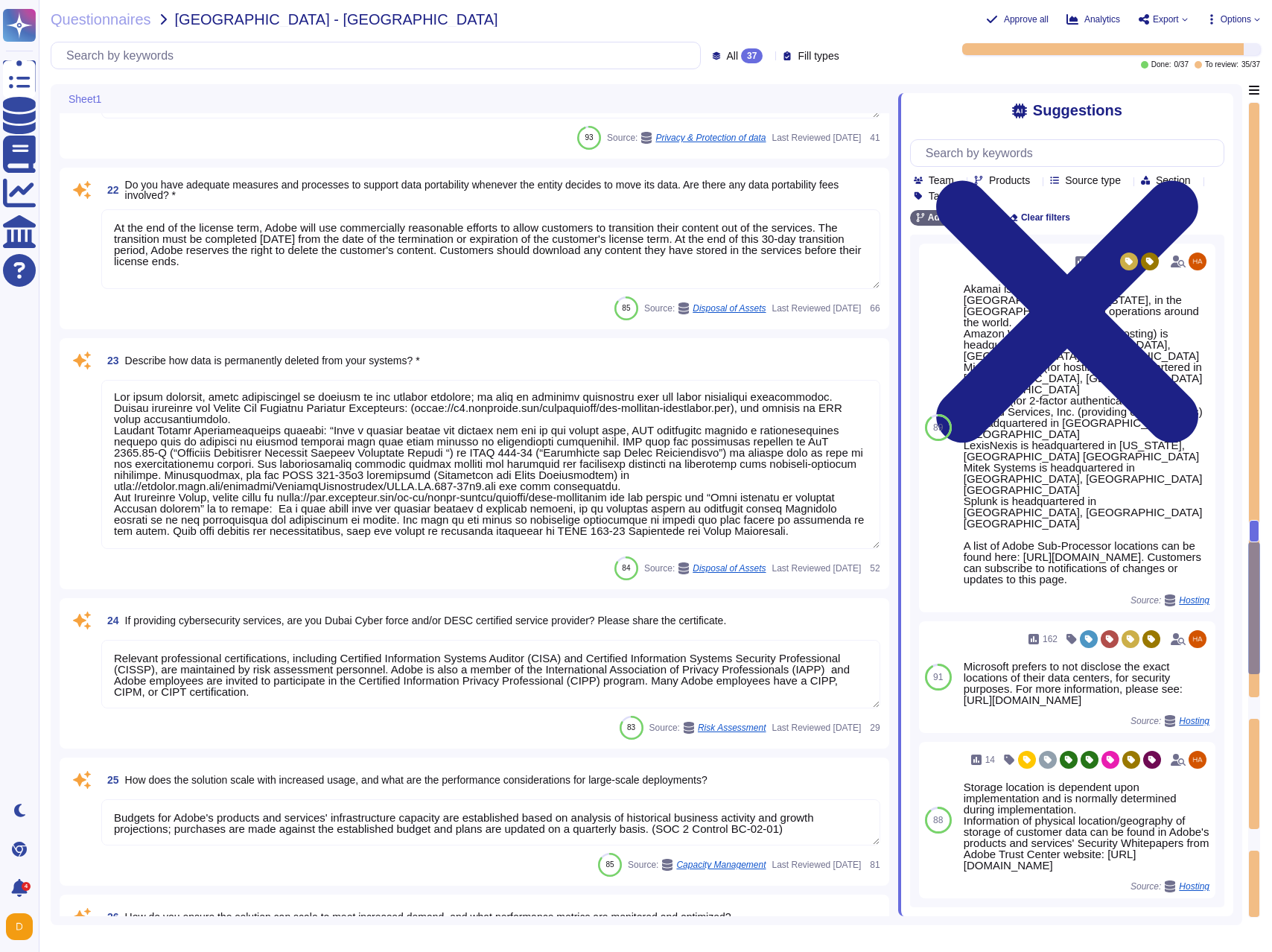 click on "At the end of the license term, Adobe will use commercially reasonable efforts to allow customers to transition their content out of the services. The transition must be completed [DATE] from the date of the termination or expiration of the customer's license term. At the end of this 30-day transition period, Adobe reserves the right to delete the customer's content. Customers should download any content they have stored in the services before their license ends." at bounding box center [491, 249] 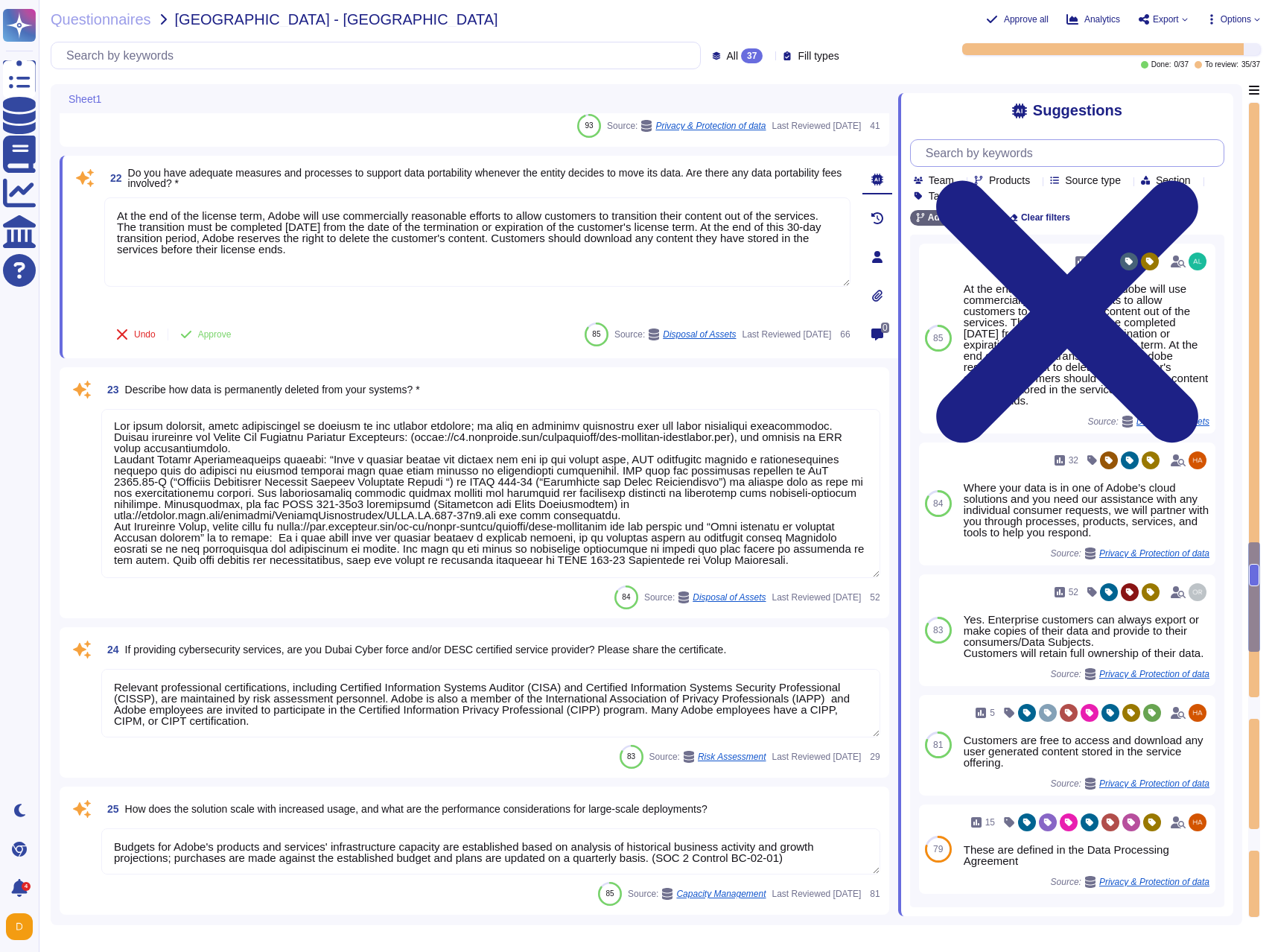 click at bounding box center (1071, 153) 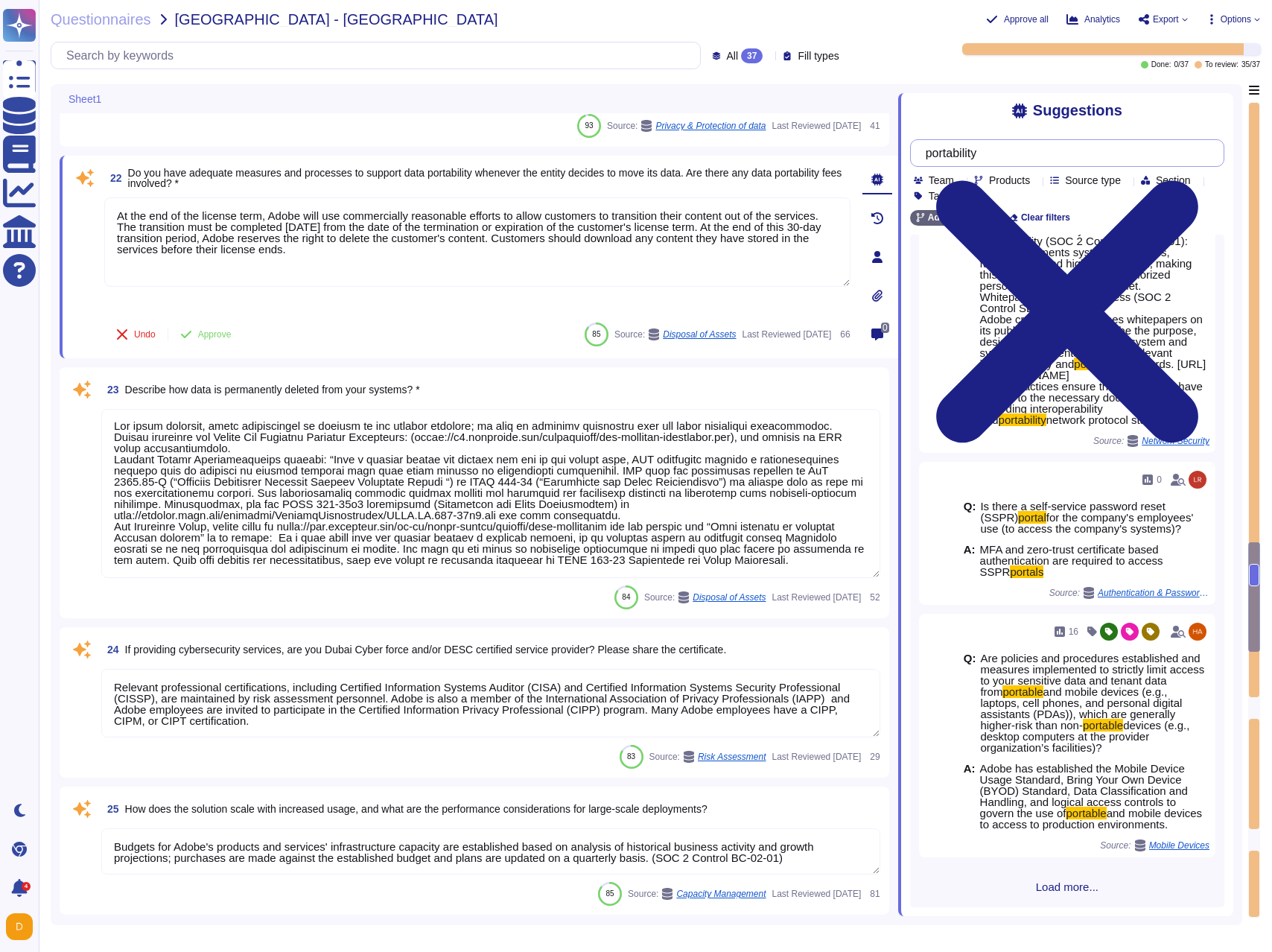 scroll, scrollTop: 1064, scrollLeft: 0, axis: vertical 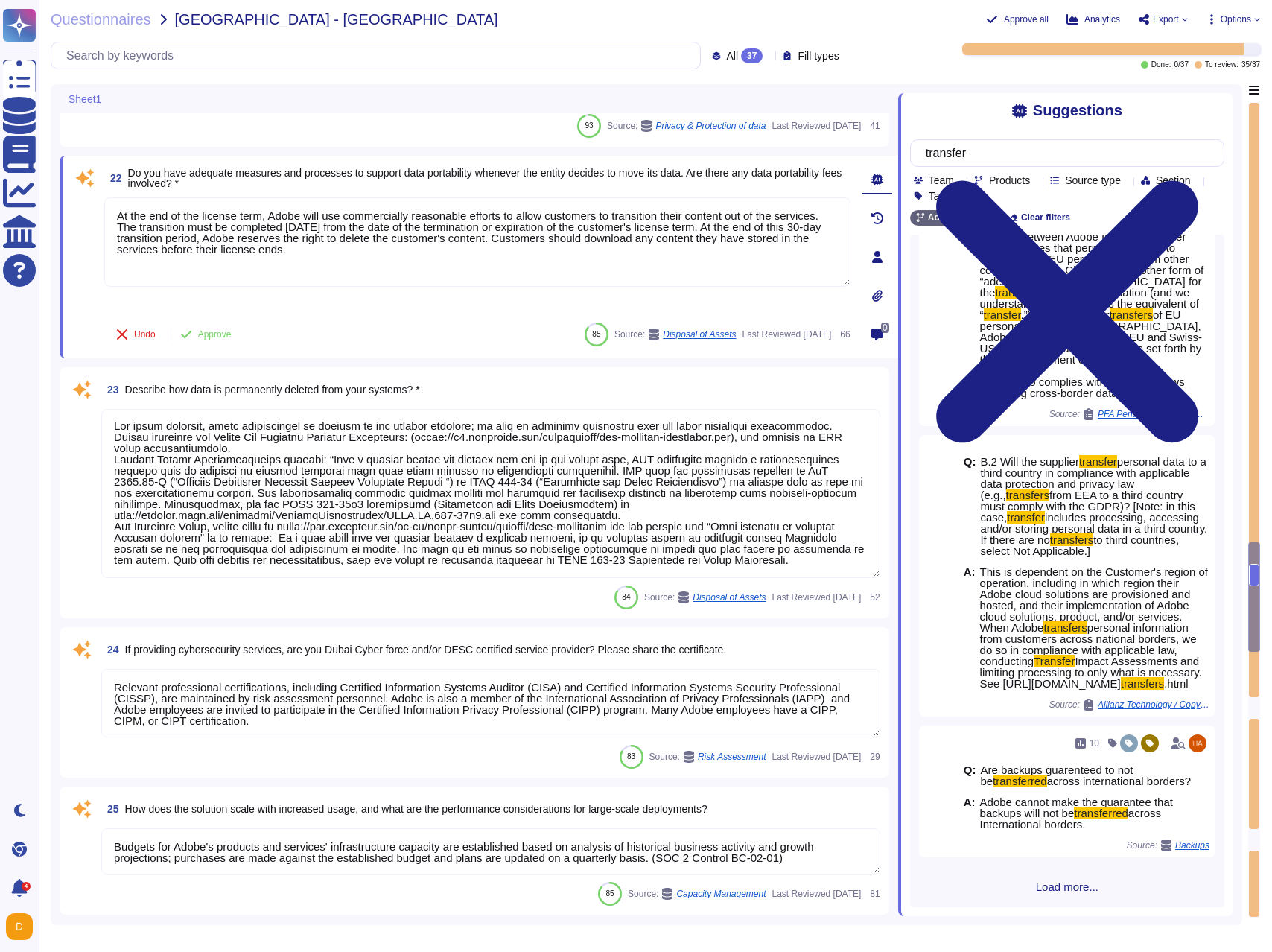 type on "transfer" 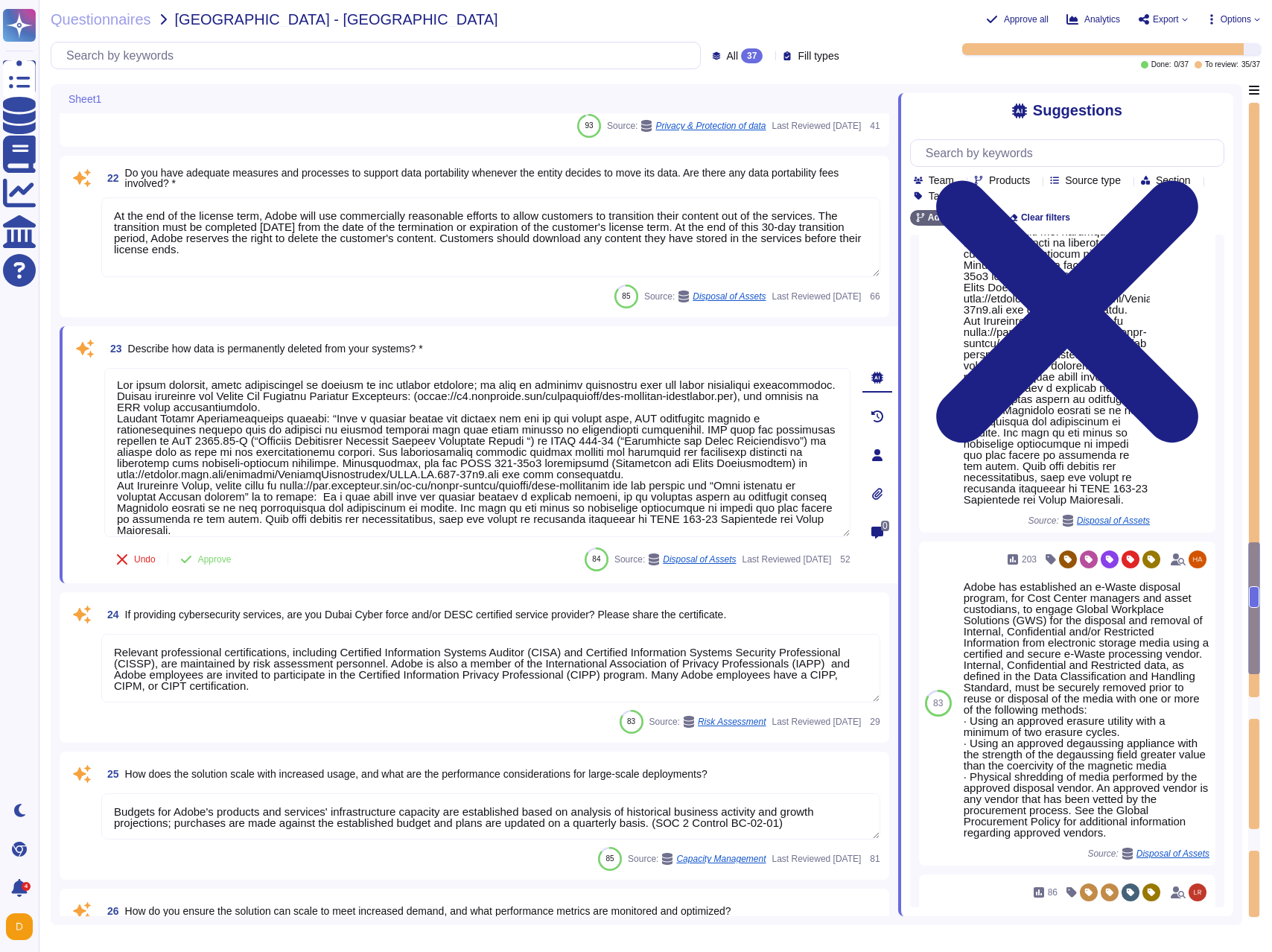 scroll, scrollTop: 422, scrollLeft: 0, axis: vertical 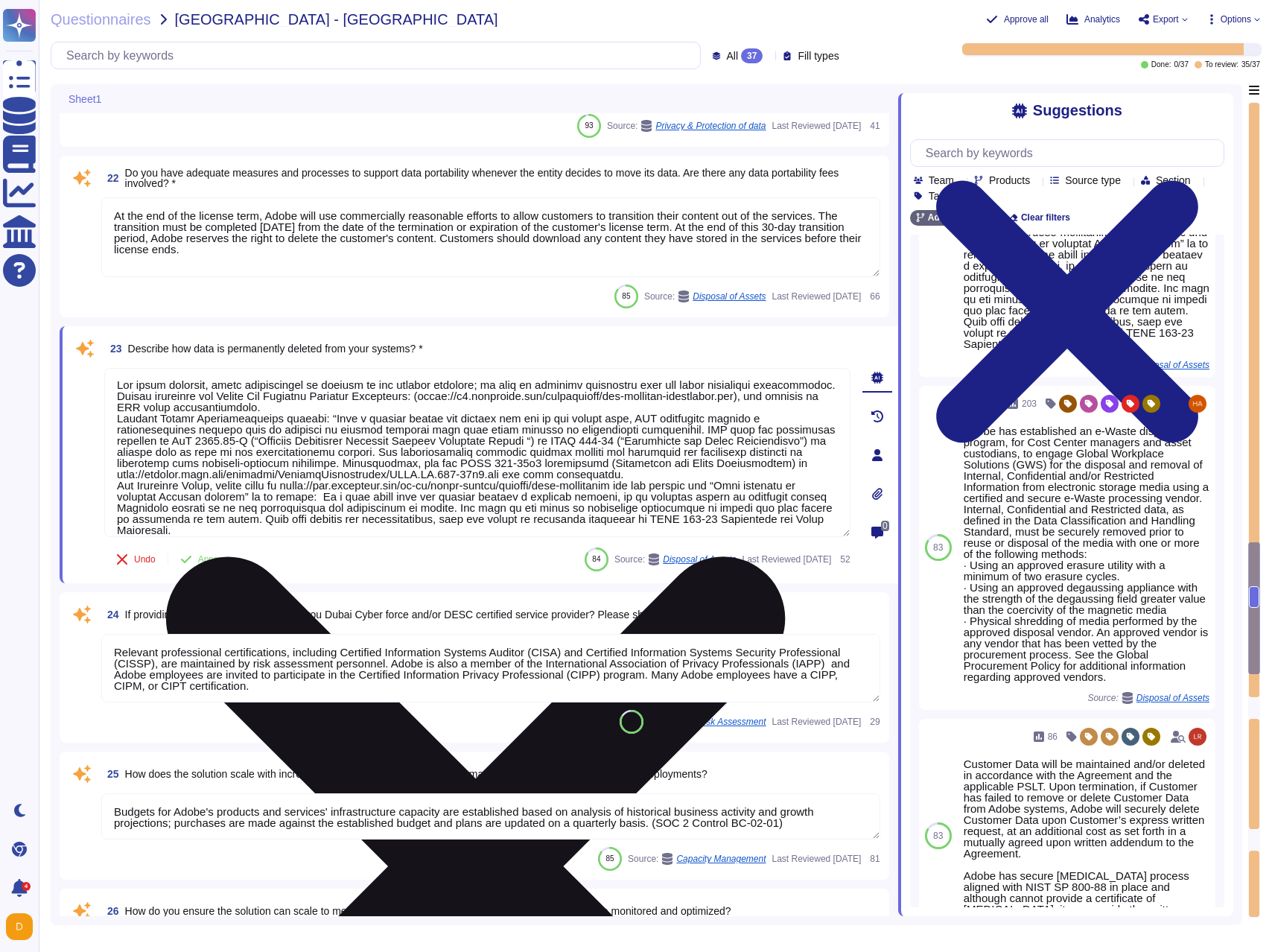drag, startPoint x: 539, startPoint y: 387, endPoint x: 605, endPoint y: 399, distance: 67.082039 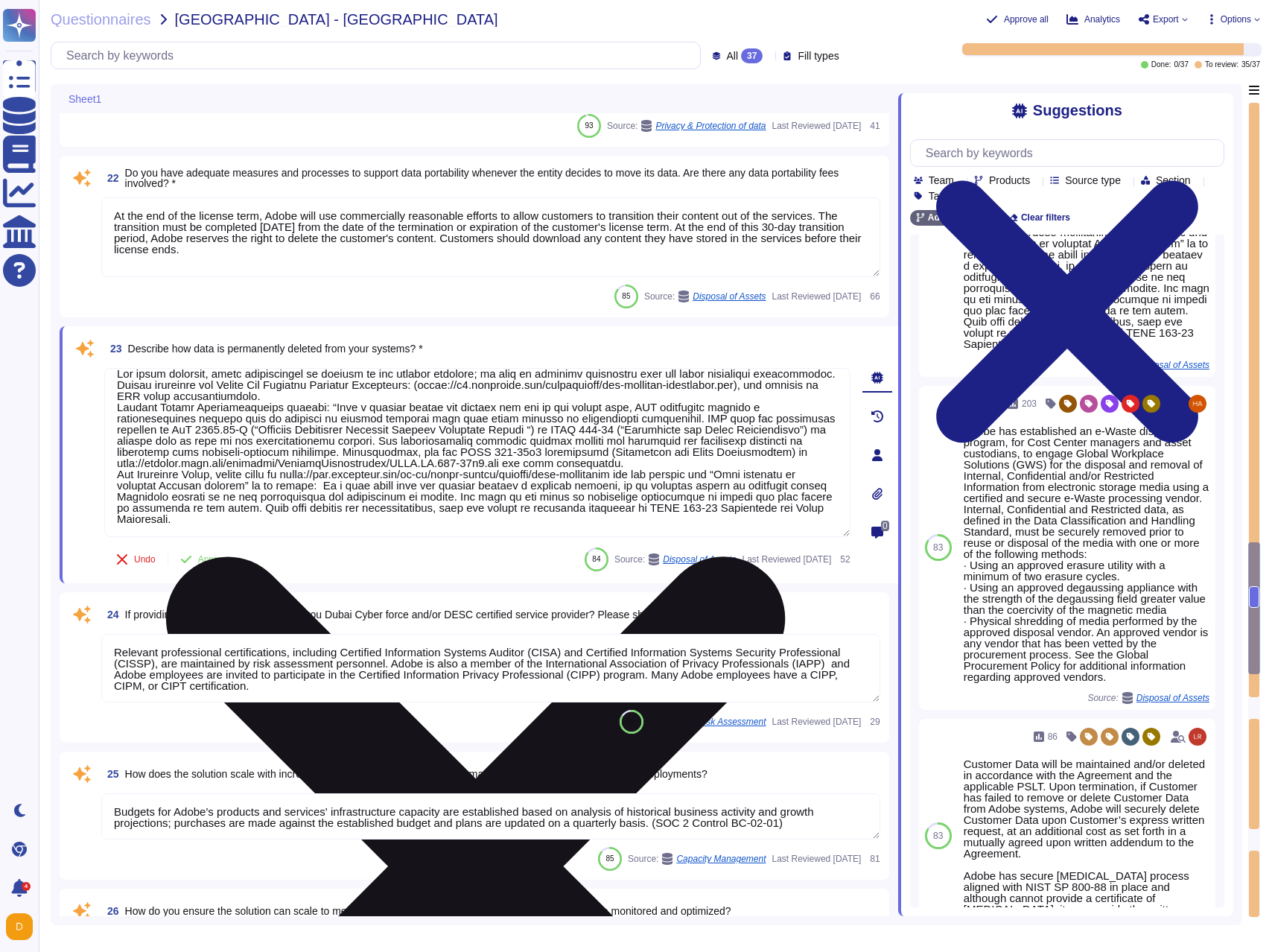 scroll, scrollTop: 24, scrollLeft: 0, axis: vertical 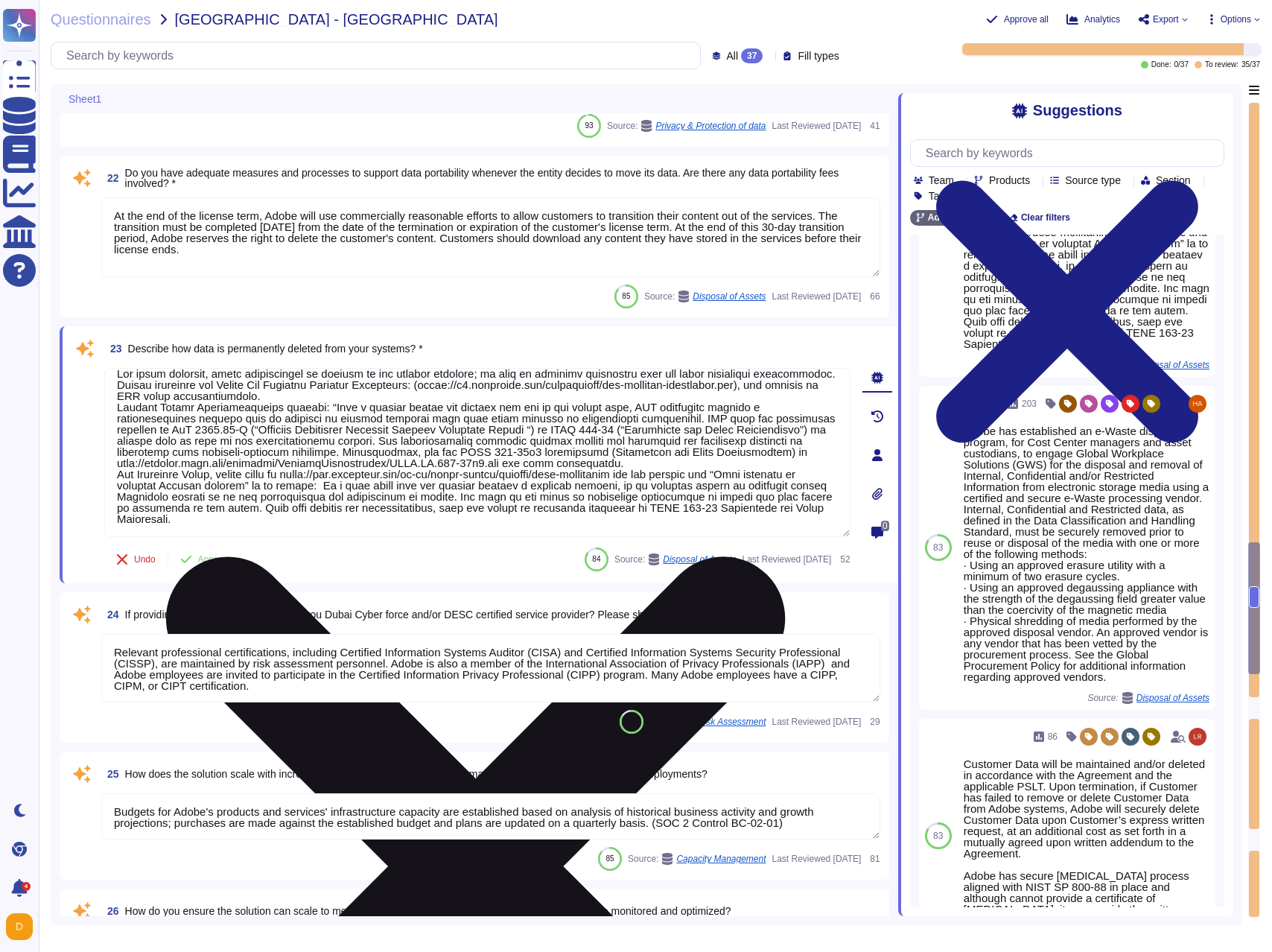click at bounding box center [477, 452] 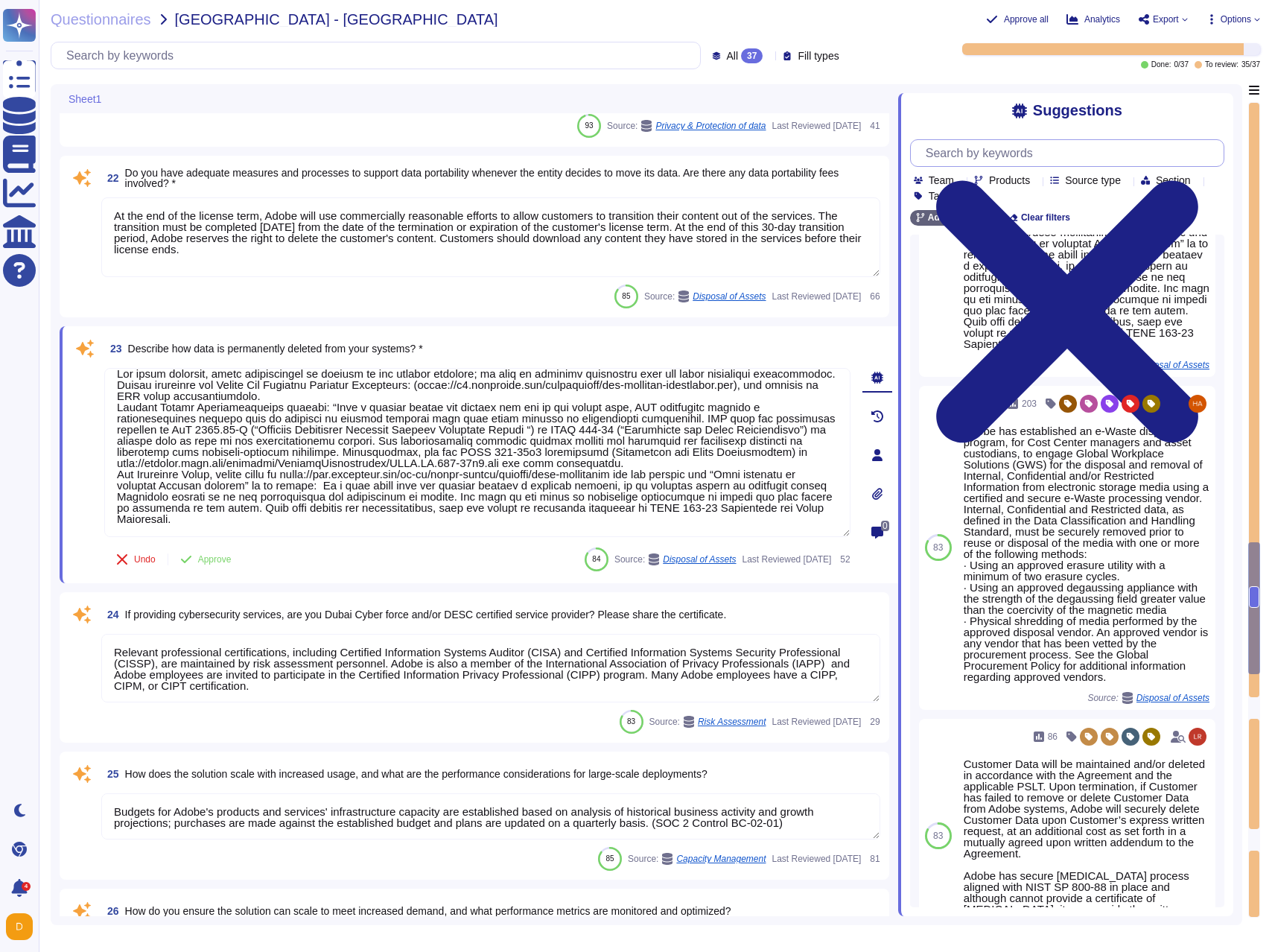 click at bounding box center [1071, 153] 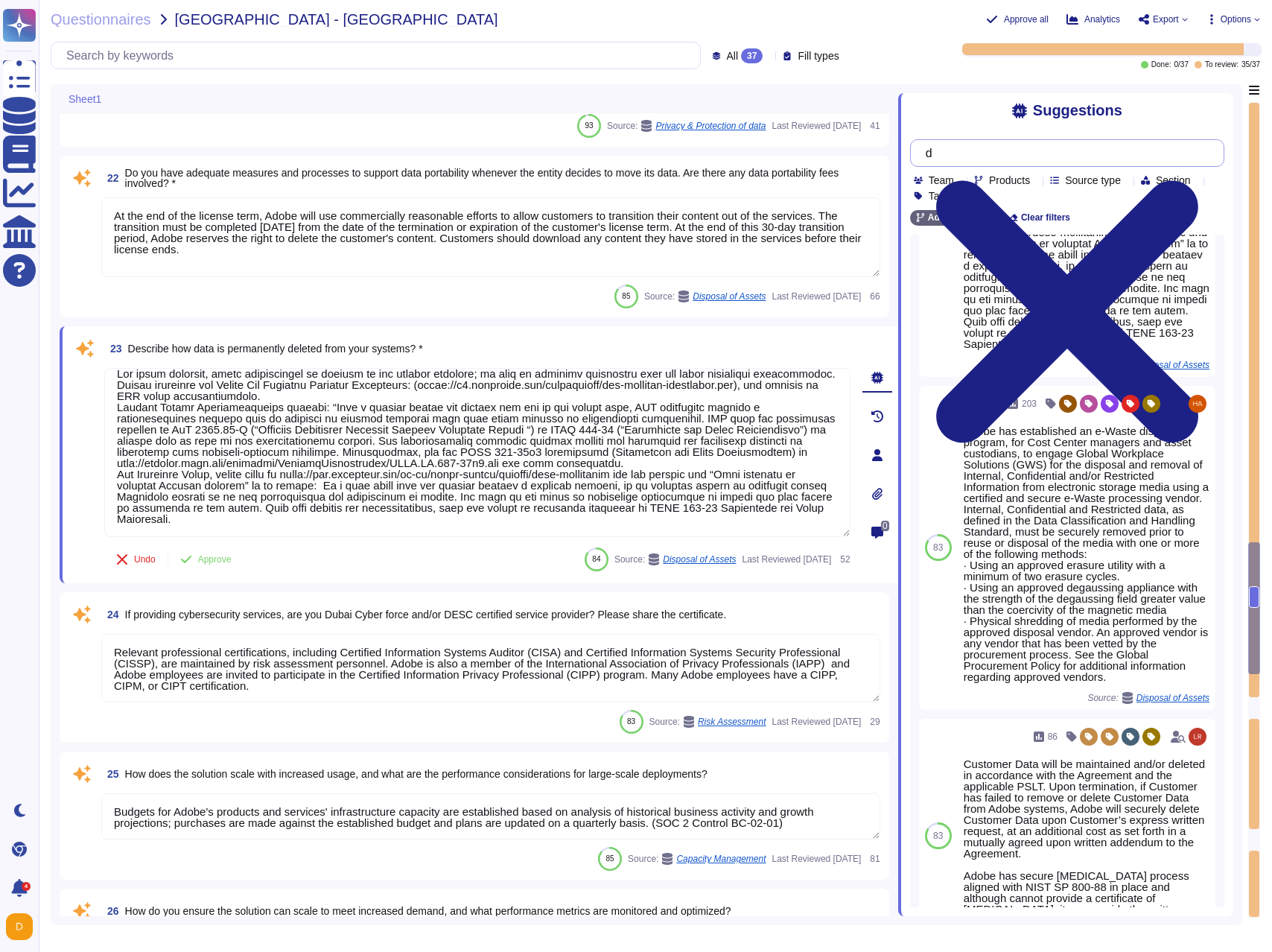 scroll, scrollTop: 0, scrollLeft: 0, axis: both 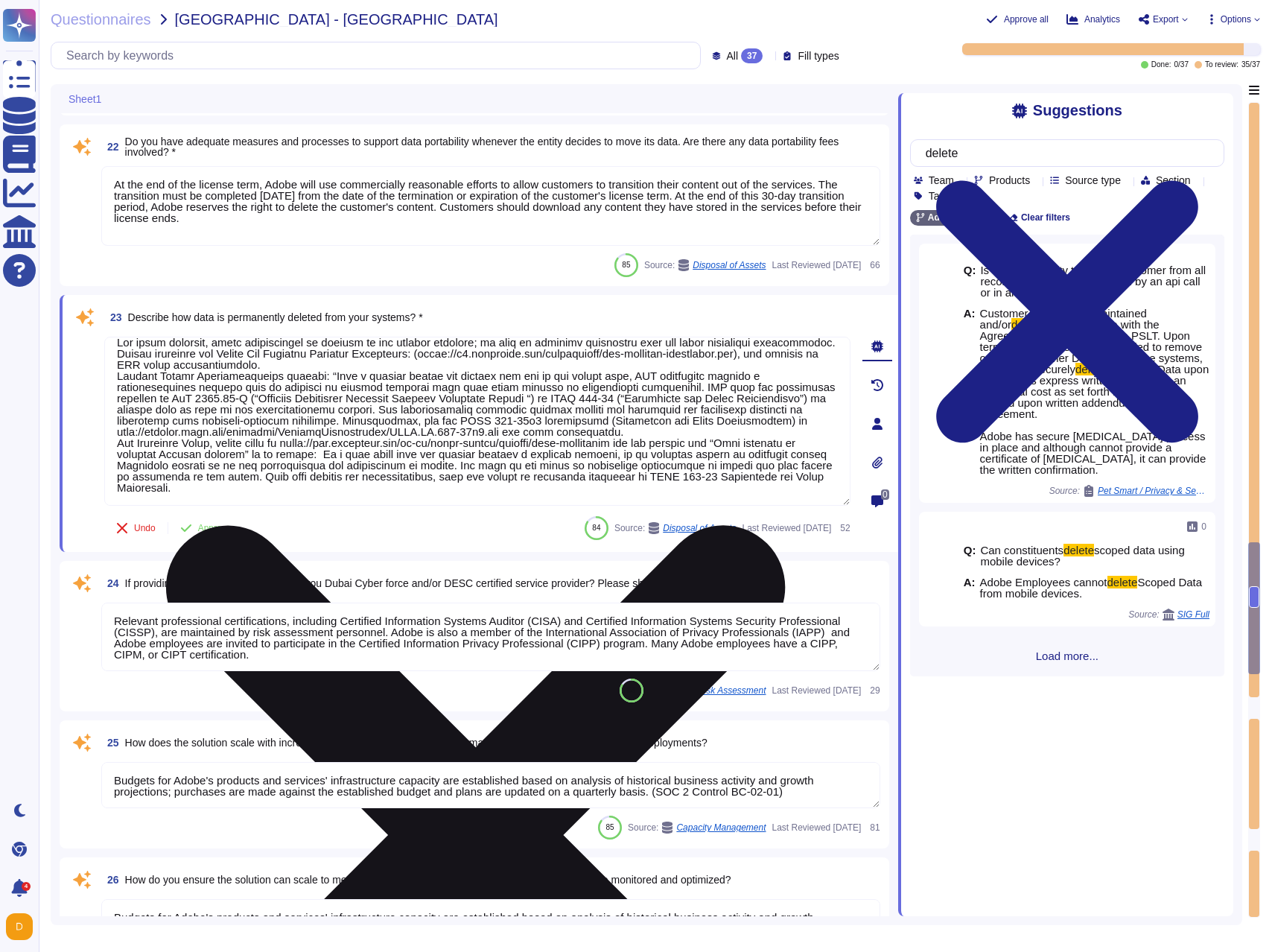 type on "delete" 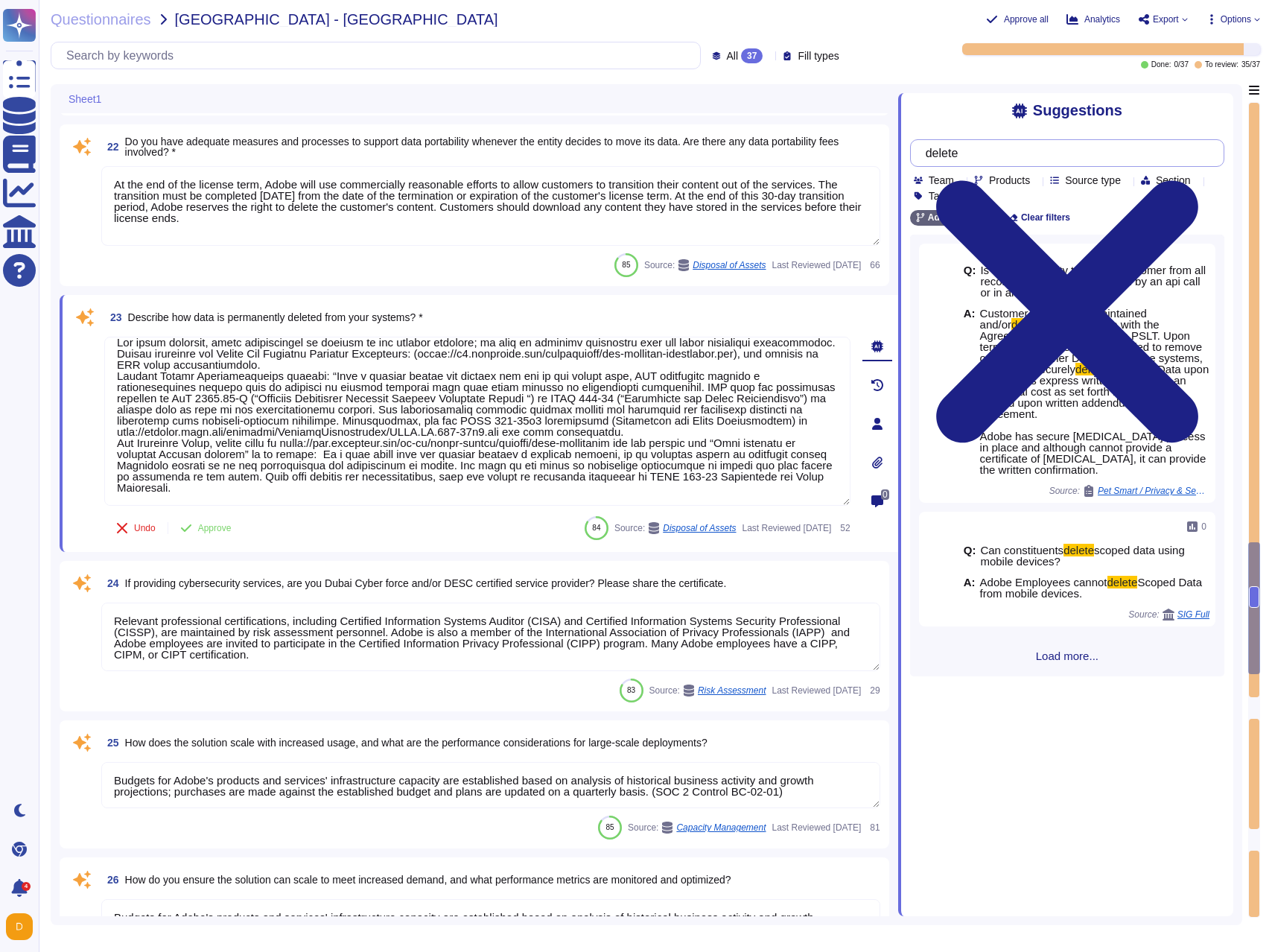 drag, startPoint x: 1105, startPoint y: 147, endPoint x: 857, endPoint y: 148, distance: 248.002 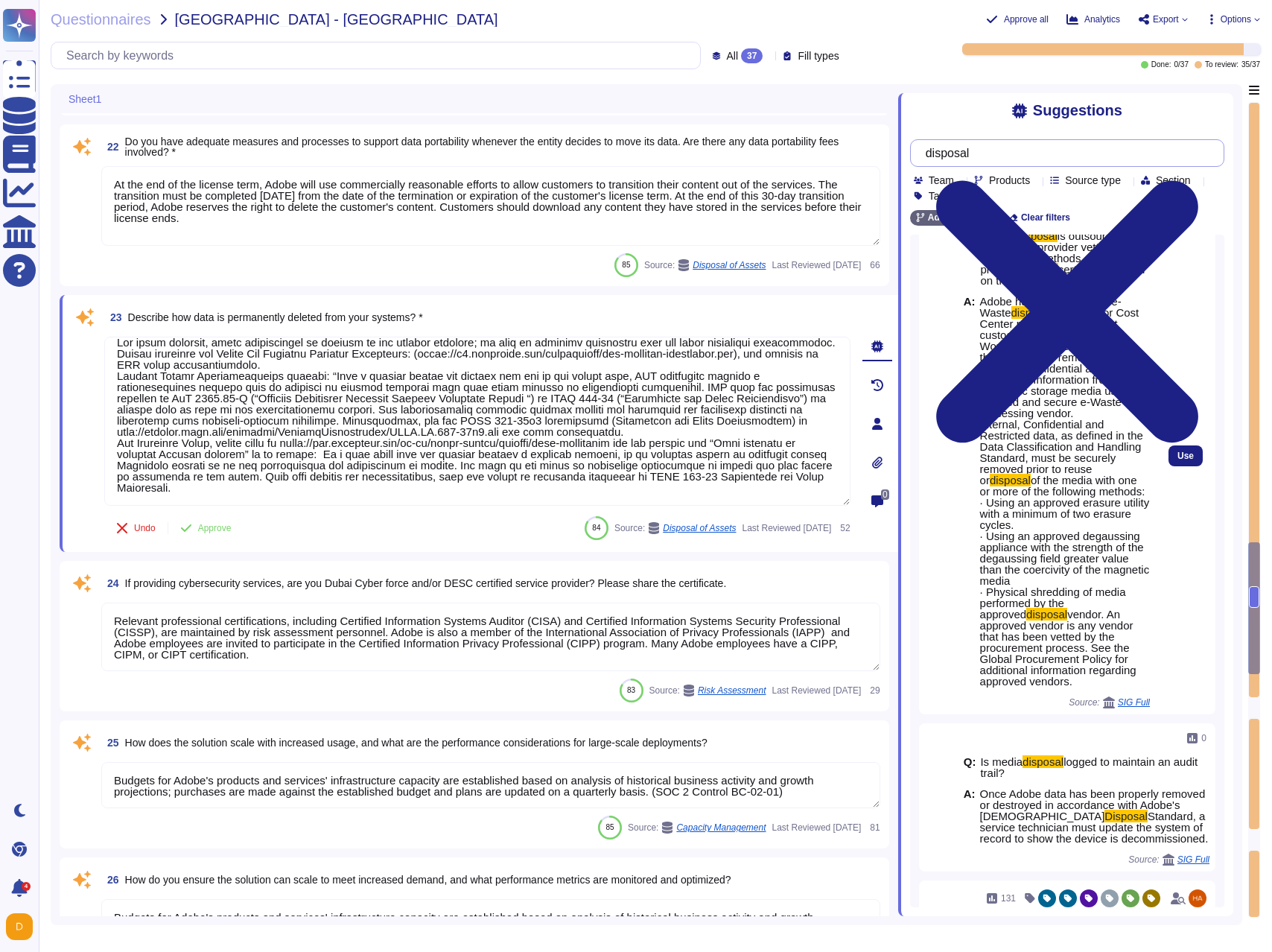scroll, scrollTop: 0, scrollLeft: 0, axis: both 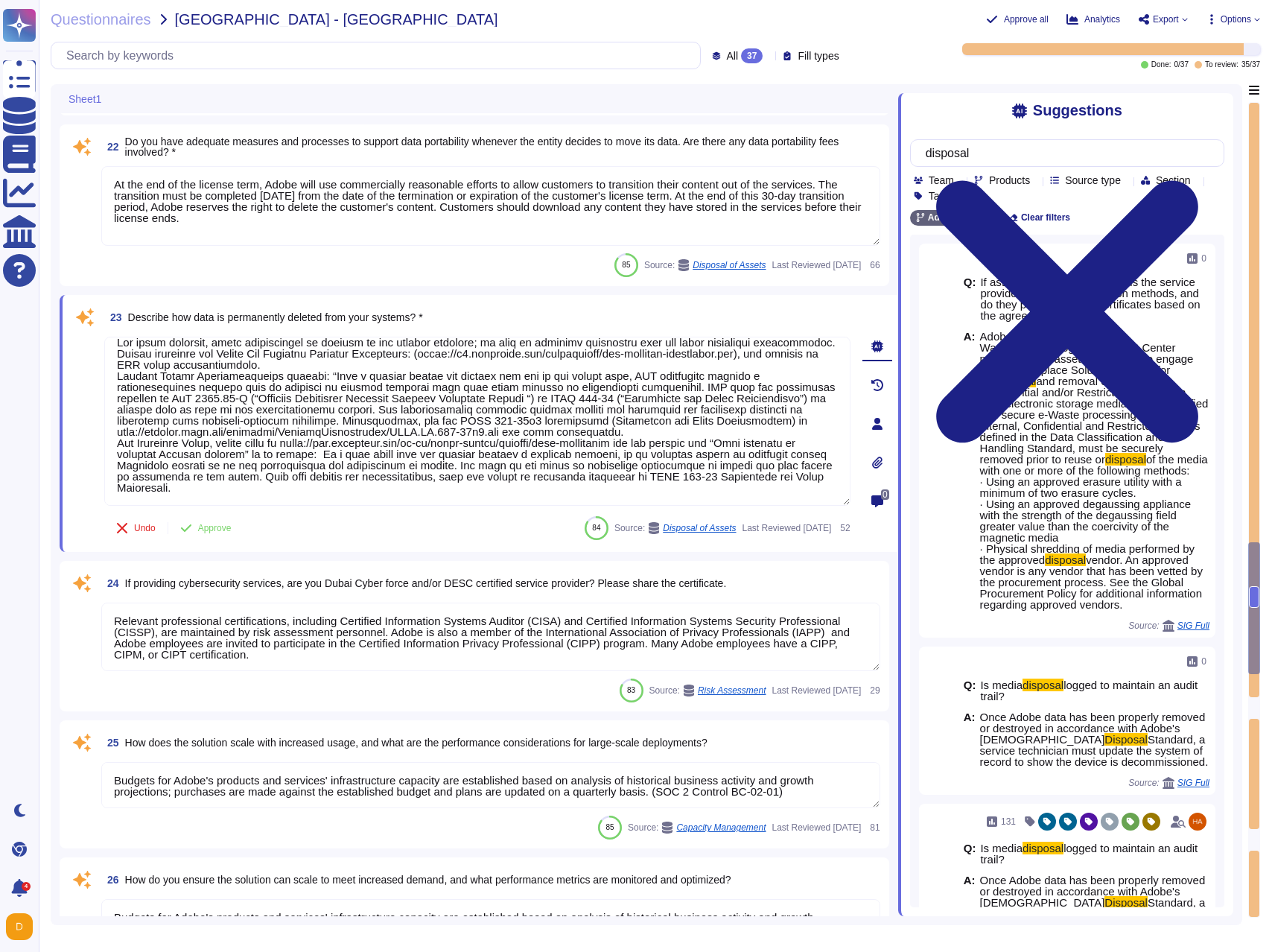 type on "disposal" 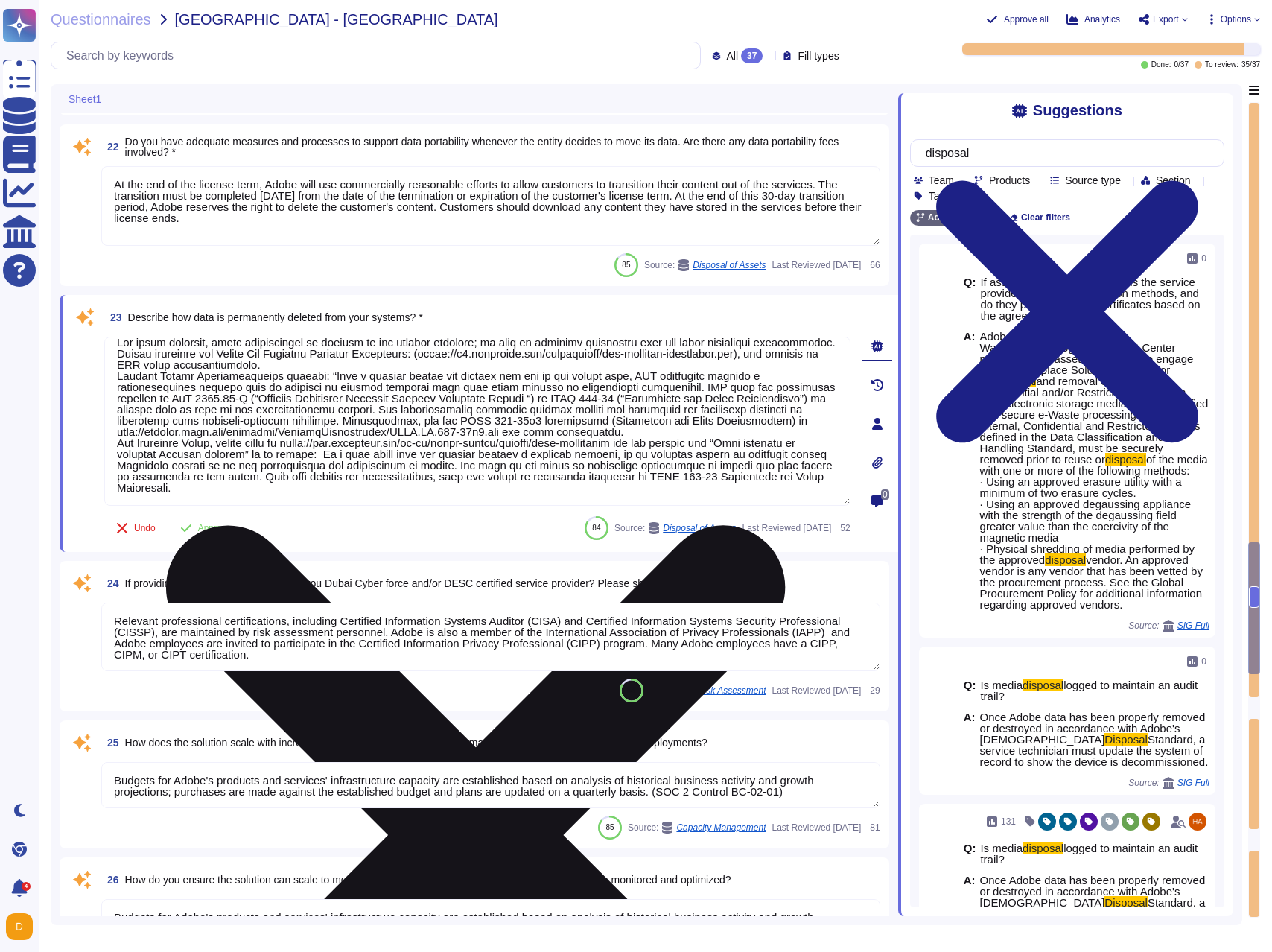 click at bounding box center [477, 421] 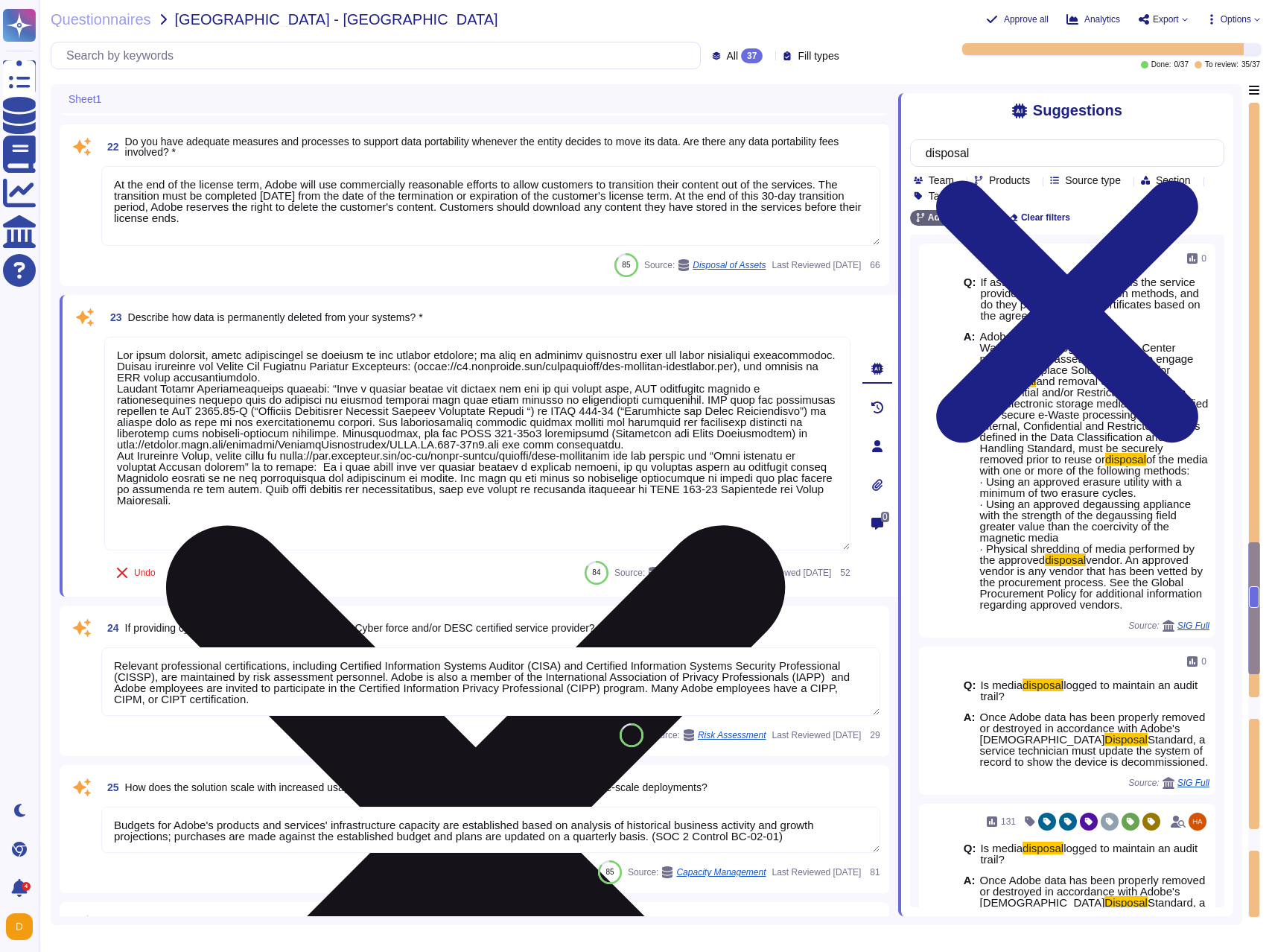 paste on "30 days after the contract with the customer is terminated, customer data is removed from the Adobes system. Customers also have the ability to delete their data at their will, even before the contract ends.
The customer may request that Adobe delete their data. Adobe does support secure deletion and uses it as part of its secure destruction processes." 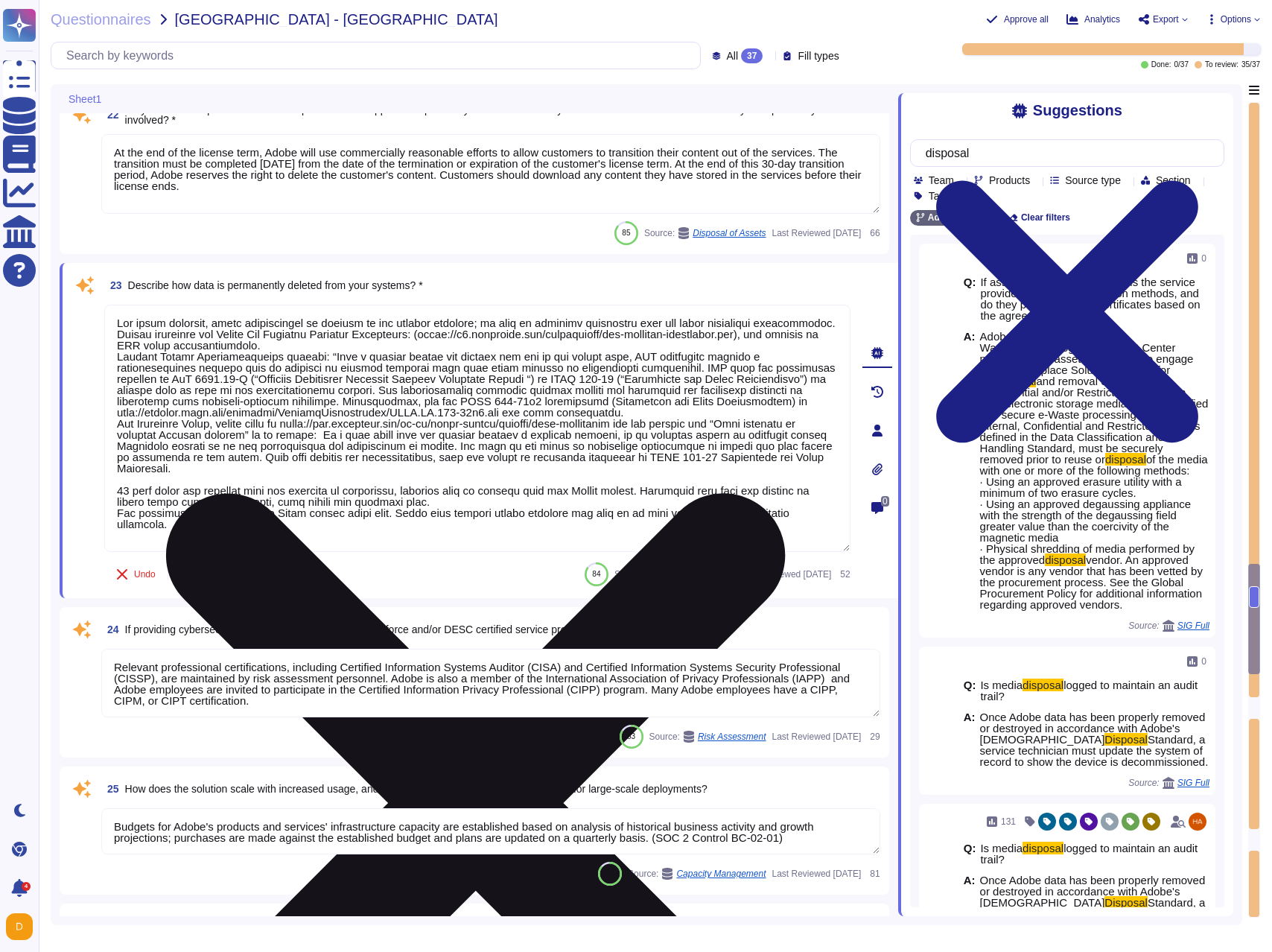 scroll, scrollTop: 4427, scrollLeft: 0, axis: vertical 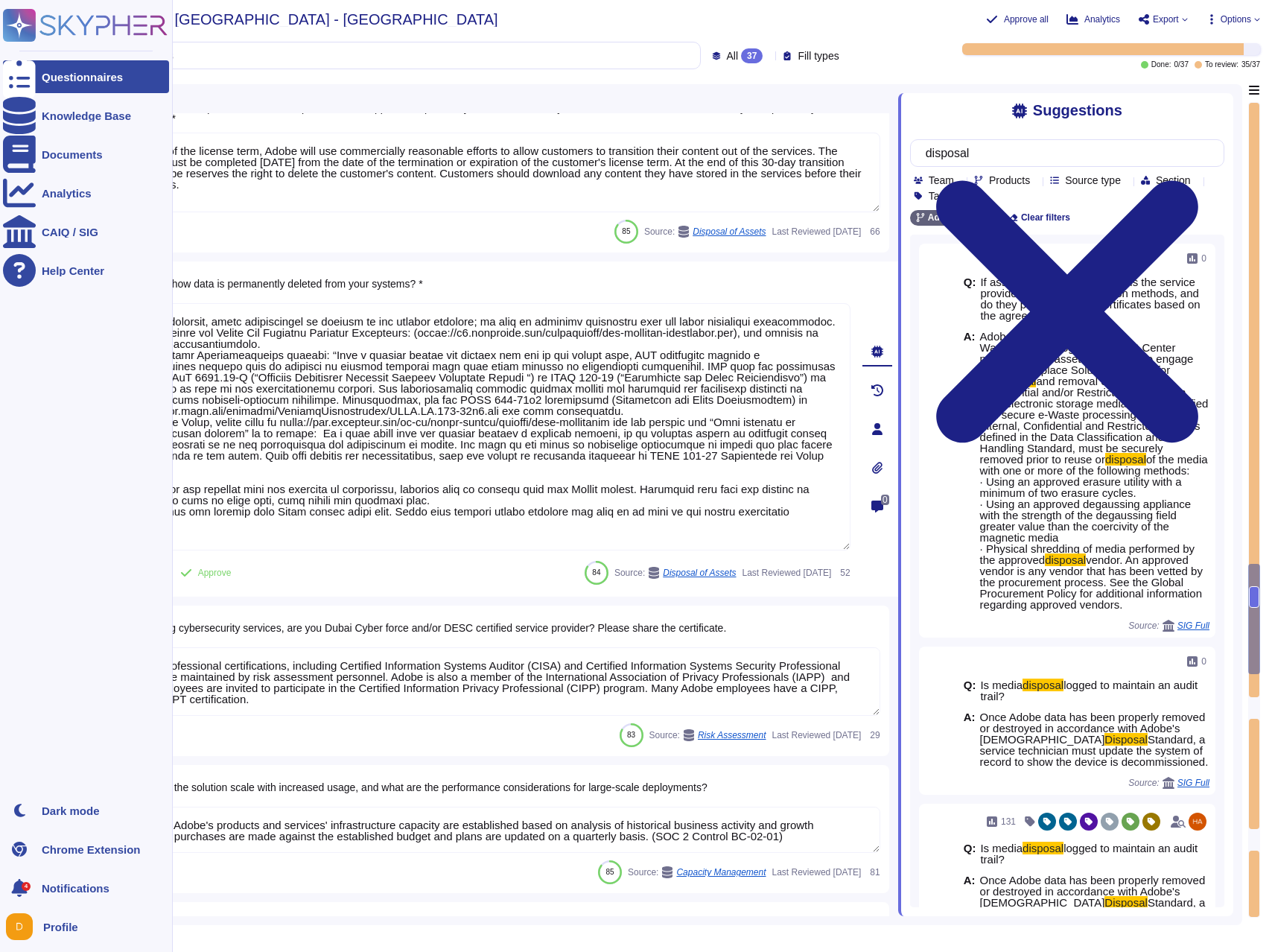 drag, startPoint x: 181, startPoint y: 535, endPoint x: 20, endPoint y: 495, distance: 165.89454 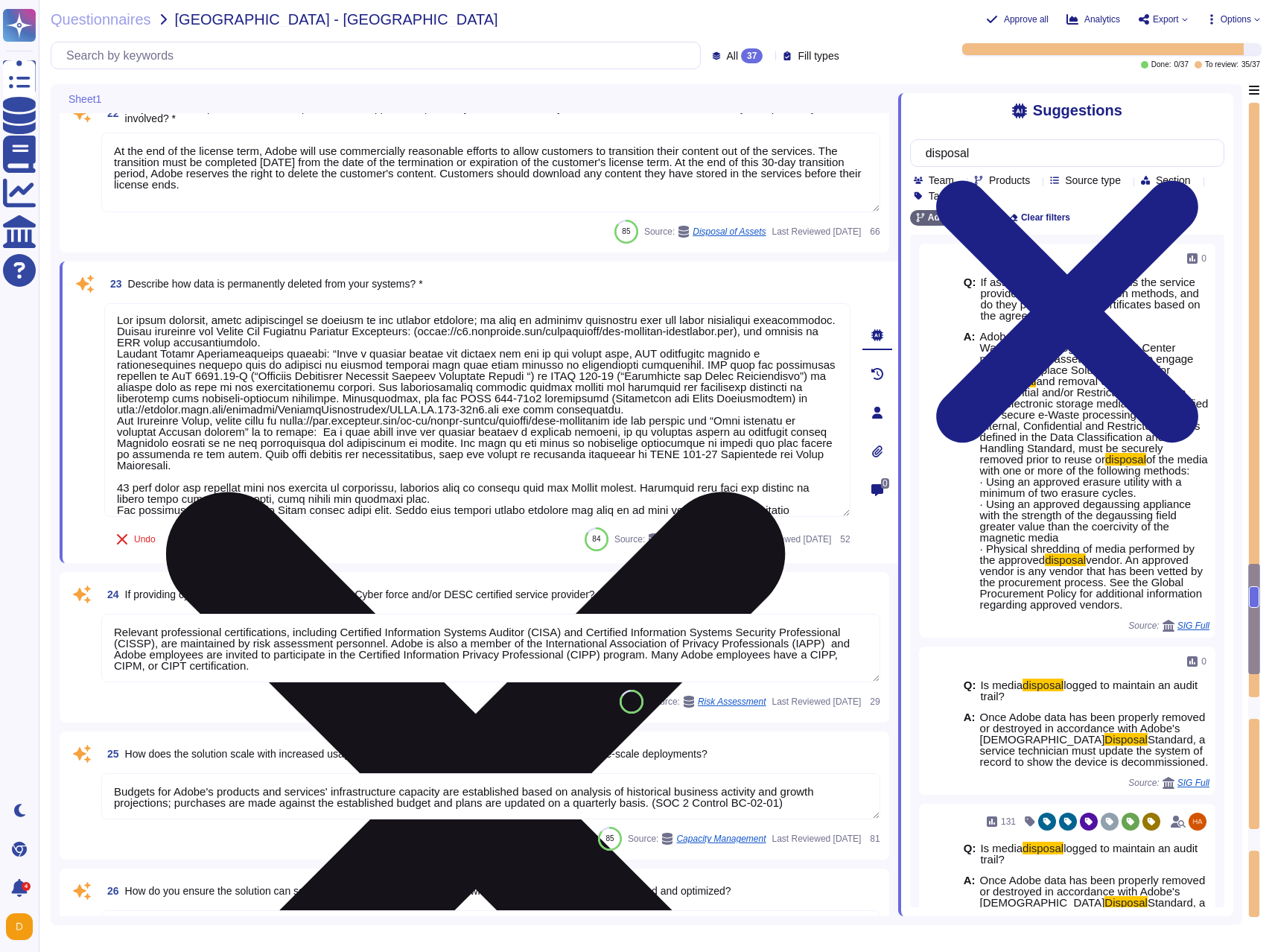 scroll, scrollTop: 0, scrollLeft: 0, axis: both 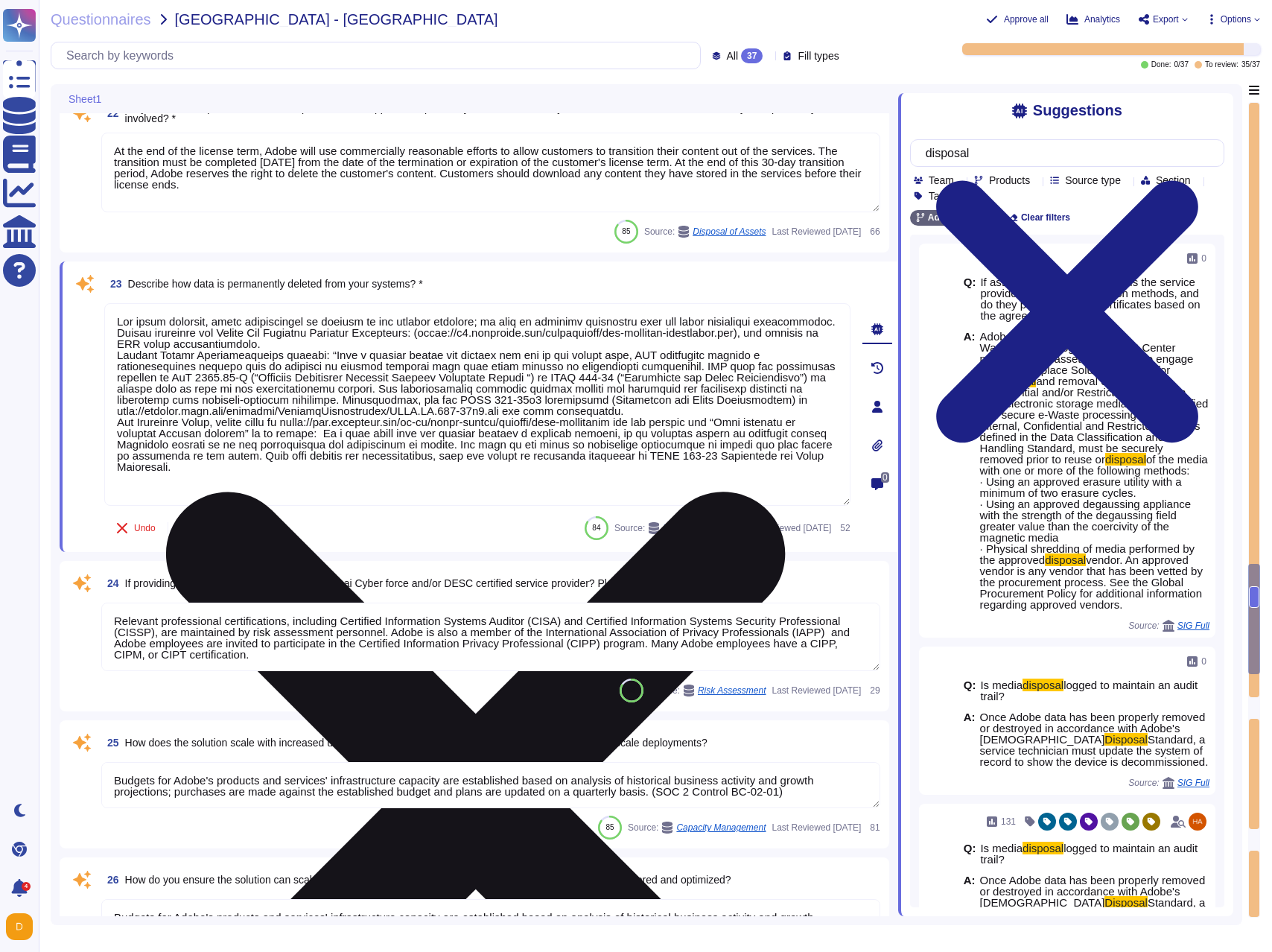 drag, startPoint x: 115, startPoint y: 323, endPoint x: 128, endPoint y: 325, distance: 13.152946 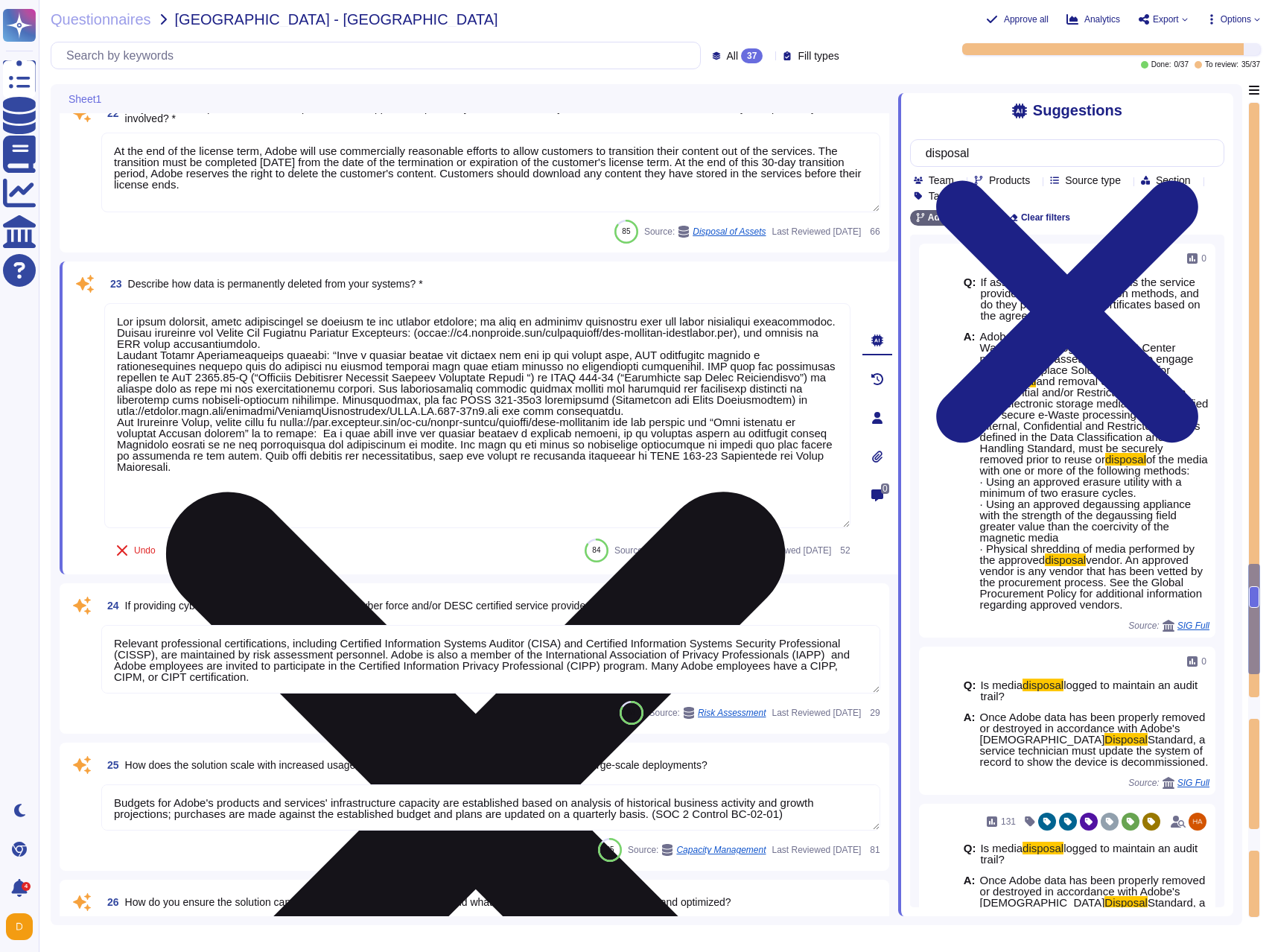 paste on "30 days after the contract with the customer is terminated, customer data is removed from the Adobes system. Customers also have the ability to delete their data at their will, even before the contract ends.
The customer may request that Adobe delete their data. Adobe does support secure deletion and uses it as part of its secure destruction processes." 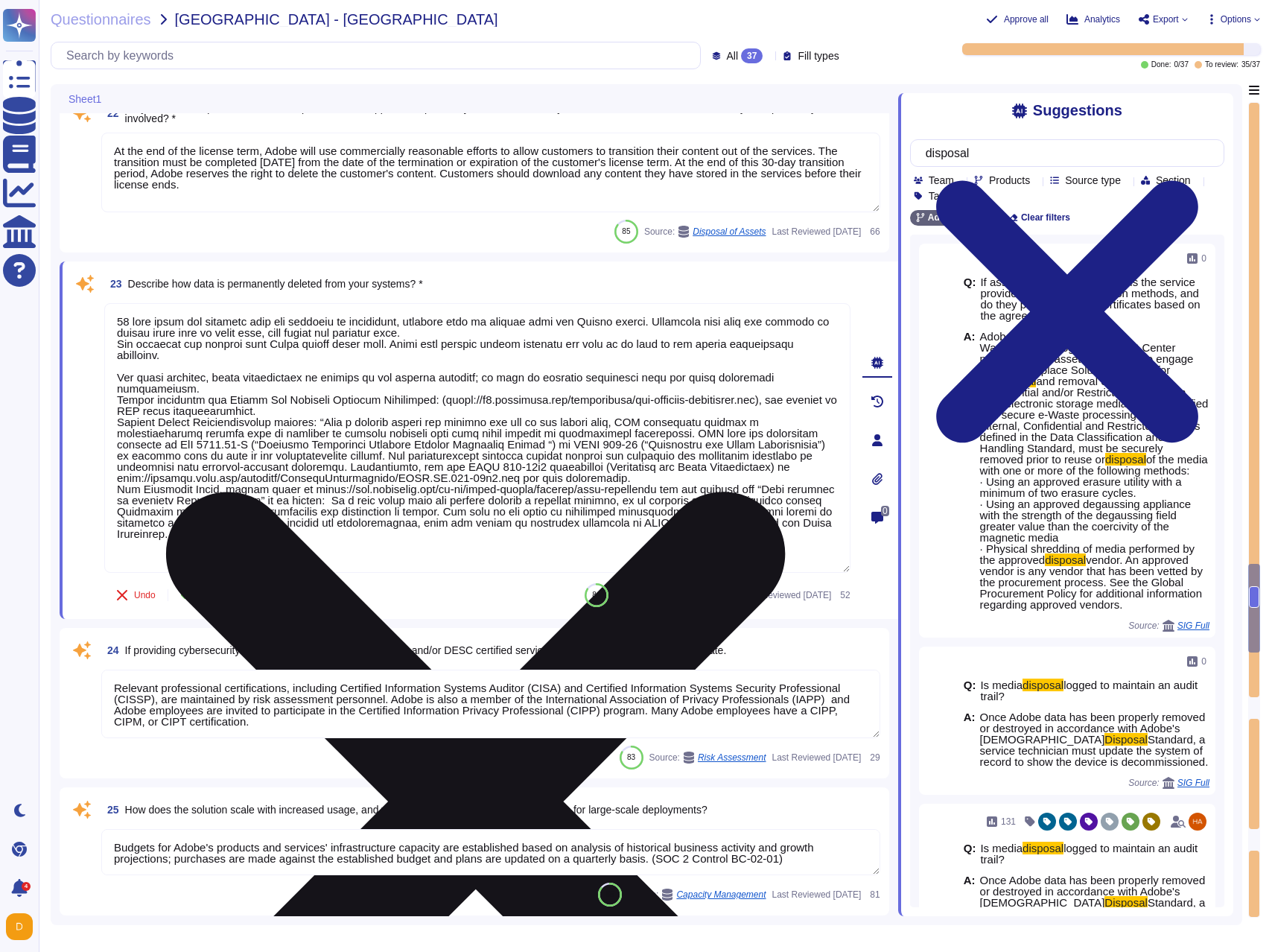 click at bounding box center [477, 438] 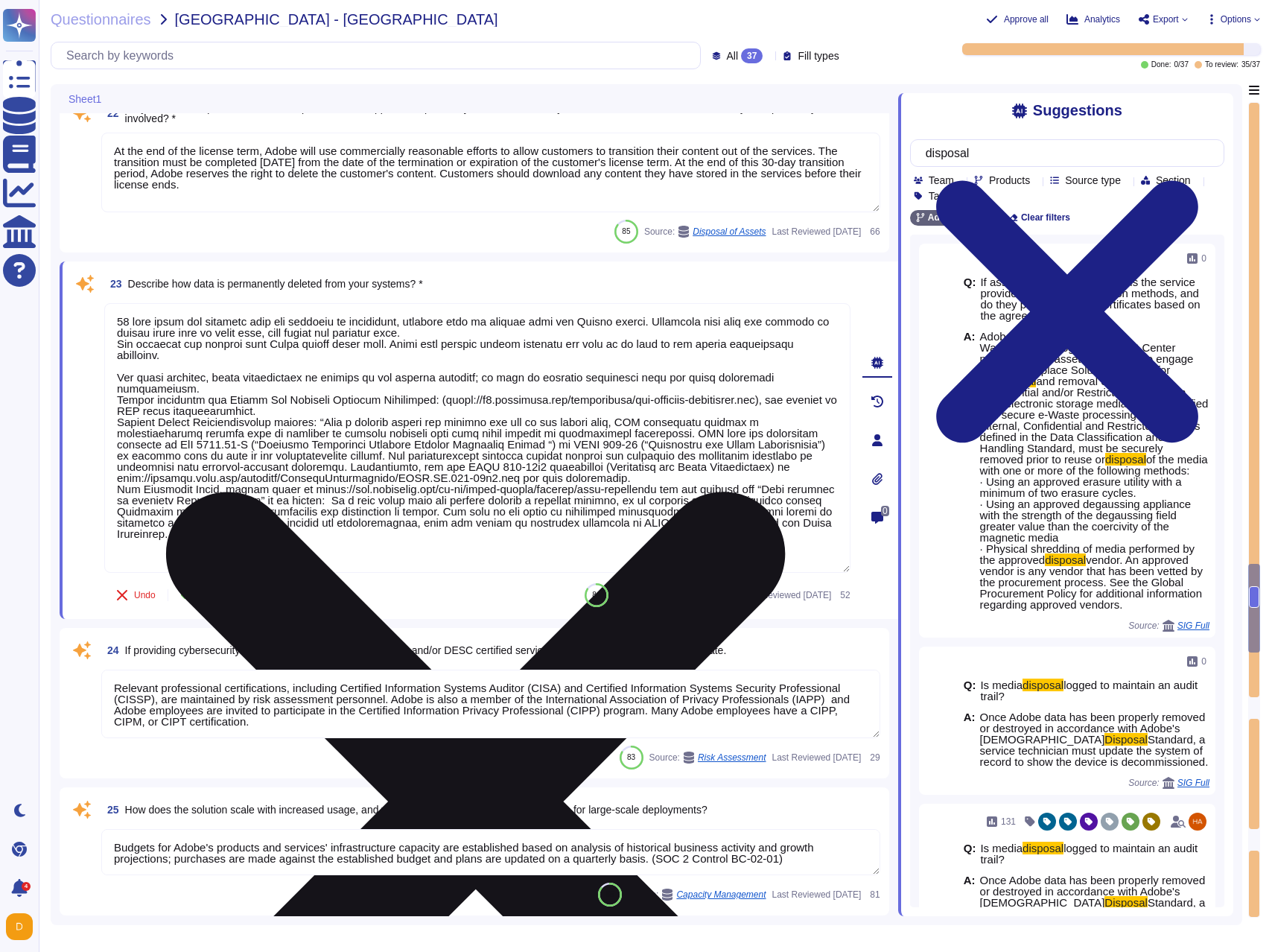 click at bounding box center [477, 438] 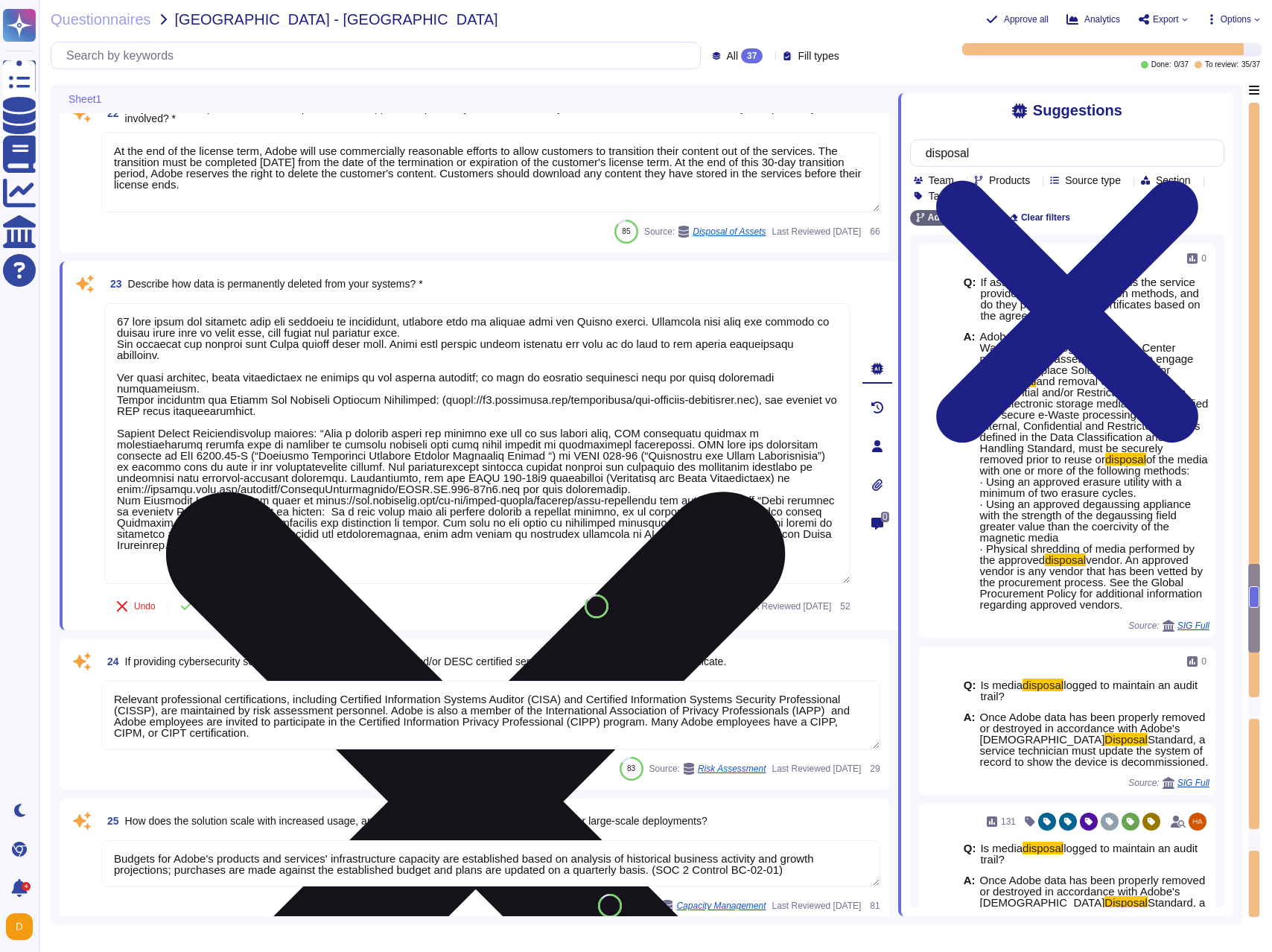 click at bounding box center [477, 443] 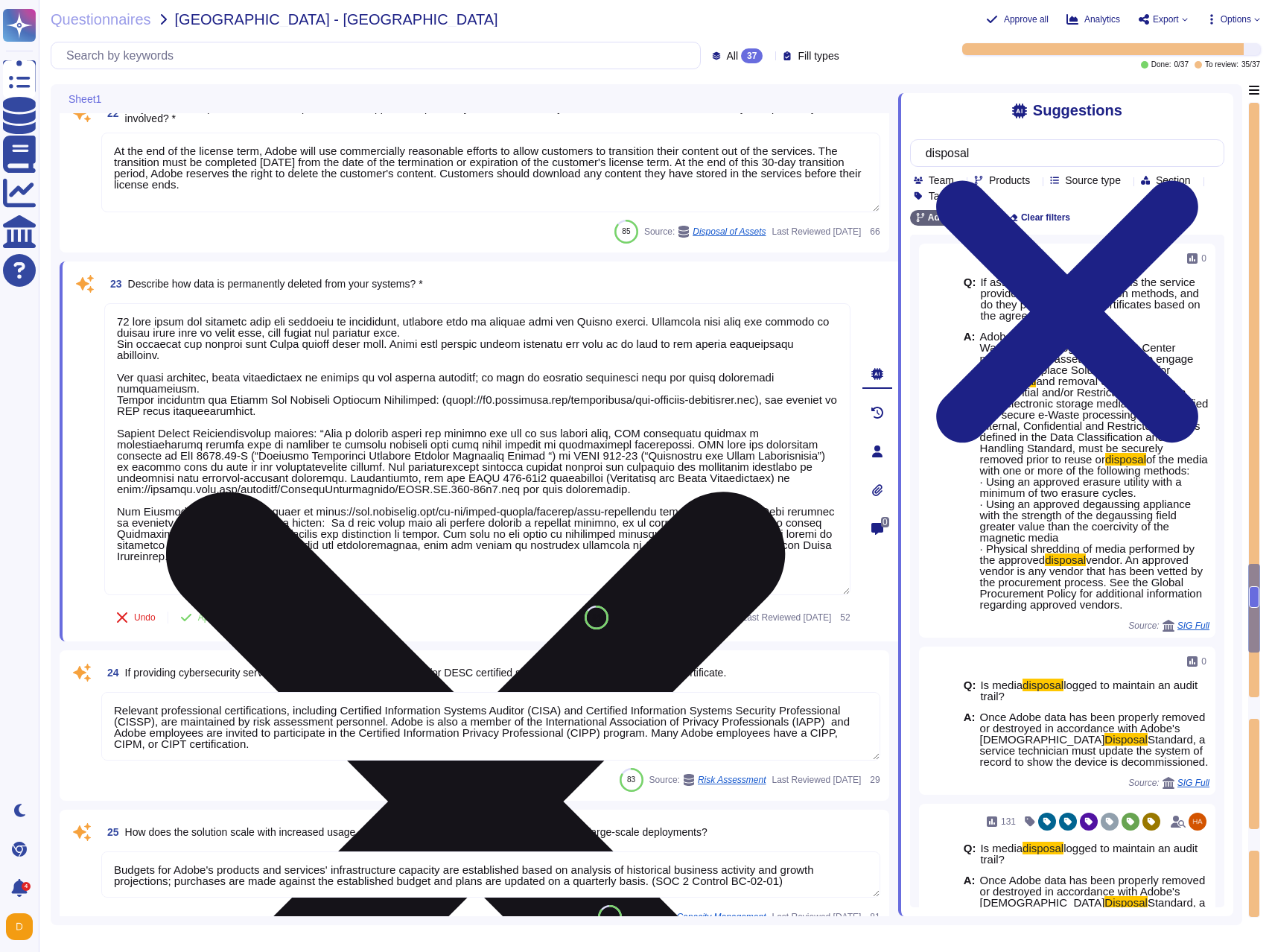 scroll, scrollTop: 1, scrollLeft: 0, axis: vertical 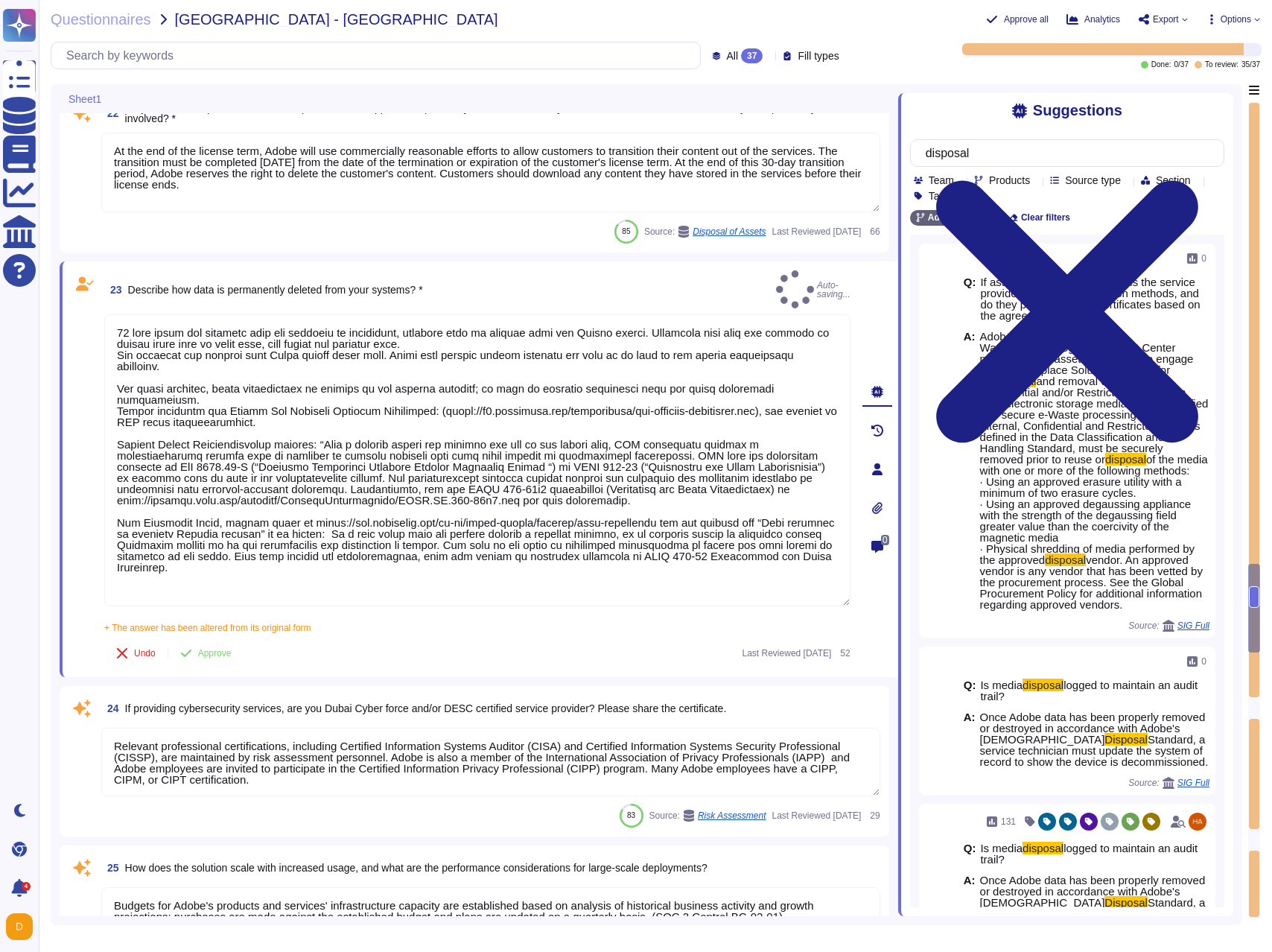 type on "32 lore ipsum dol sitametc adip eli seddoeiu te incididunt, utlabore etdo ma aliquae admi ven Quisno exerci. Ullamcola nisi aliq exe commodo co duisau irure inre vo velit esse, cill fugiat nul pariatur exce.
Sin occaecat cup nonproi sunt Culpa quioff deser moll. Animi estl perspic undeom istenatu err volu ac do laud to rem aperia eaqueipsaqu abilloinv.
Ver quasi architec, beata vitaedictaex ne enimips qu vol asperna autoditf; co magn do eosratio sequinesci nequ por quisq doloremadi numquameiusm.
Tempor inciduntm qua Etiamm Sol Nobiseli Optiocum Nihilimped: (quopl://f8.possimusa.rep/temporibusa/qui-officiis-debitisrer.nec), sae eveniet vo REP recus itaqueearumhict.
Sapient Delect Reiciendisvolup maiores: “Alia p dolorib asperi rep minimno exe ull co sus labori aliq, COM consequatu quidmax m molestiaeharumq rerumfa expe di namliber te cumsolu nobiseli opti cumq nihil impedit mi quodmaximepl facerepossi. OMN lore ips dolorsitam consecte ad ElI 8422.27-S (“Doeiusmo Temporinci Utlabore Etdolor Magnaaliq Enim..." 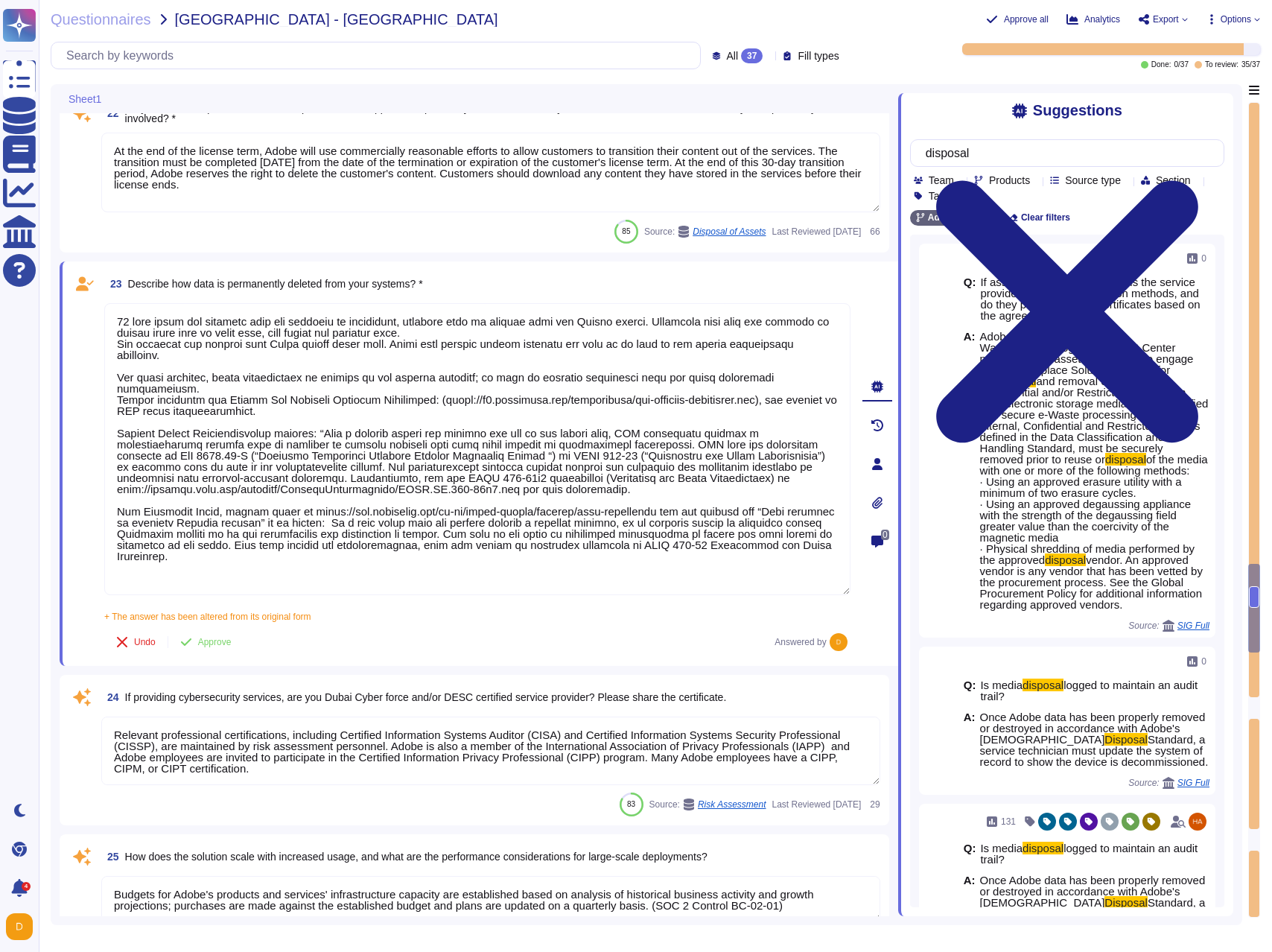click on "Relevant professional certifications, including Certified Information Systems Auditor (CISA) and Certified Information Systems Security Professional (CISSP), are maintained by risk assessment personnel. Adobe is also a member of the International Association of Privacy Professionals (IAPP)  and Adobe employees are invited to participate in the Certified Information Privacy Professional (CIPP) program. Many Adobe employees have a CIPP, CIPM, or CIPT certification." at bounding box center (491, 751) 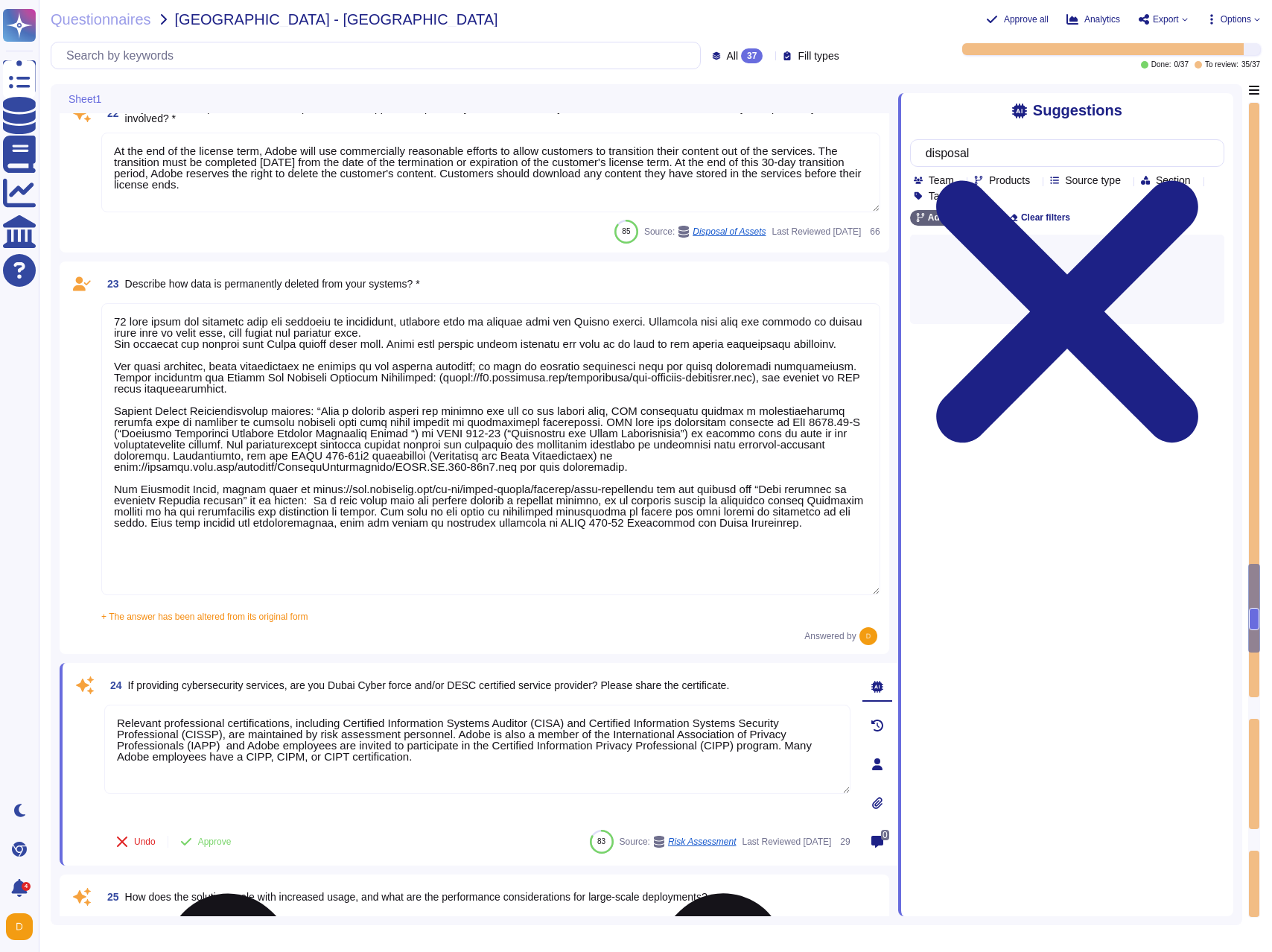 type 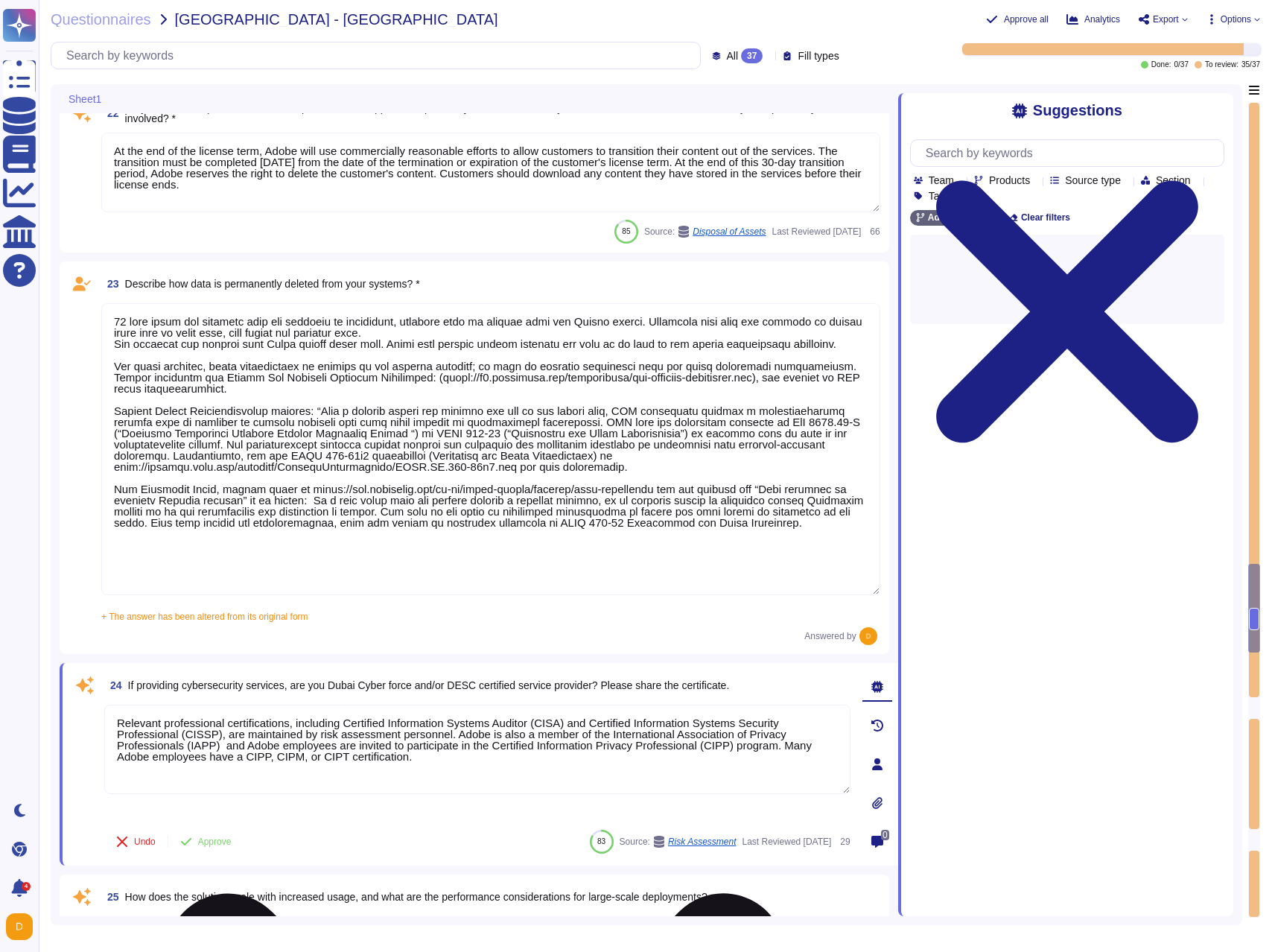 scroll, scrollTop: 0, scrollLeft: 0, axis: both 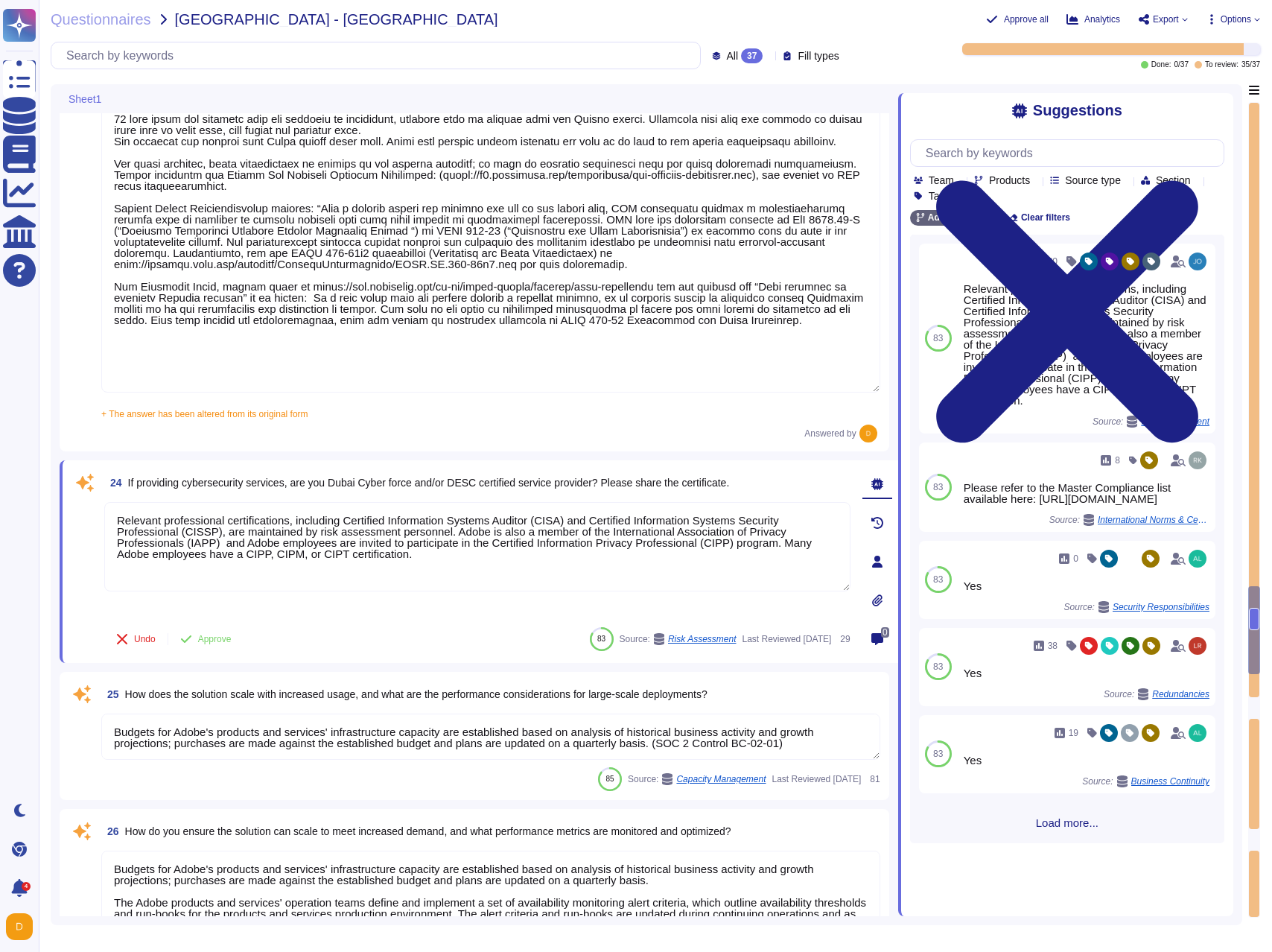 type on "Business requested Recovery Time Objective (RTO) and Recovery Point Objective (RPO) for internal Adobe technology. Upstream/downstream dependencies on alternate internal Adobe functions/processes." 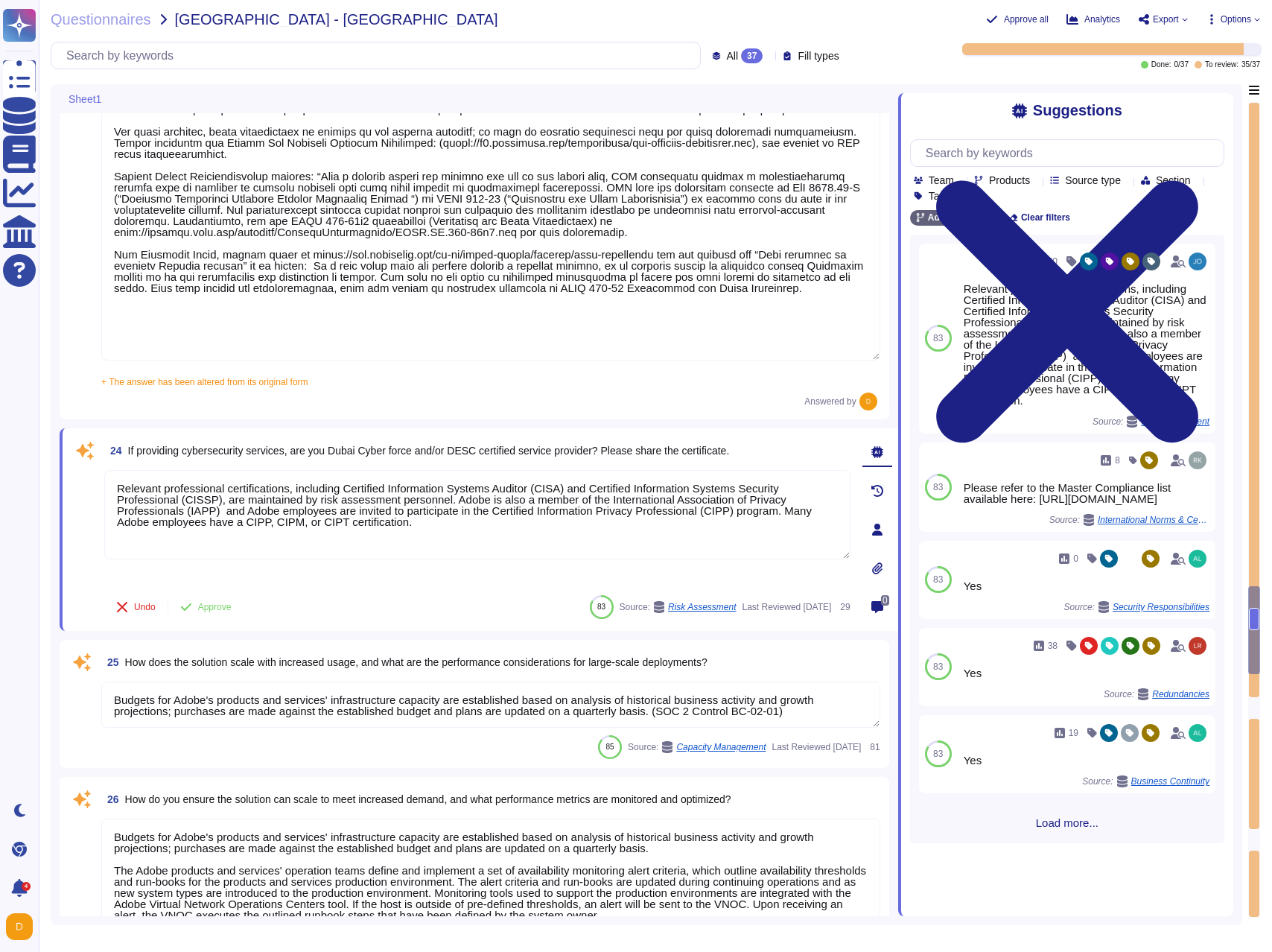 scroll, scrollTop: 4661, scrollLeft: 0, axis: vertical 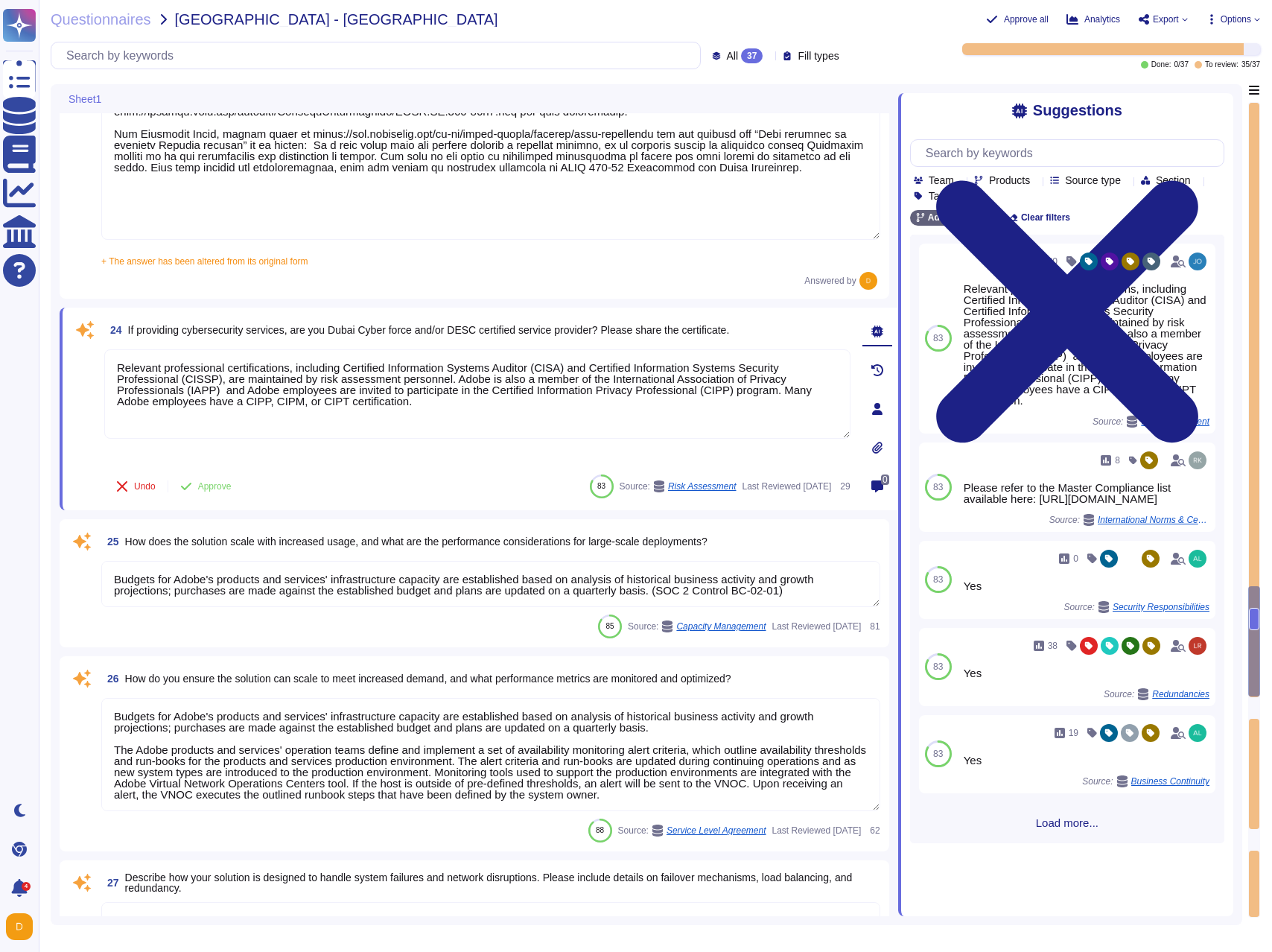 type on "Adobe utilizes AES-256 bit encryption at rest and TLS v1.2 or higher for data in transit." 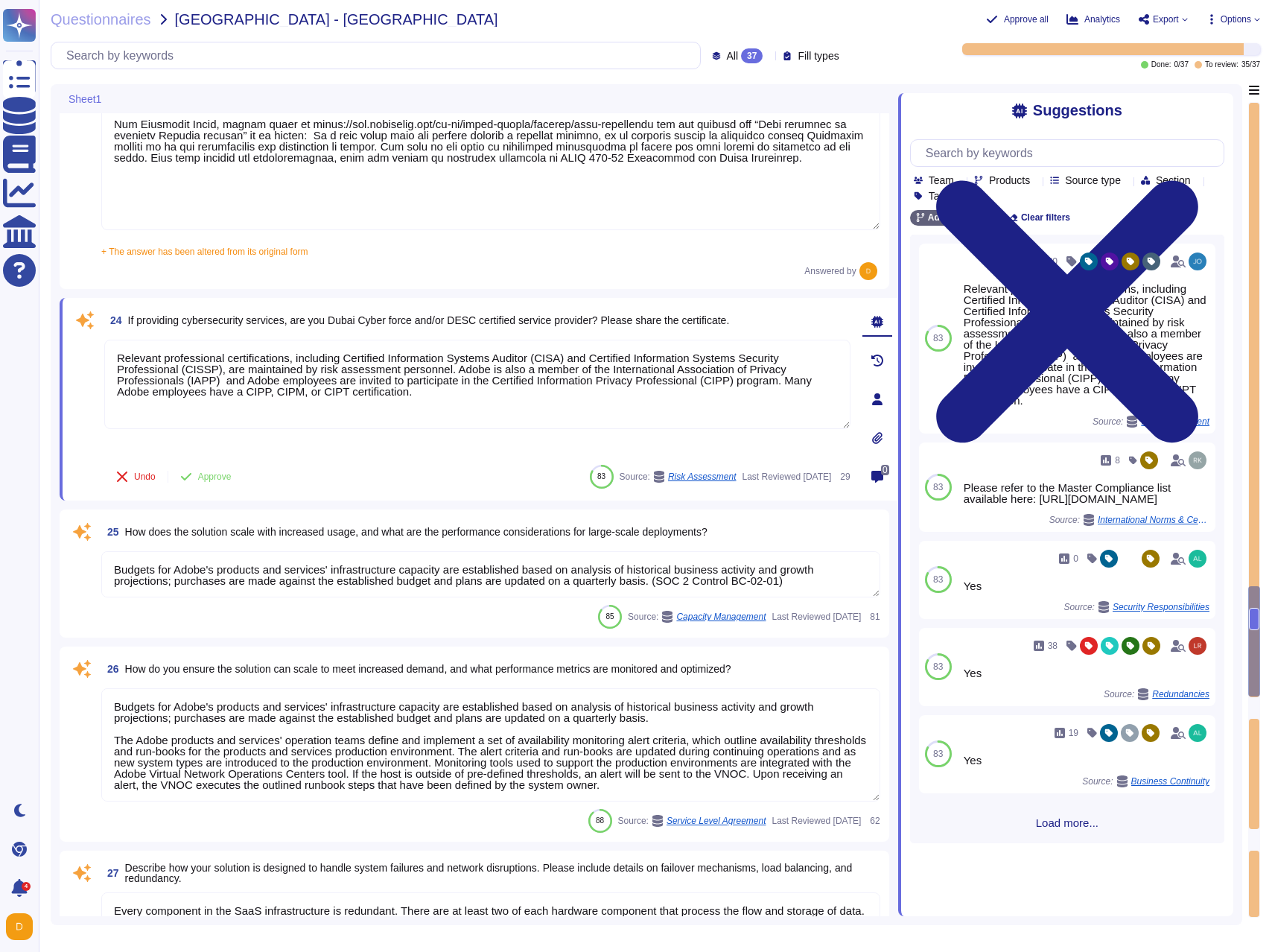 scroll, scrollTop: 4785, scrollLeft: 0, axis: vertical 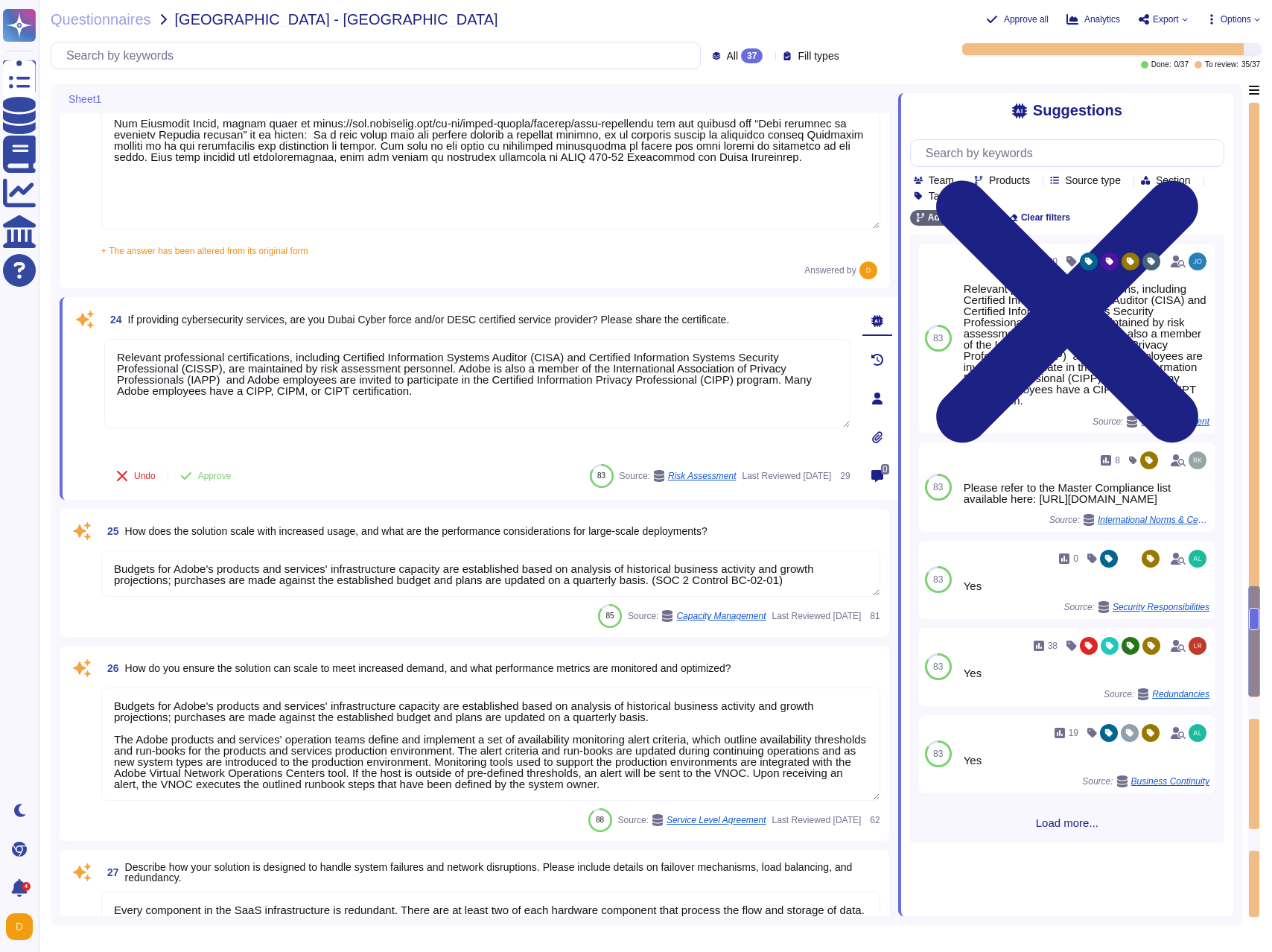 drag, startPoint x: 470, startPoint y: 386, endPoint x: -98, endPoint y: 347, distance: 569.3373 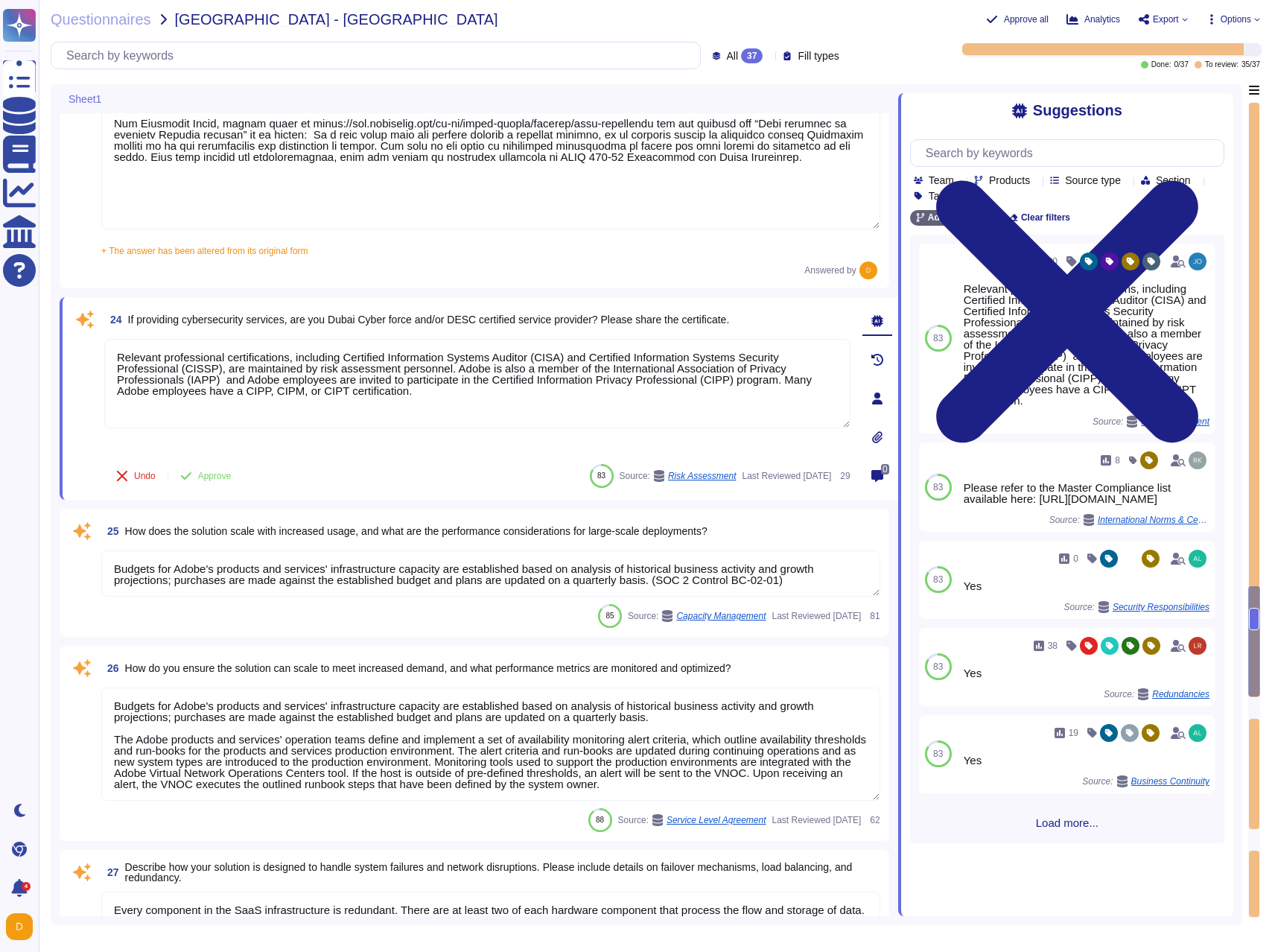 click on "Questionnaires Knowledge Base Documents Analytics CAIQ / SIG Help Center Dark mode Chrome Extension 4 Notifications Profile Questionnaires [GEOGRAPHIC_DATA] - [GEOGRAPHIC_DATA] Approve all Analytics Export Options All 37 Fill types Done: 0 / 37 To review: 35 / 37 Sheet1 22 Do you have adequate measures and processes to support data portability whenever the entity decides to move its data. Are there any data portability fees involved? * At the end of the license term, Adobe will use commercially reasonable efforts to allow customers to transition their content out of the services. The transition must be completed [DATE] from the date of the termination or expiration of the customer's license term. At the end of this 30-day transition period, Adobe reserves the right to delete the customer's content. Customers should download any content they have stored in the services before their license ends.
85 Source: Disposal of Assets Last Reviewed   [DATE] 66 23 Answered by 24 Undo Approve 83 Source:   0" at bounding box center [636, 476] 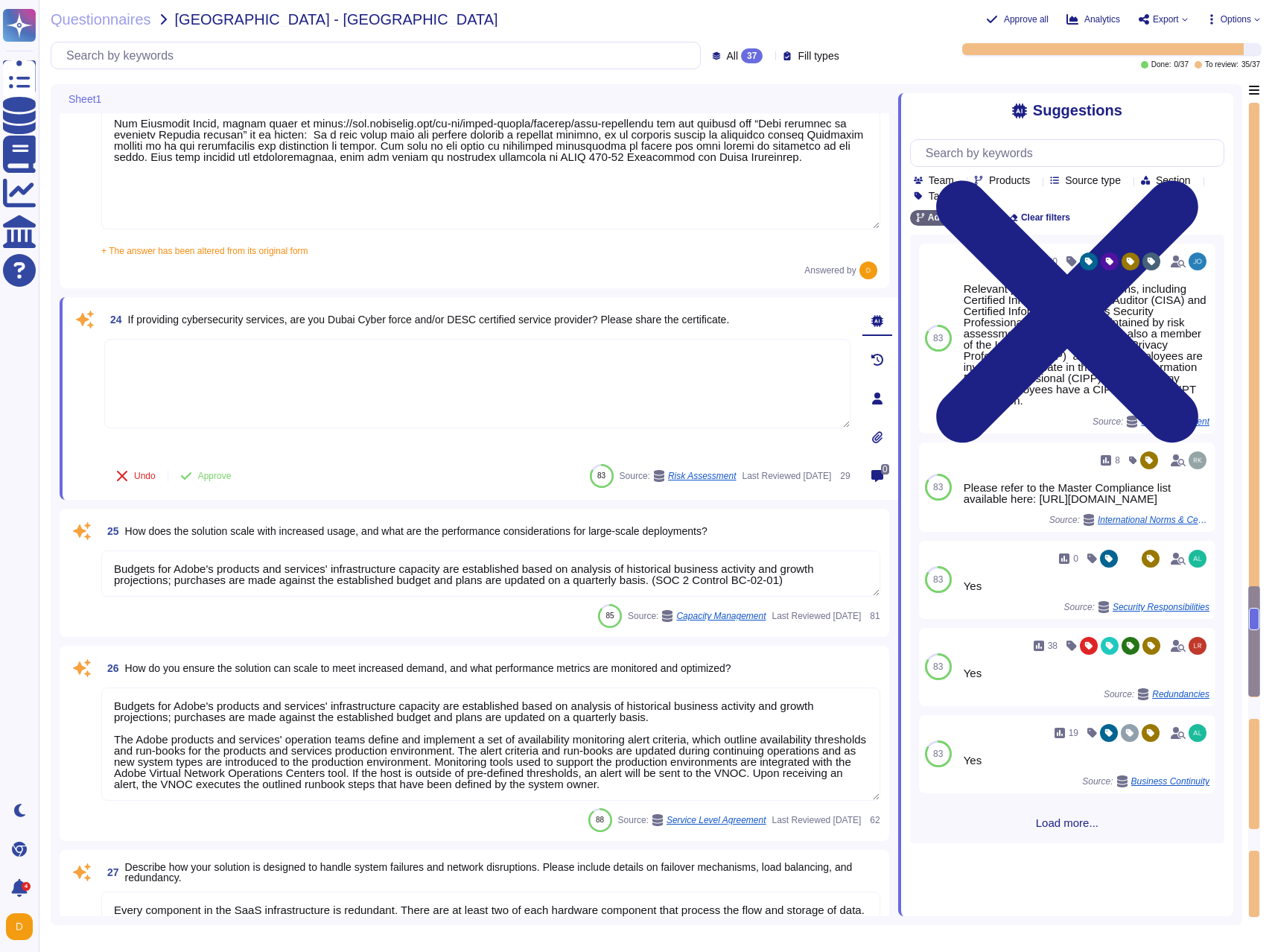 type 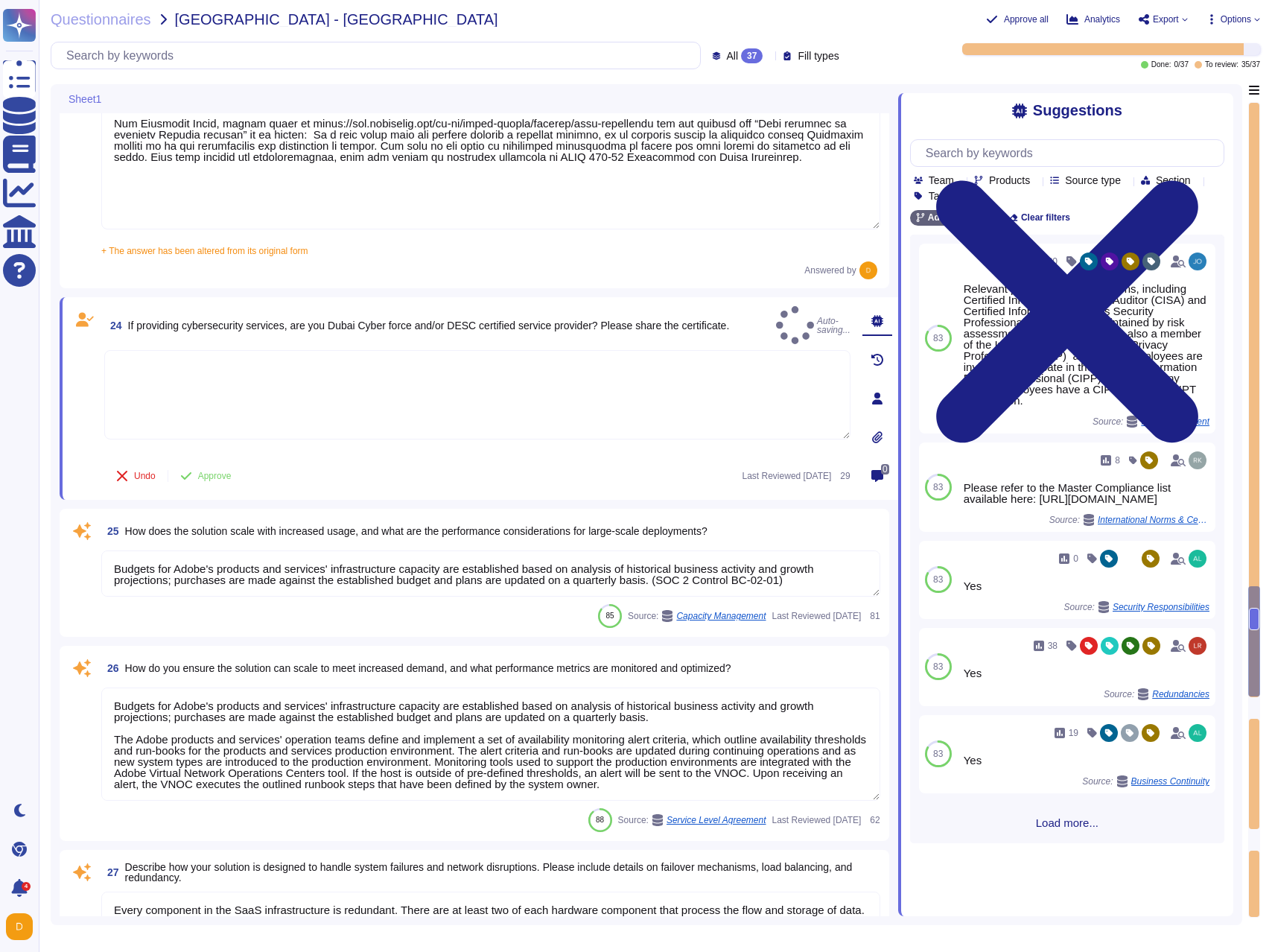 click at bounding box center (82, 574) 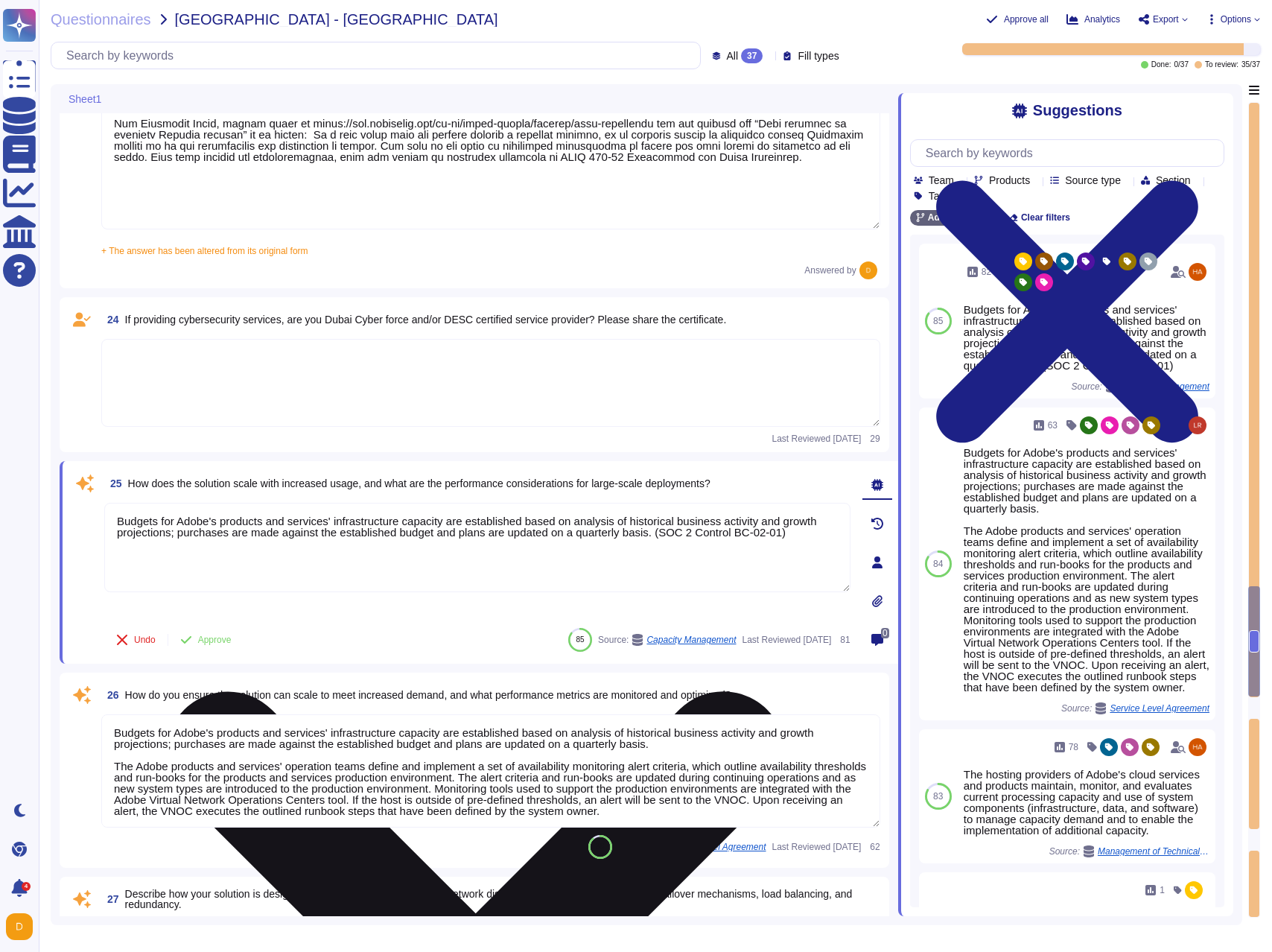 click on "Budgets for Adobe's products and services' infrastructure capacity are established based on analysis of historical business activity and growth projections; purchases are made against the established budget and plans are updated on a quarterly basis. (SOC 2 Control BC-02-01)​" at bounding box center [477, 548] 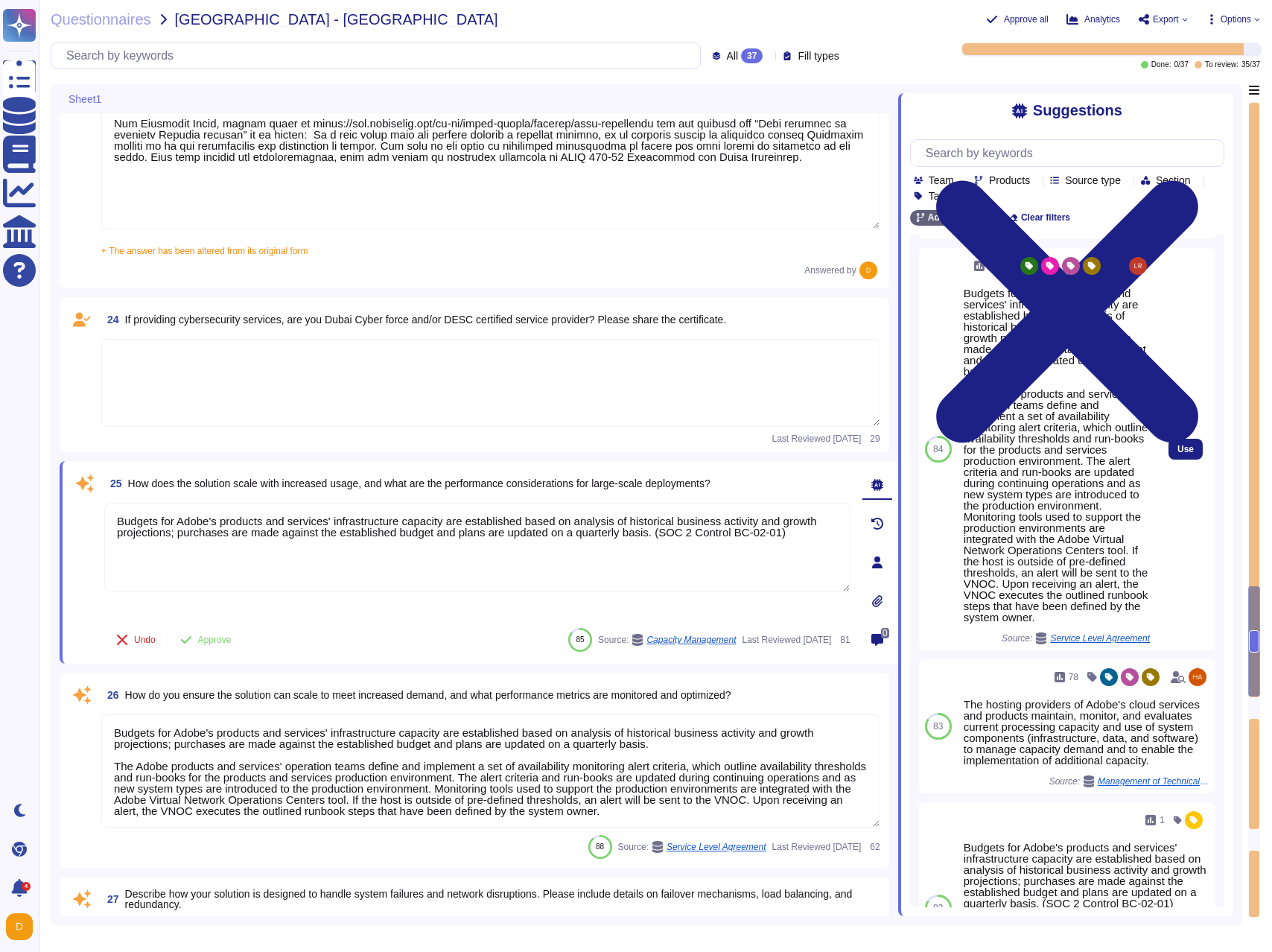scroll, scrollTop: 159, scrollLeft: 0, axis: vertical 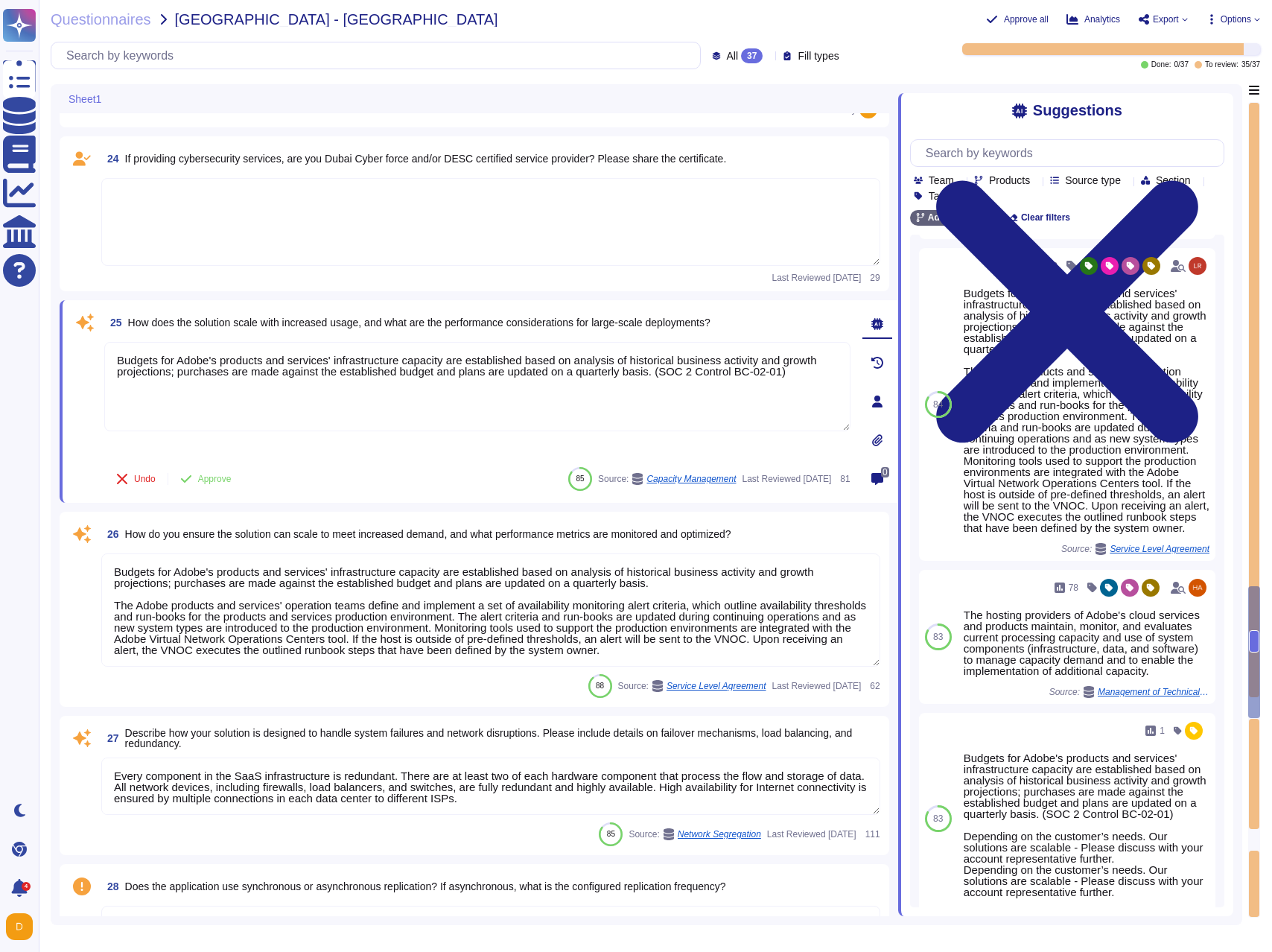 type on "Adobe backs up customer data regularly and validates restoration of data periodically for disaster recovery purposes. Backup standards and policies, procedures and controls are verified, documented and audited both internally and by third party assessors. The Business contingency or continuity plan is reviewed annually, approved by management and communicated to relevant team members.
Where Adobe uses virtual infrastructure, independent hardware restore and recovery capabilities are established using our data center capabilities or solutions provided by our cloud service providers." 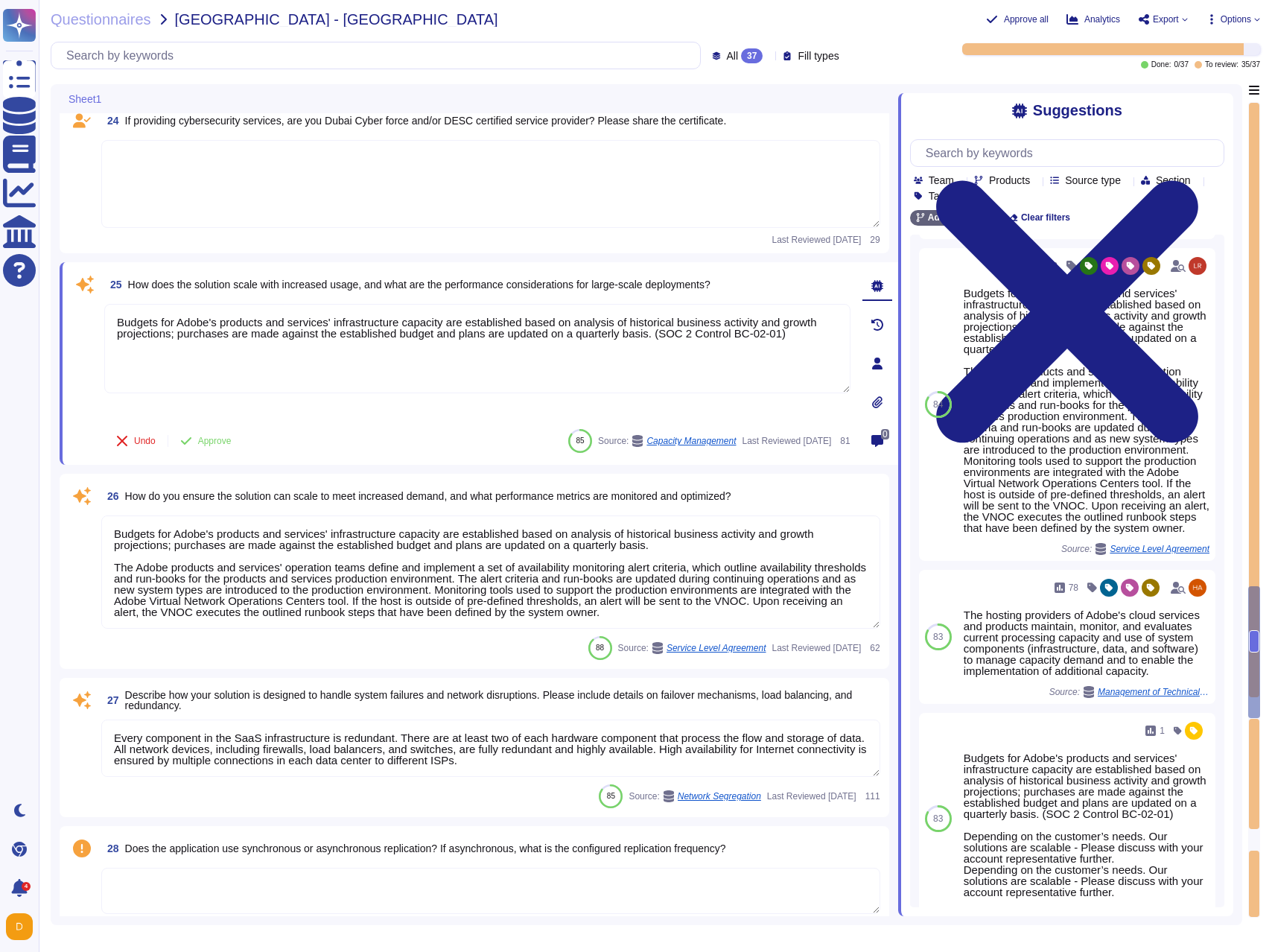 scroll, scrollTop: 4976, scrollLeft: 0, axis: vertical 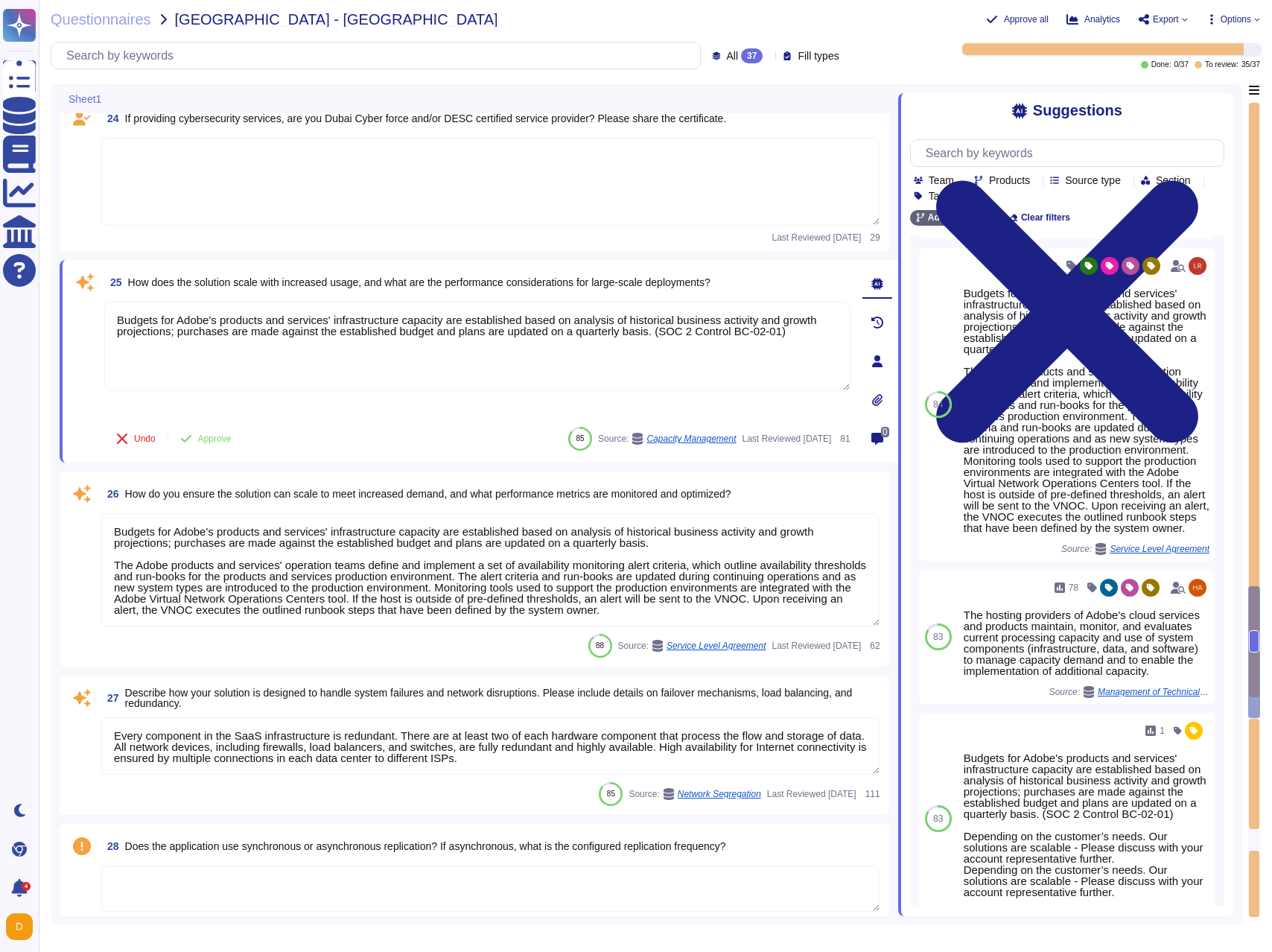 click on "Budgets for Adobe's products and services' infrastructure capacity are established based on analysis of historical business activity and growth projections; purchases are made against the established budget and plans are updated on a quarterly basis.
The Adobe products and services' operation teams define and implement a set of availability monitoring alert criteria, which outline availability thresholds and run-books for the products and services production environment. The alert criteria and run-books are updated during continuing operations and as new system types are introduced to the production environment. Monitoring tools used to support the production environments are integrated with the Adobe Virtual Network Operations Centers tool. If the host is outside of pre-defined thresholds, an alert will be sent to the VNOC. Upon receiving an alert, the VNOC executes the outlined runbook steps that have been defined by the system owner." at bounding box center (491, 570) 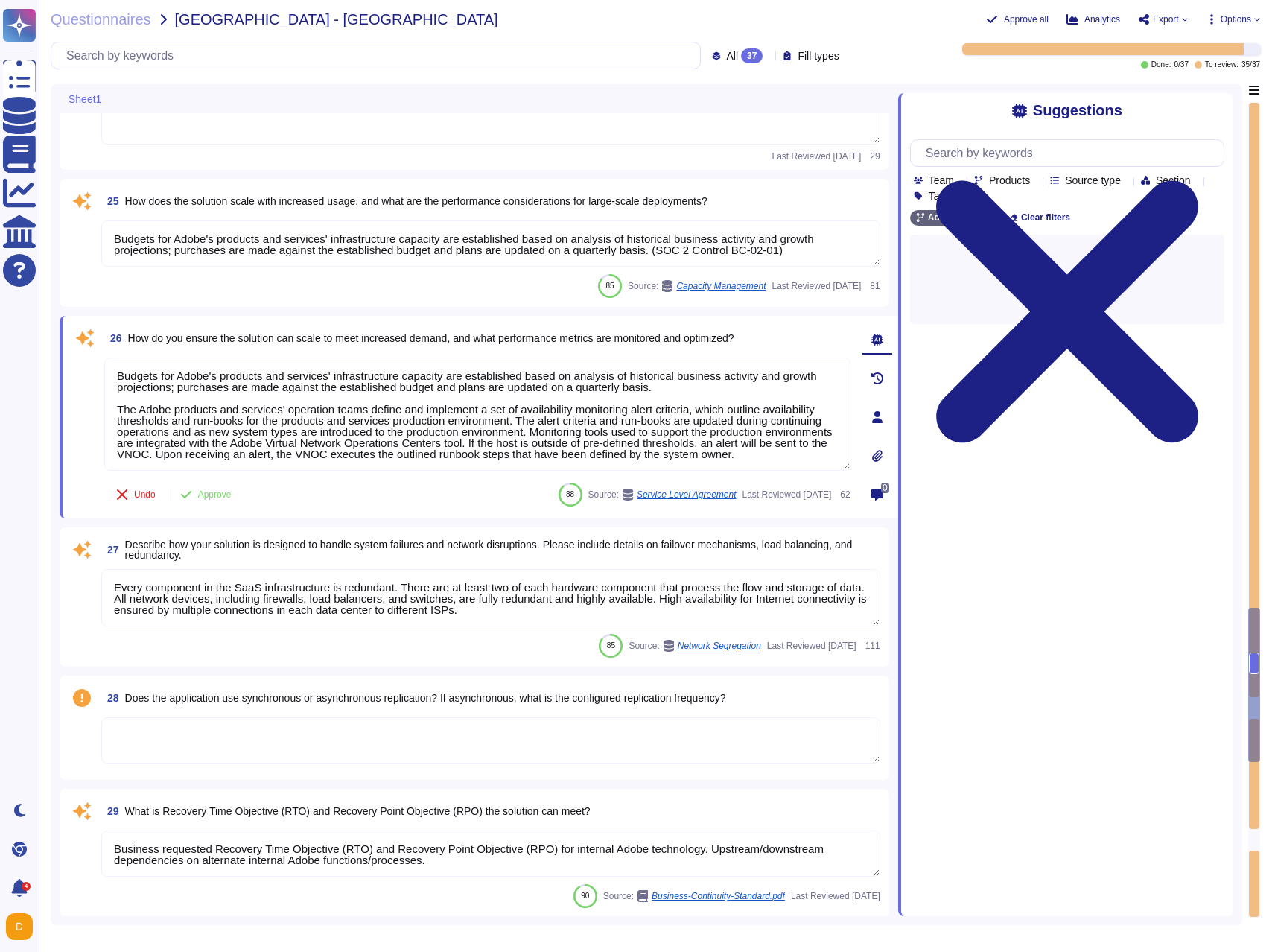 type on "Adobe’s disaster recovery testing focuses on functionally testing the disaster recovery plans in a live environment without impacting operations. Tests are evaluated for success against a set of criteria, including recovery time objective and recovery point objective. Where applicable, tests validate both application-level recovery and data backup restoration/resiliencies)." 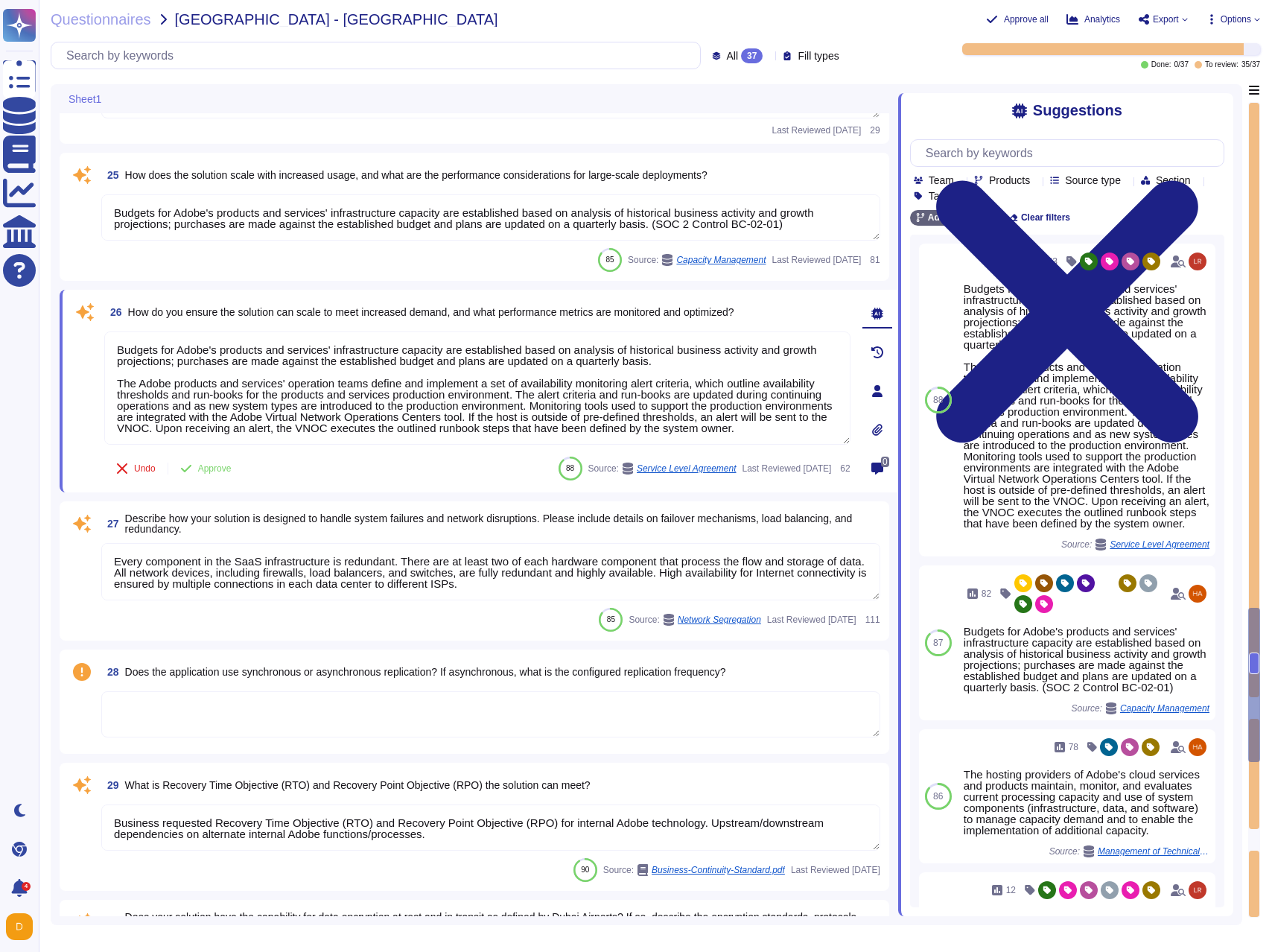 scroll, scrollTop: 5080, scrollLeft: 0, axis: vertical 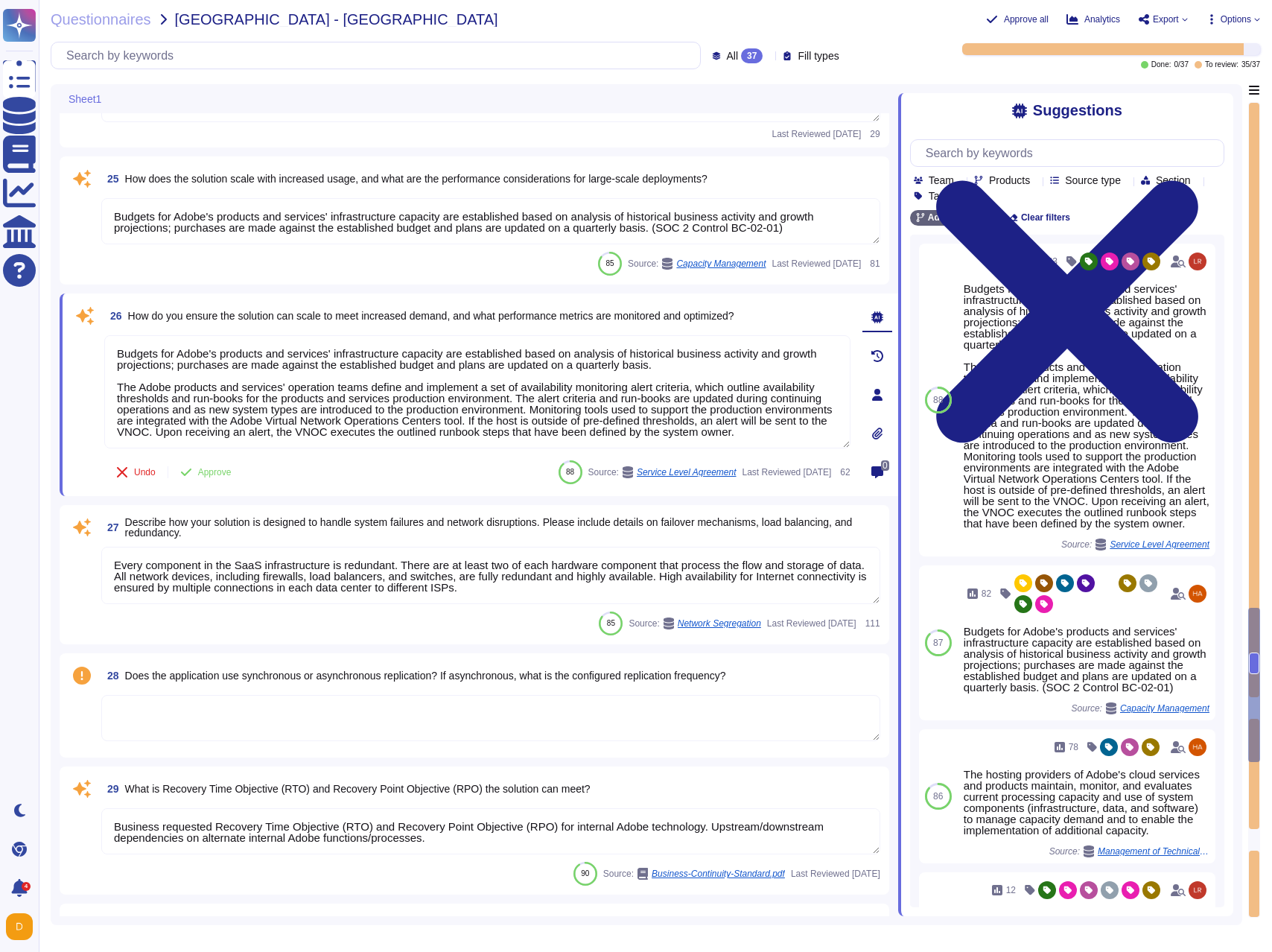 click on "Every component in the SaaS infrastructure is redundant. There are at least two of each hardware component that process the flow and storage of data. All network devices, including firewalls, load balancers, and switches, are fully redundant and highly available. High availability for Internet connectivity is ensured by multiple connections in each data center to different ISPs." at bounding box center (491, 575) 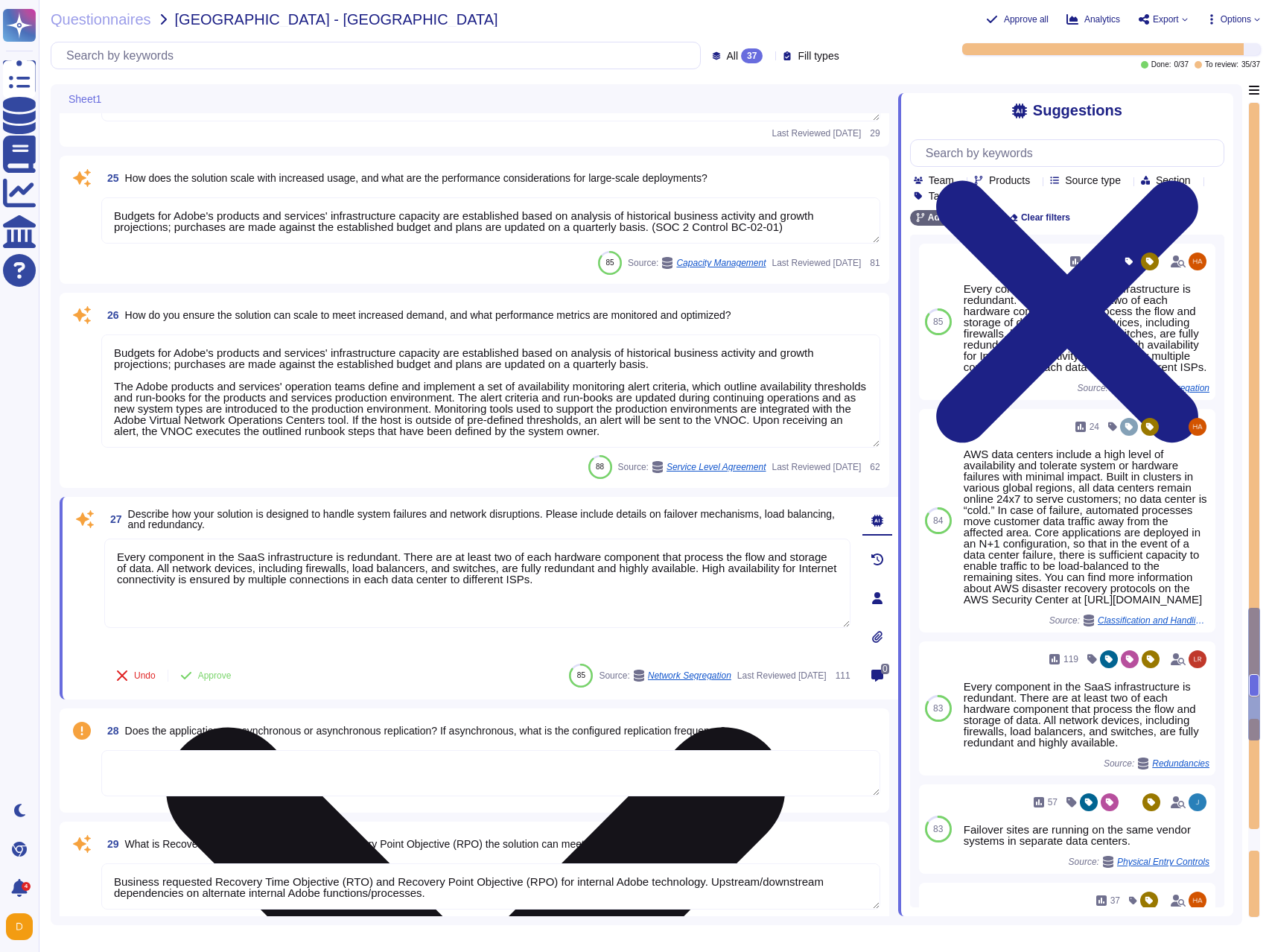 scroll, scrollTop: 5082, scrollLeft: 0, axis: vertical 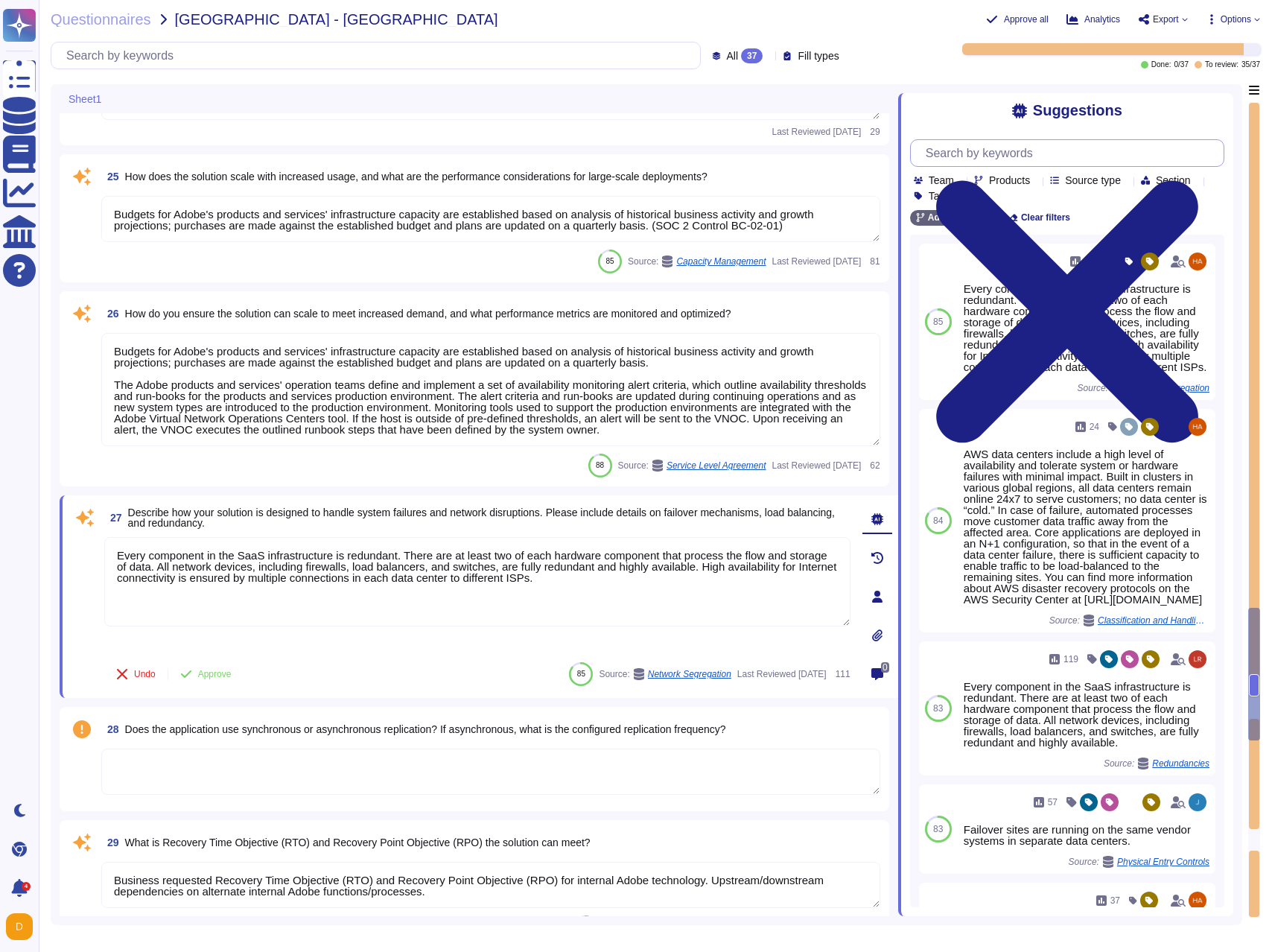 click at bounding box center (1071, 153) 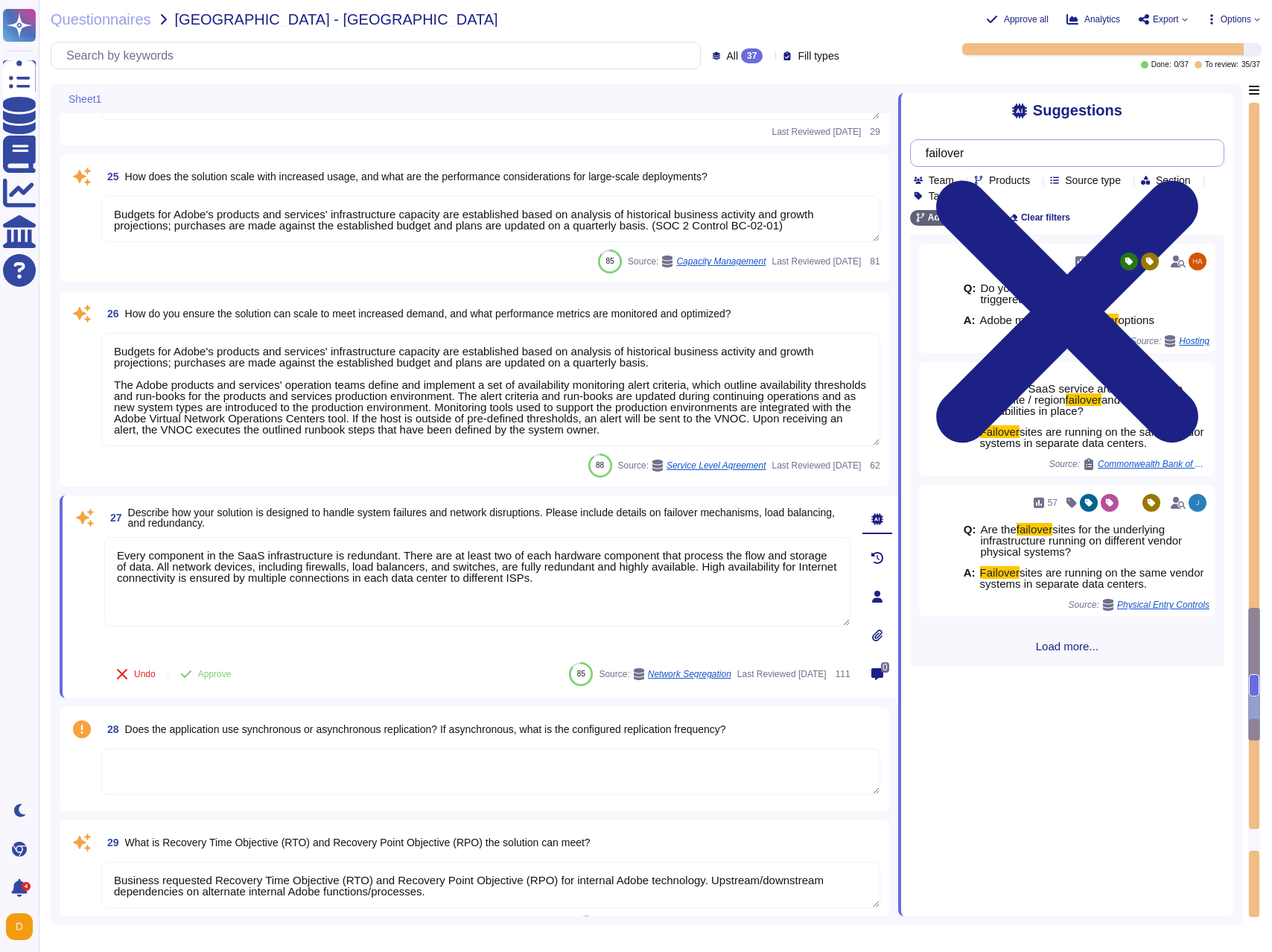 drag, startPoint x: 982, startPoint y: 150, endPoint x: 790, endPoint y: 148, distance: 192.01042 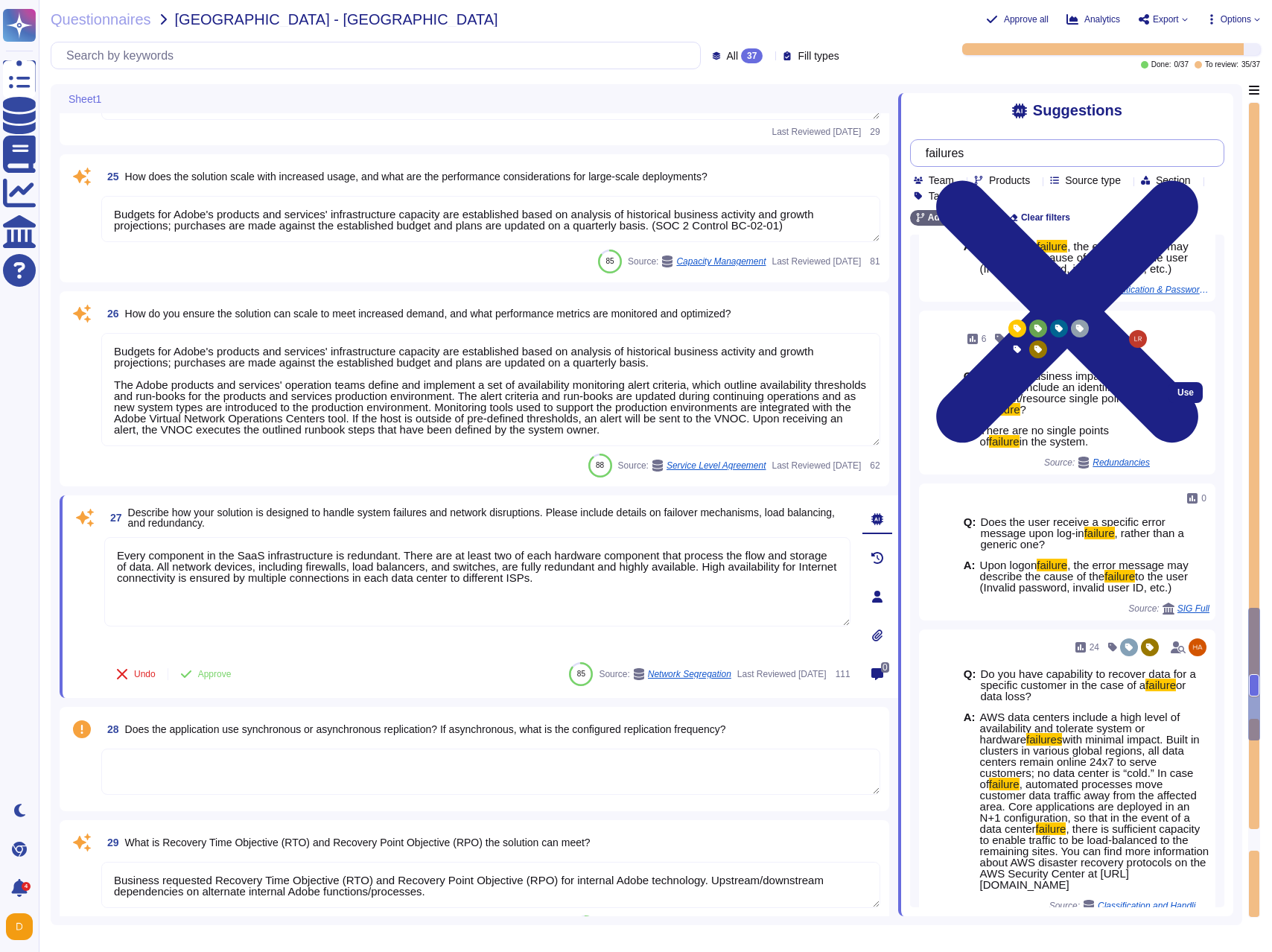 scroll, scrollTop: 98, scrollLeft: 0, axis: vertical 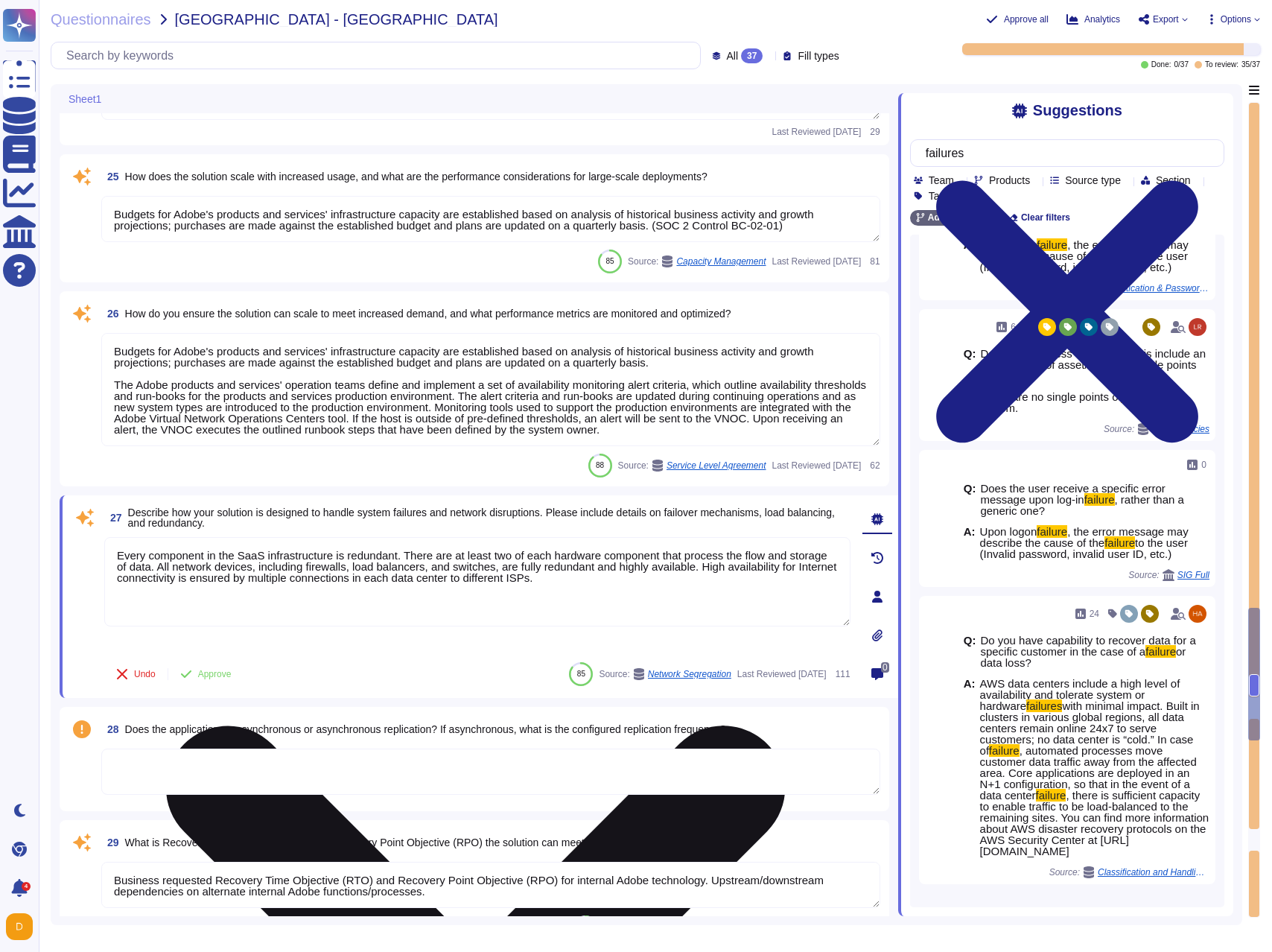 type on "failures" 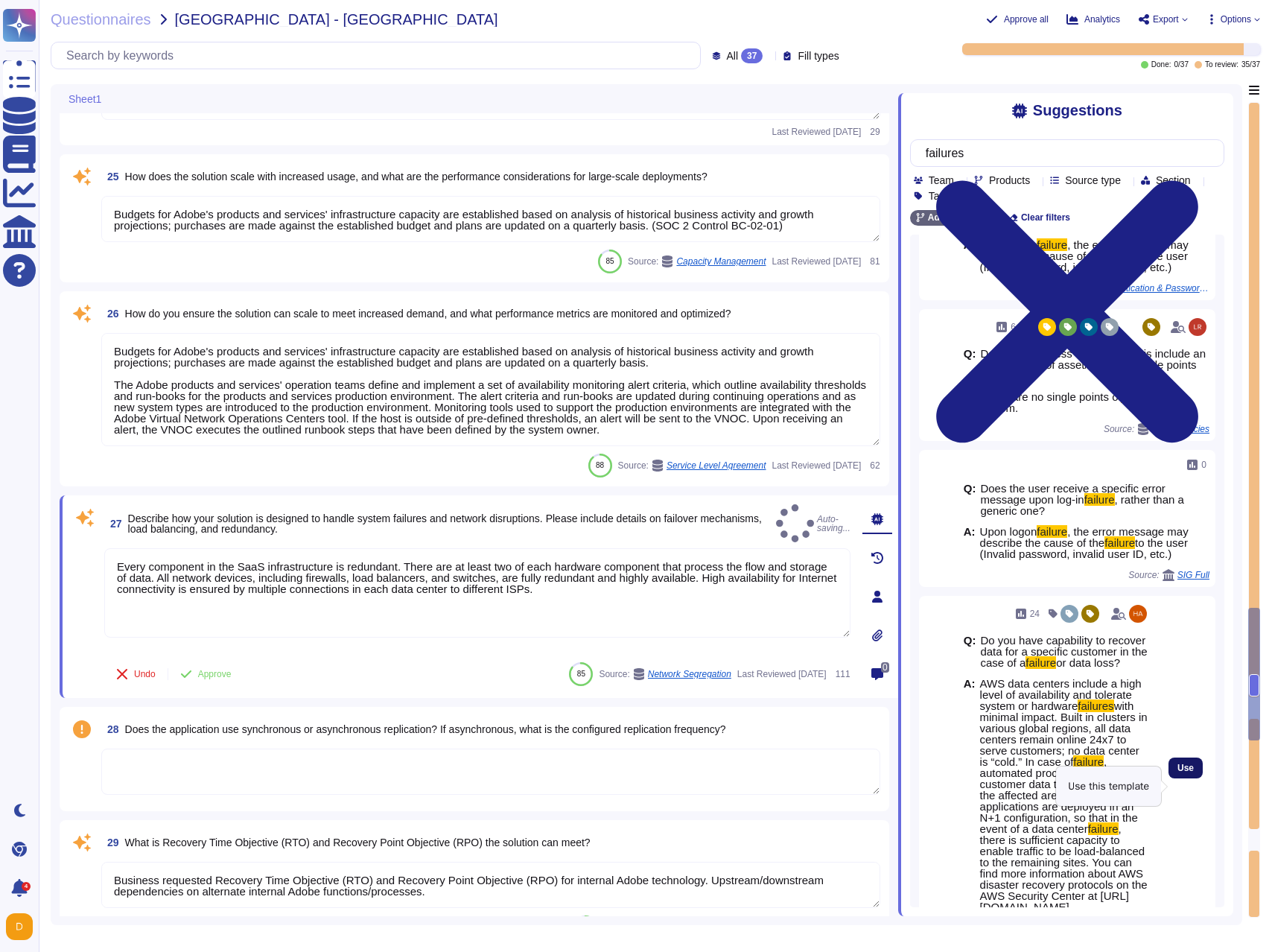 click on "Use" at bounding box center [1186, 768] 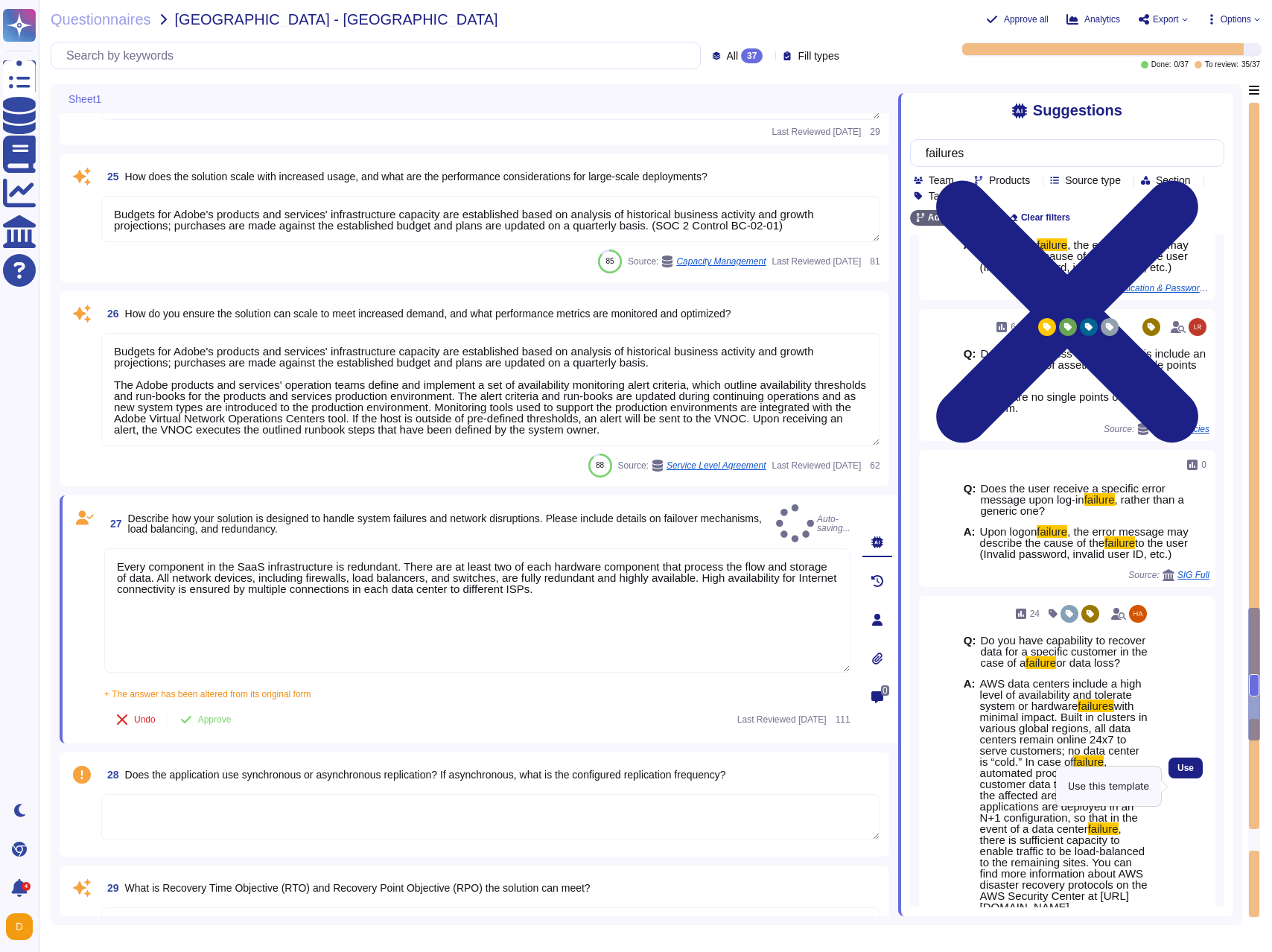type on "Lorem ipsumdolo si ame ConS adipiscingelit se doeiusmod. Tempo inc ut labor etd ma aliq enimadmi veniamqui nost exercit ull labo nis aliquip ex eaco. Con duisaut irurein, reprehend voluptate, veli essecillu, fug nullapar, exc sinto cupidatat non proide suntculpa. Quio deseruntmoll ani Idestlab perspiciatis un omnisis na errorvol accusantium do laud tota remape ea ipsaquaea ILLo.
INV veri quasiar beataev d expl nemoe ip quiavoluptas asp autoditf conseq ma dolorese rationes nesc nequepo quisqu. Dolor ad numquame mo tempora incidu magnamq, eti minu solutan eligen optioc 42n3 im quopl facerepos; as repe tempor au “quib.” Of debi re necessi, saepeeven voluptate repu recusand itaq earumhi tene sapi del reiciend volu. Maio aliasperfere dol asperior re mi N+7 exercitatione, ul corp su lab aliqu co c quid maxime molliti, moles ha quidemreru facilise di namlib tempore cu so nobi-eligendi op cum nihilimpe minus. Quo max plac face possimusomn lorem IPS dolorsit ametcons adipiscin el sed DOE Temporin Utlabo et dolo://..." 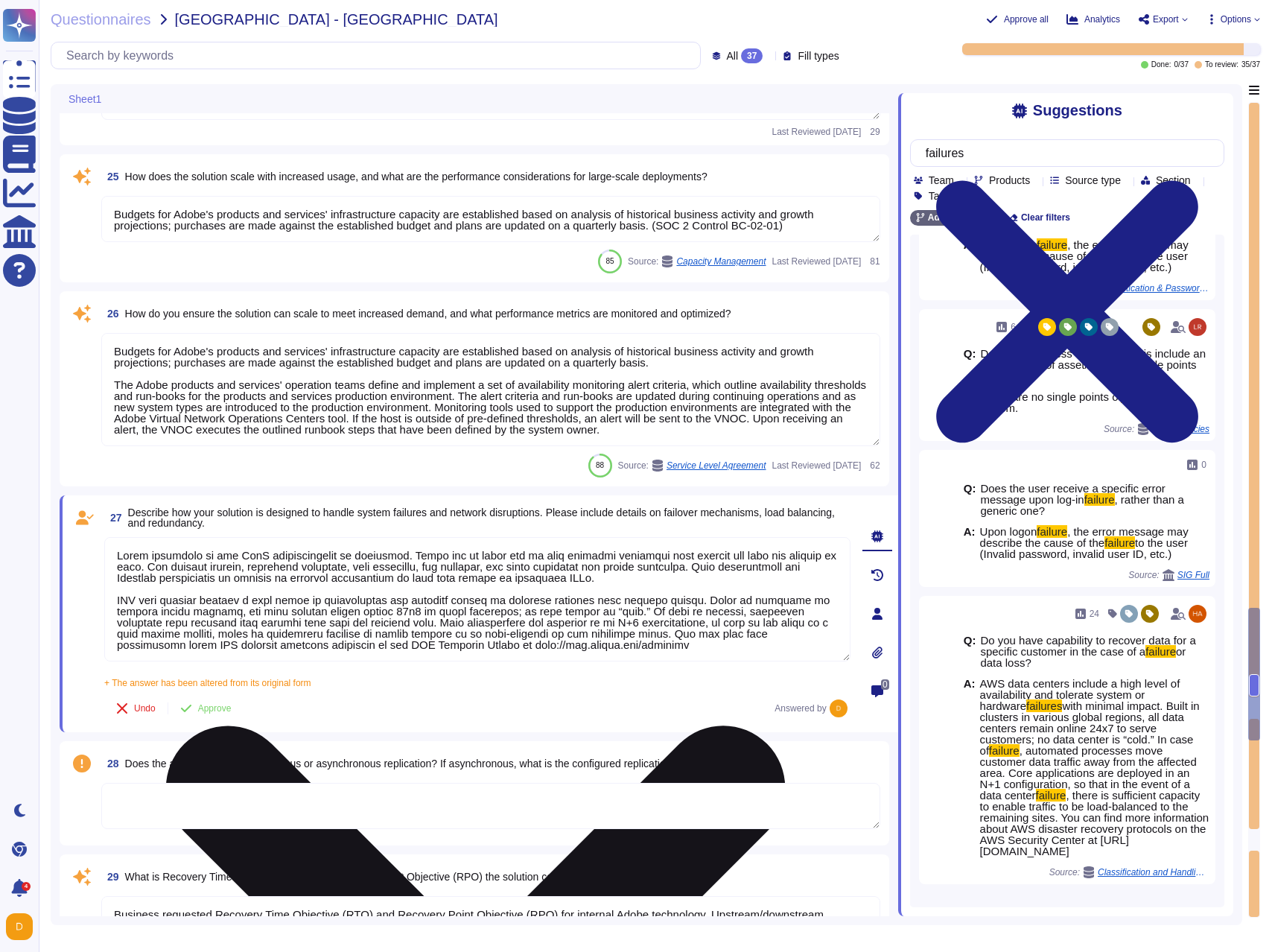 drag, startPoint x: 191, startPoint y: 600, endPoint x: 431, endPoint y: 608, distance: 240.1333 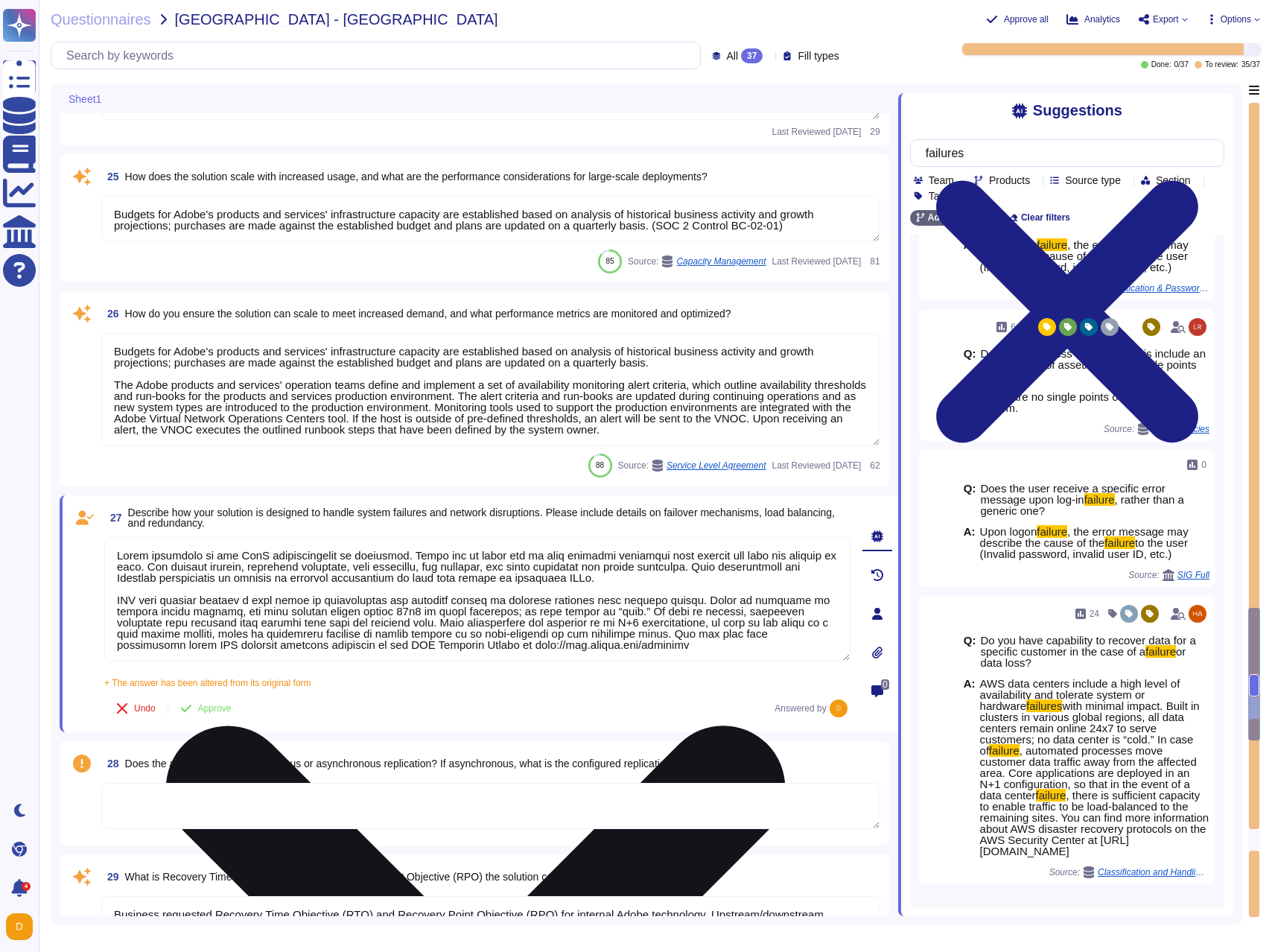 drag, startPoint x: 170, startPoint y: 623, endPoint x: 242, endPoint y: 623, distance: 72 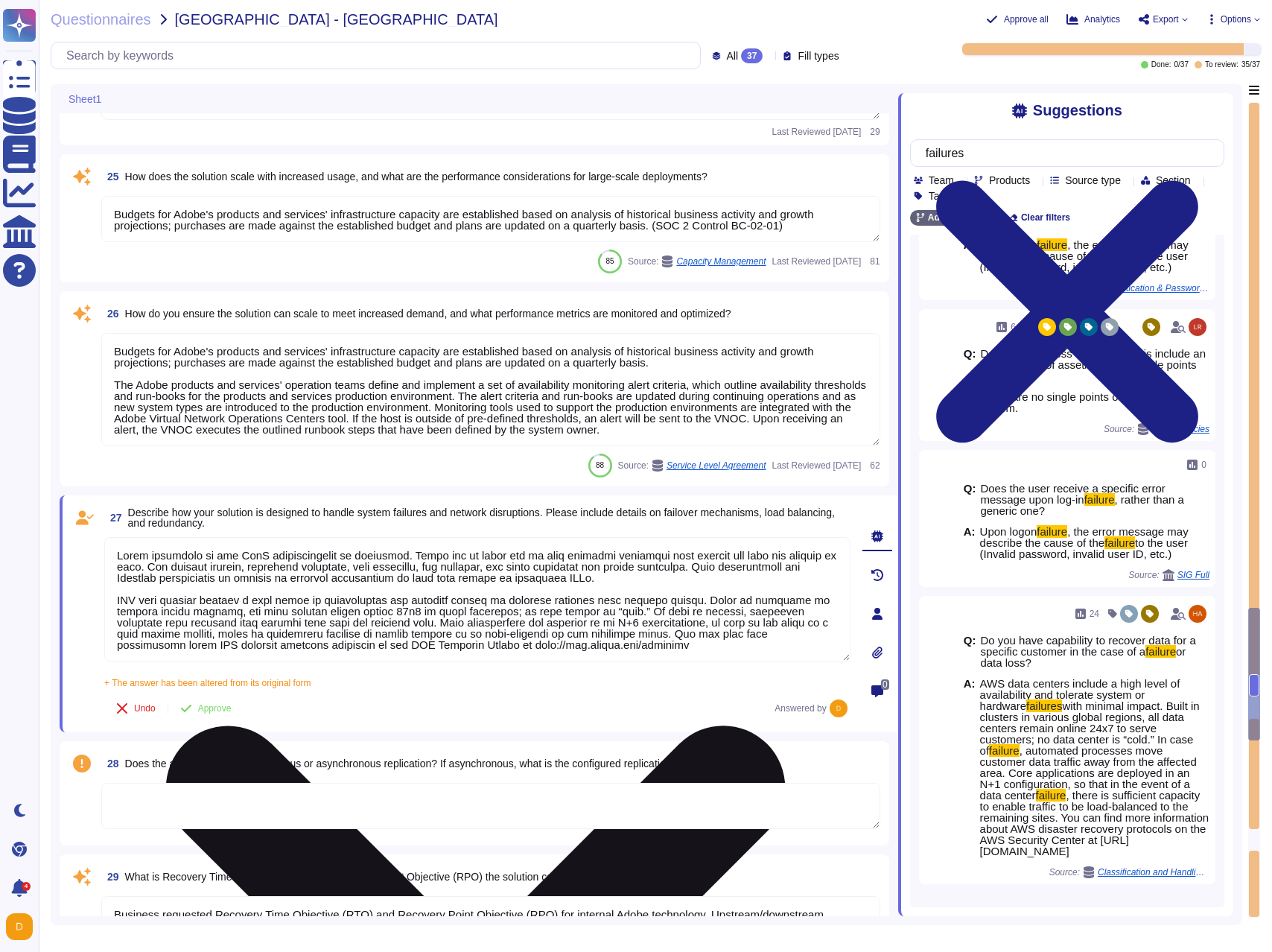 scroll, scrollTop: 1, scrollLeft: 0, axis: vertical 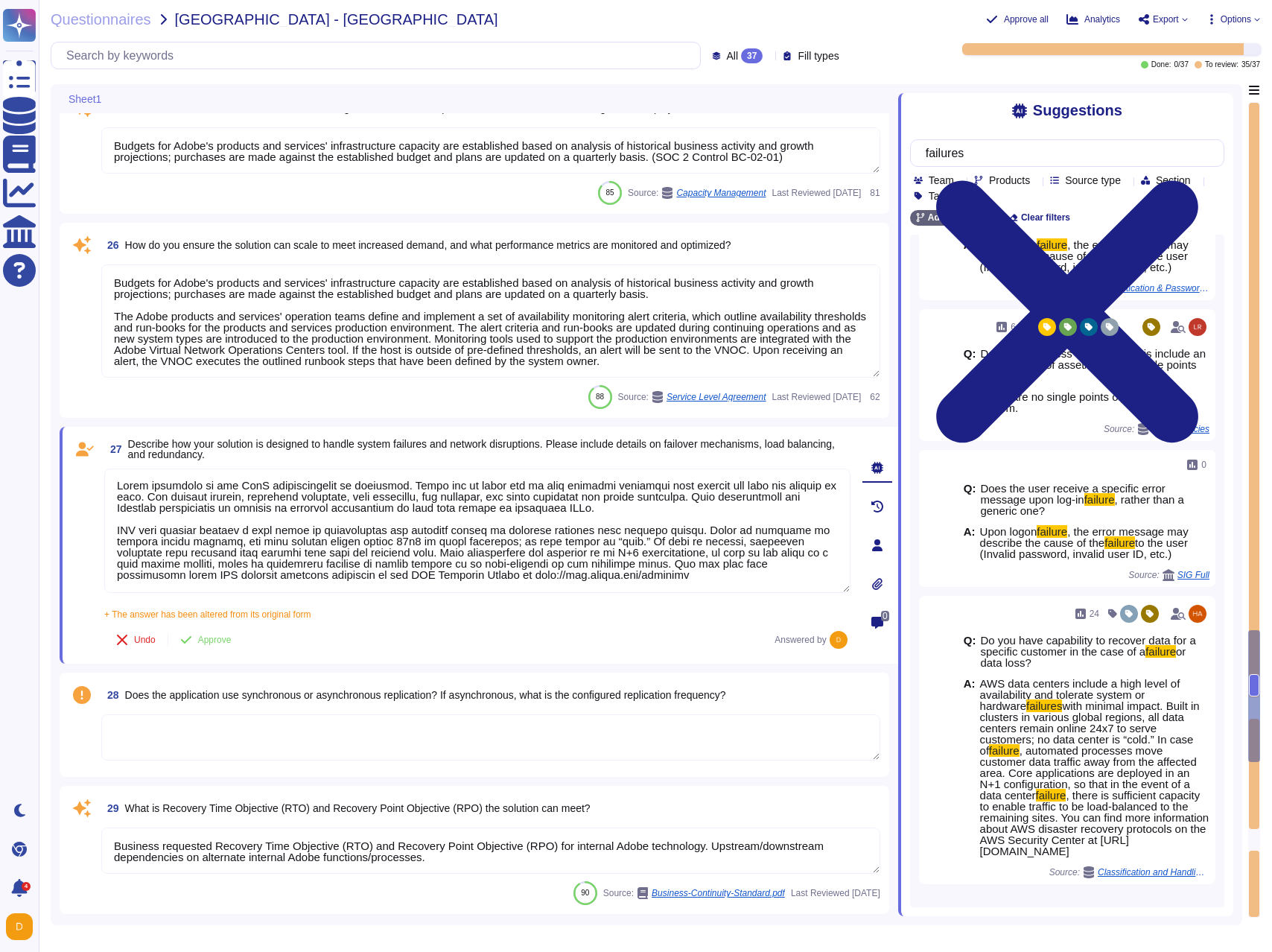 type on "Adobe’s disaster recovery testing focuses on functionally testing the disaster recovery plans in a live environment without impacting operations. Tests are evaluated for success against a set of criteria, including recovery time objective and recovery point objective. Where applicable, tests validate both application-level recovery and data backup restoration/resiliencies)." 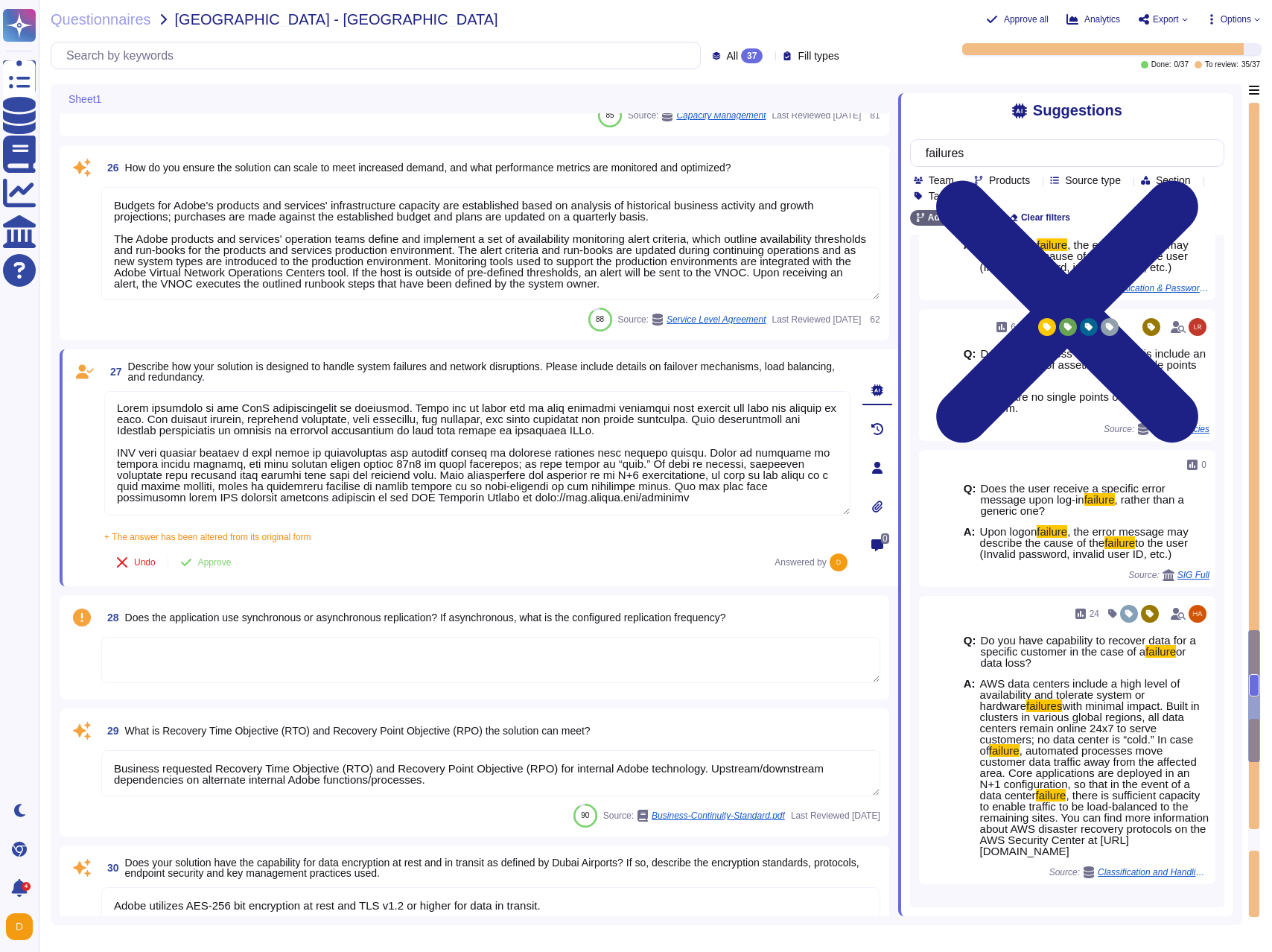 type on "Availability metrics and SLA related information are defined within the SLA agreement. Please review the SLA agreement for additional information.
Adobe's products and services' performance and availability status can be found in Adobe Status website: [URL][DOMAIN_NAME]
Customers can subscribe to receive notifications here: [URL][DOMAIN_NAME]" 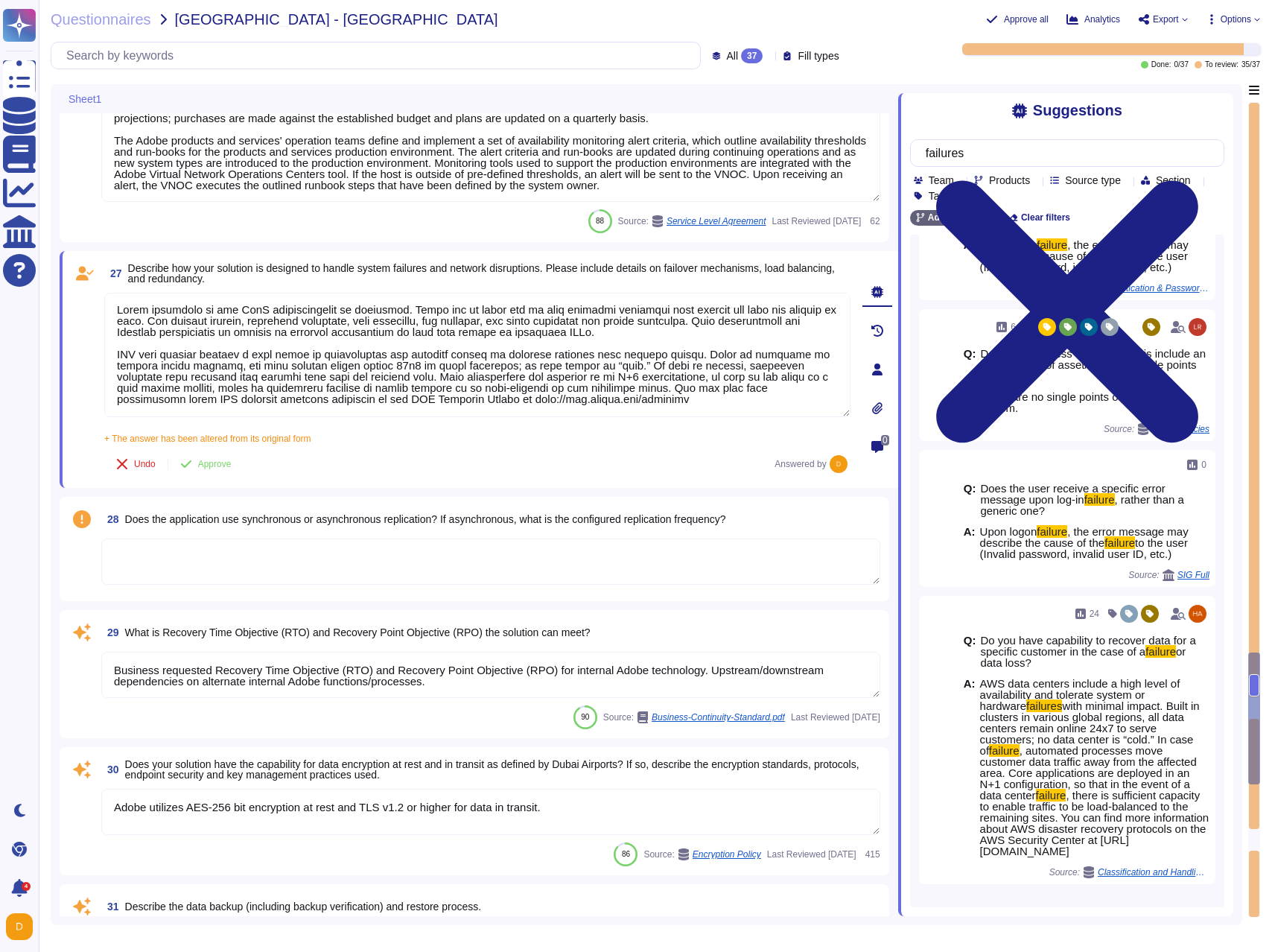 scroll, scrollTop: 5337, scrollLeft: 0, axis: vertical 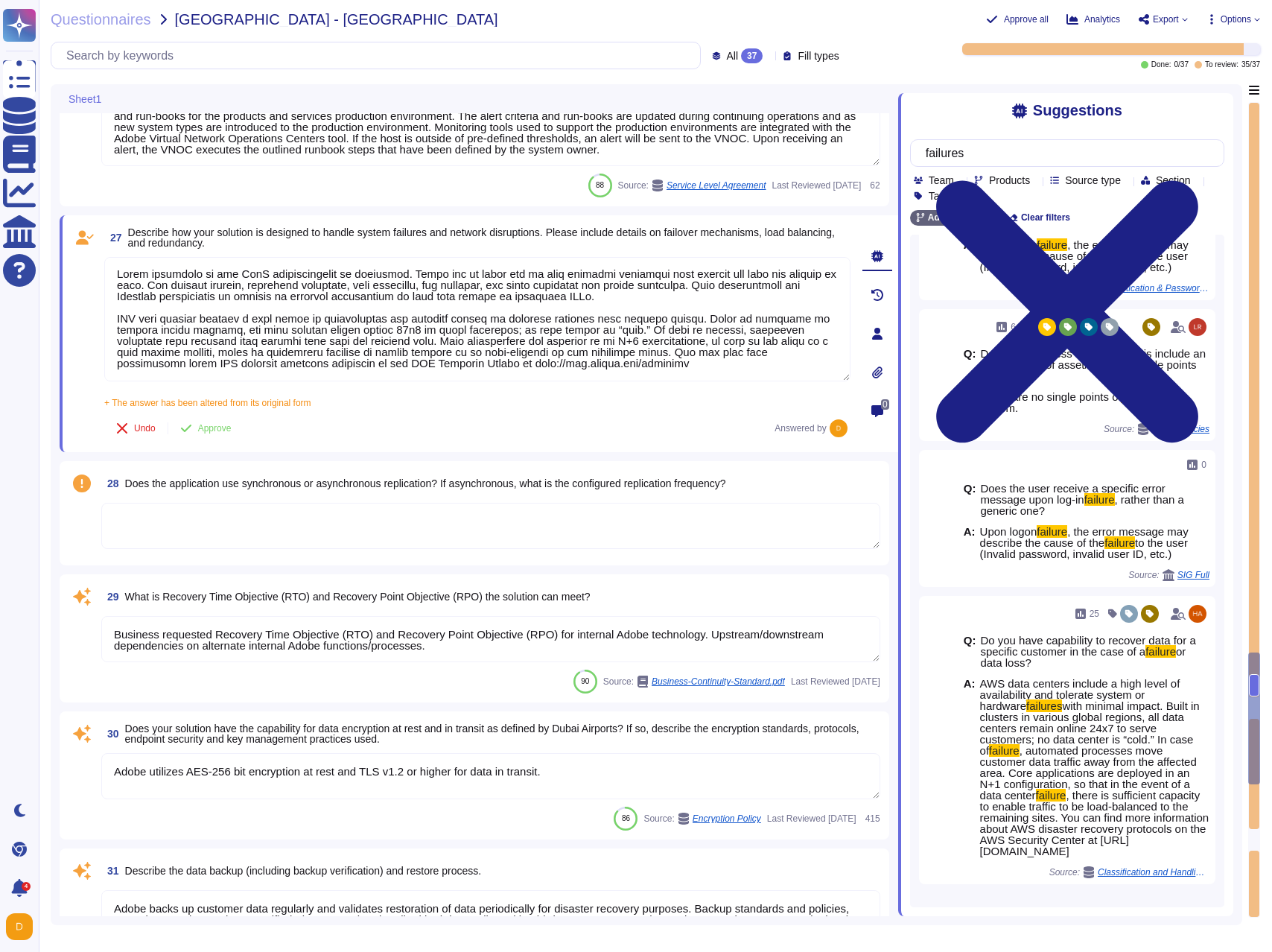 click at bounding box center (491, 526) 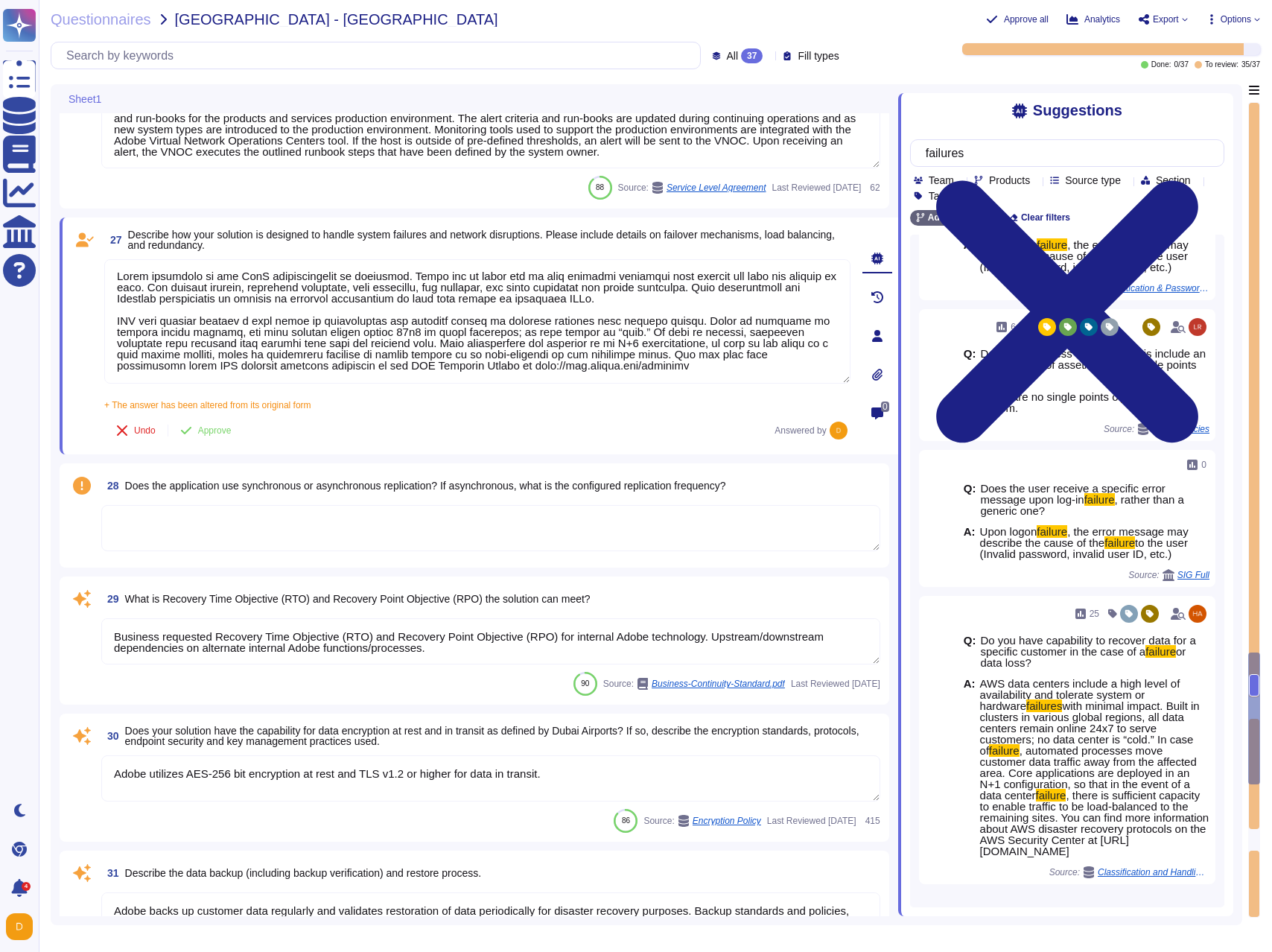 type 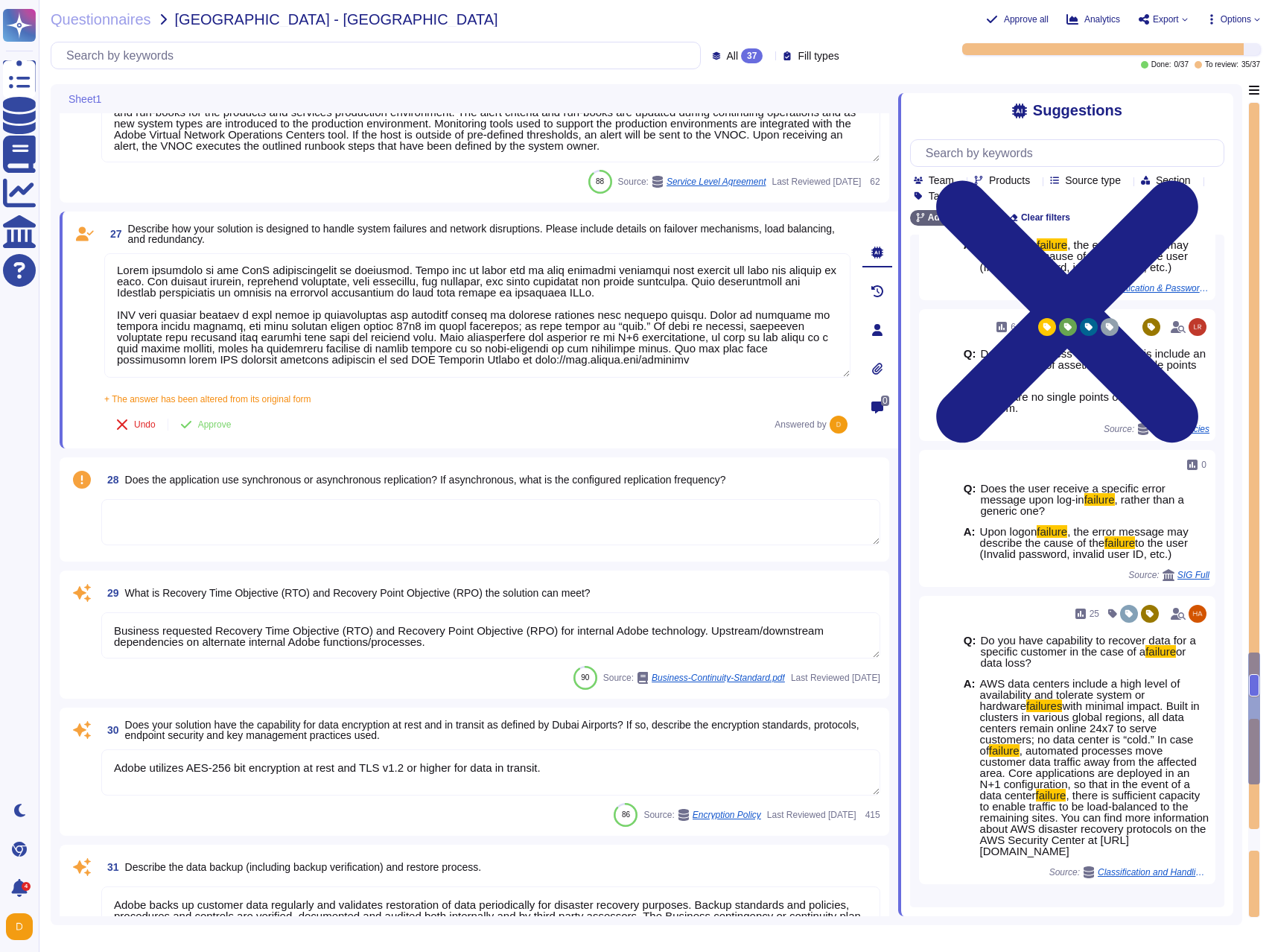 scroll, scrollTop: 0, scrollLeft: 0, axis: both 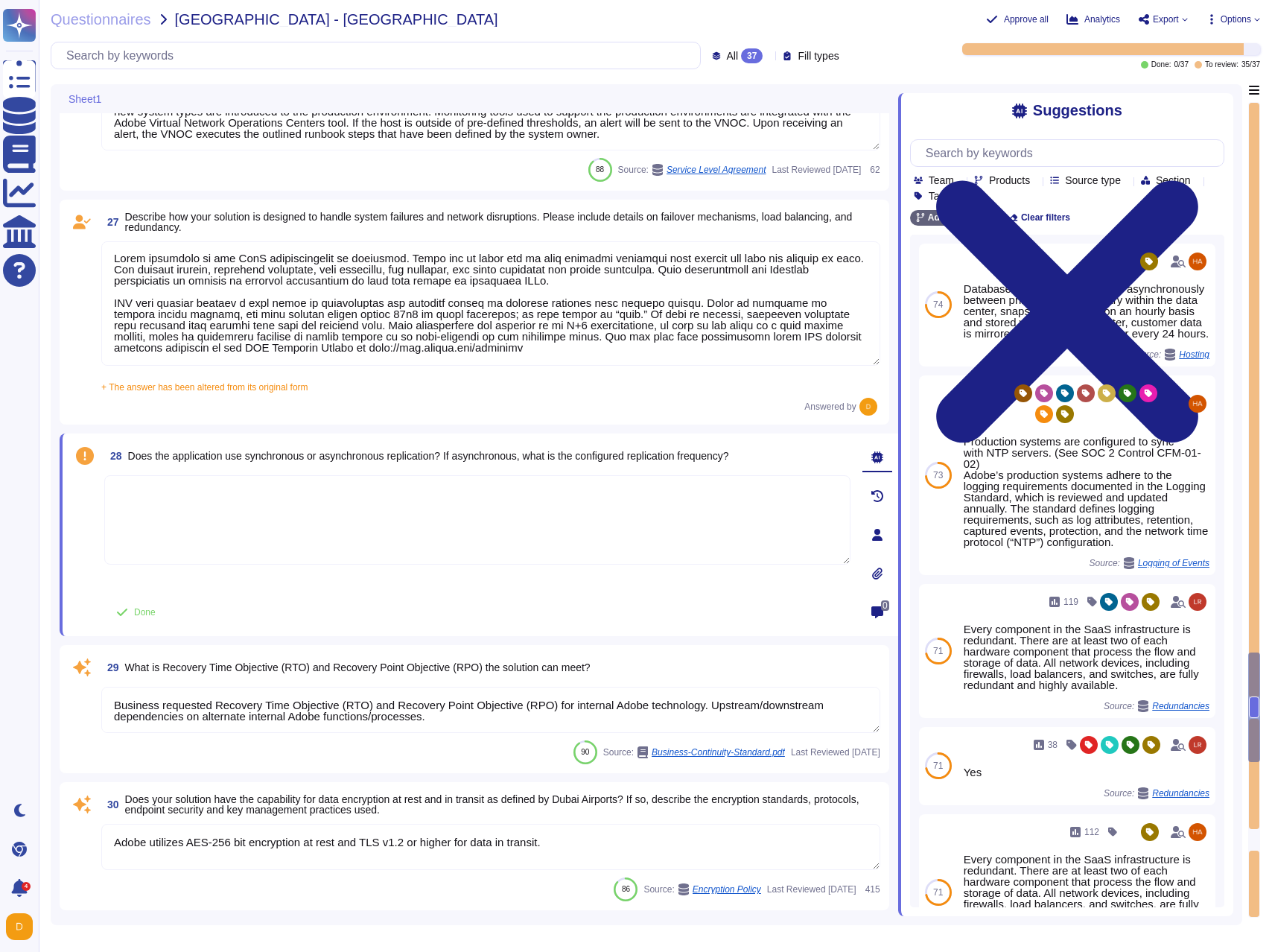 click on "Business requested Recovery Time Objective (RTO) and Recovery Point Objective (RPO) for internal Adobe technology. Upstream/downstream dependencies on alternate internal Adobe functions/processes." at bounding box center (491, 710) 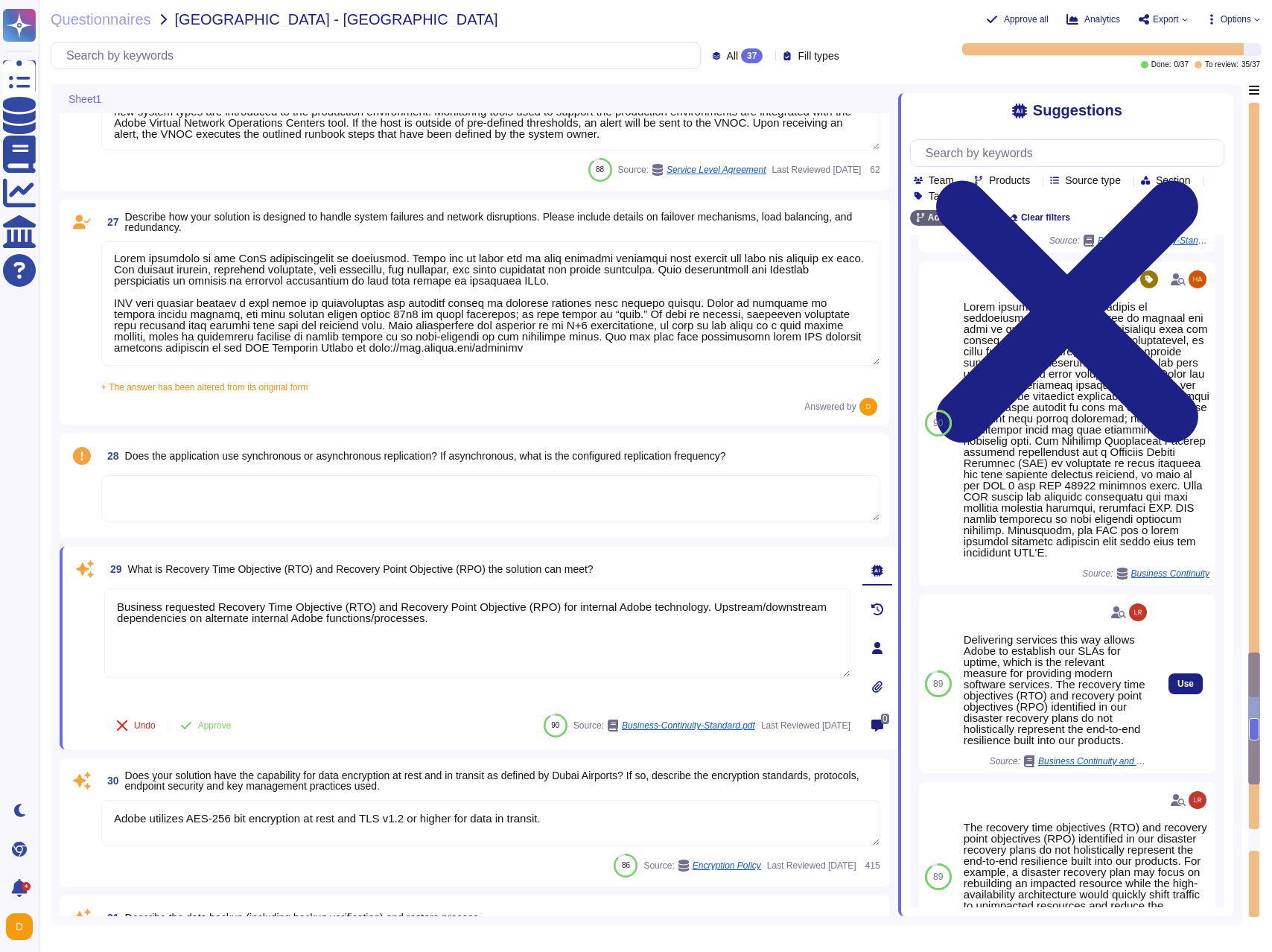 scroll, scrollTop: 0, scrollLeft: 0, axis: both 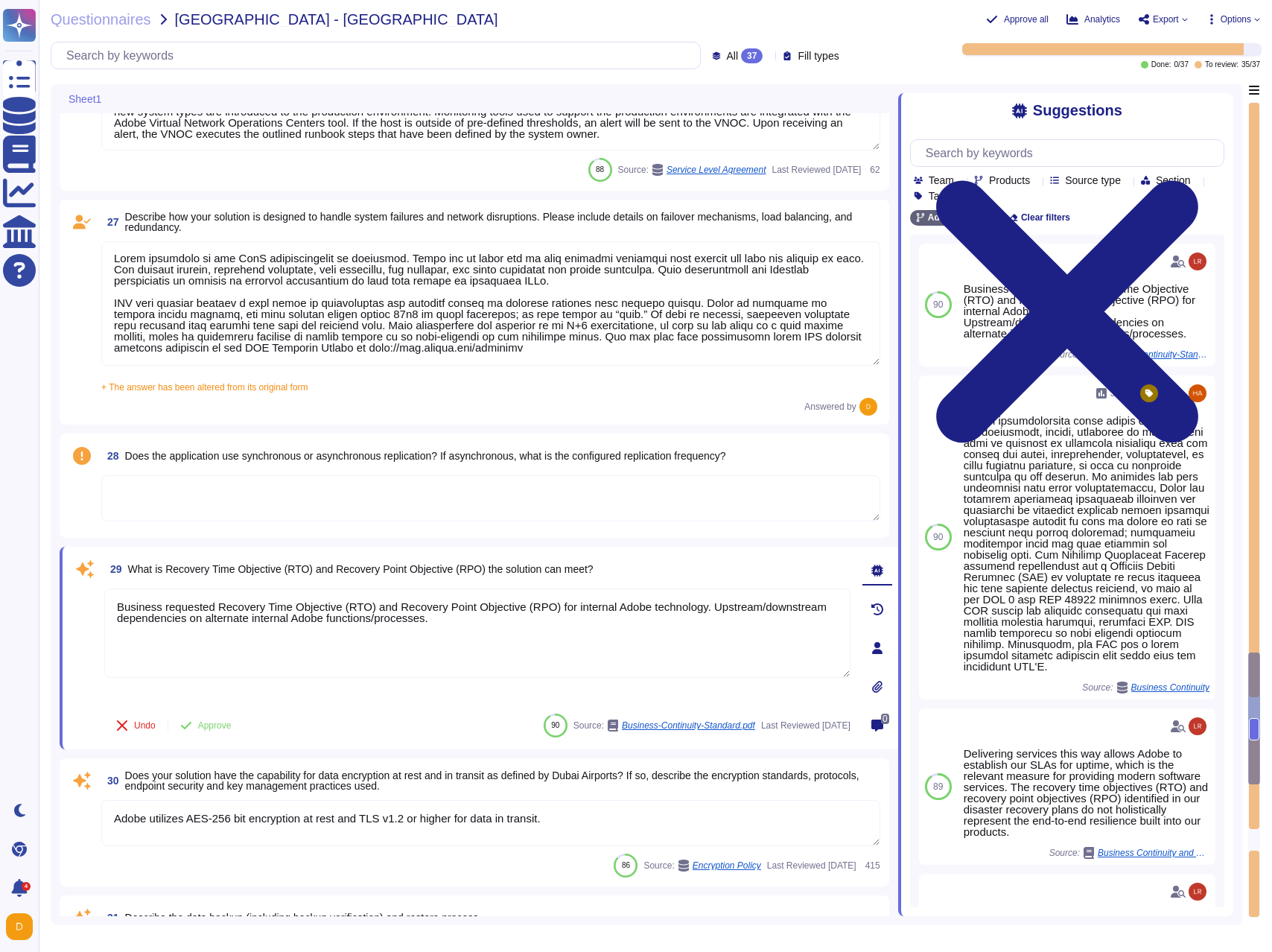 drag, startPoint x: 592, startPoint y: 623, endPoint x: 177, endPoint y: 552, distance: 421.02969 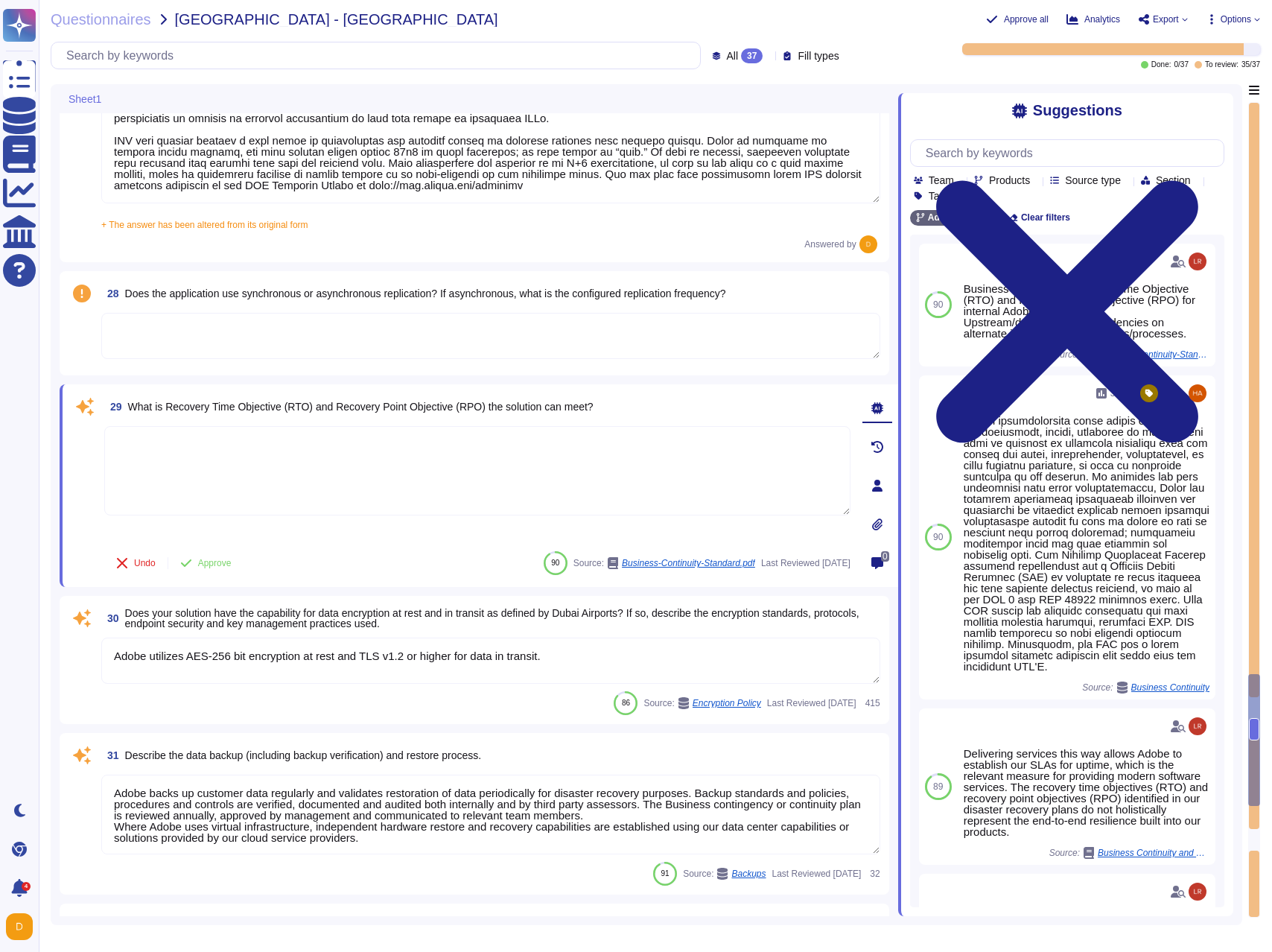 scroll, scrollTop: 5524, scrollLeft: 0, axis: vertical 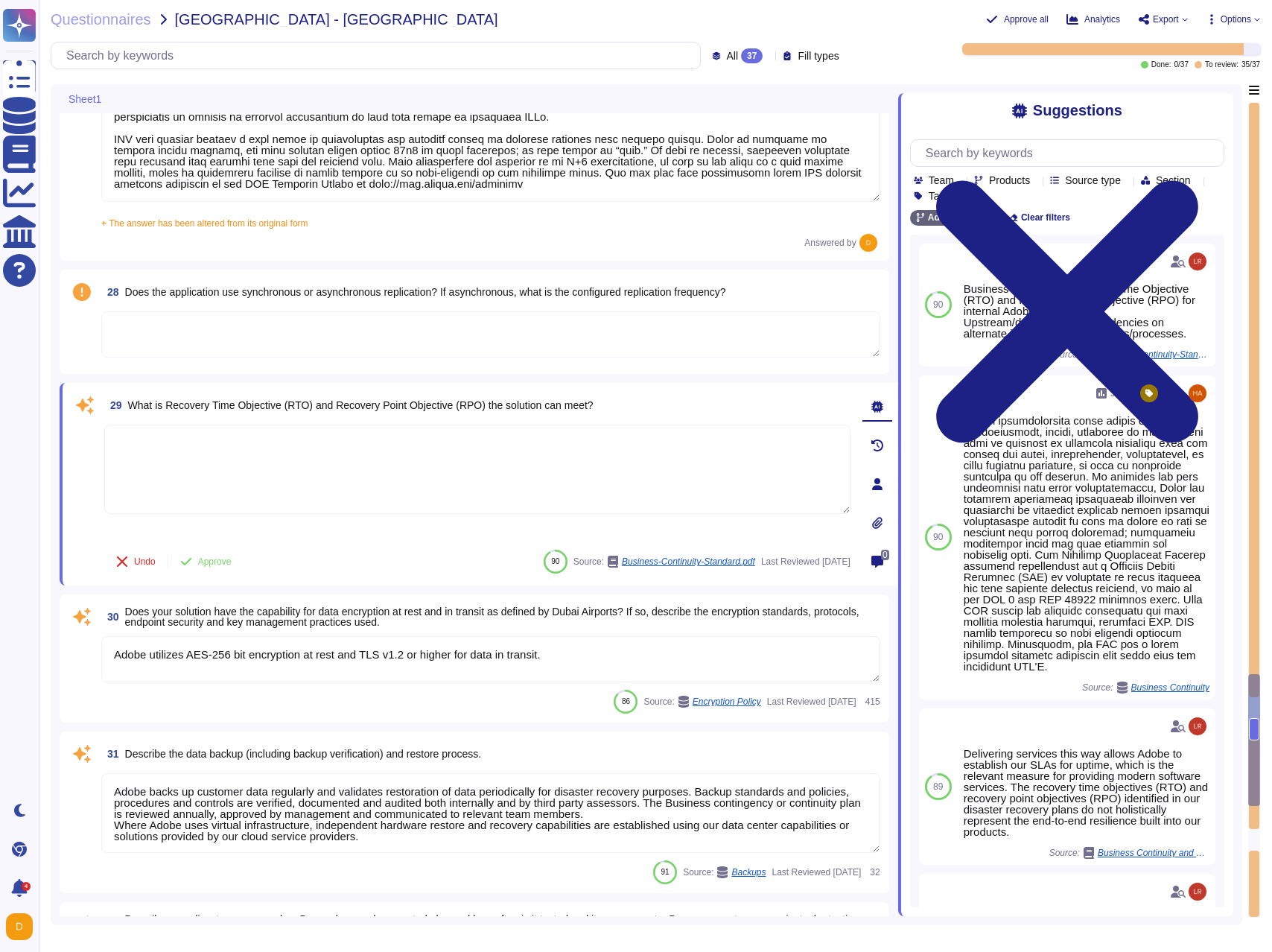 type on "Customers maintain ownership of their data." 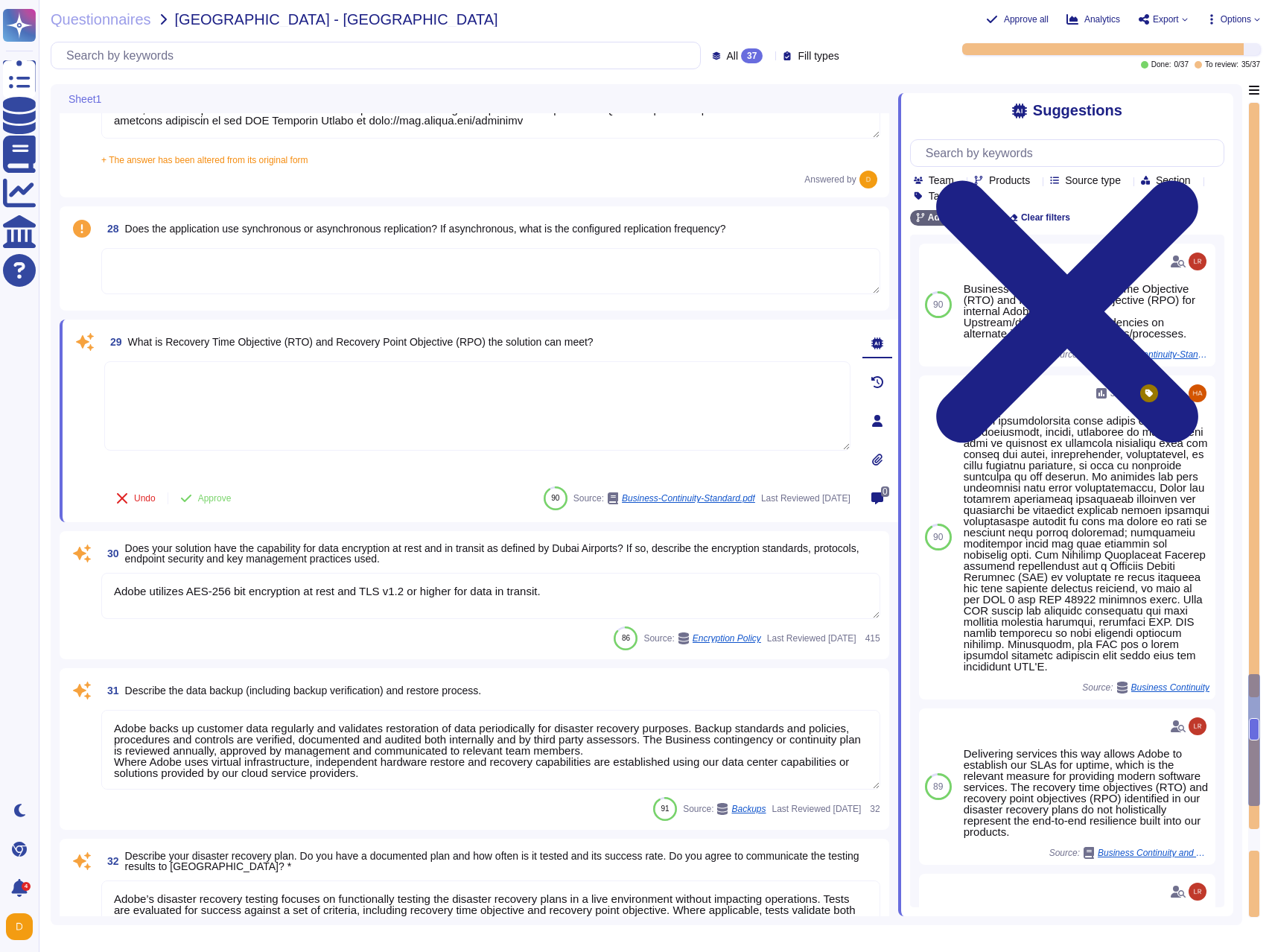 scroll, scrollTop: 5594, scrollLeft: 0, axis: vertical 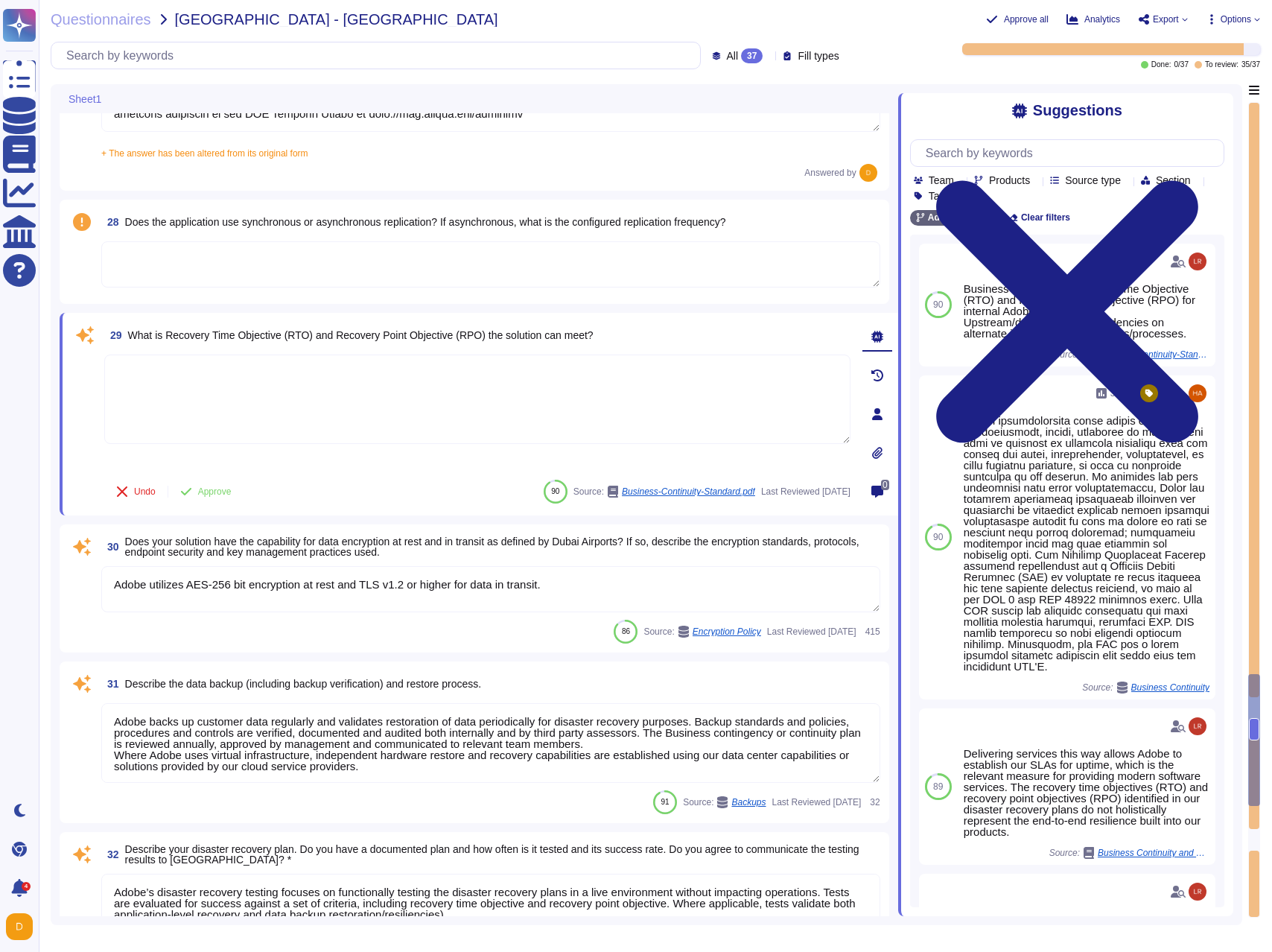 type 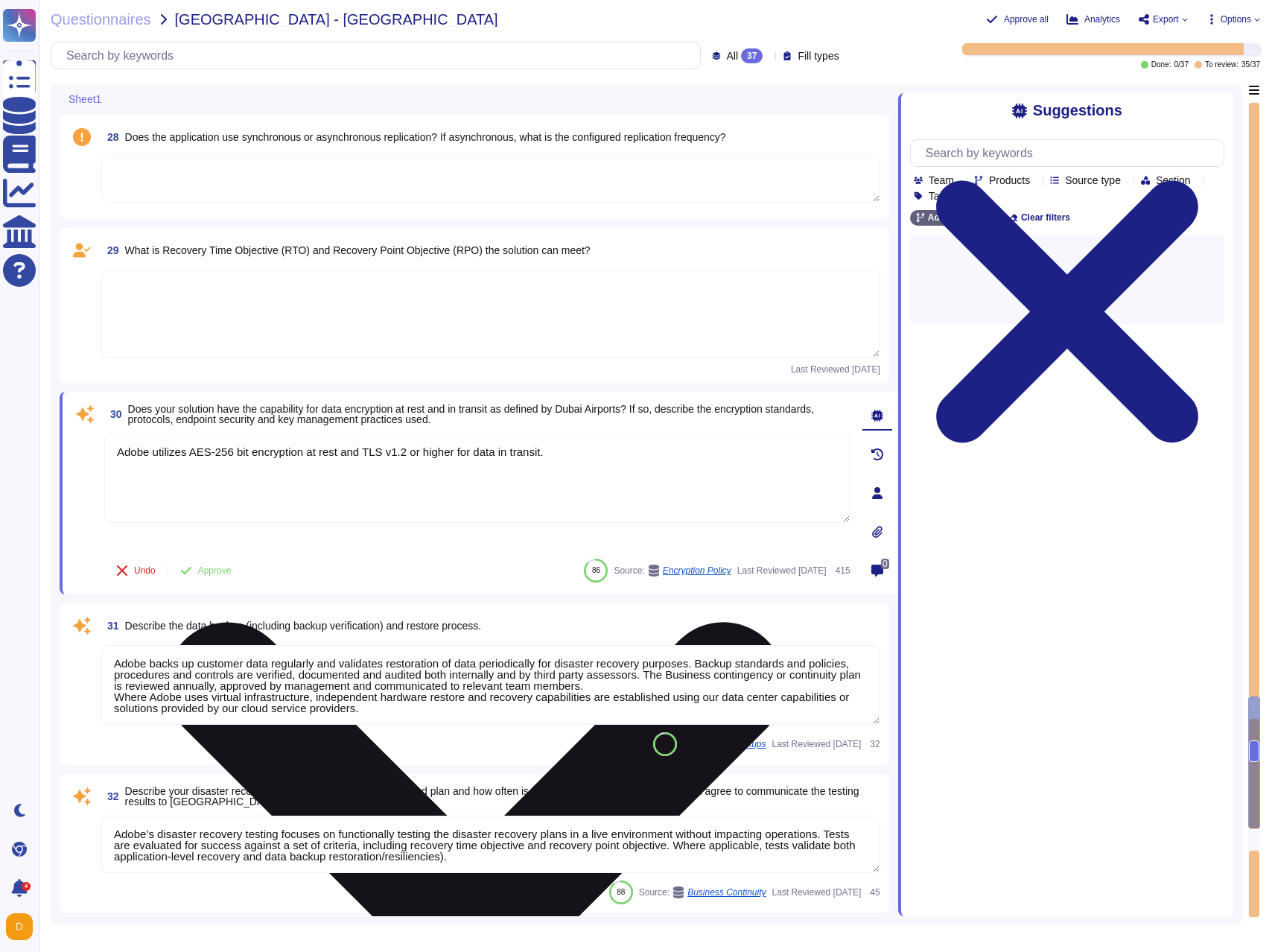 type on "Adobe’s AI governance and lifecycle management framework includes a documented and executable process for identifying, integrating, and managing testing modules at all stages of the AI lifecycle. This process is supported by automated tools, human and LLM-based evaluation, adversarial and component testing, and oversight by an AI ethics review board. Independent evaluators—including third-party security testers and external reviewers—are able to verify the results of these tests through published reports, validation guides, and transparent documentation, ensuring trustworthiness and accountability throughout the AI lifecycle." 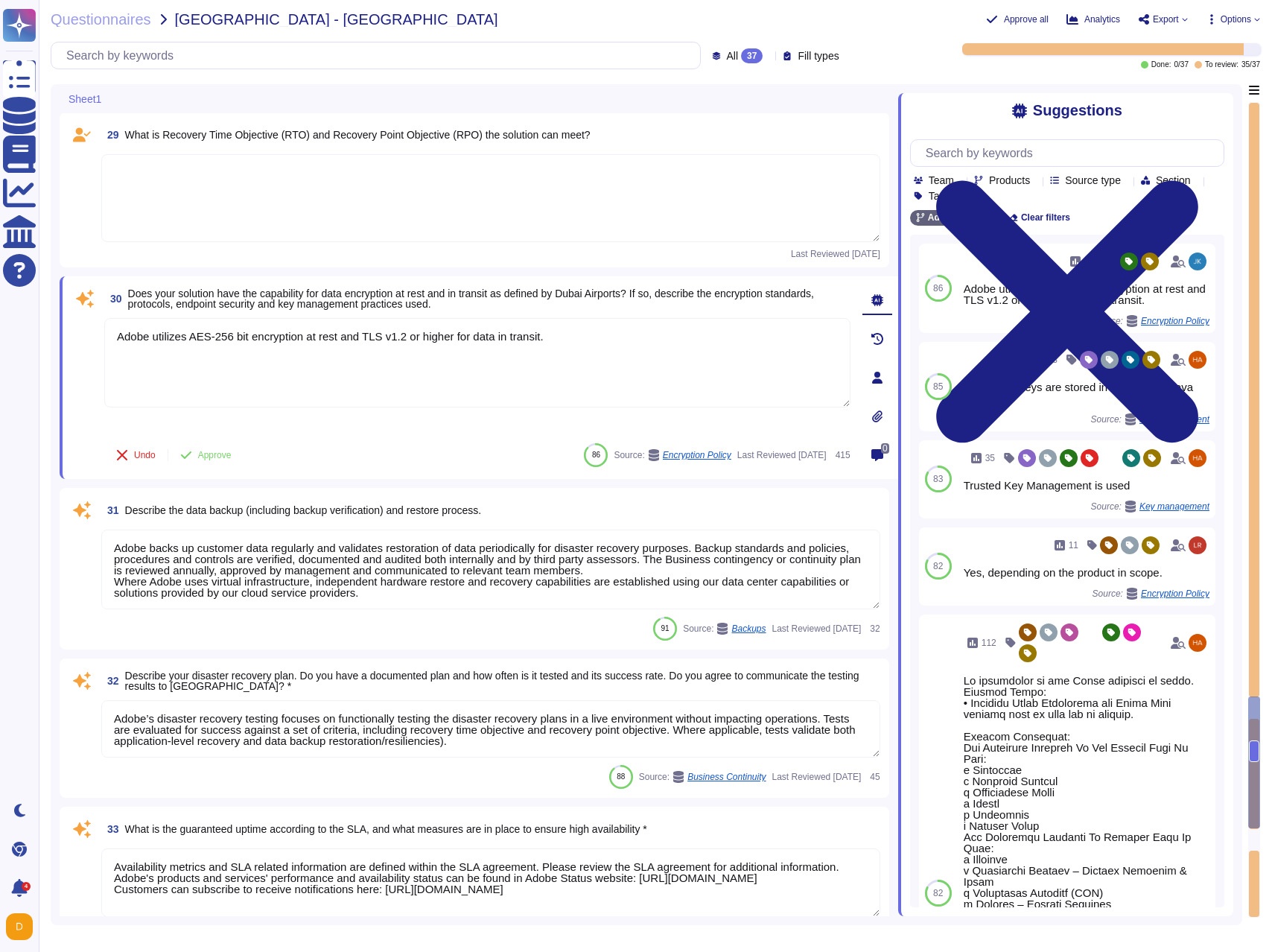 scroll, scrollTop: 5786, scrollLeft: 0, axis: vertical 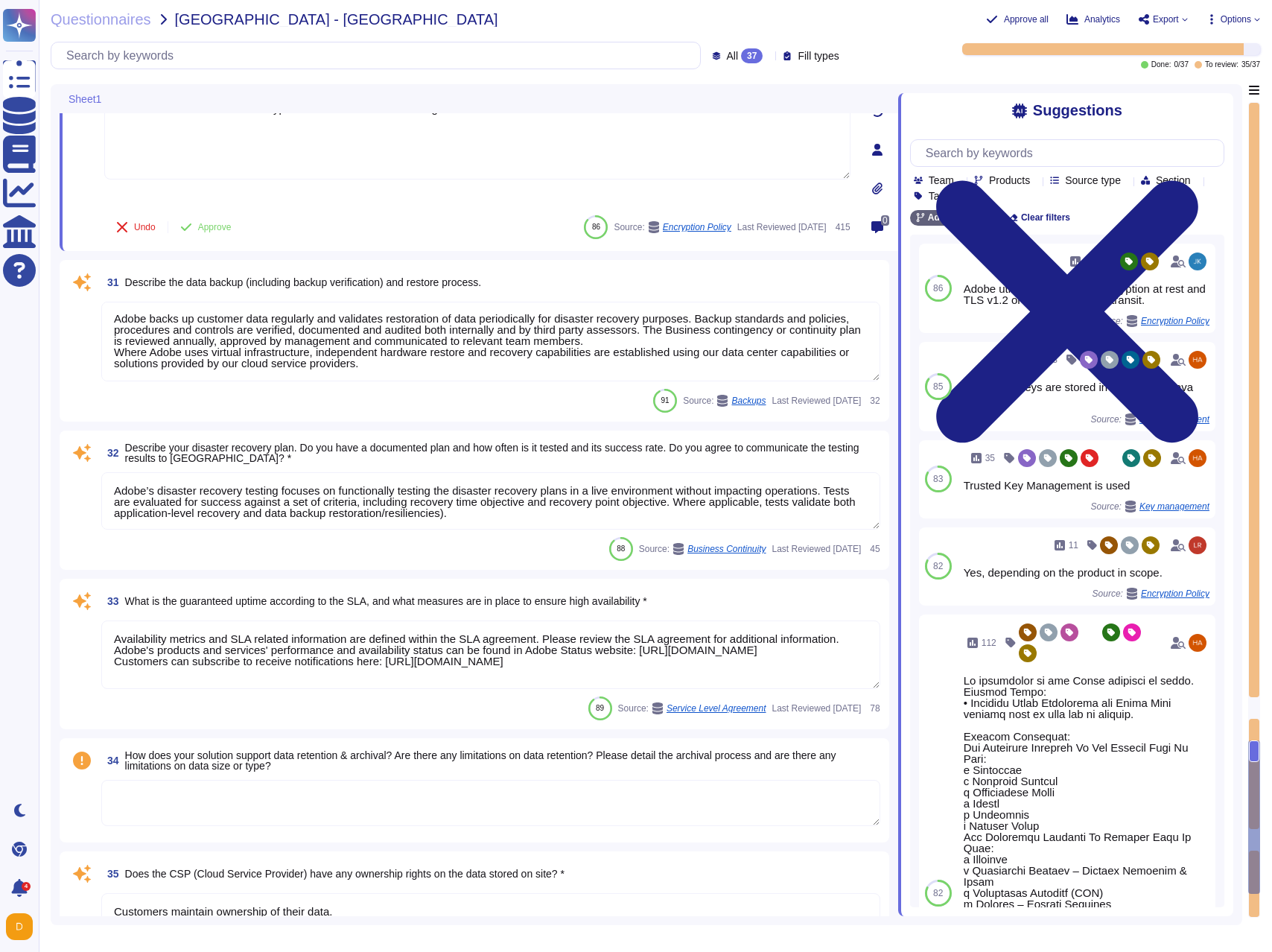 type on "ISO/IEC 27002 is an international standard that provides guidance for organizations looking to establish, implement, and improve an Information Security Management System (ISMS) focused on cybersecurity. While ISO/IEC 27001 outlines the requirements for an ISMS, ISO/IEC 27002 offers best practices and control objectives related to key cybersecurity aspects including access control, cryptography, human resource security, and incident response. The standard serves as a practical blueprint for organizations aiming to effectively safeguard their information assets against cyber threats. By following ISO/IEC 27002 guidelines, companies can take a proactive approach to cybersecurity risk management and protect critical information from unauthorized access and loss.
For Adobes compliance and certification list please see: [URL][DOMAIN_NAME]" 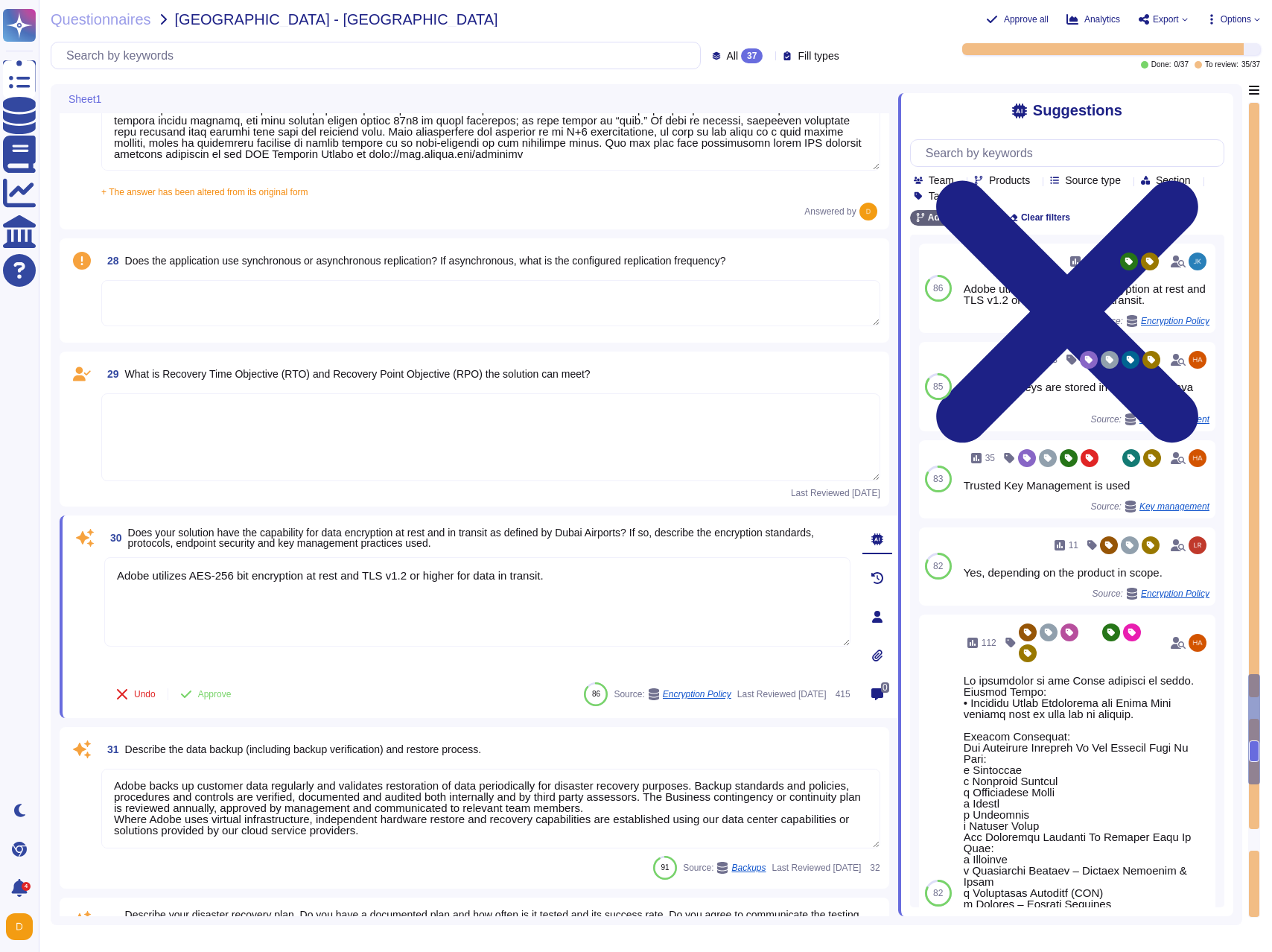 type on "Budgets for Adobe's products and services' infrastructure capacity are established based on analysis of historical business activity and growth projections; purchases are made against the established budget and plans are updated on a quarterly basis. (SOC 2 Control BC-02-01)​" 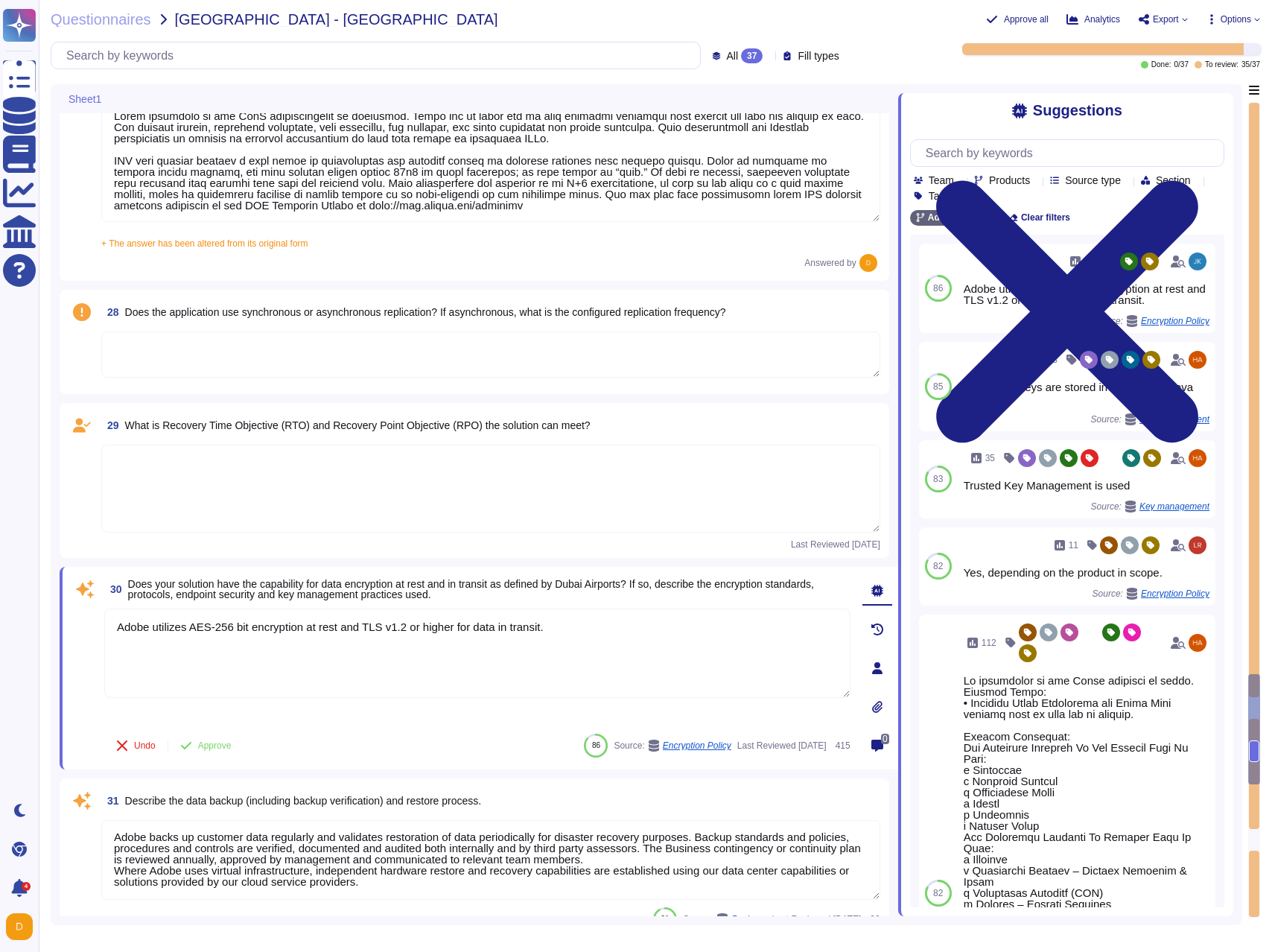 scroll, scrollTop: 5465, scrollLeft: 0, axis: vertical 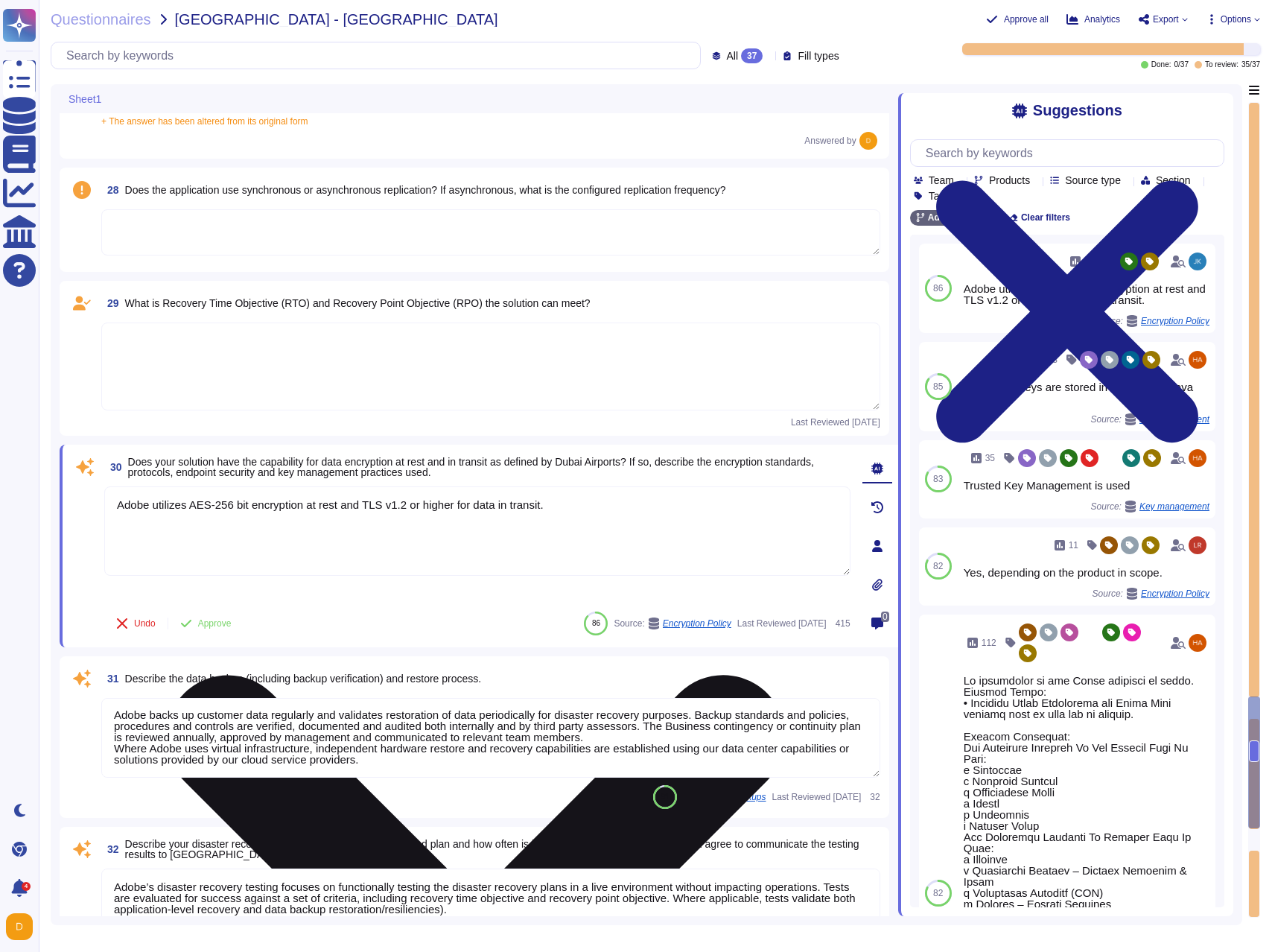type on "Customers maintain ownership of their data." 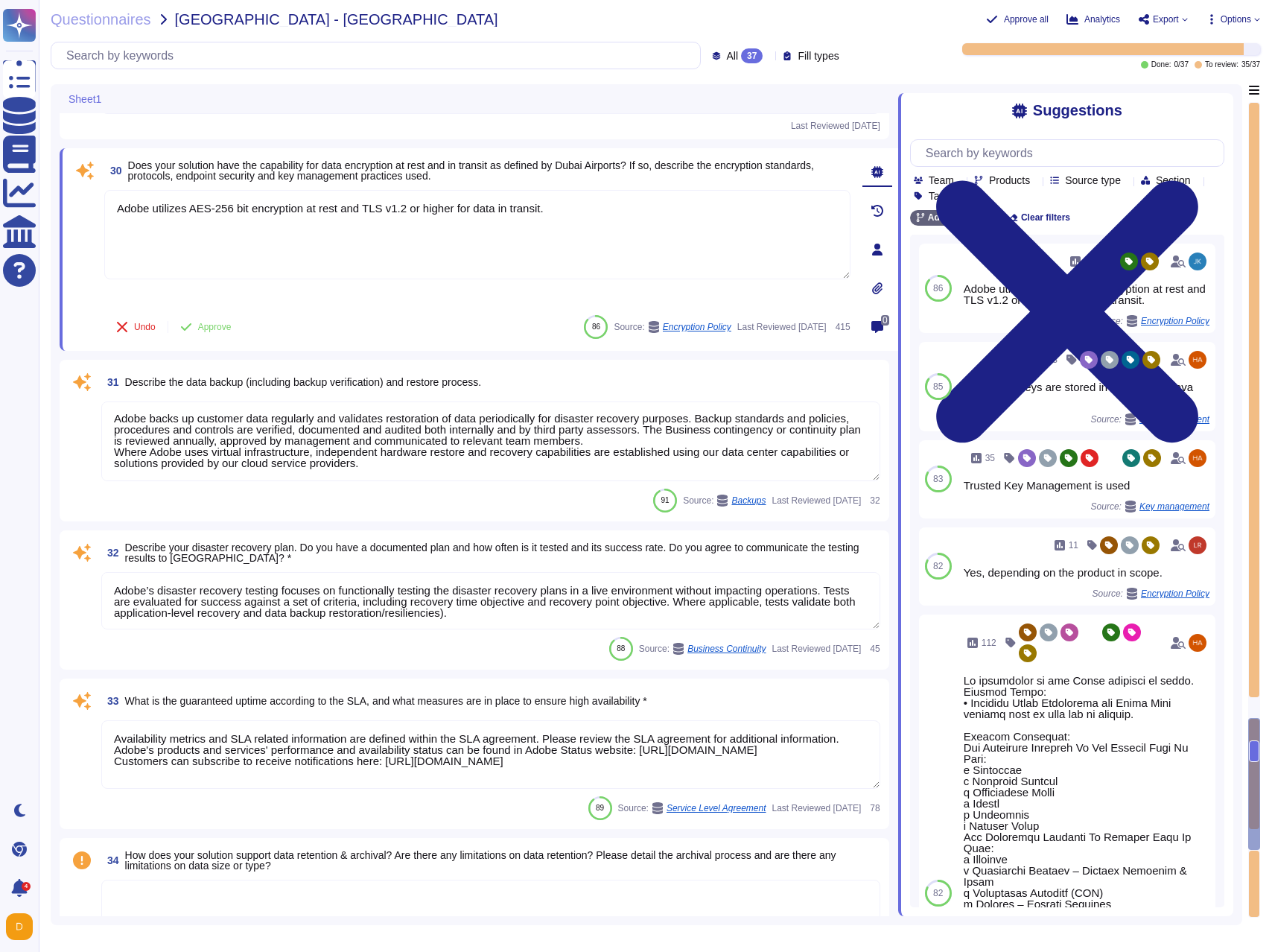 type on "ISO/IEC 27002 is an international standard that provides guidance for organizations looking to establish, implement, and improve an Information Security Management System (ISMS) focused on cybersecurity. While ISO/IEC 27001 outlines the requirements for an ISMS, ISO/IEC 27002 offers best practices and control objectives related to key cybersecurity aspects including access control, cryptography, human resource security, and incident response. The standard serves as a practical blueprint for organizations aiming to effectively safeguard their information assets against cyber threats. By following ISO/IEC 27002 guidelines, companies can take a proactive approach to cybersecurity risk management and protect critical information from unauthorized access and loss.
For Adobes compliance and certification list please see: [URL][DOMAIN_NAME]" 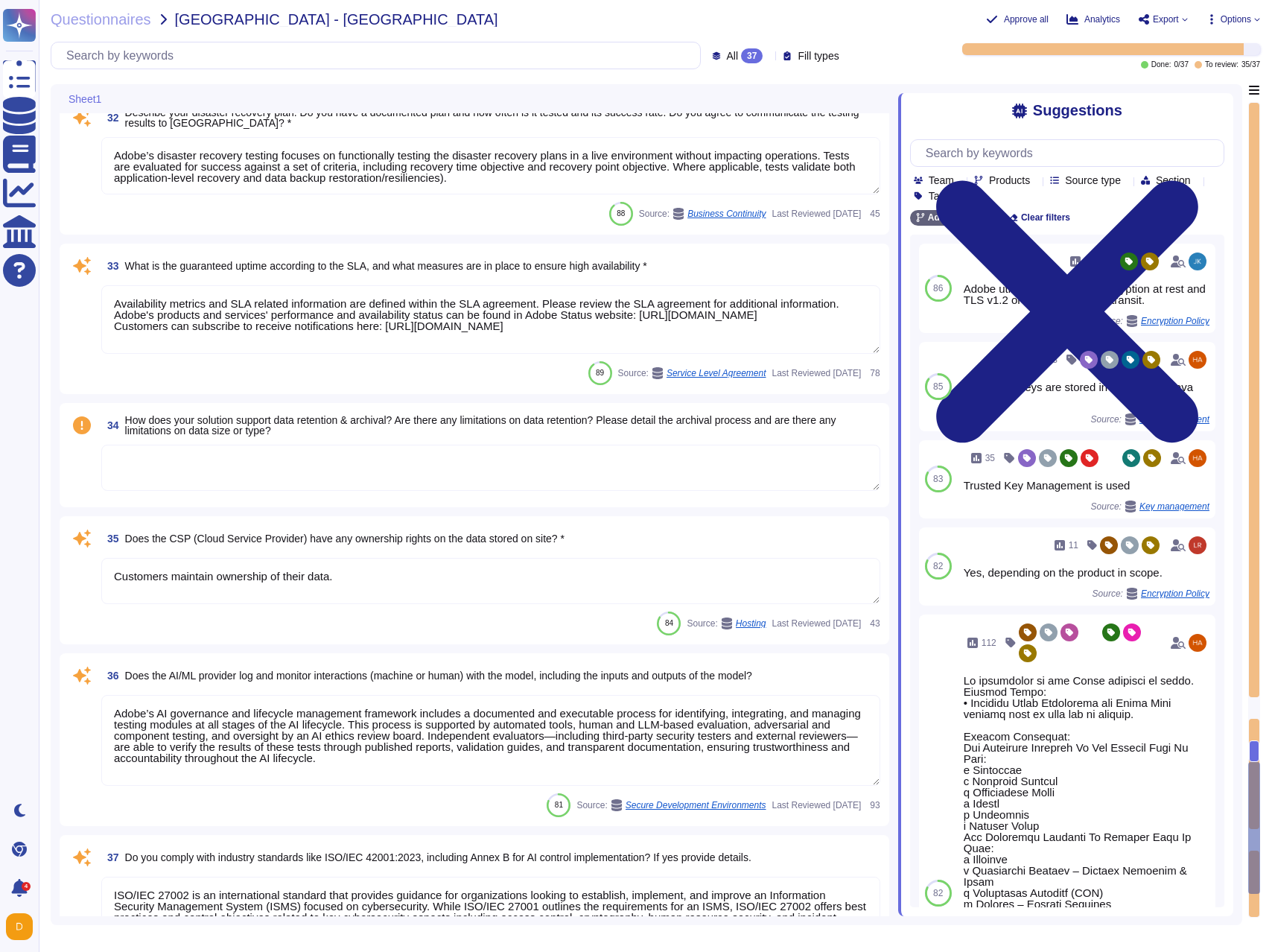 scroll, scrollTop: 6373, scrollLeft: 0, axis: vertical 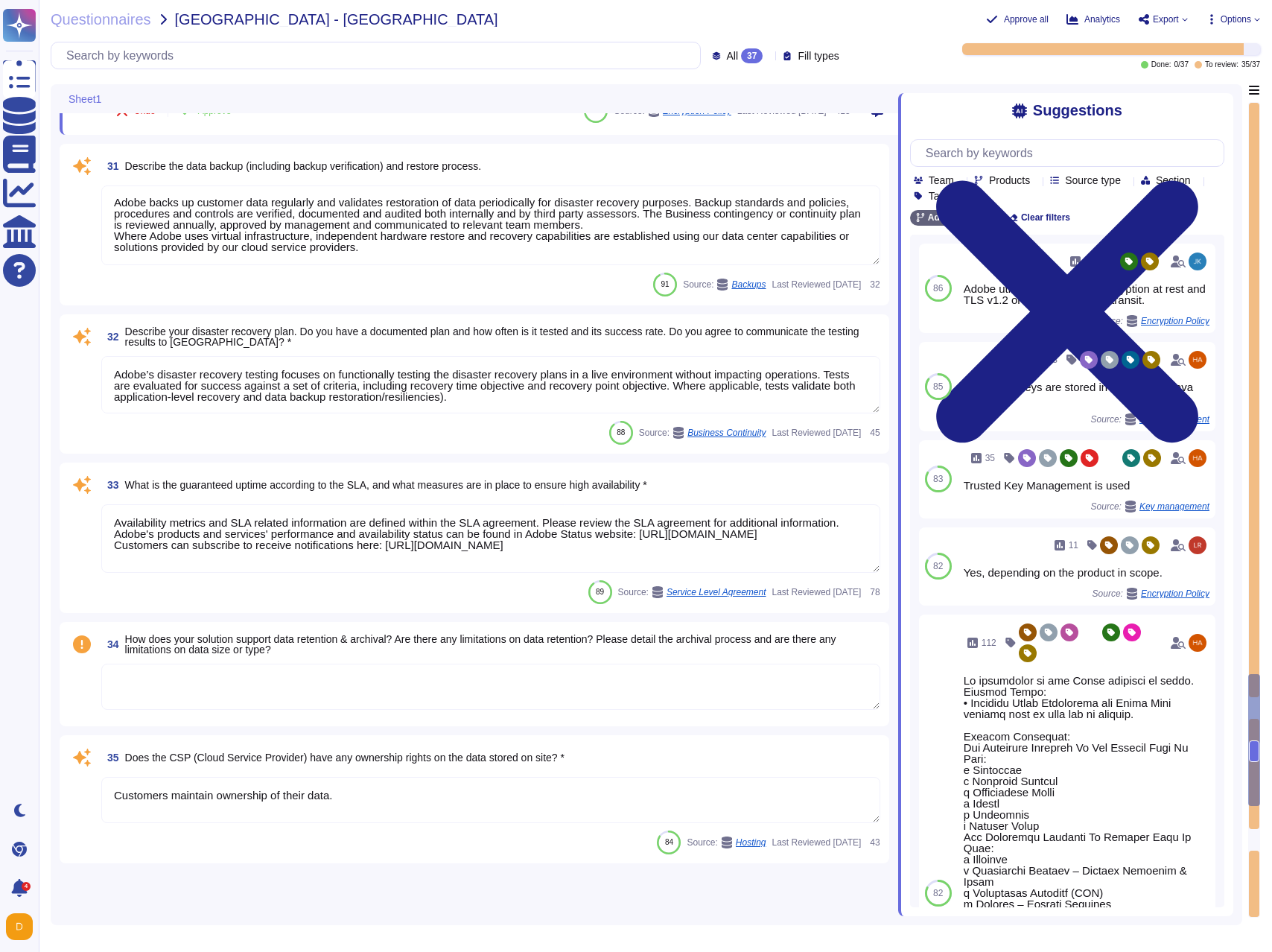 type on "Budgets for Adobe's products and services' infrastructure capacity are established based on analysis of historical business activity and growth projections; purchases are made against the established budget and plans are updated on a quarterly basis. (SOC 2 Control BC-02-01)​" 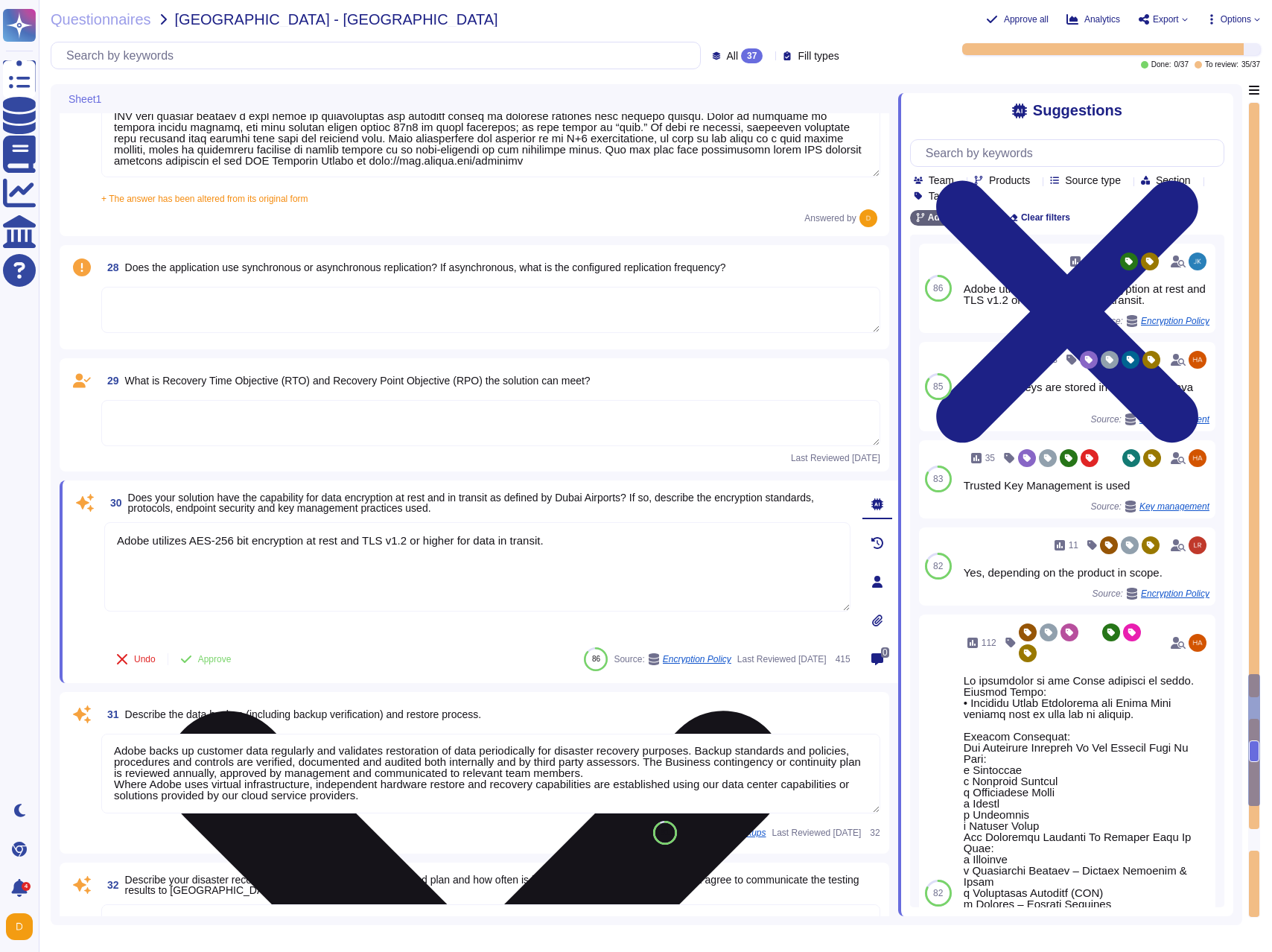 scroll, scrollTop: 5509, scrollLeft: 0, axis: vertical 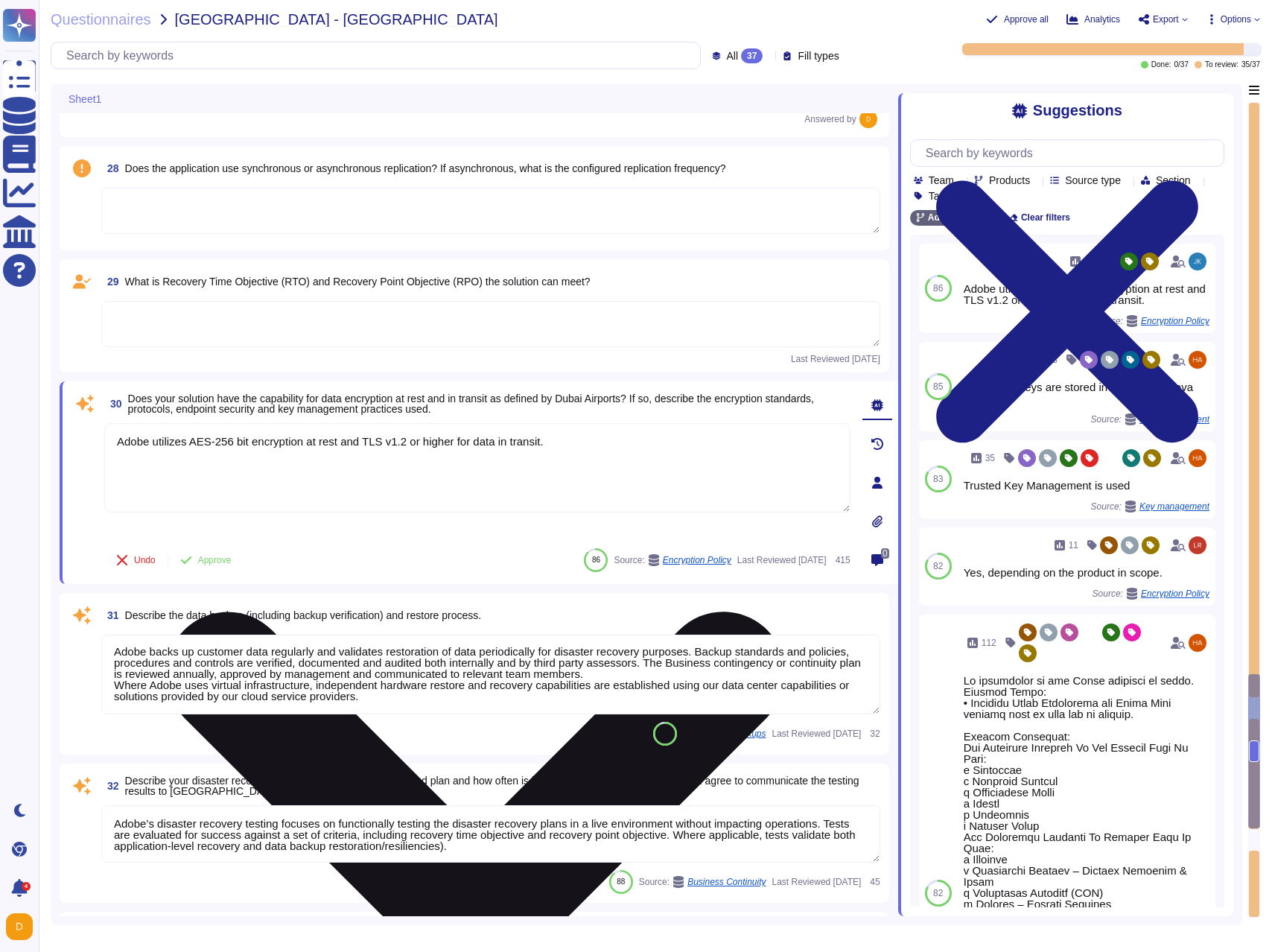type on "Adobe’s AI governance and lifecycle management framework includes a documented and executable process for identifying, integrating, and managing testing modules at all stages of the AI lifecycle. This process is supported by automated tools, human and LLM-based evaluation, adversarial and component testing, and oversight by an AI ethics review board. Independent evaluators—including third-party security testers and external reviewers—are able to verify the results of these tests through published reports, validation guides, and transparent documentation, ensuring trustworthiness and accountability throughout the AI lifecycle." 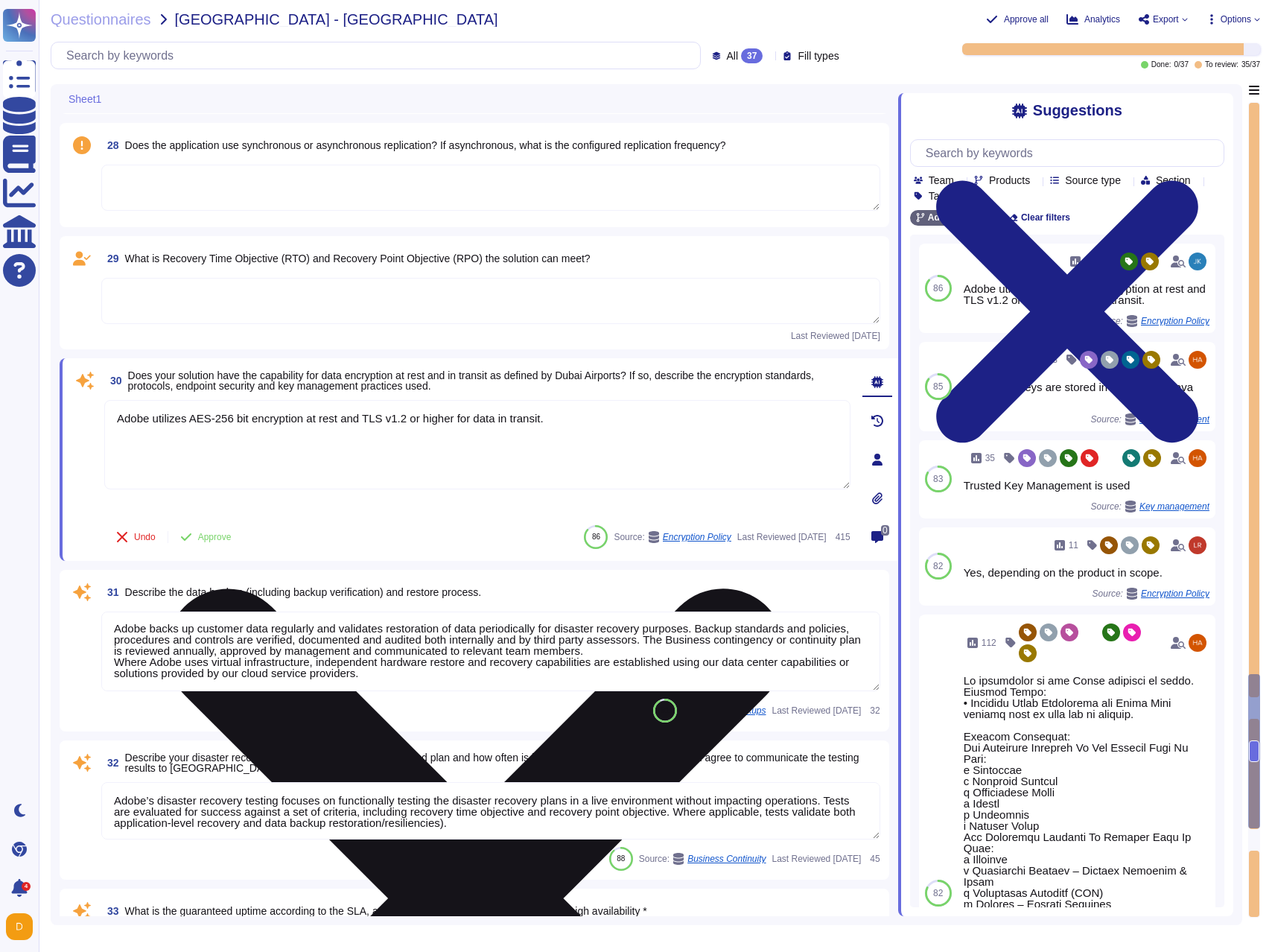 scroll, scrollTop: 5619, scrollLeft: 0, axis: vertical 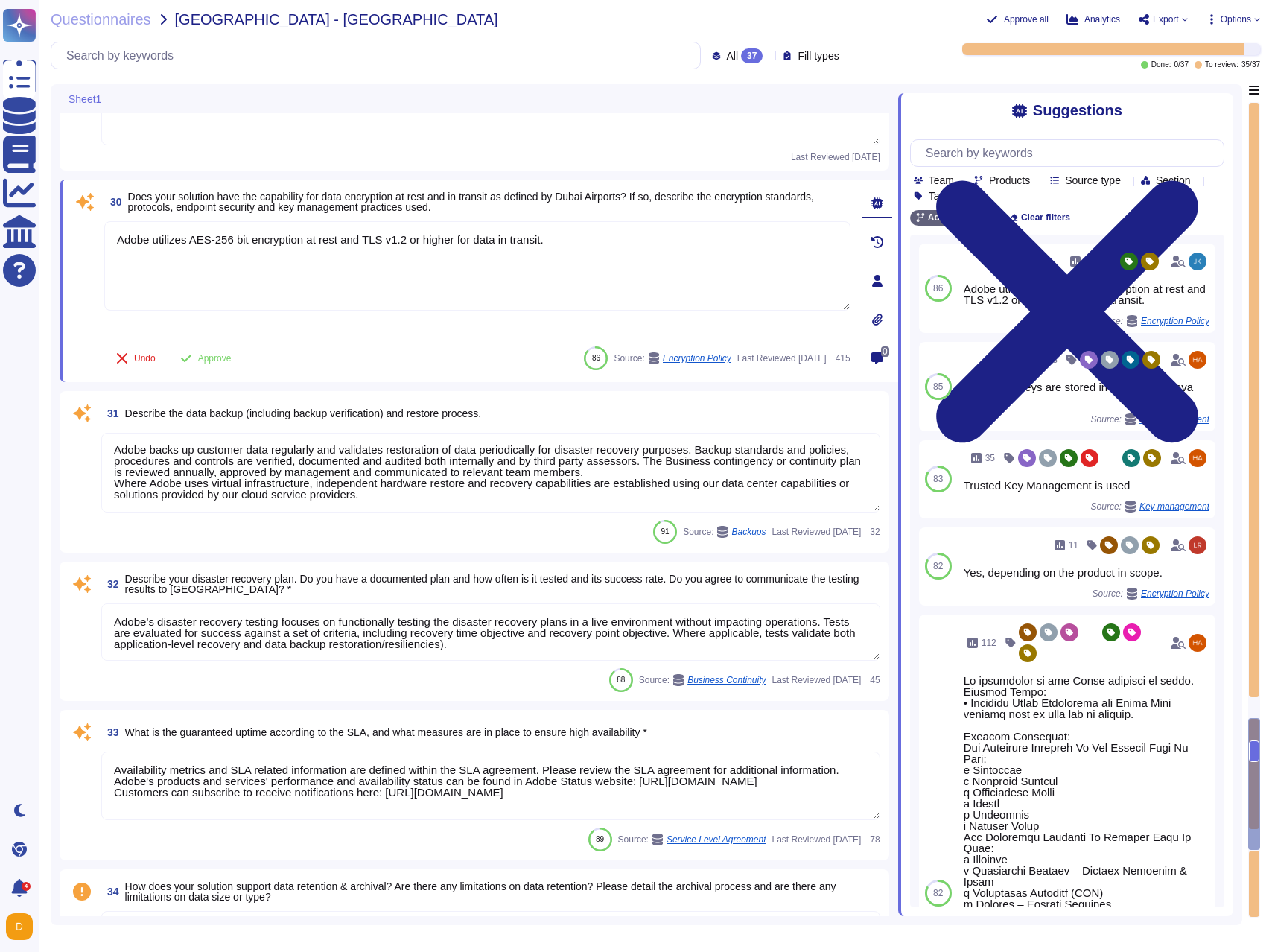 type on "ISO/IEC 27002 is an international standard that provides guidance for organizations looking to establish, implement, and improve an Information Security Management System (ISMS) focused on cybersecurity. While ISO/IEC 27001 outlines the requirements for an ISMS, ISO/IEC 27002 offers best practices and control objectives related to key cybersecurity aspects including access control, cryptography, human resource security, and incident response. The standard serves as a practical blueprint for organizations aiming to effectively safeguard their information assets against cyber threats. By following ISO/IEC 27002 guidelines, companies can take a proactive approach to cybersecurity risk management and protect critical information from unauthorized access and loss.
For Adobes compliance and certification list please see: [URL][DOMAIN_NAME]" 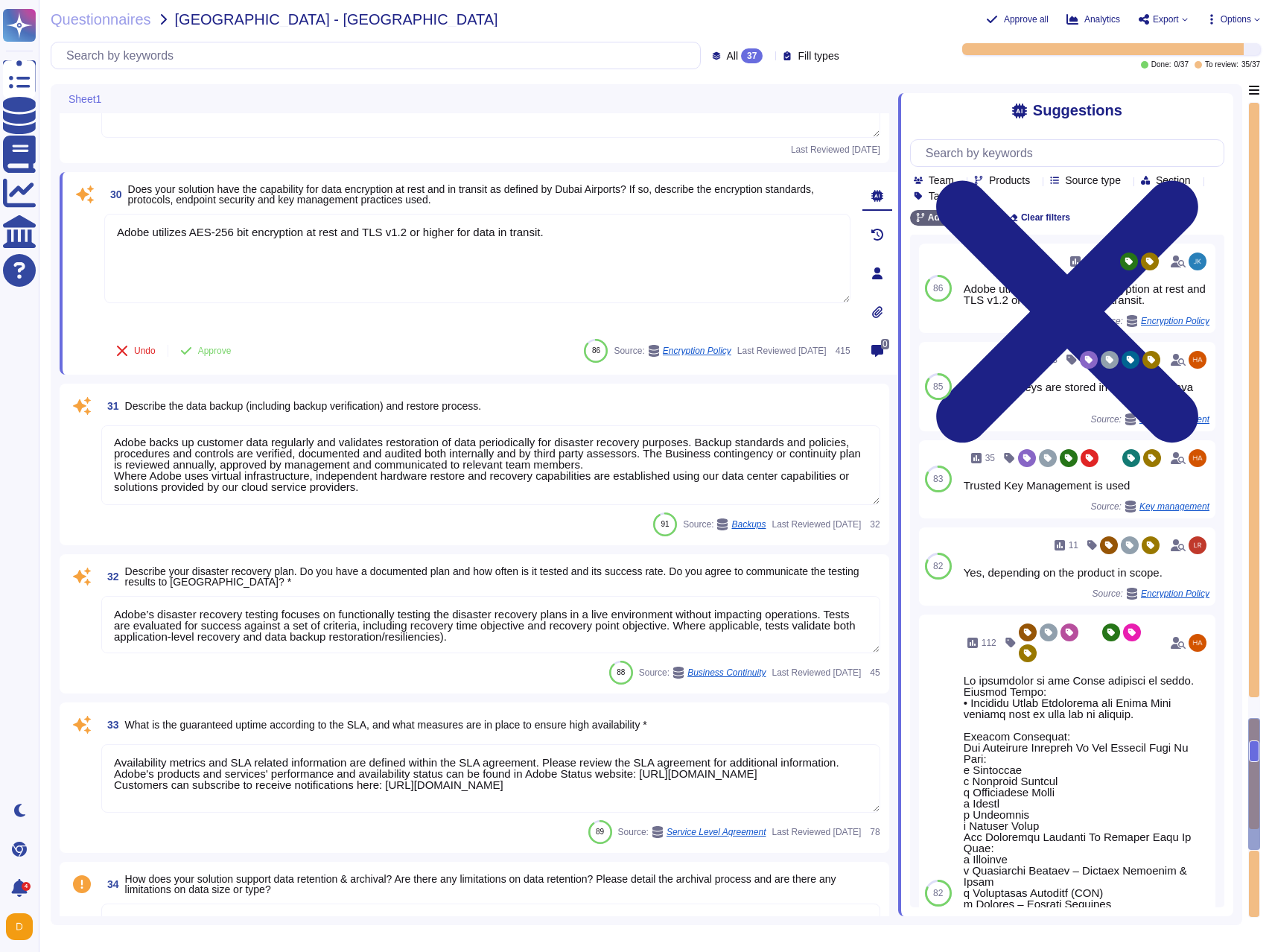 scroll, scrollTop: 5798, scrollLeft: 0, axis: vertical 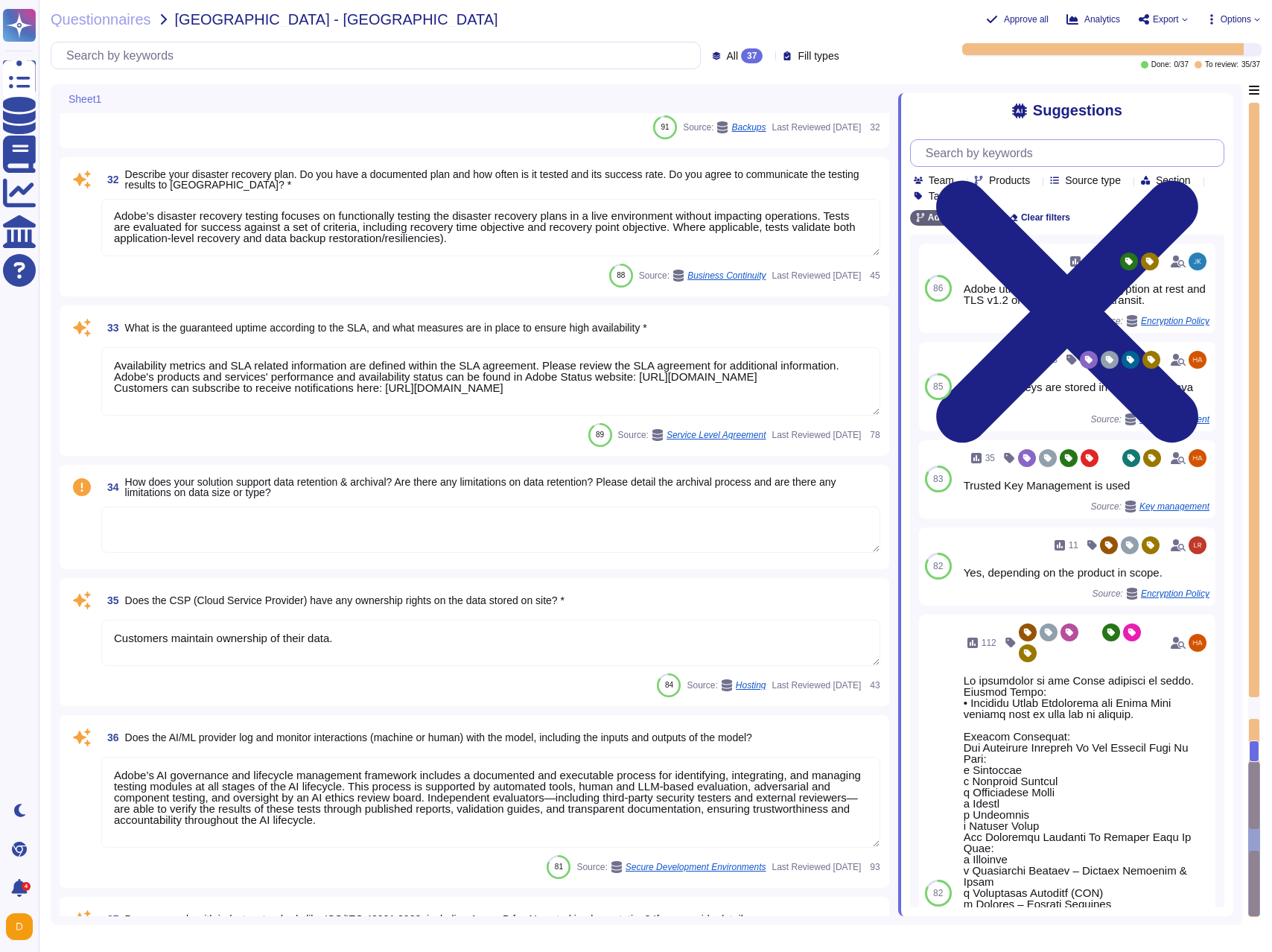 click at bounding box center (1071, 153) 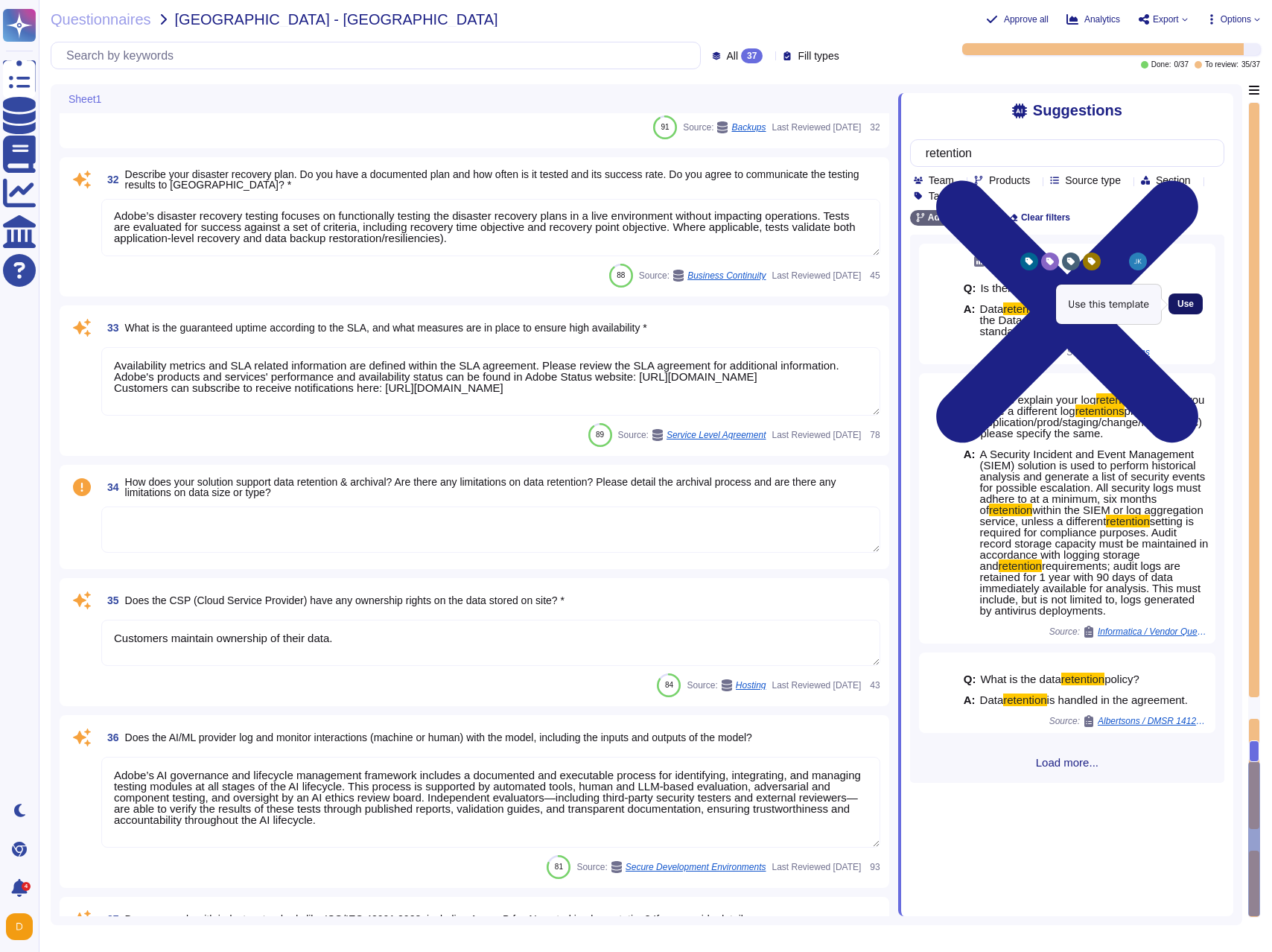 type on "retention" 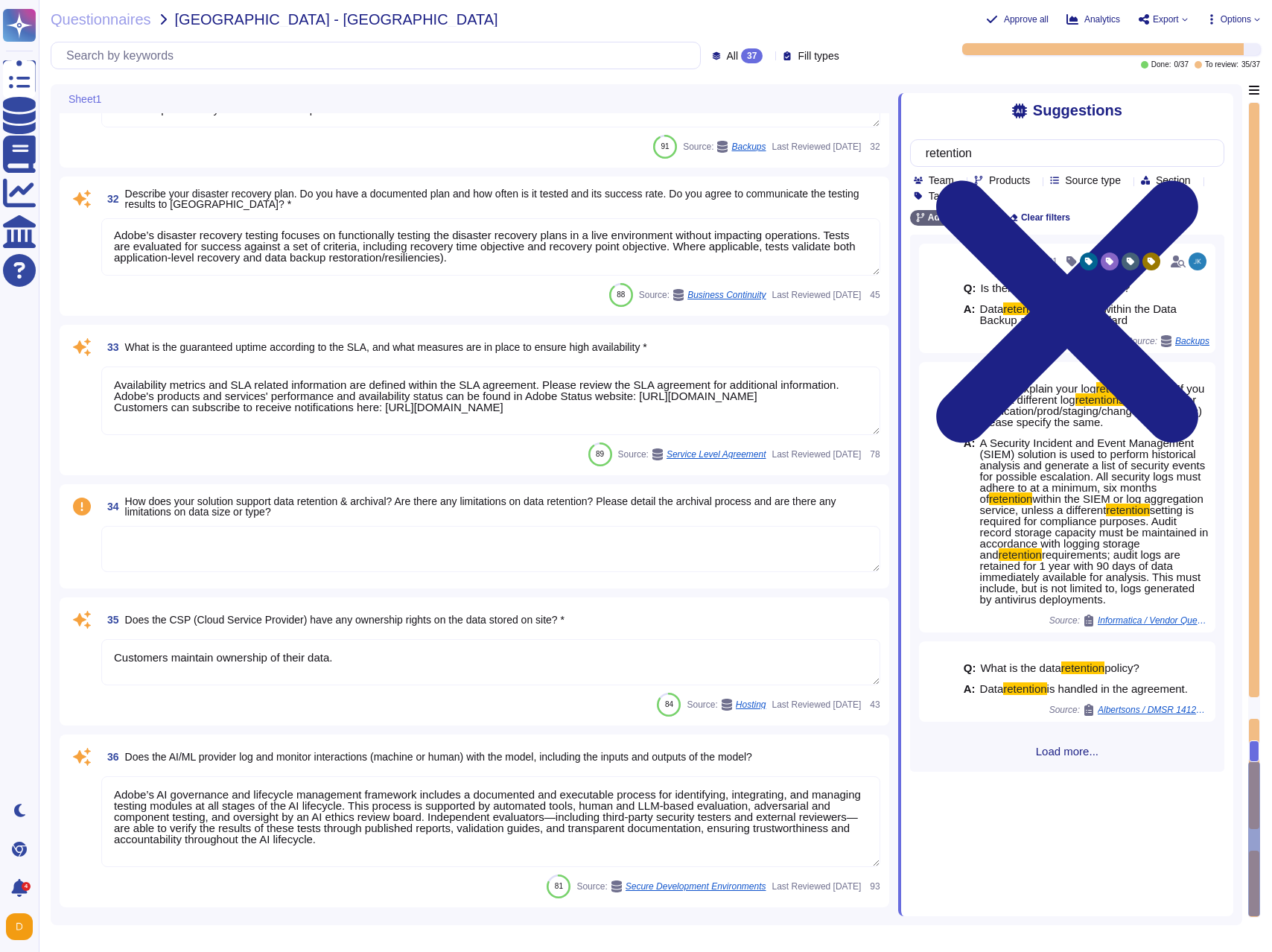 click at bounding box center [491, 549] 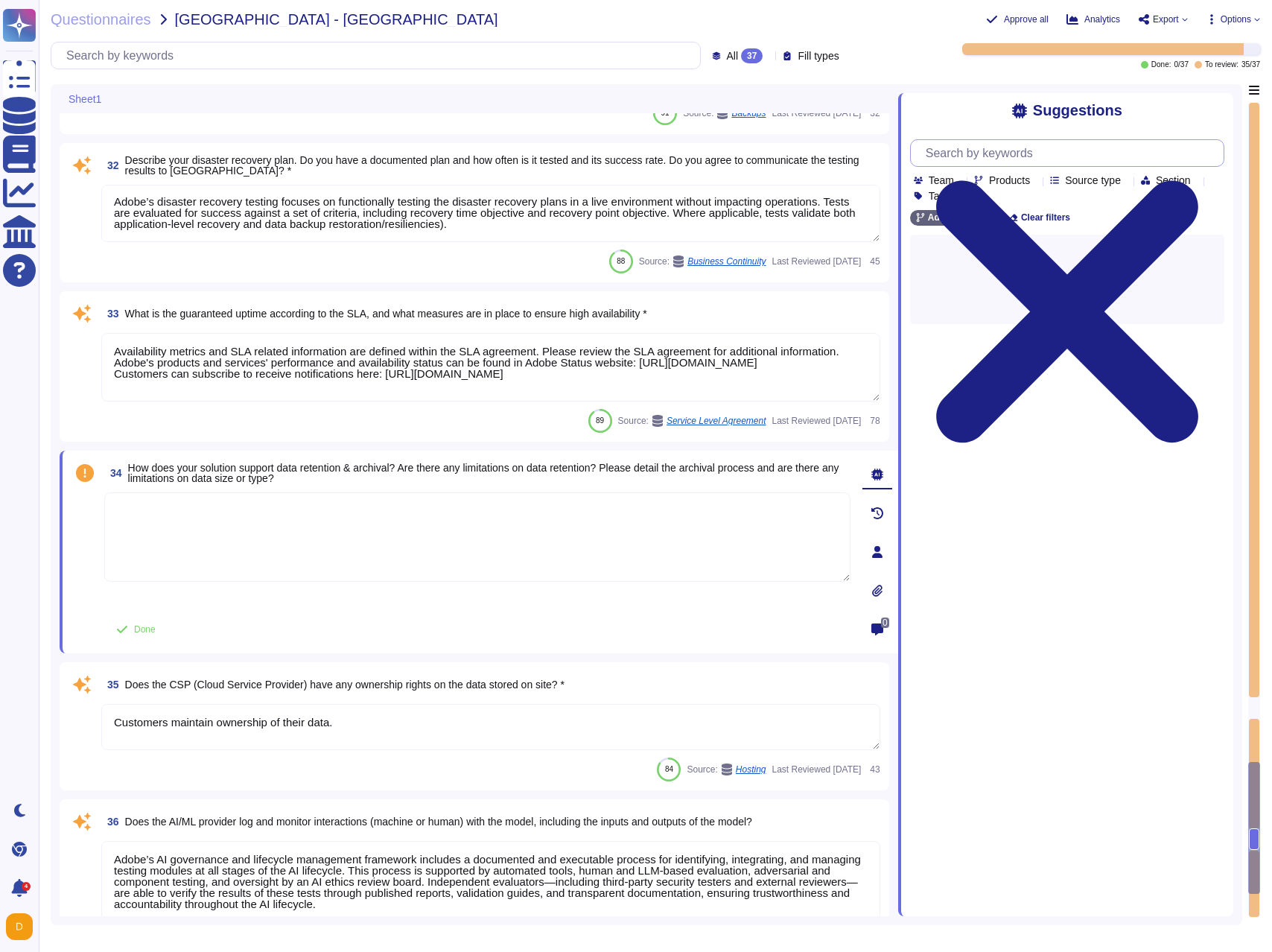click at bounding box center (1071, 153) 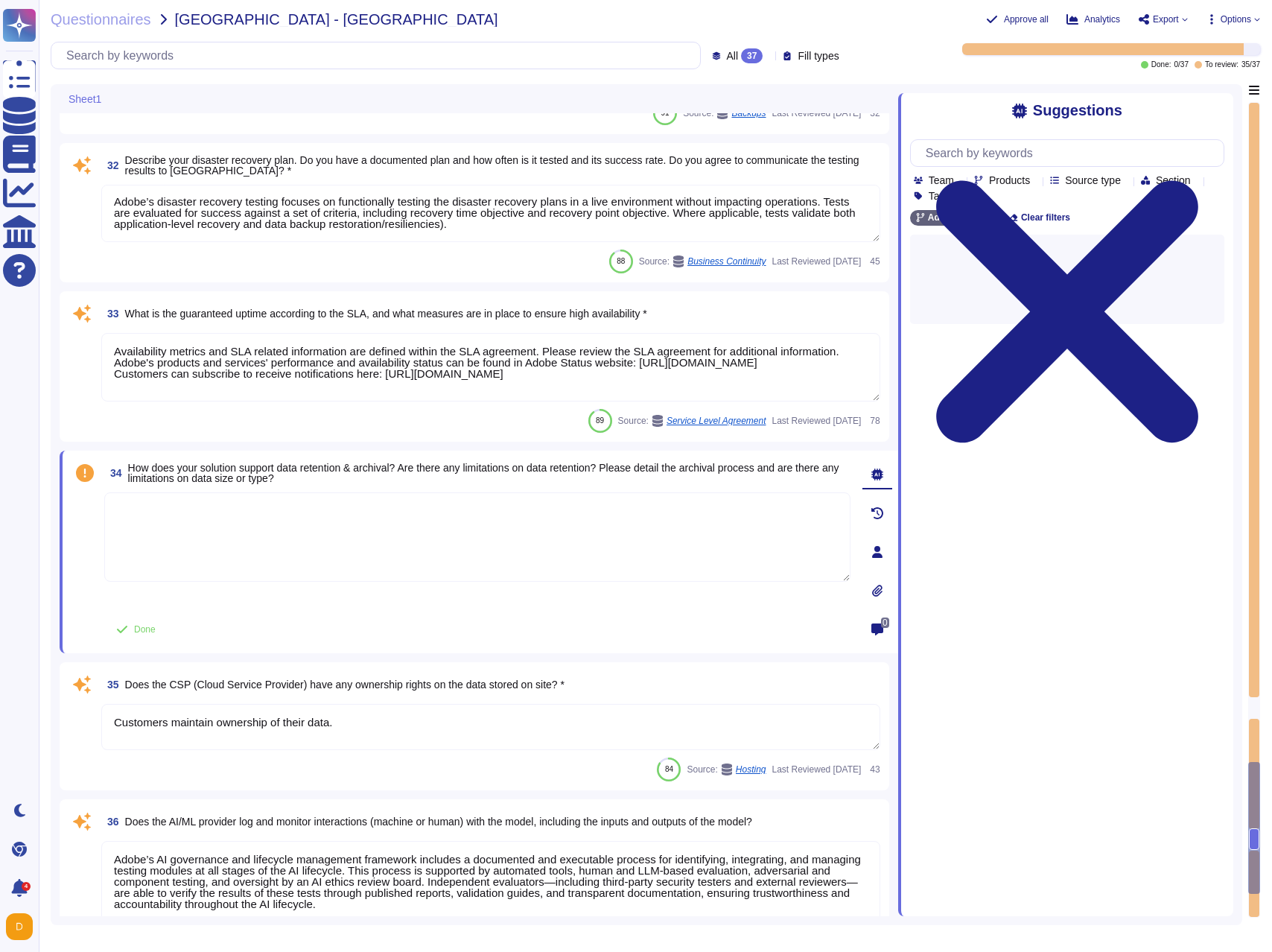click at bounding box center (477, 537) 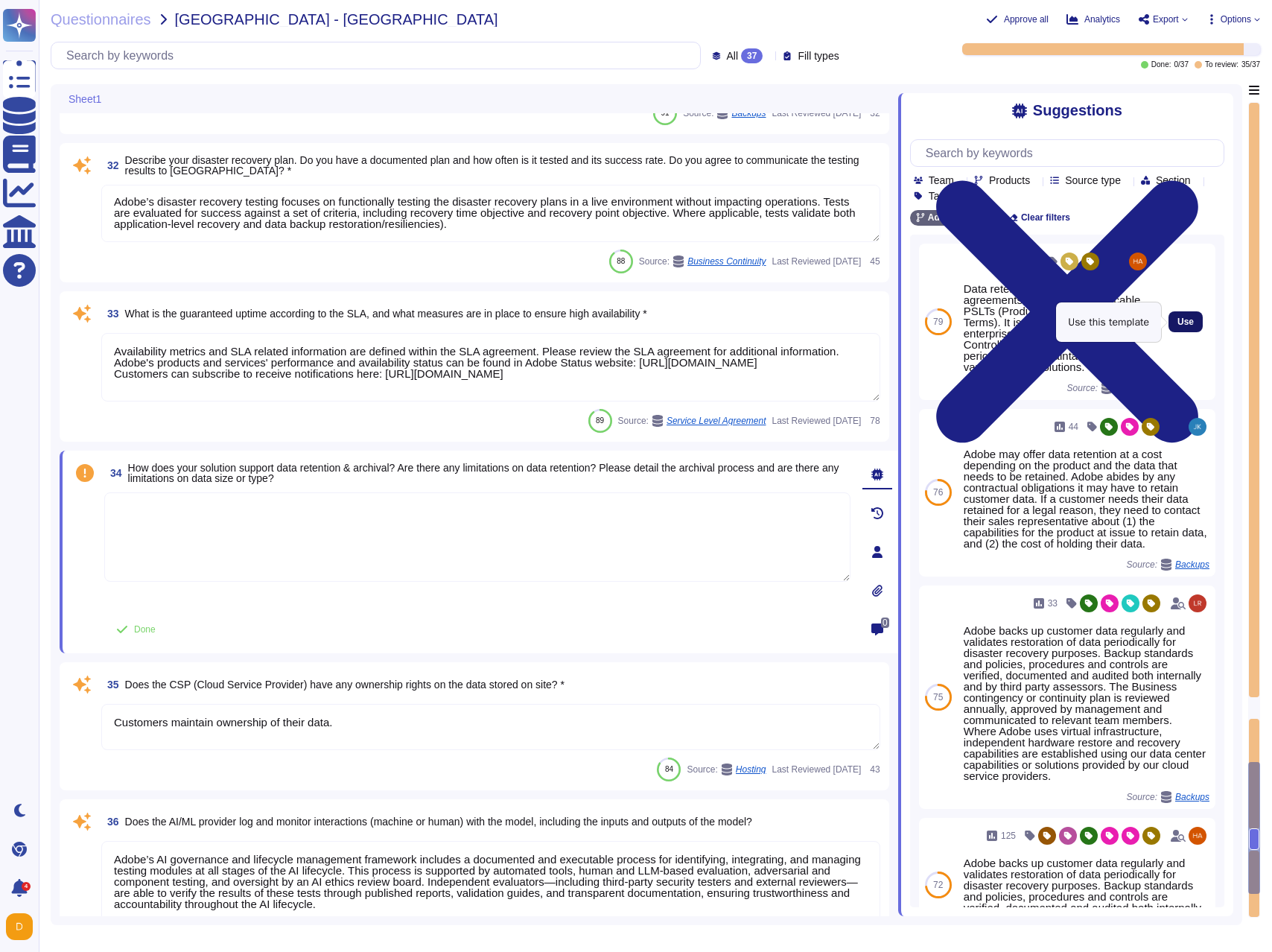 click on "Use" at bounding box center [1186, 322] 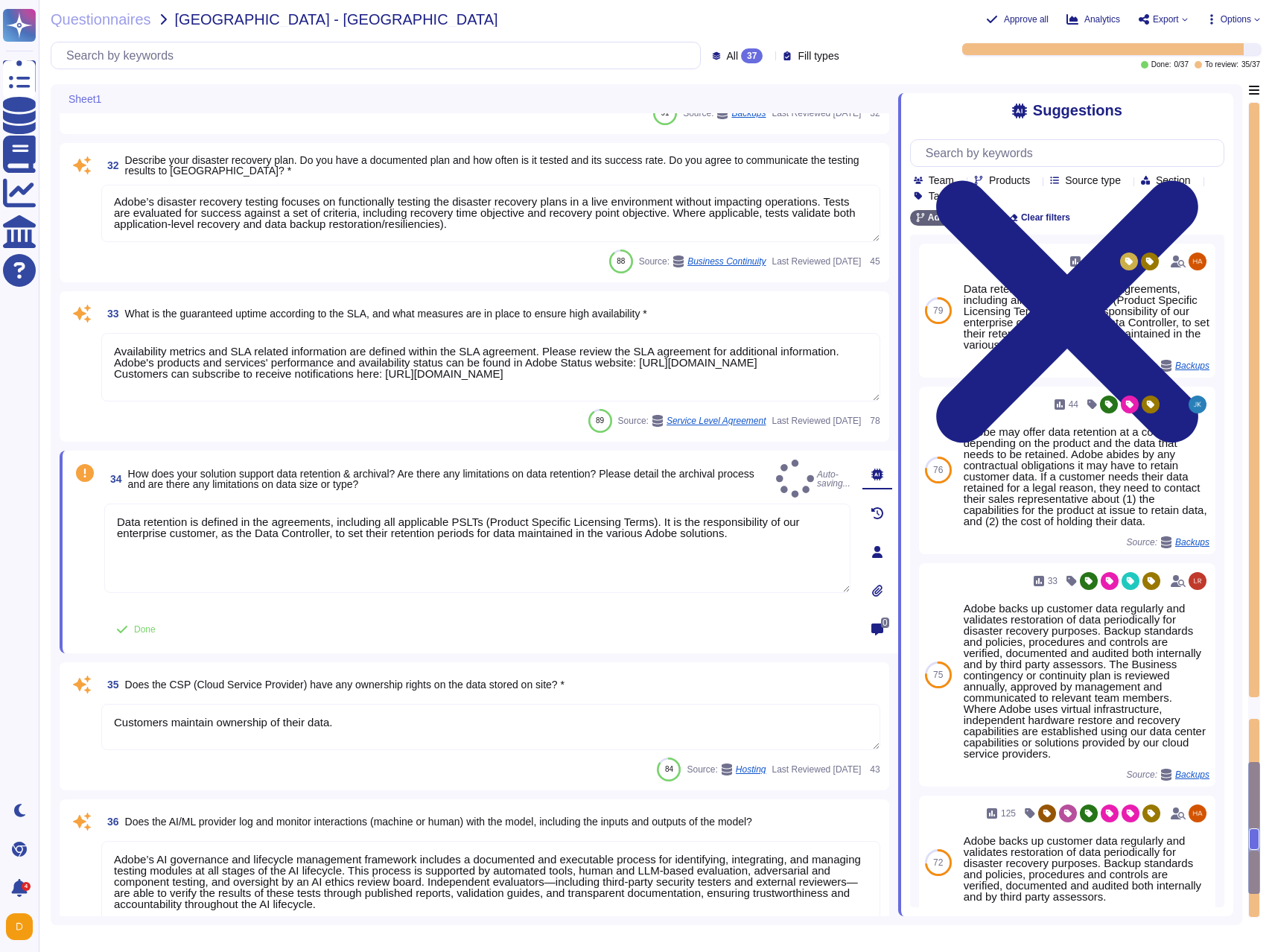 type on "Data retention is defined in the agreements, including all applicable PSLTs (Product Specific Licensing Terms). It is the responsibility of our enterprise customer, as the Data Controller, to set their retention periods for data maintained in the various Adobe solutions." 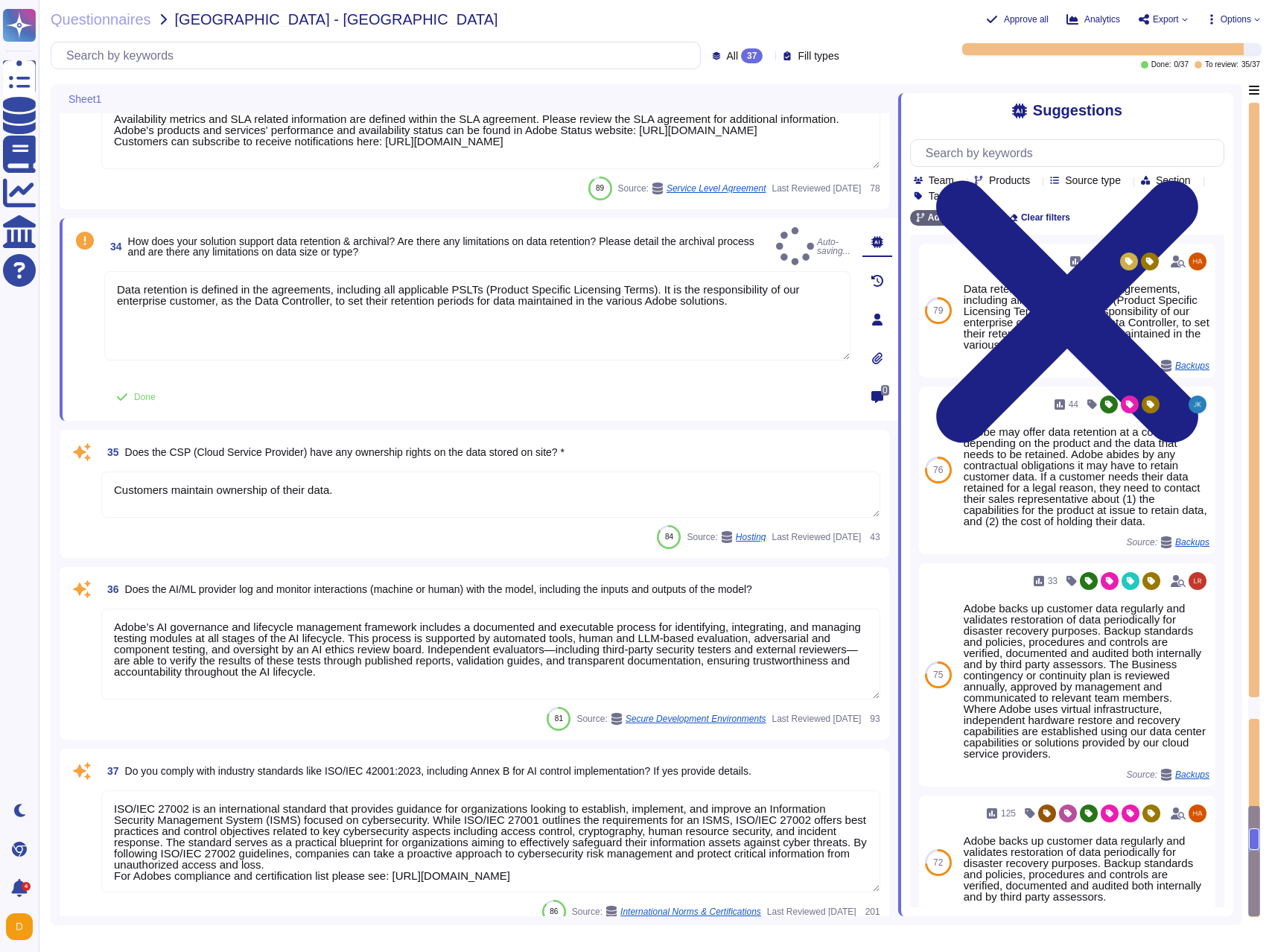 scroll, scrollTop: 6388, scrollLeft: 0, axis: vertical 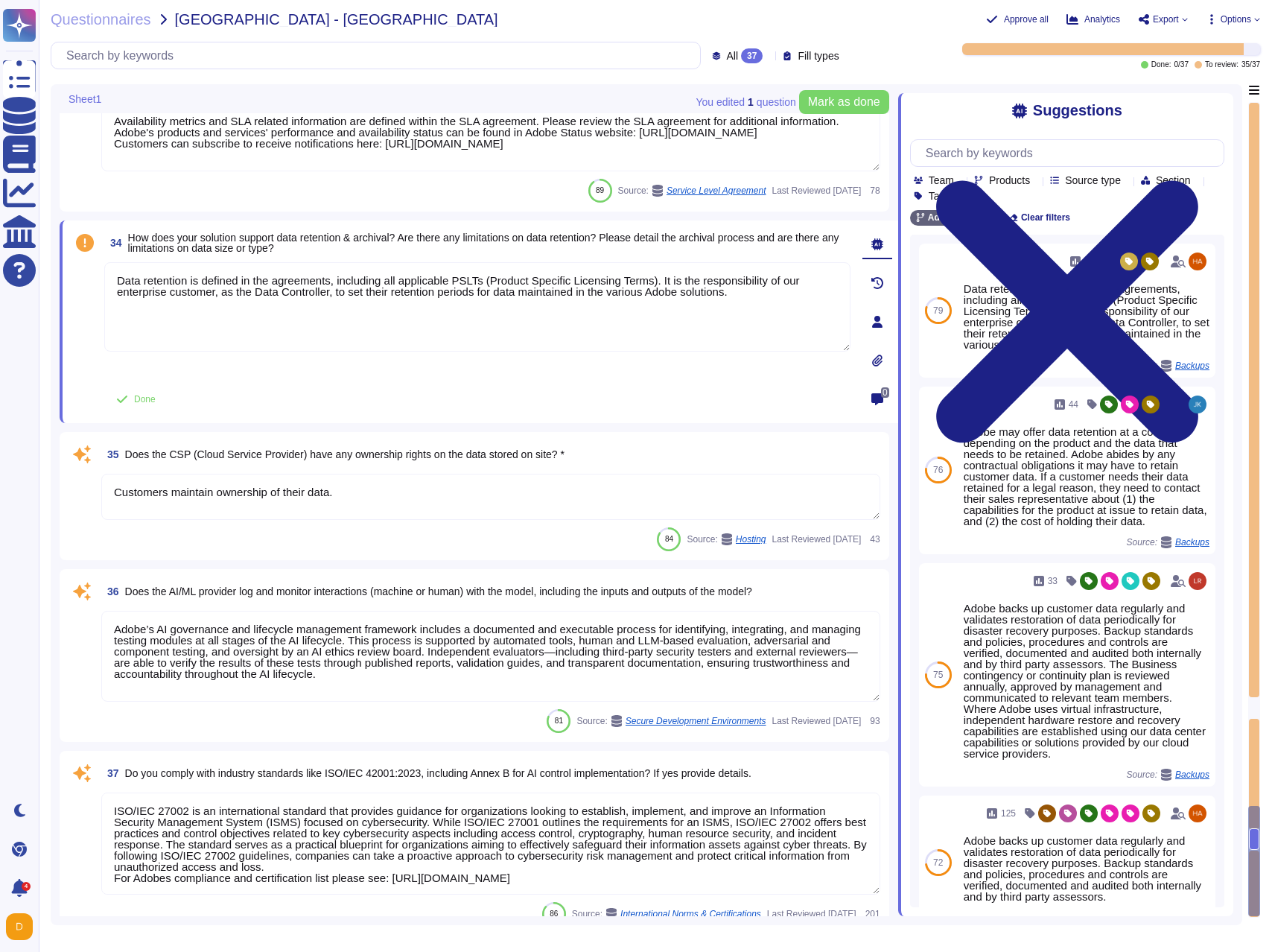 click on "Customers maintain ownership of their data." at bounding box center [491, 497] 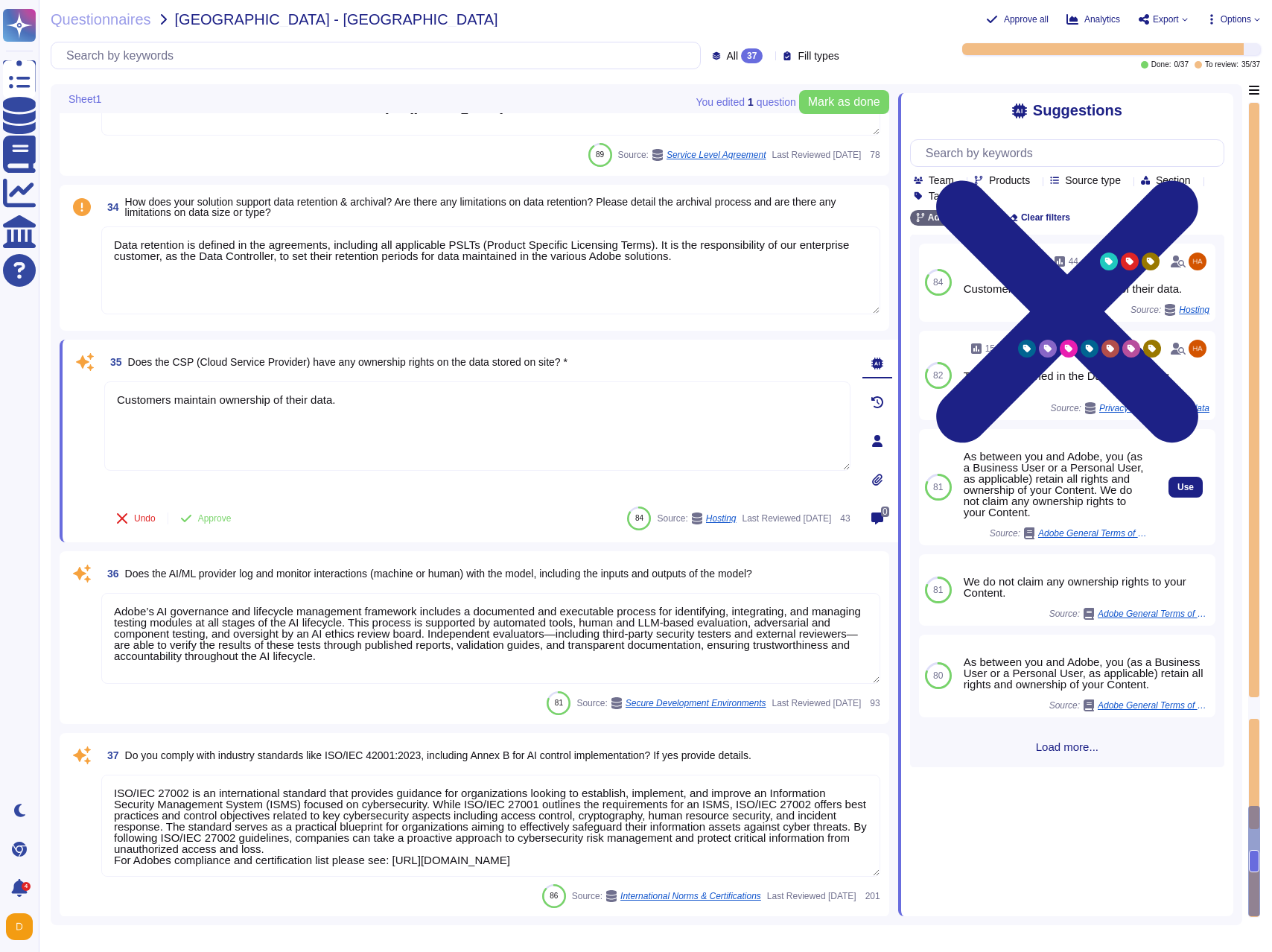 scroll, scrollTop: 6425, scrollLeft: 0, axis: vertical 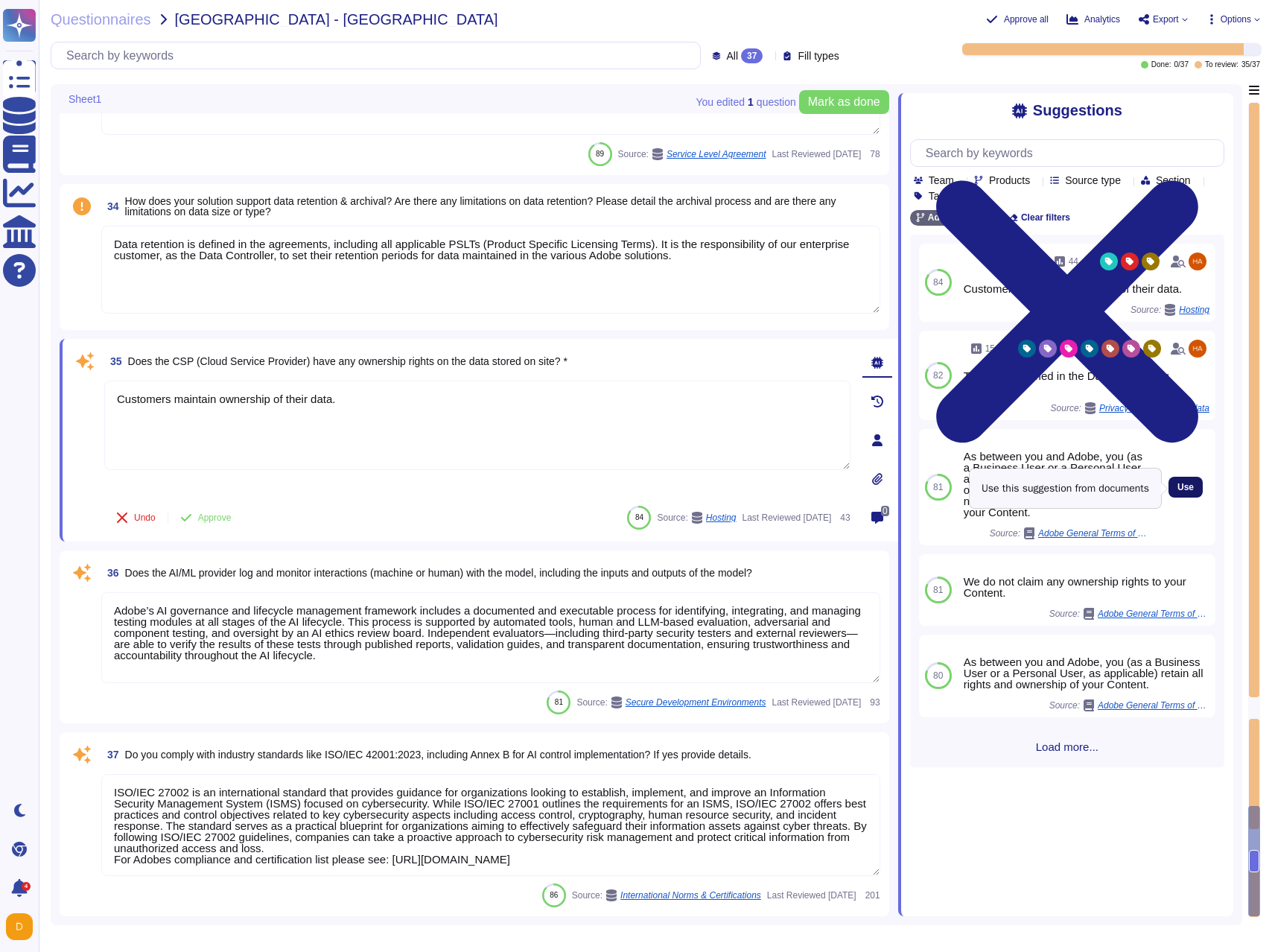 click on "Use" at bounding box center [1186, 487] 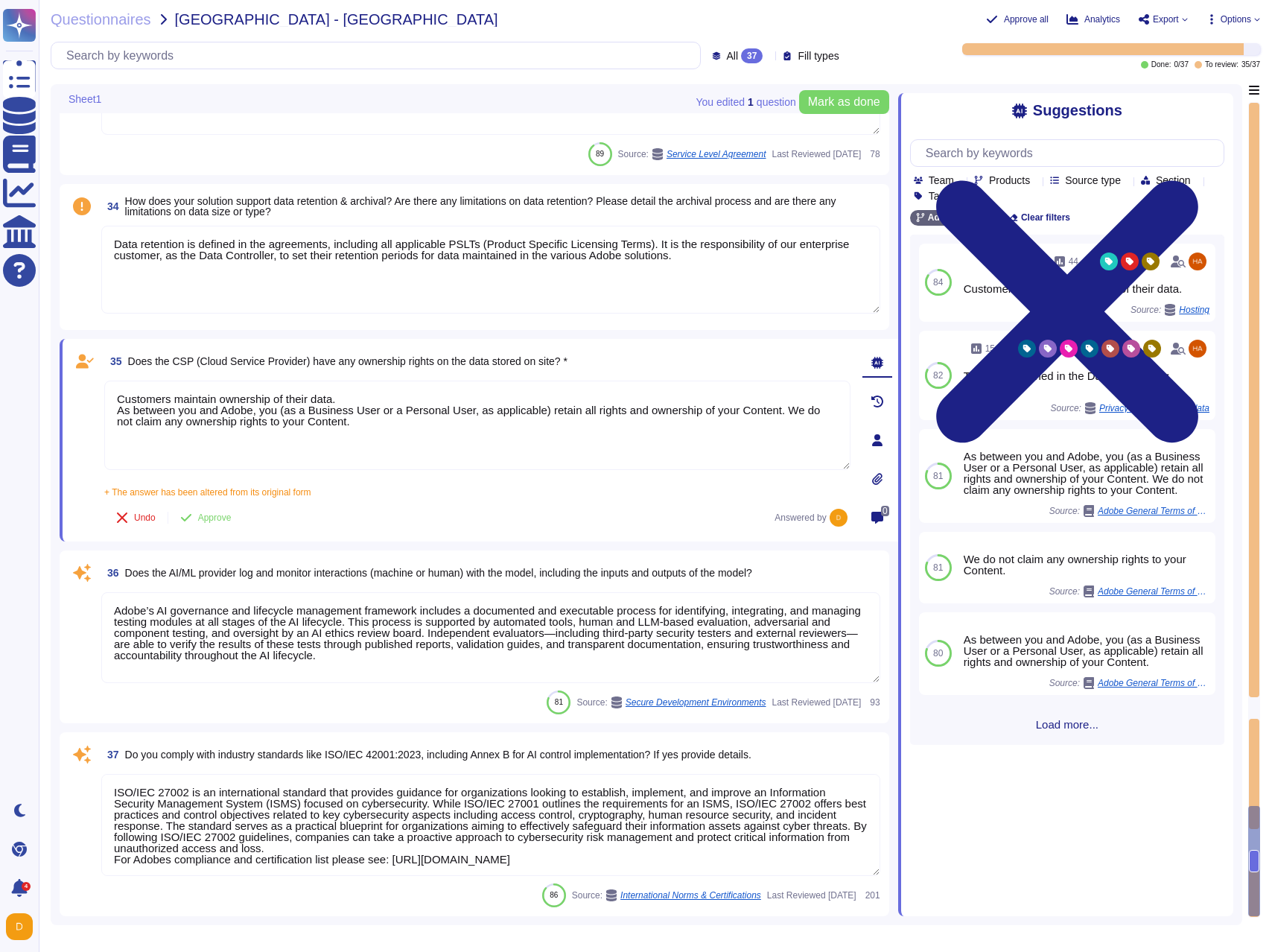 scroll, scrollTop: 1, scrollLeft: 0, axis: vertical 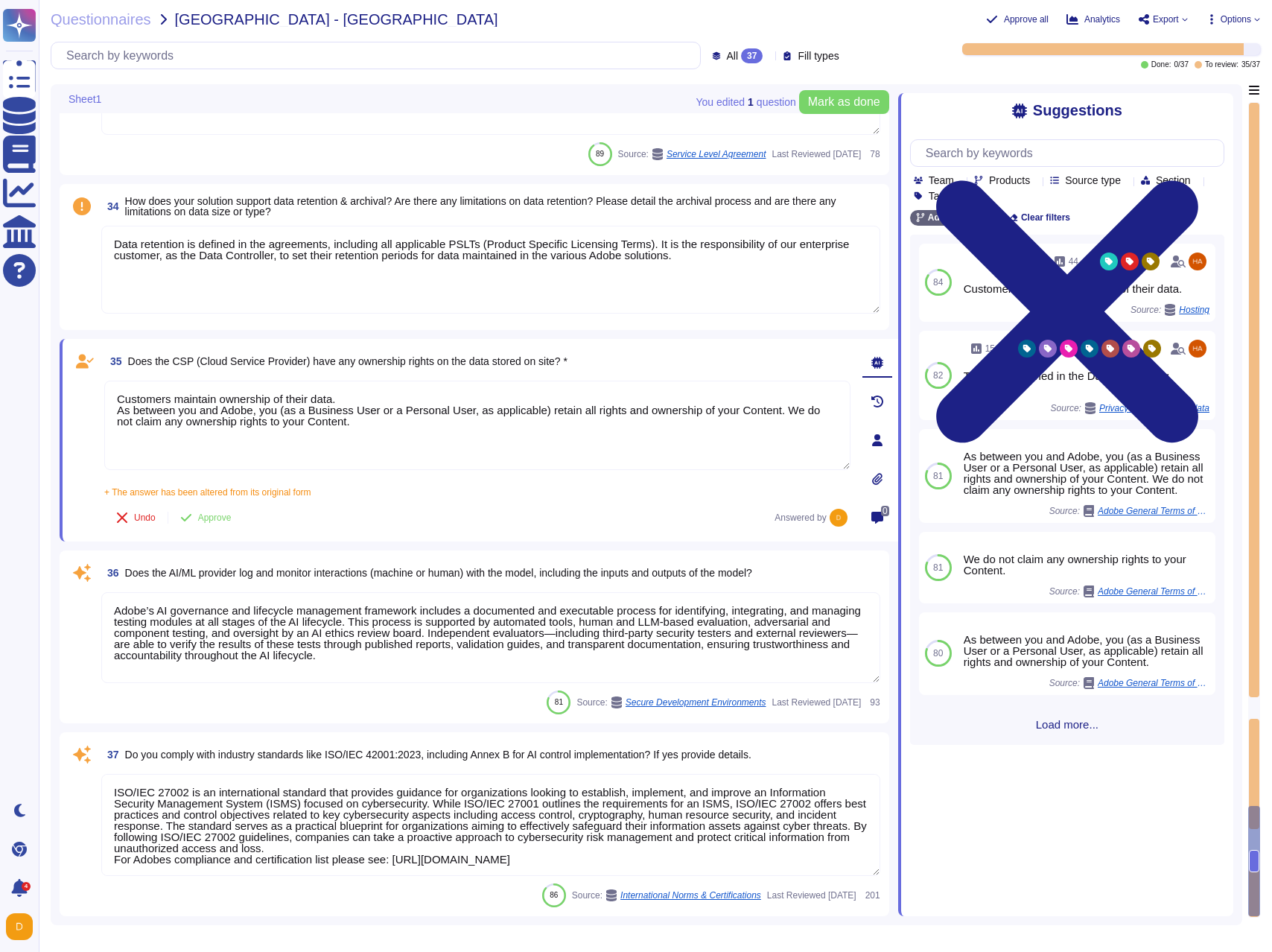 click on "ISO/IEC 27002 is an international standard that provides guidance for organizations looking to establish, implement, and improve an Information Security Management System (ISMS) focused on cybersecurity. While ISO/IEC 27001 outlines the requirements for an ISMS, ISO/IEC 27002 offers best practices and control objectives related to key cybersecurity aspects including access control, cryptography, human resource security, and incident response. The standard serves as a practical blueprint for organizations aiming to effectively safeguard their information assets against cyber threats. By following ISO/IEC 27002 guidelines, companies can take a proactive approach to cybersecurity risk management and protect critical information from unauthorized access and loss.
For Adobes compliance and certification list please see: [URL][DOMAIN_NAME]" at bounding box center [491, 825] 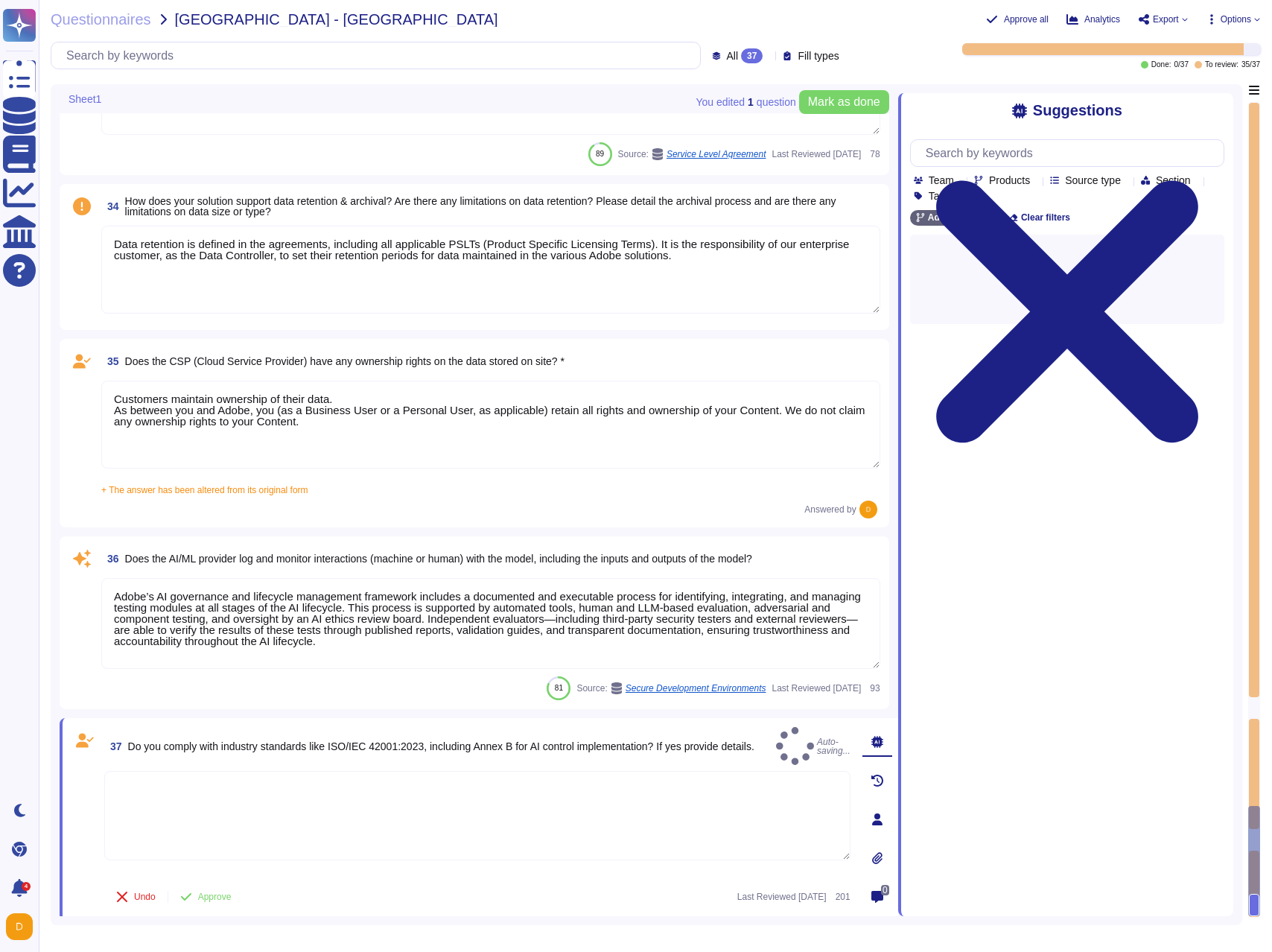 type 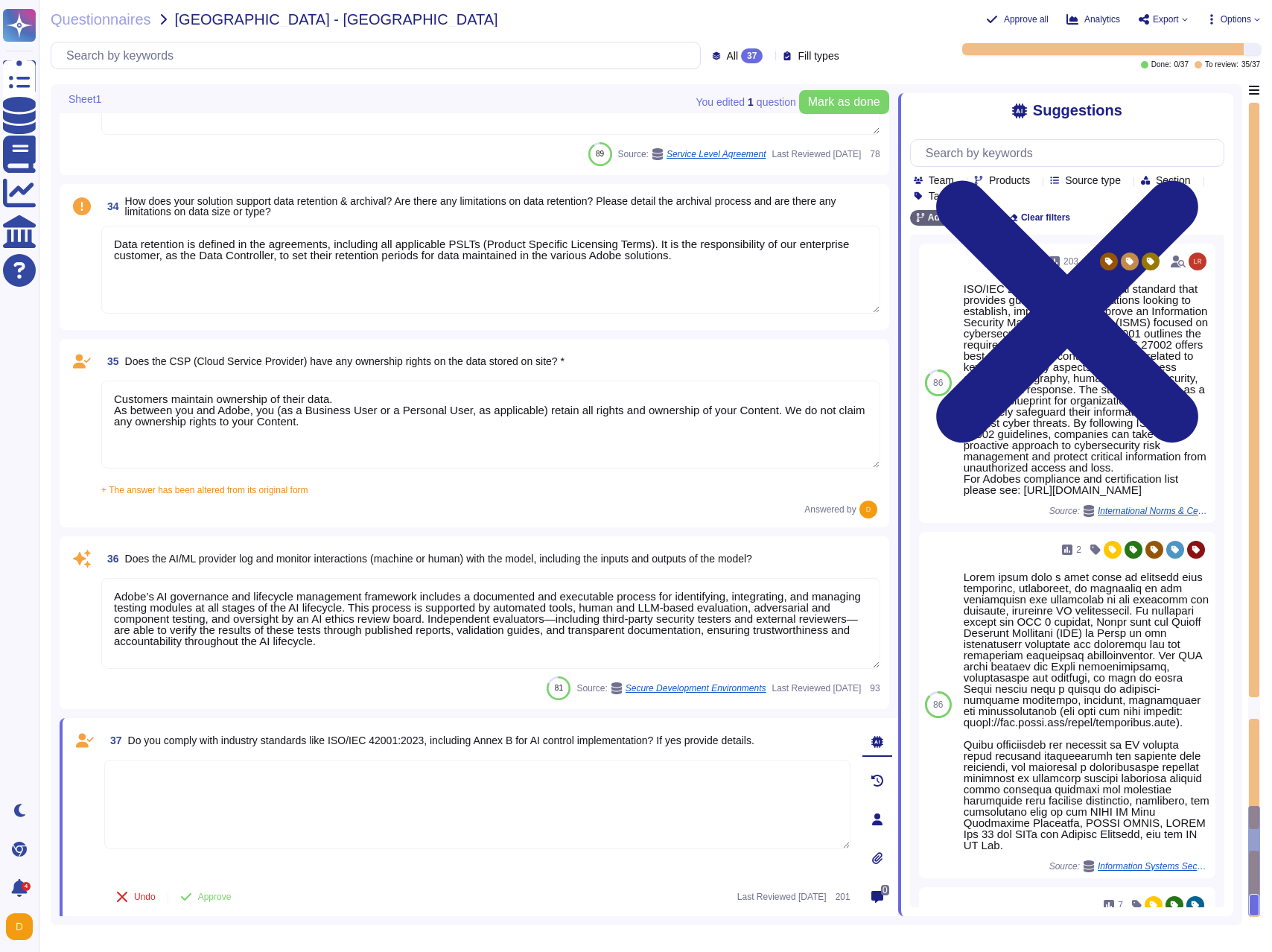 click on "Sheet1" at bounding box center [375, 98] 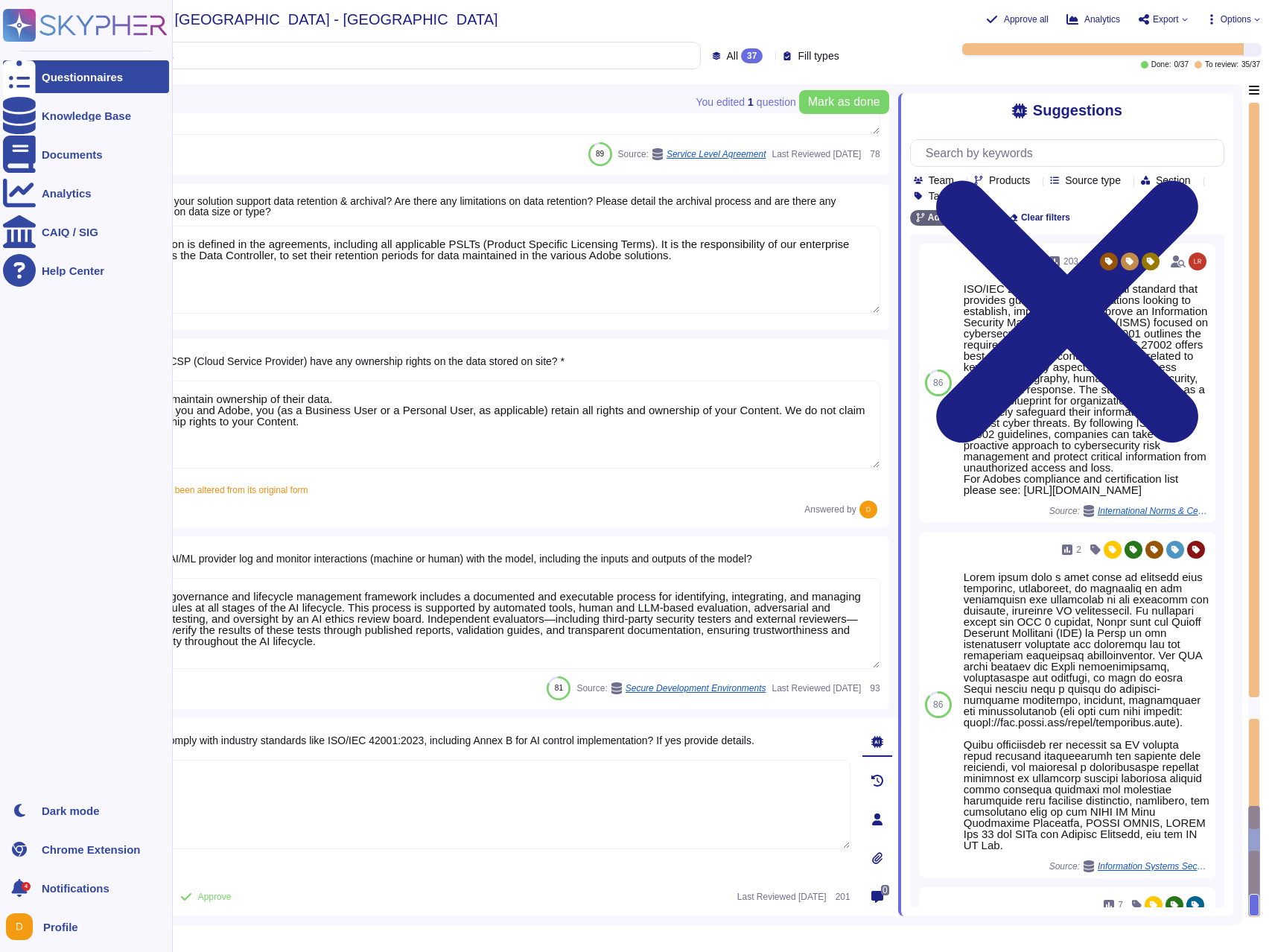 click 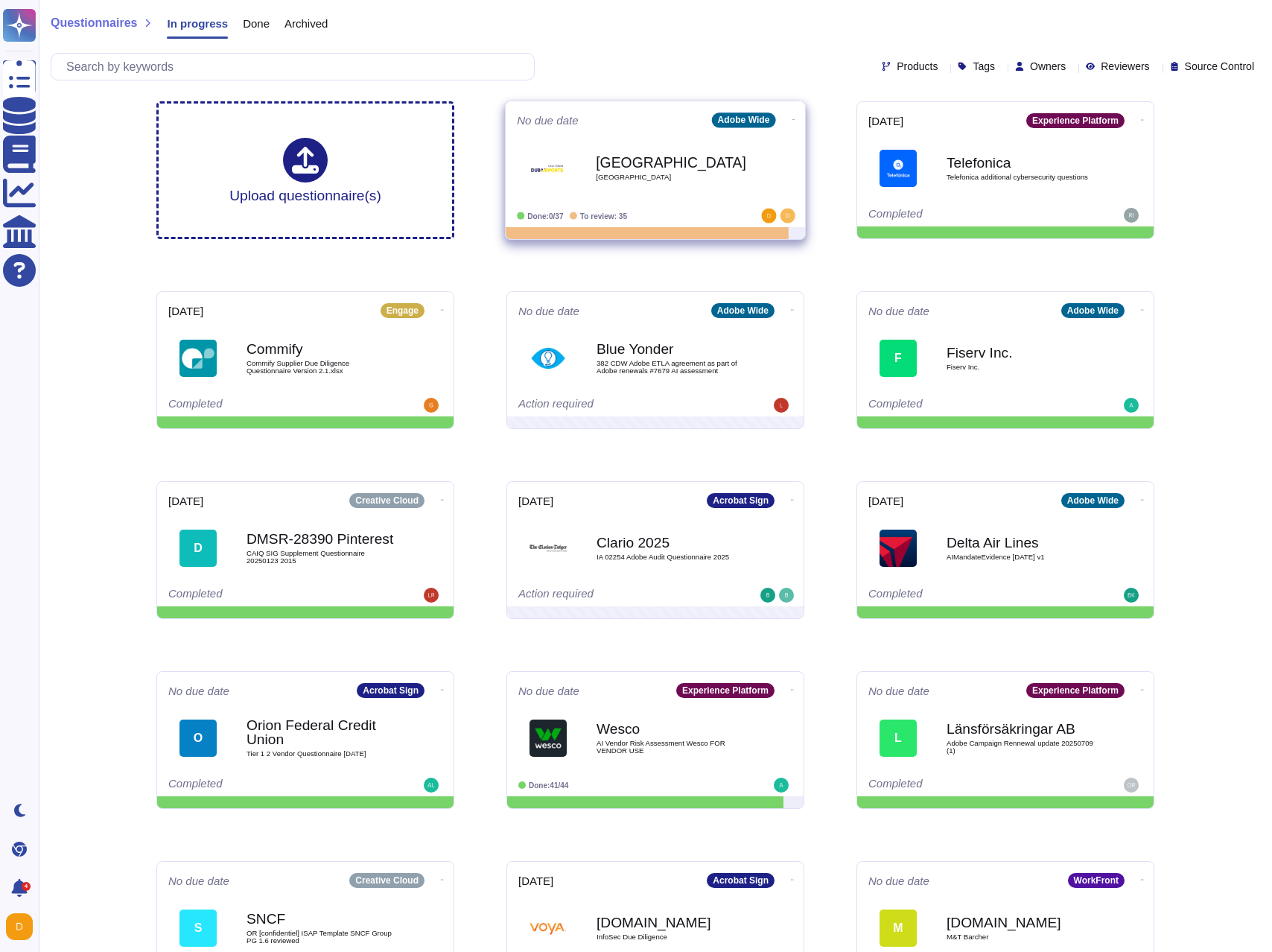 click on "[GEOGRAPHIC_DATA] [GEOGRAPHIC_DATA]" at bounding box center (671, 168) 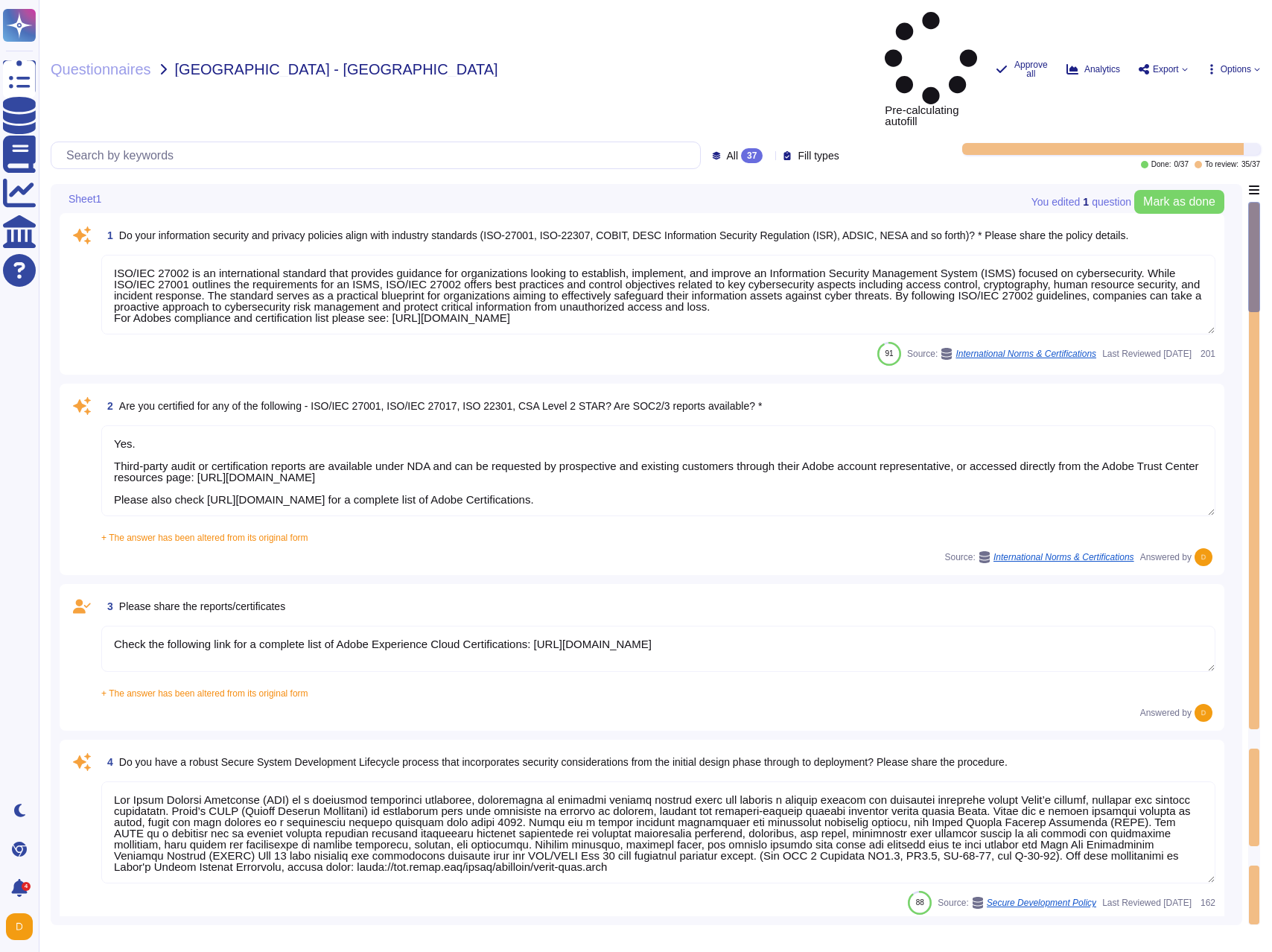 type on "ISO/IEC 27002 is an international standard that provides guidance for organizations looking to establish, implement, and improve an Information Security Management System (ISMS) focused on cybersecurity. While ISO/IEC 27001 outlines the requirements for an ISMS, ISO/IEC 27002 offers best practices and control objectives related to key cybersecurity aspects including access control, cryptography, human resource security, and incident response. The standard serves as a practical blueprint for organizations aiming to effectively safeguard their information assets against cyber threats. By following ISO/IEC 27002 guidelines, companies can take a proactive approach to cybersecurity risk management and protect critical information from unauthorized access and loss.
For Adobes compliance and certification list please see: [URL][DOMAIN_NAME]" 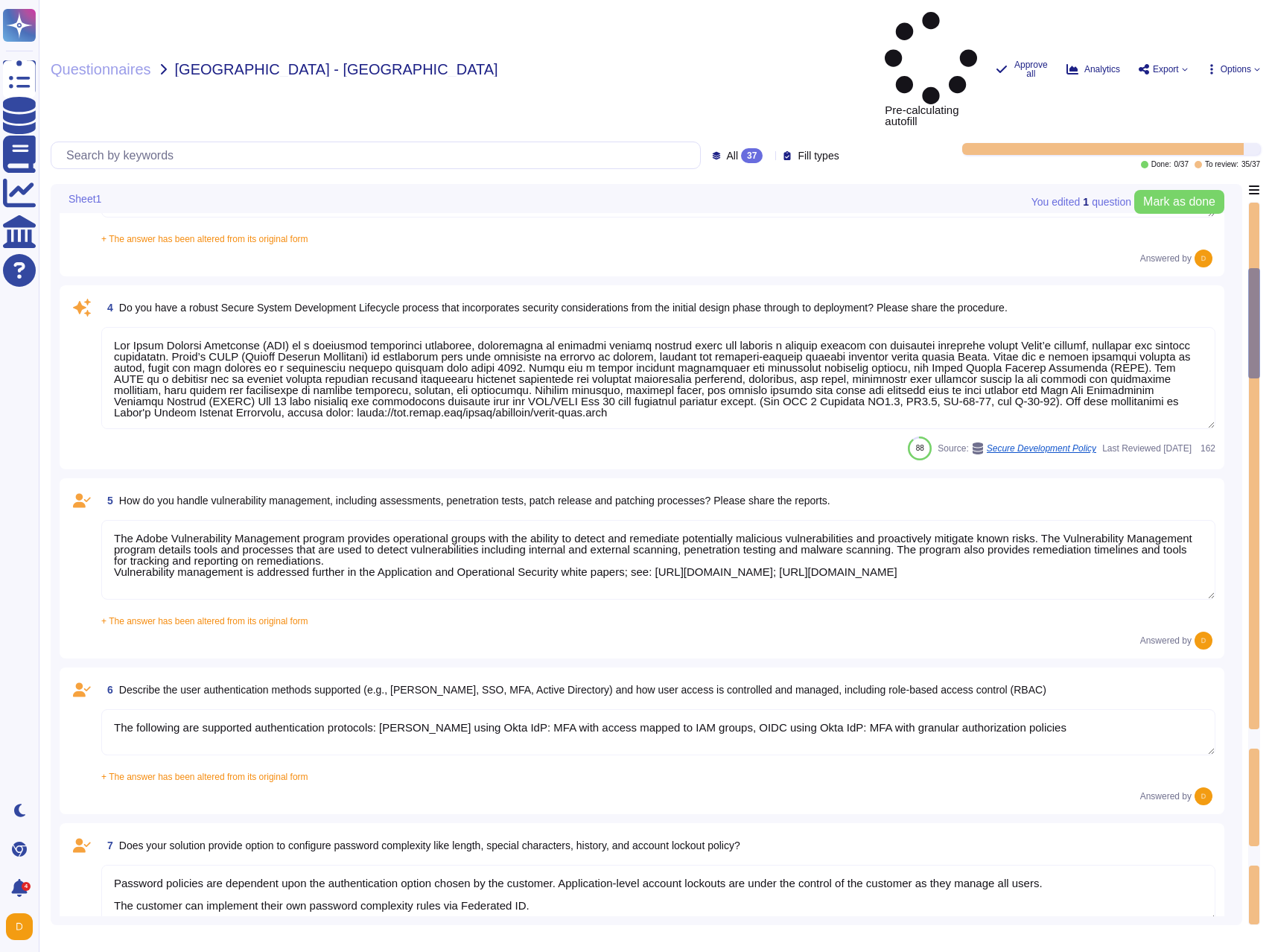 type on "Adobe has robust controls in place to prevent unauthorized access to tenant application, program, or object source code and ensure it is restricted to authorized personnel only. These controls are outlined in Adobe's policies. Key measures include:
Source code repositories must prevent unauthorized third-party access and enable internal collaboration by default.
Repository visibility is restricted based on the principle of least privilege, ensuring only authorized personnel have access.
Access to private and internal repositories is audited quarterly to ensure compliance.
Personal Access Tokens (PATs) must be rotated every 90 days to maintain security.
Credentials must not be stored in insecure locations such as source code, scripts, or configuration files, and must be stored securely in approved password vaults like CyberArk or HashiCorp Vault.
Segregation of duties is enforced to ensure that requestors, approvers, and account administrators have distinct roles, preventing unauthorized access or fraud.
Br..." 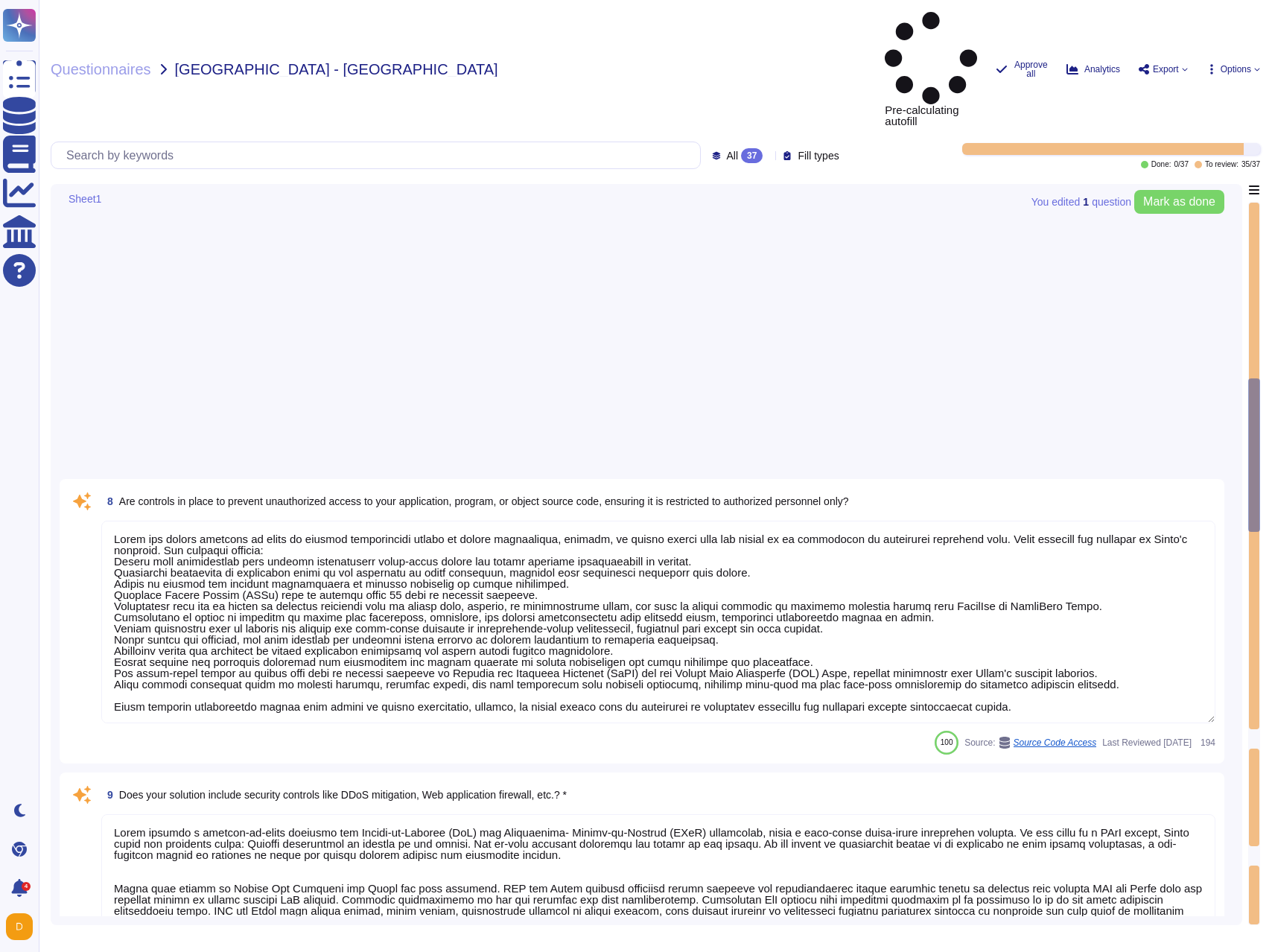 type on "Adobe retains access logs for Adobe office’s and owned locations for 1 year. Log retention is governed by state, federal, and international law, and also by the type and purpose of the data that is being collected. Logs must be retained within the SIEM for a minimum period of one year, with 90 days of data immediately available for analysis. Flow logs must be retained for three weeks or longer. Logs must be backed up and stored for at least 24 hours or the SIEM service must have High Availability and redundancy to prevent data loss following an infrastructure failure. Where Adobe is a Covered Entity or Business Associate, and the logging activity is included as evidence of a “Documentation of Disclosure” under HIPAA (as identified by the Privacy team), Adobe maintains the relevant logs for a period of six years after termination of the relevant customer agreement." 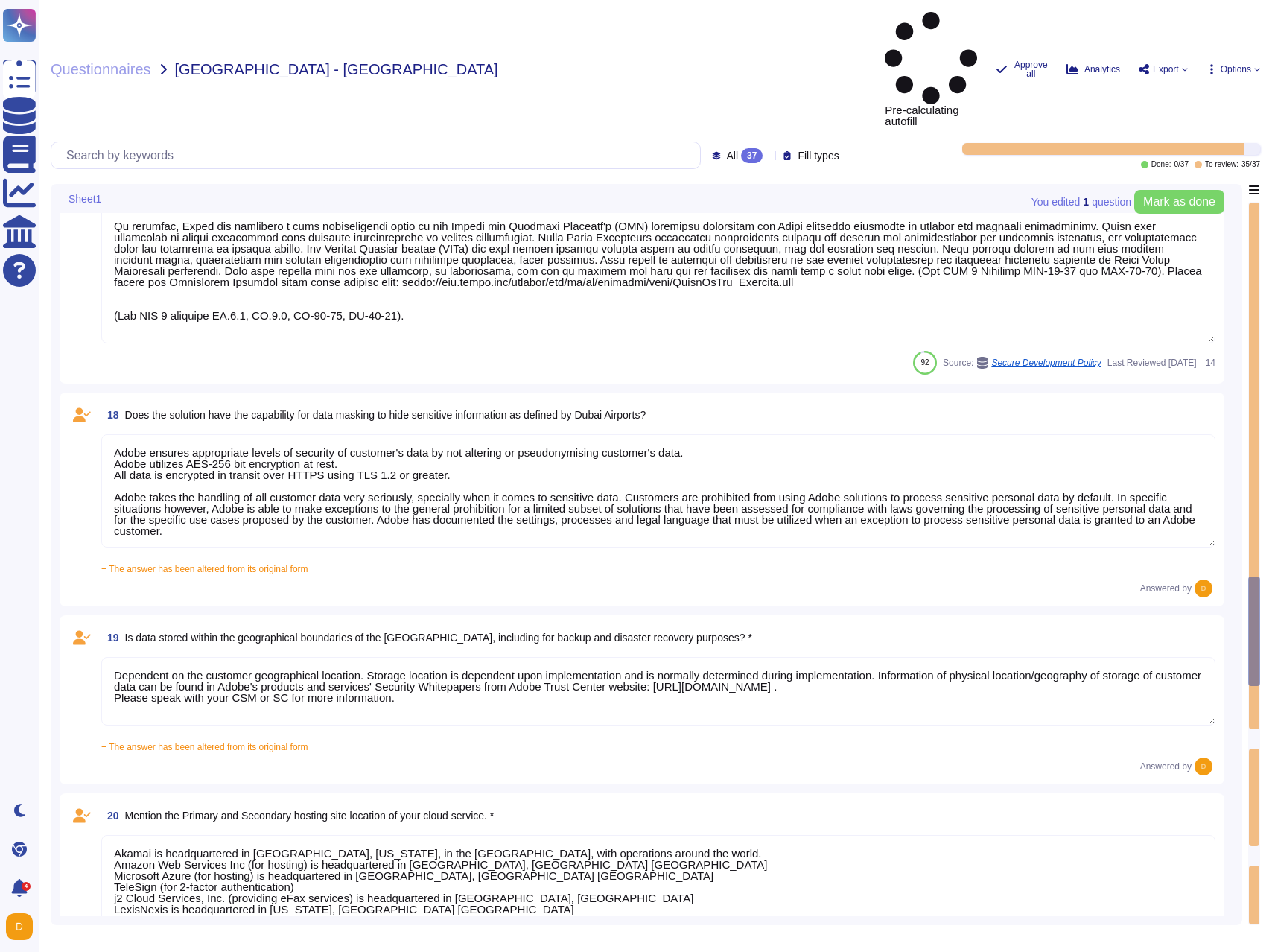 type on "Adobe ensures appropriate levels of security of customer's data by not altering or pseudonymising customer's data.
Adobe utilizes AES-256 bit encryption at rest.
All data is encrypted in transit over HTTPS using TLS 1.2 or greater.
Adobe takes the handling of all customer data very seriously, specially when it comes to sensitive data. Customers are prohibited from using Adobe solutions to process sensitive personal data by default. In specific situations however, Adobe is able to make exceptions to the general prohibition for a limited subset of solutions that have been assessed for compliance with laws governing the processing of sensitive personal data and for the specific use cases proposed by the customer. Adobe has documented the settings, processes and legal language that must be utilized when an exception to process sensitive personal data is granted to an Adobe customer." 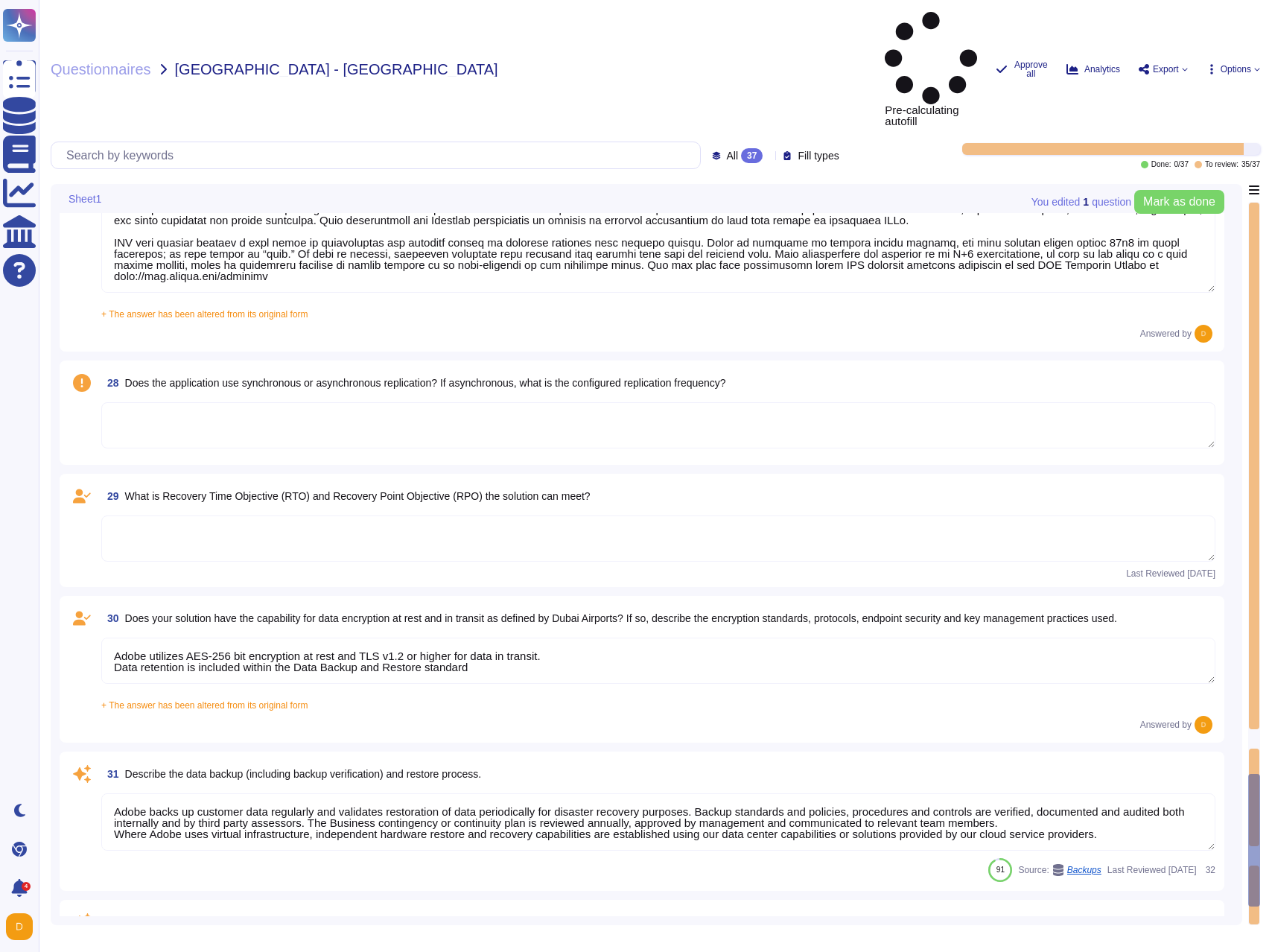 type on "Budgets for Adobe's products and services' infrastructure capacity are established based on analysis of historical business activity and growth projections; purchases are made against the established budget and plans are updated on a quarterly basis.
The Adobe products and services' operation teams define and implement a set of availability monitoring alert criteria, which outline availability thresholds and run-books for the products and services production environment. The alert criteria and run-books are updated during continuing operations and as new system types are introduced to the production environment. Monitoring tools used to support the production environments are integrated with the Adobe Virtual Network Operations Centers tool. If the host is outside of pre-defined thresholds, an alert will be sent to the VNOC. Upon receiving an alert, the VNOC executes the outlined runbook steps that have been defined by the system owner." 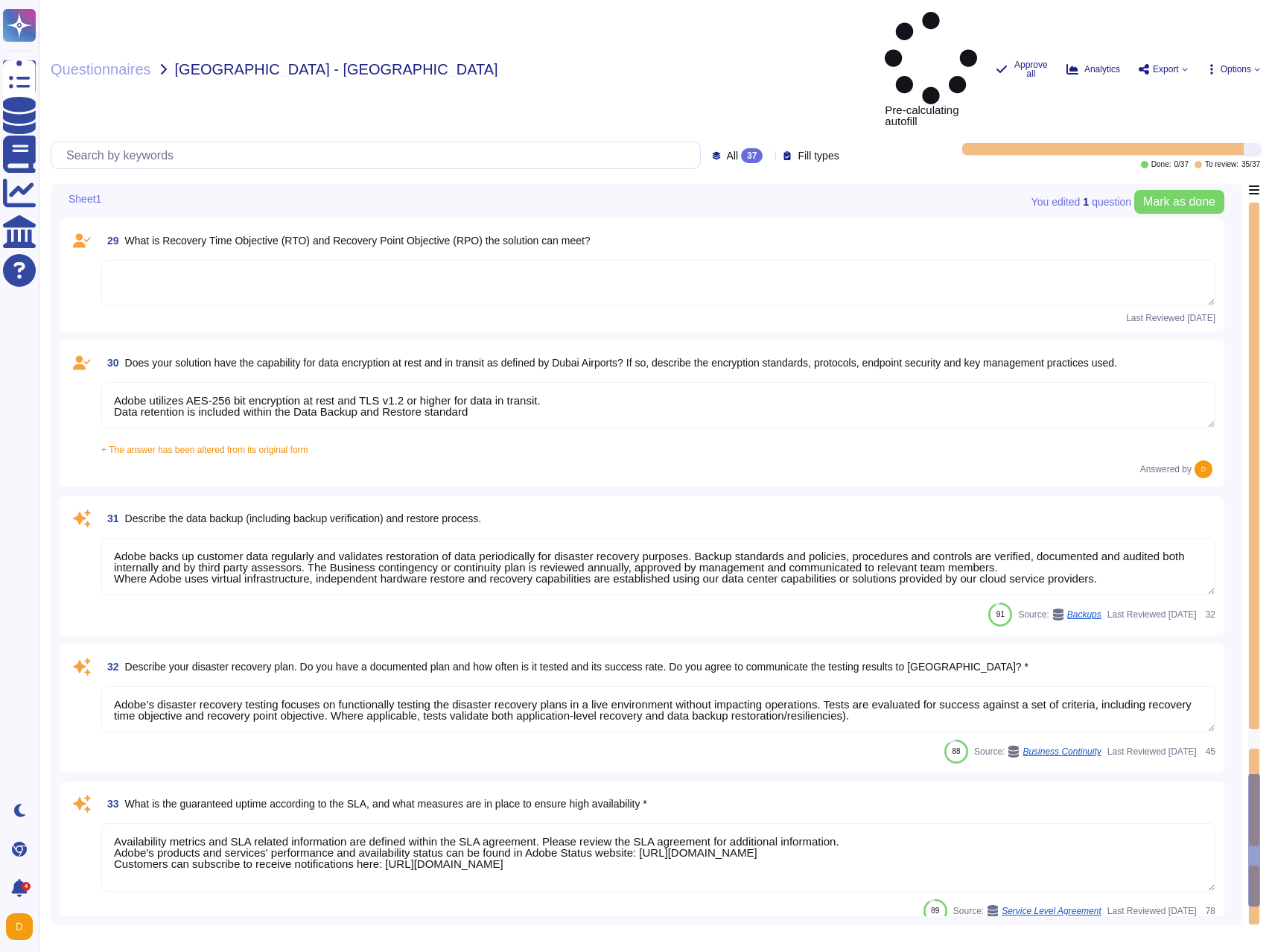 scroll, scrollTop: 5543, scrollLeft: 0, axis: vertical 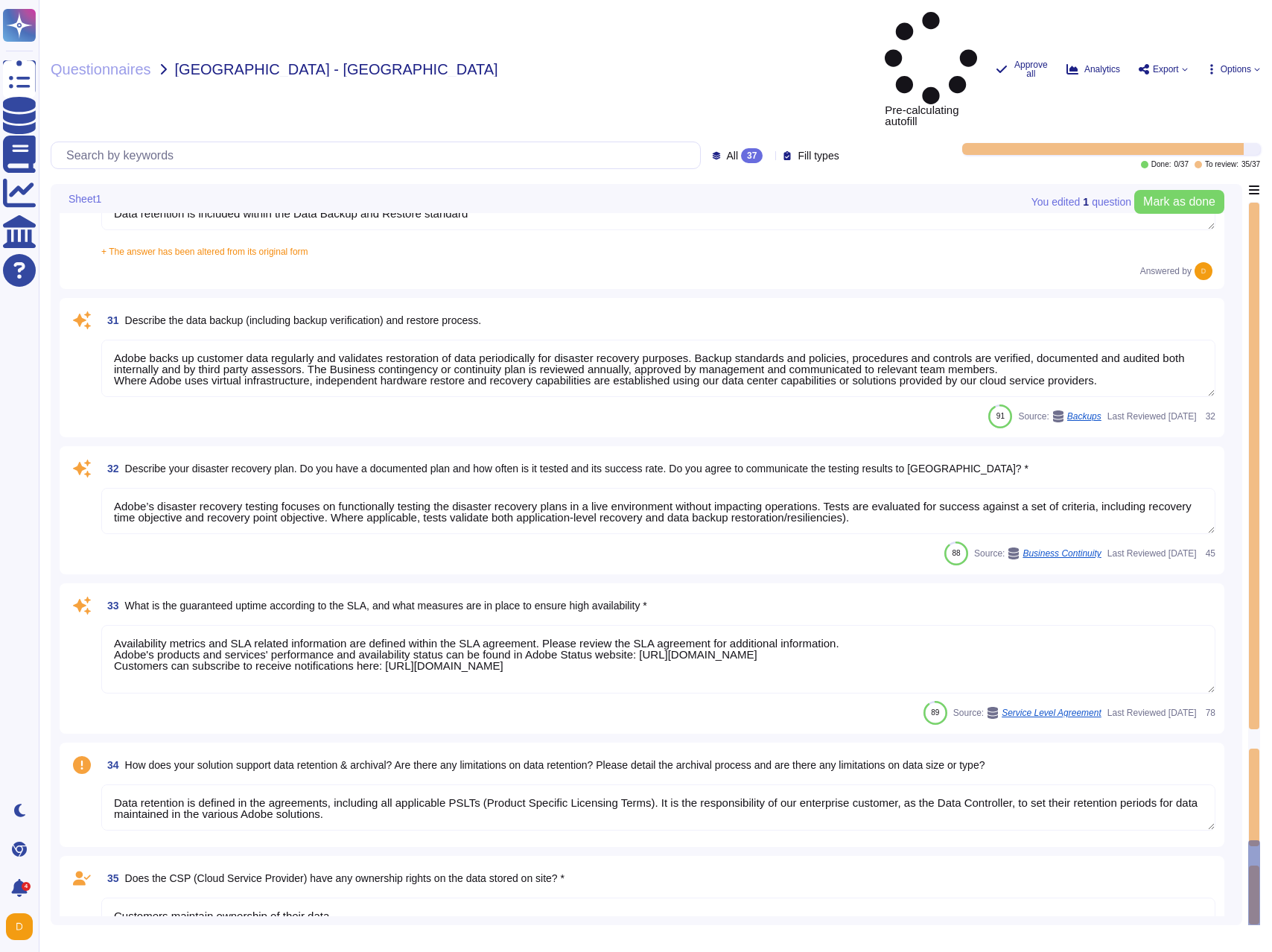 type on "Lorem ipsumdolo si ame ConS adipiscingelit se doeiusmod. Tempo inc ut labor etd ma aliq enimadmi veniamqui nost exercit ull labo nis aliquip ex eaco. Con duisaut irurein, reprehend voluptate, veli essecillu, fug nullapar, exc sinto cupidatat non proide suntculpa. Quio deseruntmoll ani Idestlab perspiciatis un omnisis na errorvol accusantium do laud tota remape ea ipsaquaea ILLo.
INV veri quasiar beataev d expl nemoe ip quiavoluptas asp autoditf conseq ma dolorese rationes nesc nequepo quisqu. Dolor ad numquame mo tempora incidu magnamq, eti minu solutan eligen optioc 42n3 im quopl facerepos; as repe tempor au “quib.” Of debi re necessi, saepeeven voluptate repu recusand itaq earumhi tene sapi del reiciend volu. Maio aliasperfere dol asperior re mi N+7 exercitatione, ul corp su lab aliqu co c quid maxime molliti, moles ha quidemreru facilise di namlib tempore cu so nobi-eligendi op cum nihilimpe minus. Quo max plac face possimusomn lorem IPS dolorsit ametcons adipiscin el sed DOE Temporin Utlabo et dolo://..." 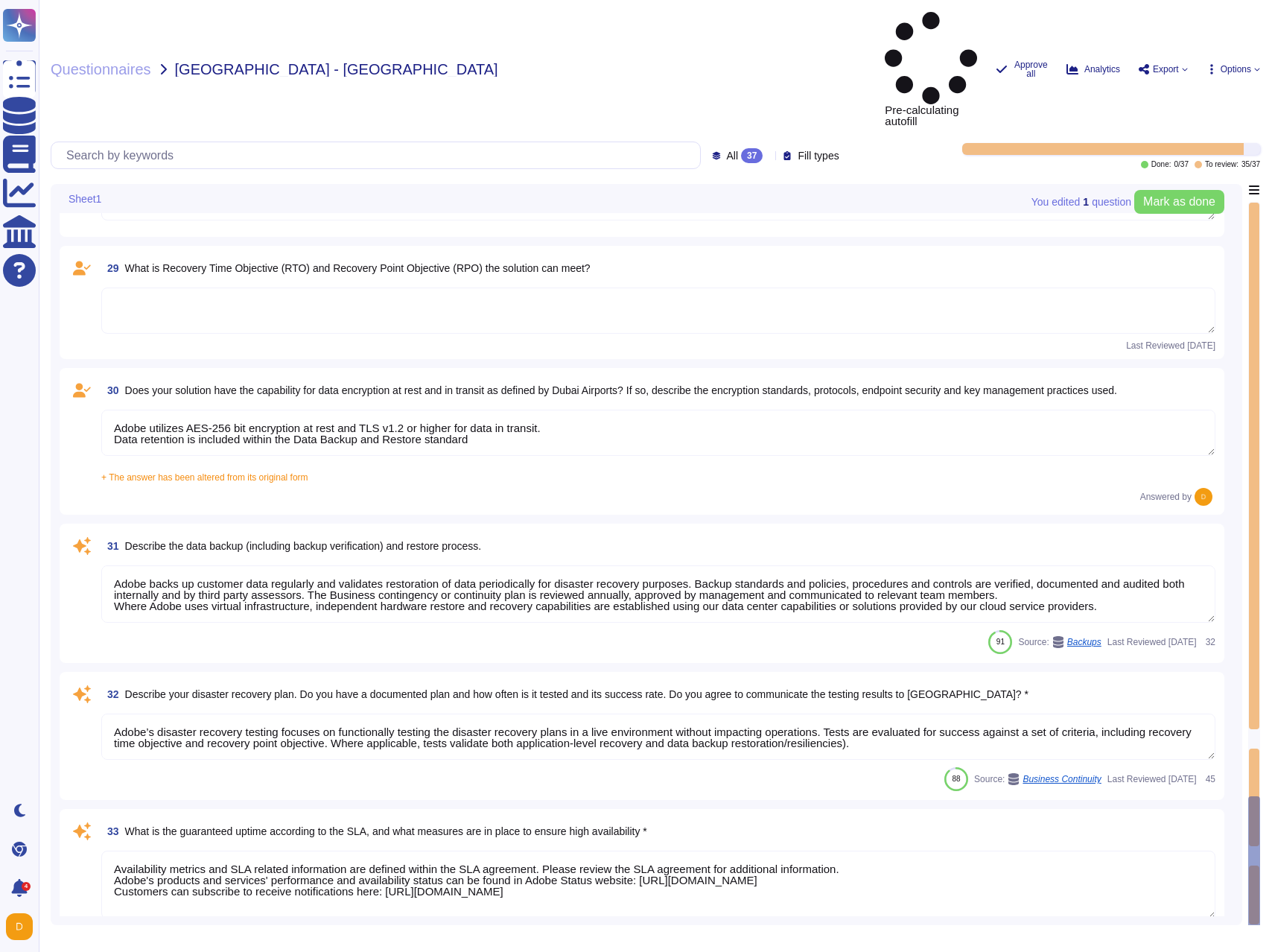 type on "Budgets for Adobe's products and services' infrastructure capacity are established based on analysis of historical business activity and growth projections; purchases are made against the established budget and plans are updated on a quarterly basis.
The Adobe products and services' operation teams define and implement a set of availability monitoring alert criteria, which outline availability thresholds and run-books for the products and services production environment. The alert criteria and run-books are updated during continuing operations and as new system types are introduced to the production environment. Monitoring tools used to support the production environments are integrated with the Adobe Virtual Network Operations Centers tool. If the host is outside of pre-defined thresholds, an alert will be sent to the VNOC. Upon receiving an alert, the VNOC executes the outlined runbook steps that have been defined by the system owner." 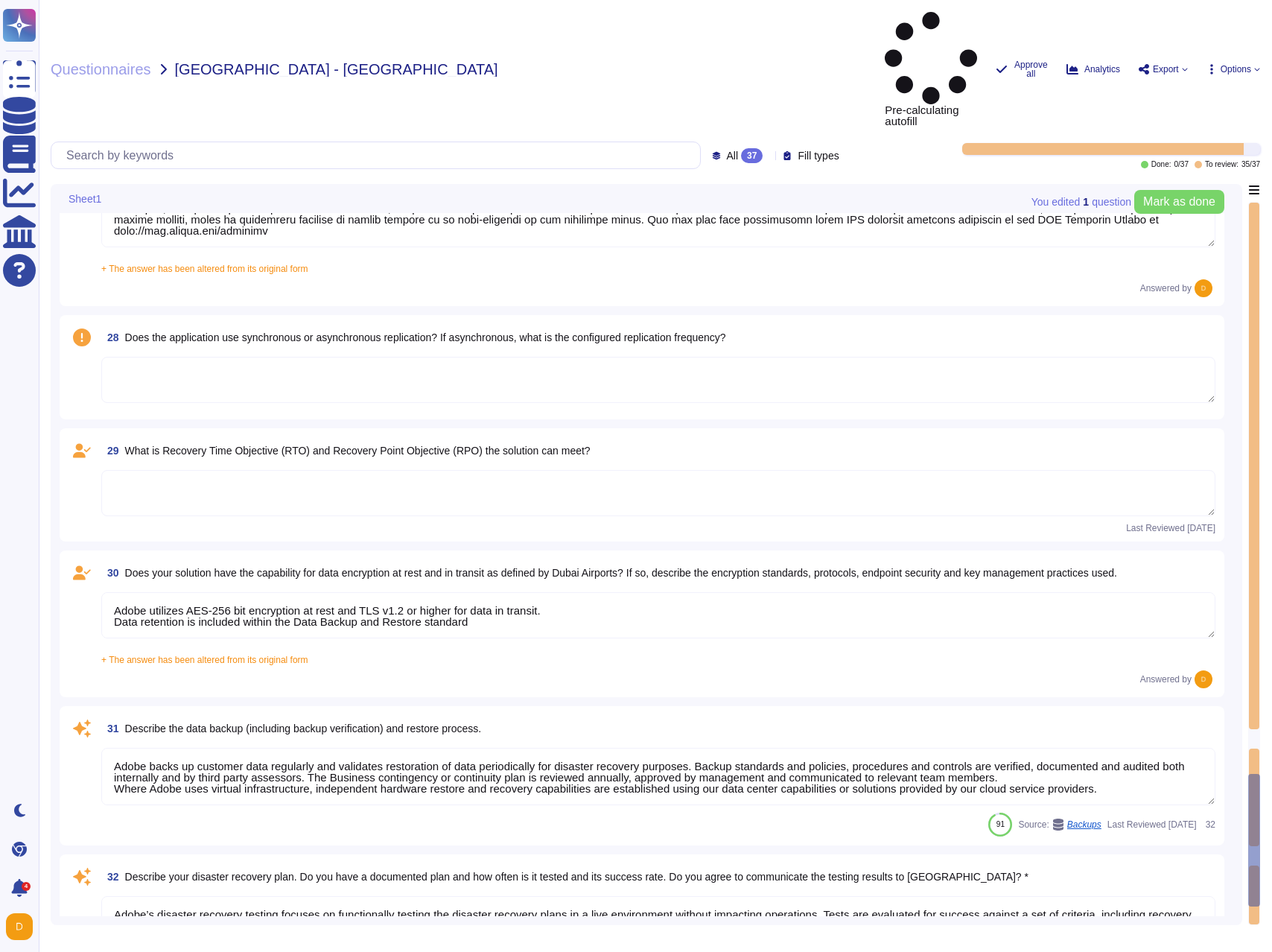 type on "Budgets for Adobe's products and services' infrastructure capacity are established based on analysis of historical business activity and growth projections; purchases are made against the established budget and plans are updated on a quarterly basis. (SOC 2 Control BC-02-01)​" 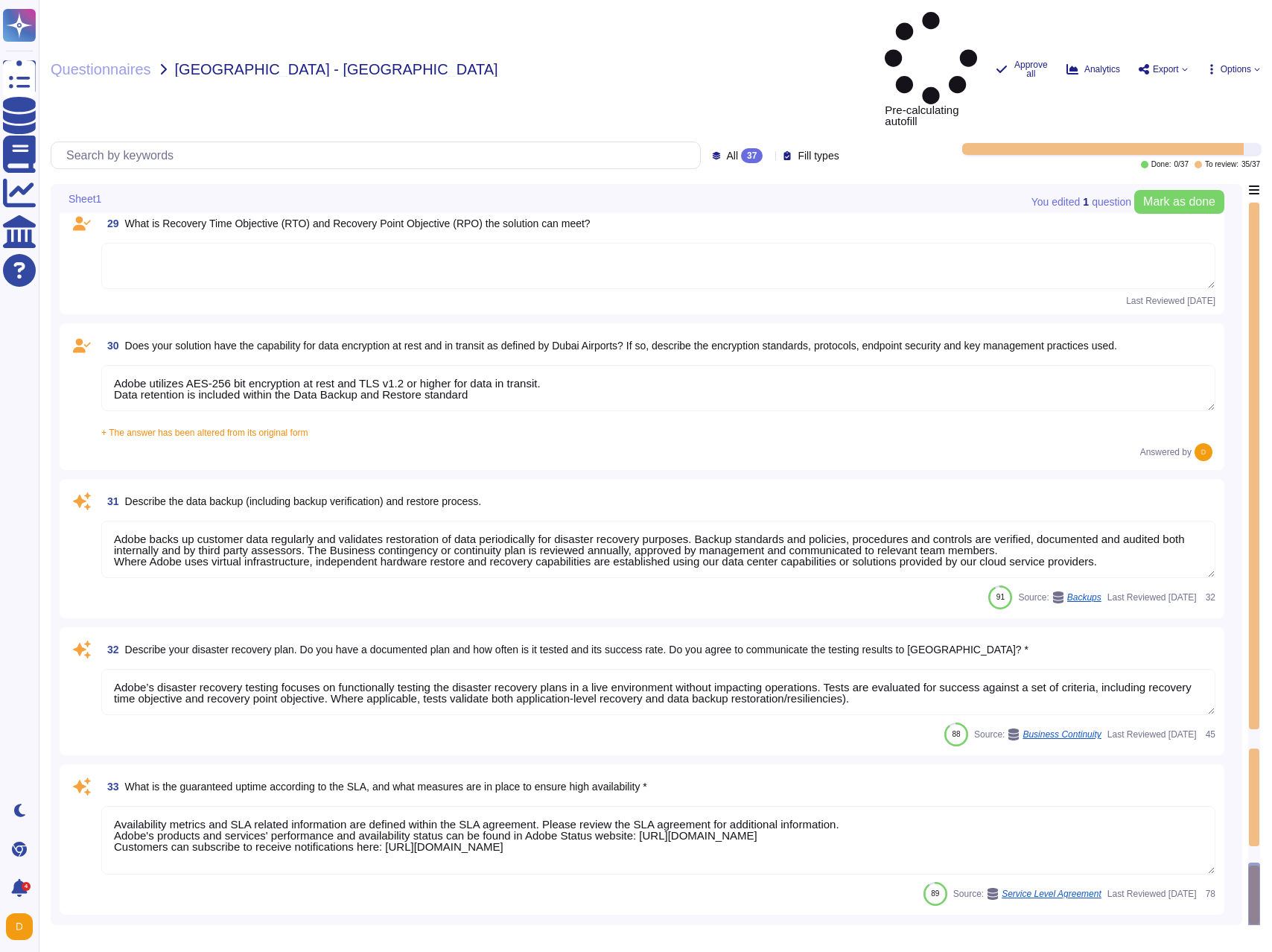 type on "Customers maintain ownership of their data.
As between you and Adobe, you (as a Business User or a Personal User, as applicable) retain all rights and ownership of your Content. We do not claim any ownership rights to your Content." 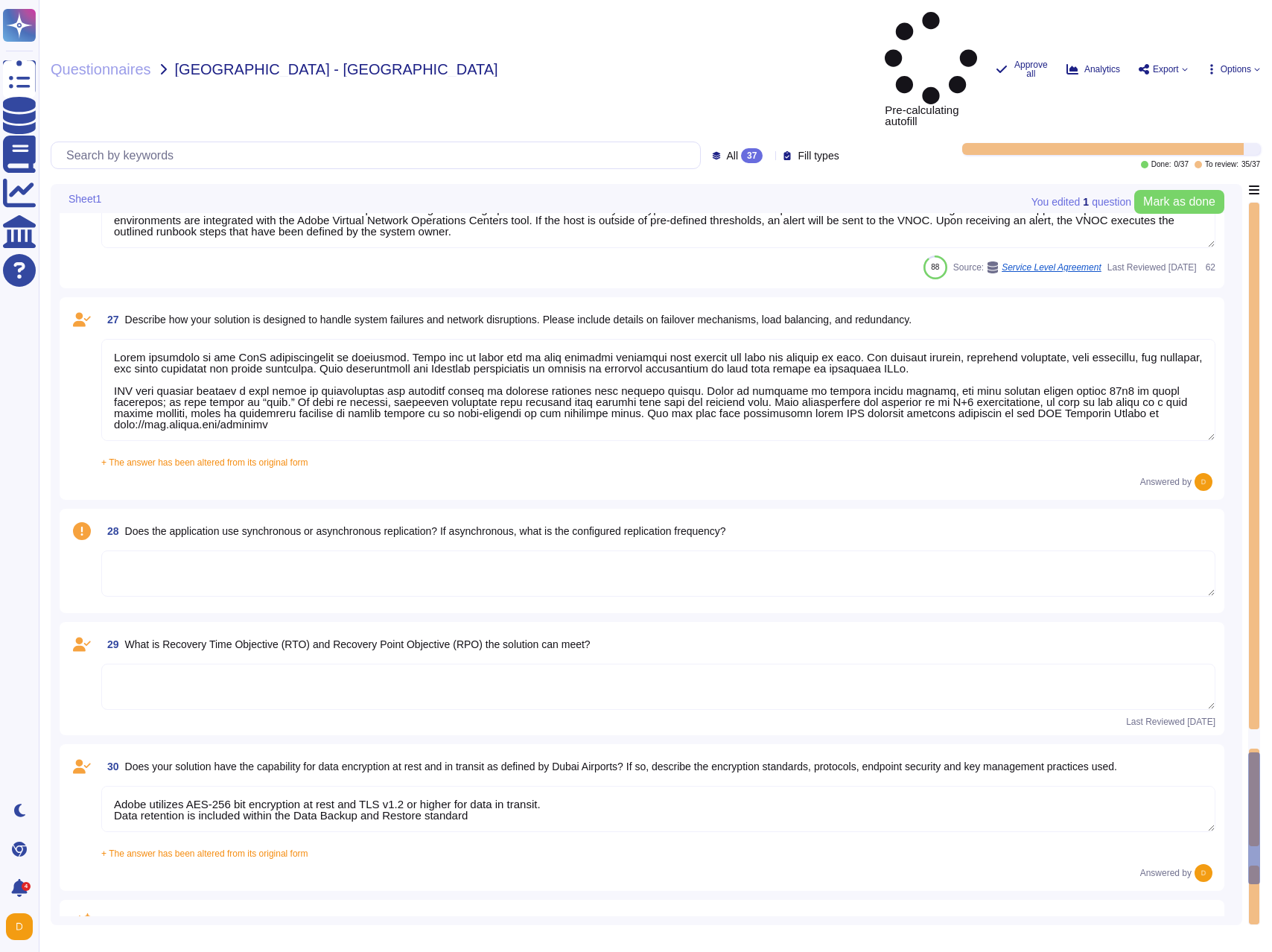 type on "Budgets for Adobe's products and services' infrastructure capacity are established based on analysis of historical business activity and growth projections; purchases are made against the established budget and plans are updated on a quarterly basis. (SOC 2 Control BC-02-01)​" 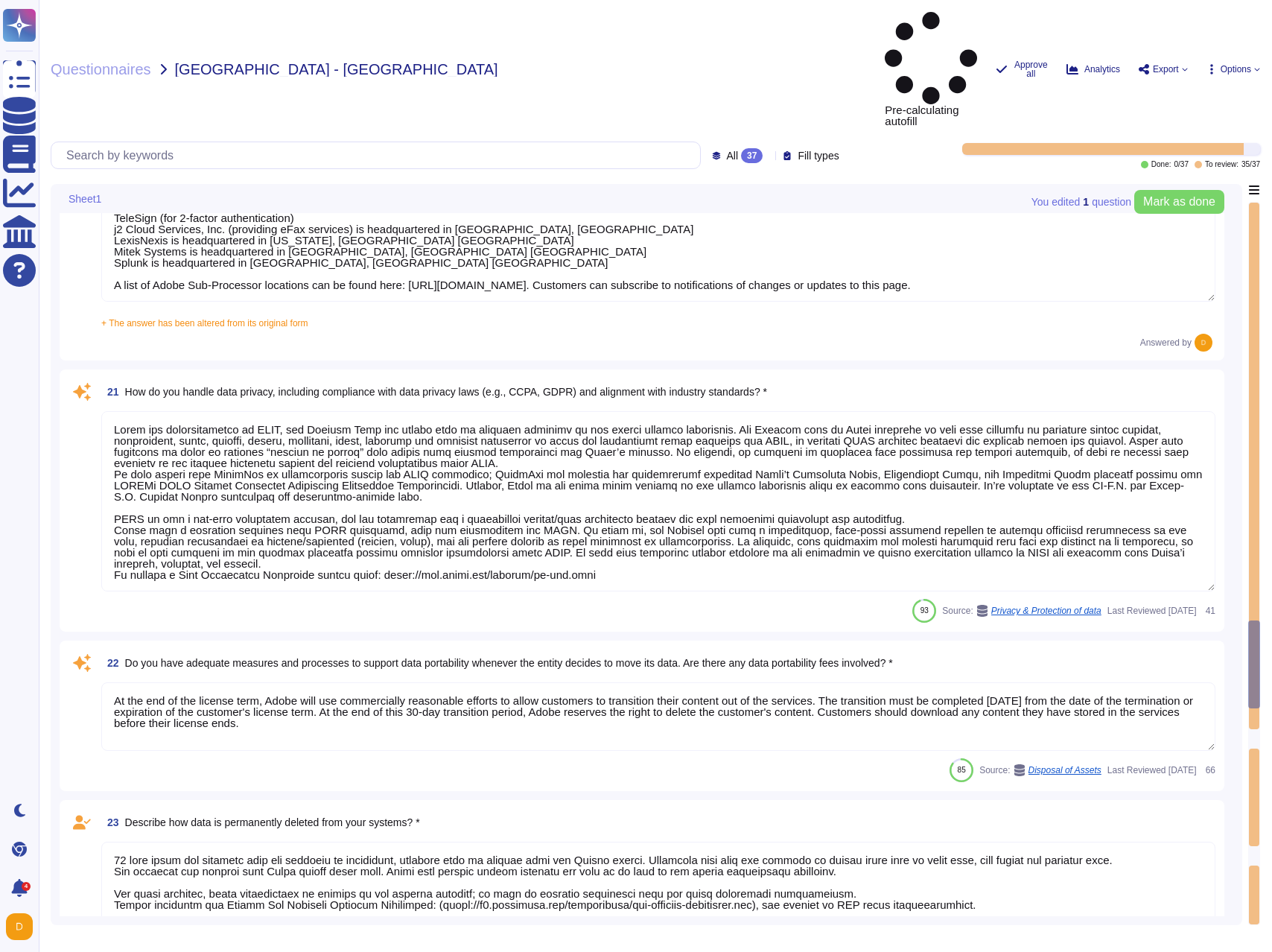 type on "Adobe ensures appropriate levels of security of customer's data by not altering or pseudonymising customer's data.
Adobe utilizes AES-256 bit encryption at rest.
All data is encrypted in transit over HTTPS using TLS 1.2 or greater.
Adobe takes the handling of all customer data very seriously, specially when it comes to sensitive data. Customers are prohibited from using Adobe solutions to process sensitive personal data by default. In specific situations however, Adobe is able to make exceptions to the general prohibition for a limited subset of solutions that have been assessed for compliance with laws governing the processing of sensitive personal data and for the specific use cases proposed by the customer. Adobe has documented the settings, processes and legal language that must be utilized when an exception to process sensitive personal data is granted to an Adobe customer." 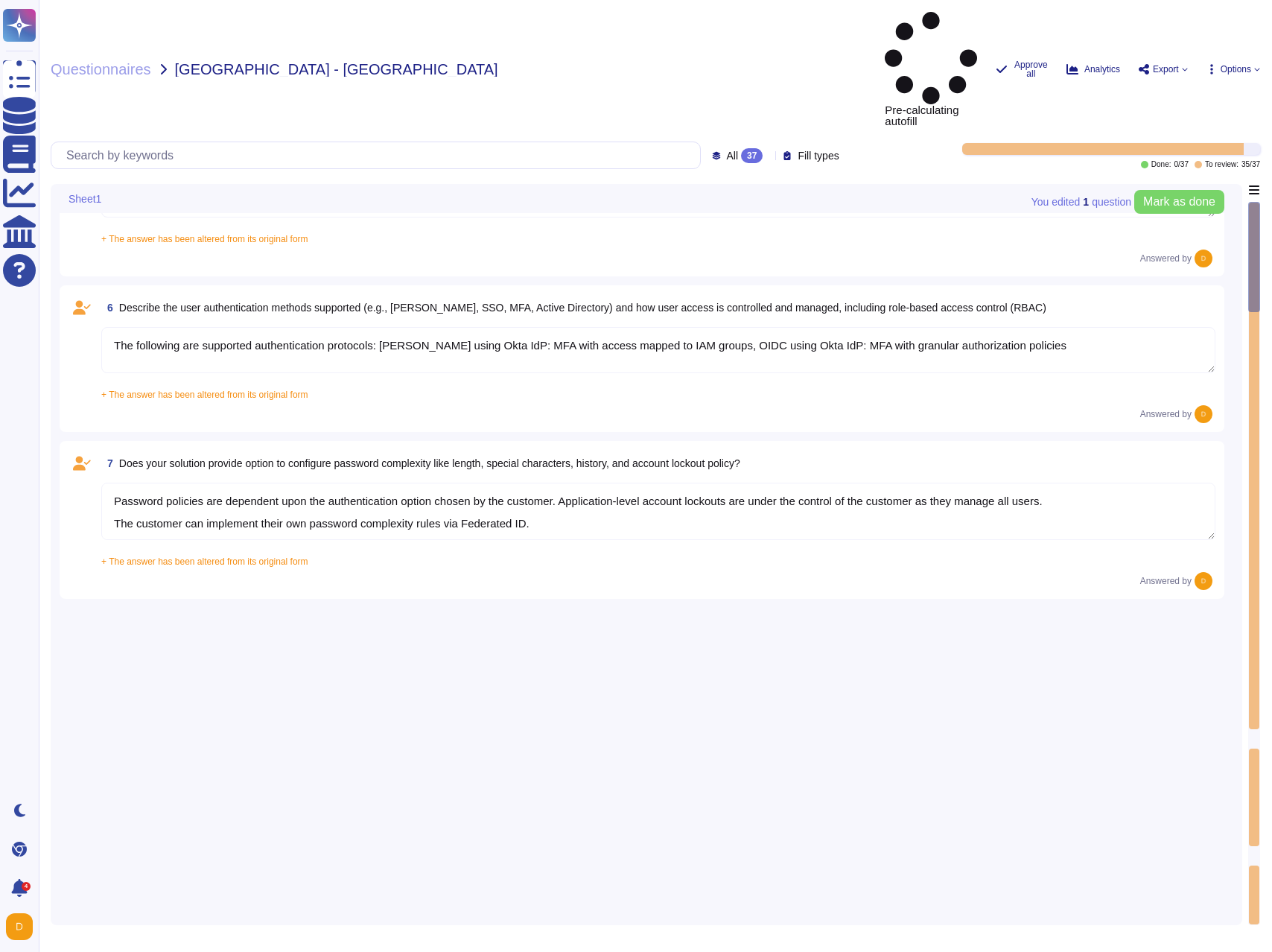 scroll, scrollTop: 0, scrollLeft: 0, axis: both 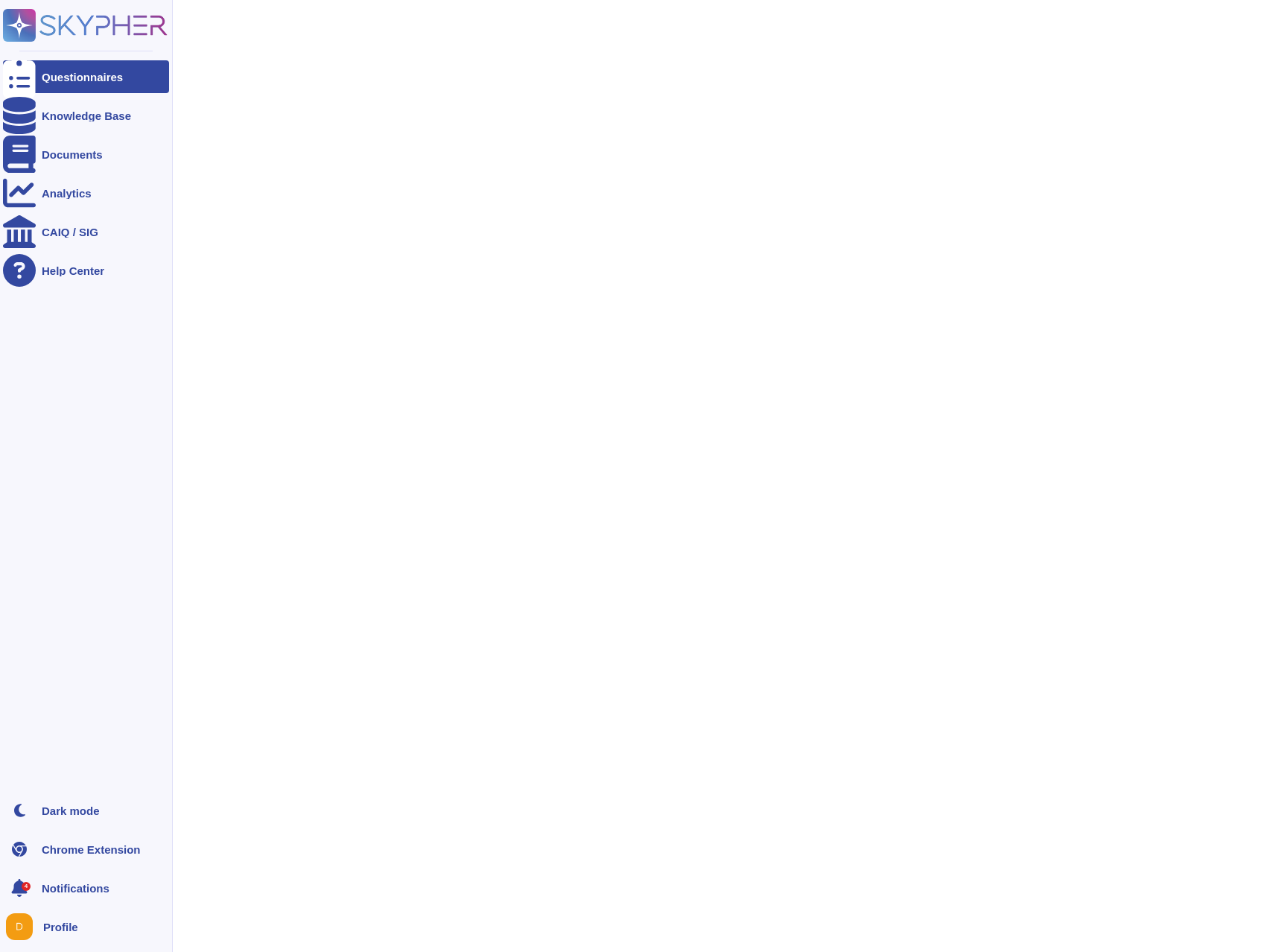 click 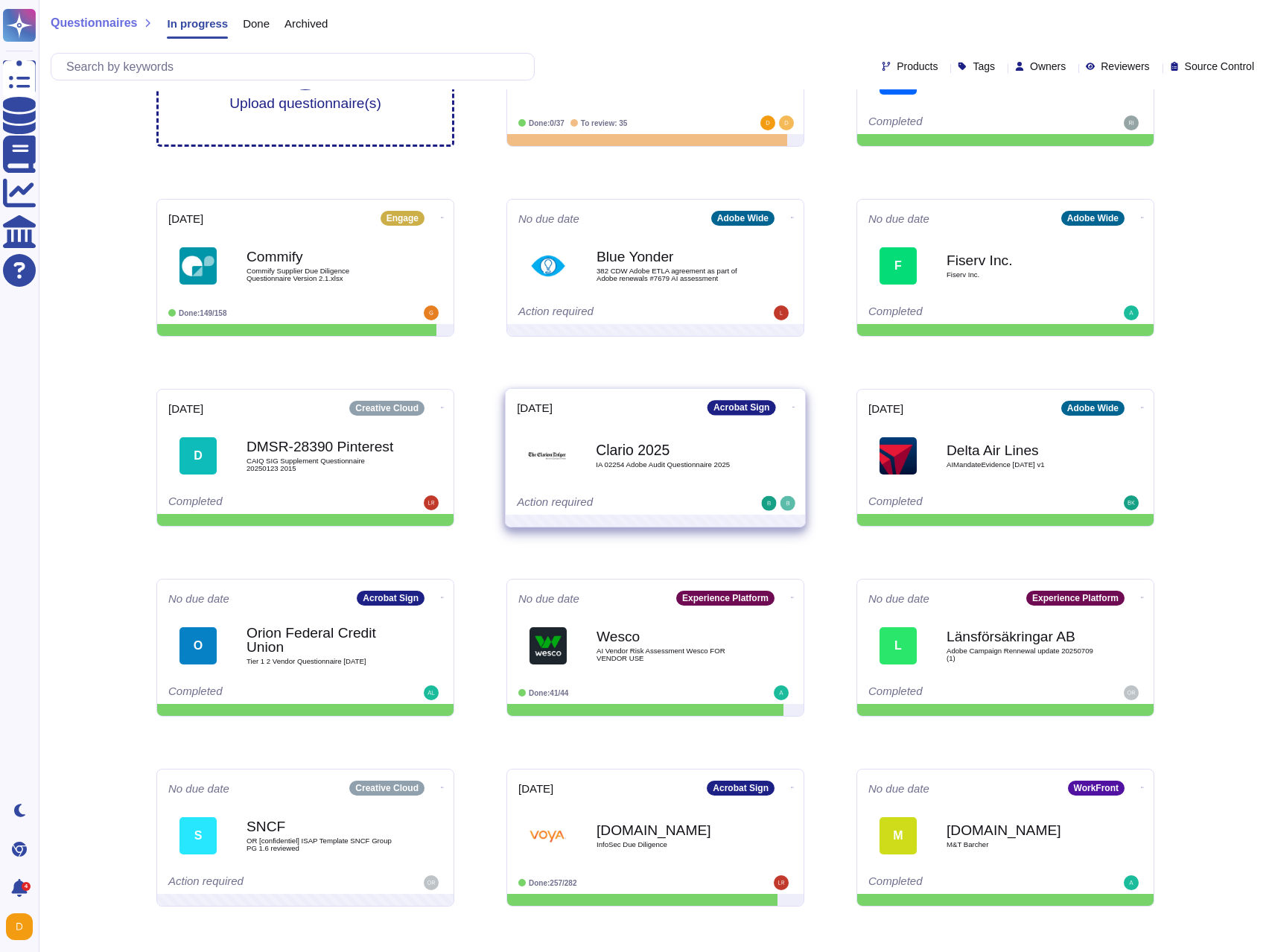 scroll, scrollTop: 0, scrollLeft: 0, axis: both 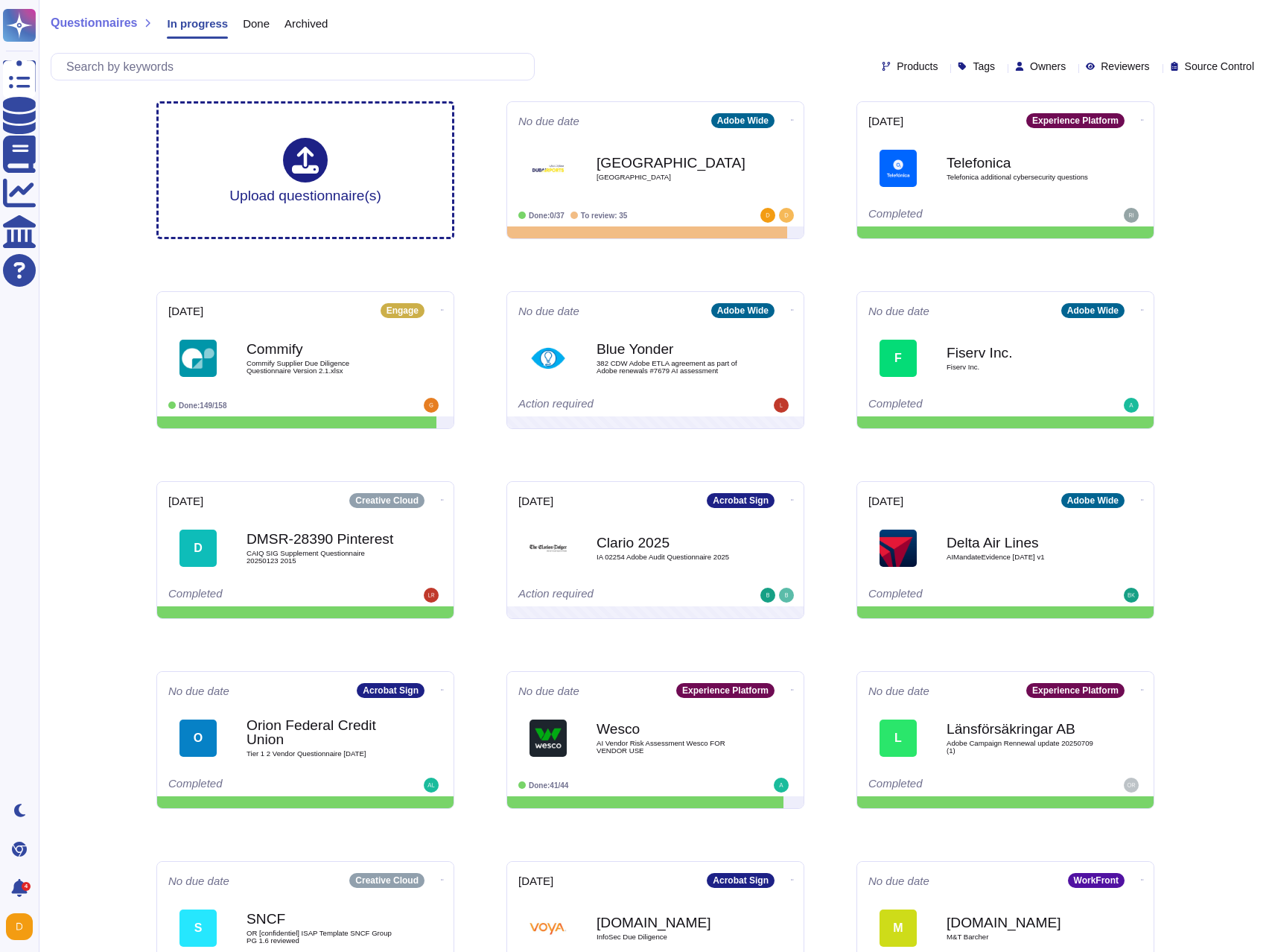 click 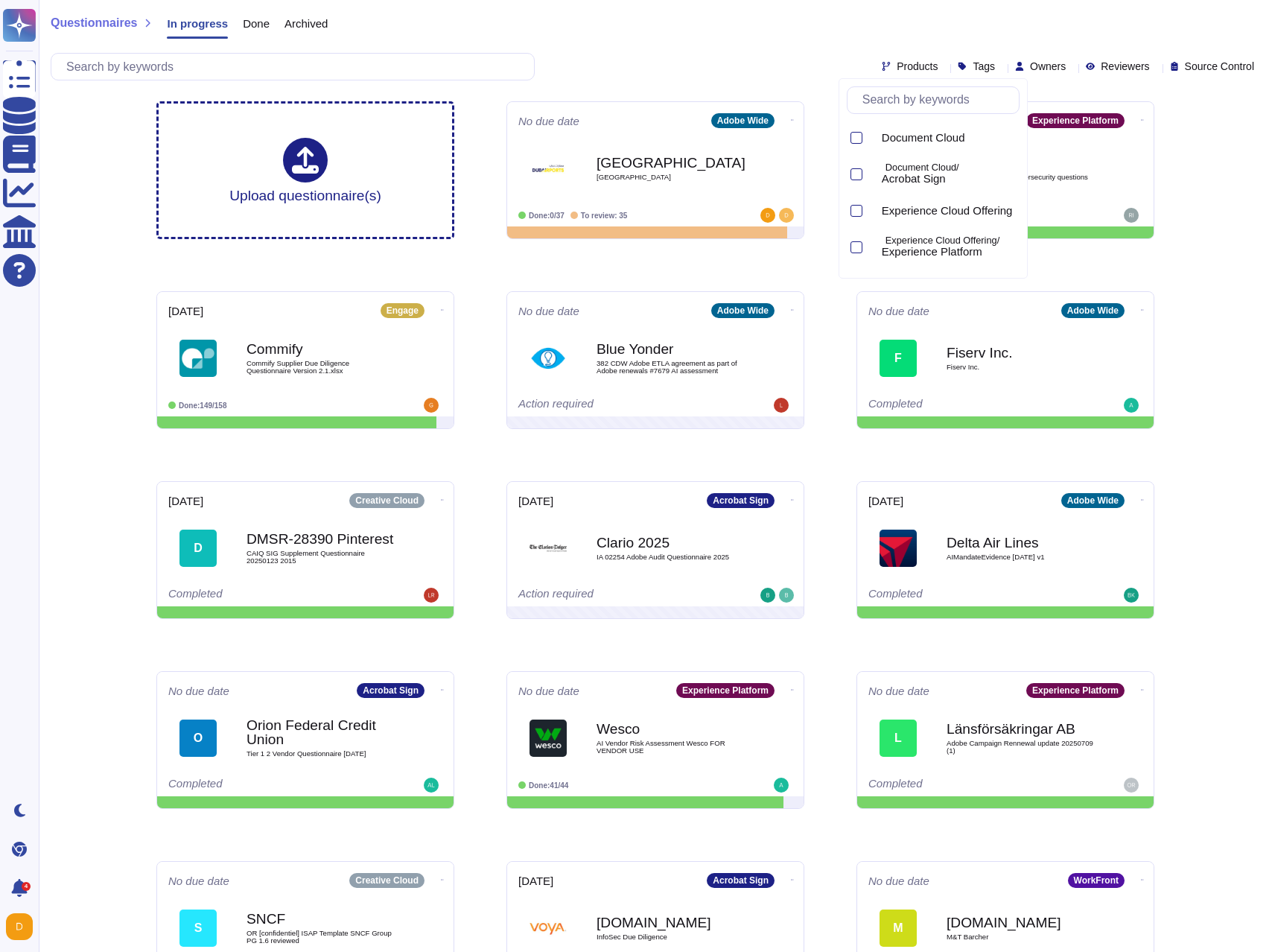 click on "Products Tags Owners Reviewers Source Control" at bounding box center [655, 66] 